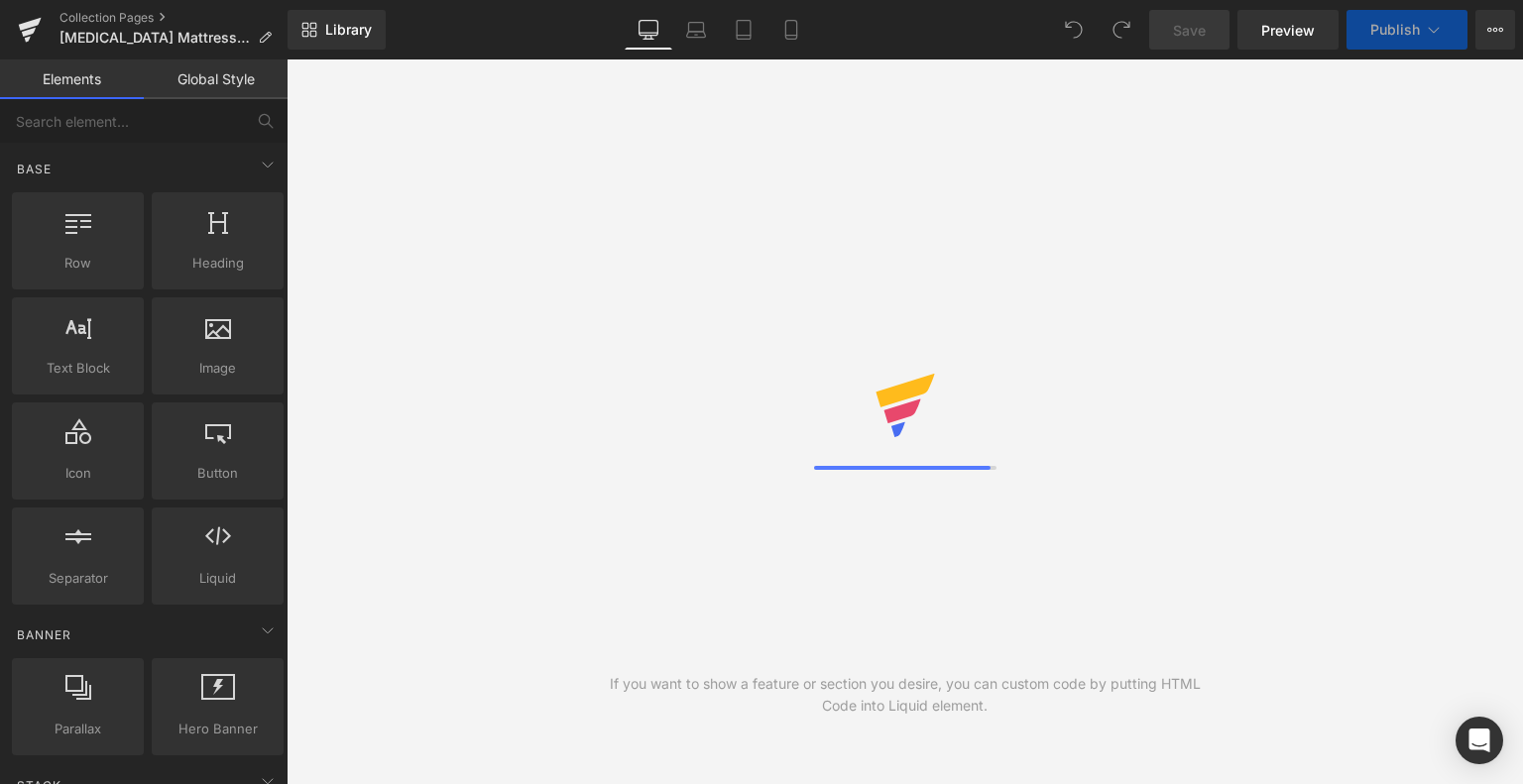 scroll, scrollTop: 0, scrollLeft: 0, axis: both 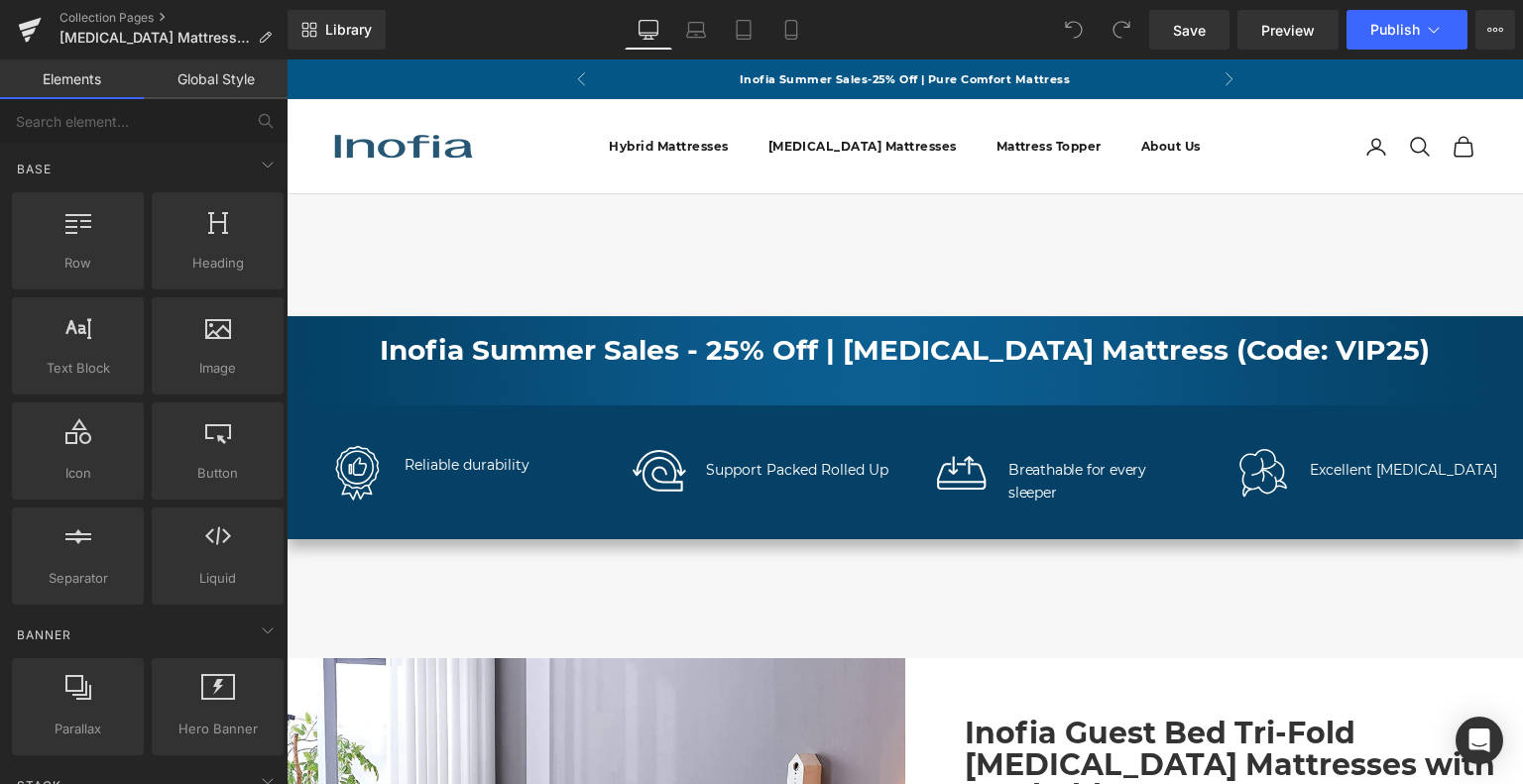 click on "Inofia Summer Sales - 25% Off | [MEDICAL_DATA] Mattress (Code: VIP25)
Heading
Hero Banner
Image
Reliable durability
Text Block
Row
Image         Text Block" at bounding box center [904, 1760] 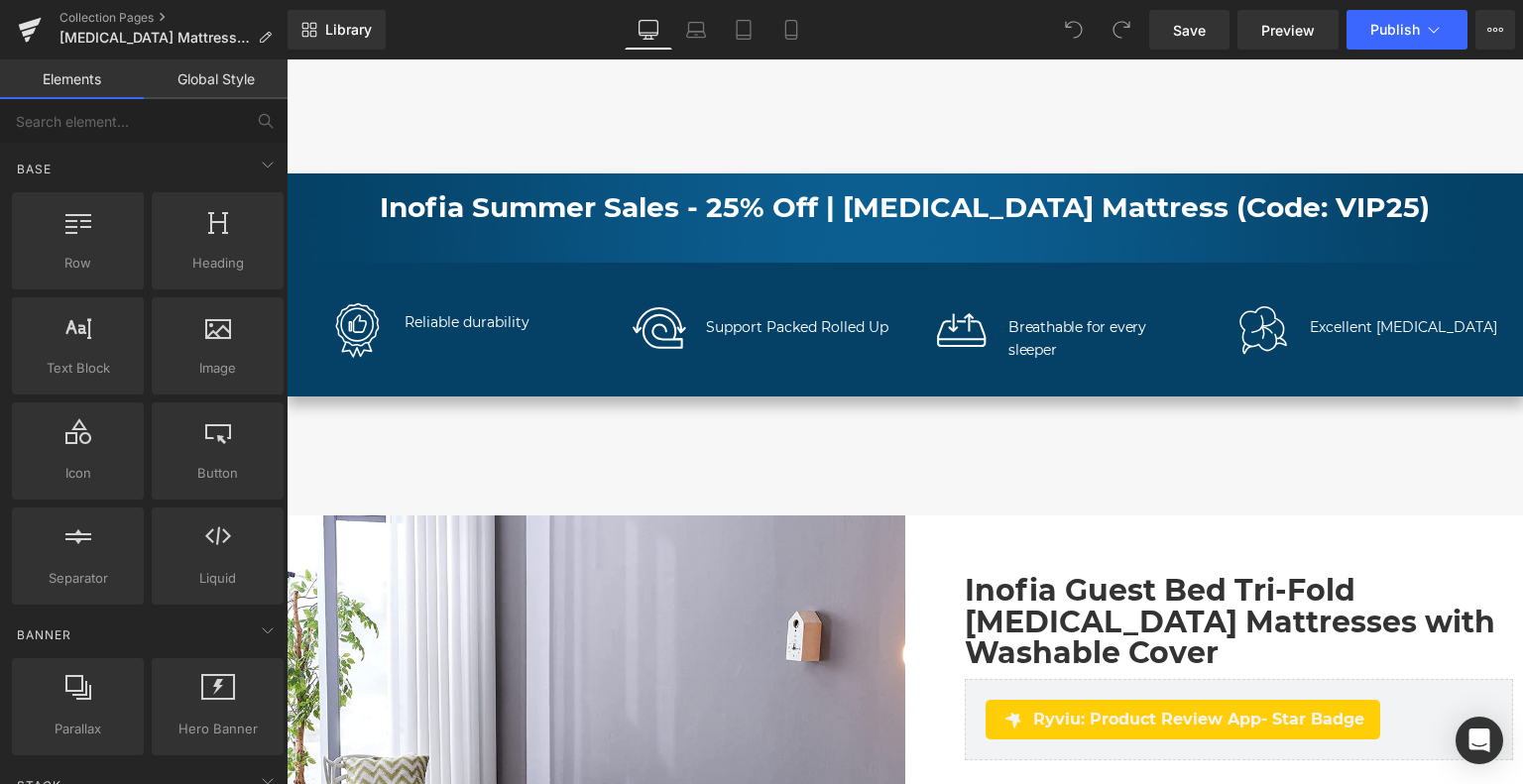 scroll, scrollTop: 0, scrollLeft: 0, axis: both 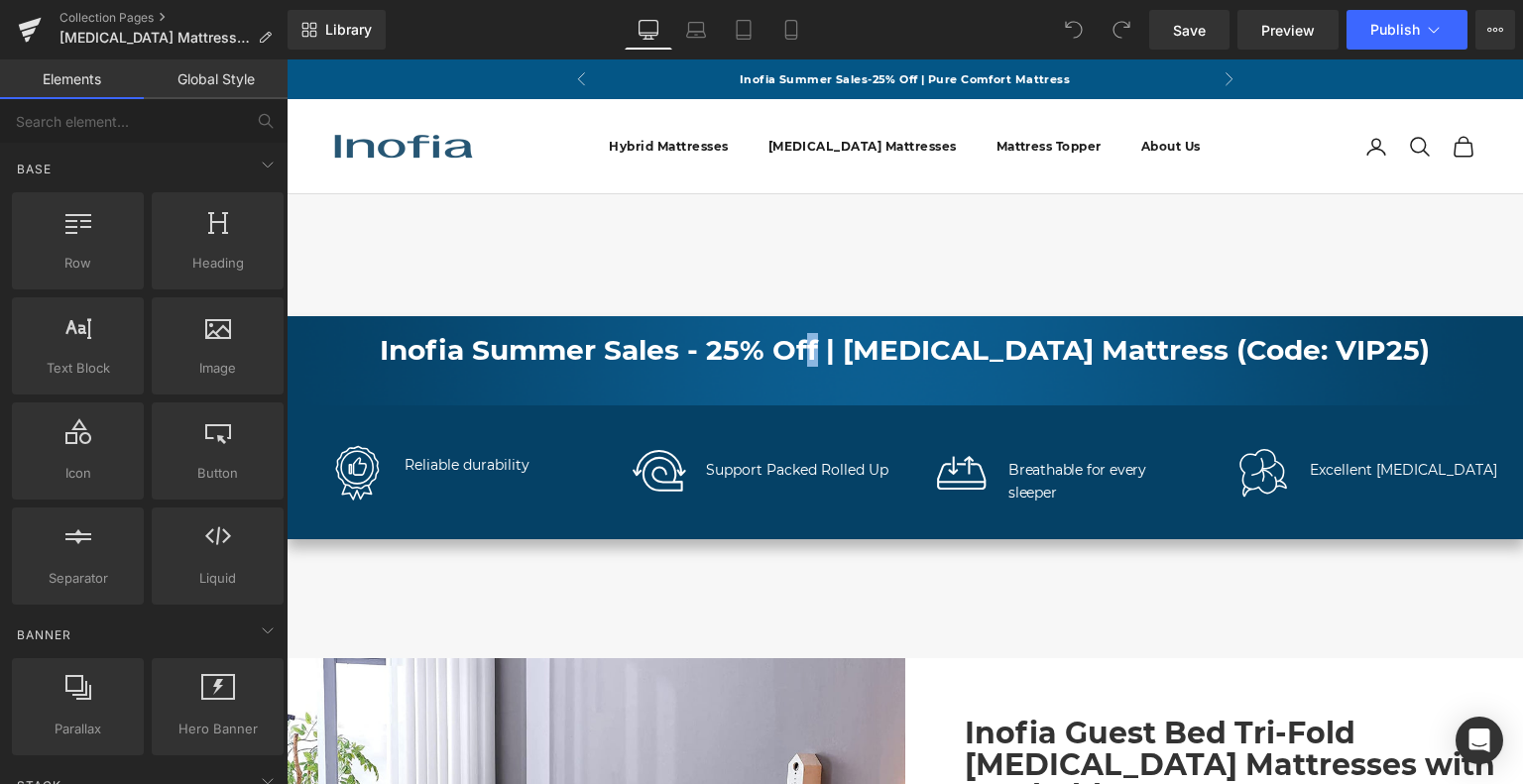 drag, startPoint x: 833, startPoint y: 266, endPoint x: 799, endPoint y: 245, distance: 39.962482 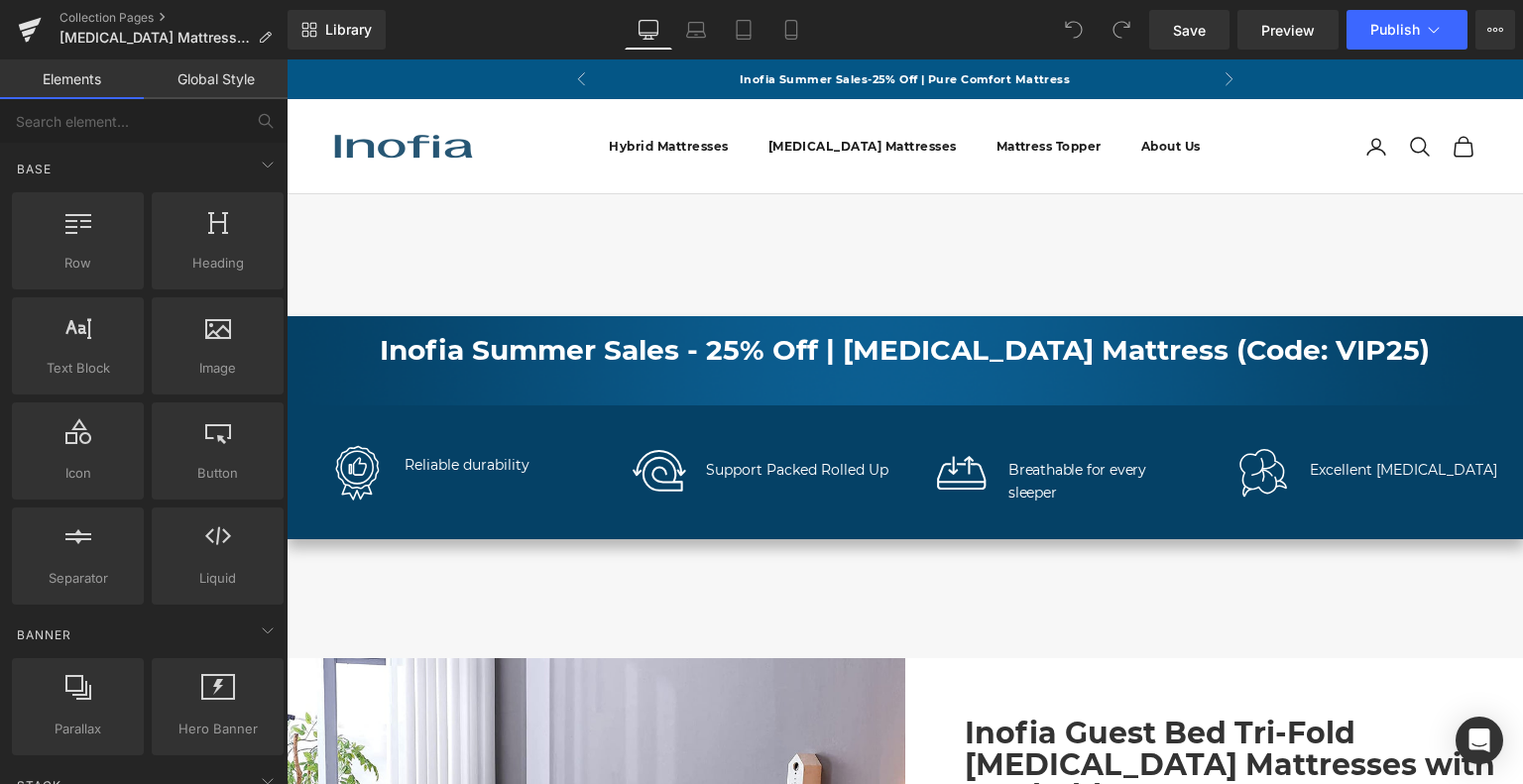 drag, startPoint x: 767, startPoint y: 243, endPoint x: 541, endPoint y: 229, distance: 226.43321 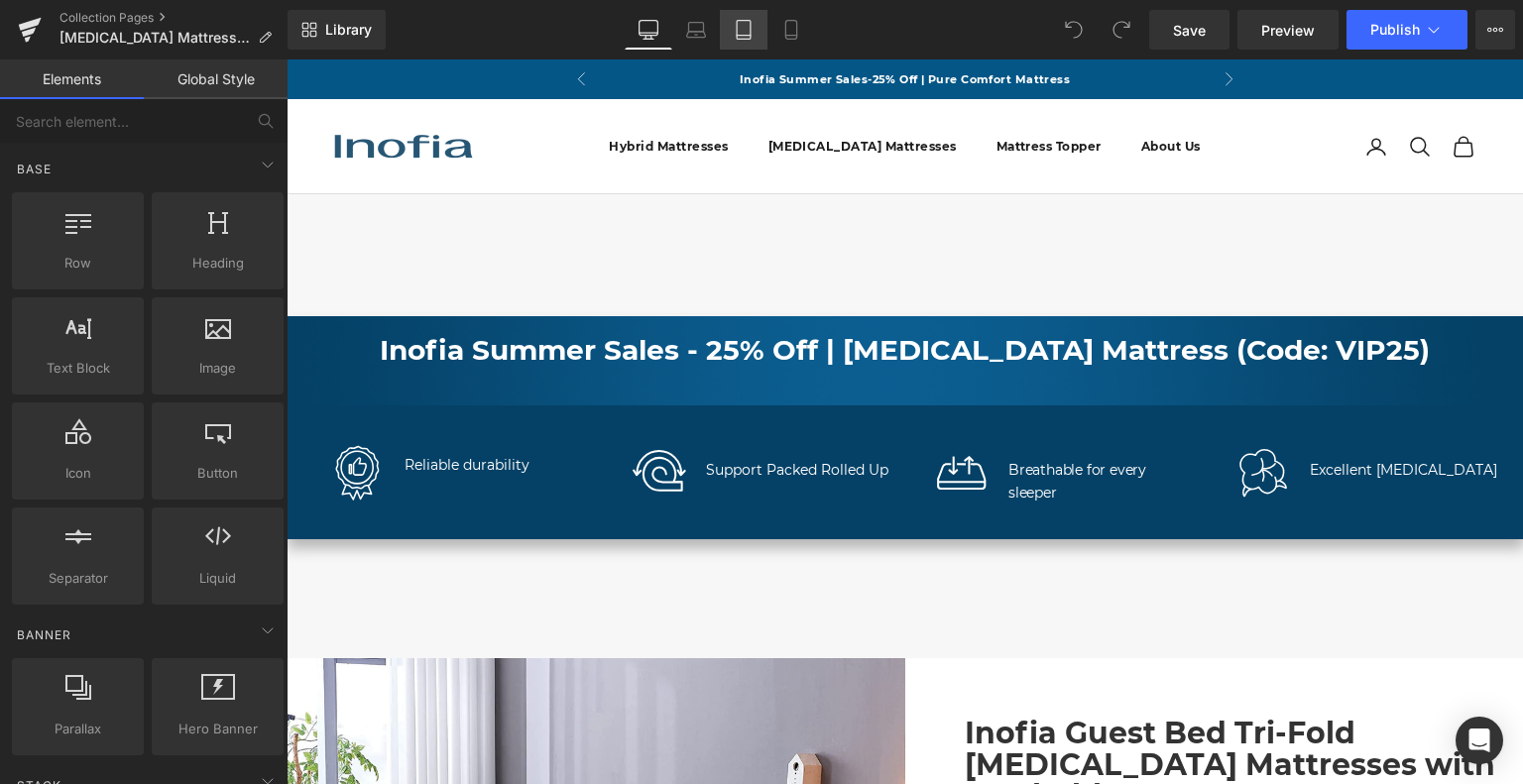 click 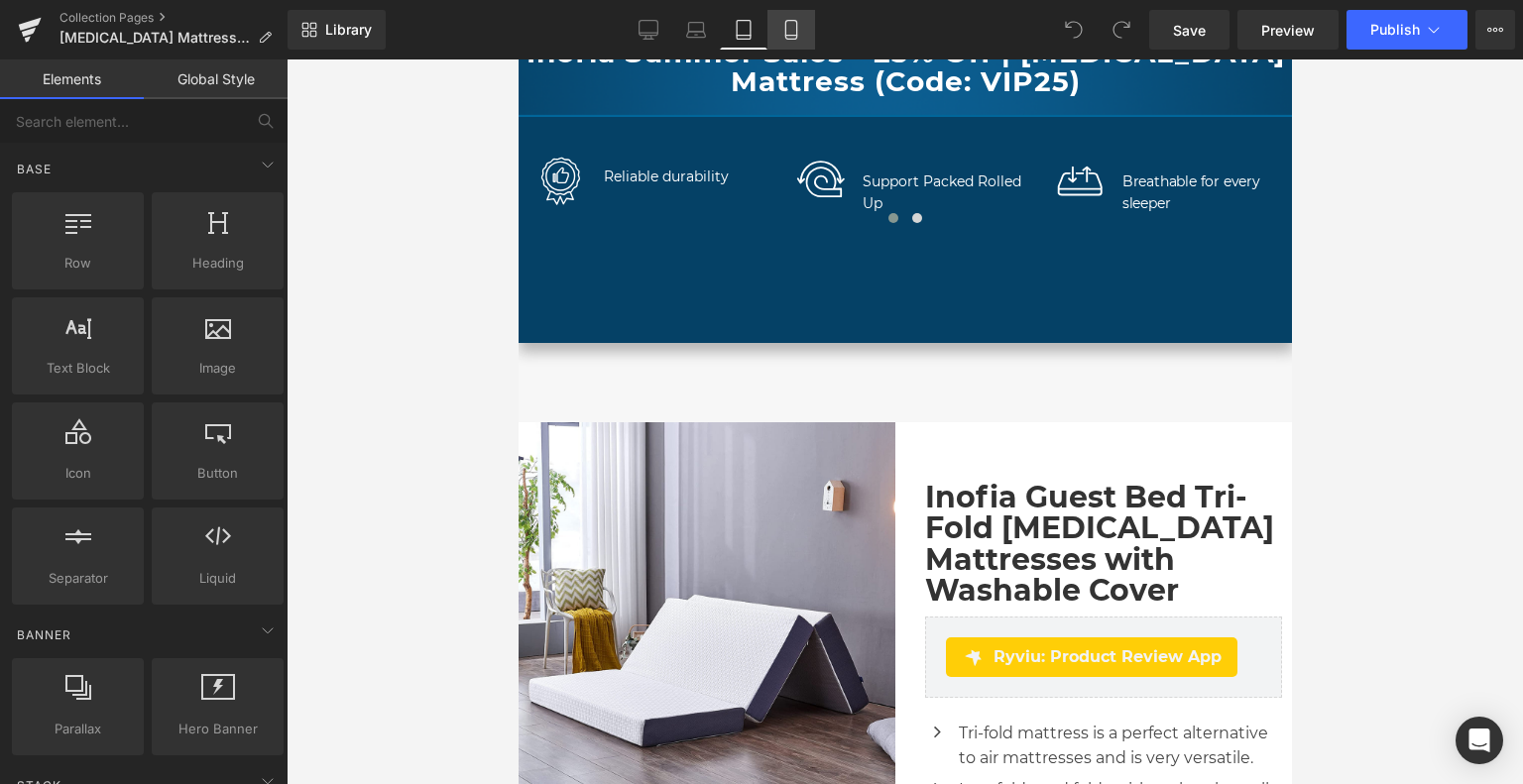 click 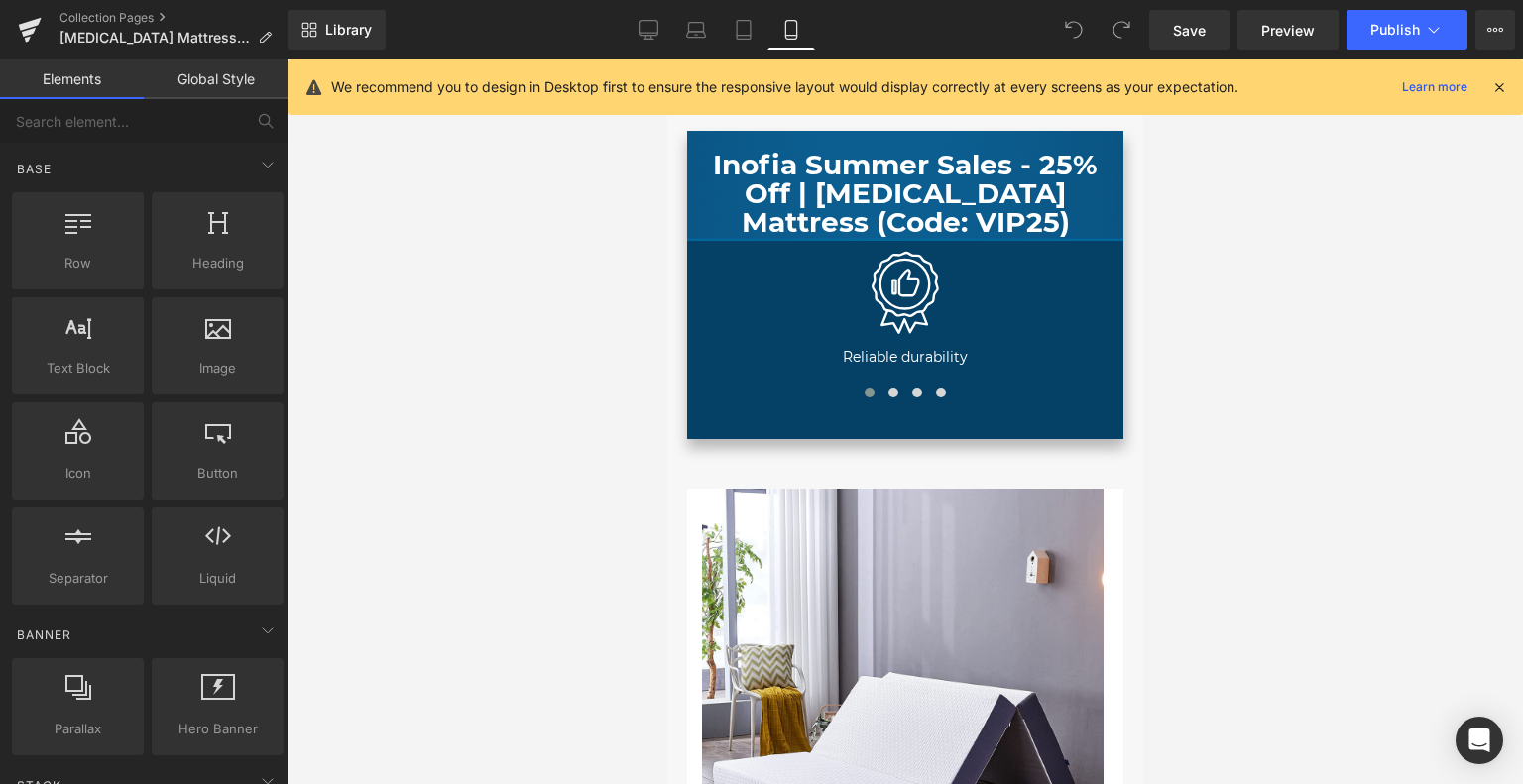 scroll, scrollTop: 0, scrollLeft: 0, axis: both 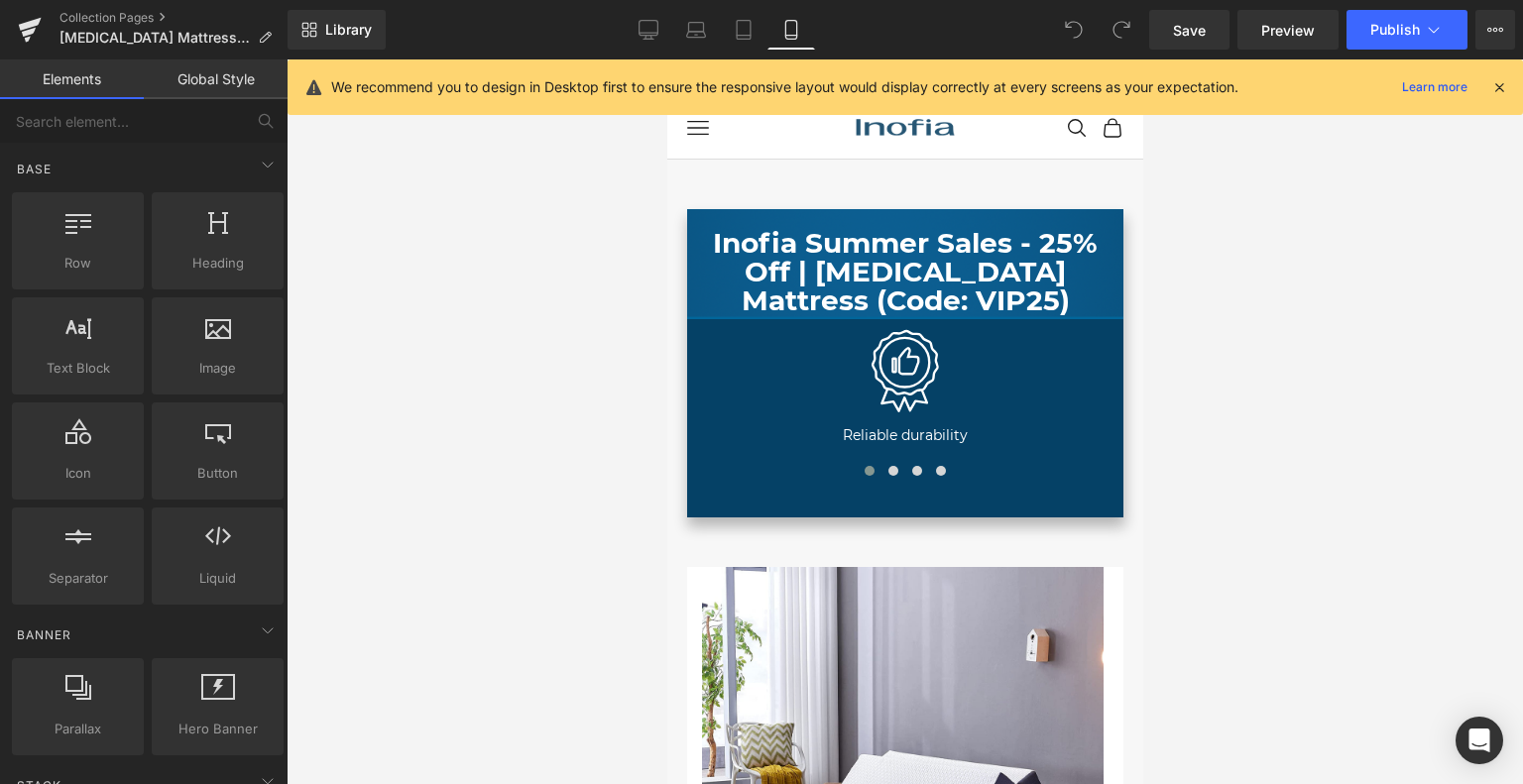 click on "Inofia Summer Sales - 25% Off | [MEDICAL_DATA] Mattress (Code: VIP25)
Heading
Hero Banner
Image
Reliable durability
Text Block
Row
Image         Text Block" at bounding box center (904, 2291) 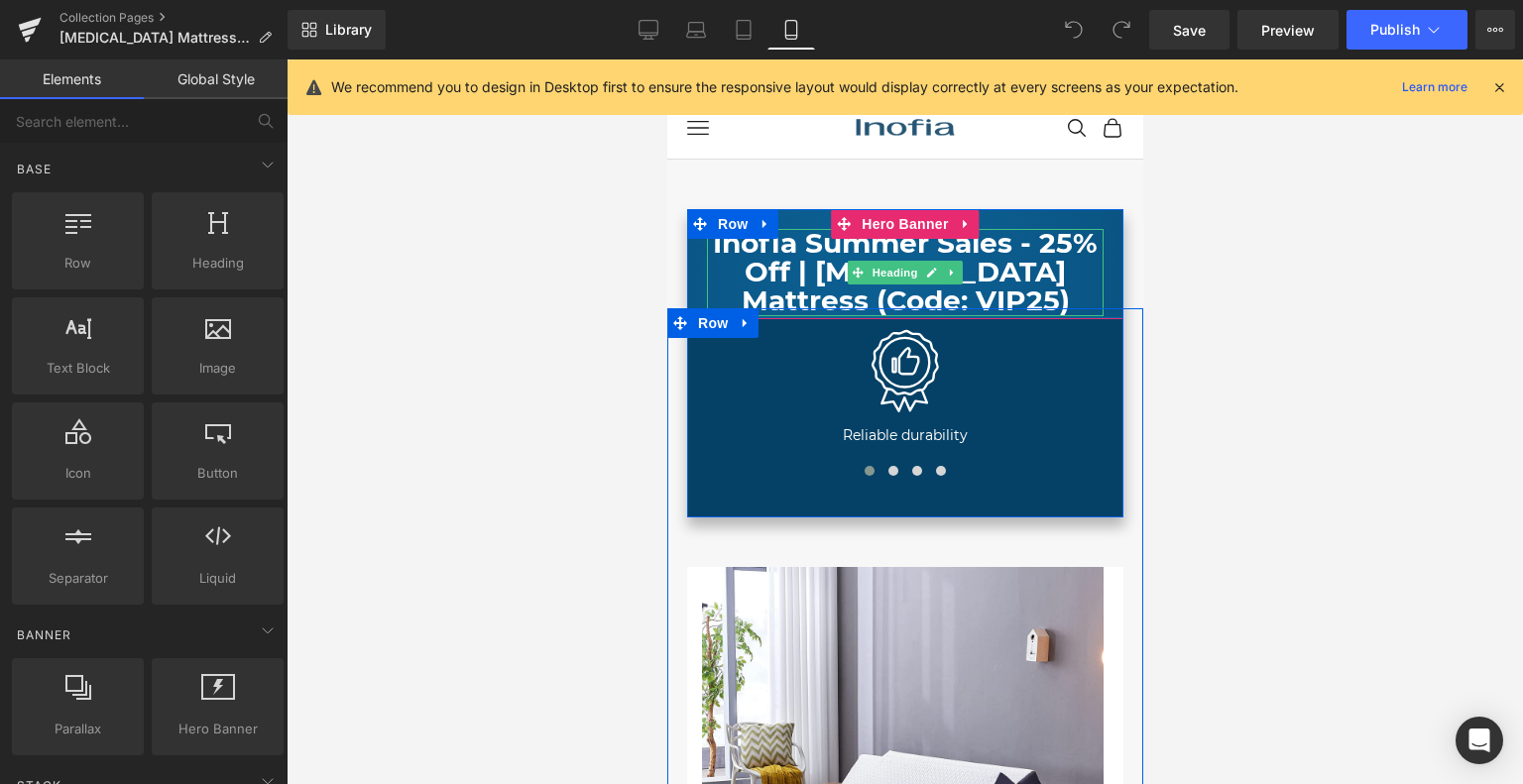 click on "Inofia Summer Sales - 25% Off | [MEDICAL_DATA] Mattress (Code: VIP25)" at bounding box center [904, 273] 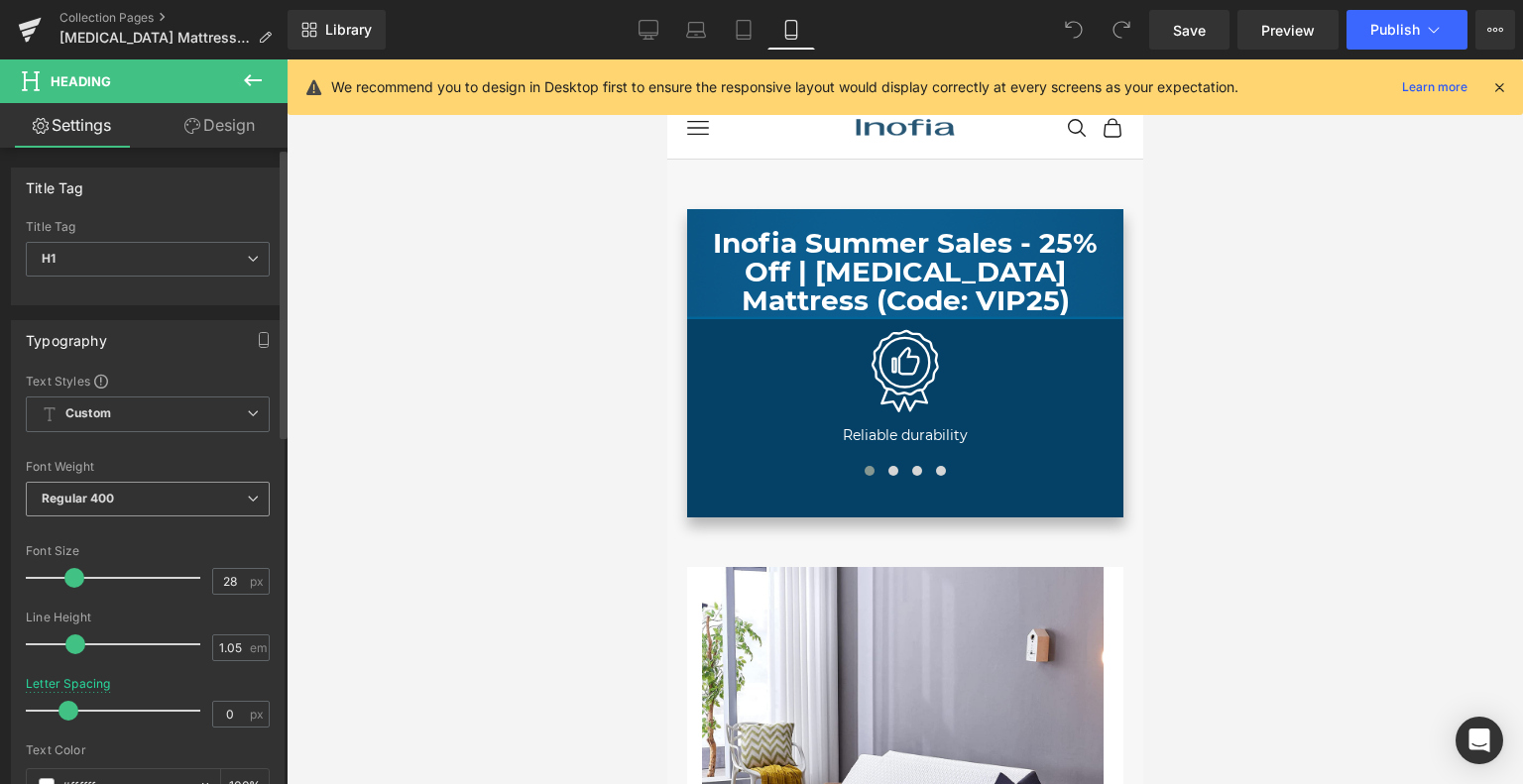 click on "Regular 400" at bounding box center [148, 499] 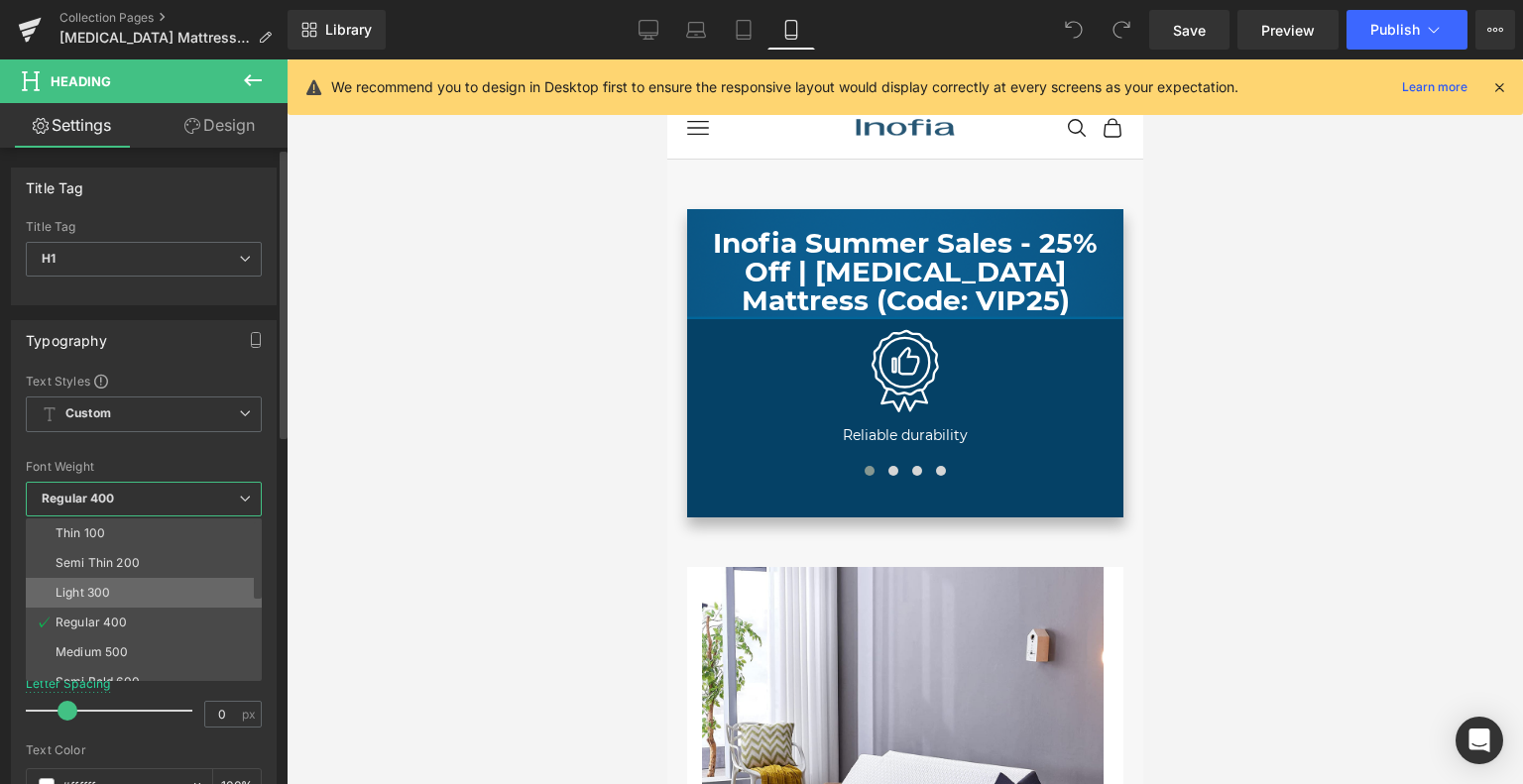 click on "Light 300" at bounding box center (148, 593) 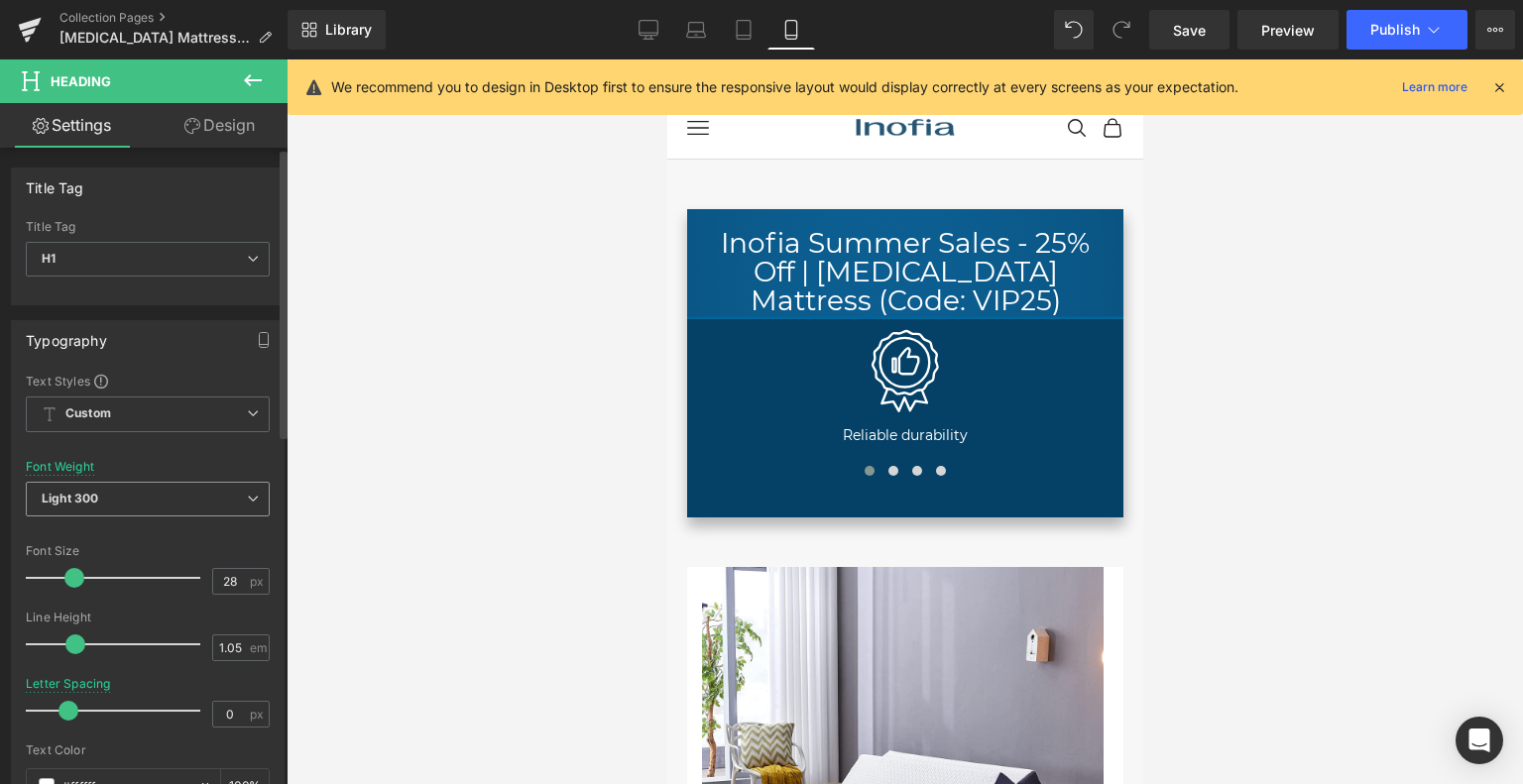 click on "Light 300" at bounding box center (148, 499) 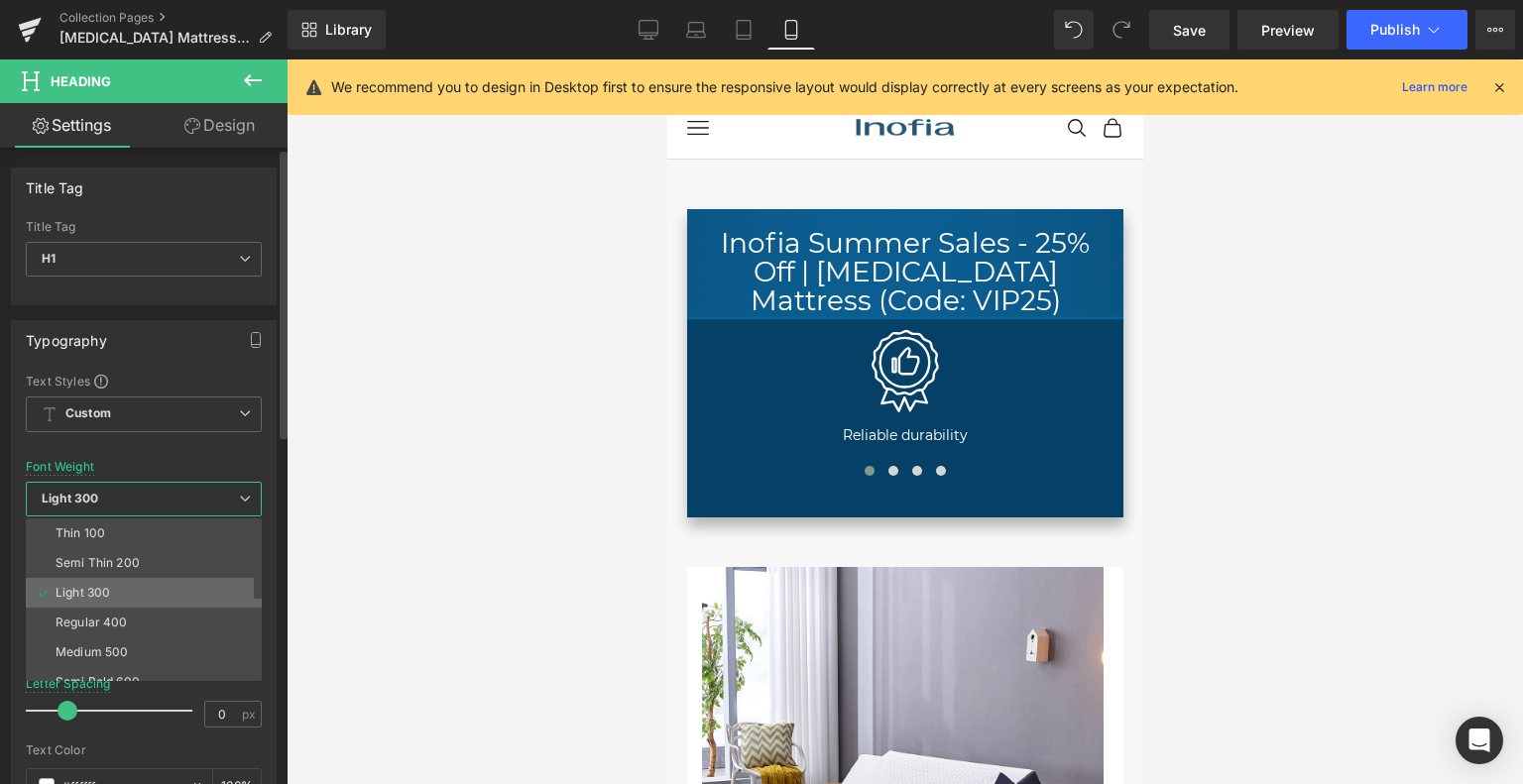 click on "Light 300" at bounding box center [148, 593] 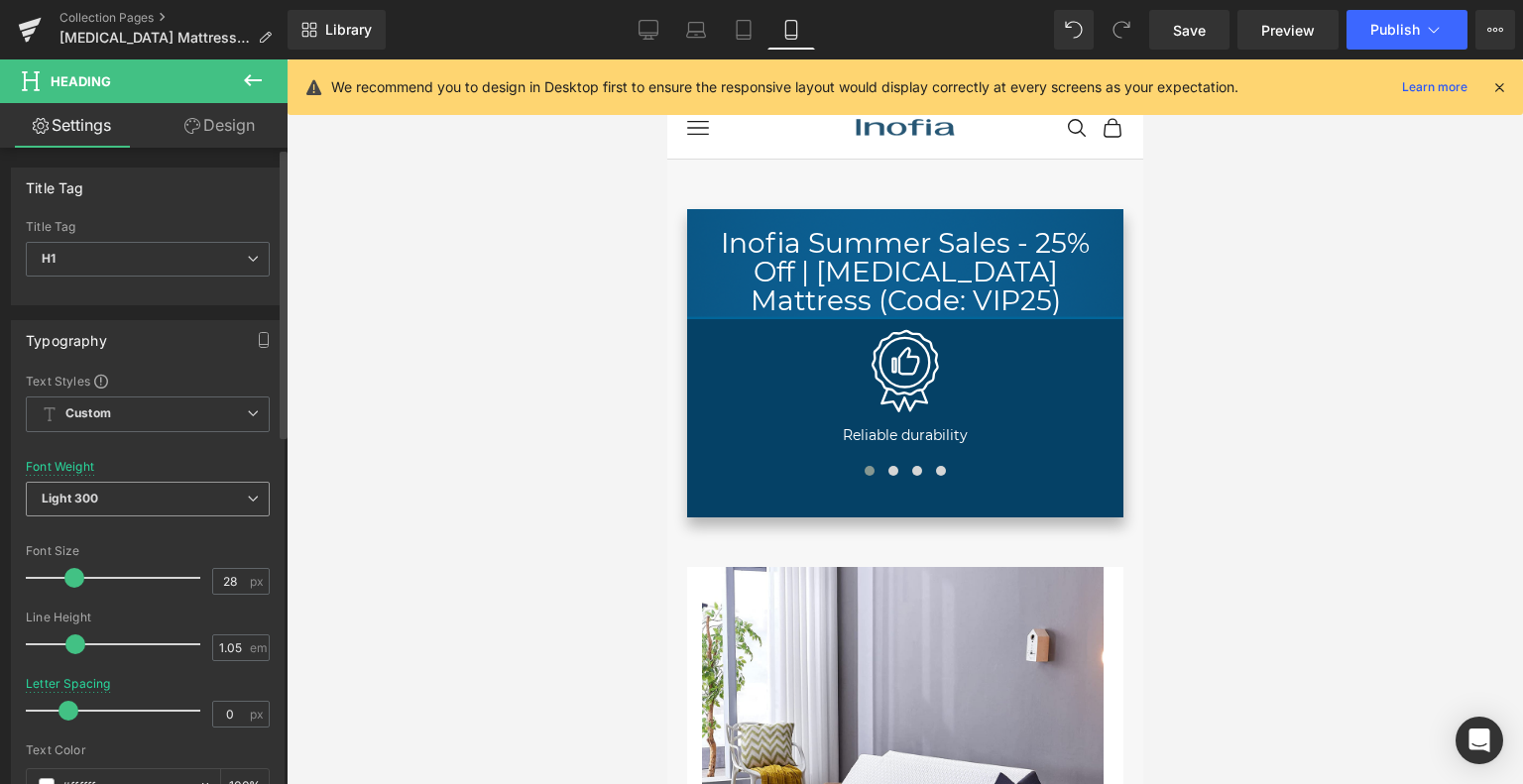 click on "Light 300" at bounding box center [148, 499] 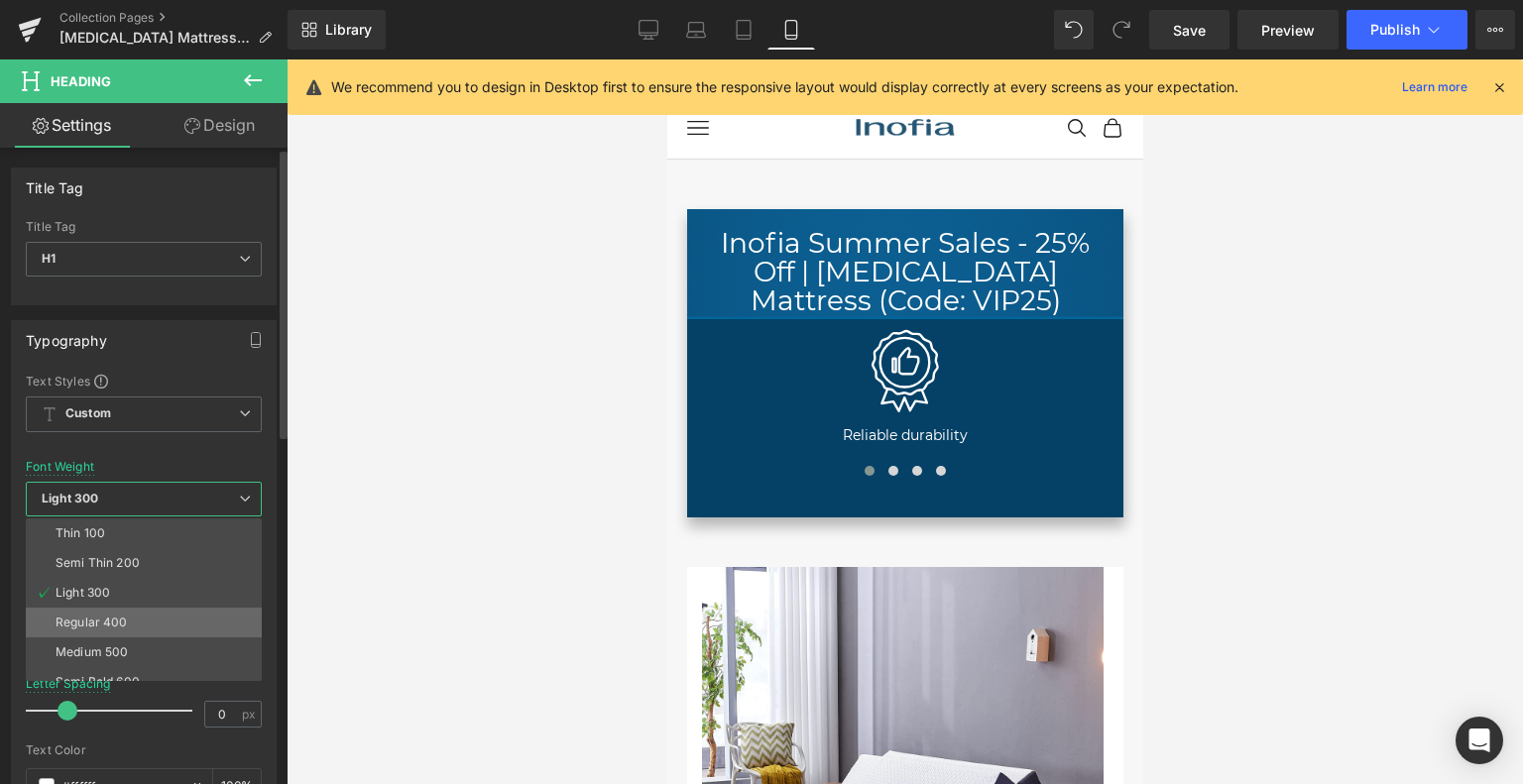 click on "Regular 400" at bounding box center [148, 622] 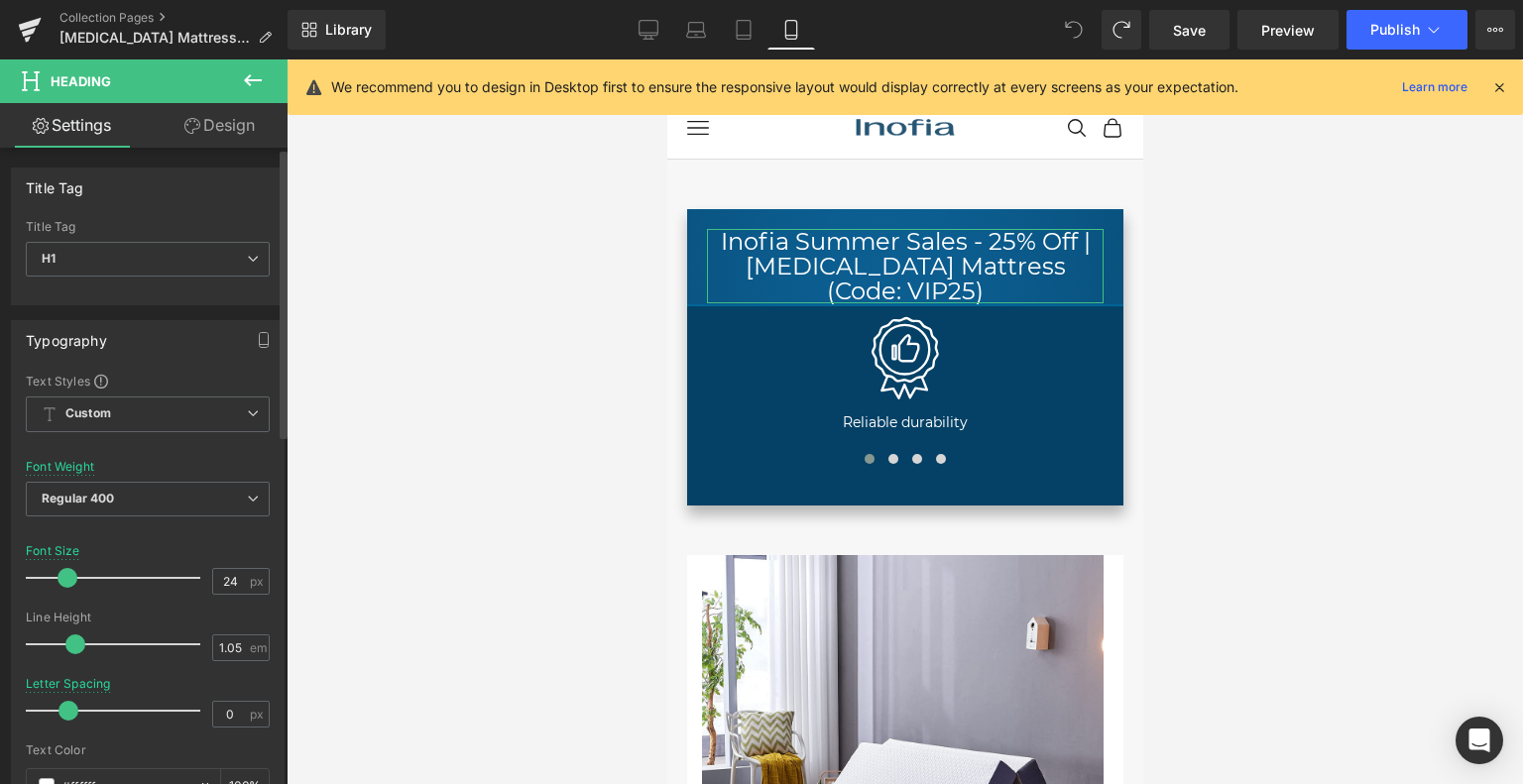 click at bounding box center (67, 578) 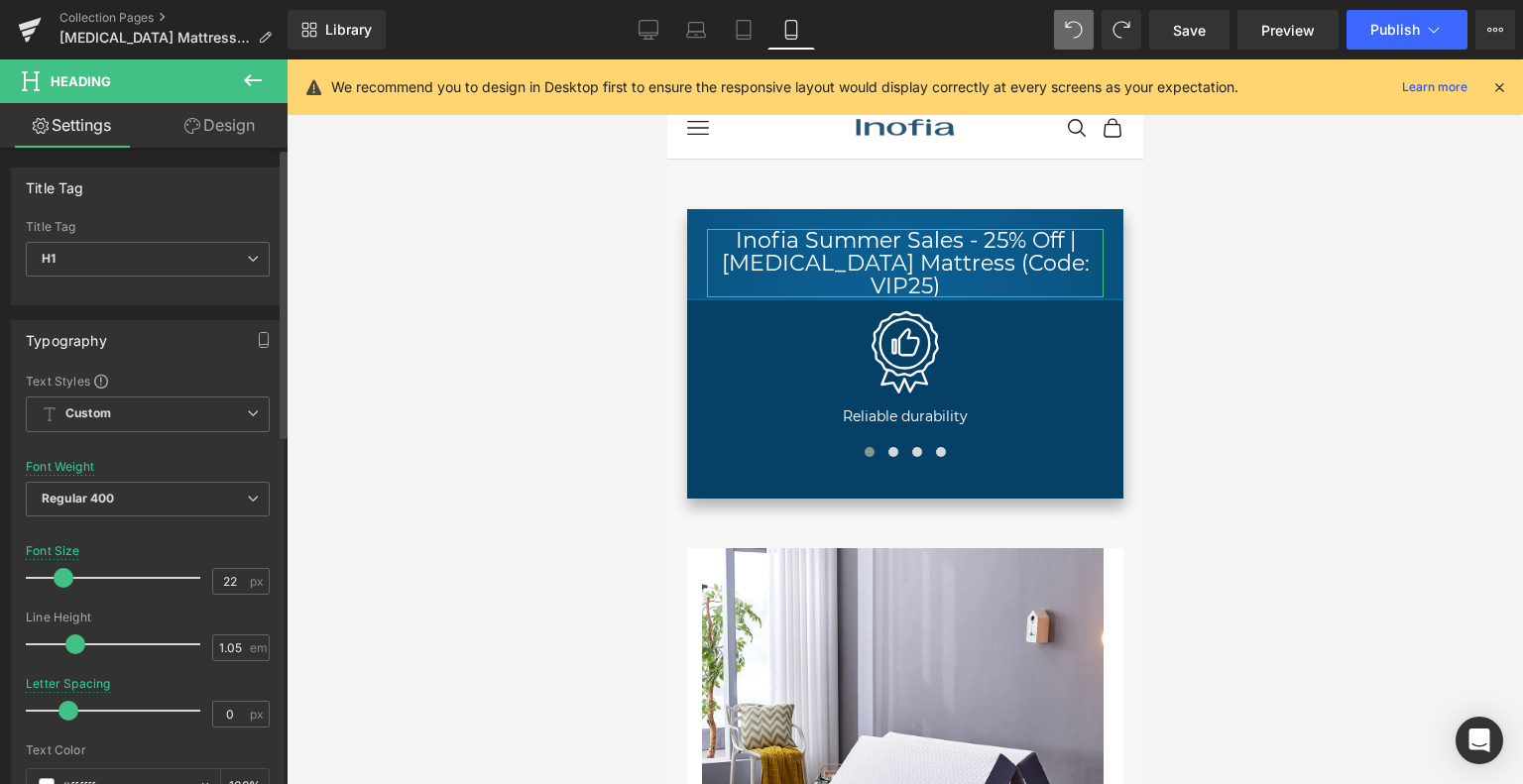 type on "23" 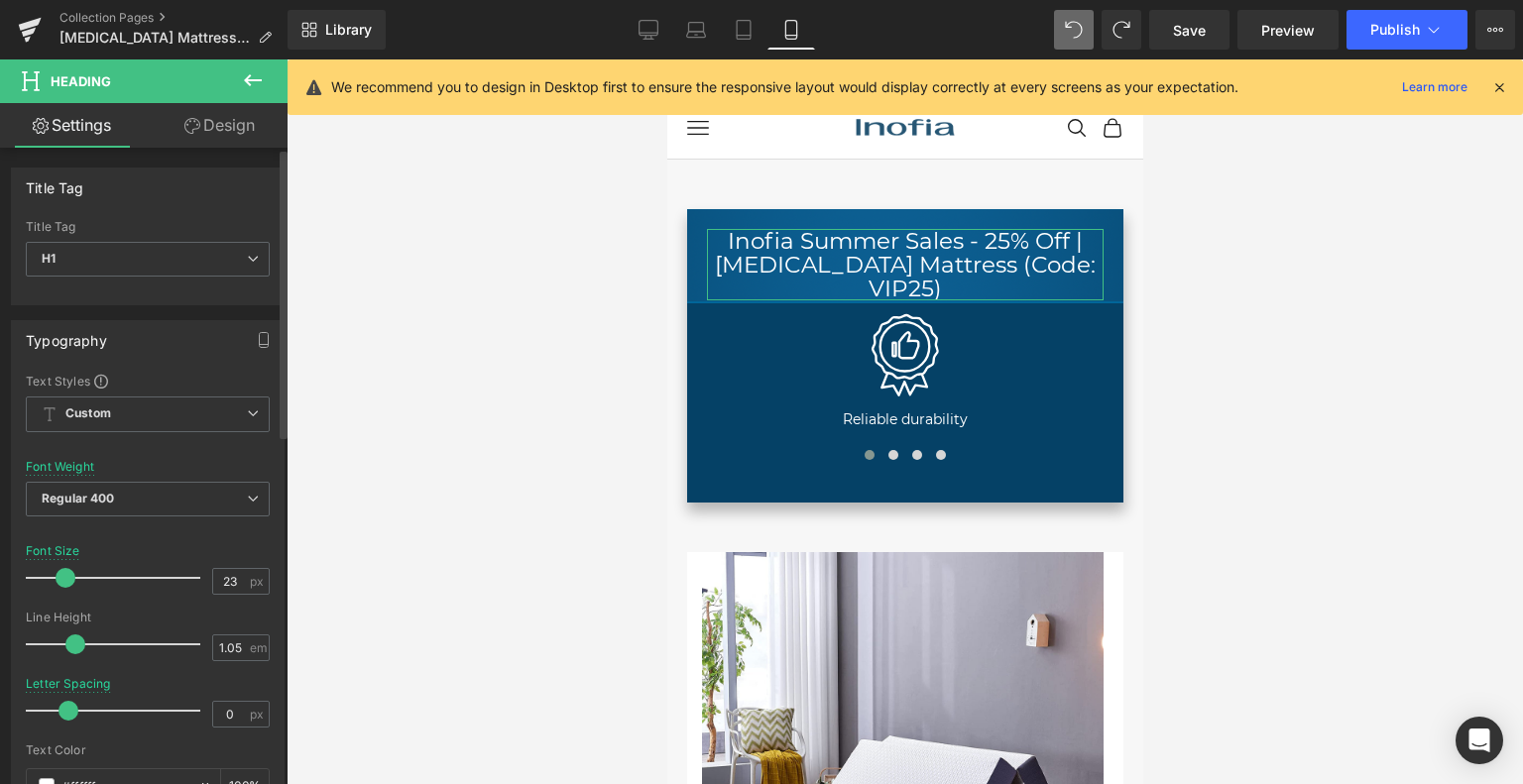 click at bounding box center [65, 578] 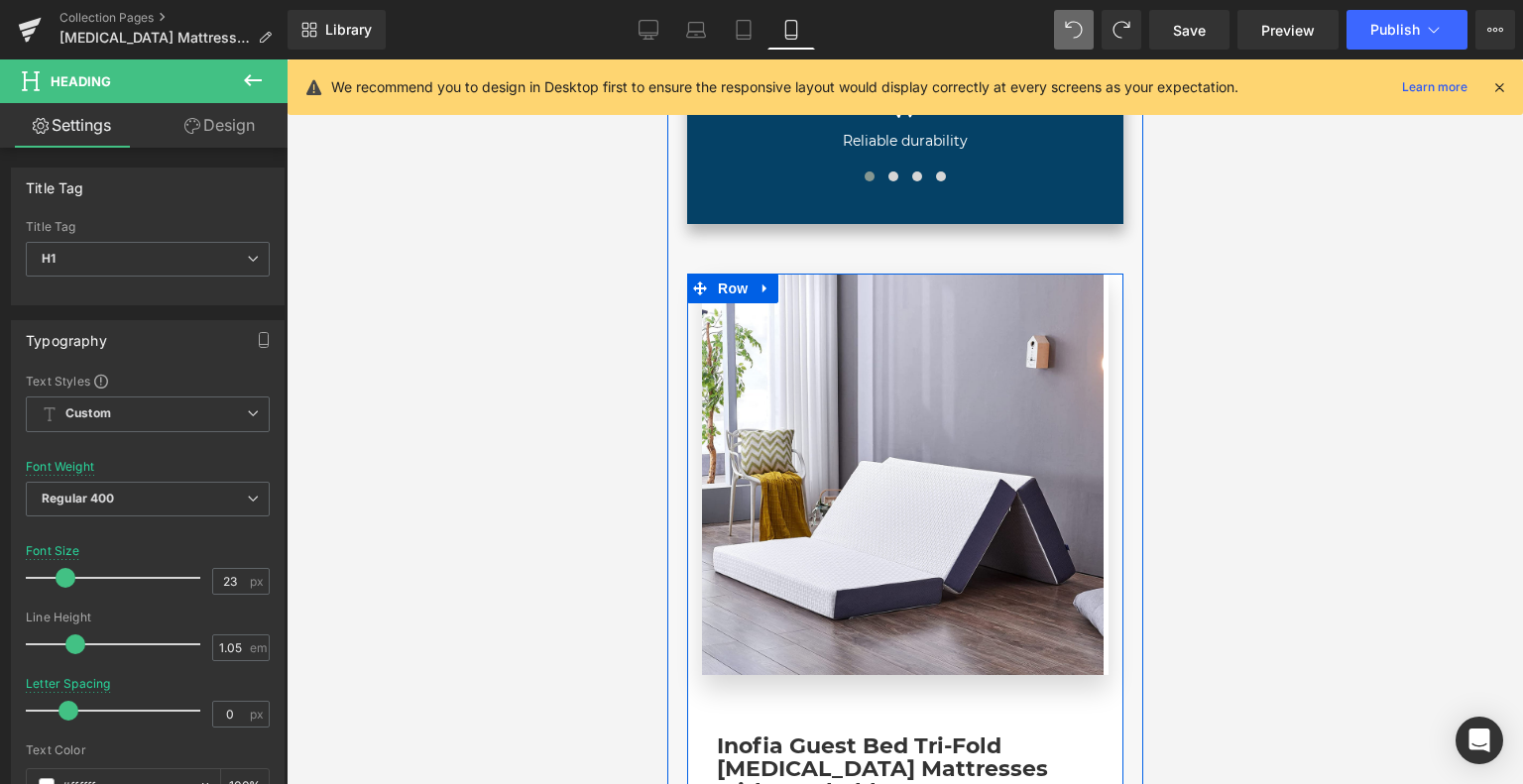 scroll, scrollTop: 0, scrollLeft: 0, axis: both 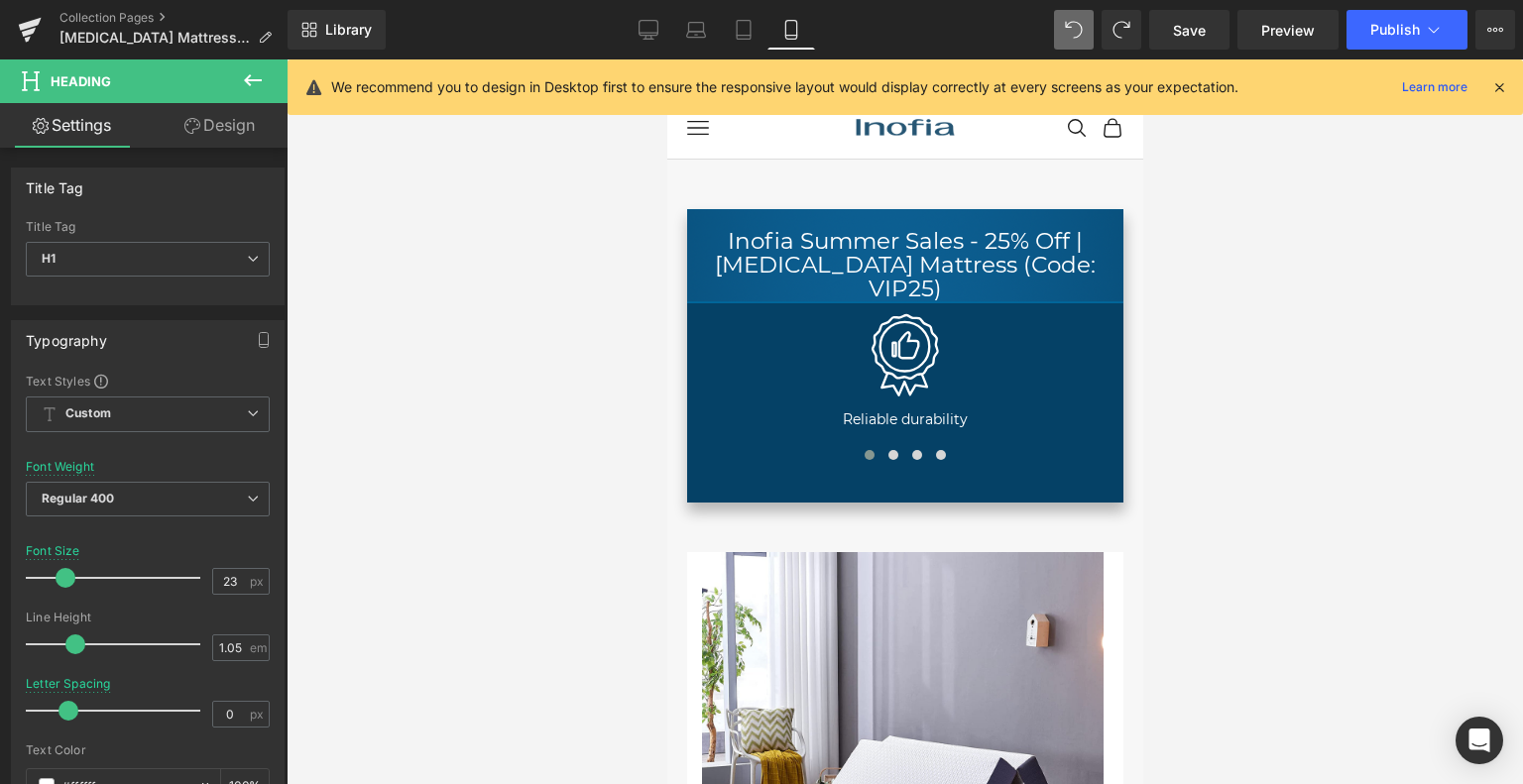 click on "Inofia Summer Sales - 25% Off | [MEDICAL_DATA] Mattress (Code: VIP25)
Heading
Hero Banner
Image
Reliable durability
Text Block
Row
Image         Text Block" at bounding box center (904, 2283) 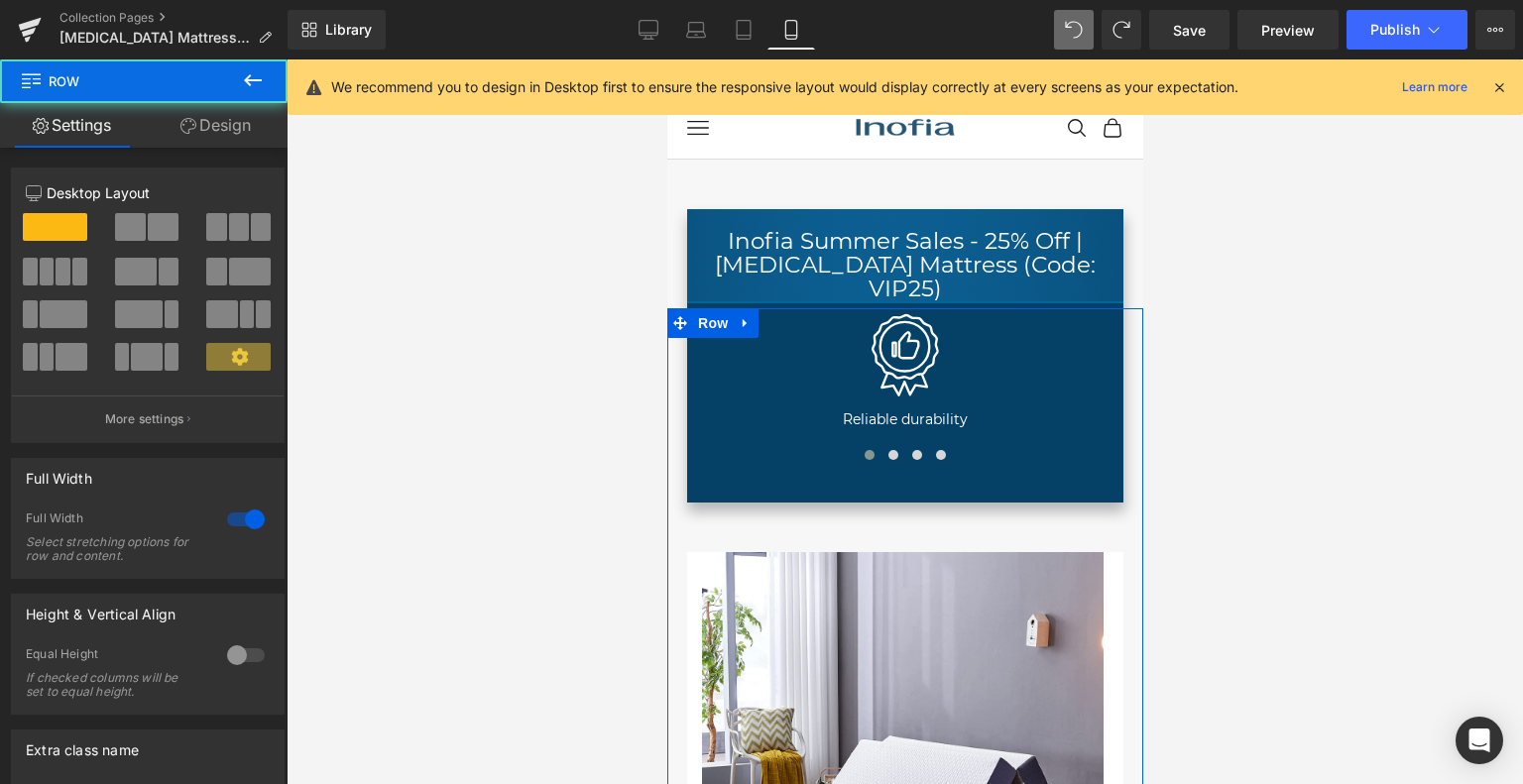 click on "Inofia Summer Sales - 25% Off | [MEDICAL_DATA] Mattress (Code: VIP25)
Heading
Hero Banner
Image
Reliable durability
Text Block
Row
Image         Text Block" at bounding box center [904, 1073] 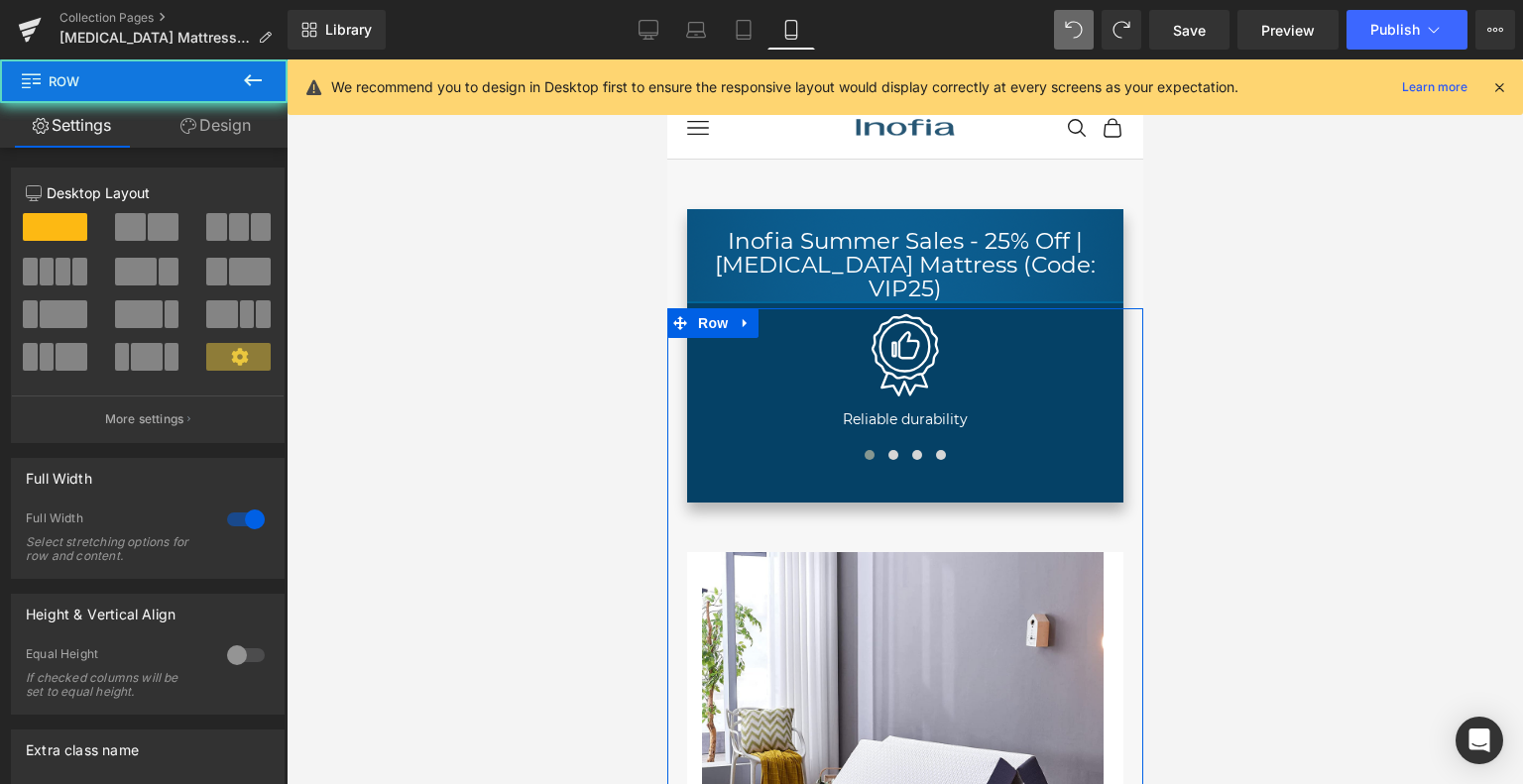 click on "Inofia Summer Sales - 25% Off | [MEDICAL_DATA] Mattress (Code: VIP25)
Heading
Hero Banner
Image
Reliable durability
Text Block
Row
Image         Text Block" at bounding box center (904, 1073) 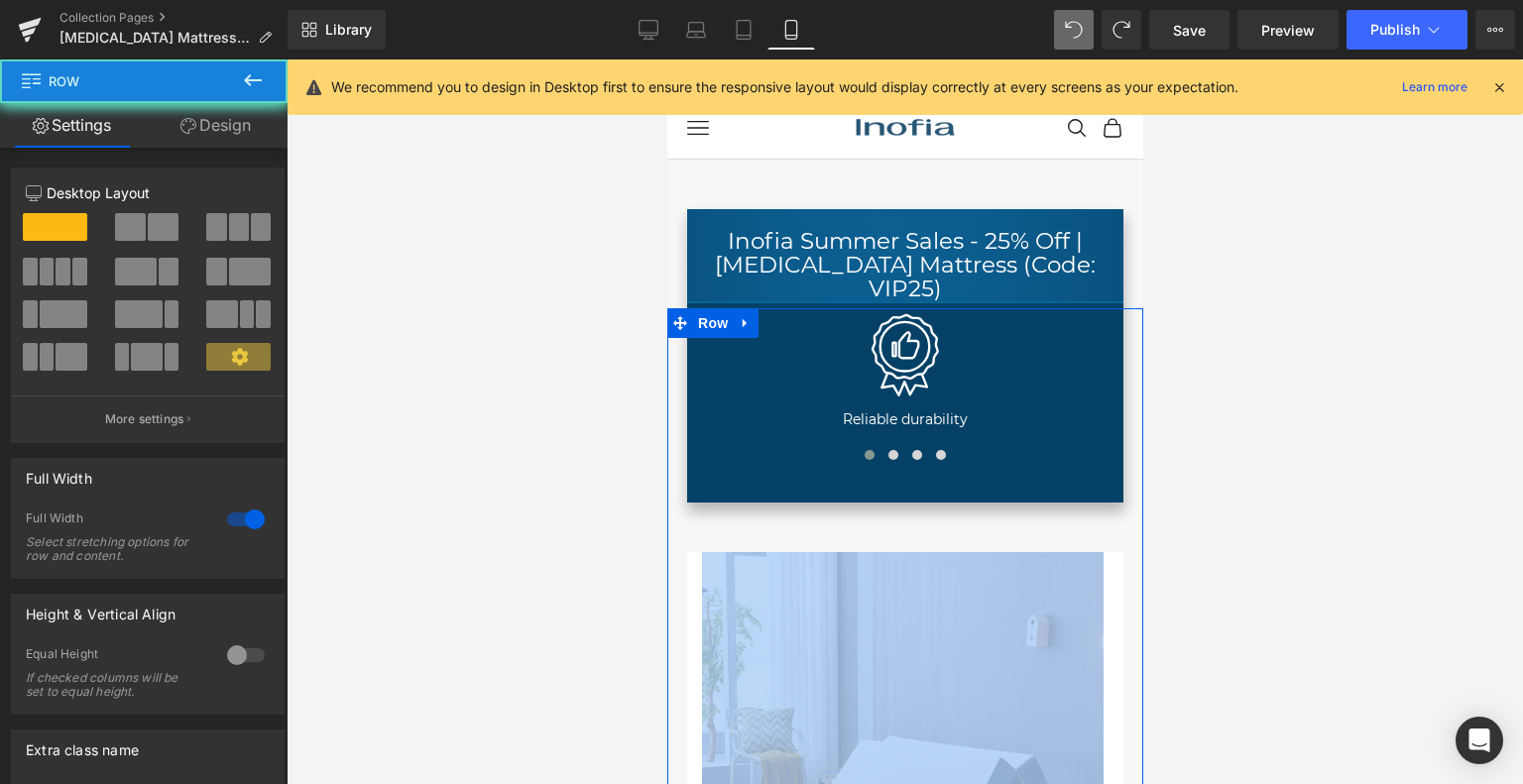 click on "Inofia Summer Sales - 25% Off | [MEDICAL_DATA] Mattress (Code: VIP25)
Heading
Hero Banner
Image
Reliable durability
Text Block
Row
Image         Text Block" at bounding box center [904, 1073] 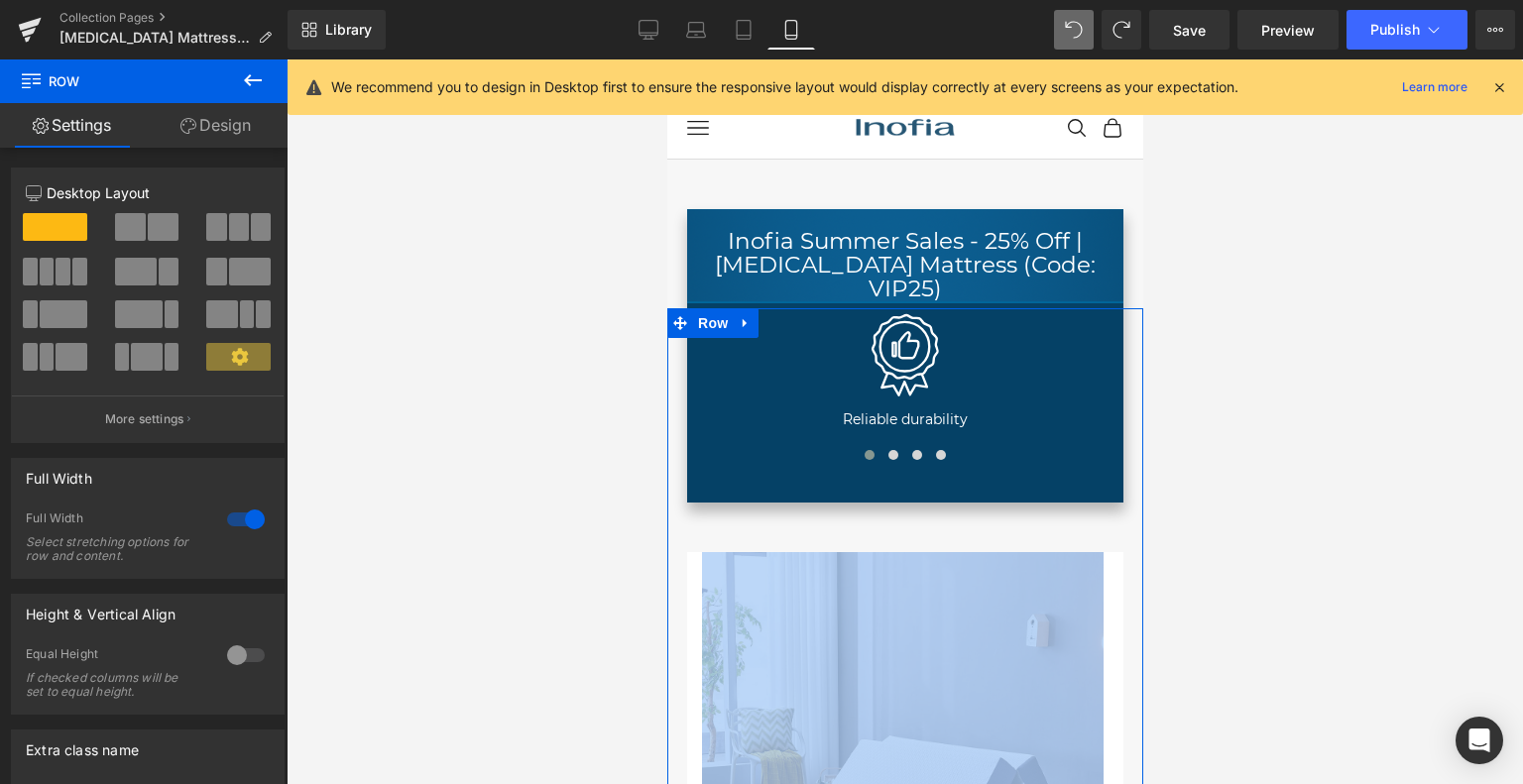 click on "Inofia Summer Sales - 25% Off | [MEDICAL_DATA] Mattress (Code: VIP25)
Heading
Hero Banner
Image
Reliable durability
Text Block
Row
Image         Text Block" at bounding box center (904, 1073) 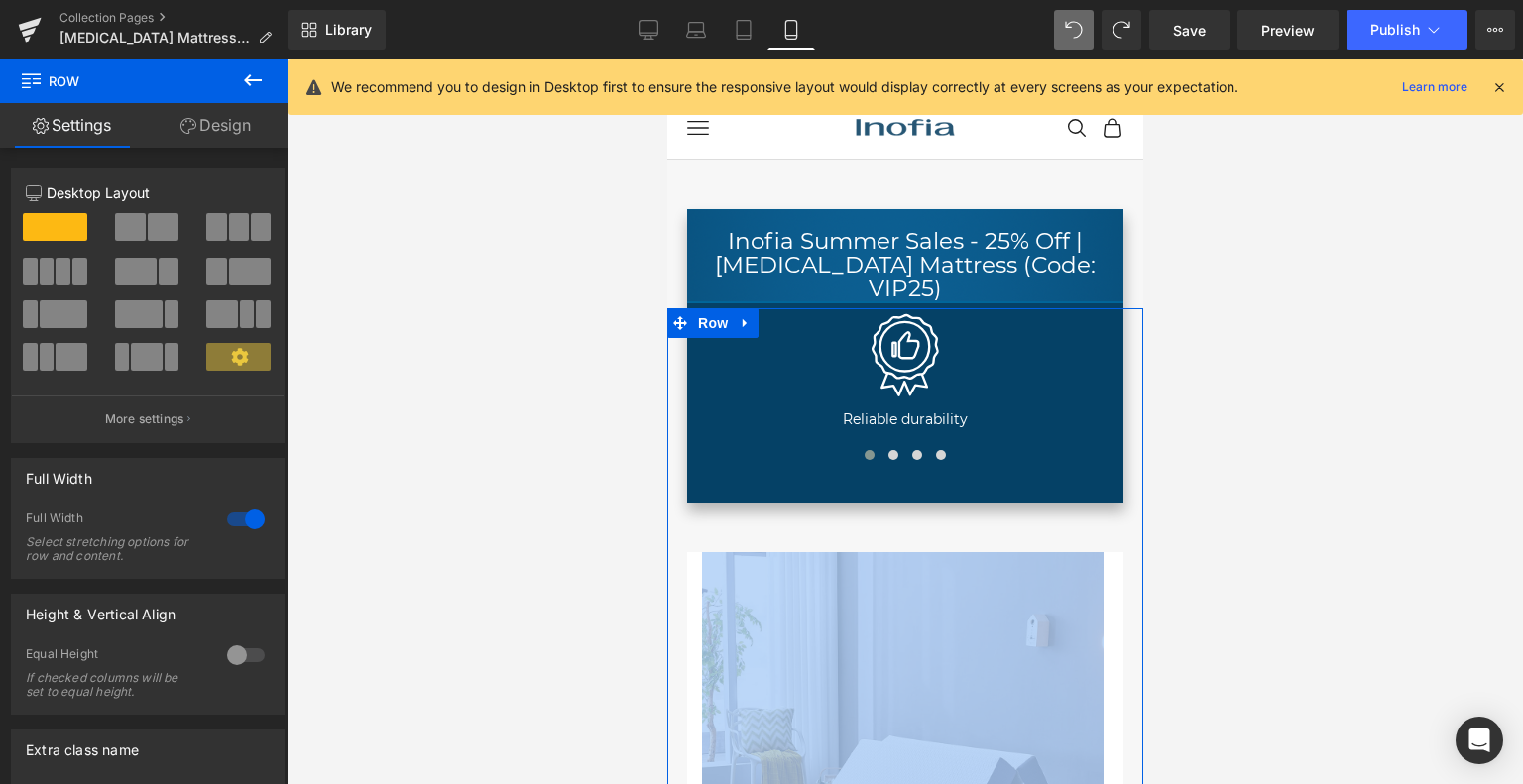 click on "Inofia Summer Sales - 25% Off | [MEDICAL_DATA] Mattress (Code: VIP25)
Heading
Hero Banner
Image
Reliable durability
Text Block
Row
Image         Text Block" at bounding box center [904, 1073] 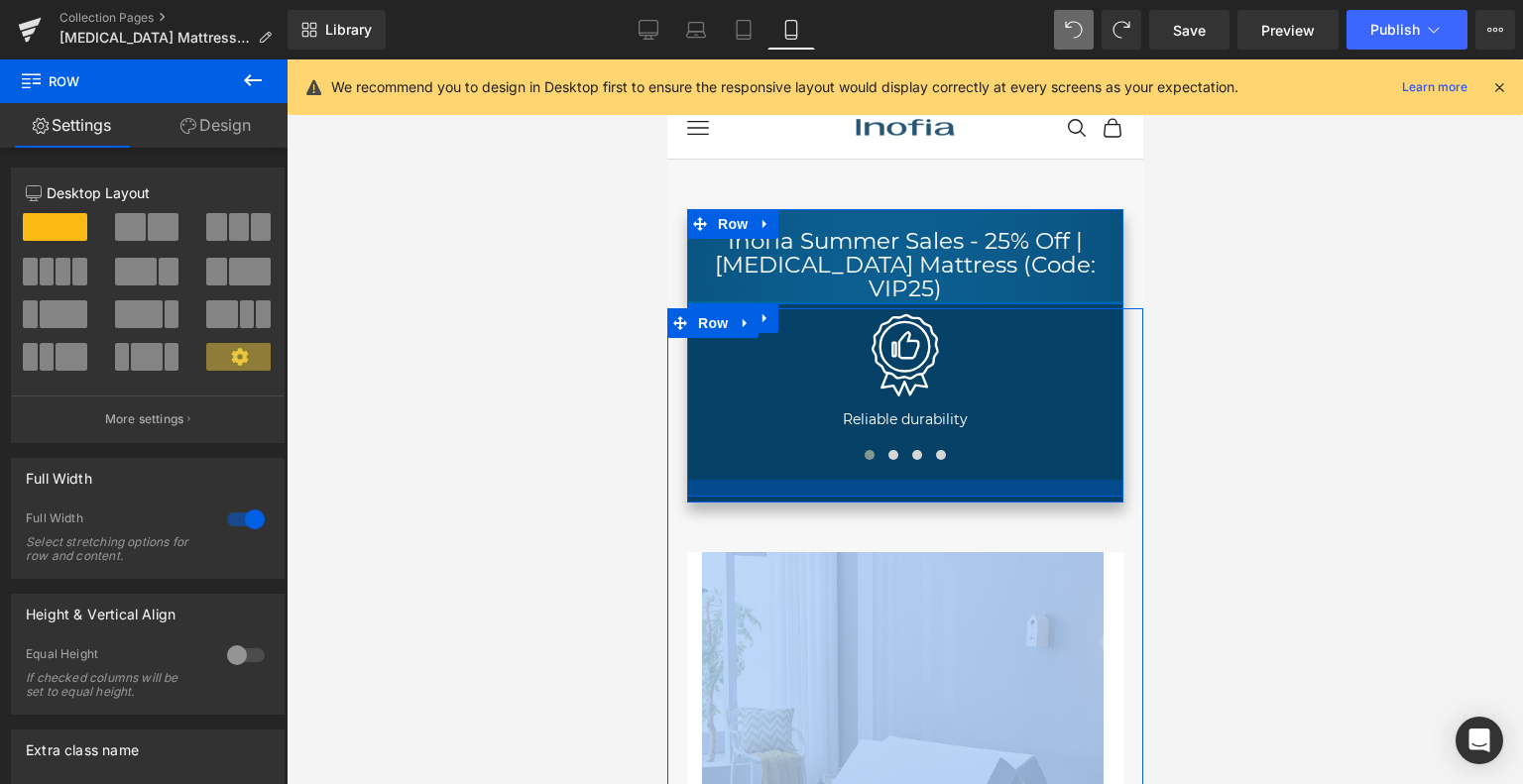click at bounding box center (904, 488) 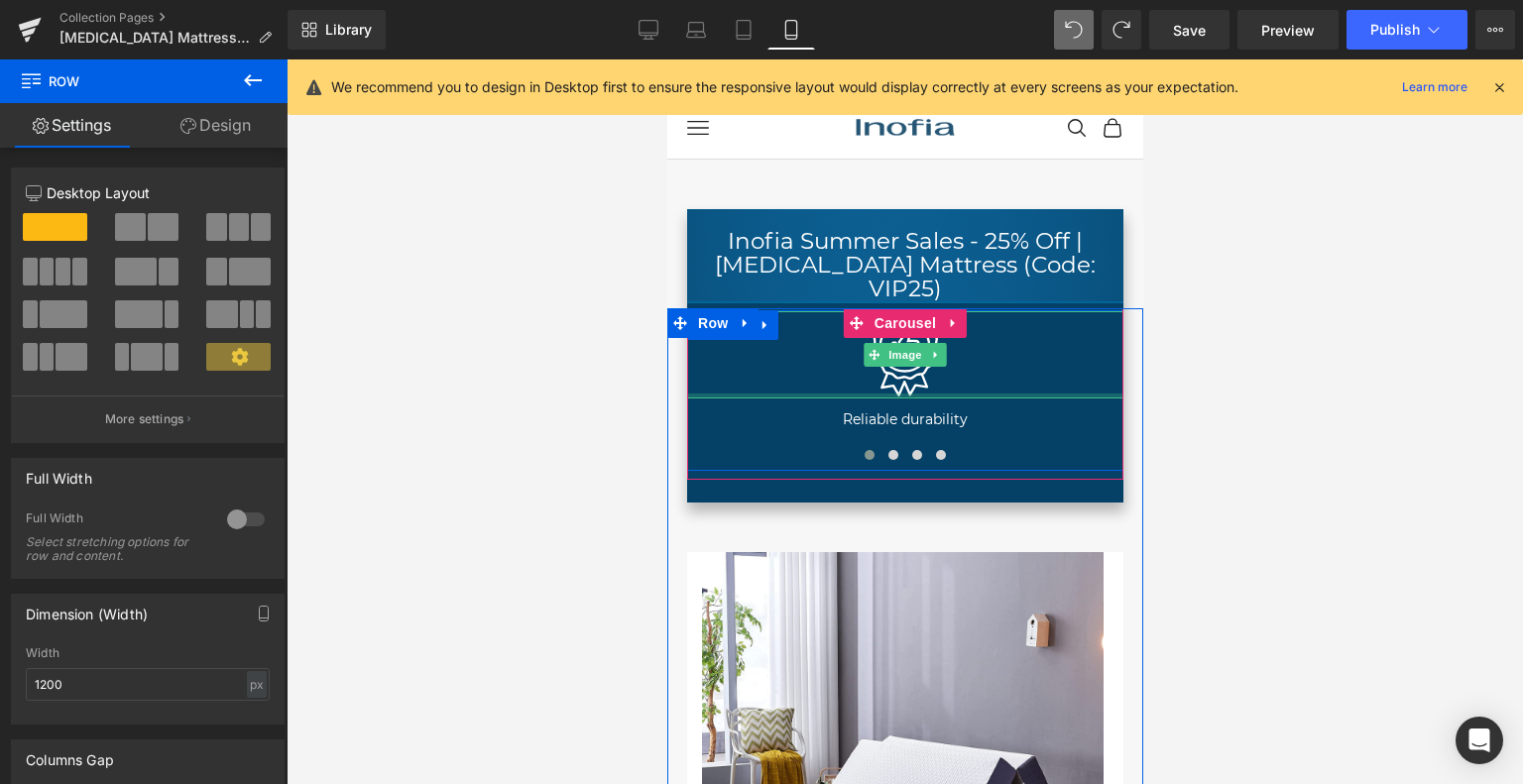click on "Image" at bounding box center (904, 355) 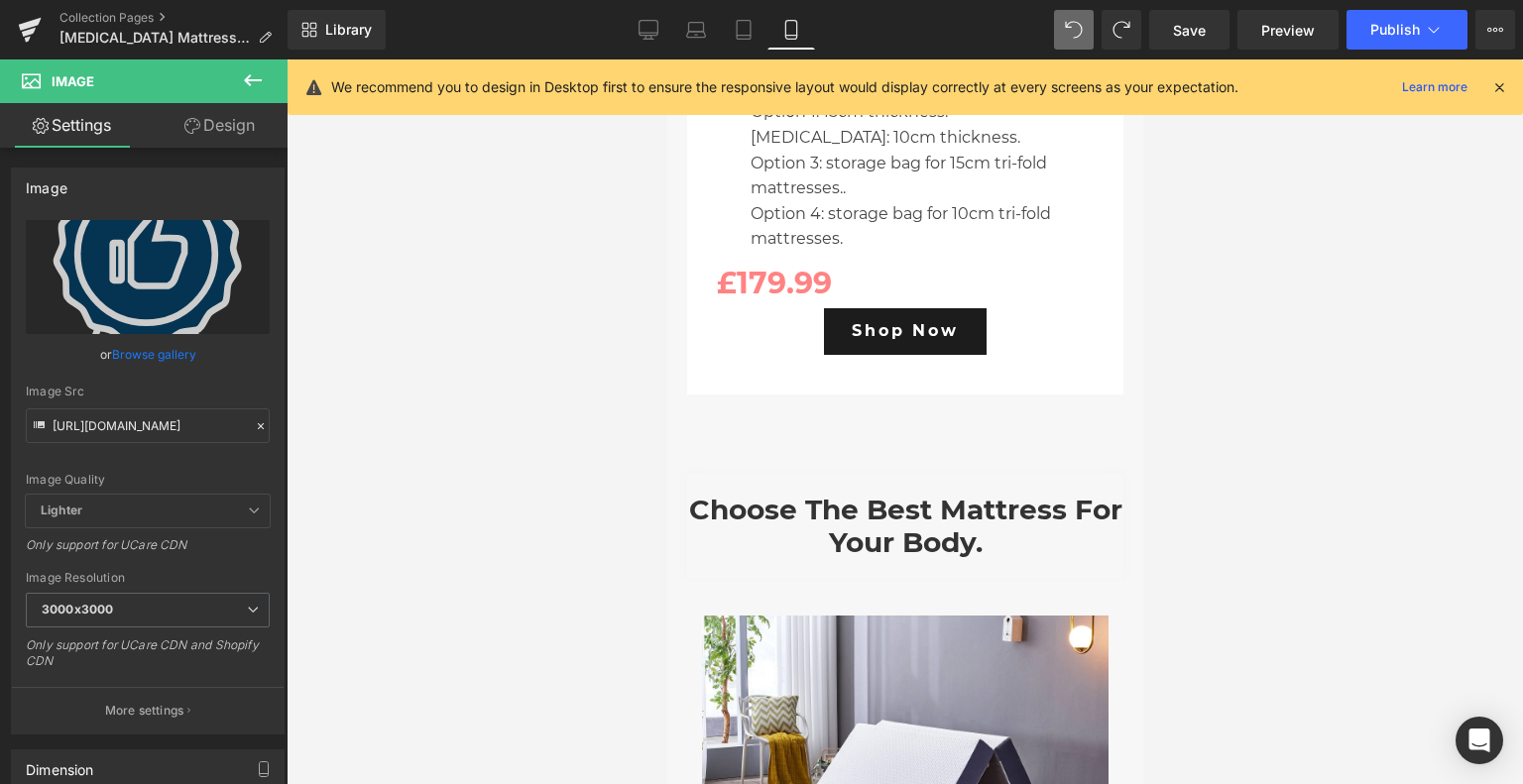 scroll, scrollTop: 1288, scrollLeft: 0, axis: vertical 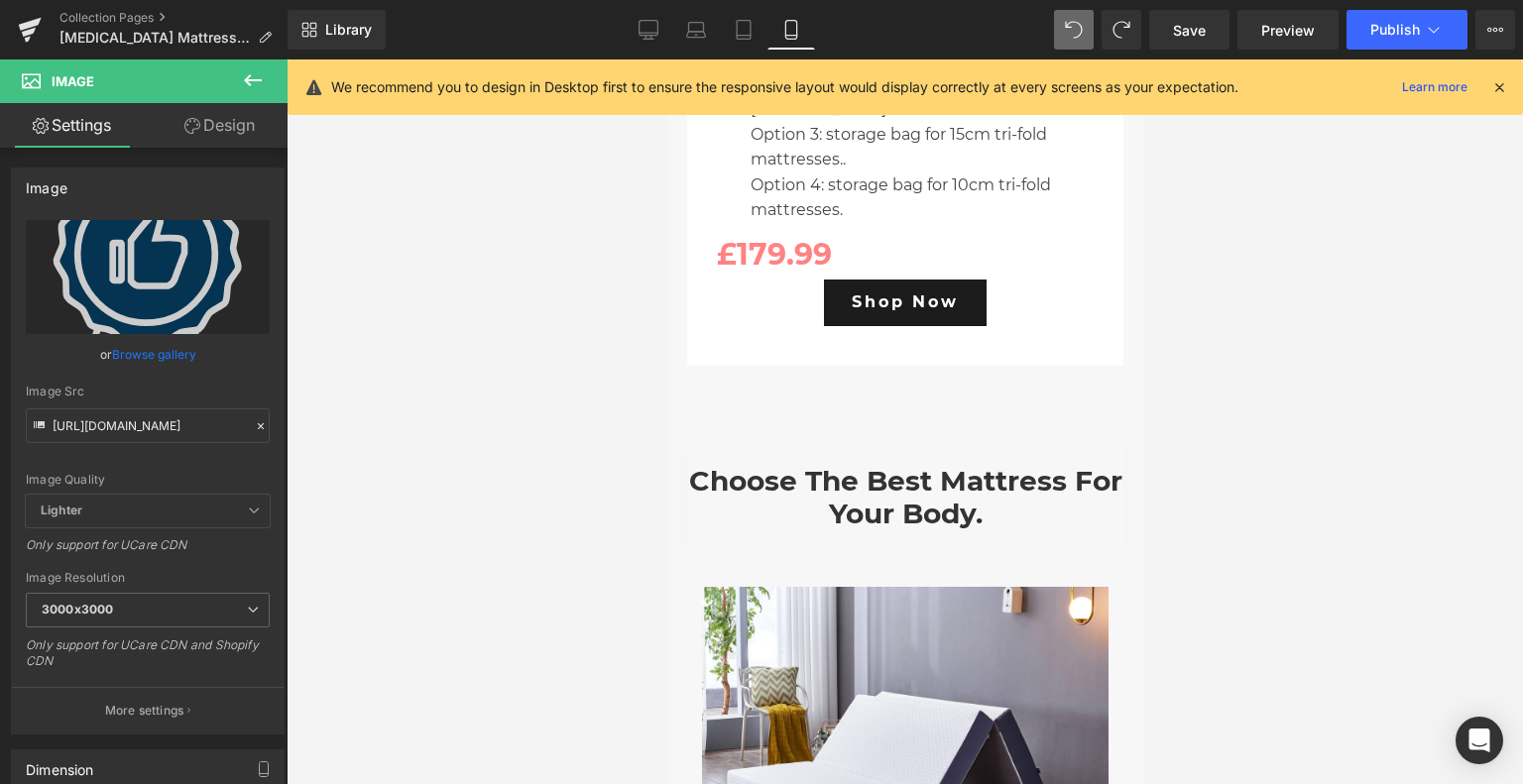click on "Choose The Best Mattress for Your Body." at bounding box center [904, 498] 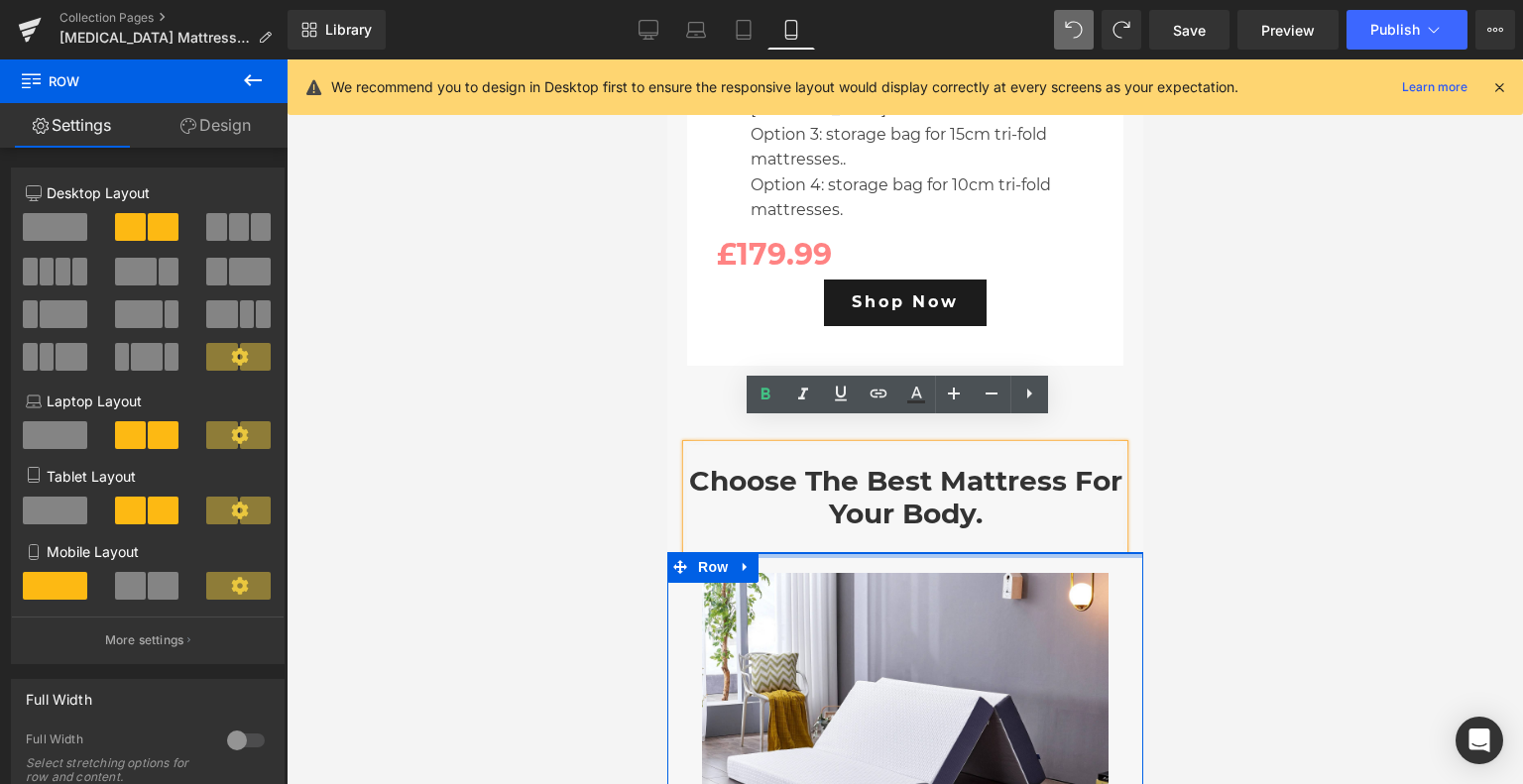 drag, startPoint x: 821, startPoint y: 540, endPoint x: 825, endPoint y: 495, distance: 45.177428 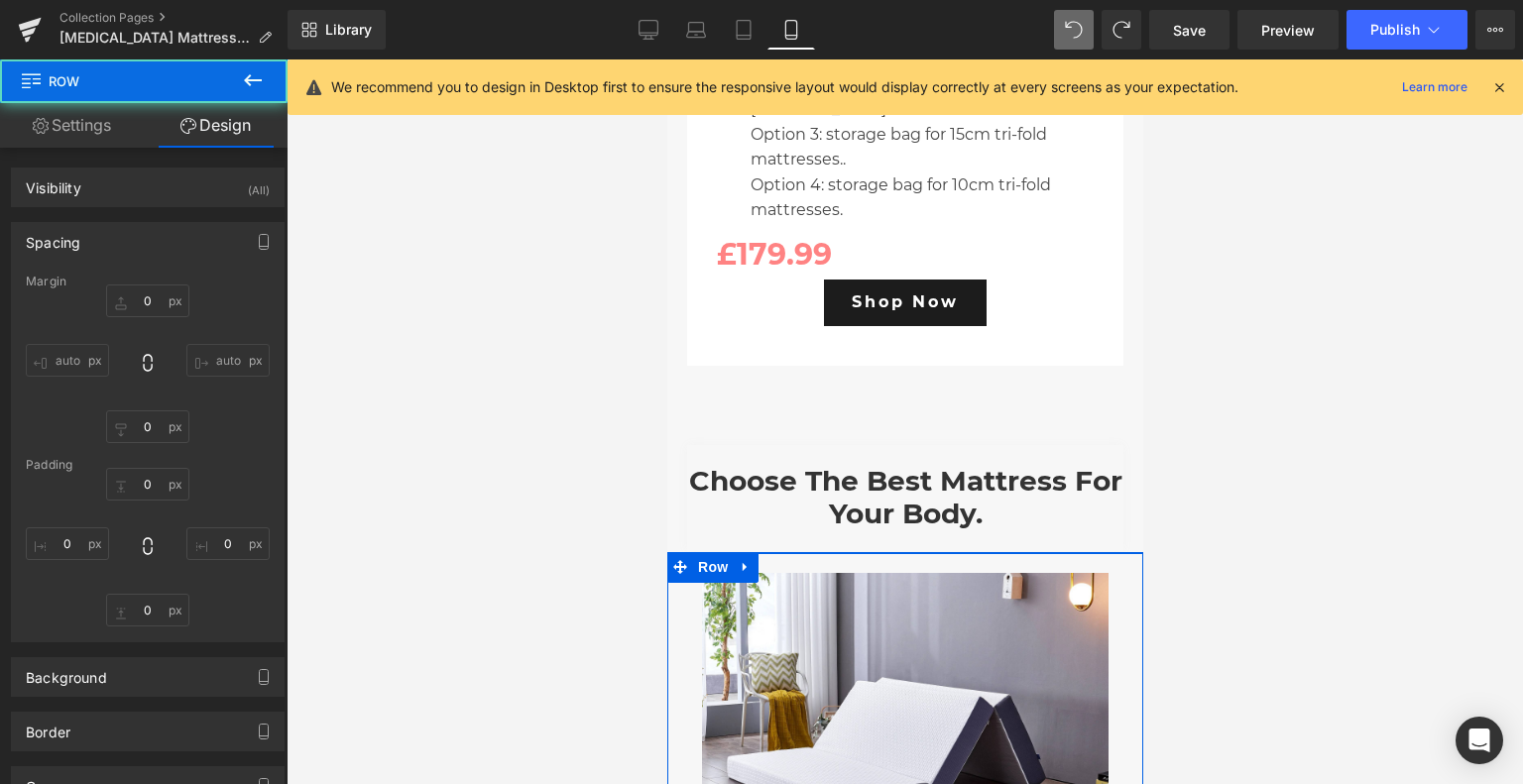 type on "0" 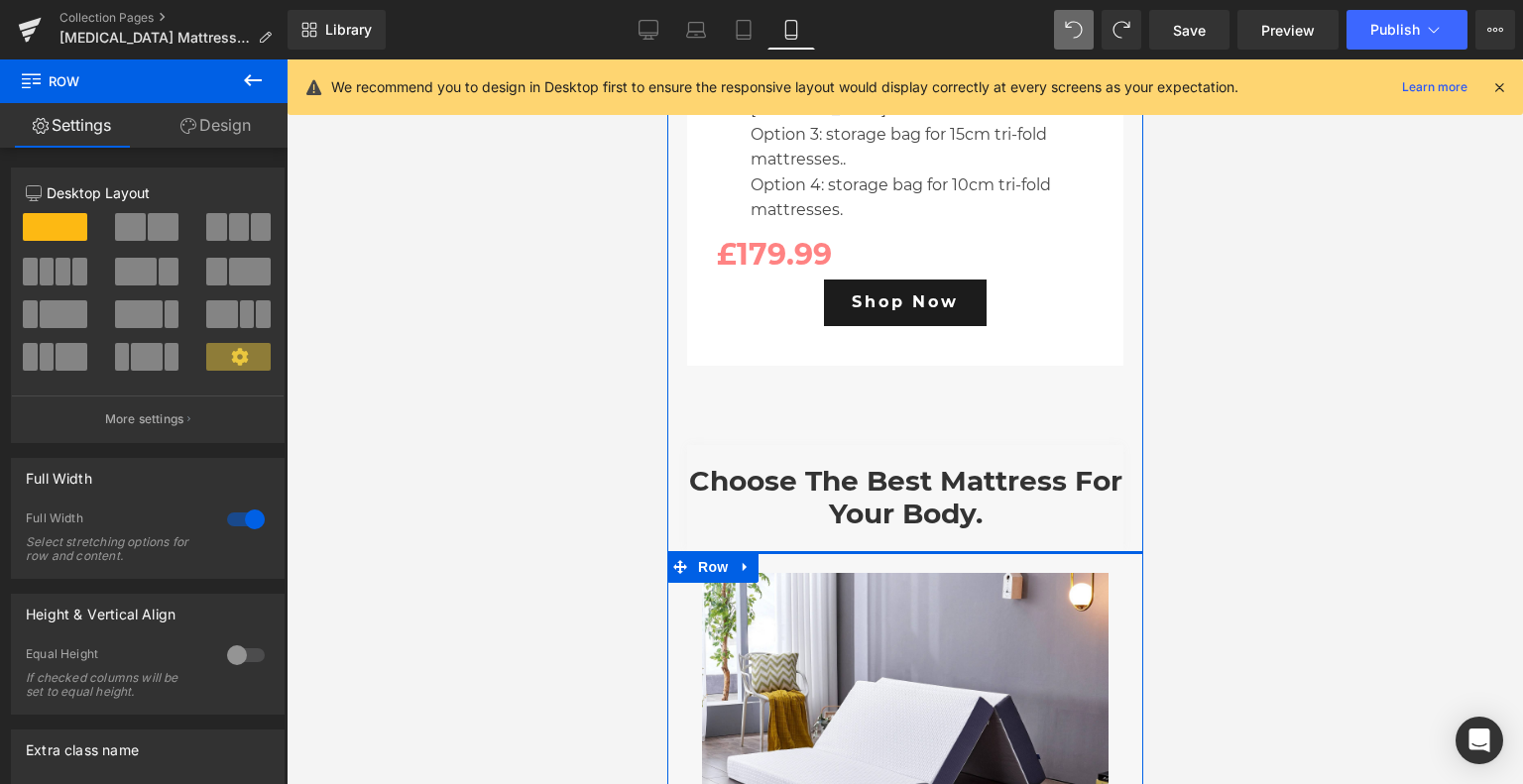 click on "Inofia Summer Sales - 25% Off | [MEDICAL_DATA] Mattress (Code: VIP25)
Heading
Hero Banner
Image
Reliable durability
Text Block
Row
Image         Text Block" at bounding box center (904, -215) 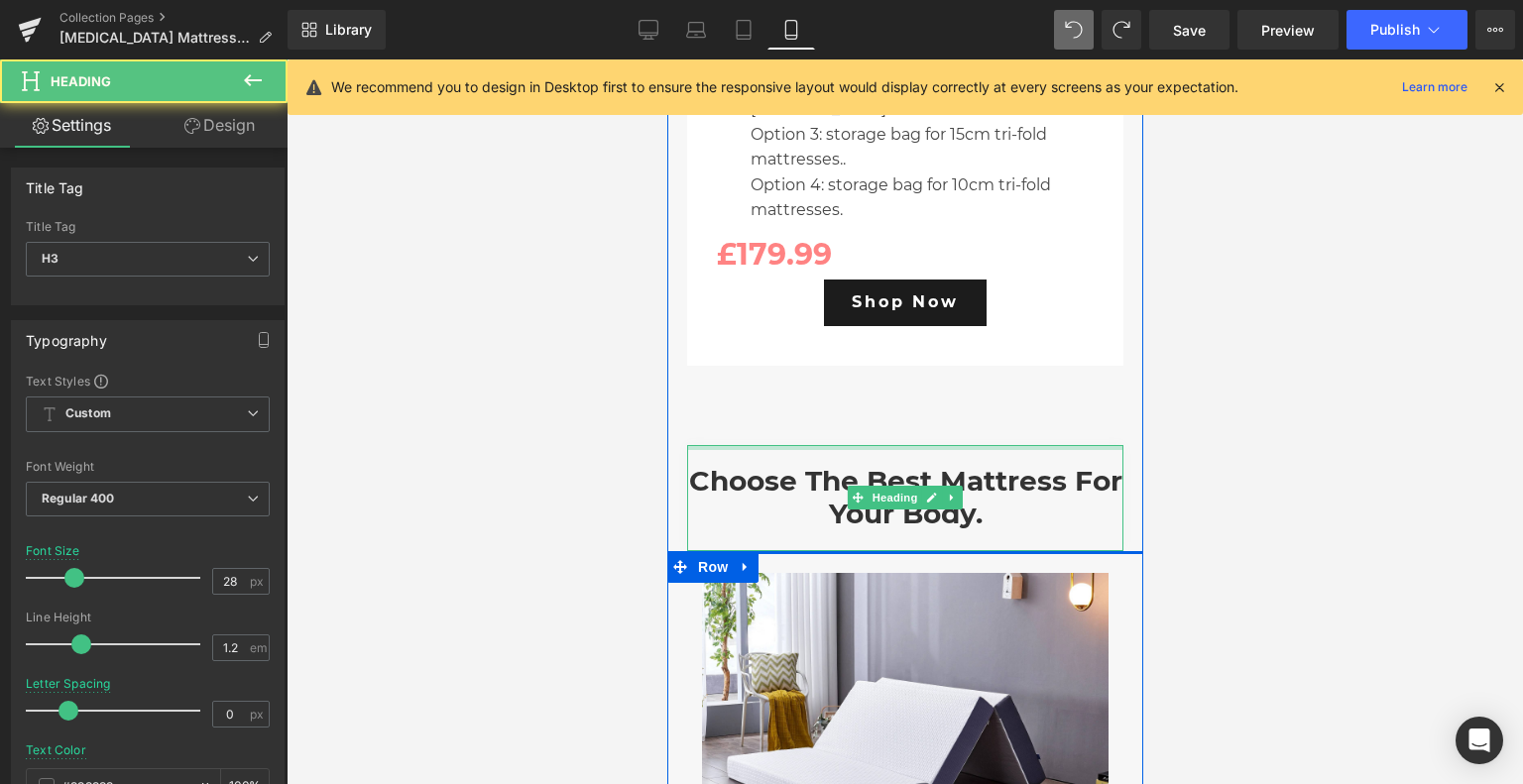 drag, startPoint x: 862, startPoint y: 435, endPoint x: 862, endPoint y: 422, distance: 13 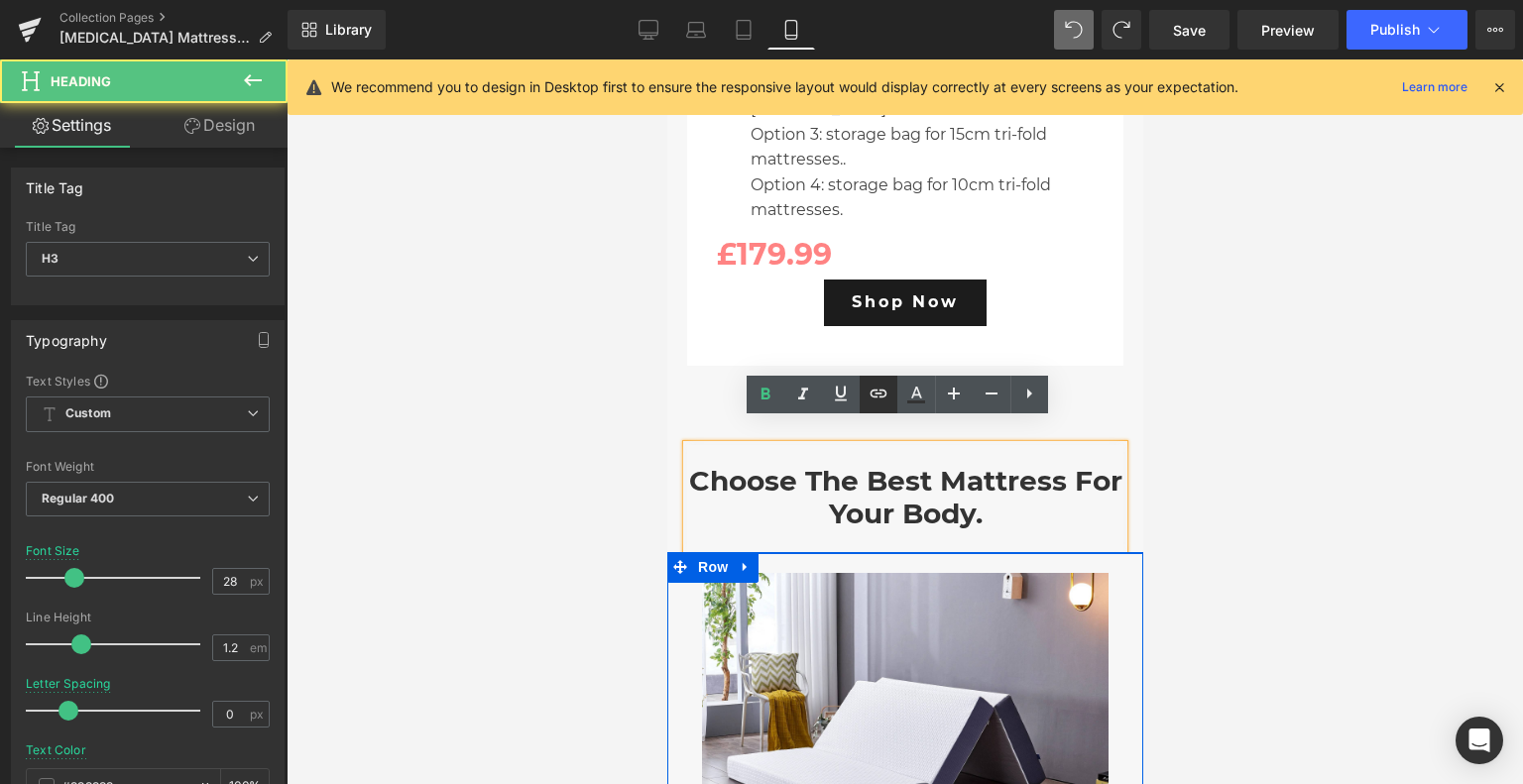click at bounding box center (879, 394) 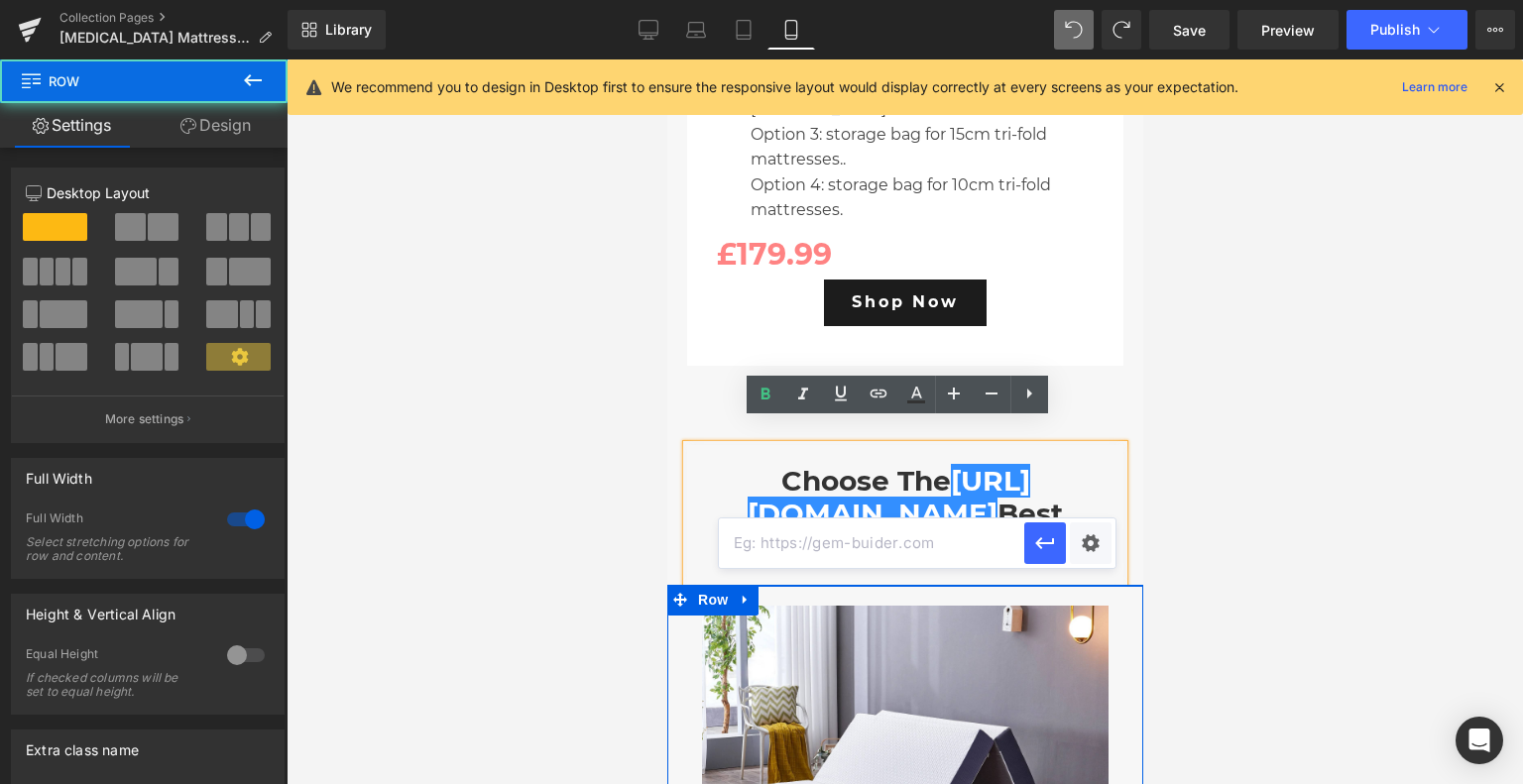 click on "Inofia Summer Sales - 25% Off | [MEDICAL_DATA] Mattress (Code: VIP25)
Heading
Hero Banner
Image
Reliable durability
Text Block
Row
Image         Text Block" at bounding box center [904, -198] 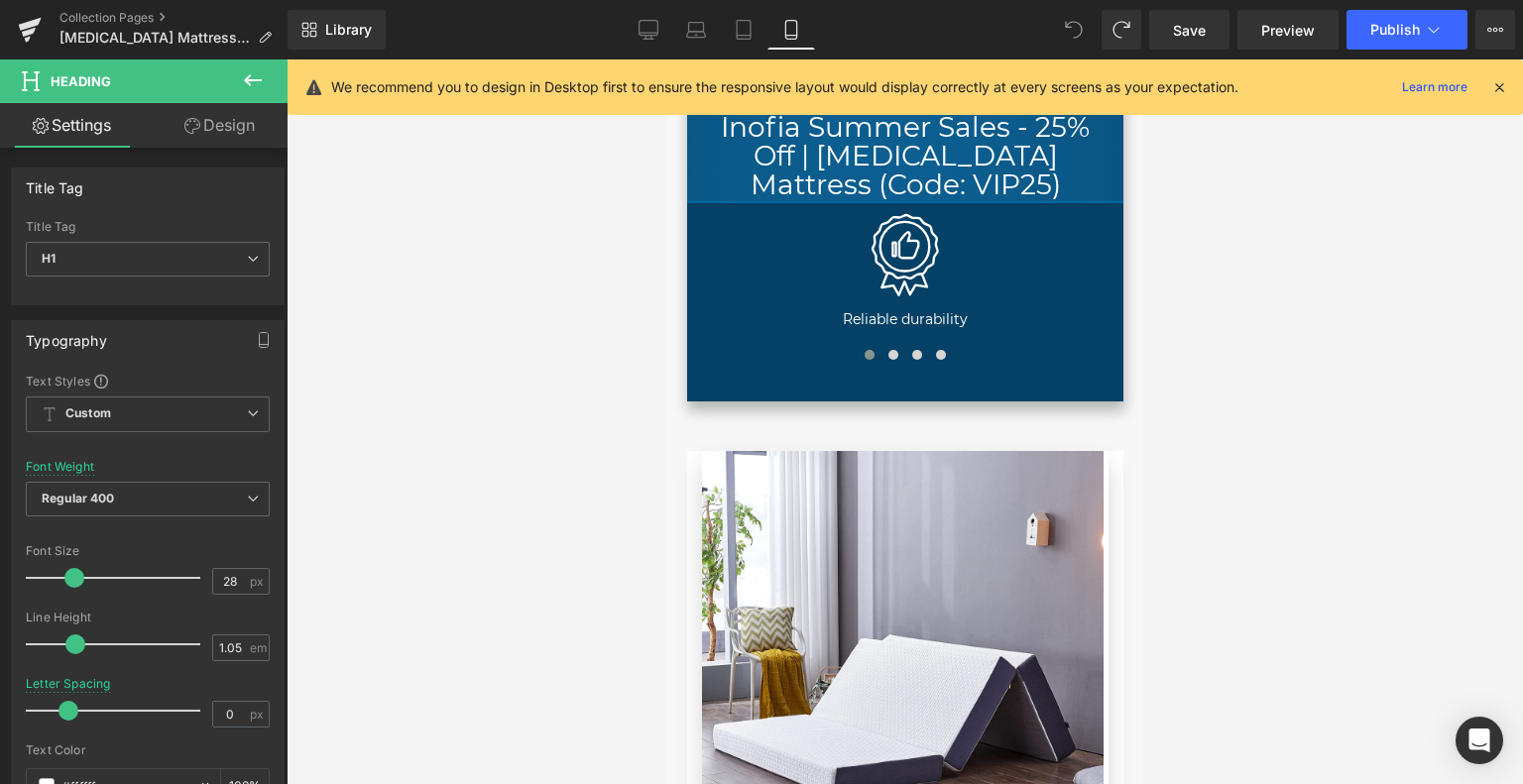 scroll, scrollTop: 0, scrollLeft: 0, axis: both 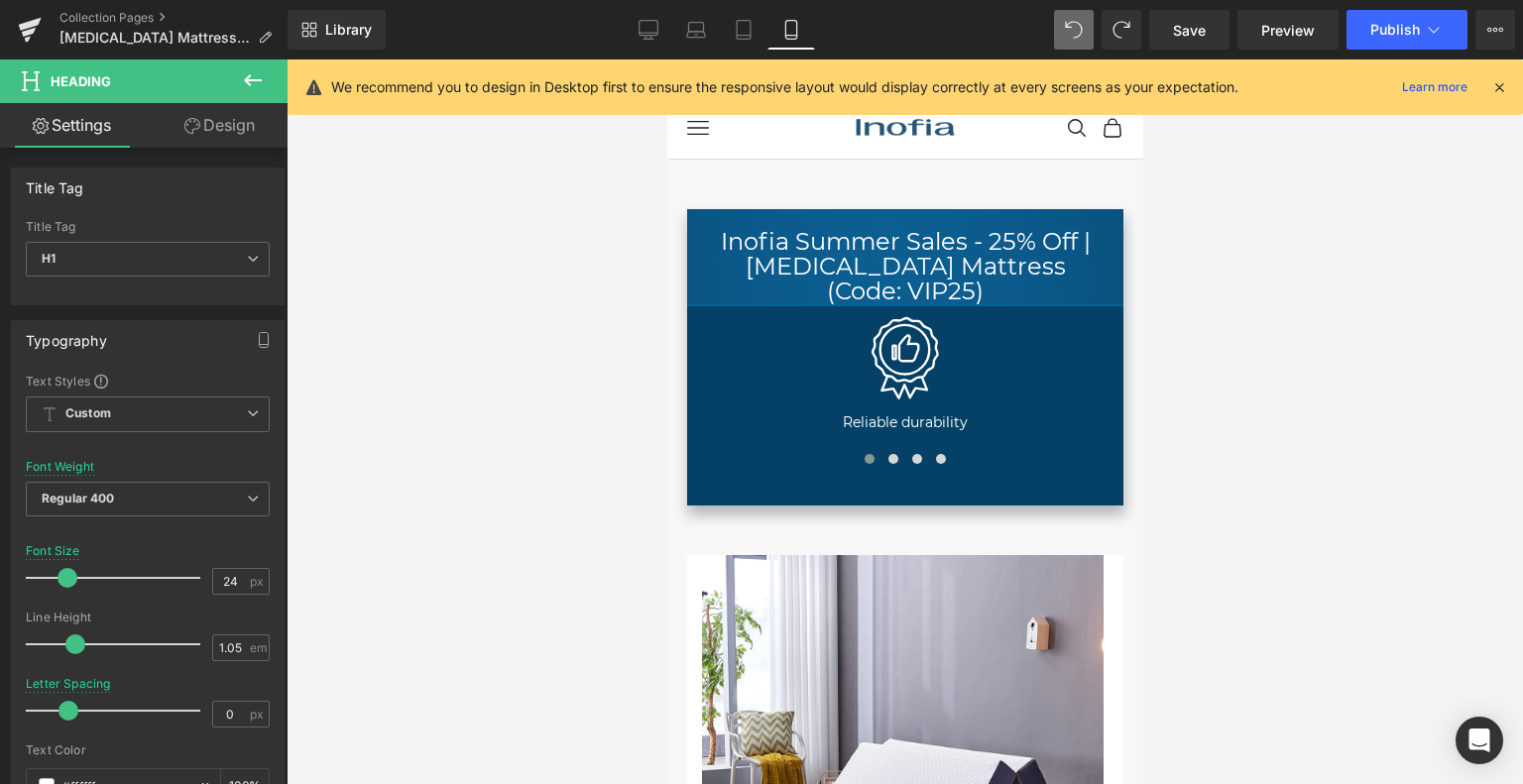 type on "23" 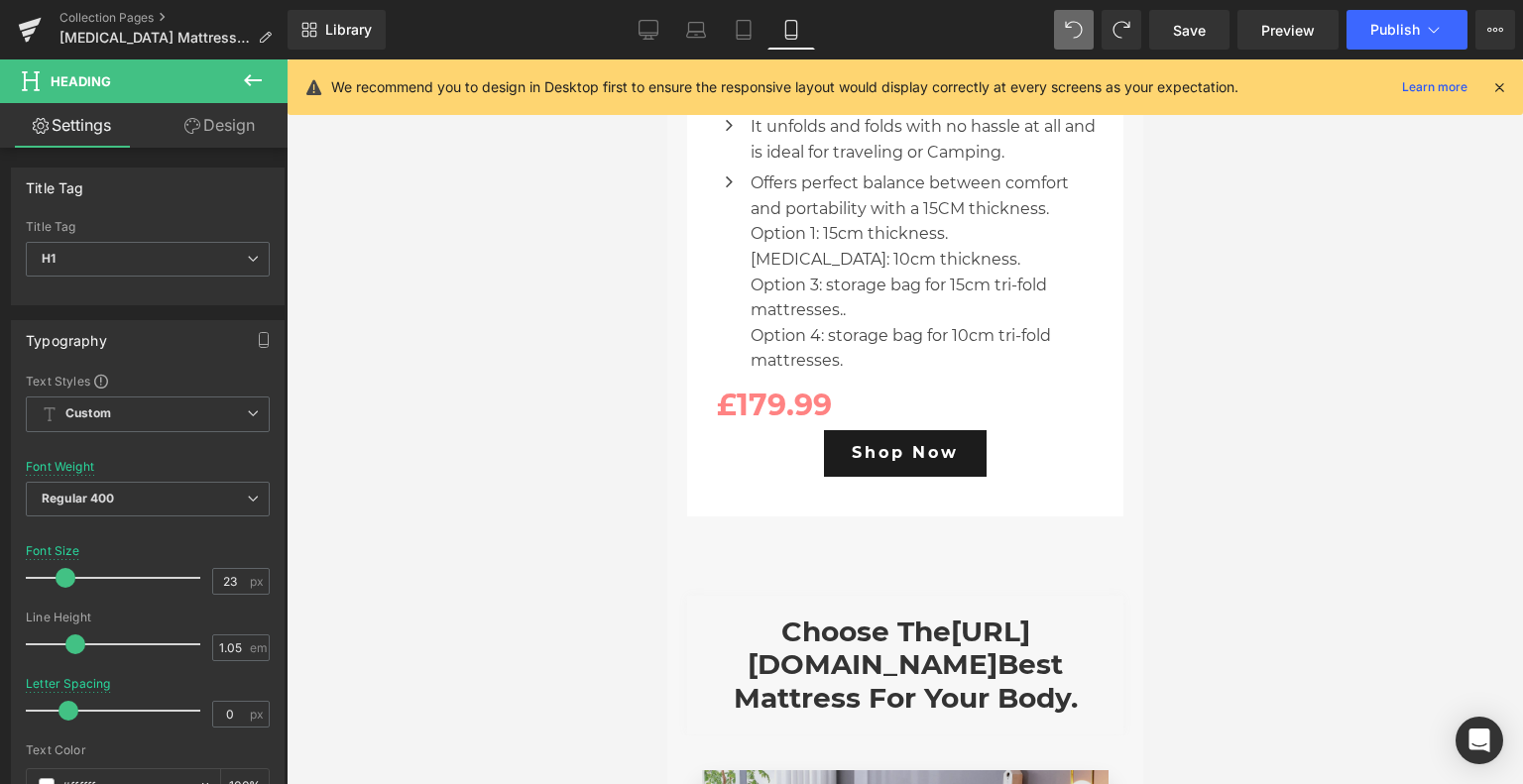 scroll, scrollTop: 1388, scrollLeft: 0, axis: vertical 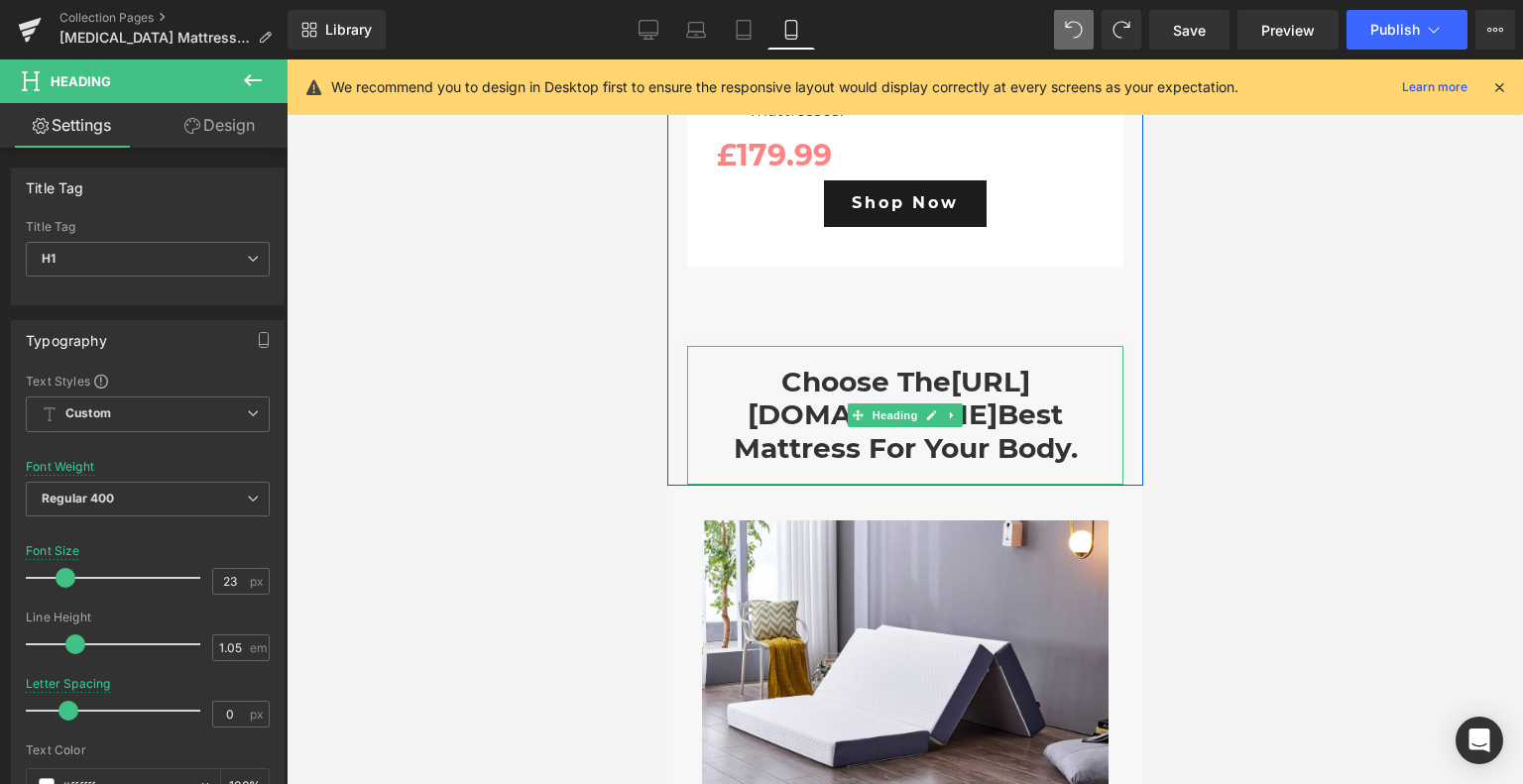 click on "Choose The  [URL][DOMAIN_NAME] Best Mattress for Your Body." at bounding box center [904, 415] 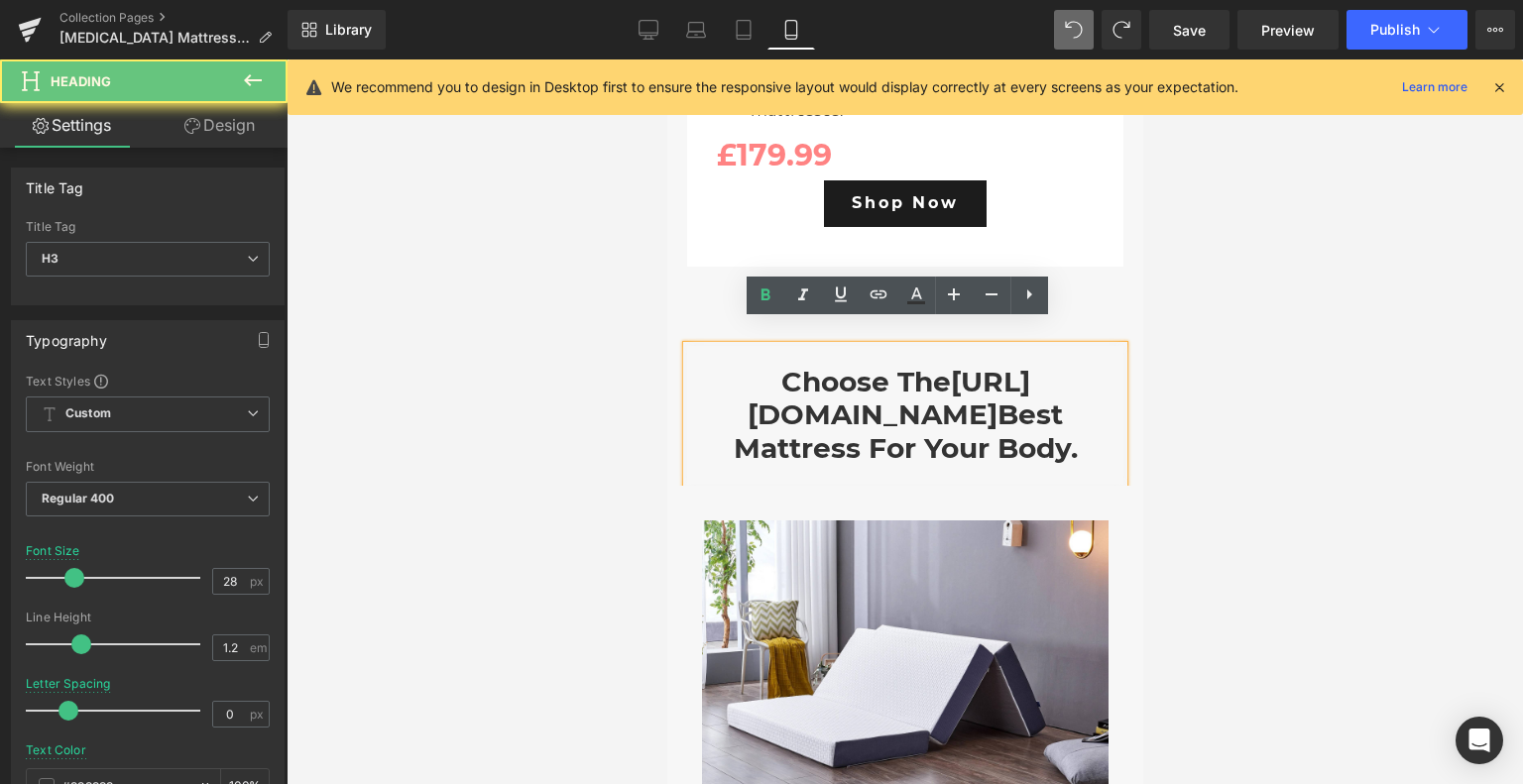 click on "Choose The  [URL][DOMAIN_NAME] Best Mattress for Your Body." at bounding box center [904, 415] 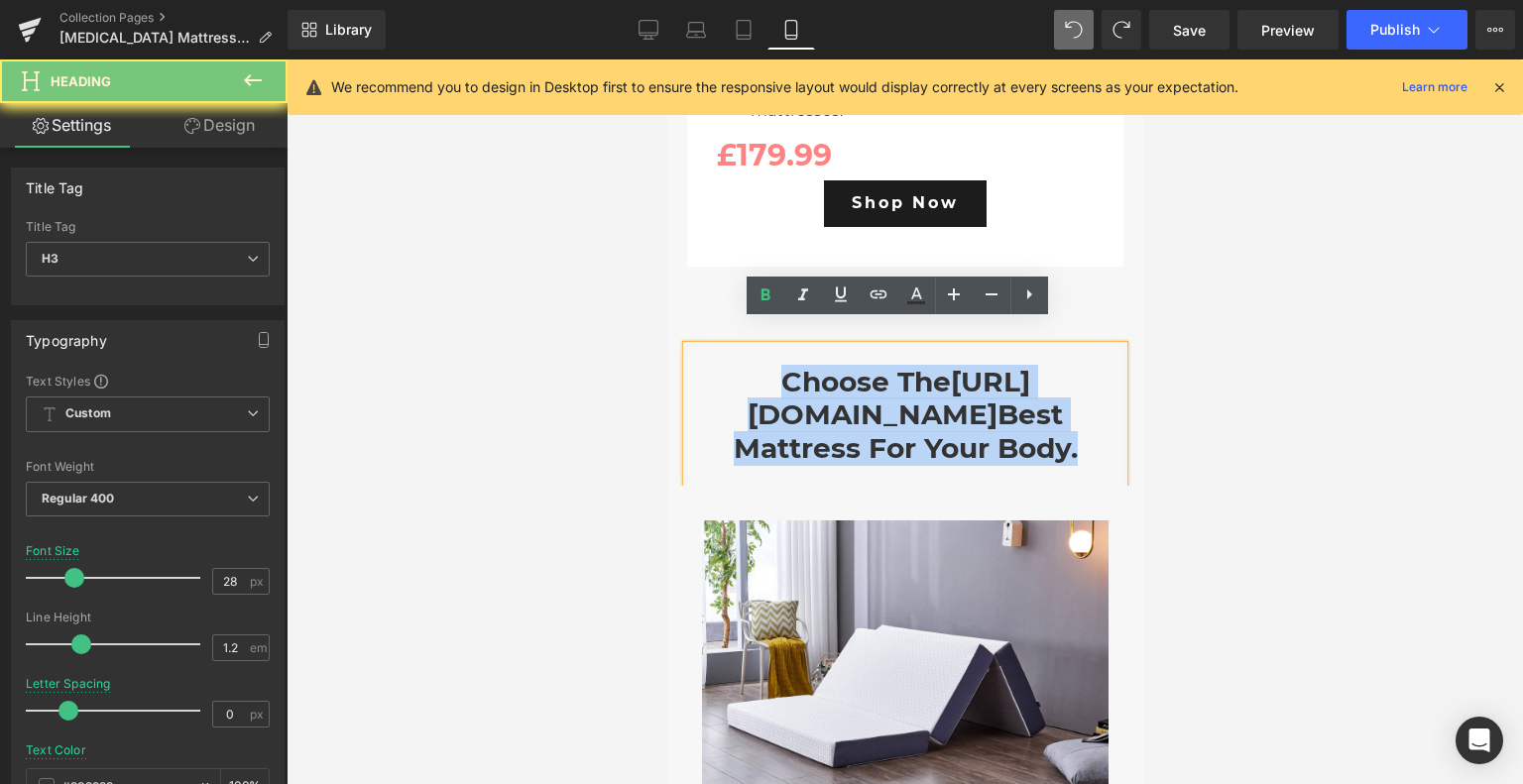 click on "Choose The  [URL][DOMAIN_NAME] Best Mattress for Your Body." at bounding box center [904, 415] 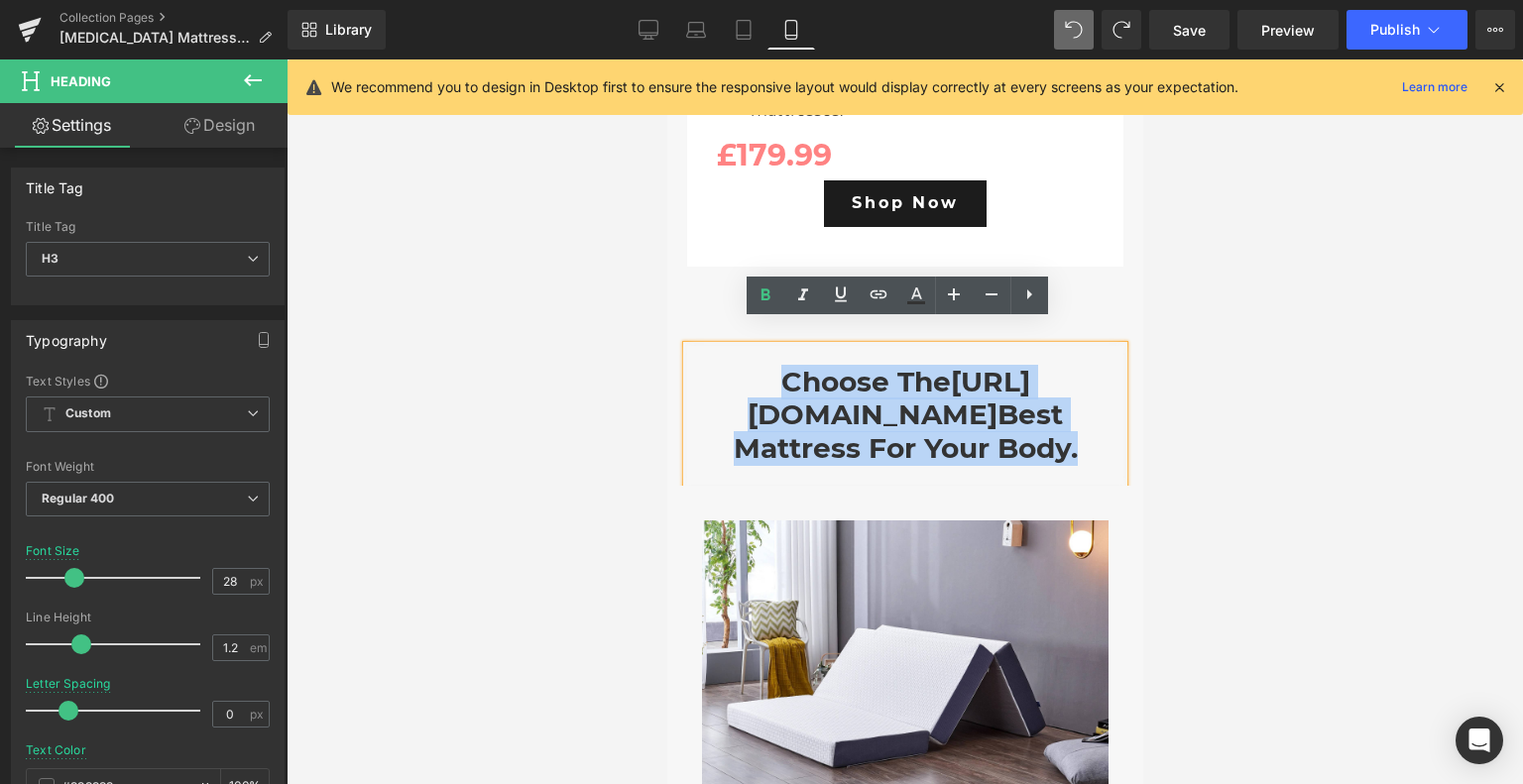 click on "Choose The  [URL][DOMAIN_NAME] Best Mattress for Your Body." at bounding box center [904, 415] 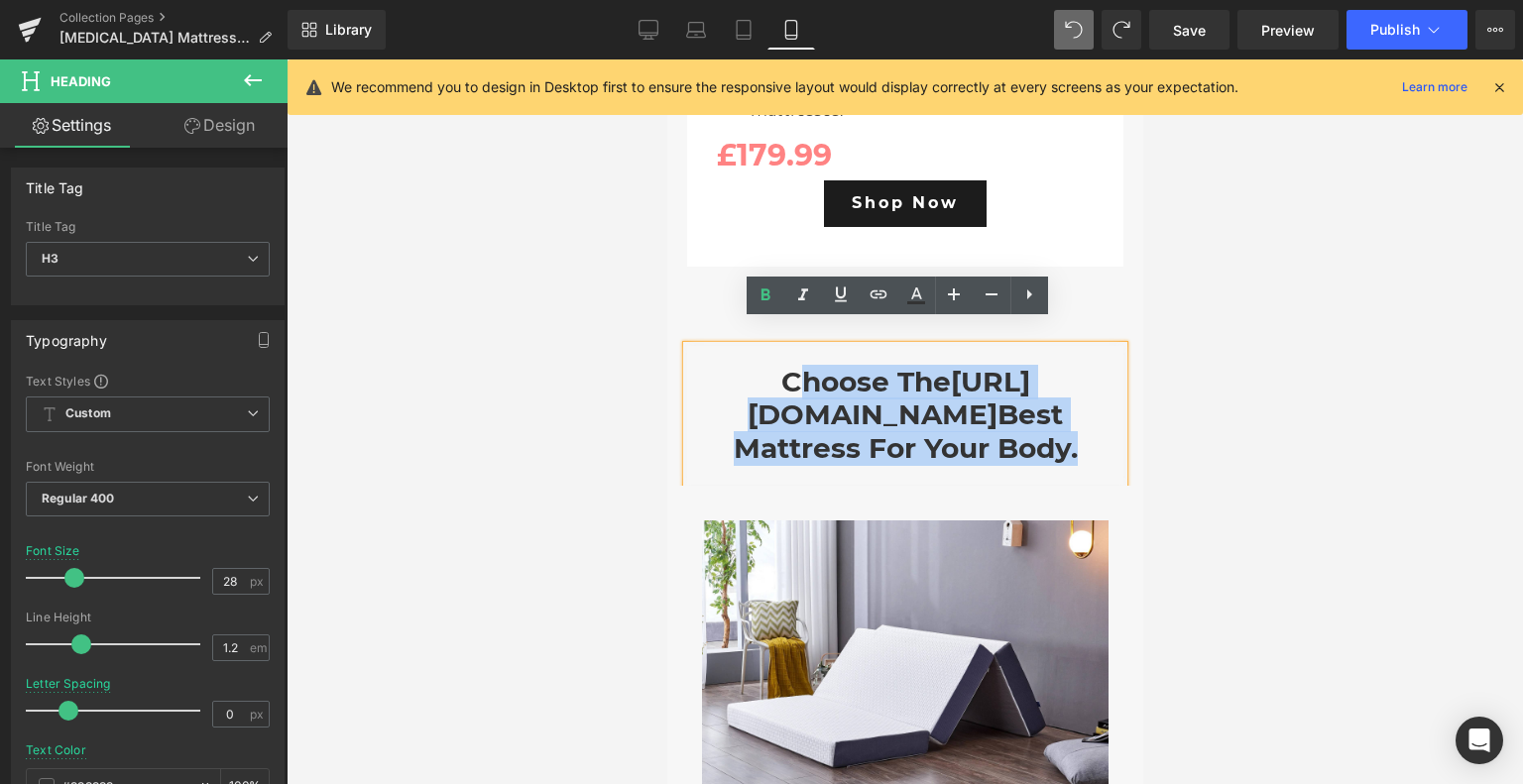 drag, startPoint x: 970, startPoint y: 435, endPoint x: 739, endPoint y: 348, distance: 246.84003 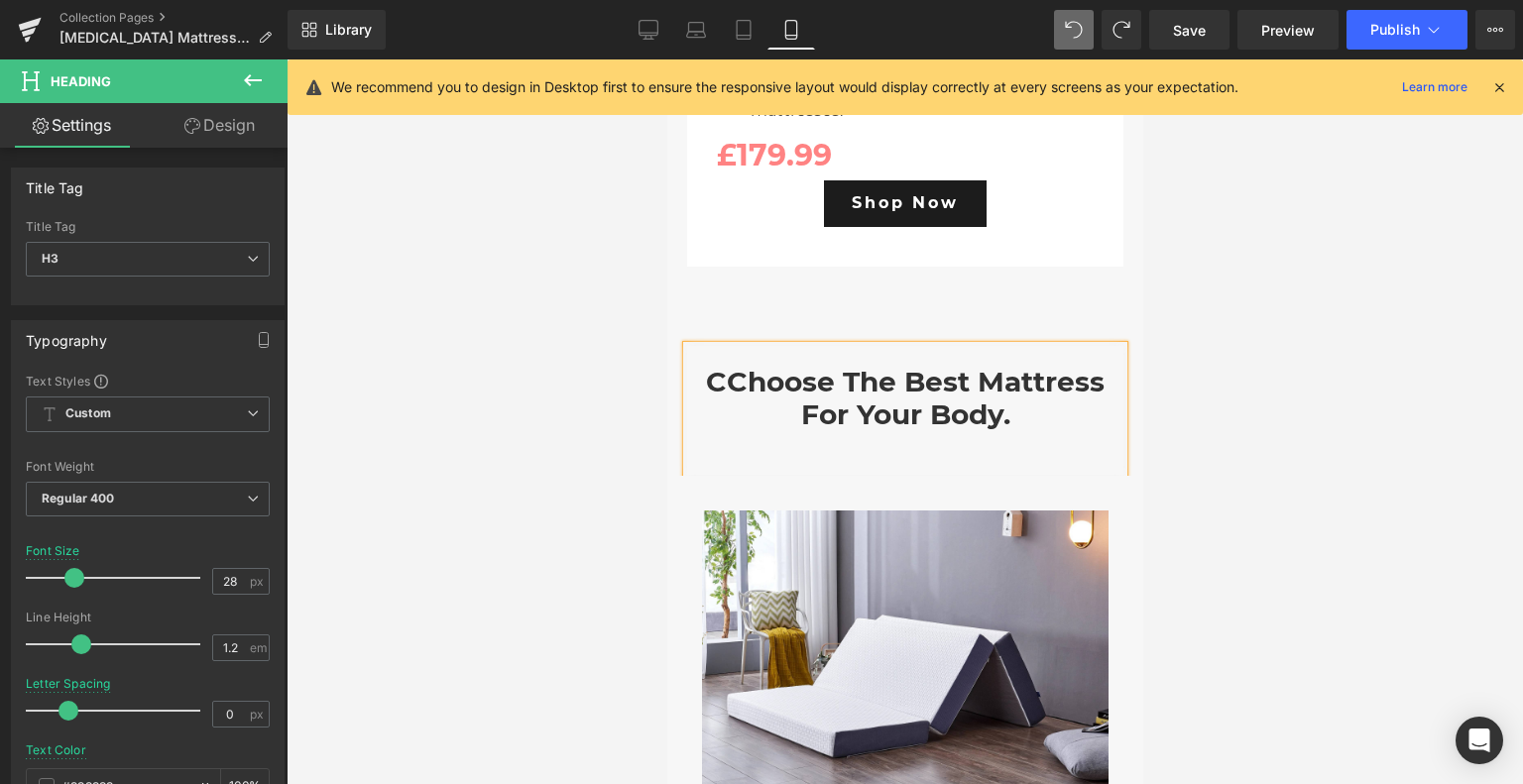 click on "CChoose The Best Mattress for Your Body." at bounding box center [904, 398] 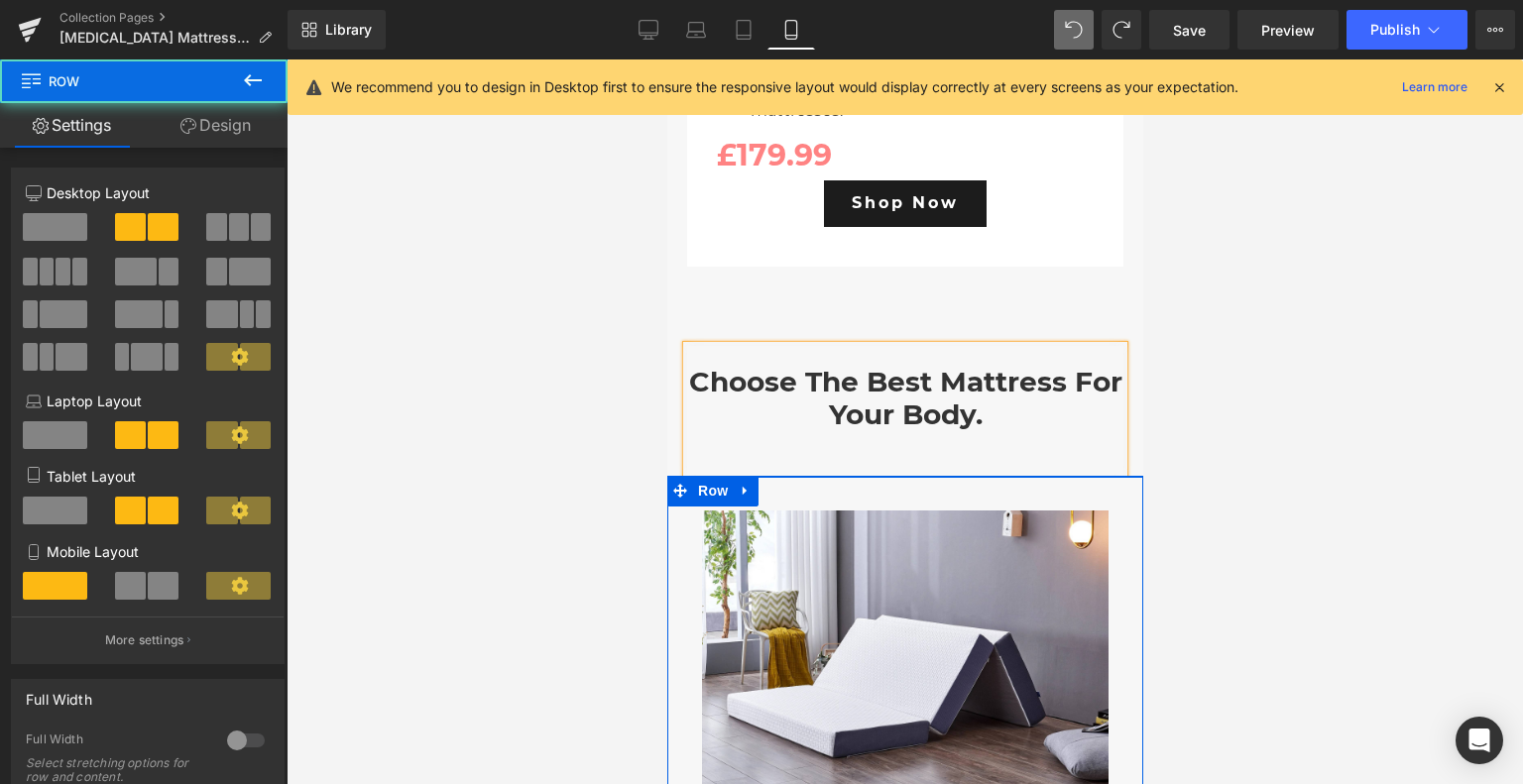 click on "Image         Inofia 15CM Tri-Fold [MEDICAL_DATA] Mattress with Cyan & Blue Colour Washable Cover,Foldable in Three Text Block
£0
£179.99
(P) Price   Ryviu: Product Review App  - Star Badge in Collection Ryviu: Product Review App         Row
Product
Image         Inofia 22cm Gel [MEDICAL_DATA] Single Mattress with Ultra Soft Removable Cover Medium Firm" at bounding box center [904, 1039] 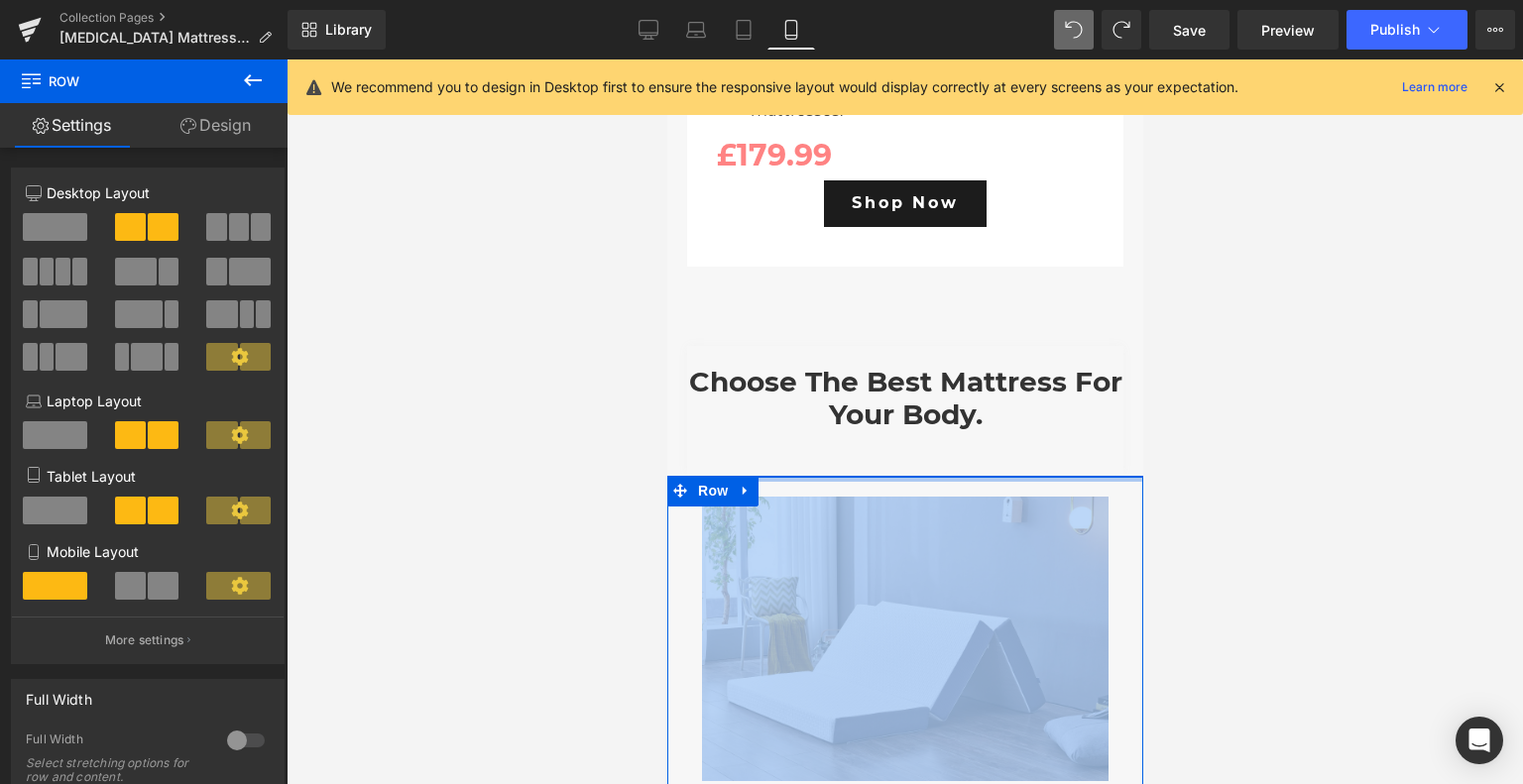 drag, startPoint x: 887, startPoint y: 461, endPoint x: 894, endPoint y: 432, distance: 29.832868 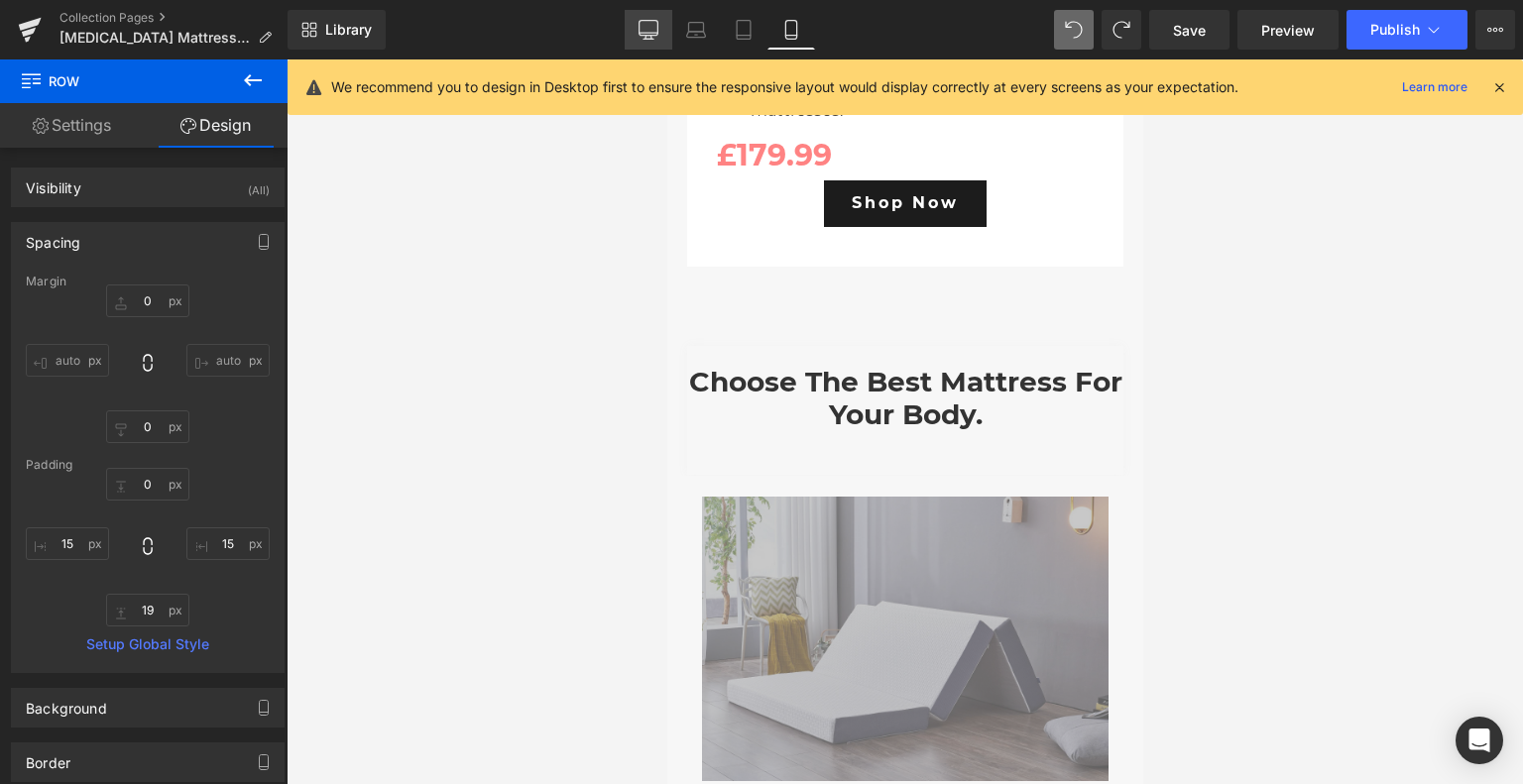click on "Desktop" at bounding box center [648, 30] 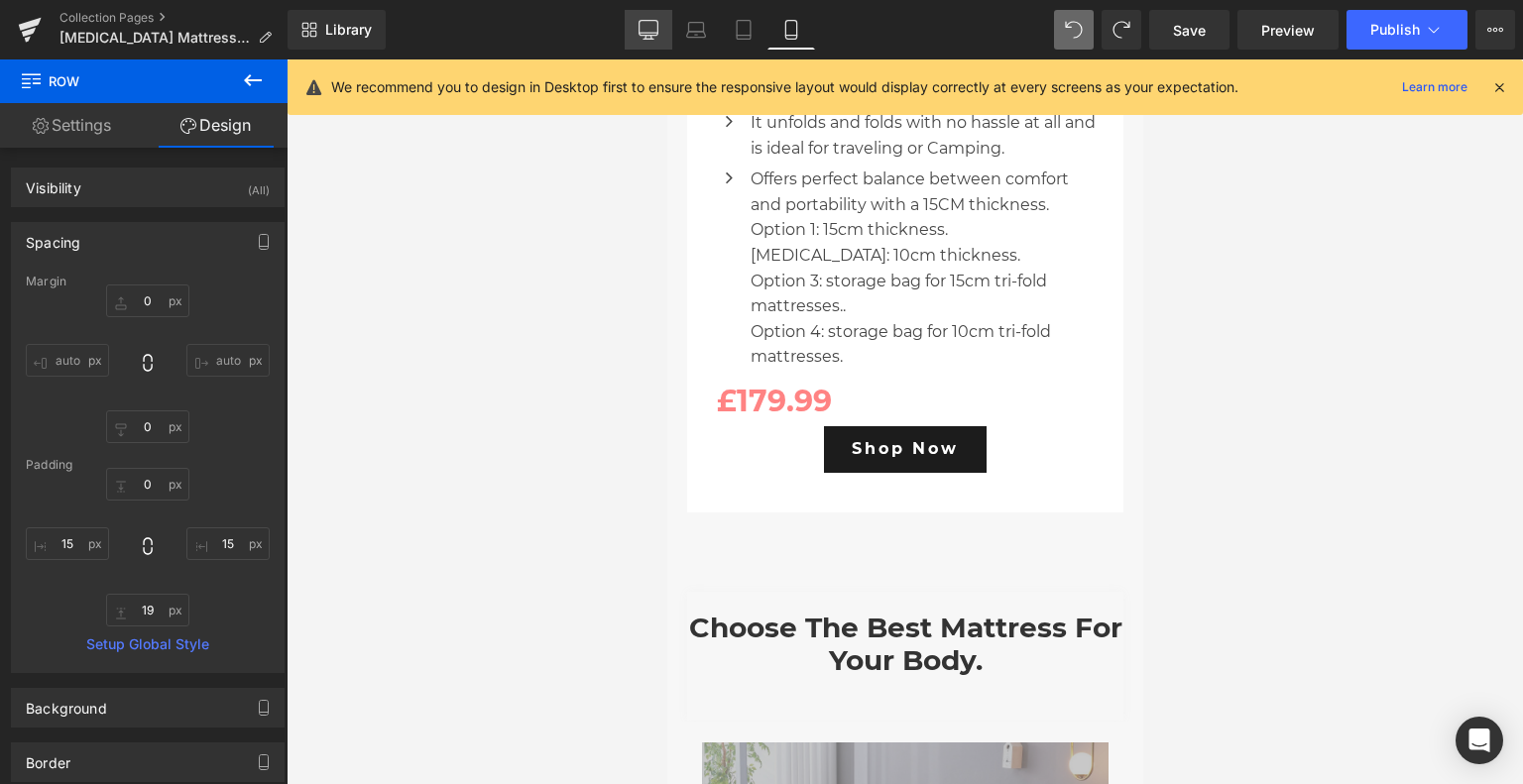 type on "0" 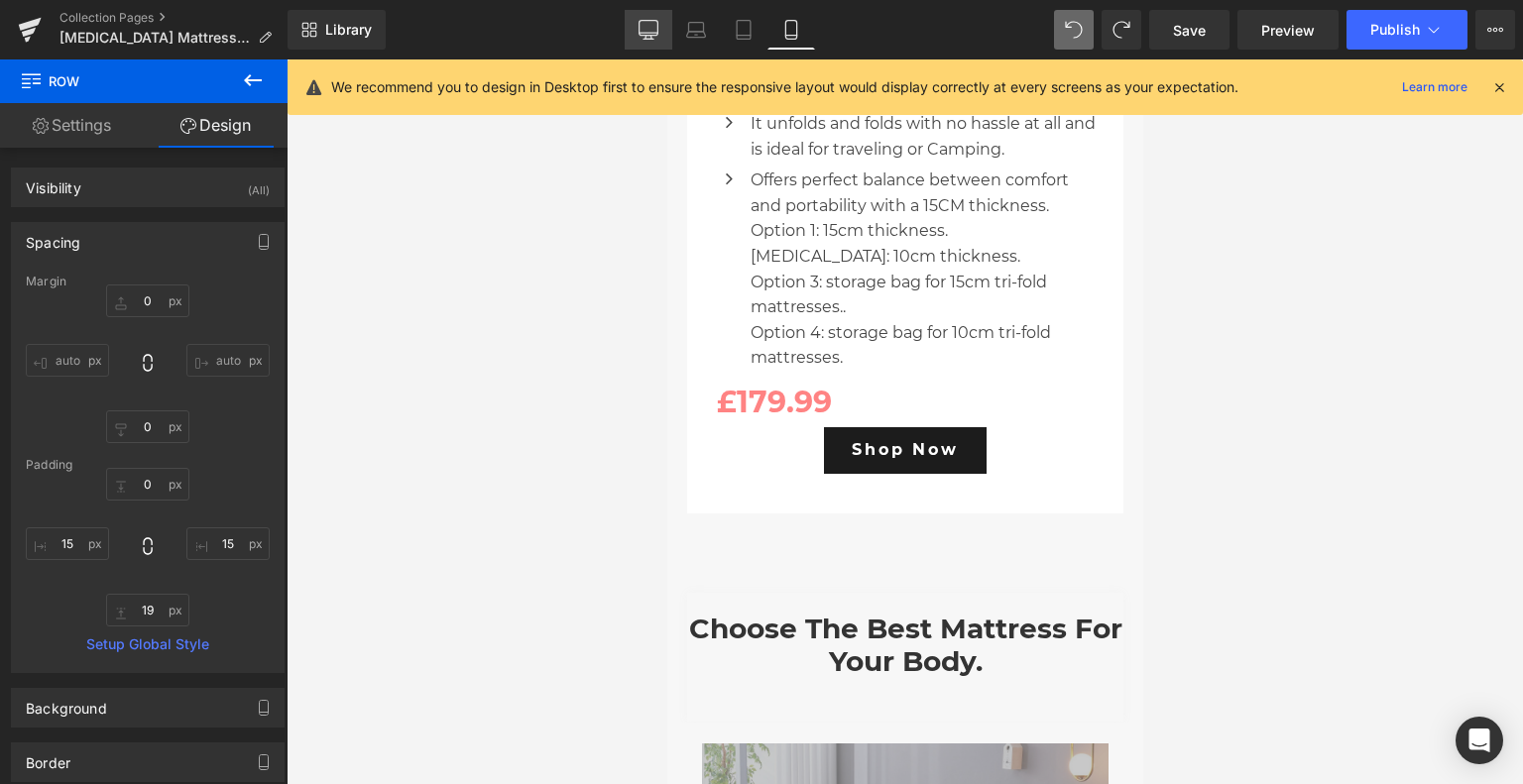 type on "2" 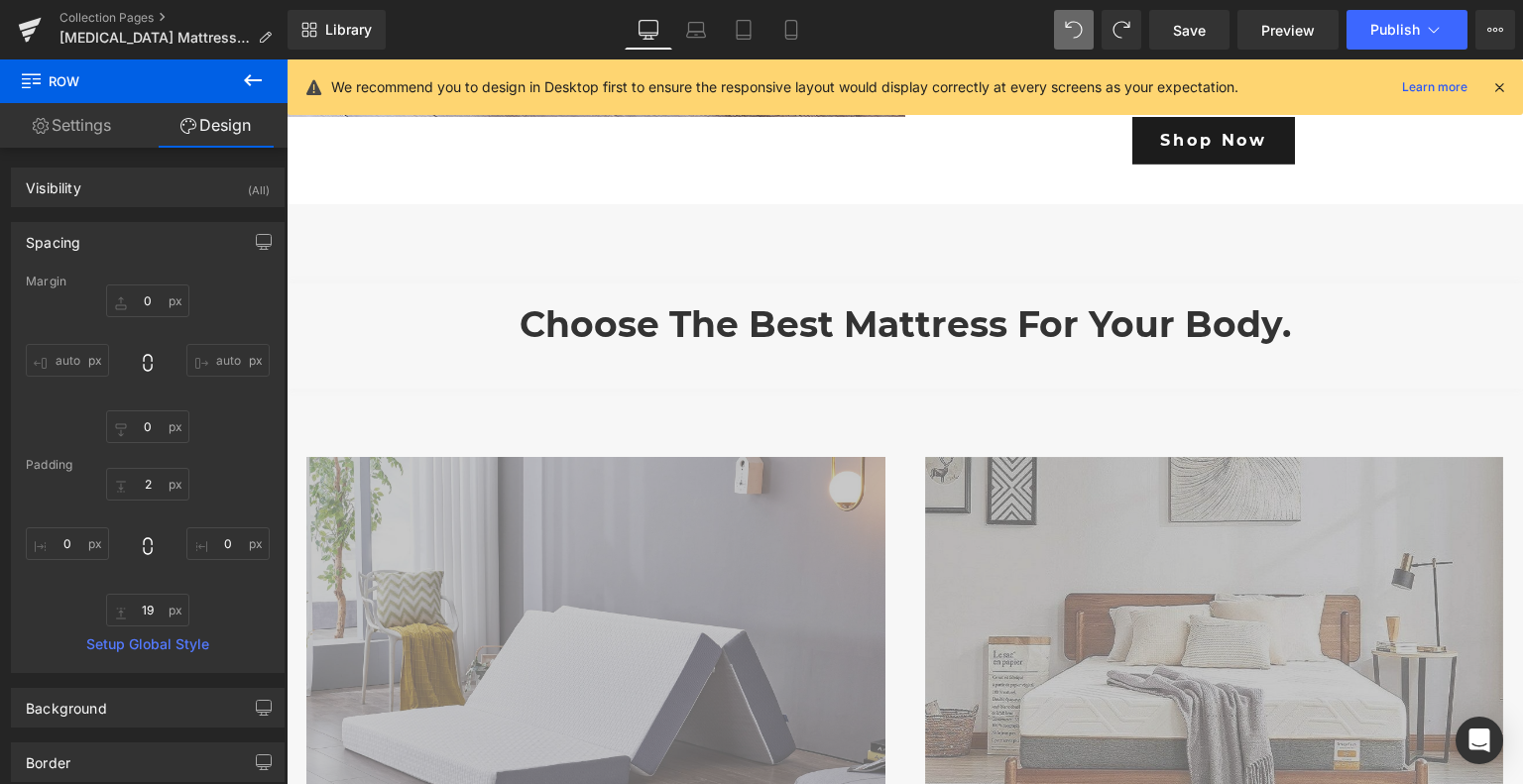scroll, scrollTop: 1159, scrollLeft: 0, axis: vertical 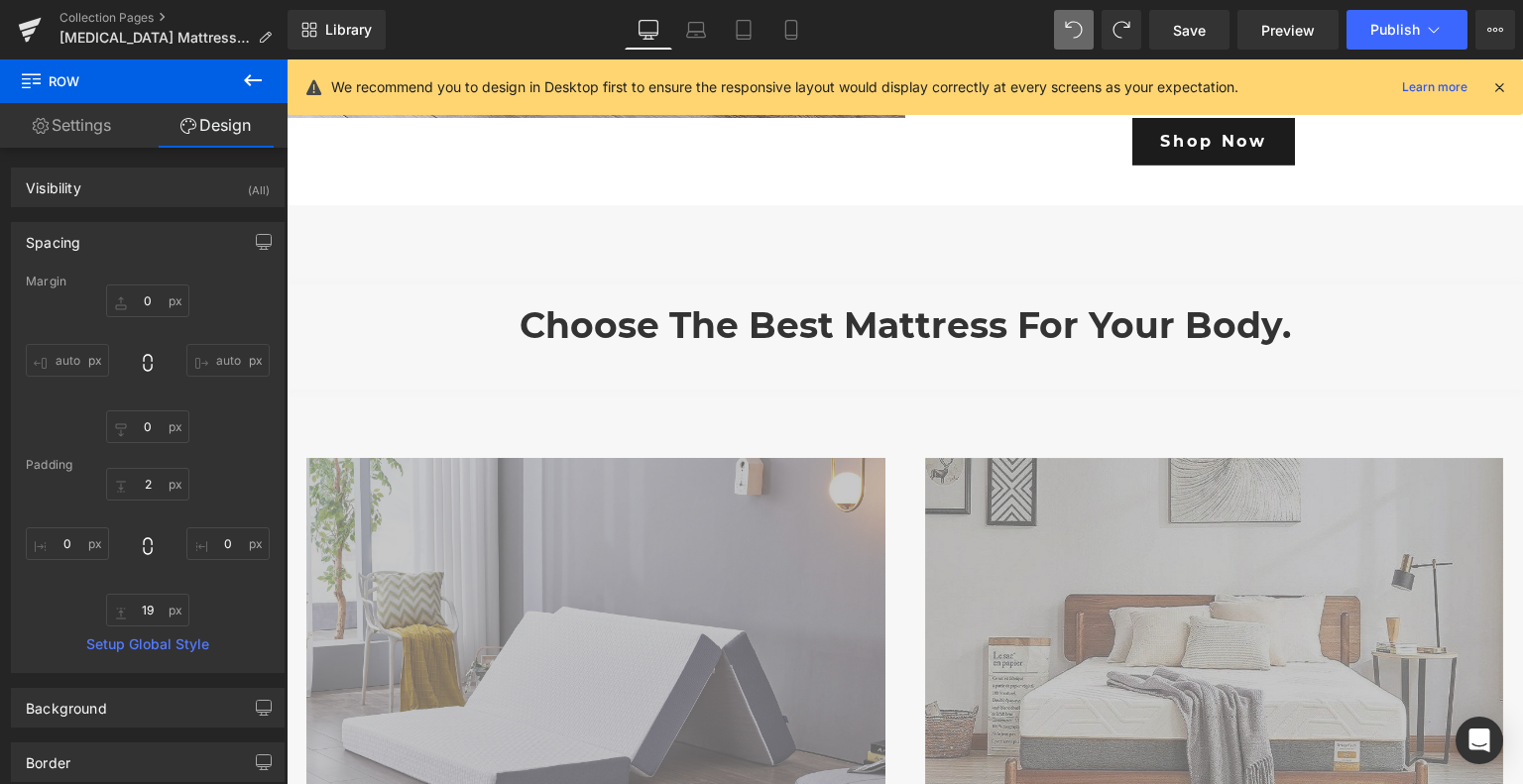 click on "Choose The Best Mattress for Your Body." at bounding box center (904, 337) 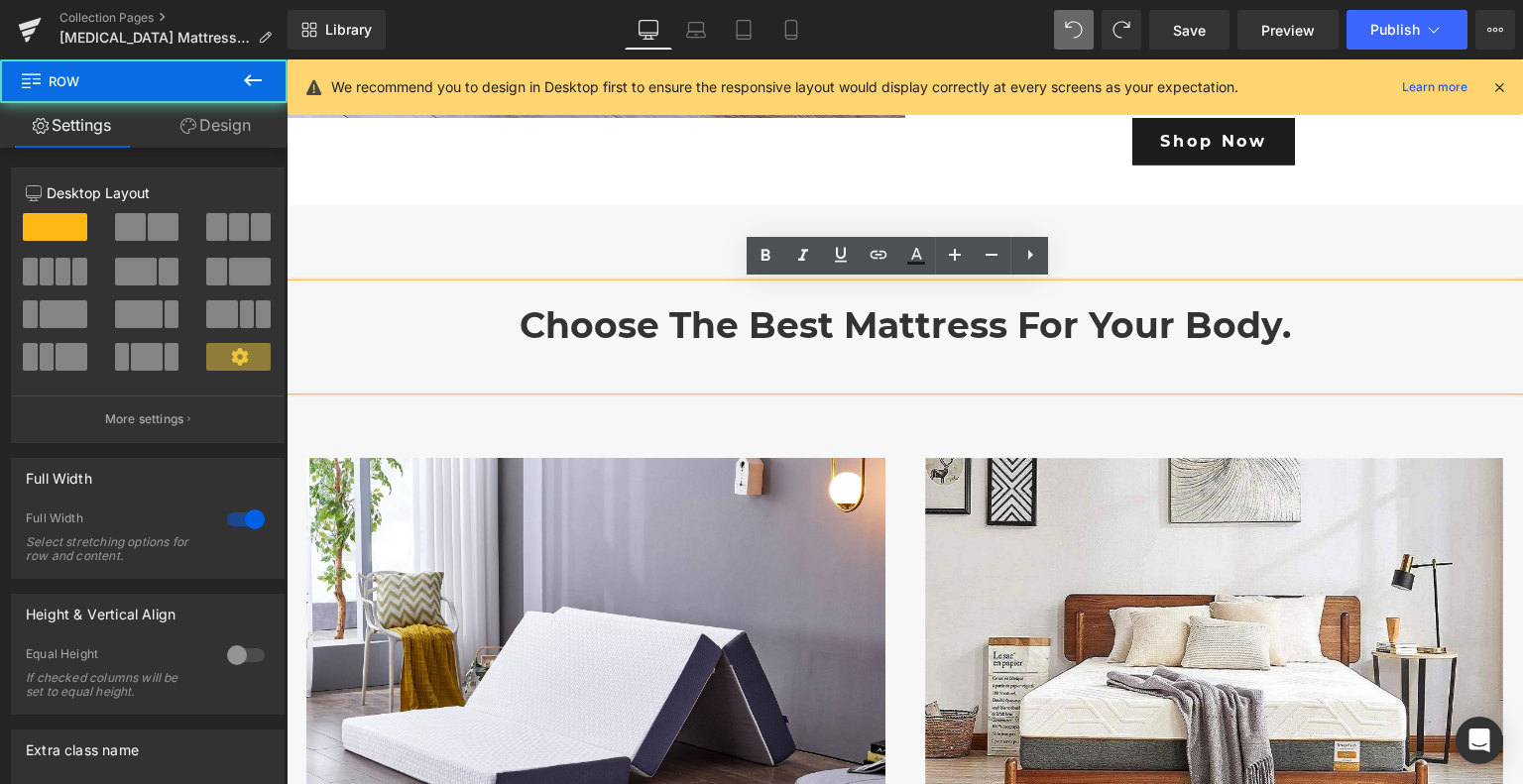 click on "Inofia Summer Sales - 25% Off | [MEDICAL_DATA] Mattress (Code: VIP25)
Heading
Hero Banner
Image
Reliable durability
Text Block
Row
Image         Text Block" at bounding box center [904, -180] 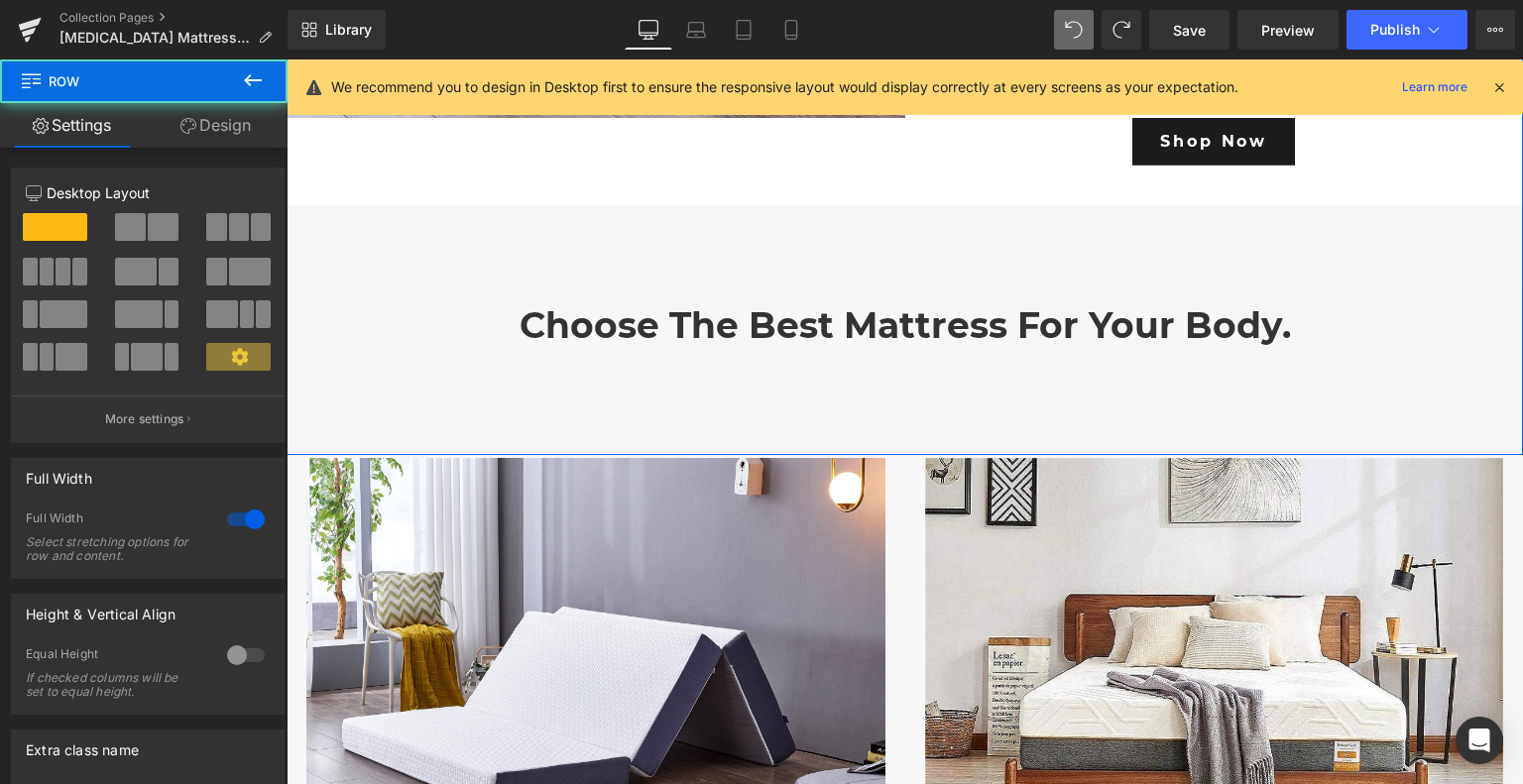 click on "Inofia Summer Sales - 25% Off | [MEDICAL_DATA] Mattress (Code: VIP25)
Heading
Hero Banner
Image
Reliable durability
Text Block
Row
Image         Text Block" at bounding box center (904, -180) 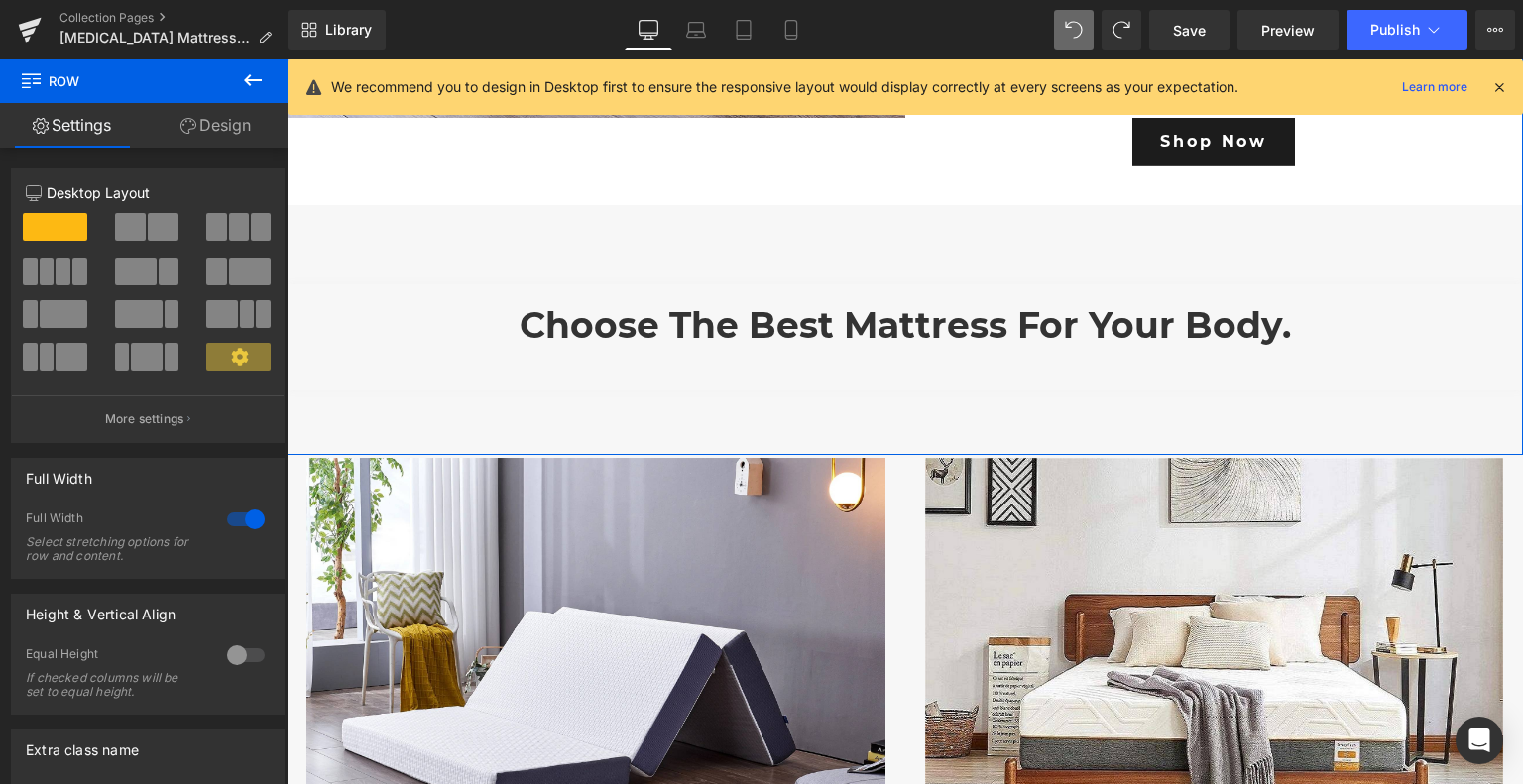 click on "Inofia Summer Sales - 25% Off | [MEDICAL_DATA] Mattress (Code: VIP25)
Heading
Hero Banner
Image
Reliable durability
Text Block
Row
Image         Text Block" at bounding box center (904, -177) 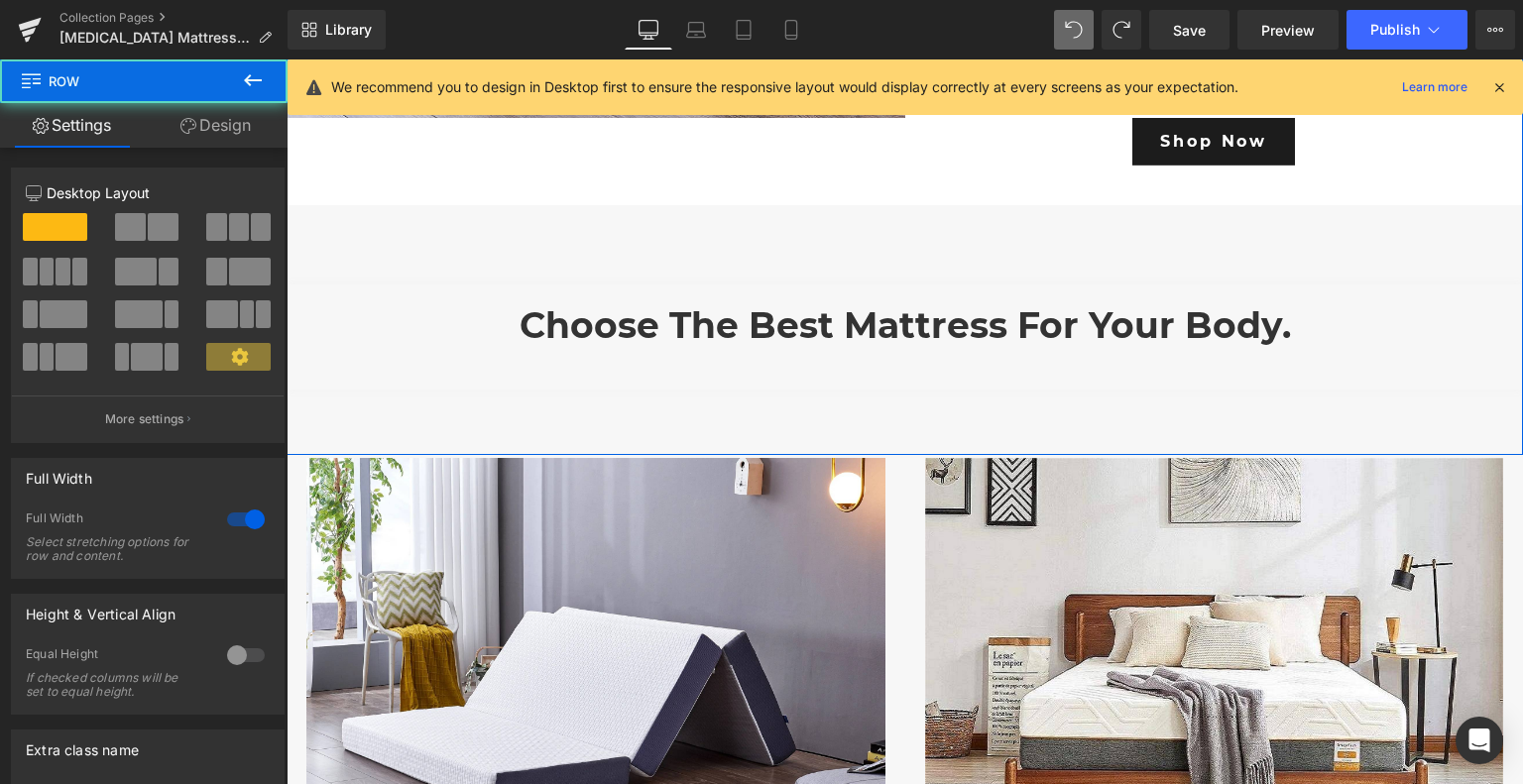 click on "Inofia Summer Sales - 25% Off | [MEDICAL_DATA] Mattress (Code: VIP25)
Heading
Hero Banner
Image
Reliable durability
Text Block
Row
Image         Text Block" at bounding box center [904, -177] 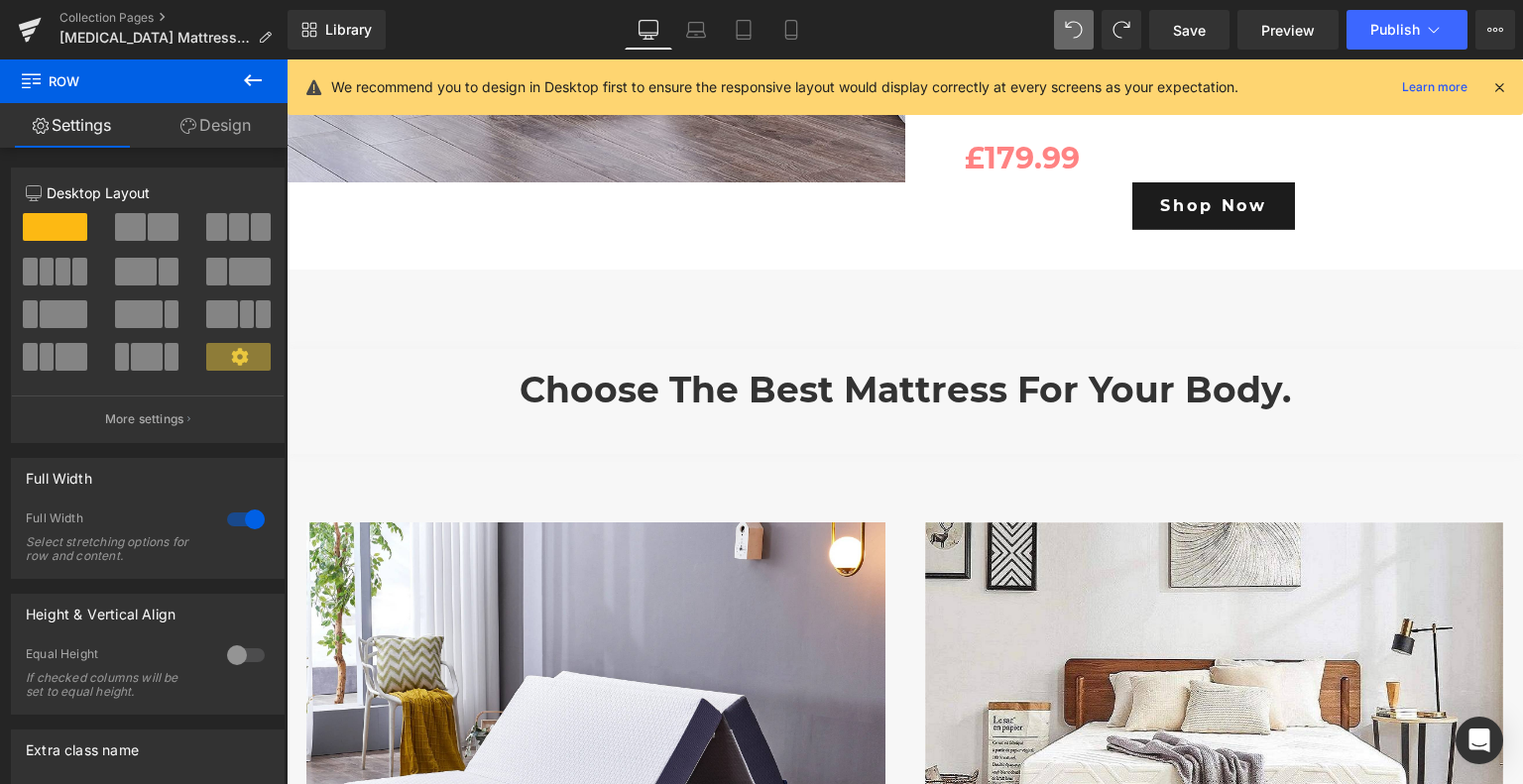scroll, scrollTop: 1060, scrollLeft: 0, axis: vertical 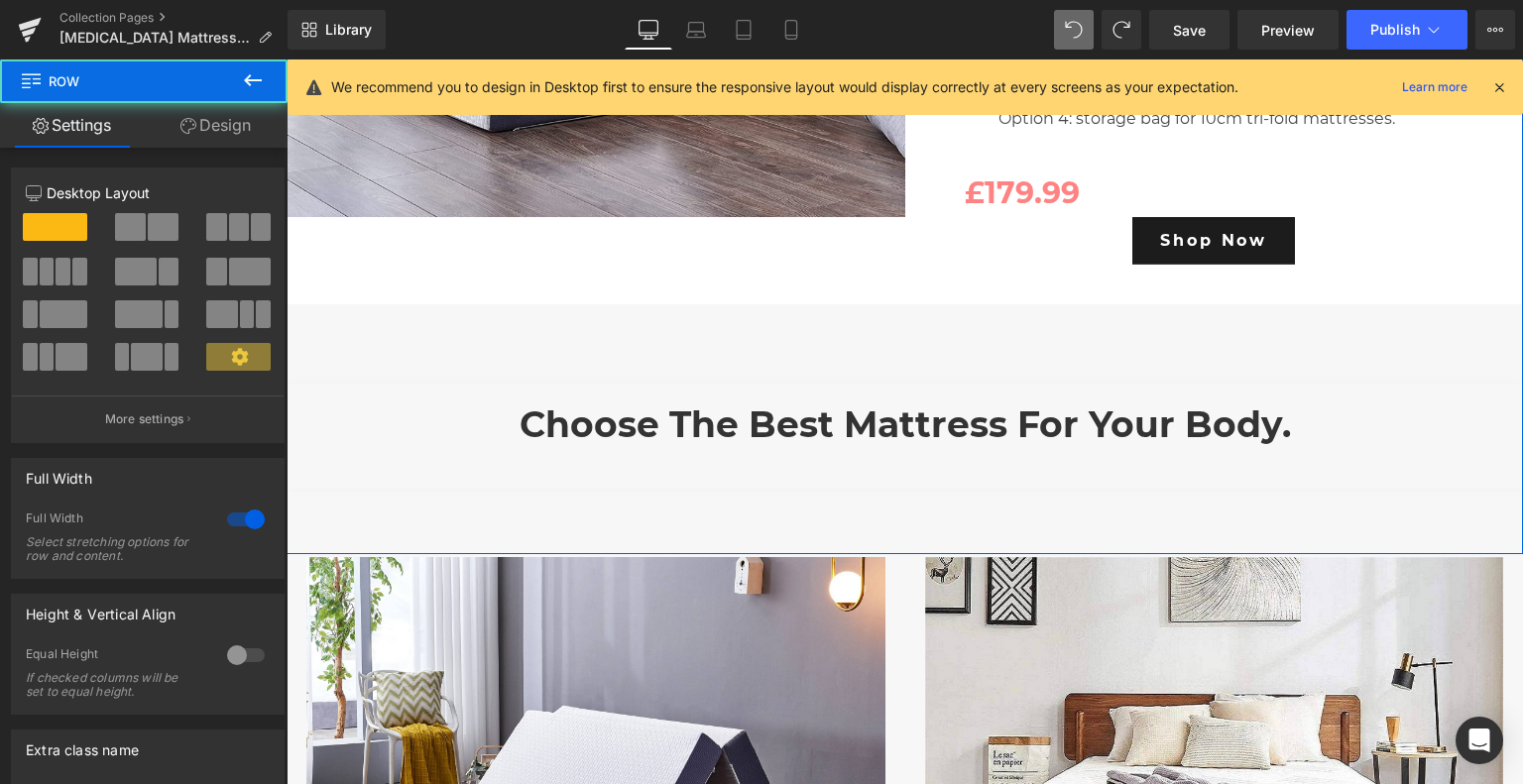 click on "Inofia Summer Sales - 25% Off | [MEDICAL_DATA] Mattress (Code: VIP25)
Heading
Hero Banner
Image
Reliable durability
Text Block
Row
Image         Text Block" at bounding box center (904, -81) 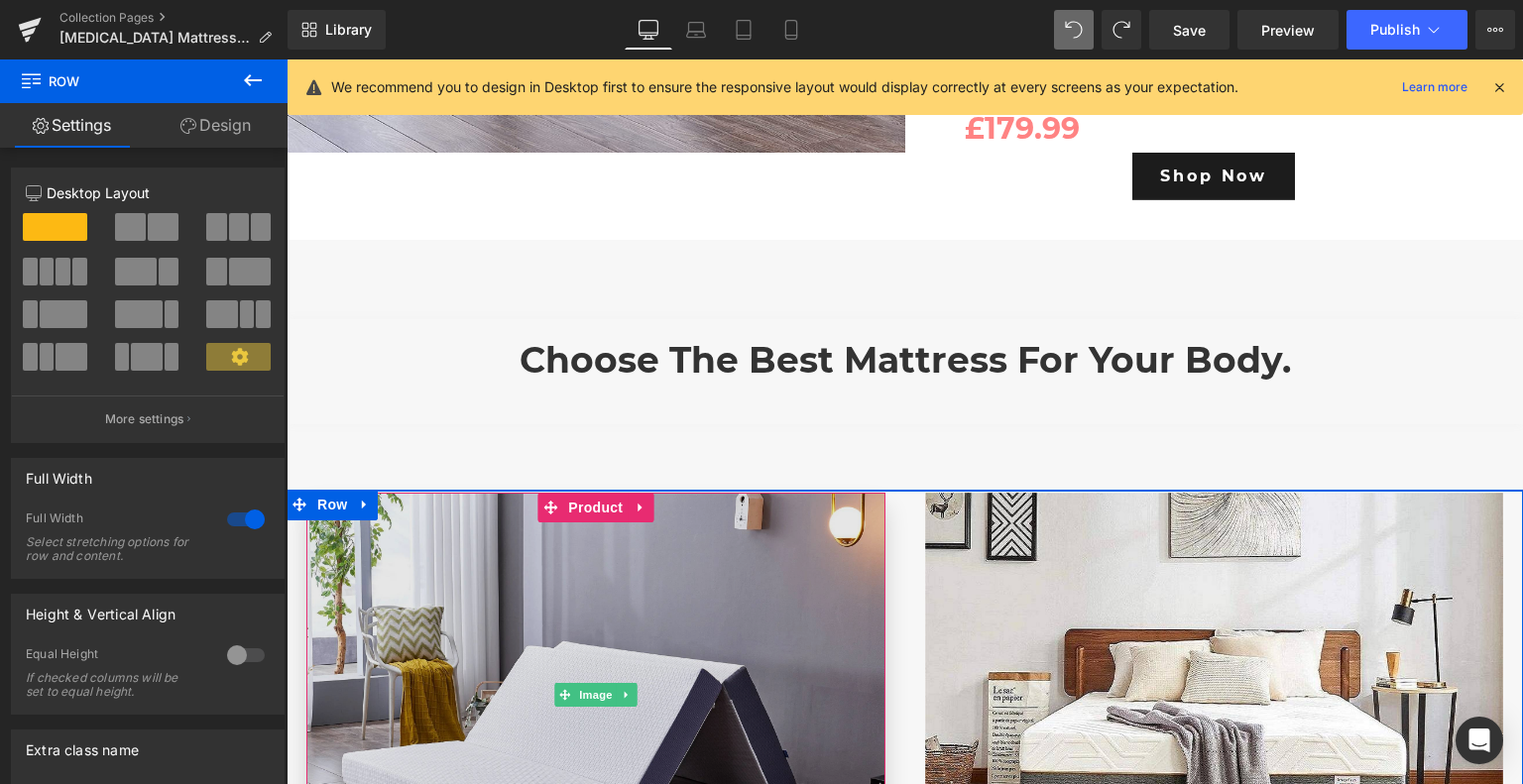 scroll, scrollTop: 1159, scrollLeft: 0, axis: vertical 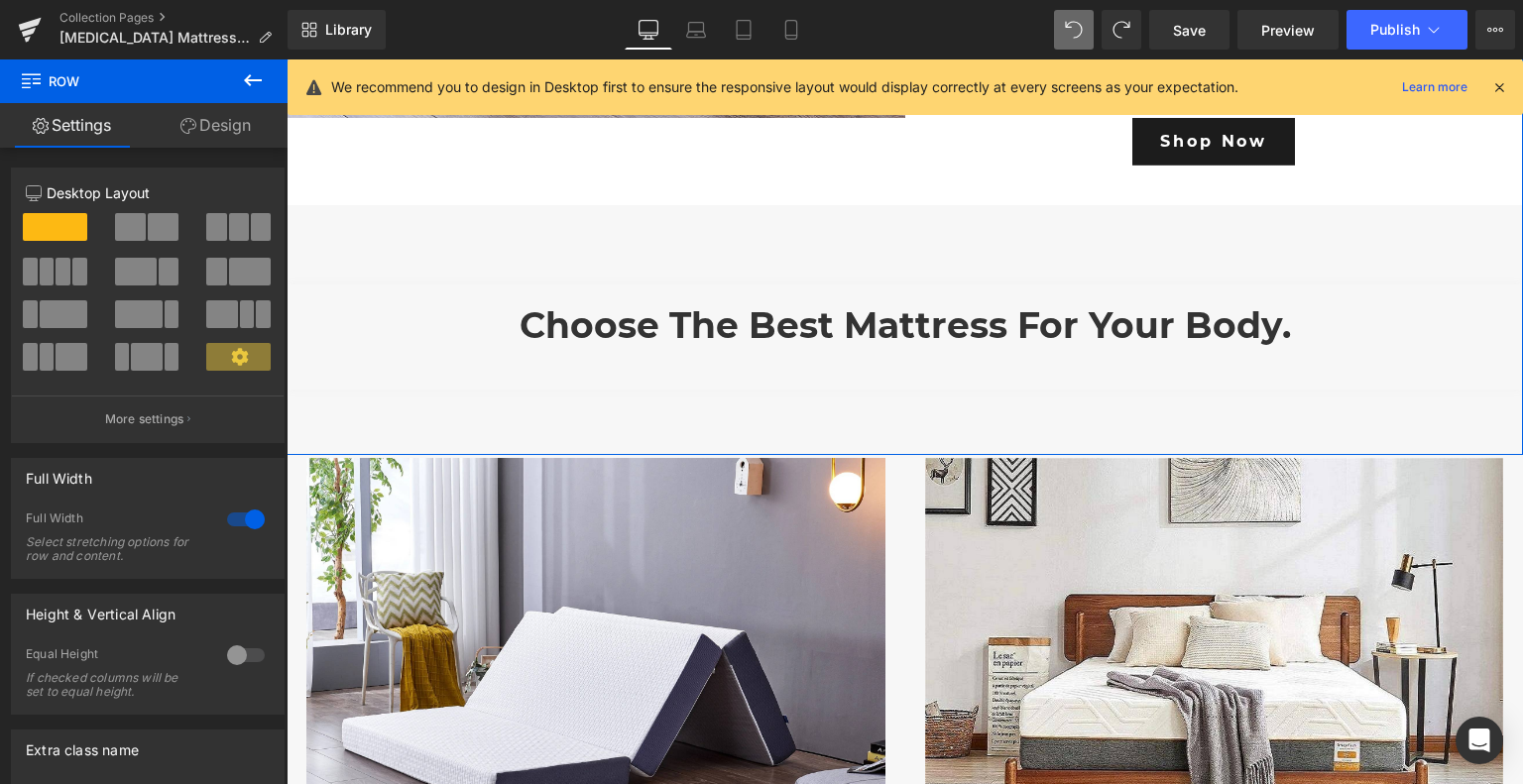 click on "Choose The Best Mattress for Your Body." at bounding box center [904, 325] 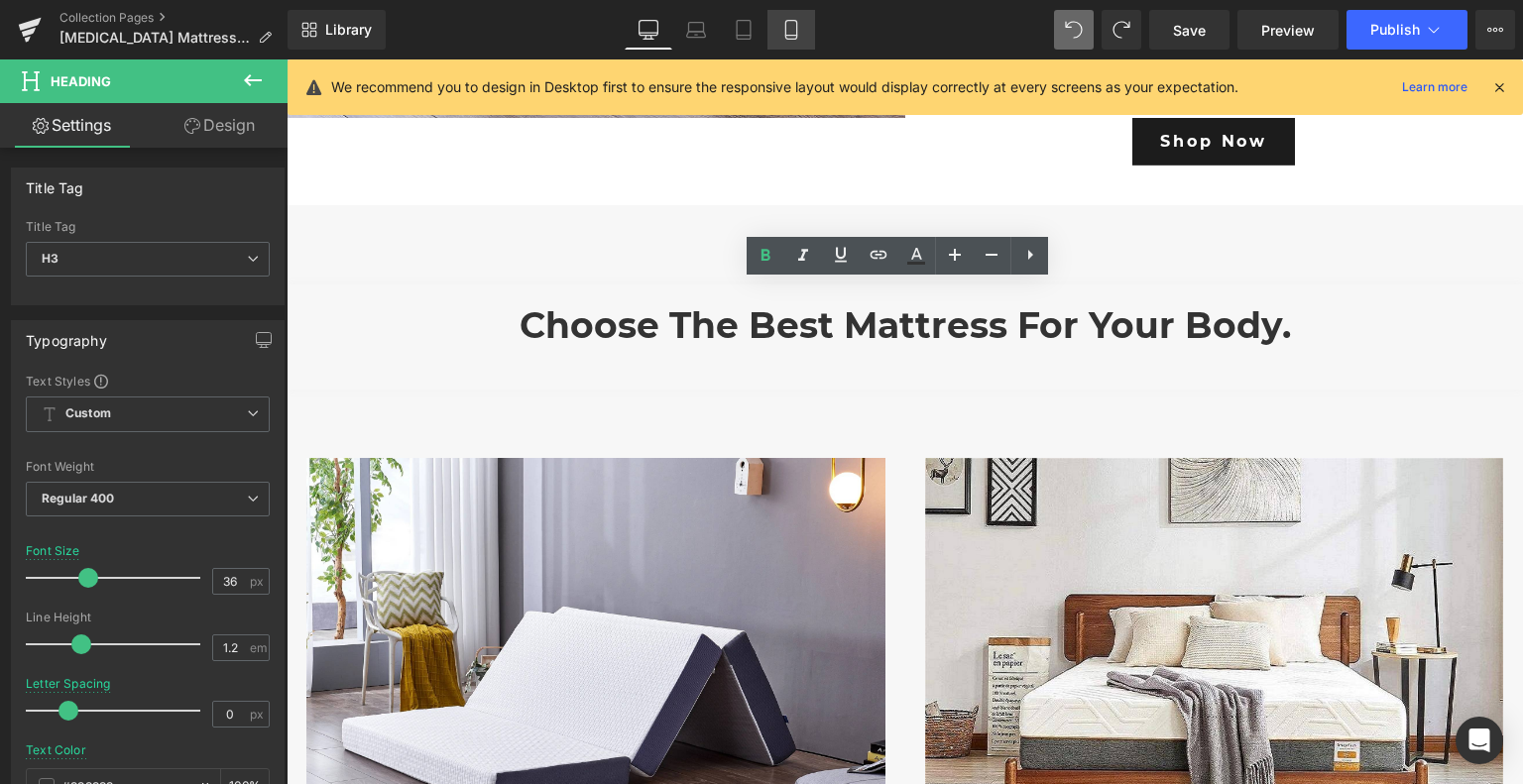 click on "Mobile" at bounding box center [791, 30] 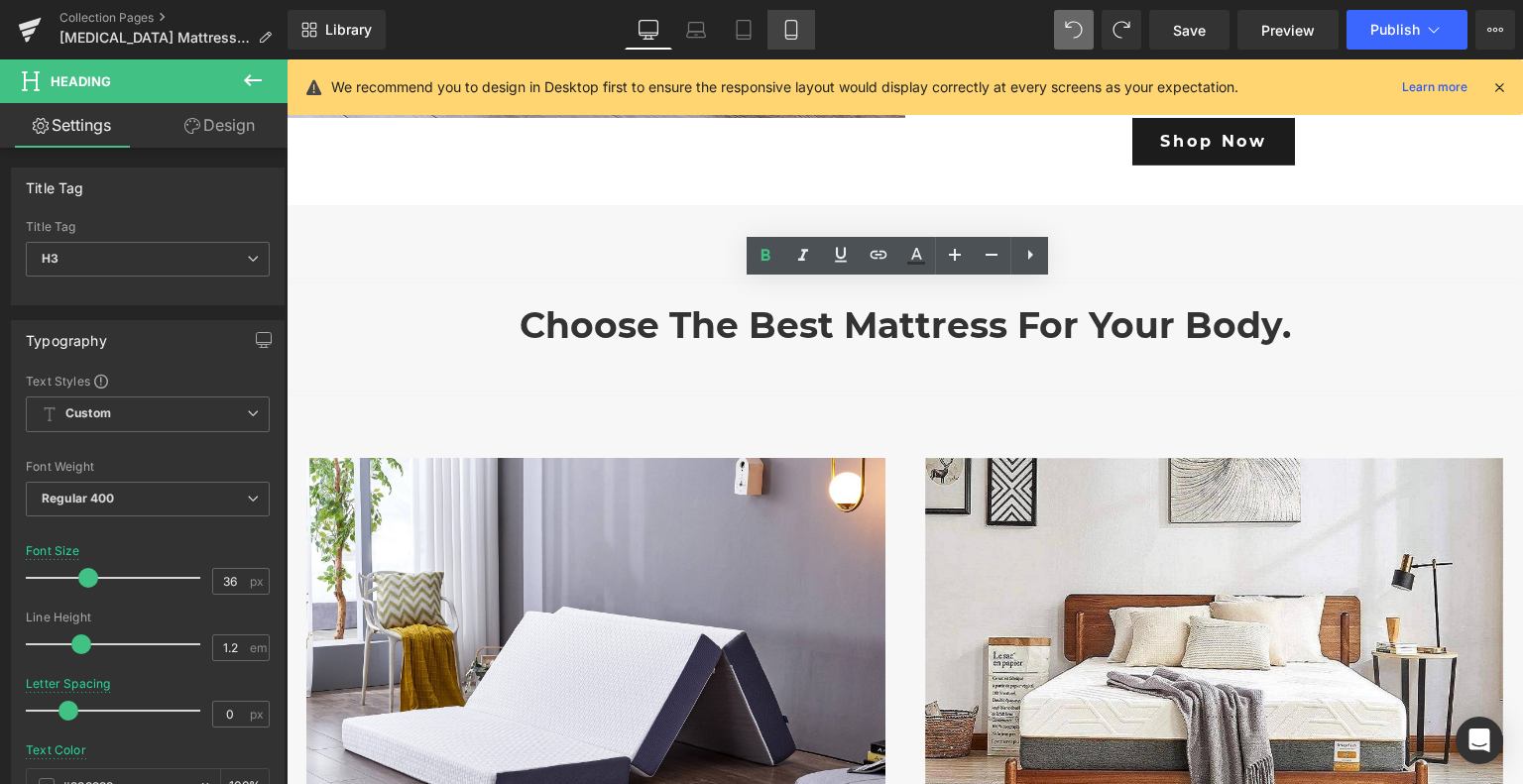 type on "28" 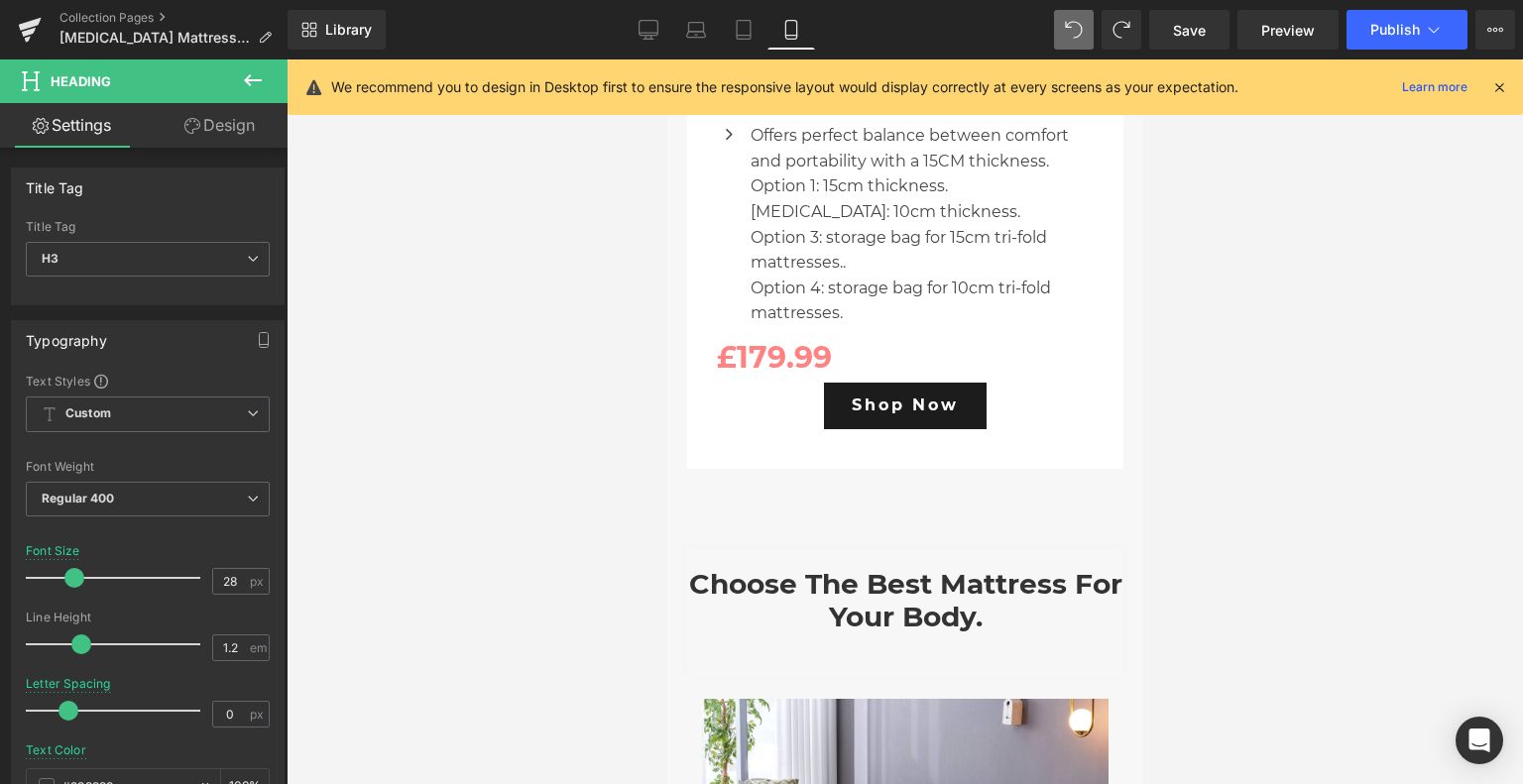 scroll, scrollTop: 1229, scrollLeft: 0, axis: vertical 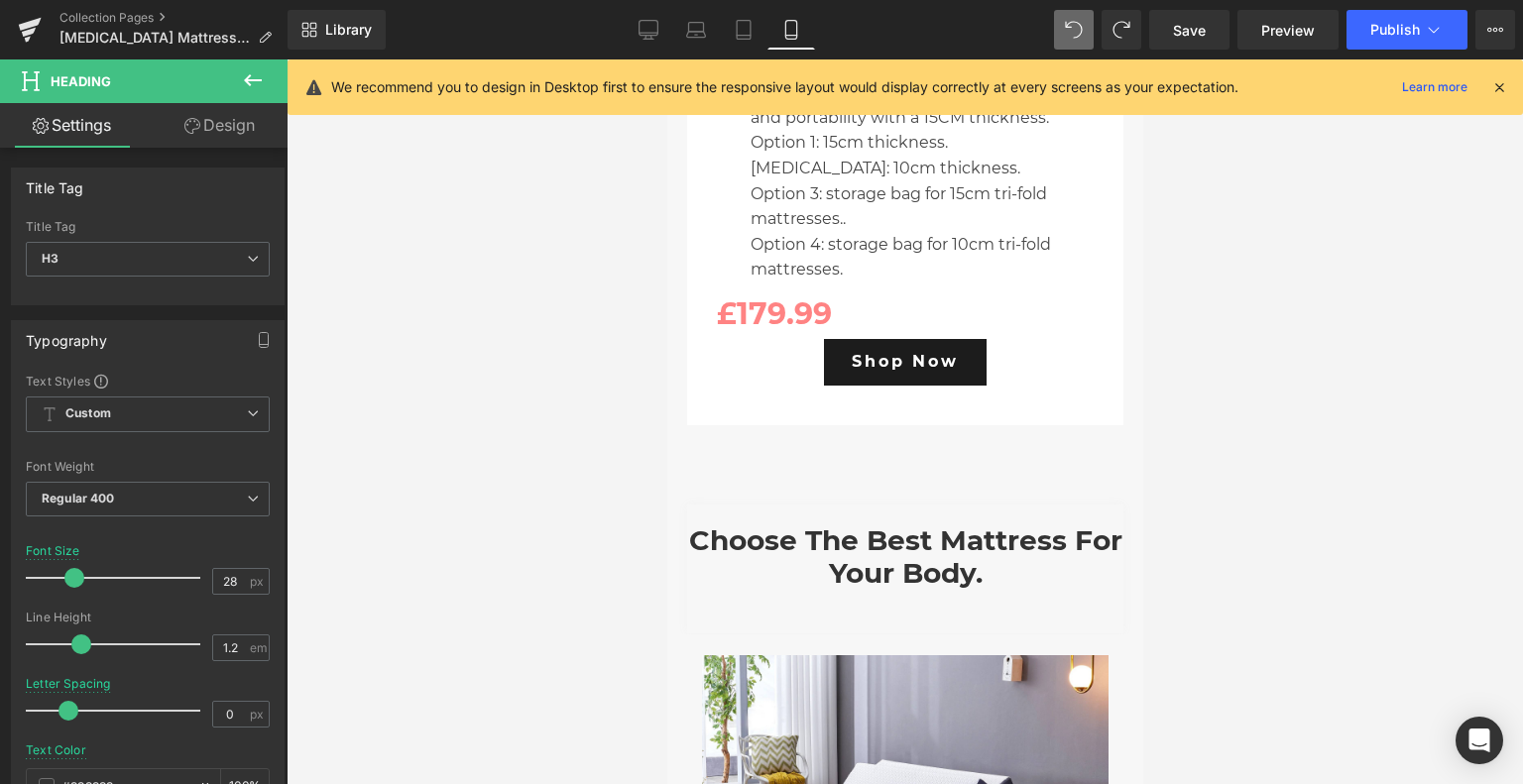 click 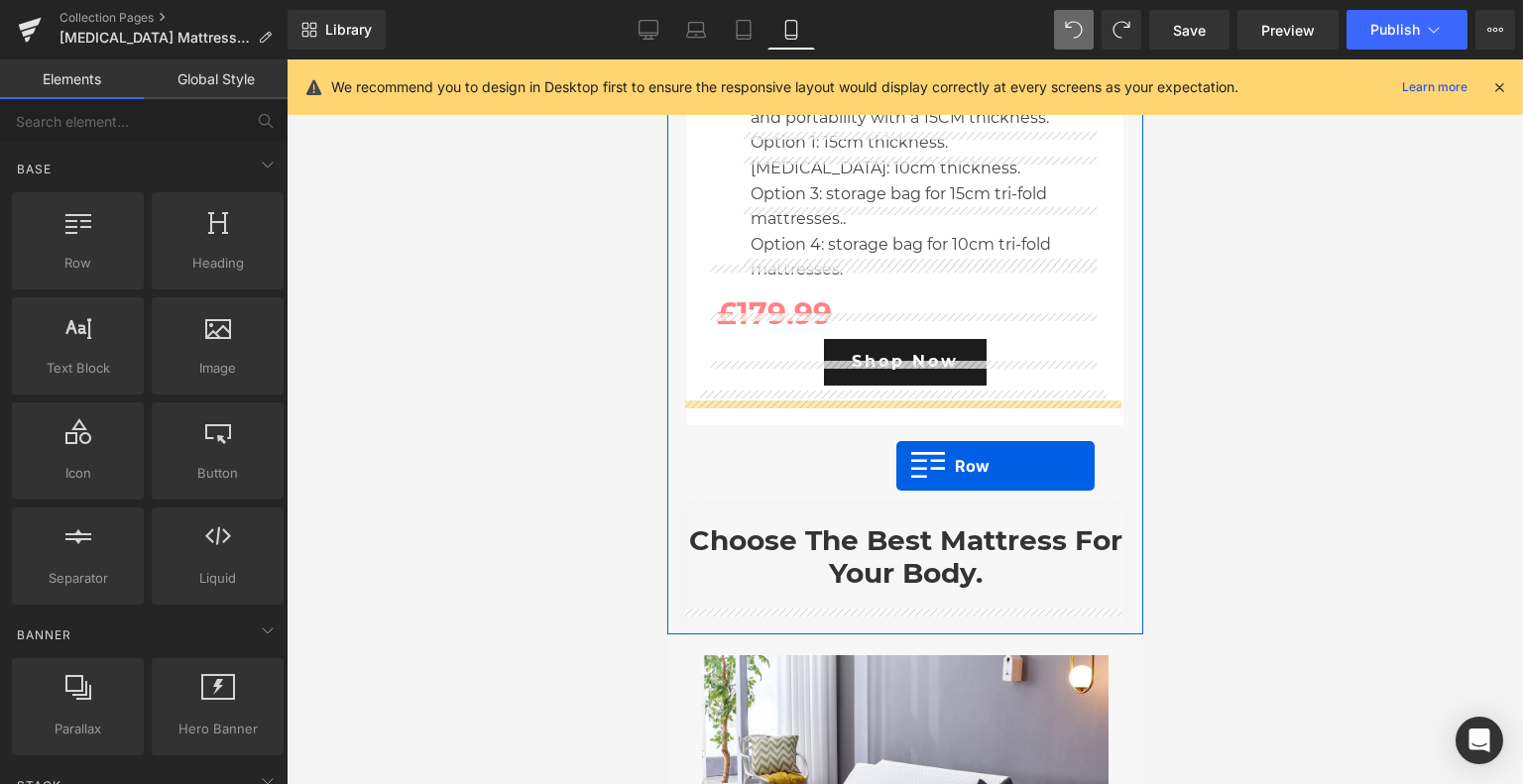 drag, startPoint x: 792, startPoint y: 349, endPoint x: 891, endPoint y: 471, distance: 157.11461 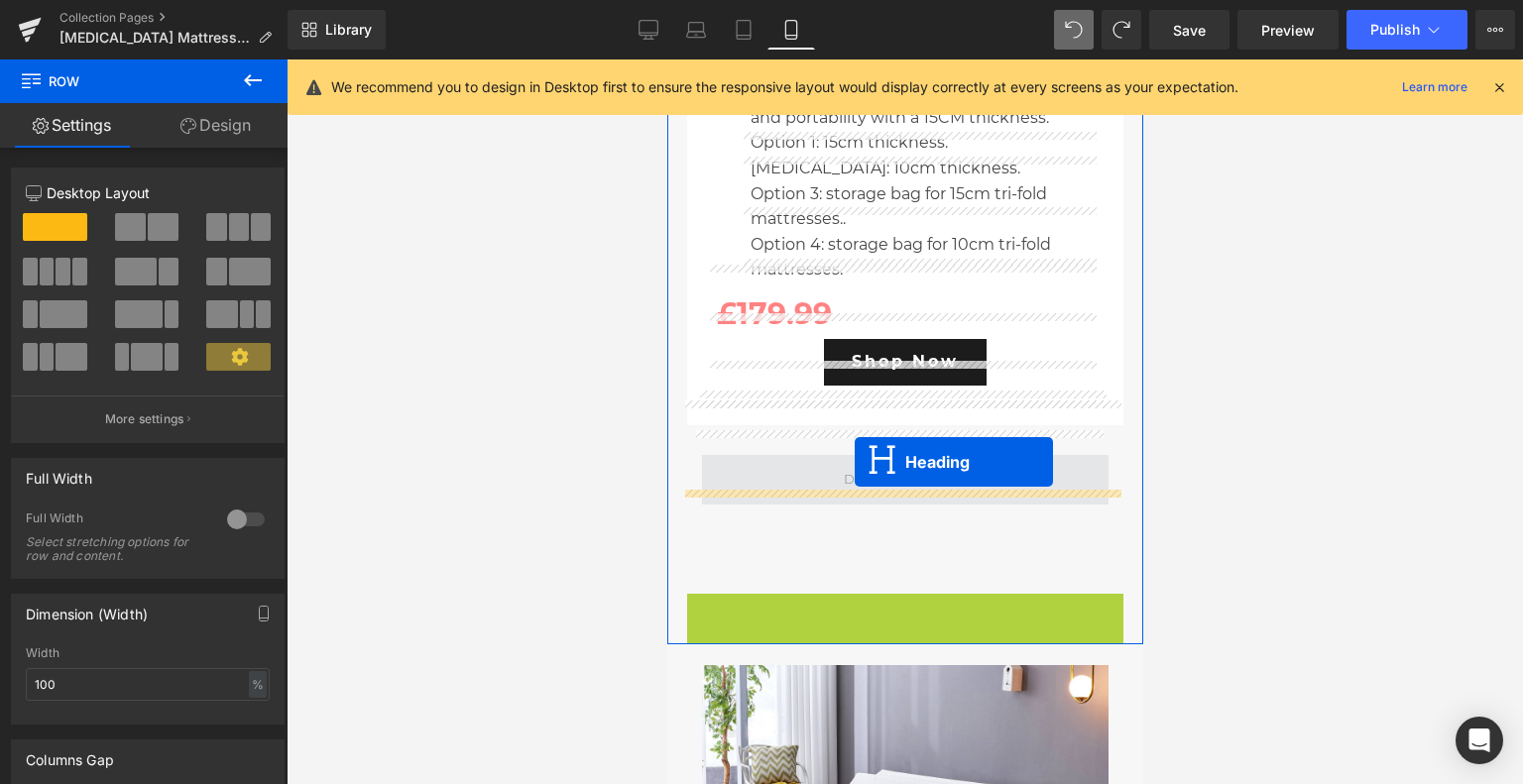 drag, startPoint x: 854, startPoint y: 629, endPoint x: 854, endPoint y: 462, distance: 167 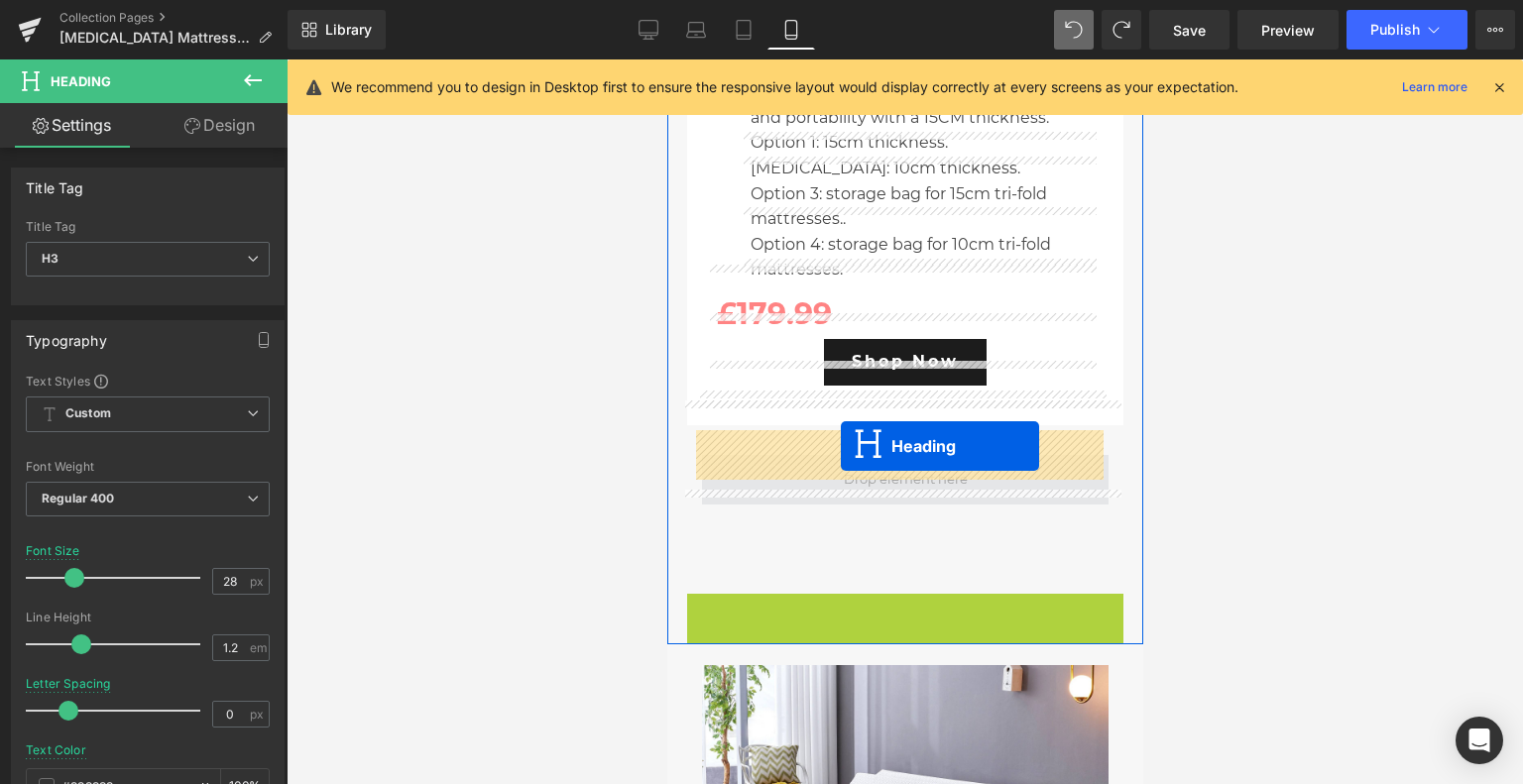 drag, startPoint x: 850, startPoint y: 636, endPoint x: 840, endPoint y: 447, distance: 189.2644 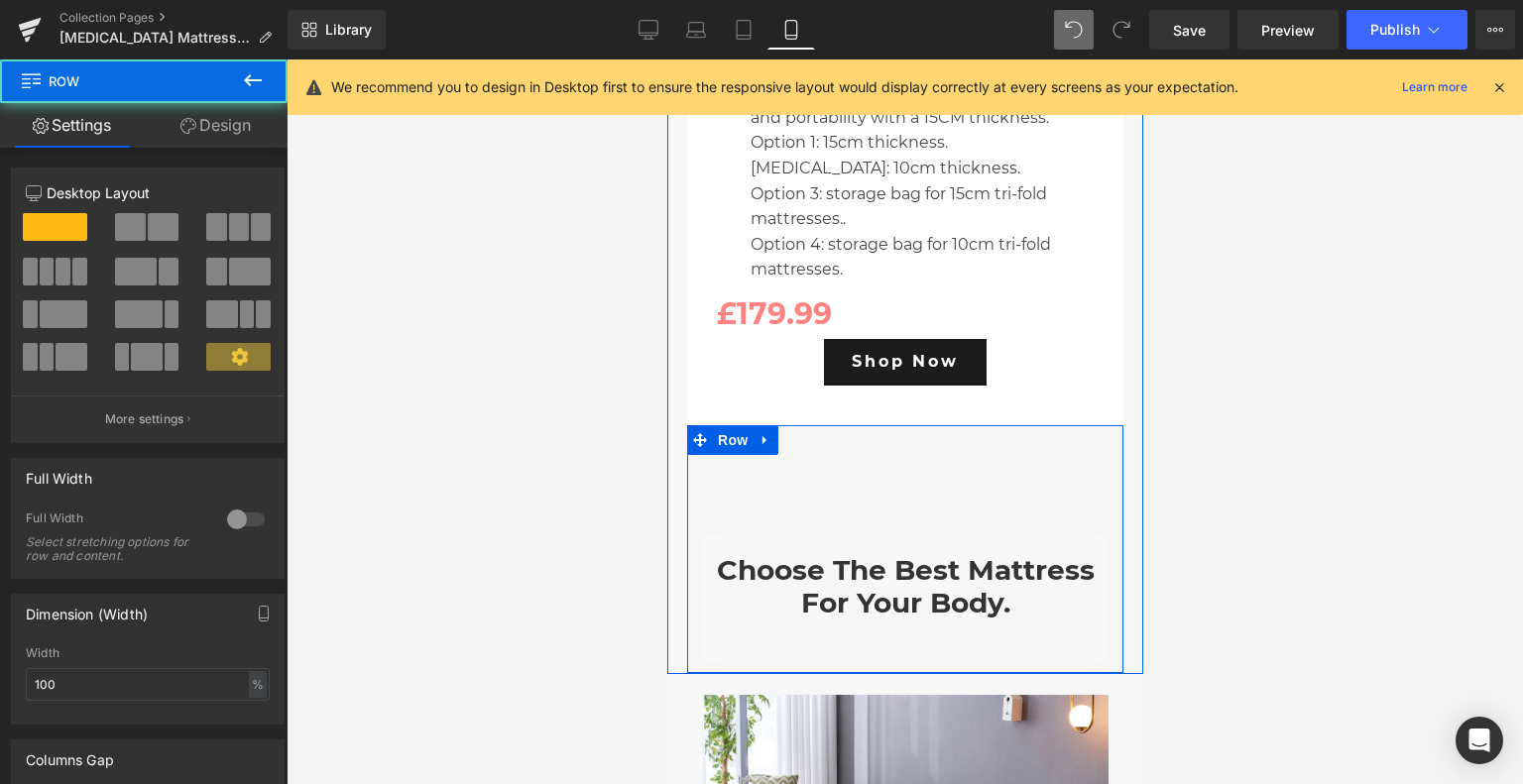 click on "Choose The Best Mattress for Your Body. Heading" at bounding box center [904, 559] 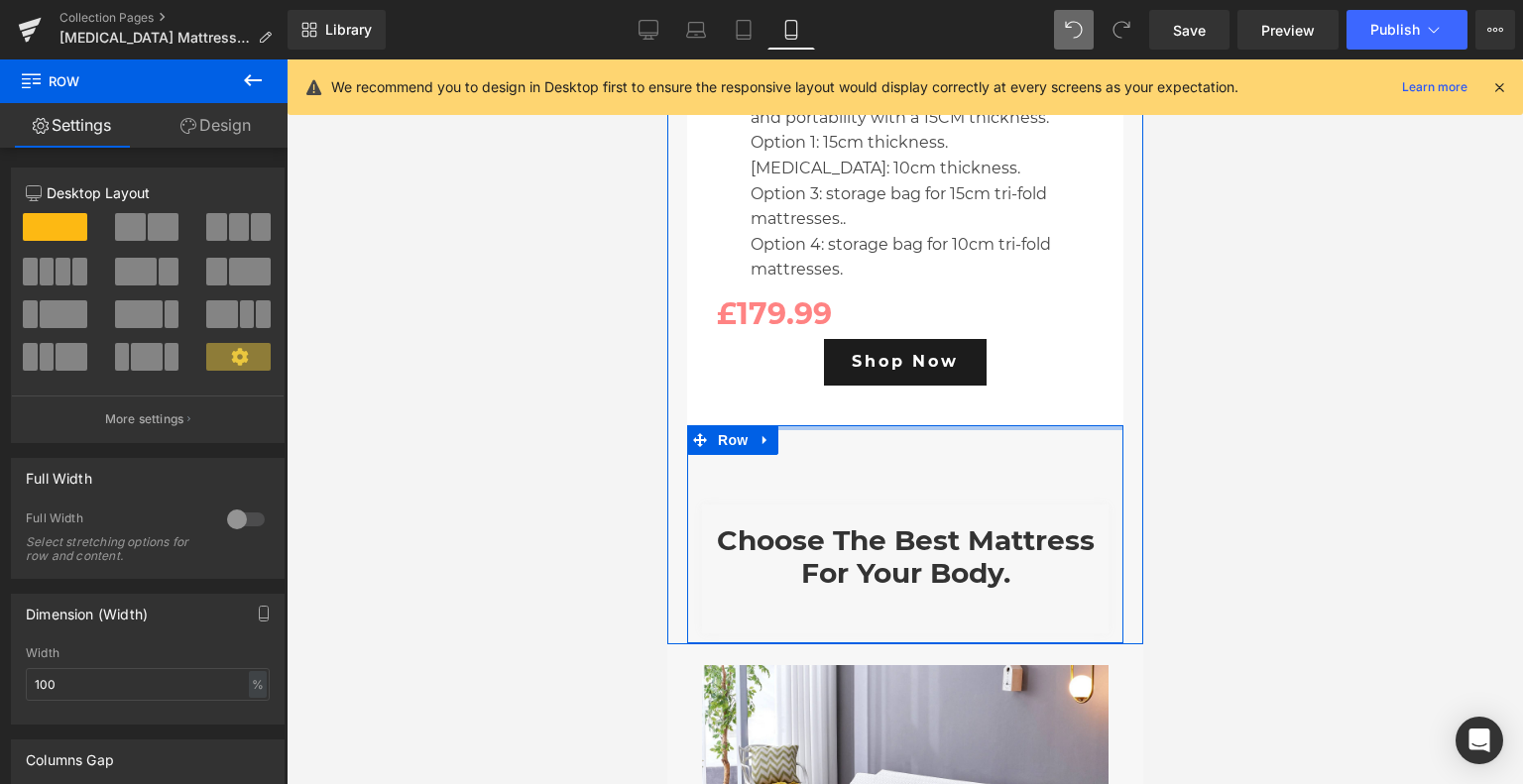 drag, startPoint x: 838, startPoint y: 420, endPoint x: 854, endPoint y: 384, distance: 39.395431 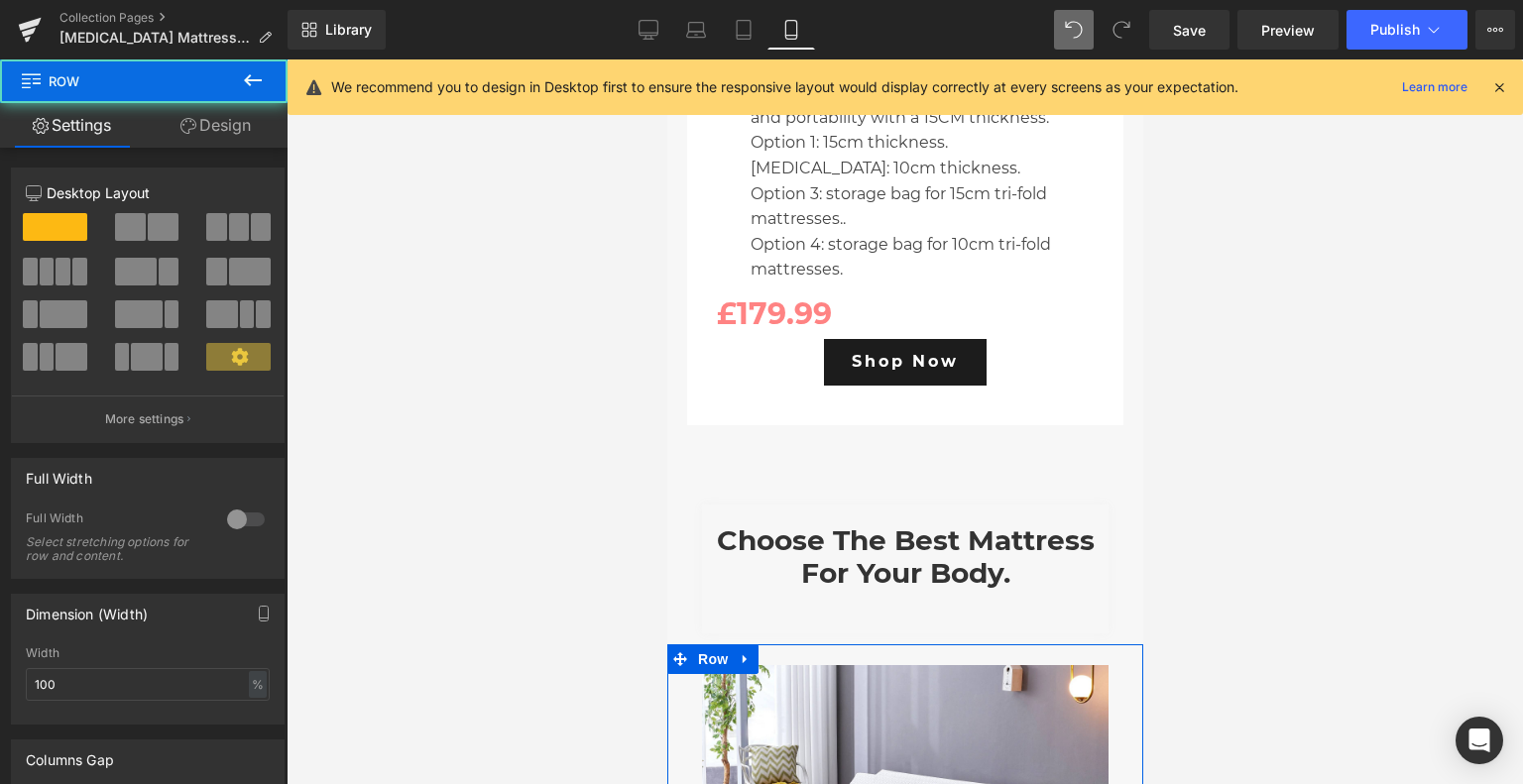 click on "Inofia Summer Sales - 25% Off | [MEDICAL_DATA] Mattress (Code: VIP25)
Heading
Hero Banner
Image
Reliable durability
Text Block
Row
Image         Text Block" at bounding box center [904, -139] 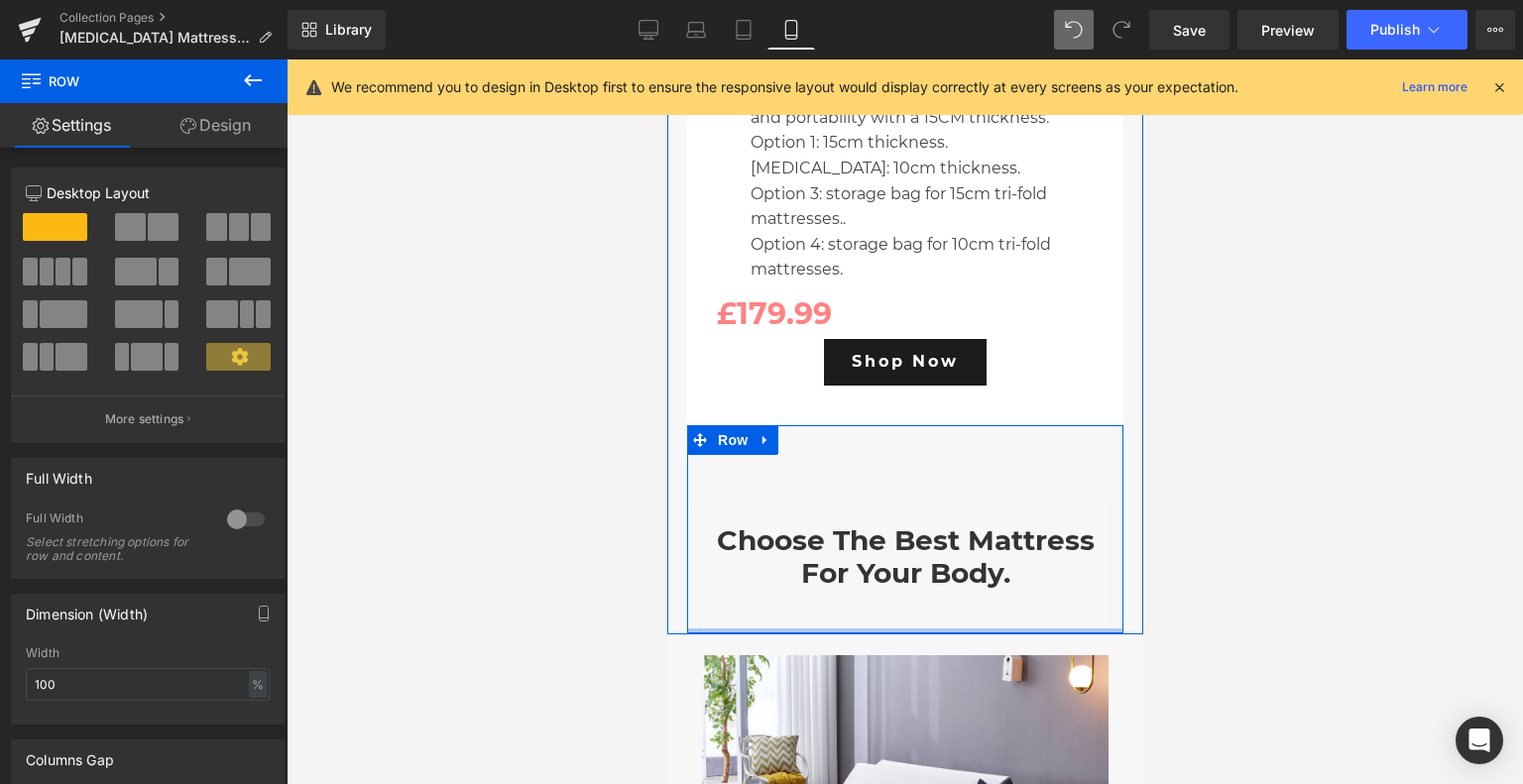 drag, startPoint x: 829, startPoint y: 615, endPoint x: 837, endPoint y: 577, distance: 38.832976 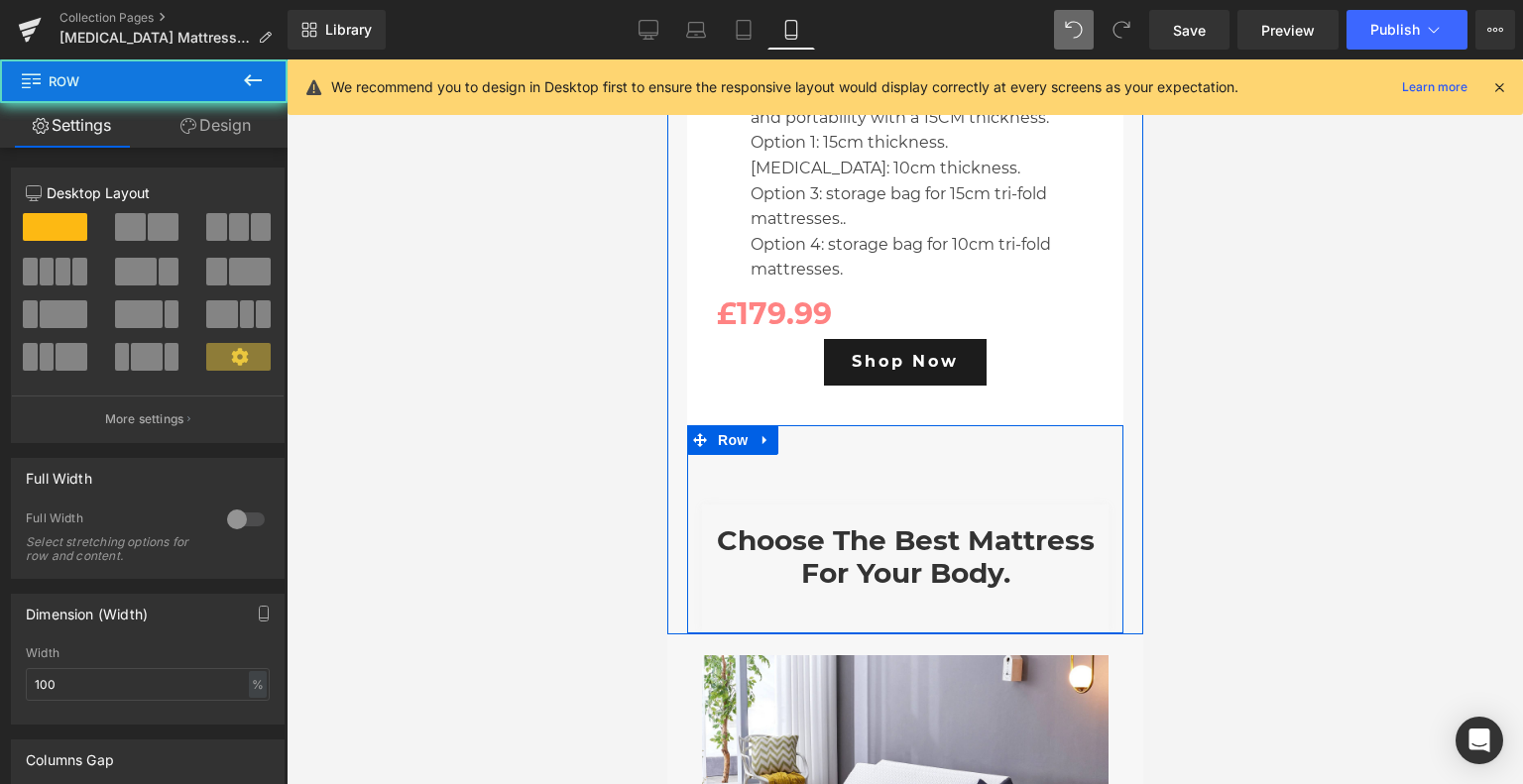 click on "Choose The Best Mattress for Your Body. Heading" at bounding box center (904, 529) 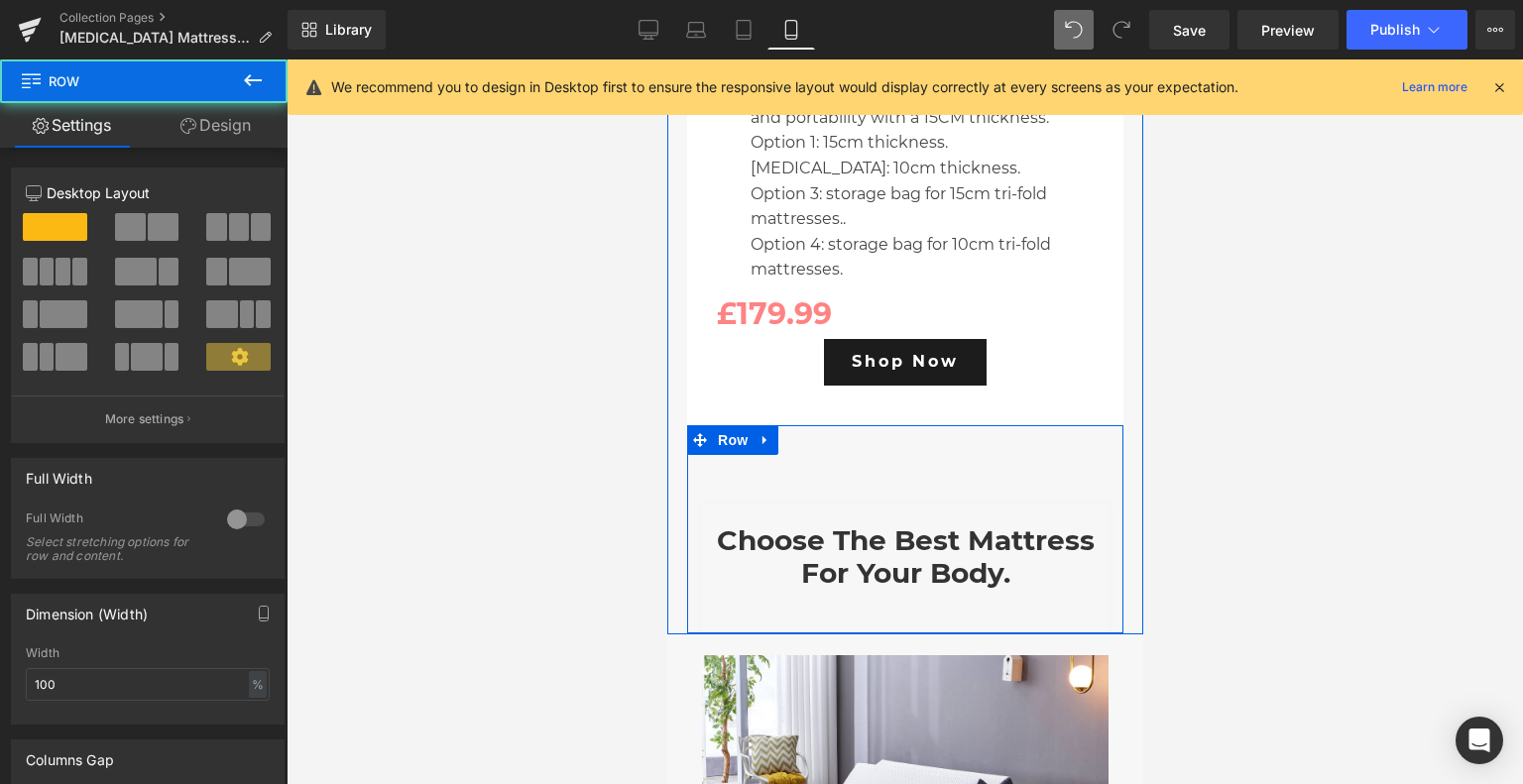click on "Choose The Best Mattress for Your Body. Heading" at bounding box center [904, 529] 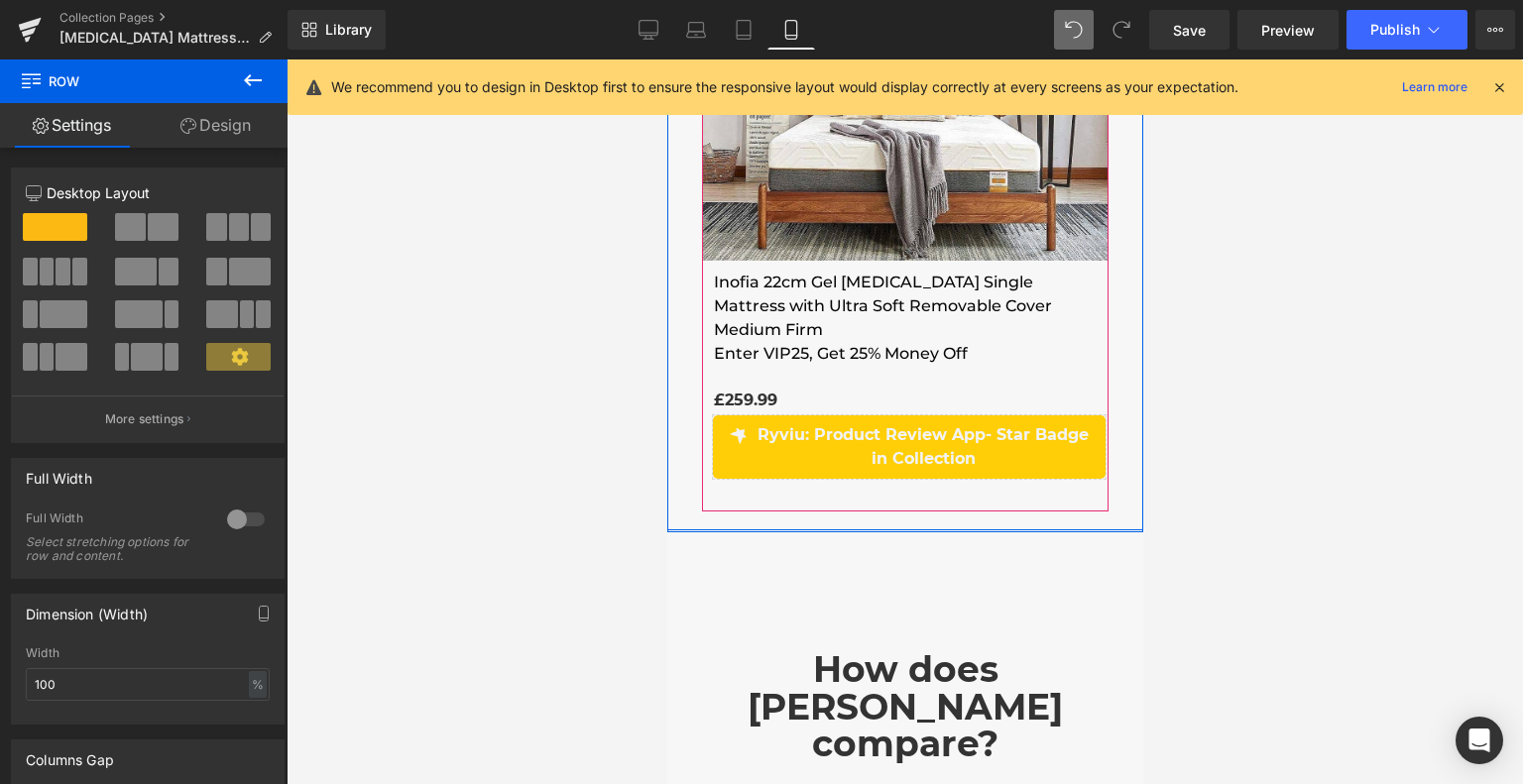 scroll, scrollTop: 2617, scrollLeft: 0, axis: vertical 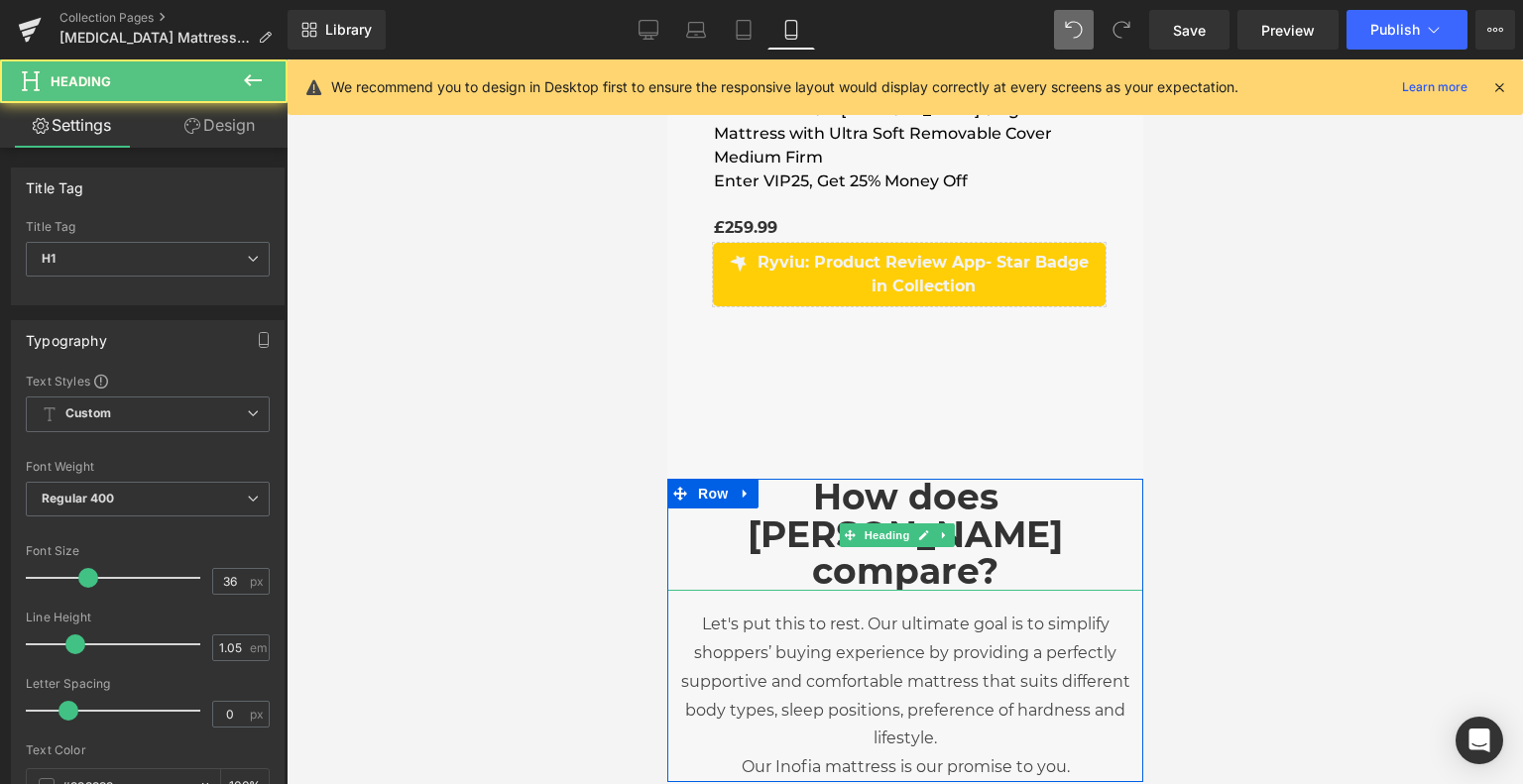 click on "How does [PERSON_NAME] compare?" at bounding box center (904, 534) 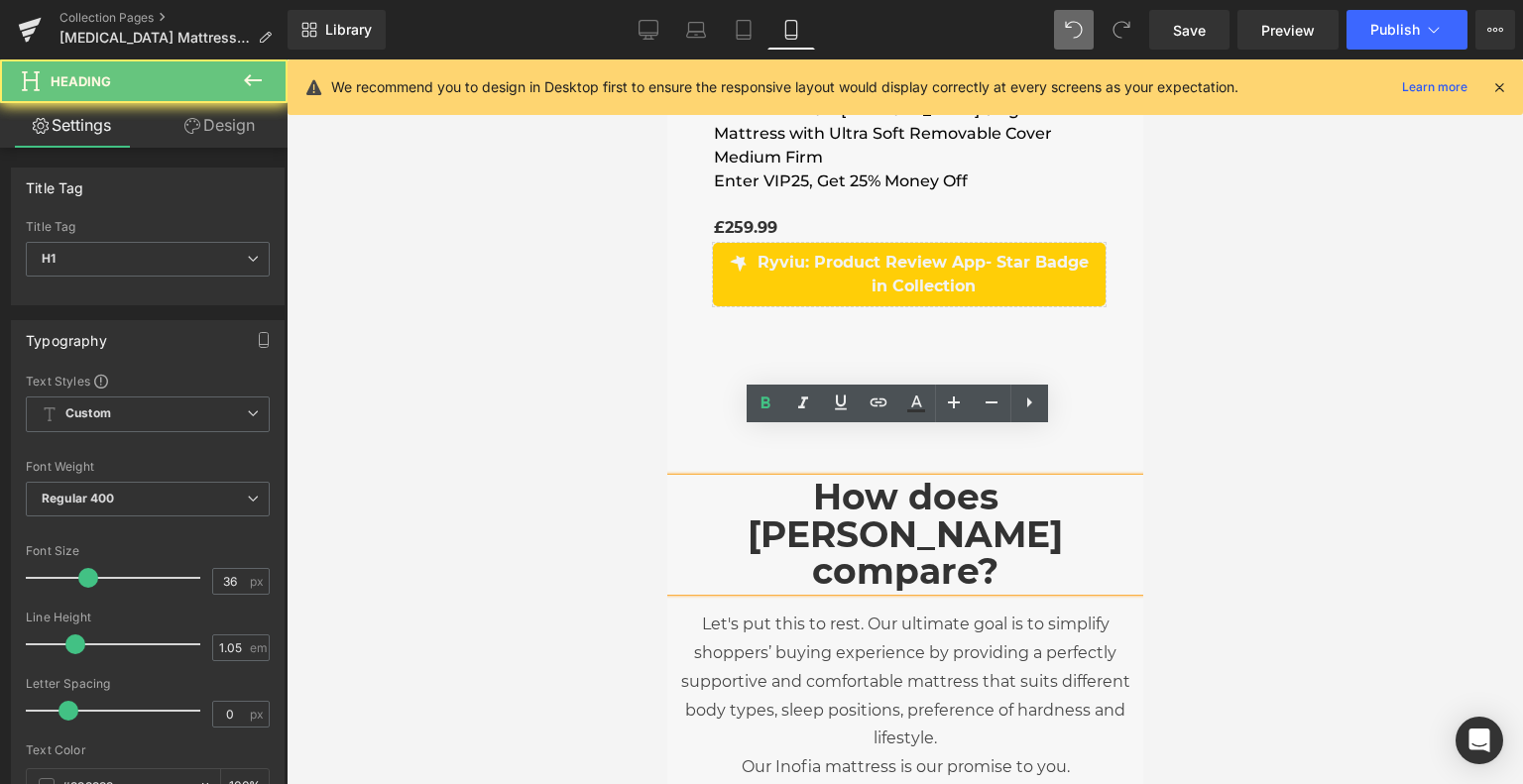 click on "How does [PERSON_NAME] compare?" at bounding box center (904, 534) 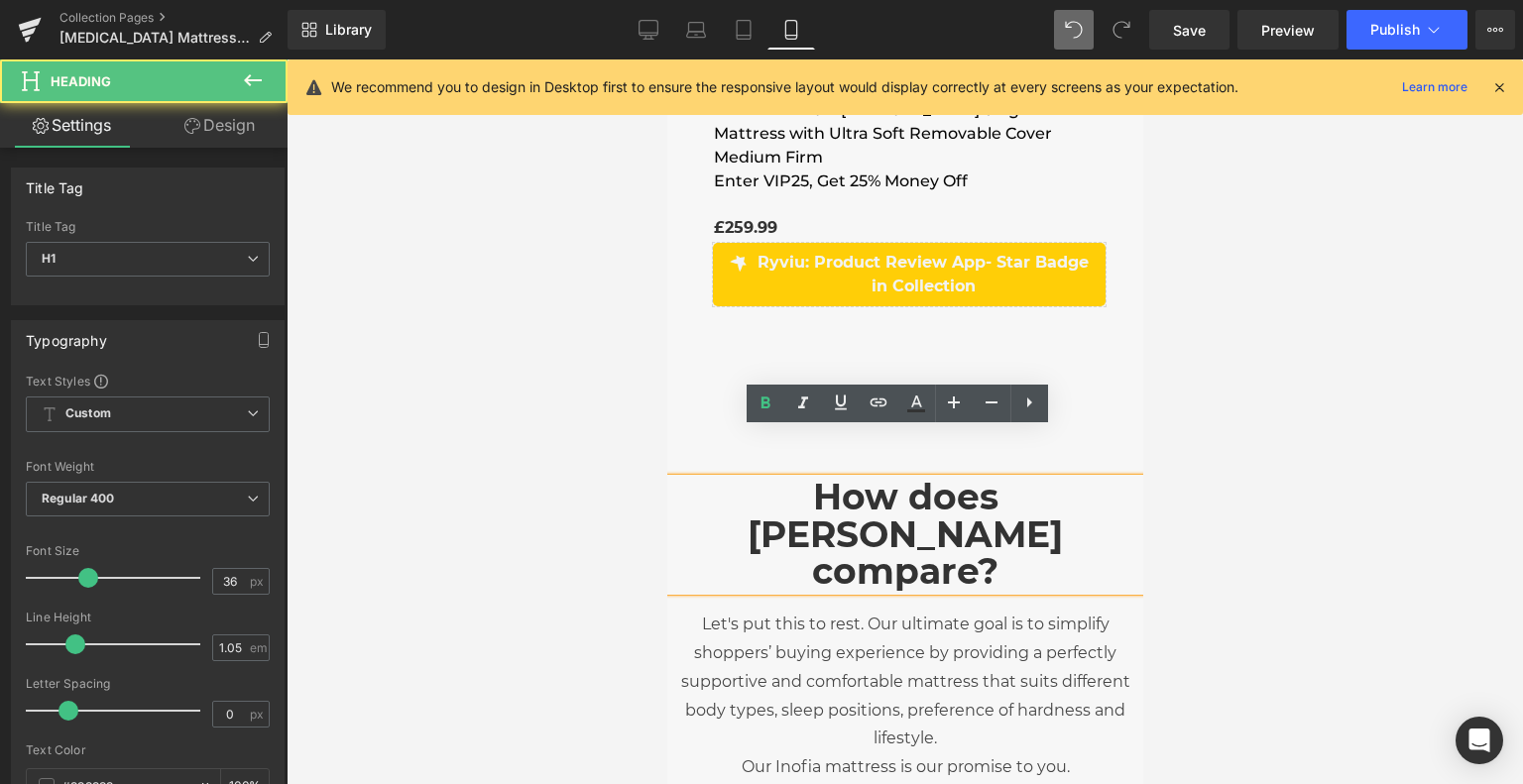 click on "How does [PERSON_NAME] compare?" at bounding box center (904, 534) 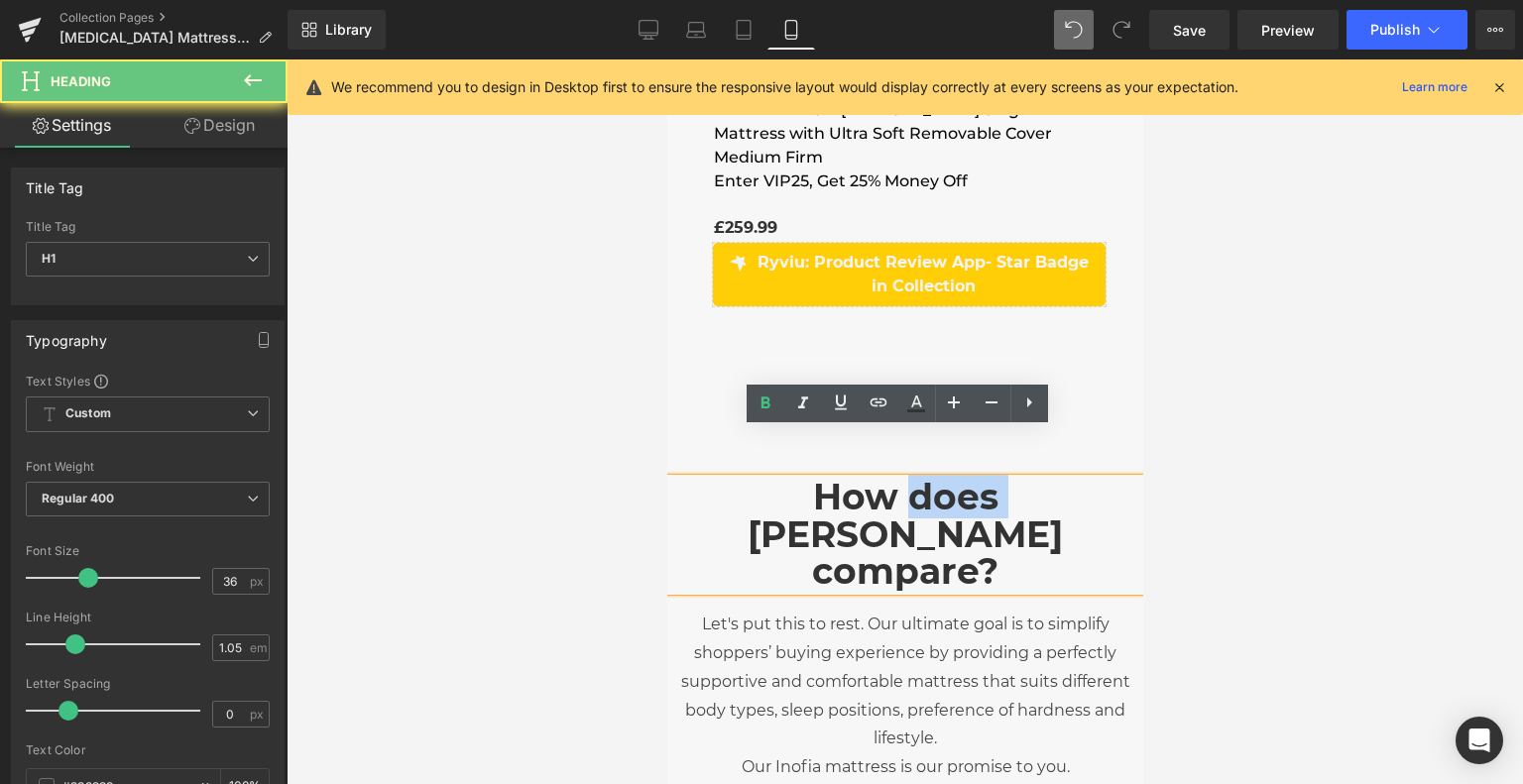 click on "How does [PERSON_NAME] compare?" at bounding box center [904, 534] 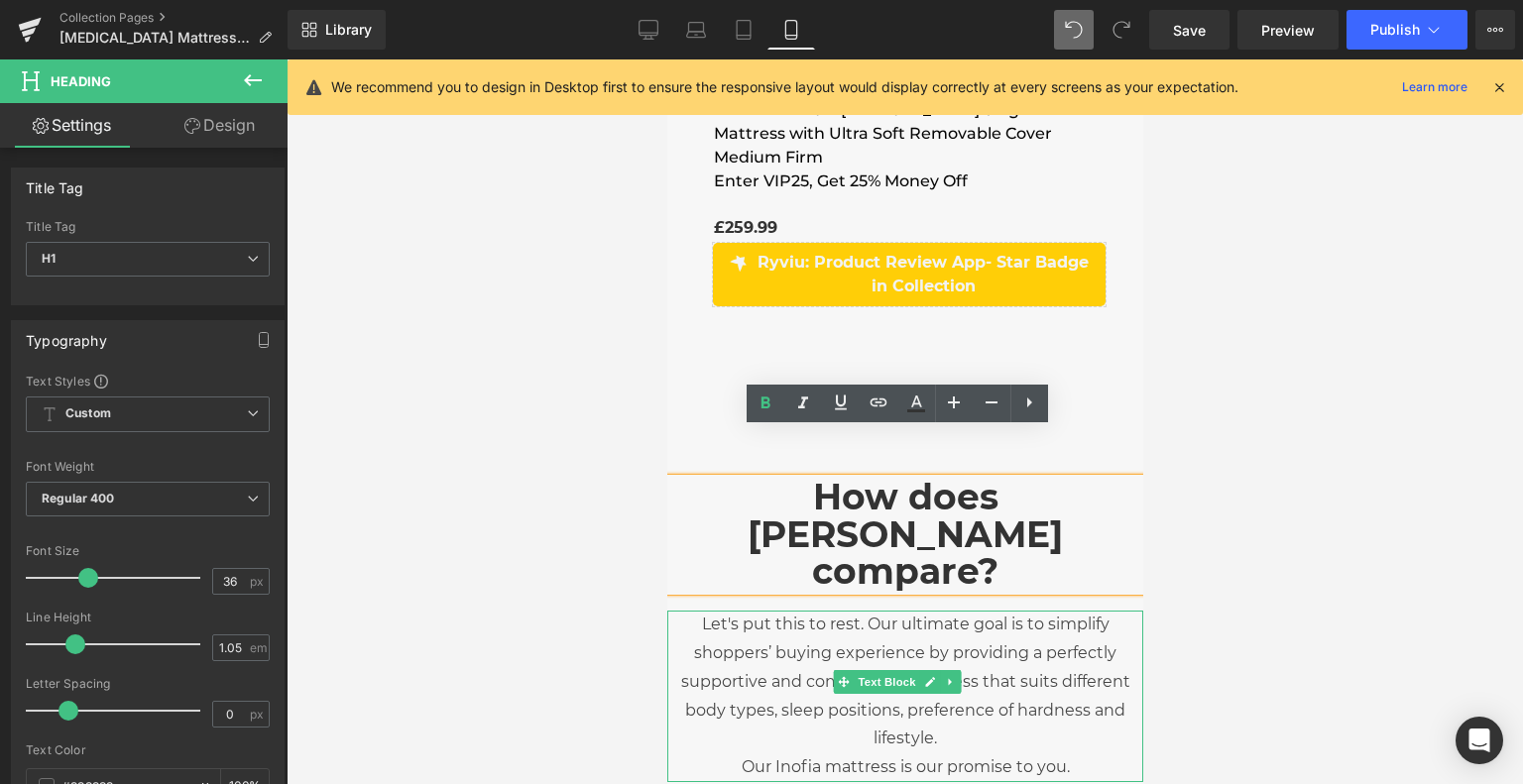 click on "Let's put this to rest. Our ultimate goal is to simplify shoppers’ buying experience by providing a perfectly supportive and comfortable mattress that suits different body types, sleep positions, preference of hardness and lifestyle." at bounding box center [904, 682] 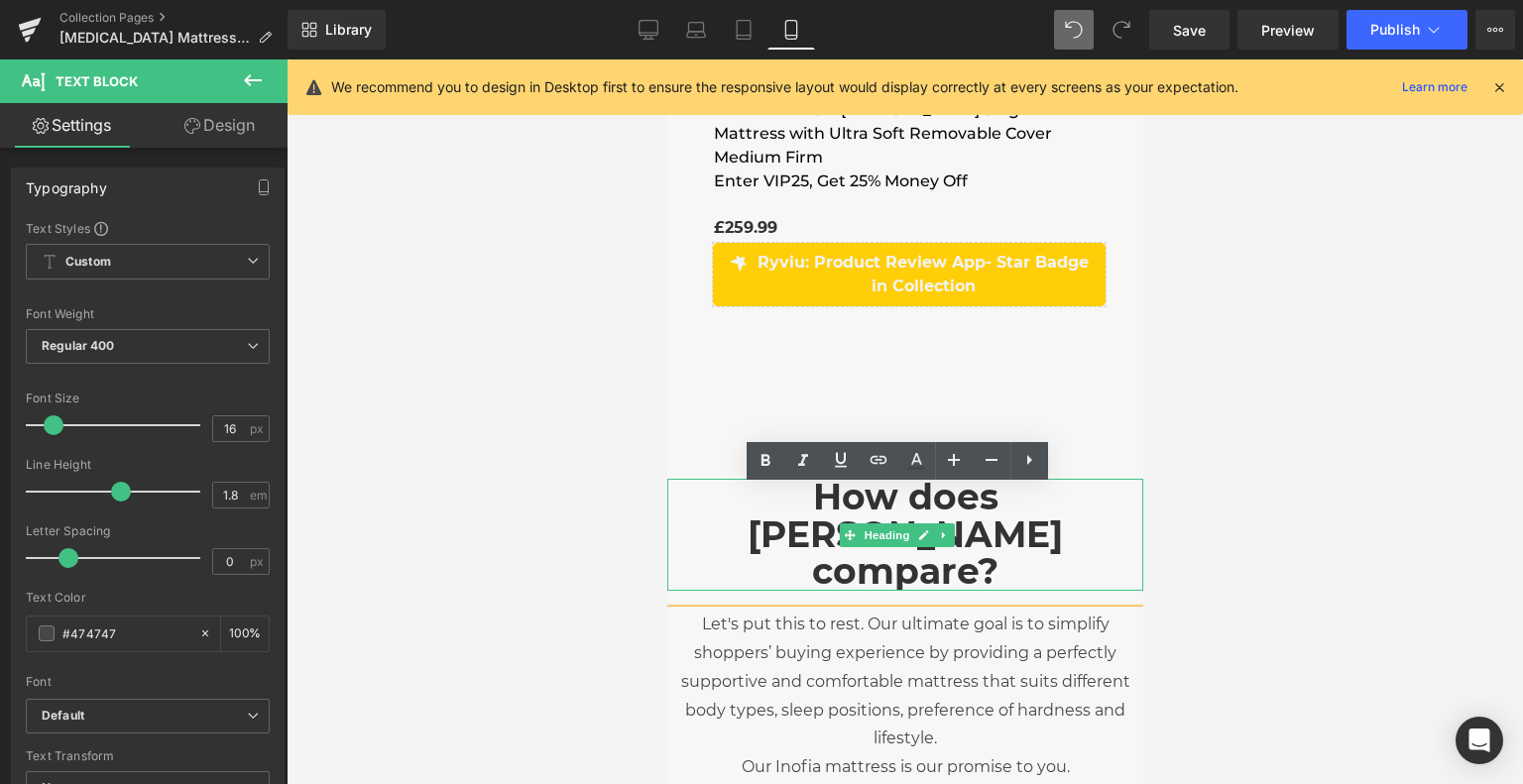 click on "How does [PERSON_NAME] compare?" at bounding box center (904, 534) 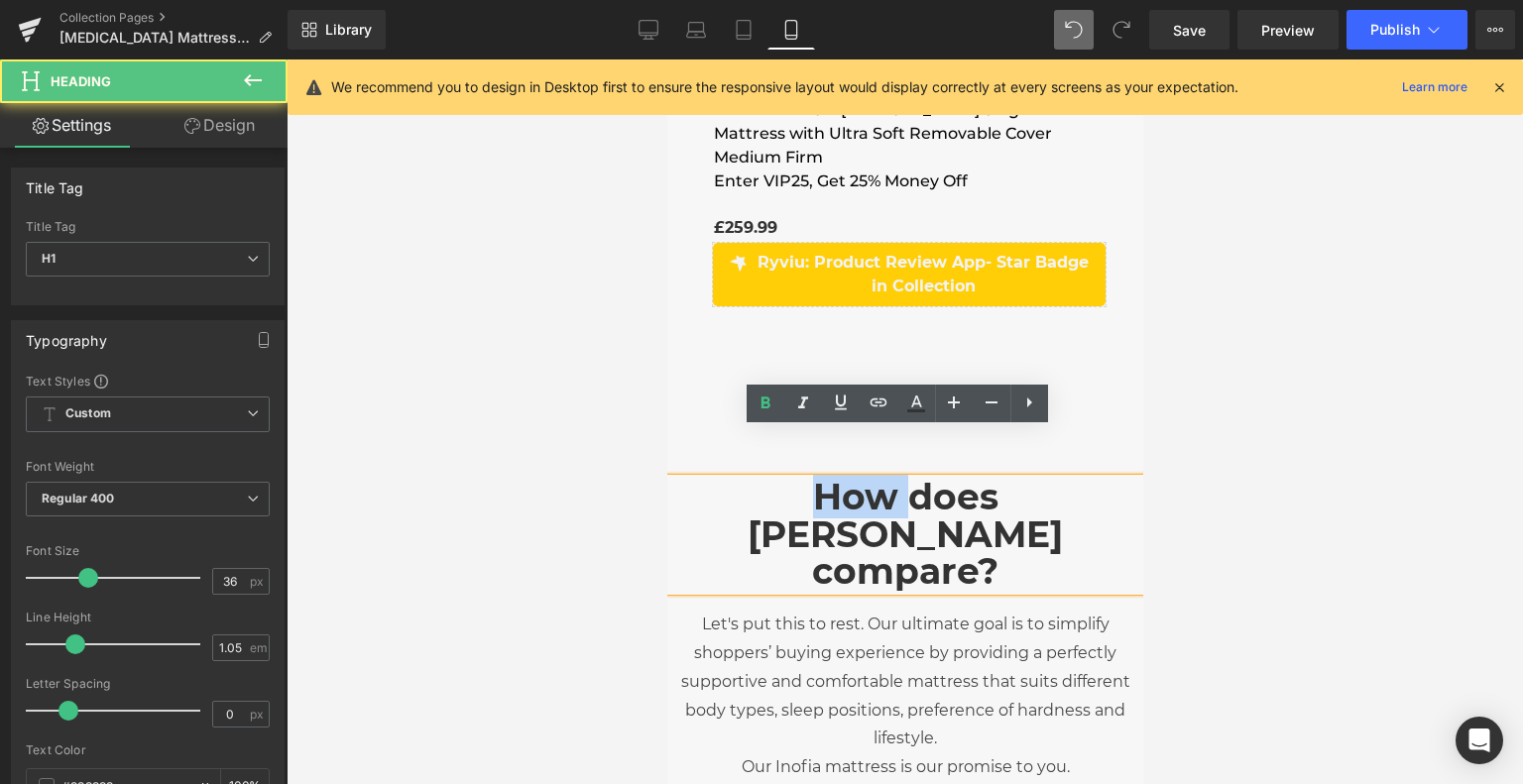 click on "How does [PERSON_NAME] compare?" at bounding box center [904, 534] 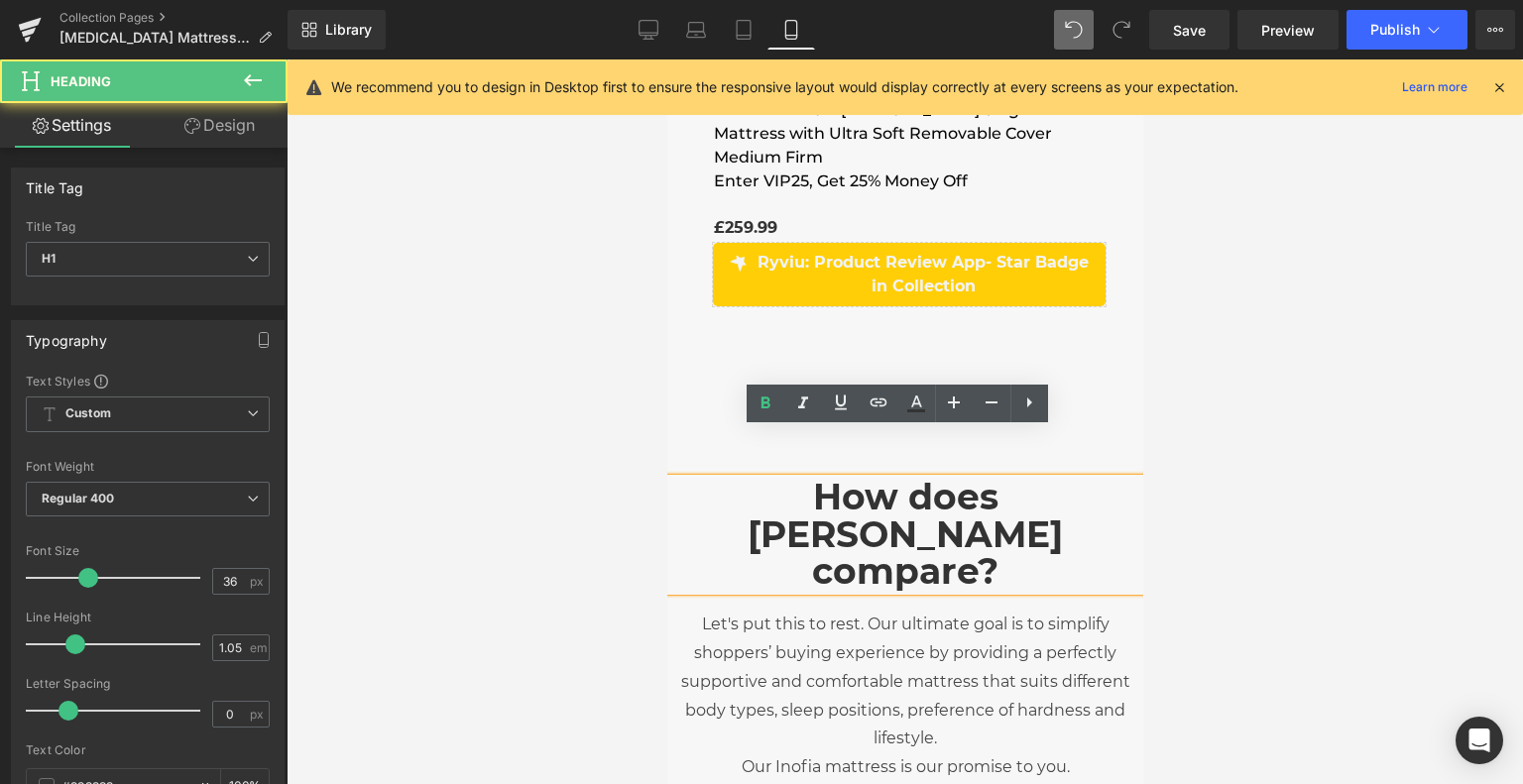click on "How does [PERSON_NAME] compare?" at bounding box center [904, 534] 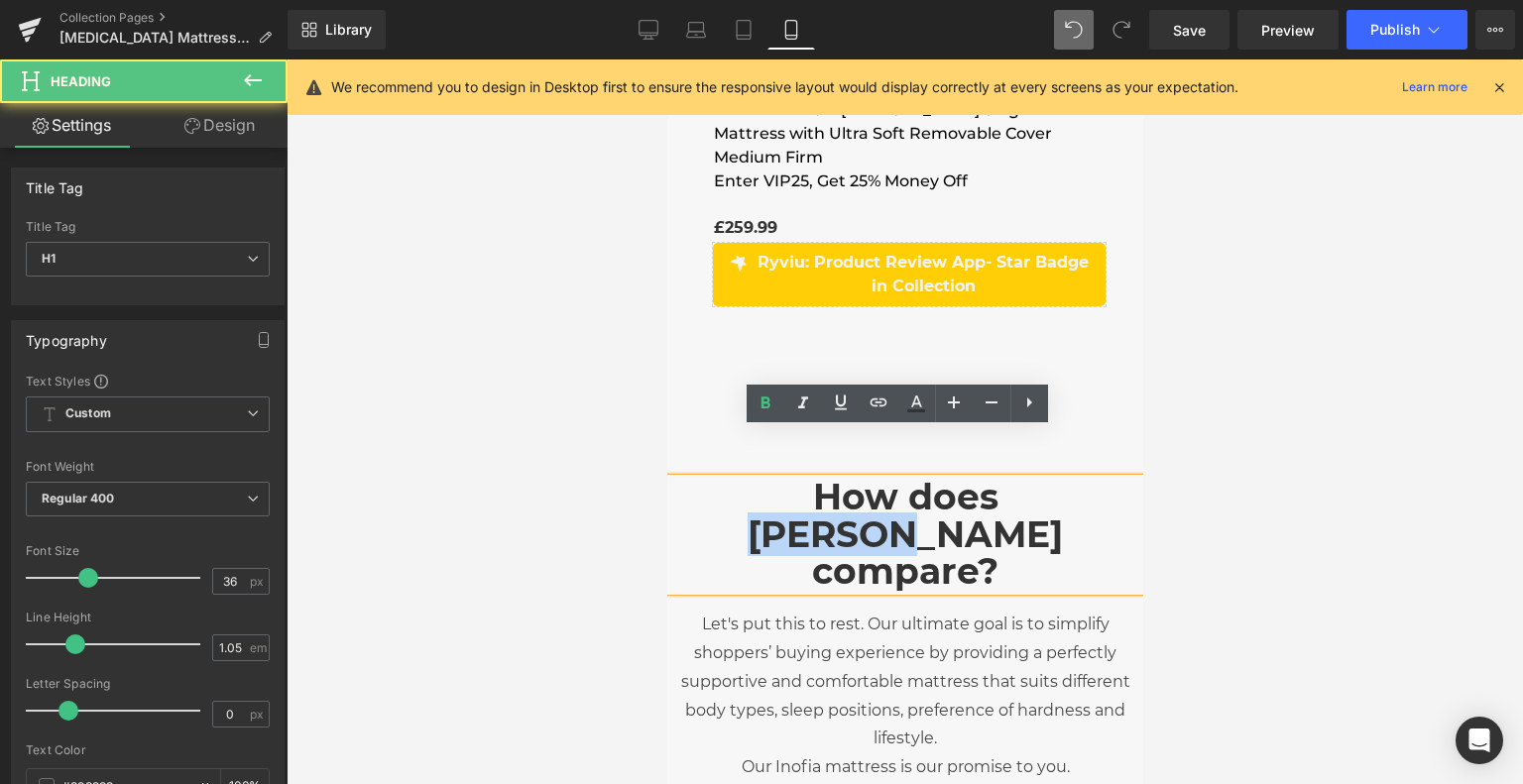 click on "How does [PERSON_NAME] compare?" at bounding box center (904, 534) 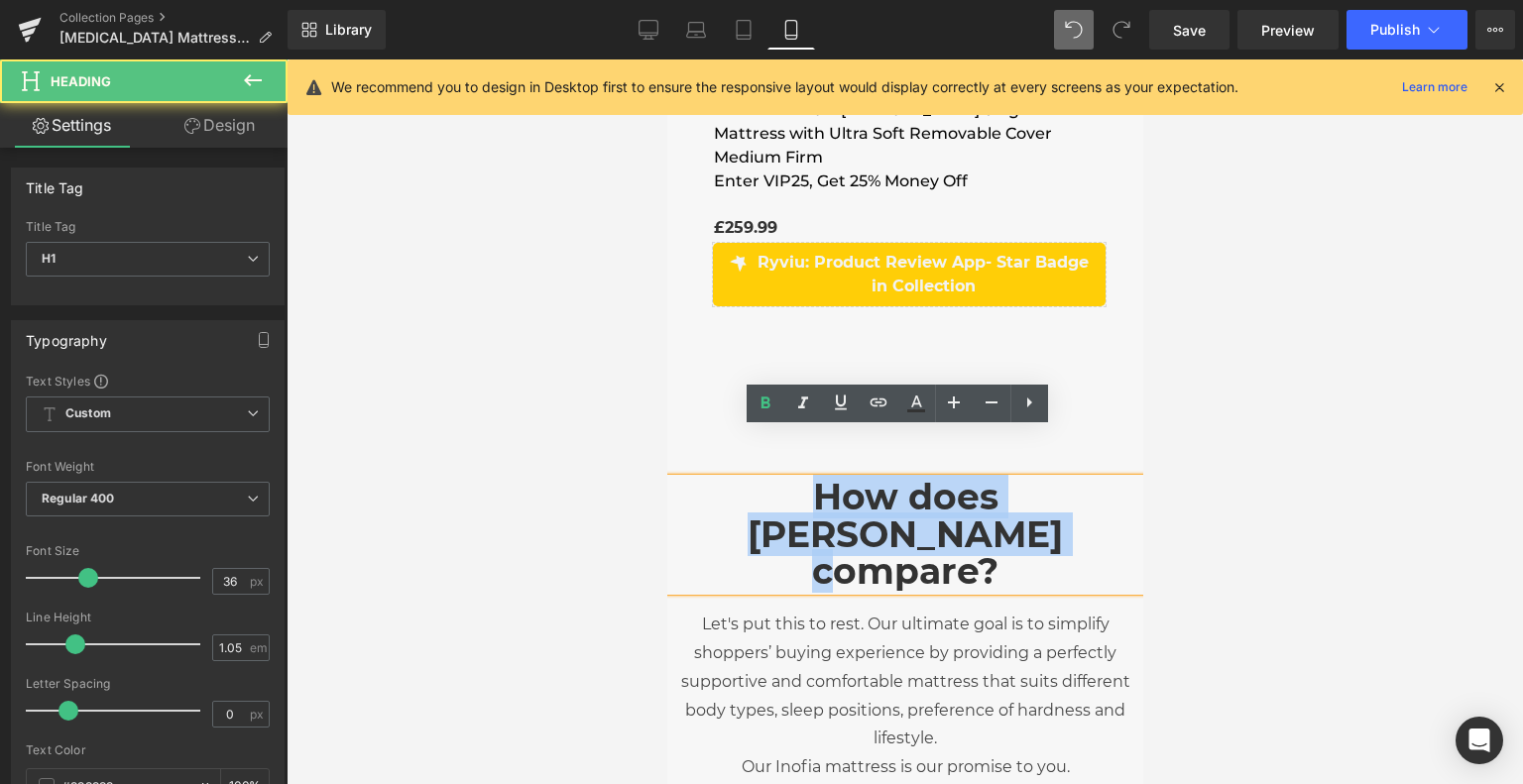 click on "How does [PERSON_NAME] compare?" at bounding box center [904, 534] 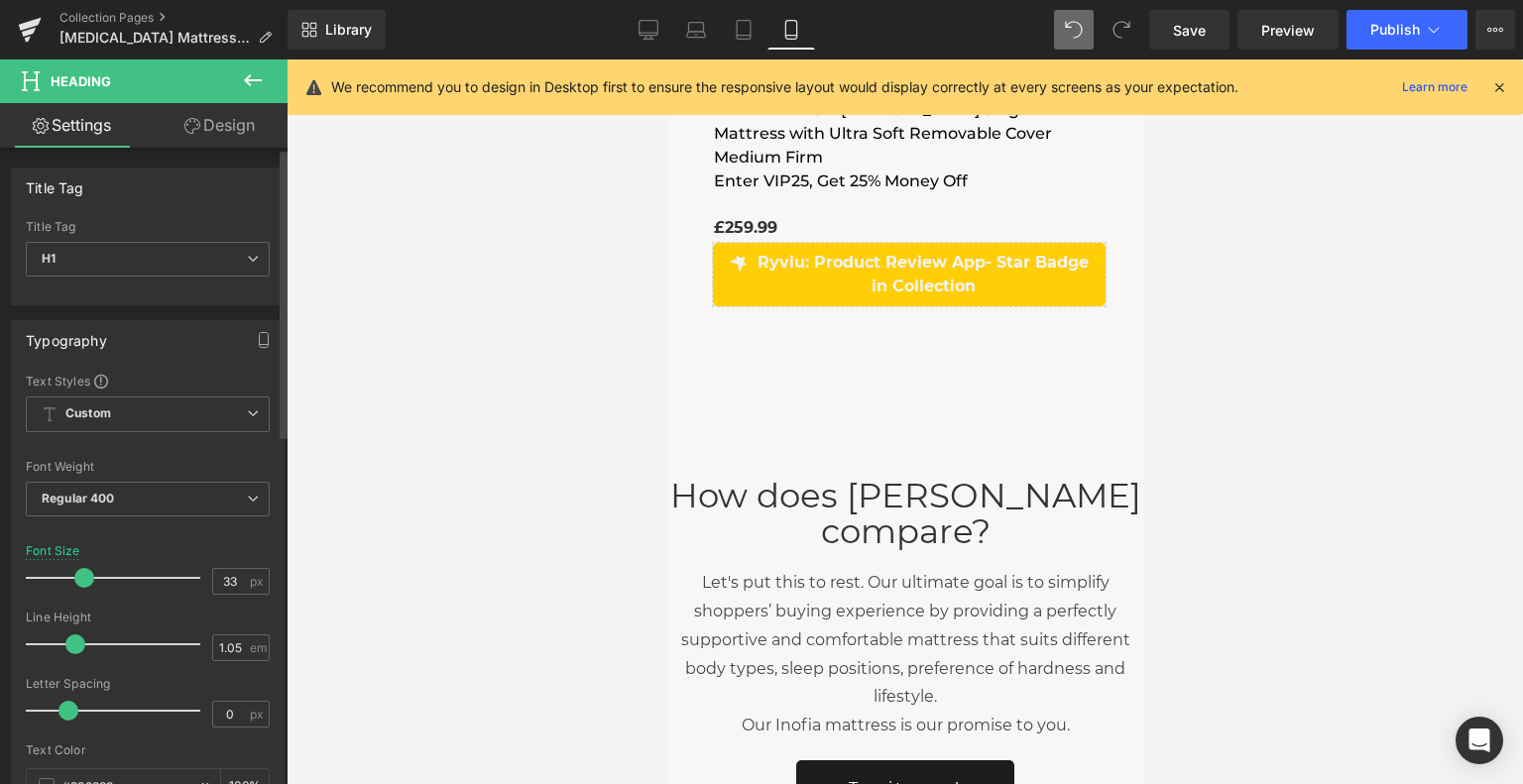 type on "32" 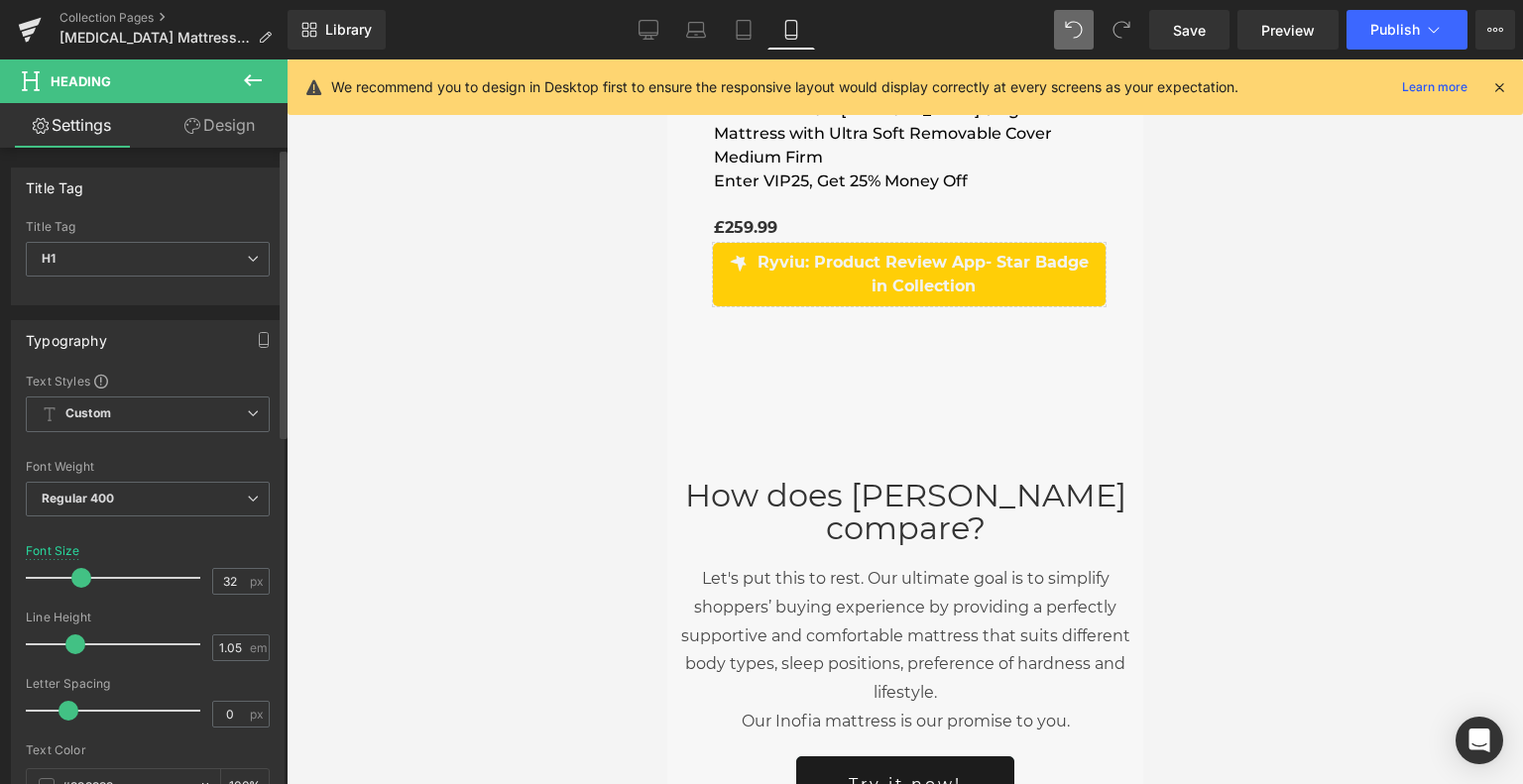 click at bounding box center [81, 578] 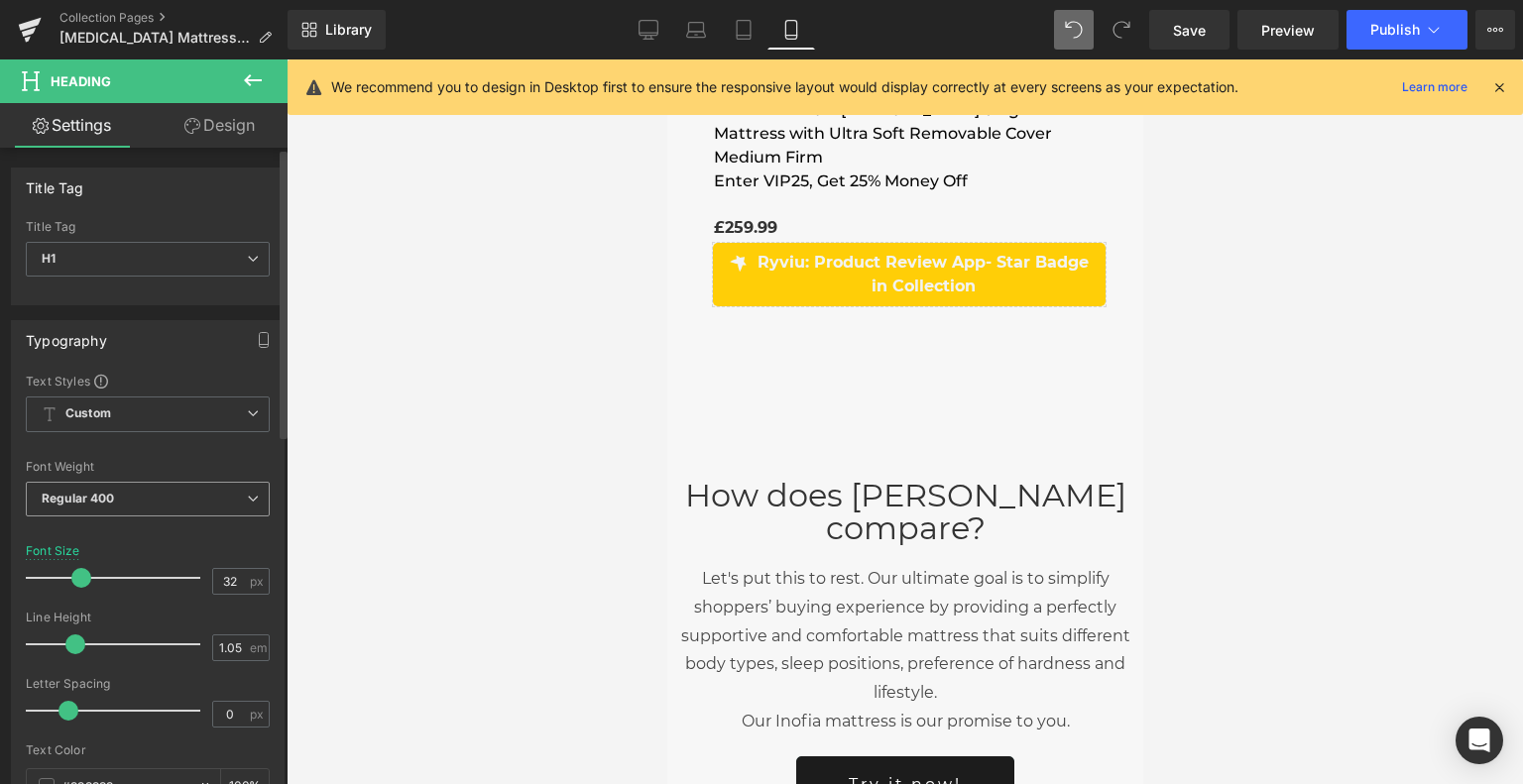 click on "Regular 400" at bounding box center (148, 499) 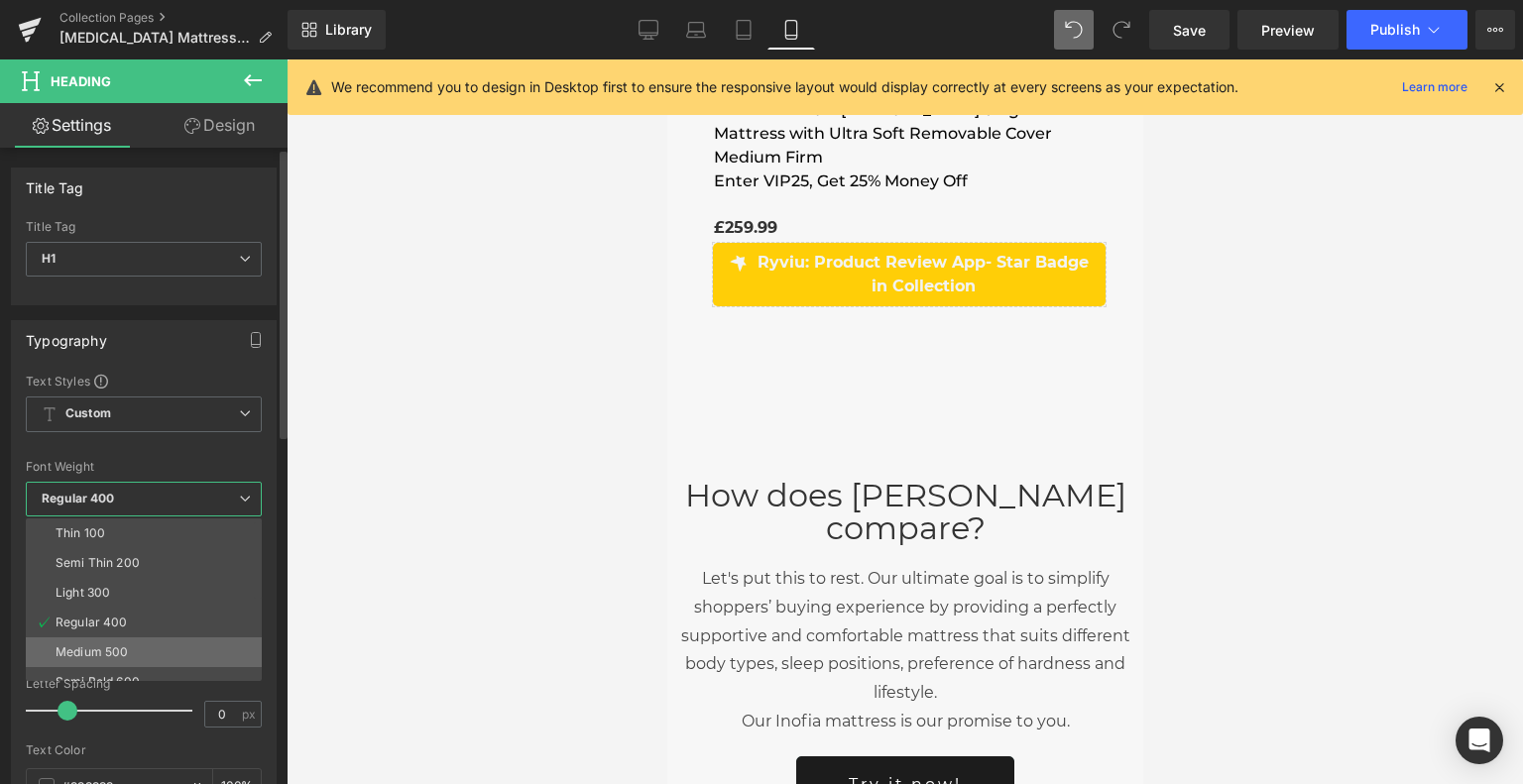 click on "Medium 500" at bounding box center [148, 652] 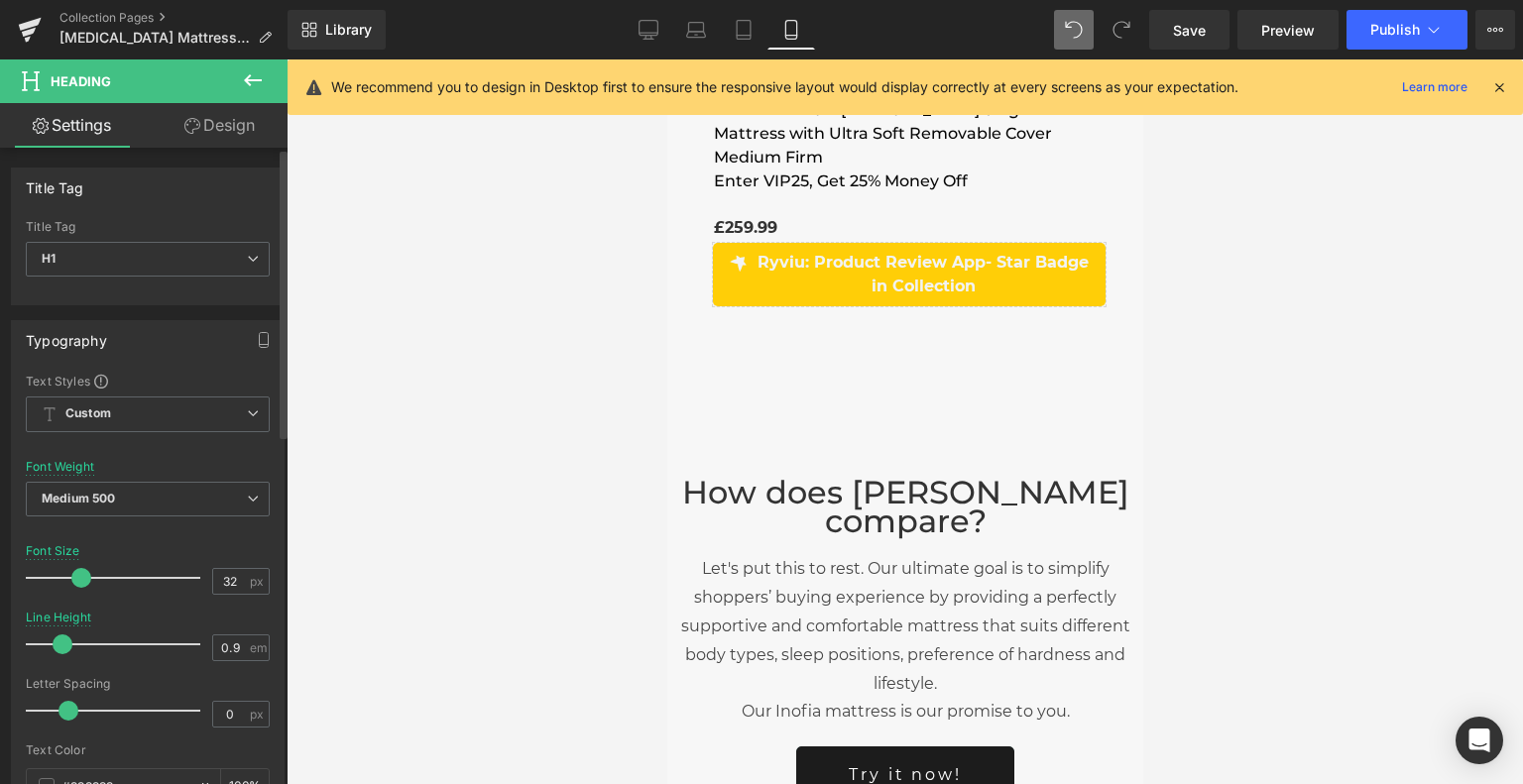 type on "1" 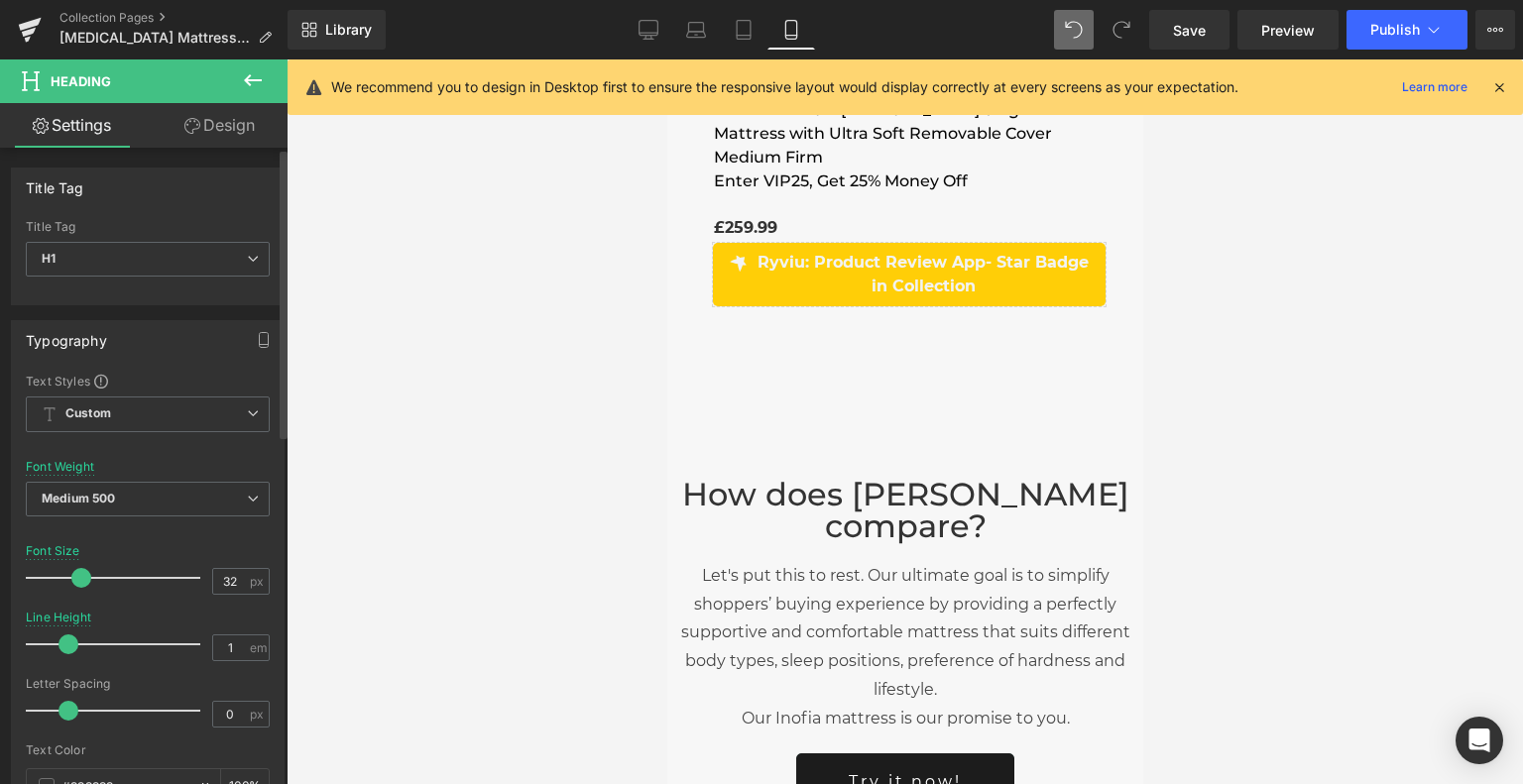 click at bounding box center [68, 644] 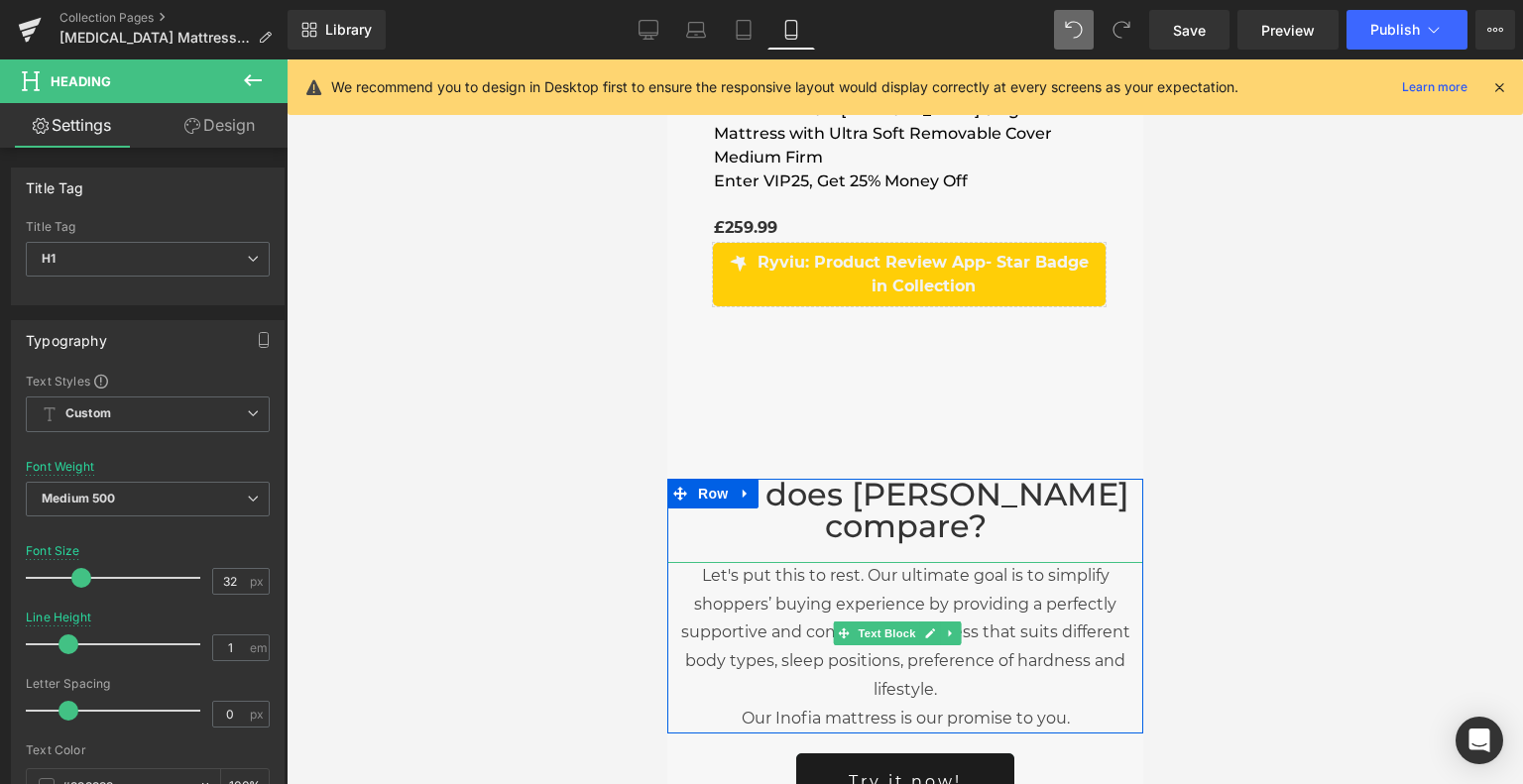 click on "Let's put this to rest. Our ultimate goal is to simplify shoppers’ buying experience by providing a perfectly supportive and comfortable mattress that suits different body types, sleep positions, preference of hardness and lifestyle." at bounding box center [904, 633] 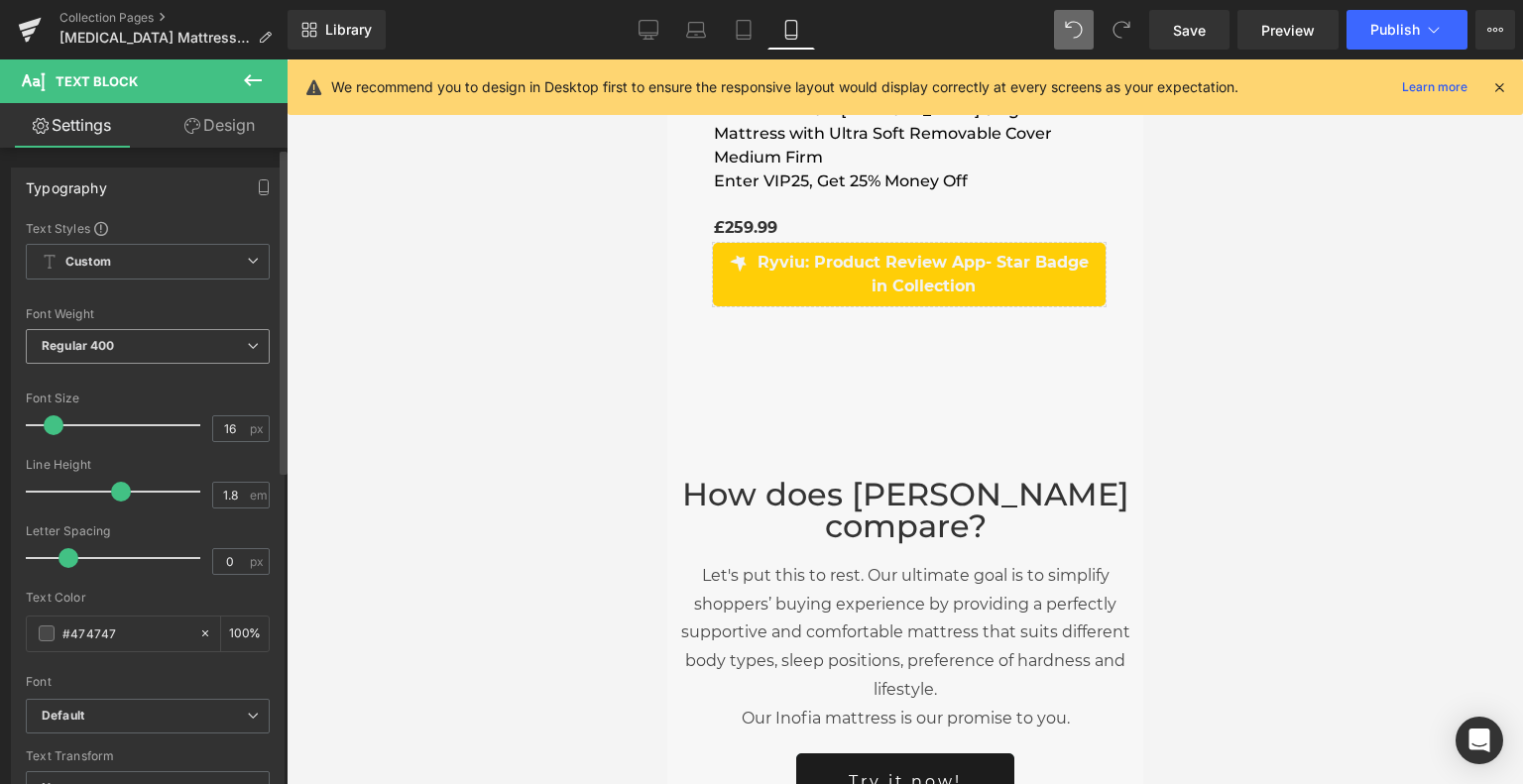 click on "Regular 400" at bounding box center [148, 346] 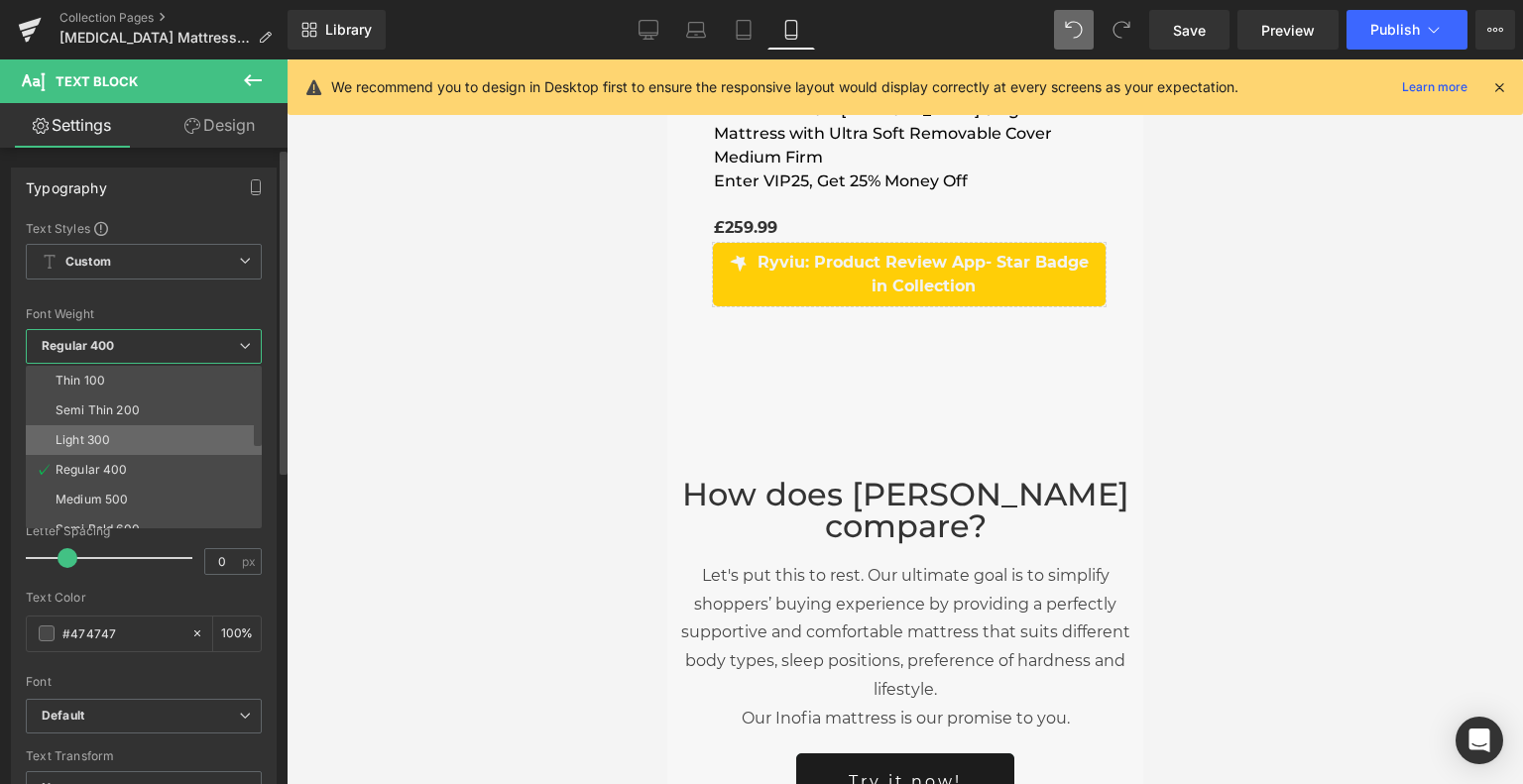 click on "Light 300" at bounding box center [148, 440] 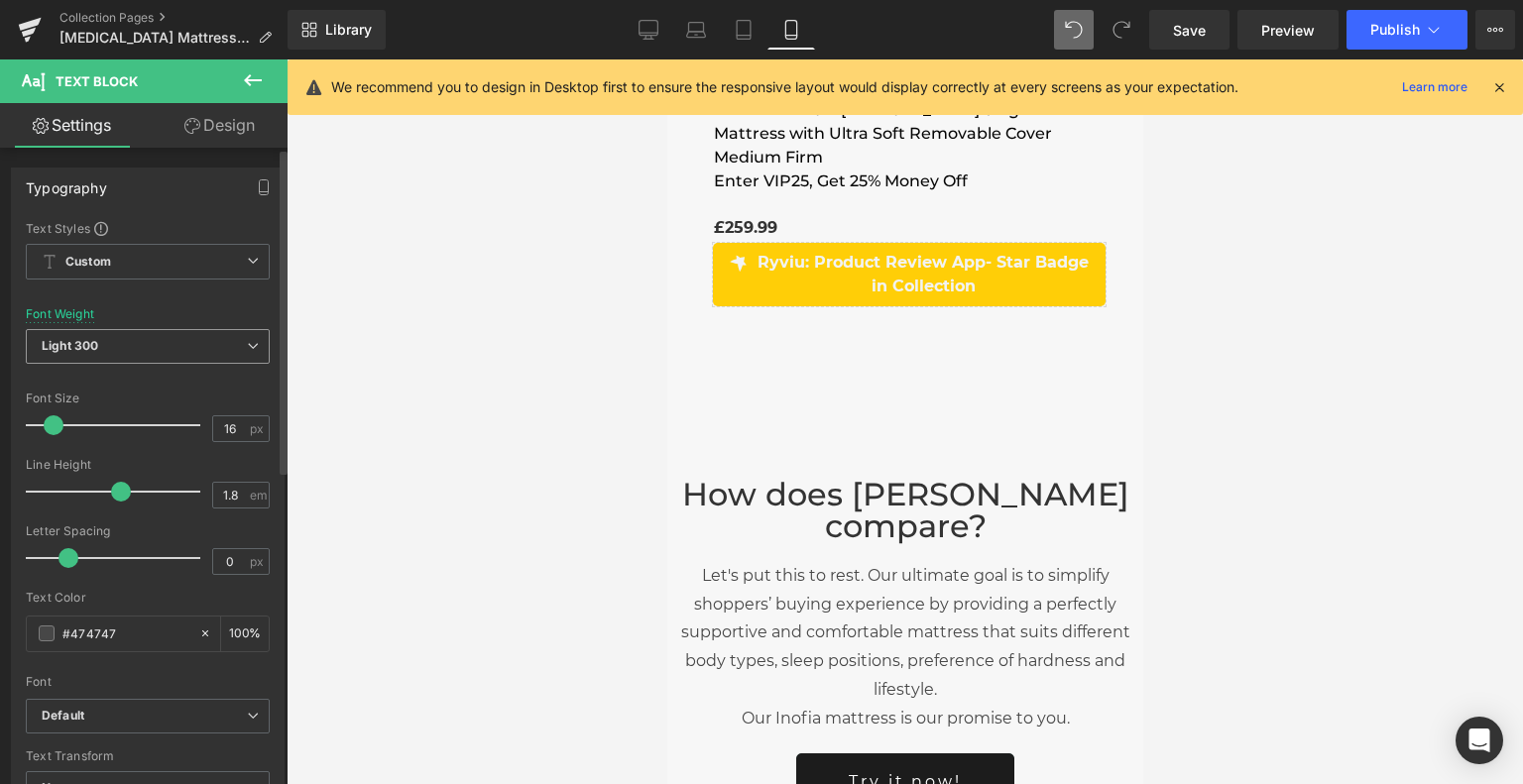 click on "Light 300" at bounding box center [148, 346] 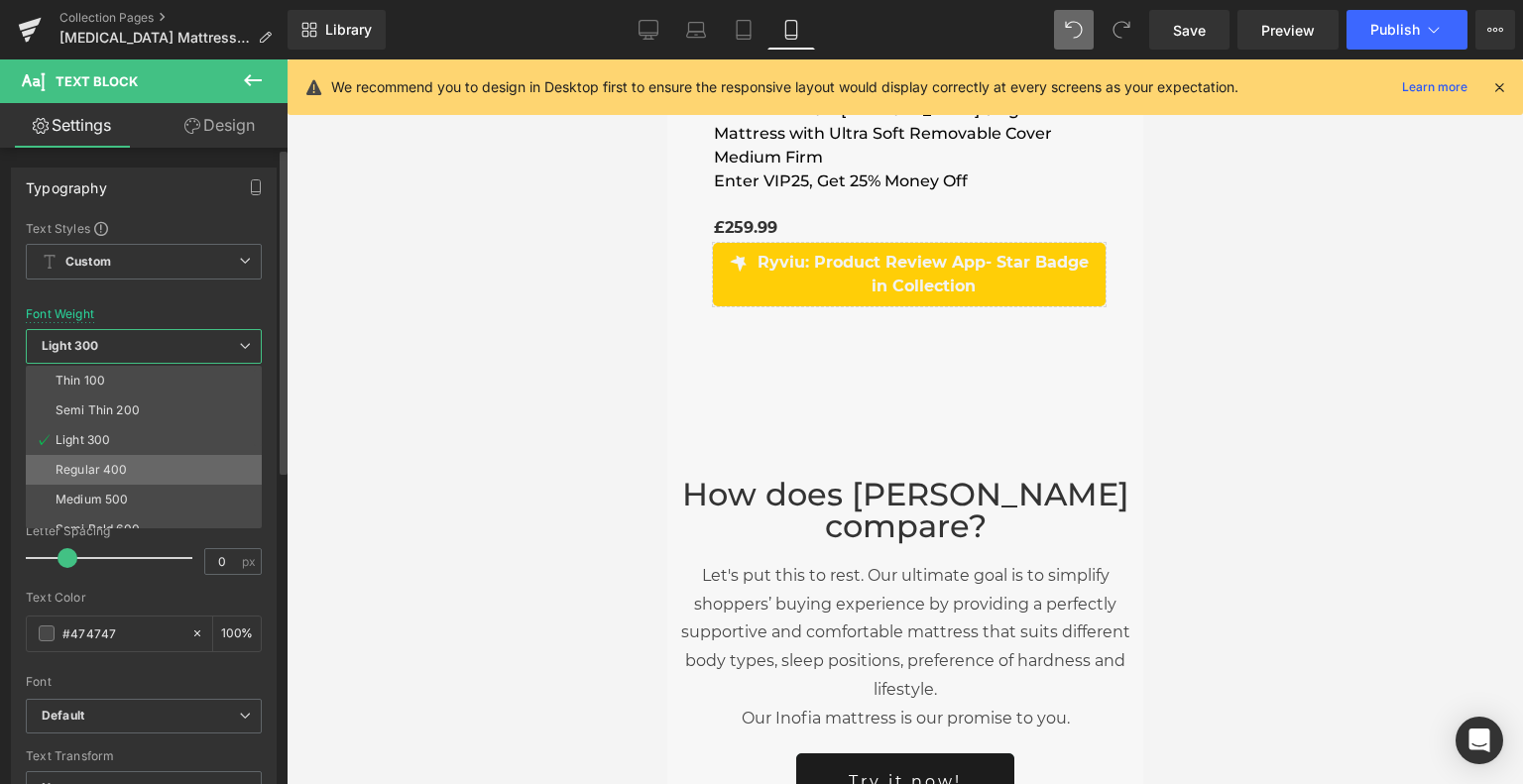 click on "Regular 400" at bounding box center (148, 470) 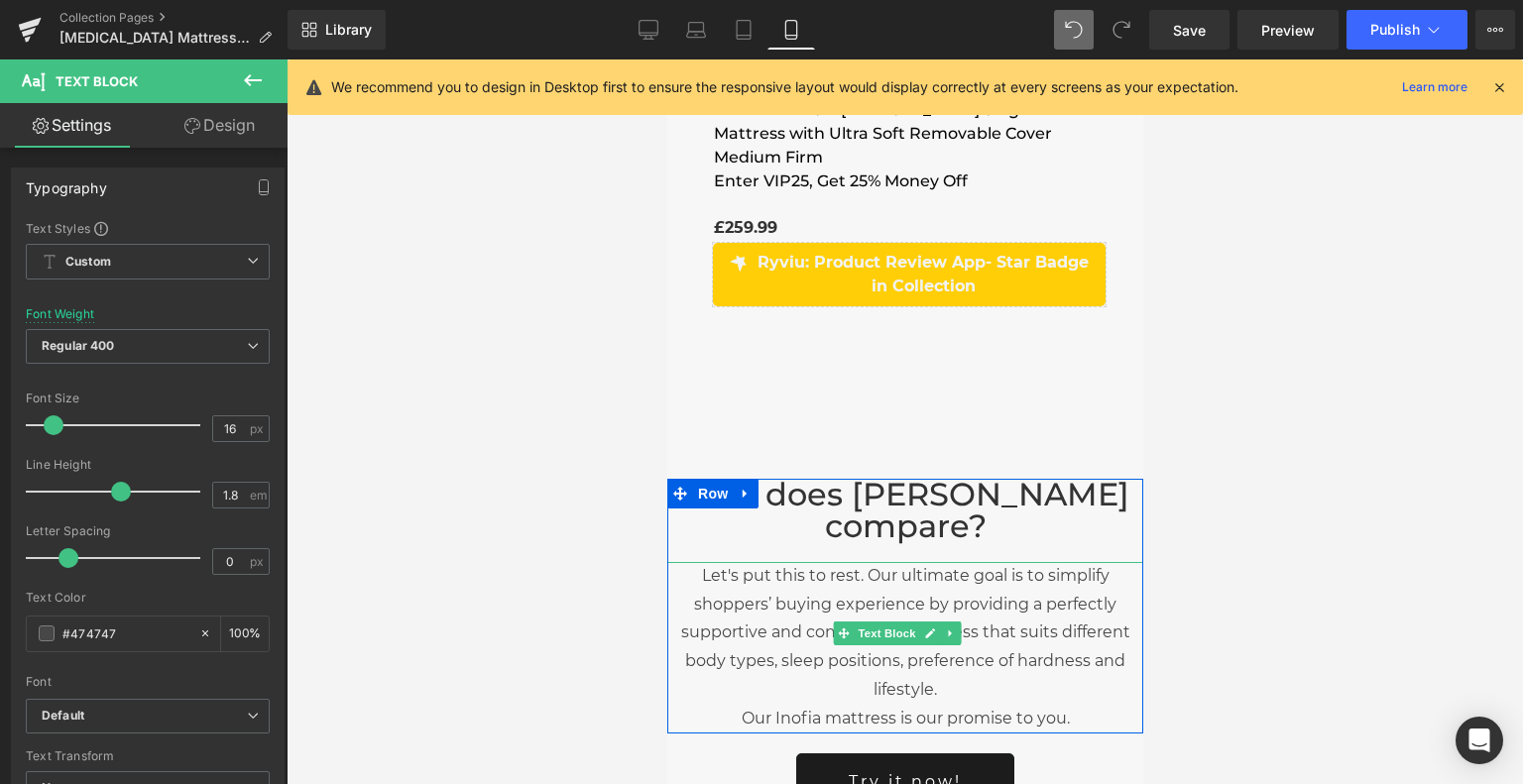 click on "Let's put this to rest. Our ultimate goal is to simplify shoppers’ buying experience by providing a perfectly supportive and comfortable mattress that suits different body types, sleep positions, preference of hardness and lifestyle." at bounding box center (904, 633) 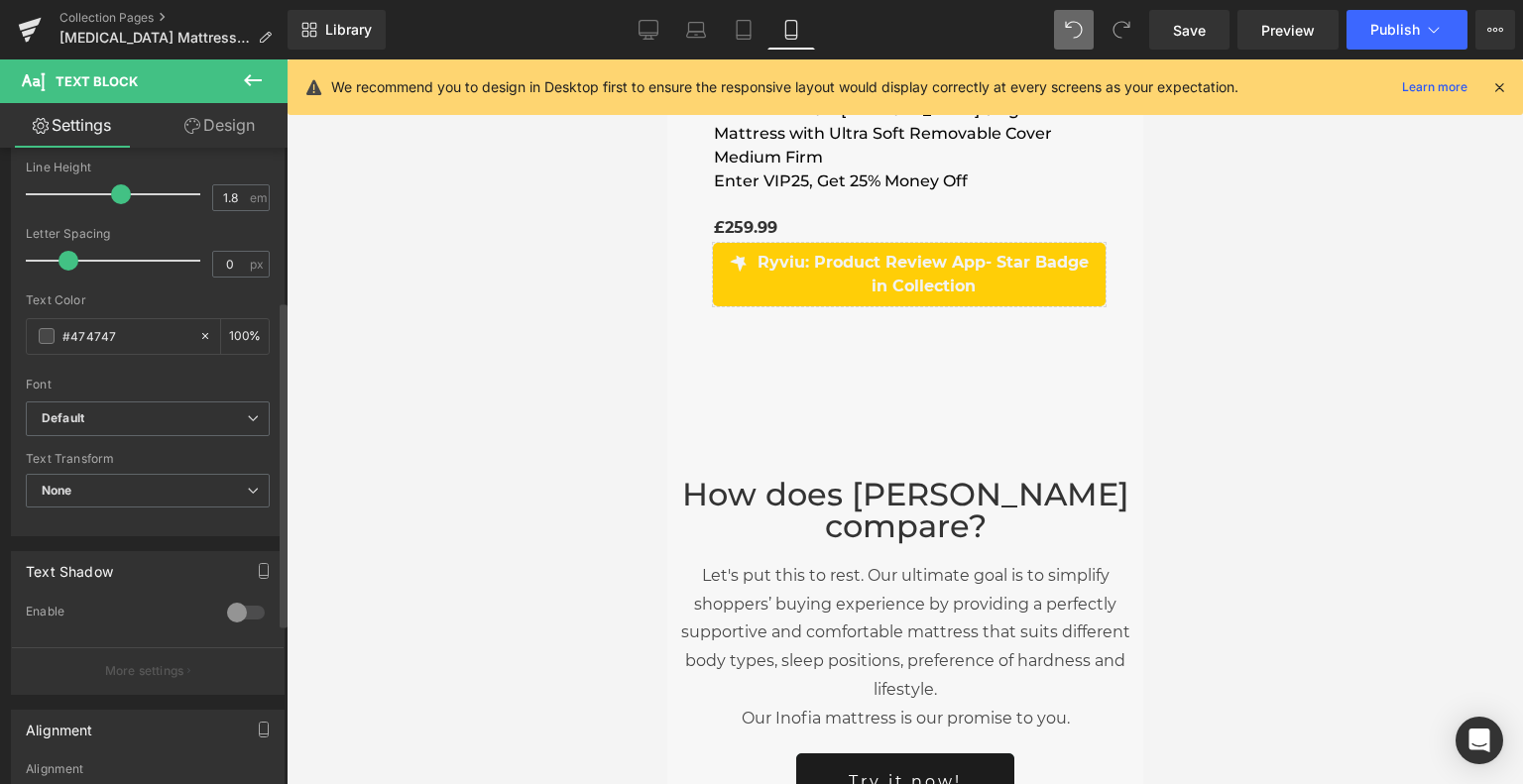 scroll, scrollTop: 595, scrollLeft: 0, axis: vertical 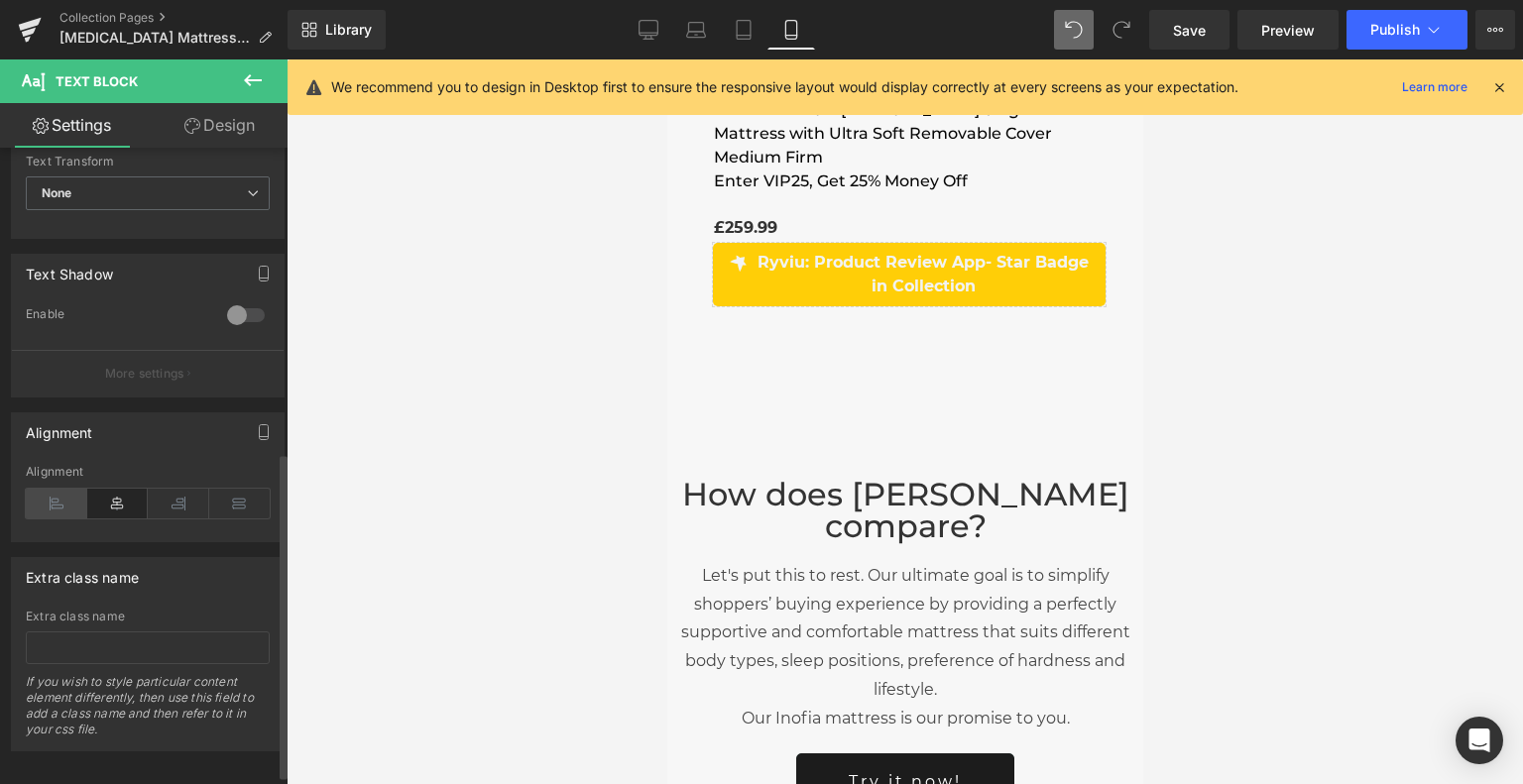 click at bounding box center (57, 504) 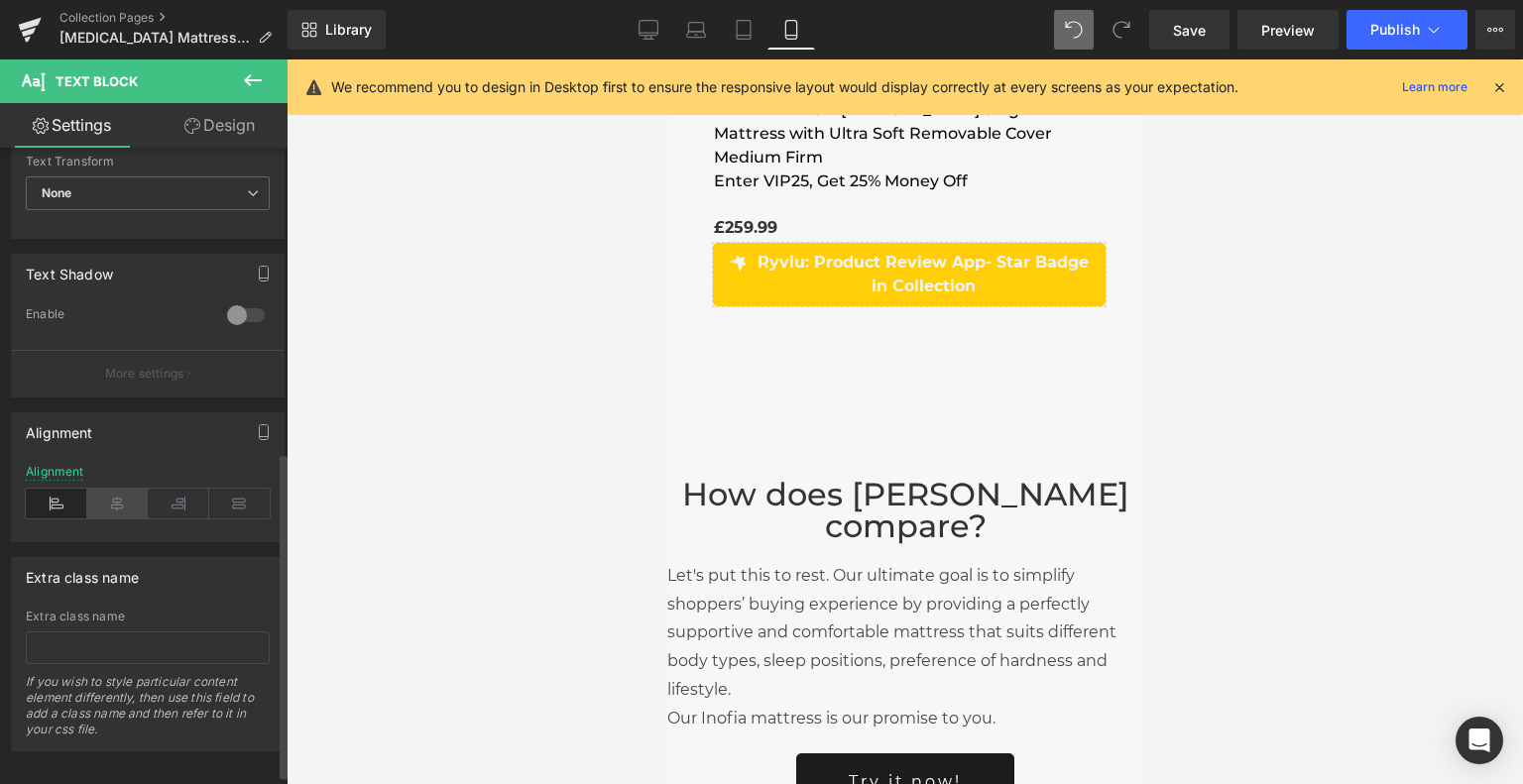click at bounding box center (118, 504) 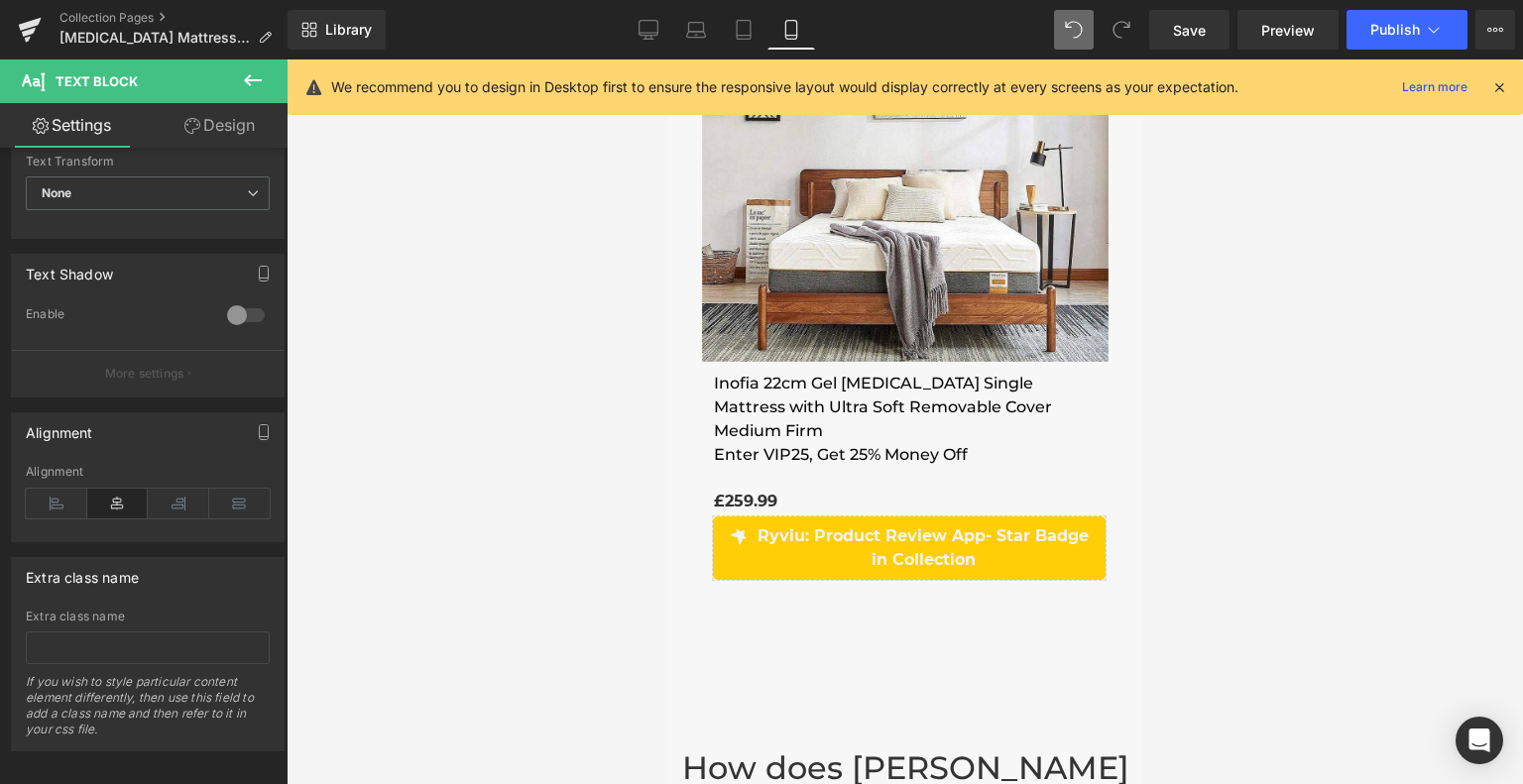 scroll, scrollTop: 2617, scrollLeft: 0, axis: vertical 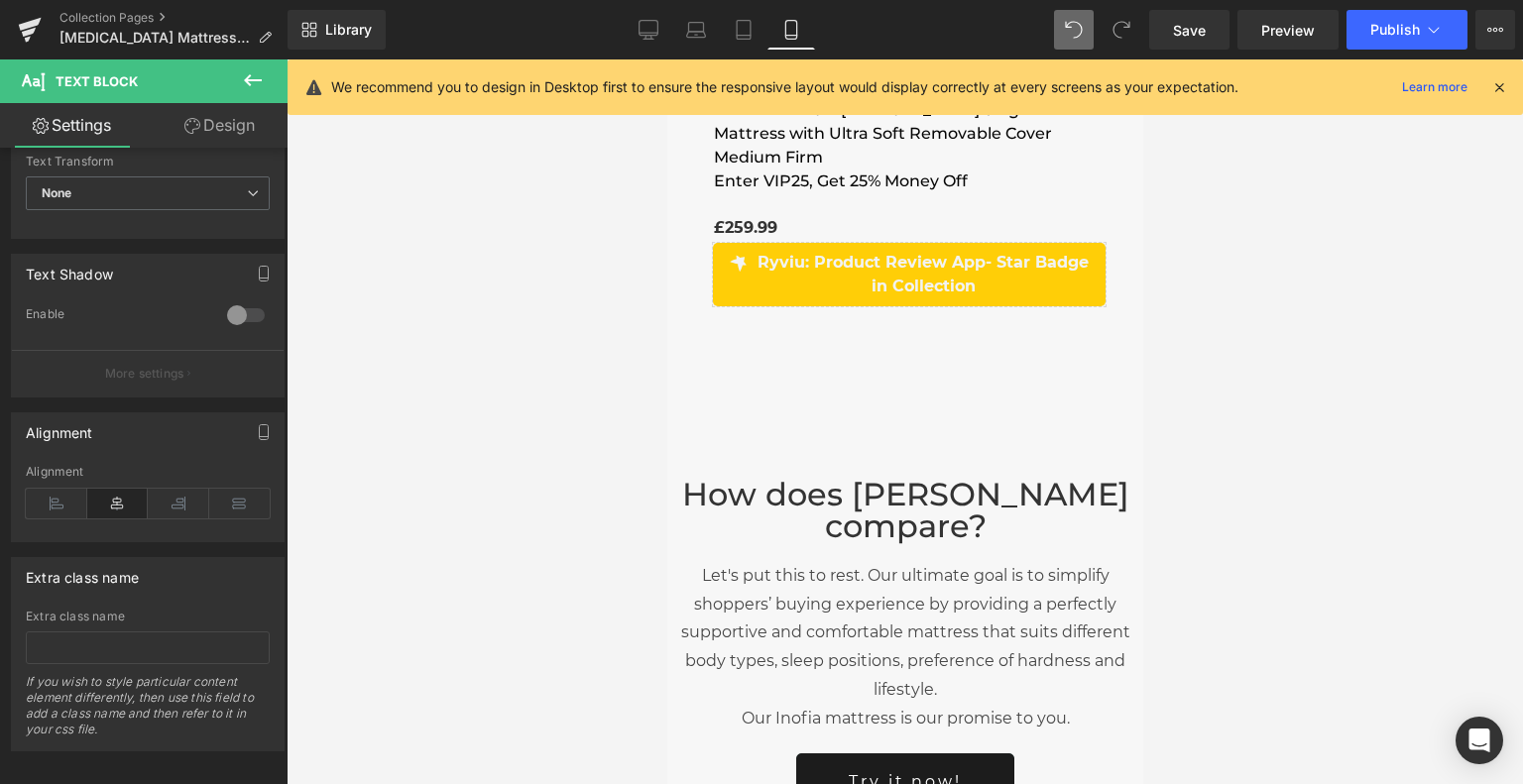 click on "Inofia Summer Sales - 25% Off | [MEDICAL_DATA] Mattress (Code: VIP25)
Heading
Hero Banner
Image
Reliable durability
Text Block
Row
Image         Text Block" at bounding box center [904, -354] 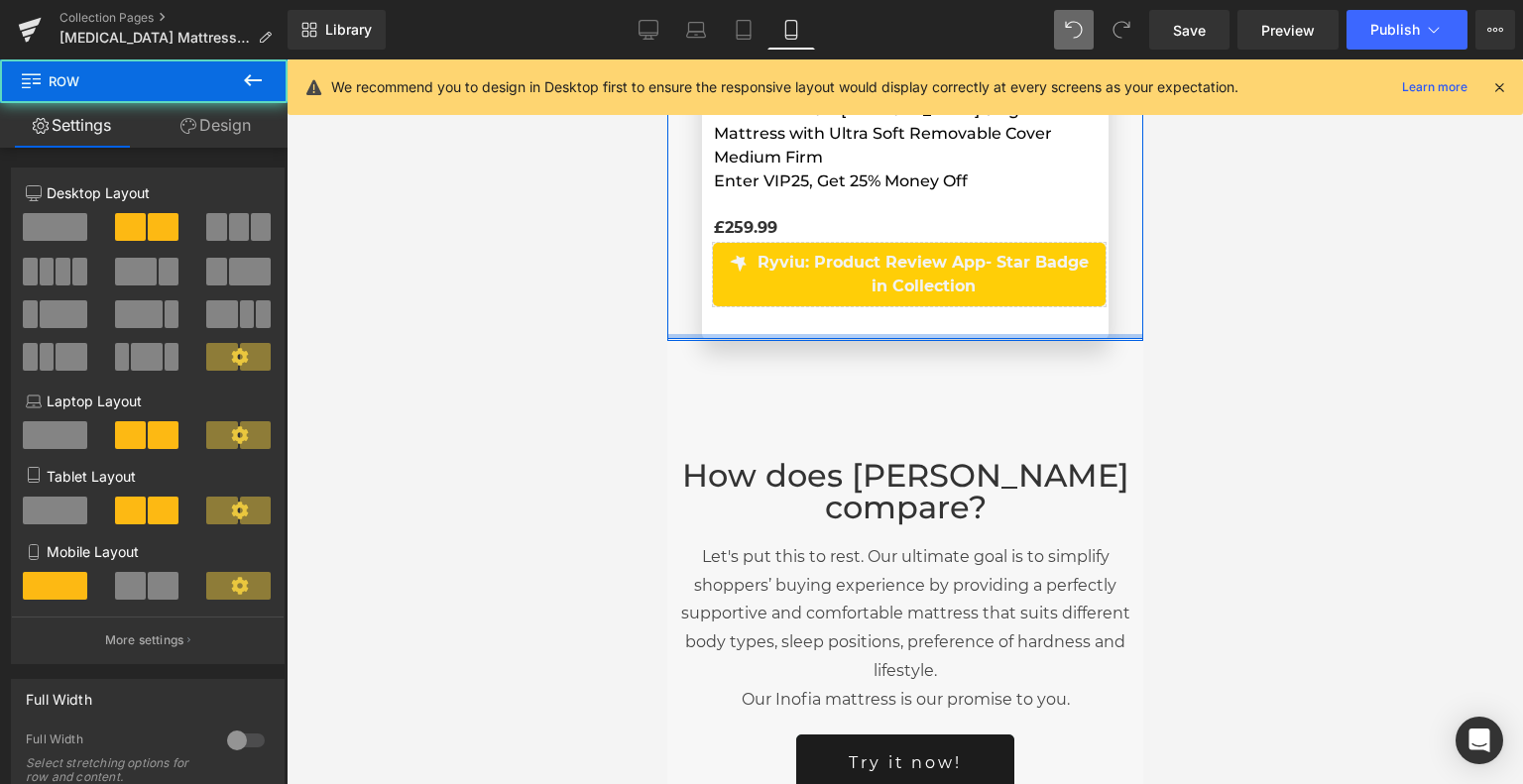 drag, startPoint x: 814, startPoint y: 297, endPoint x: 824, endPoint y: 269, distance: 29.732137 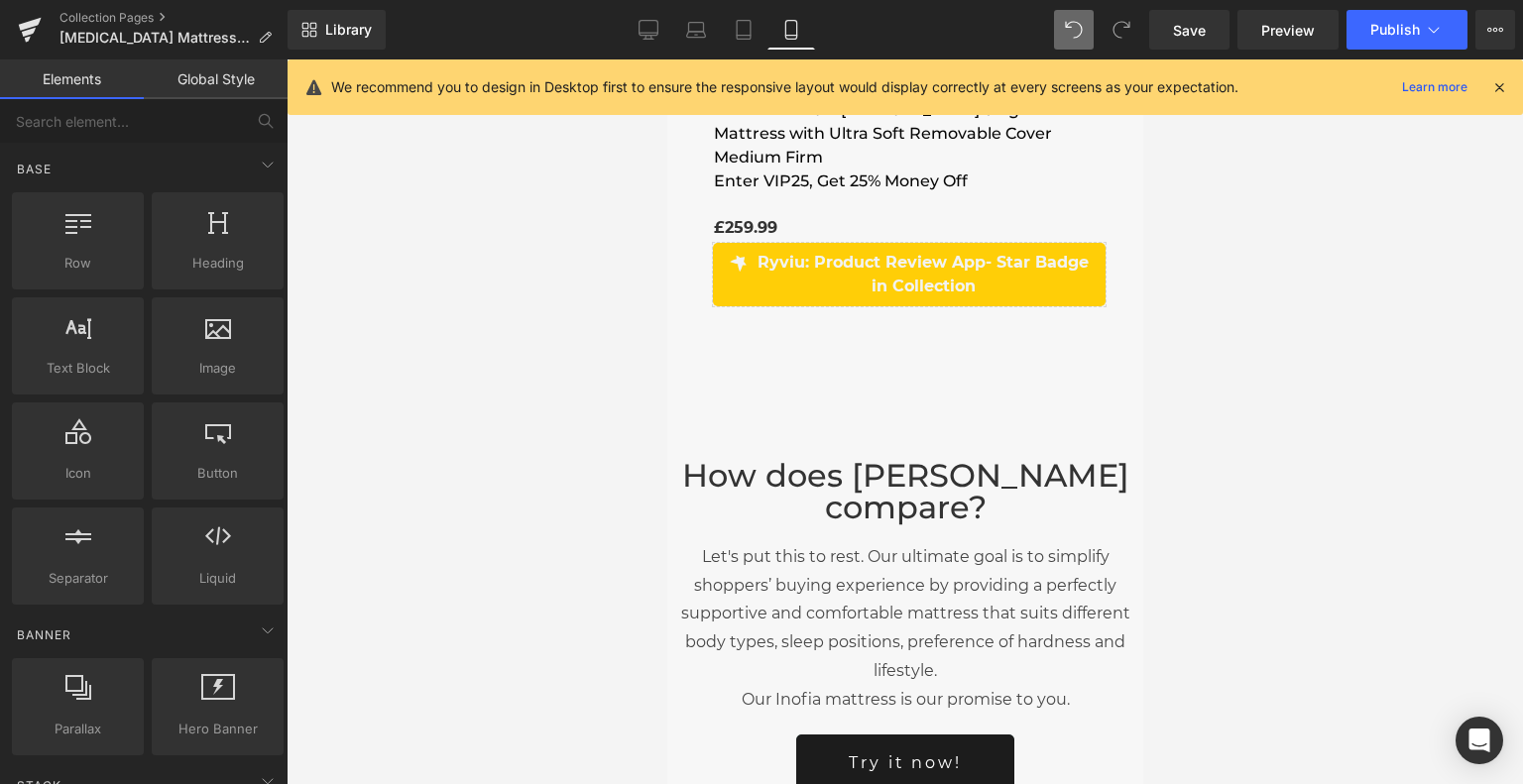 click on "Inofia Summer Sales - 25% Off | [MEDICAL_DATA] Mattress (Code: VIP25)
Heading
Hero Banner
Image
Reliable durability
Text Block
Row
Image         Text Block" at bounding box center [904, -364] 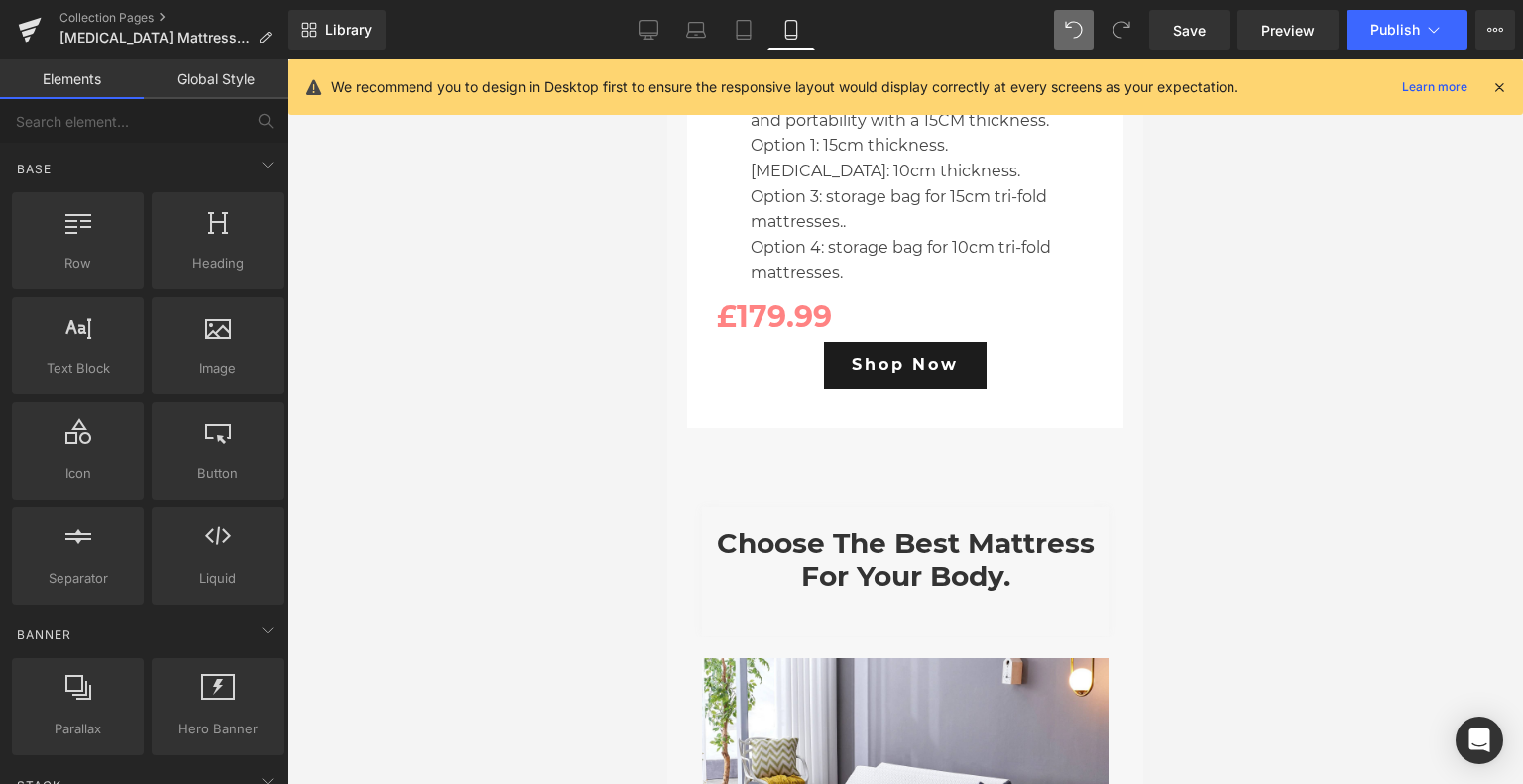 scroll, scrollTop: 1130, scrollLeft: 0, axis: vertical 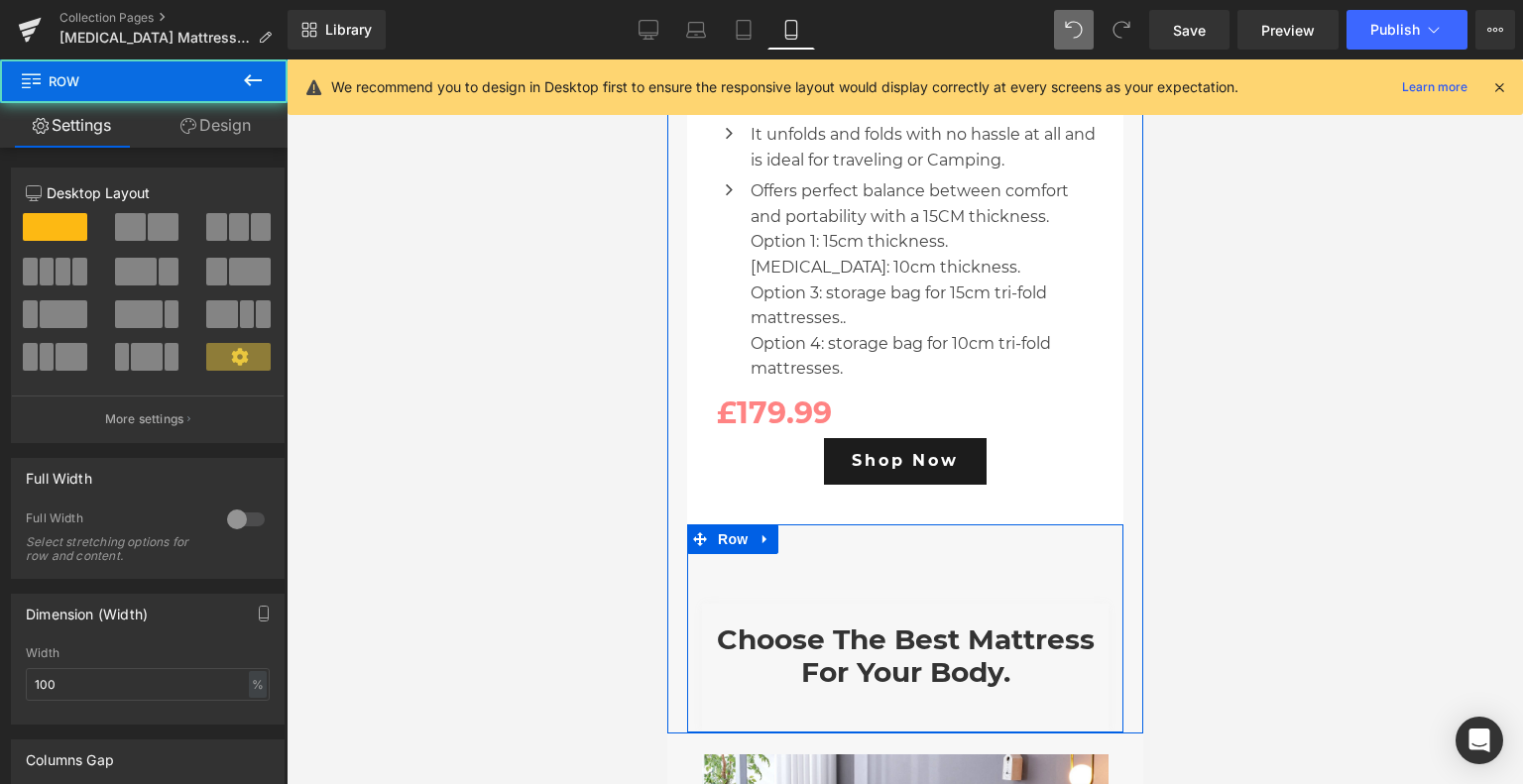click on "Choose The Best Mattress for Your Body. Heading" at bounding box center (904, 628) 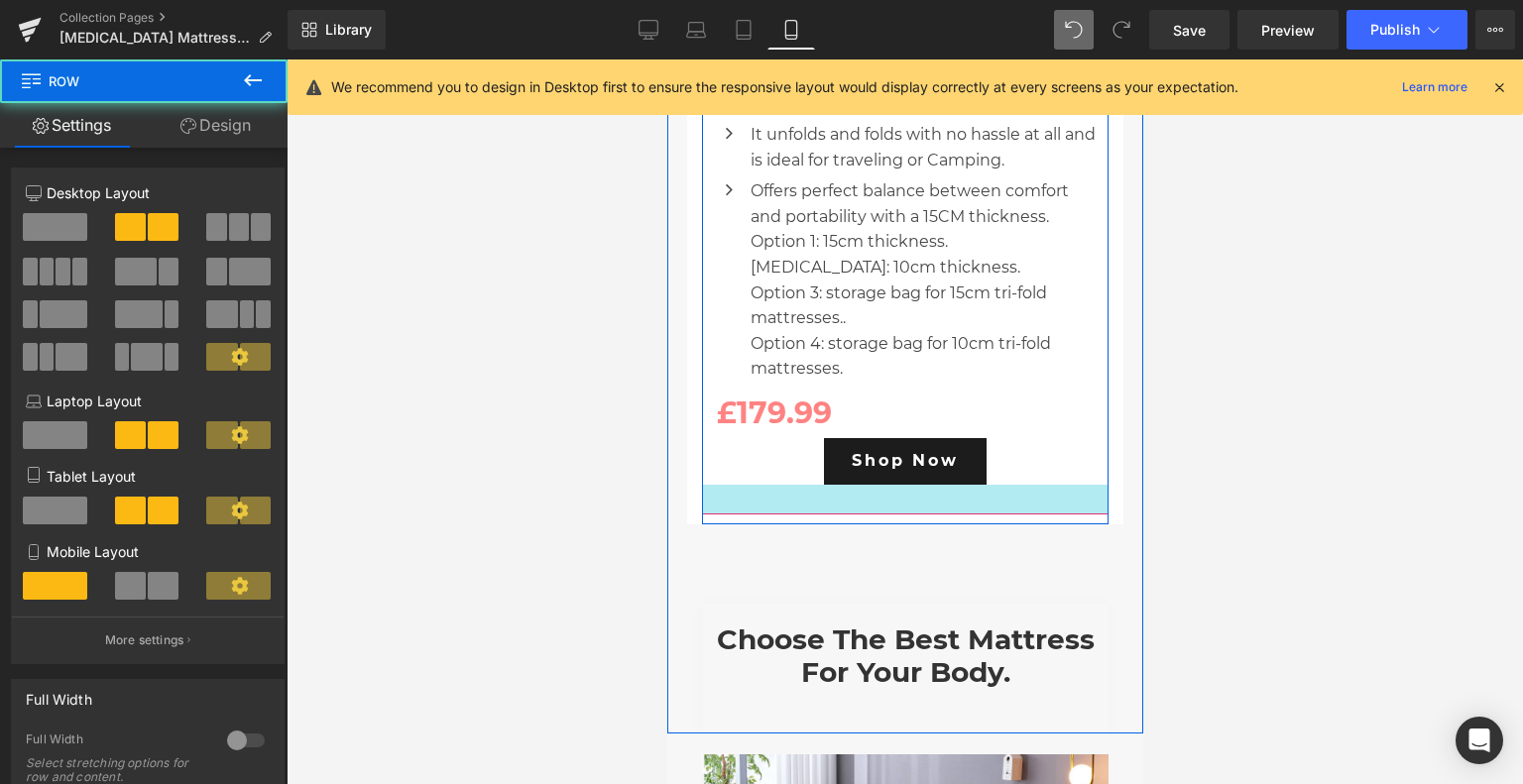 drag, startPoint x: 805, startPoint y: 495, endPoint x: 809, endPoint y: 477, distance: 18.439089 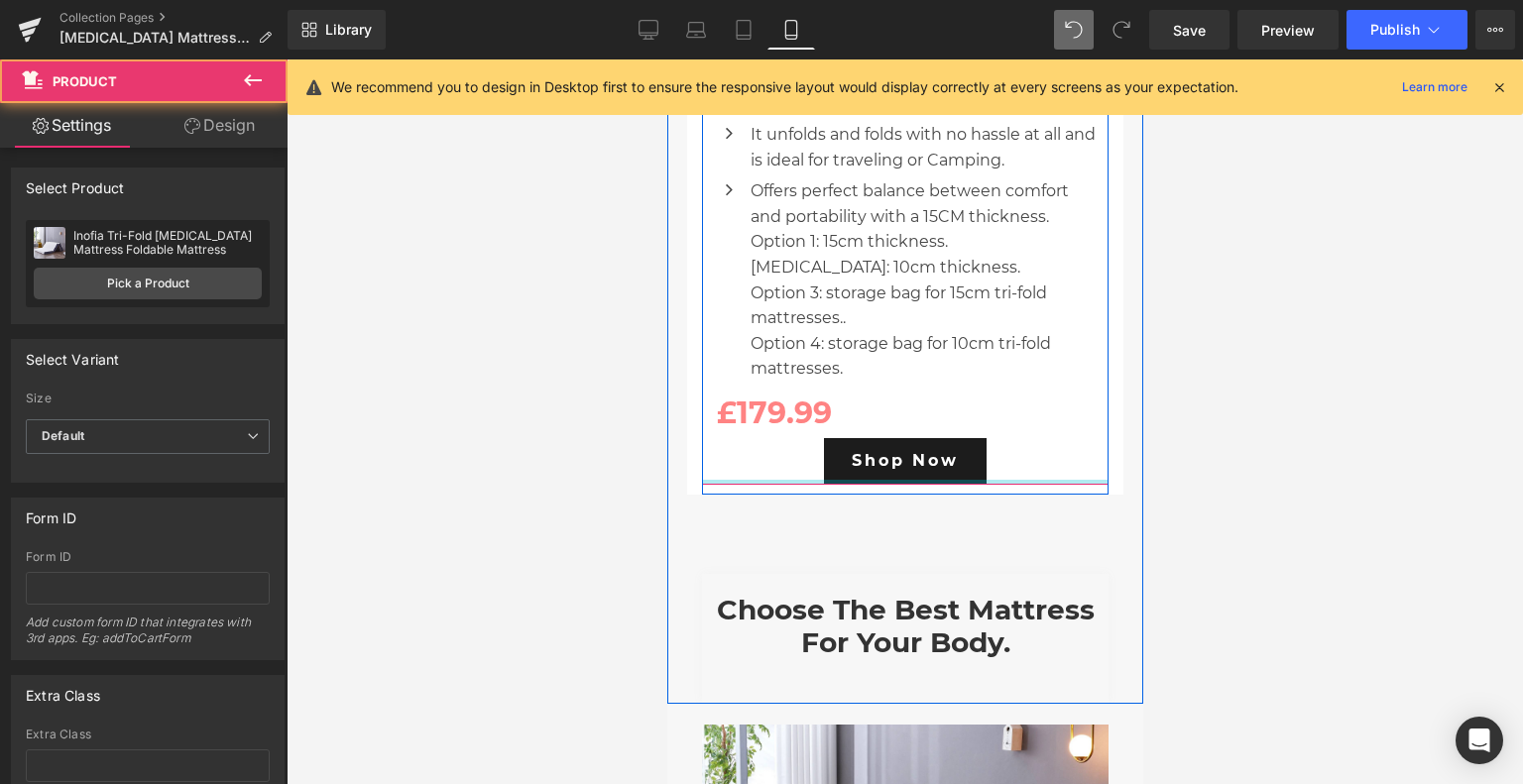 drag, startPoint x: 781, startPoint y: 463, endPoint x: 784, endPoint y: 429, distance: 34.132096 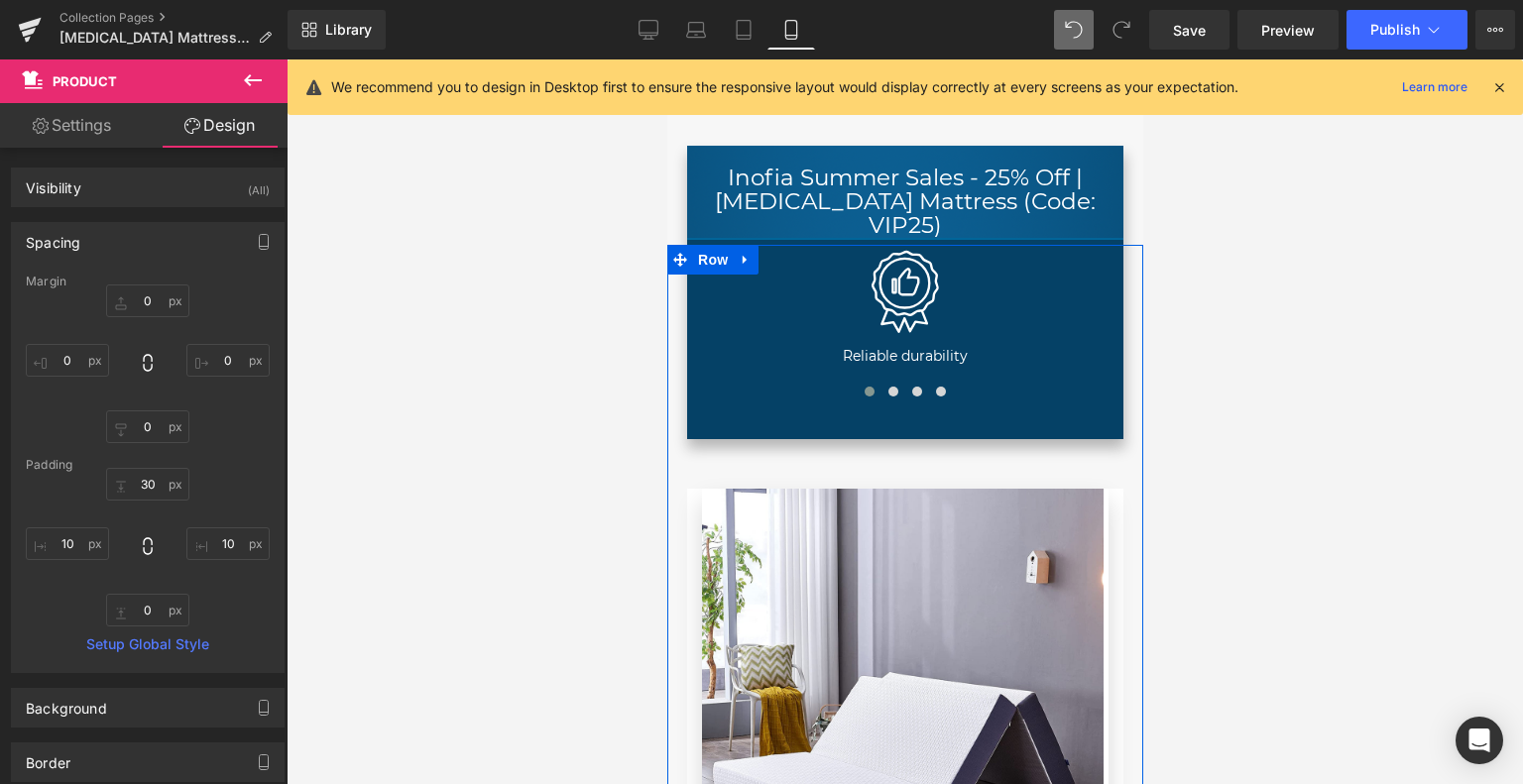 scroll, scrollTop: 0, scrollLeft: 0, axis: both 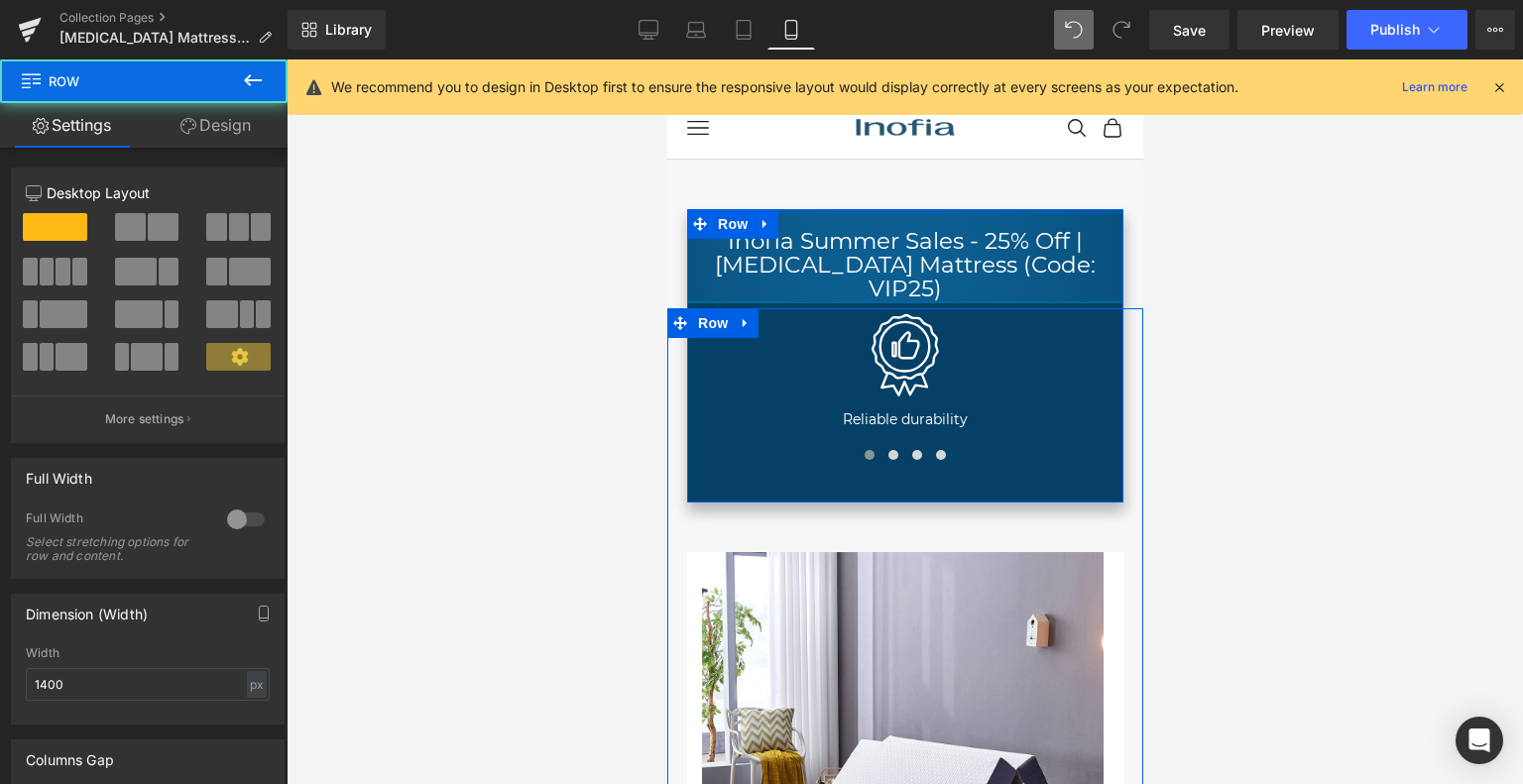 drag, startPoint x: 881, startPoint y: 208, endPoint x: 885, endPoint y: 189, distance: 19.416488 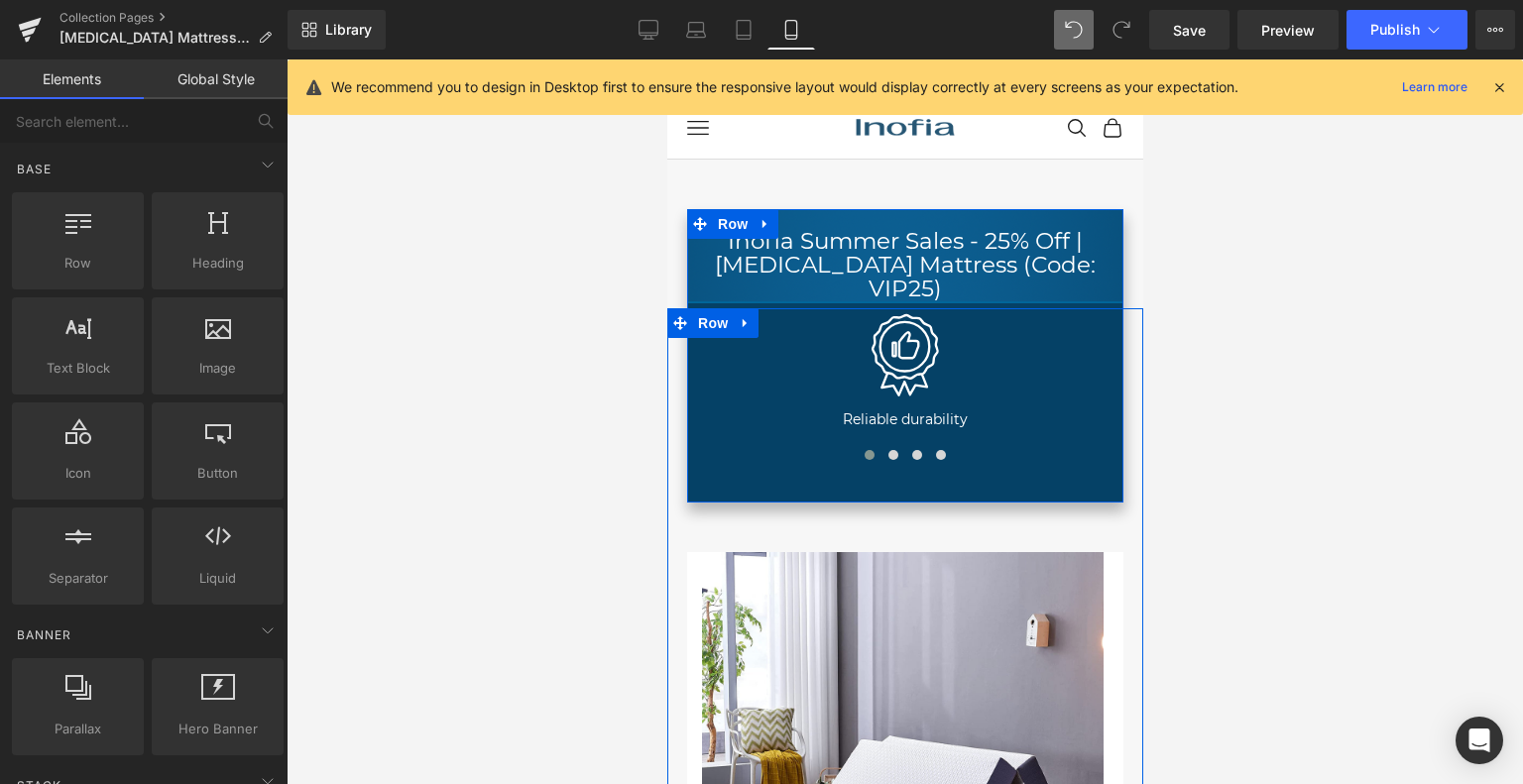 click on "Inofia Summer Sales - 25% Off | [MEDICAL_DATA] Mattress (Code: VIP25)
Heading
Hero Banner
Image
Reliable durability
Text Block
Row
Image         Text Block" at bounding box center [904, 2238] 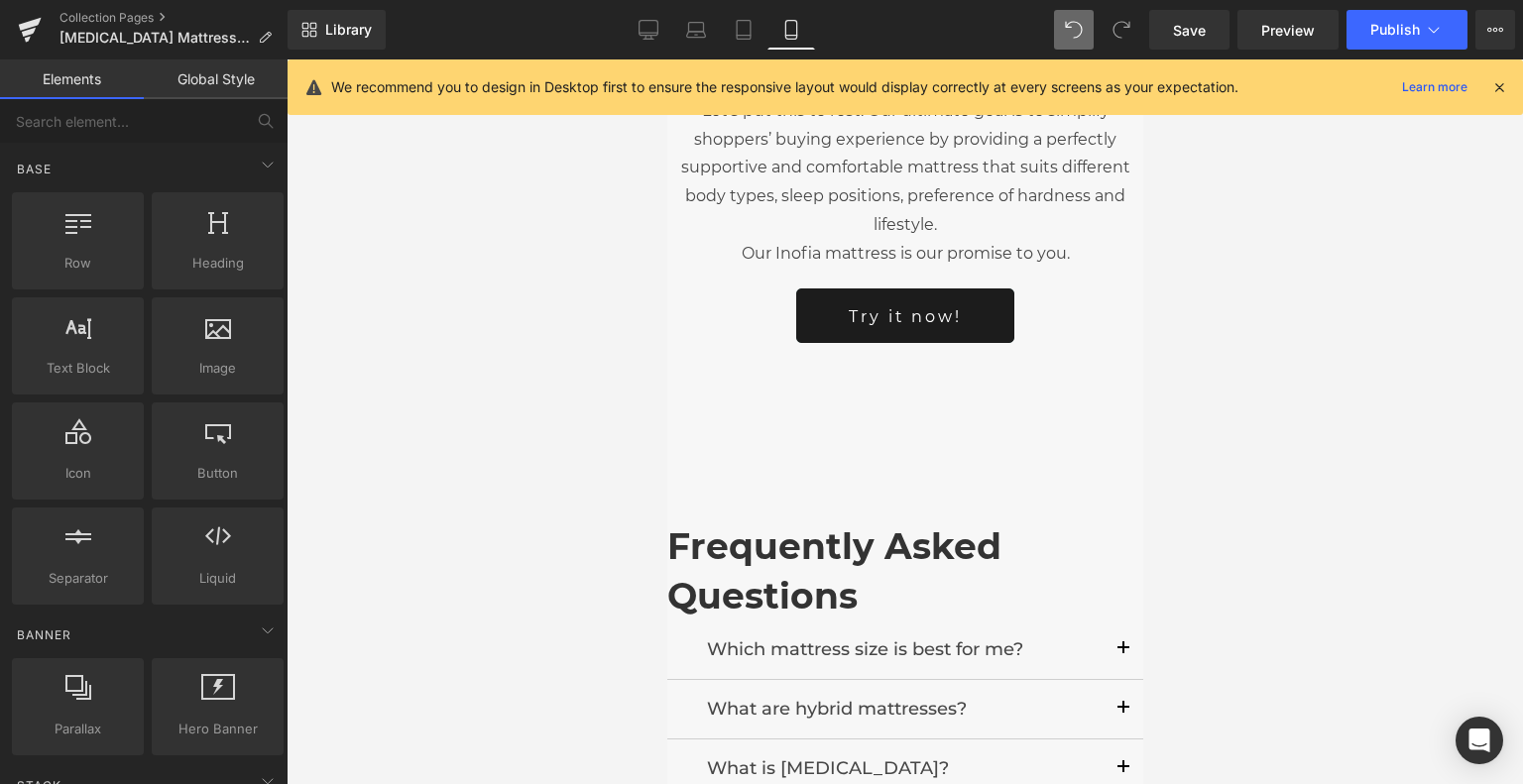 scroll, scrollTop: 3073, scrollLeft: 0, axis: vertical 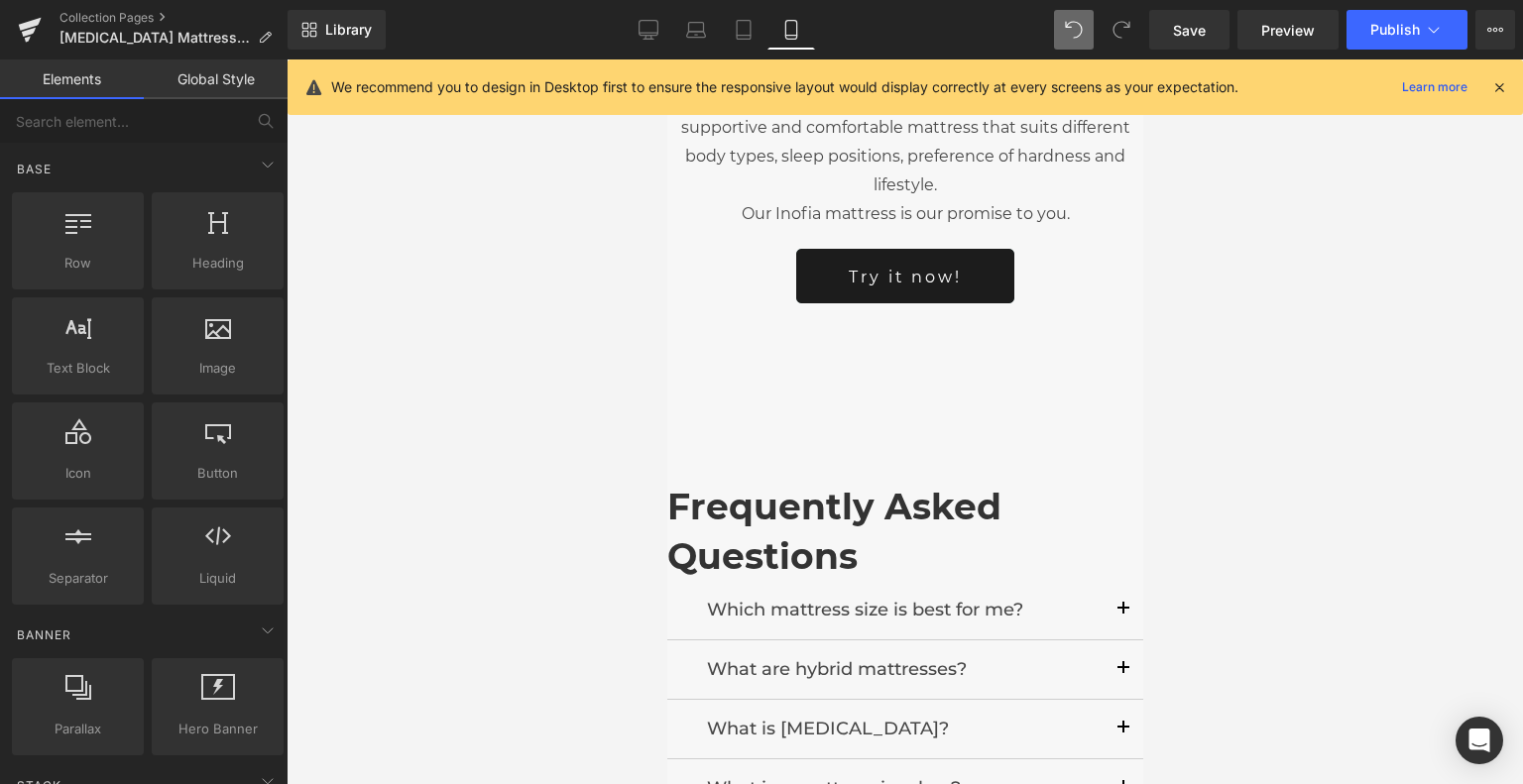 click on "Frequently Asked Questions" at bounding box center [904, 531] 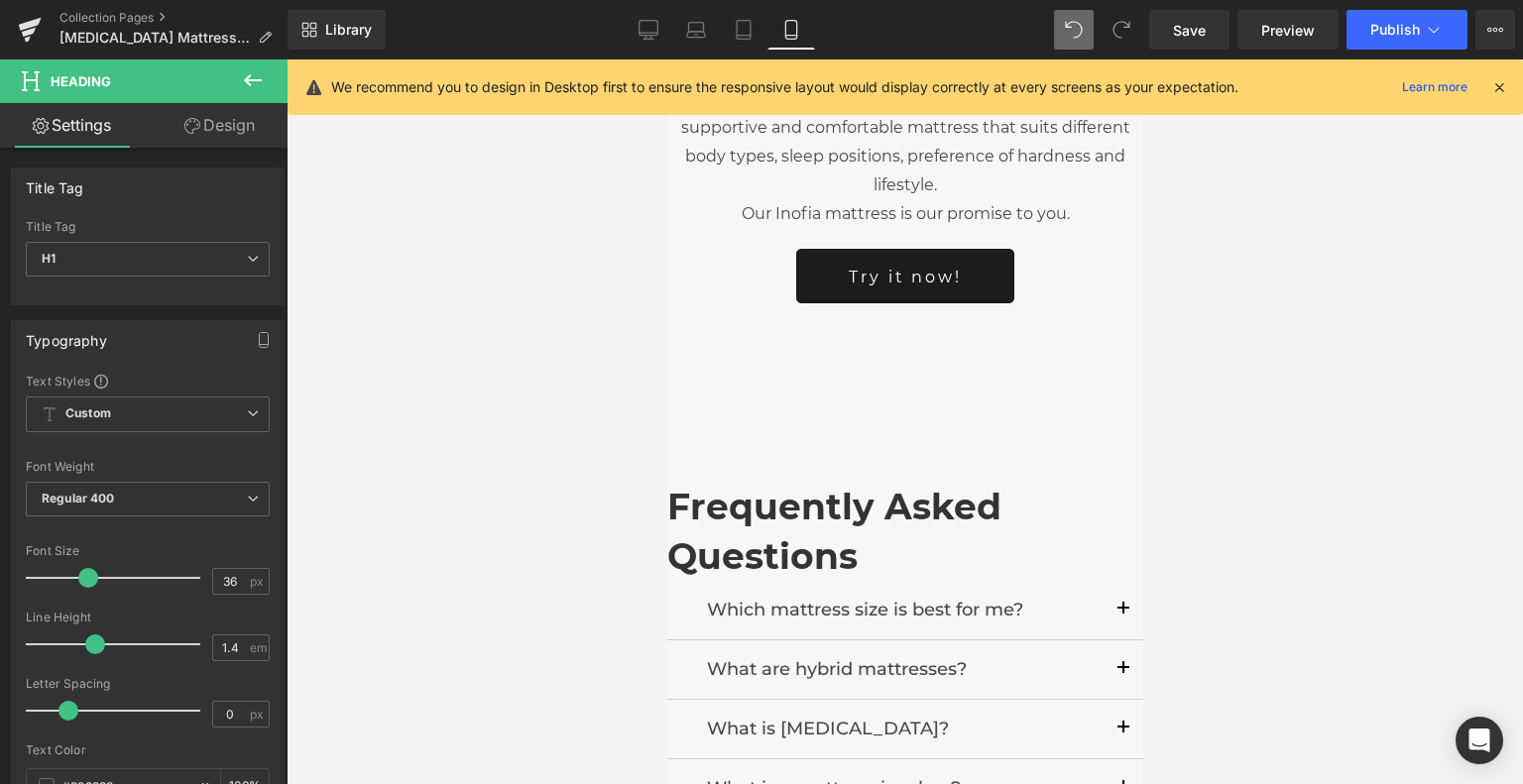click 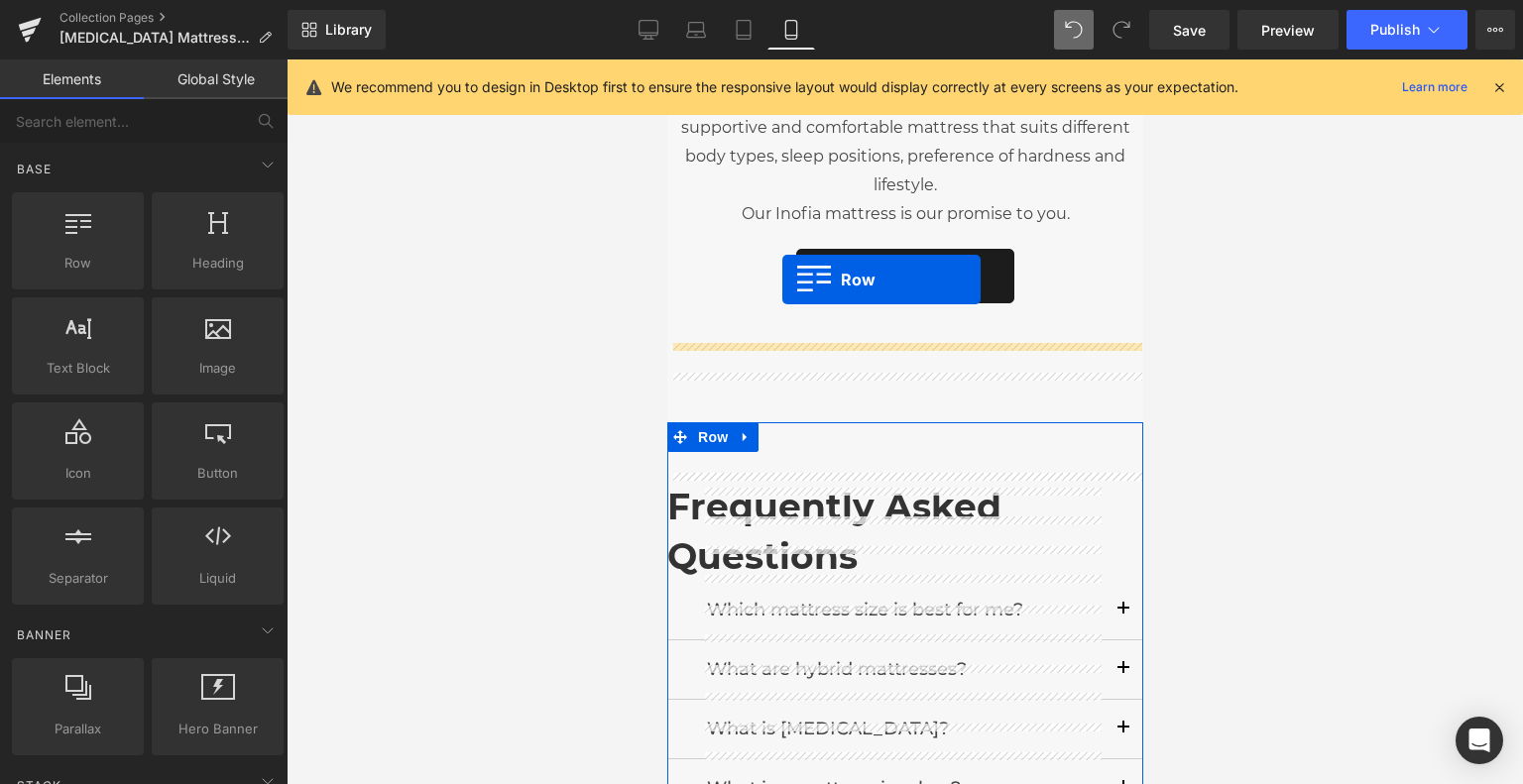 drag, startPoint x: 769, startPoint y: 323, endPoint x: 781, endPoint y: 280, distance: 44.643029 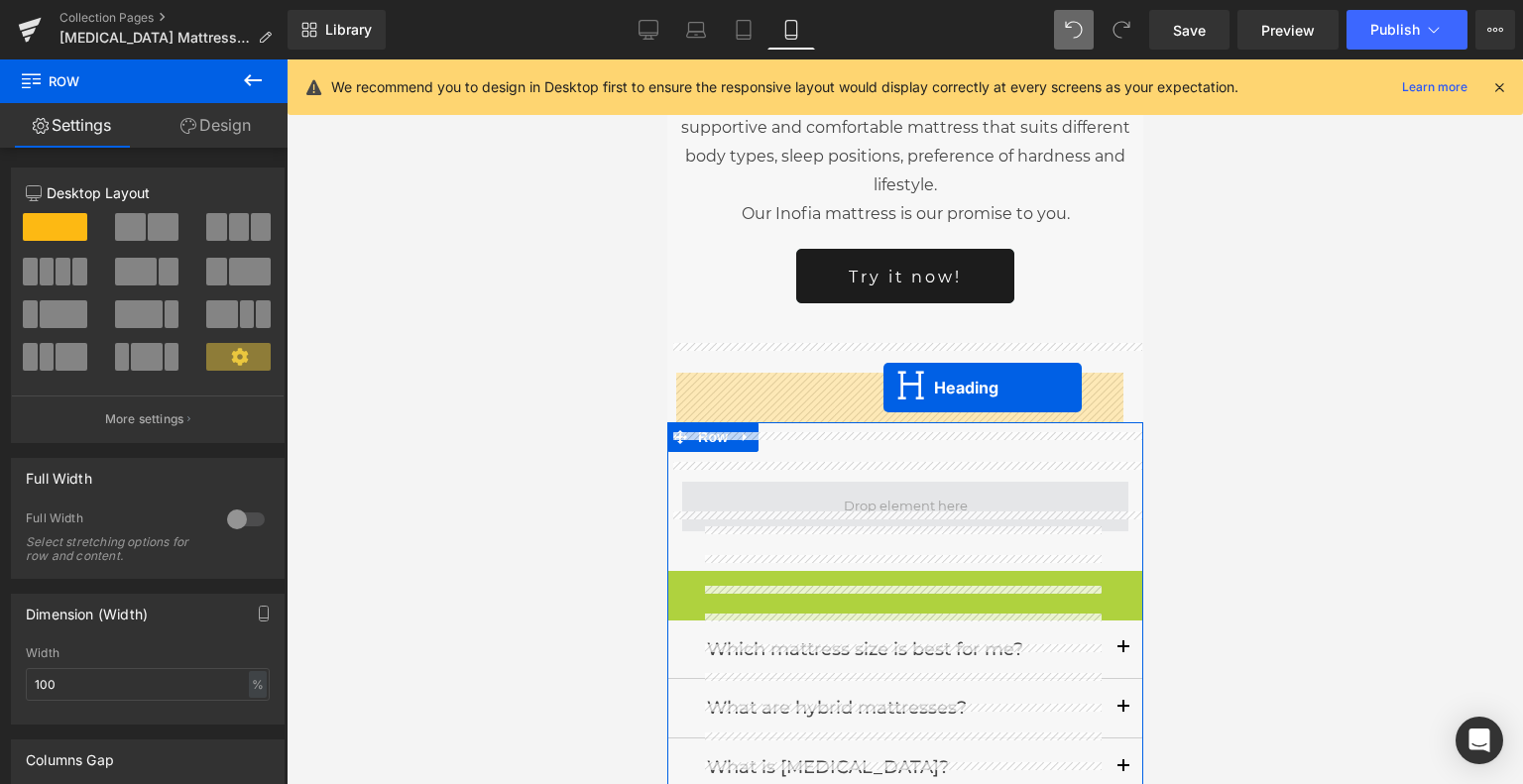 drag, startPoint x: 850, startPoint y: 509, endPoint x: 882, endPoint y: 388, distance: 125.159898 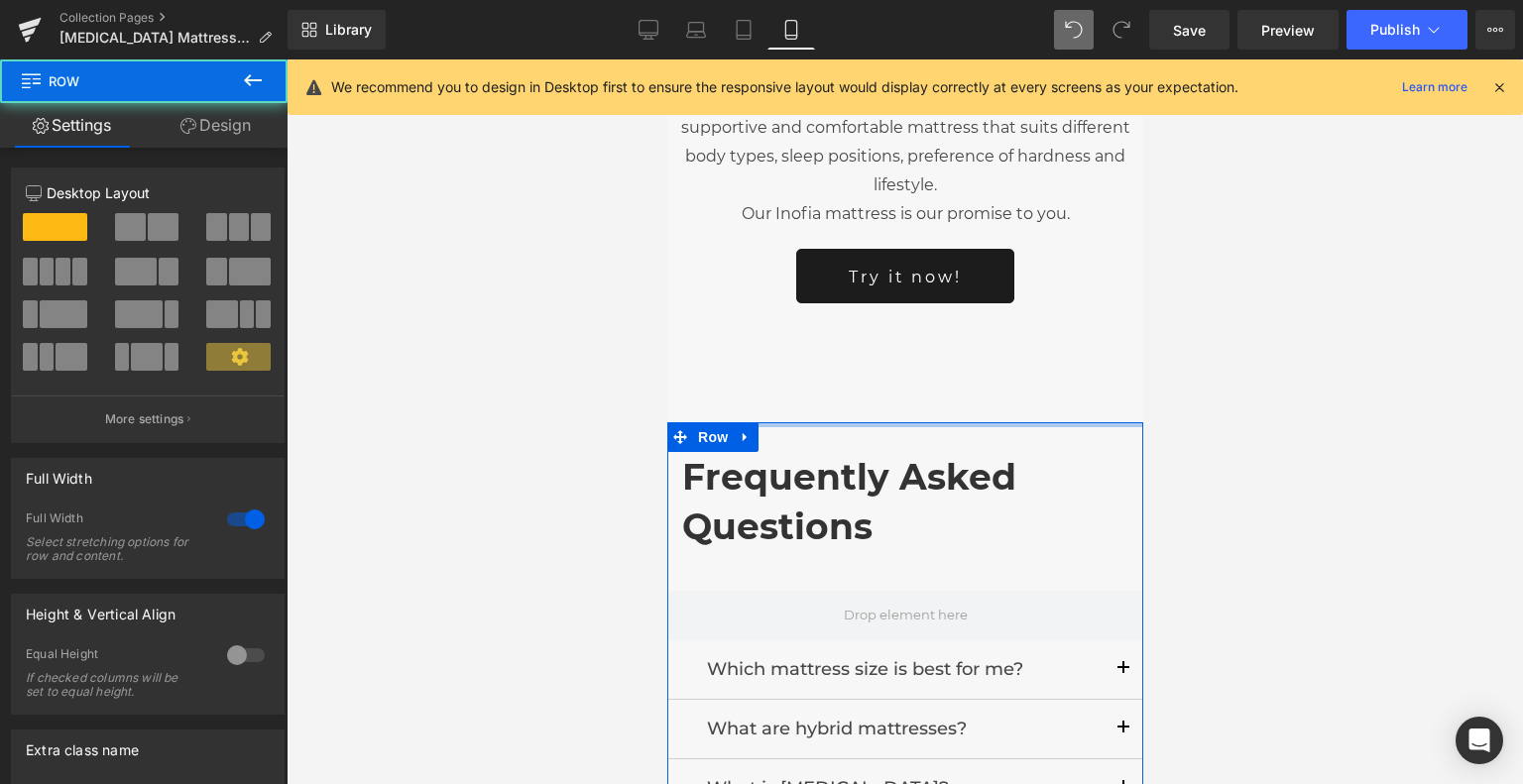 drag, startPoint x: 814, startPoint y: 331, endPoint x: 828, endPoint y: 295, distance: 38.626416 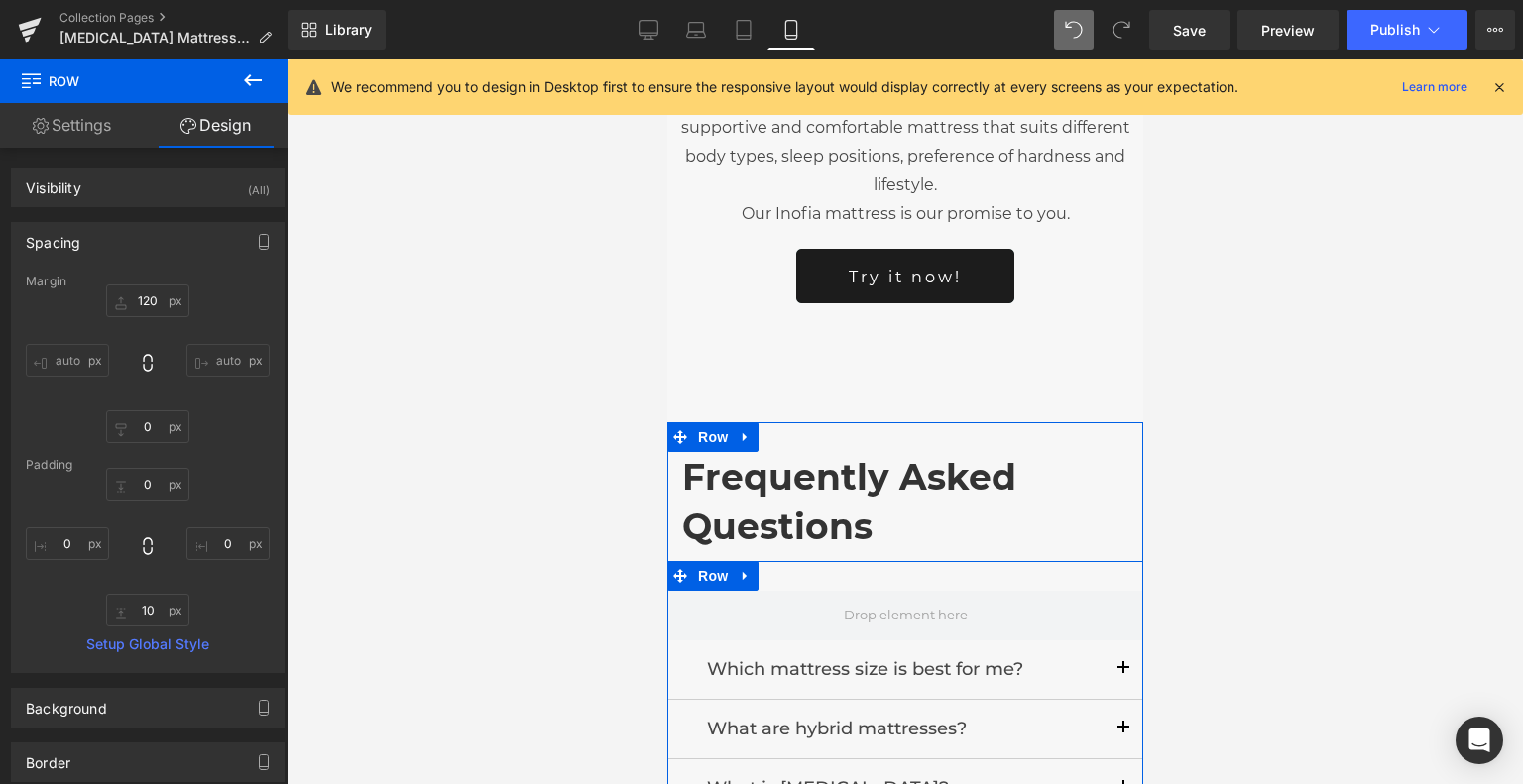 click 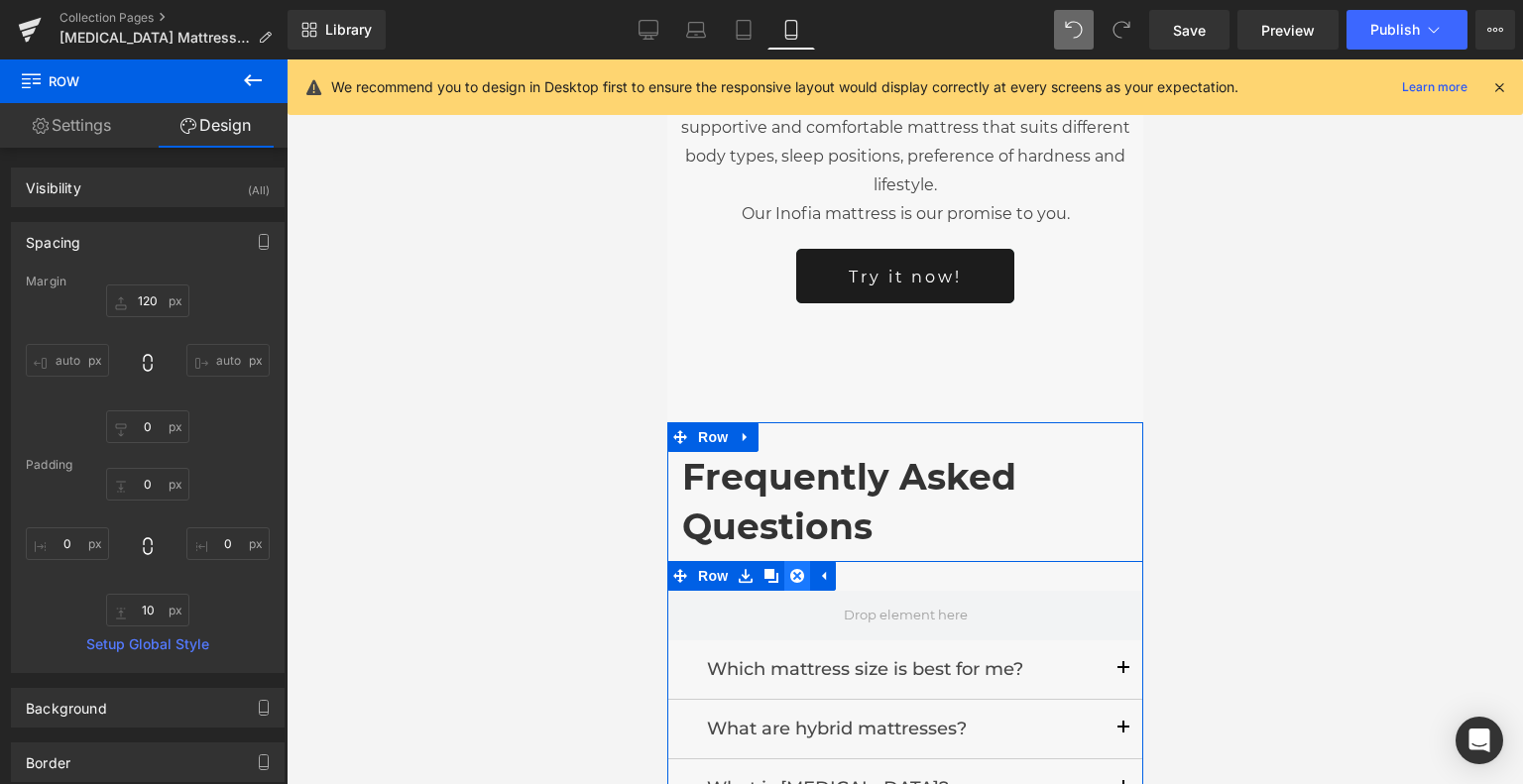 click 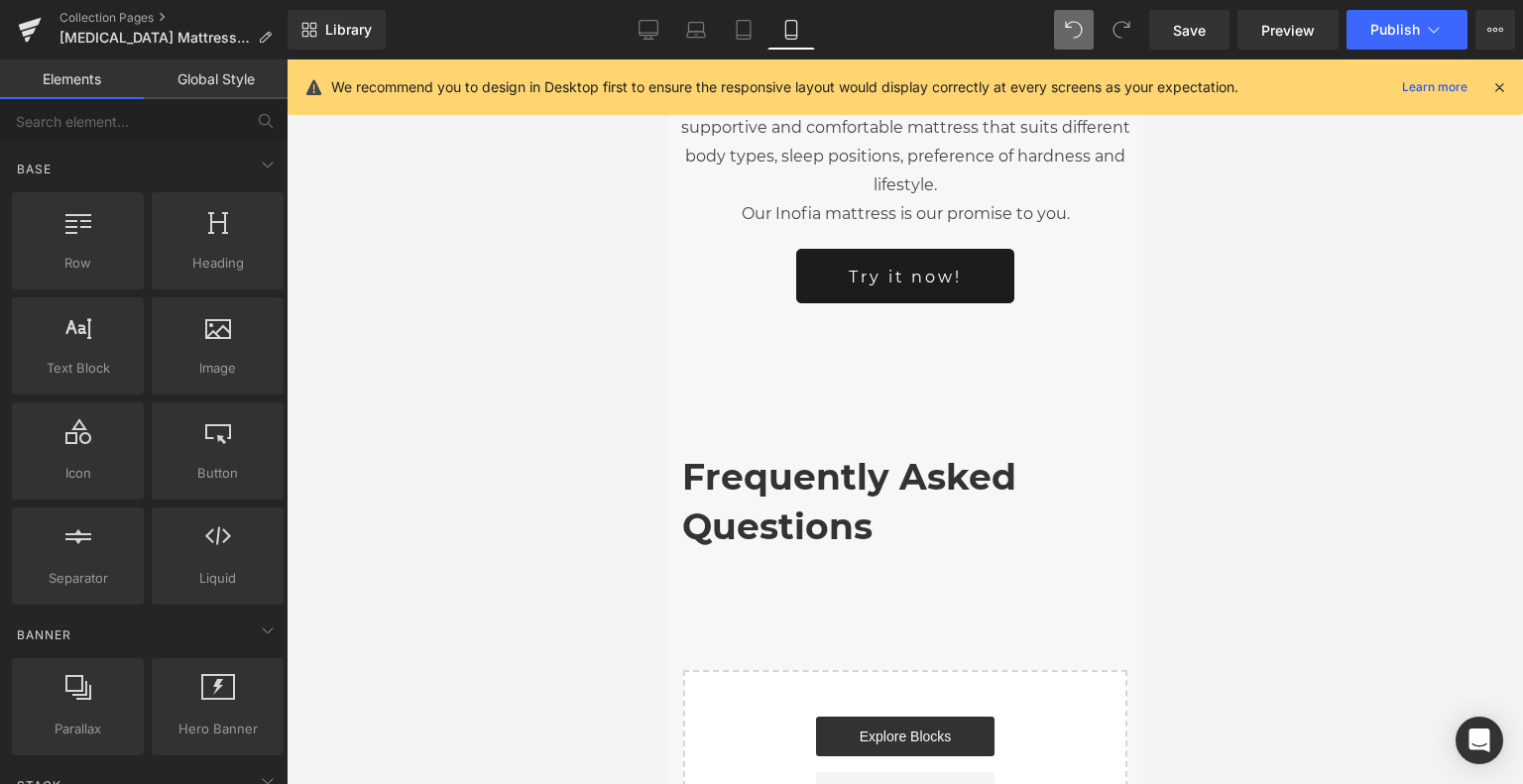 click on "Inofia Summer Sales - 25% Off | [MEDICAL_DATA] Mattress (Code: VIP25)
Heading
Hero Banner
Image
Reliable durability
Text Block
Row
Image         Text Block" at bounding box center (904, -1012) 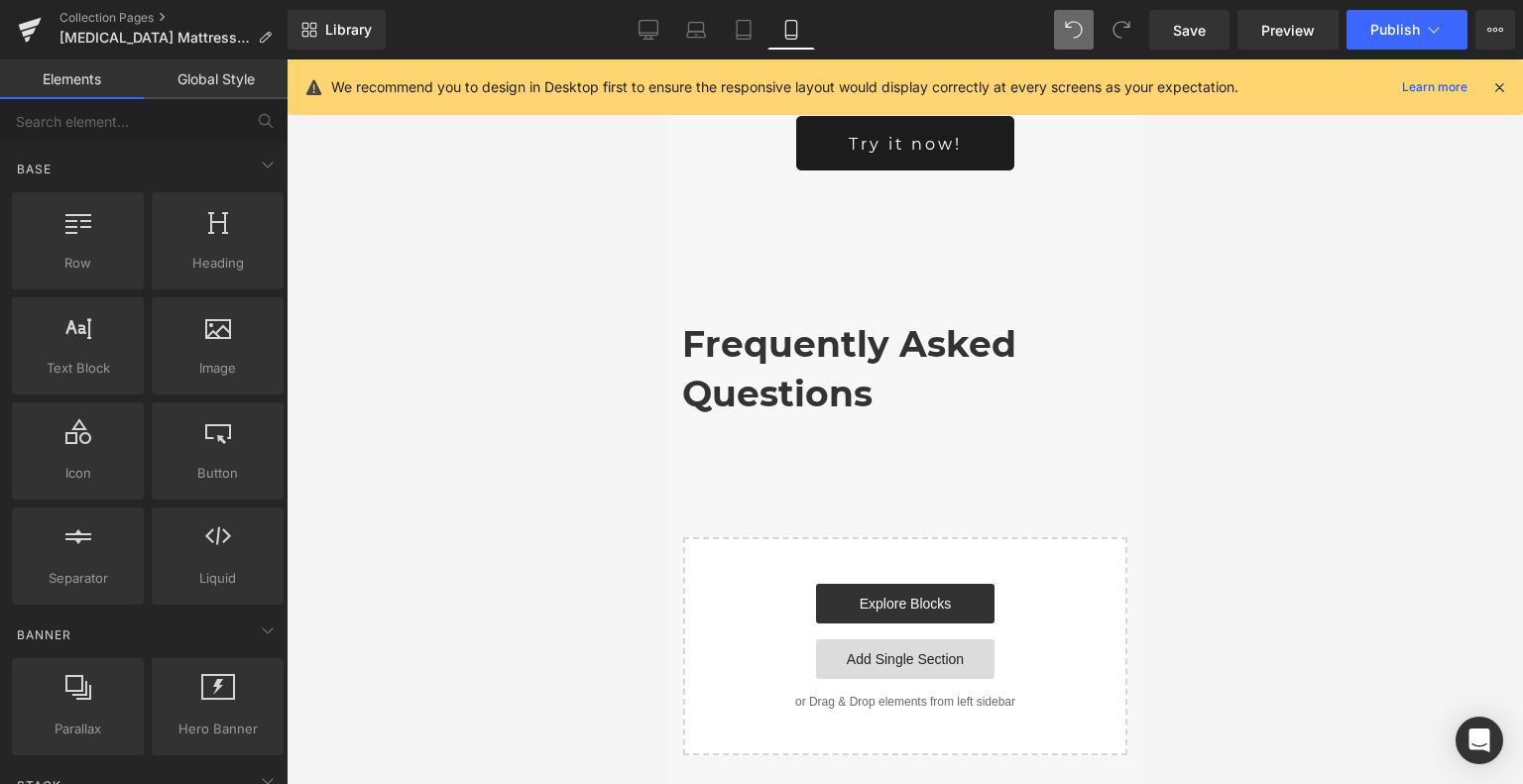 scroll, scrollTop: 3172, scrollLeft: 0, axis: vertical 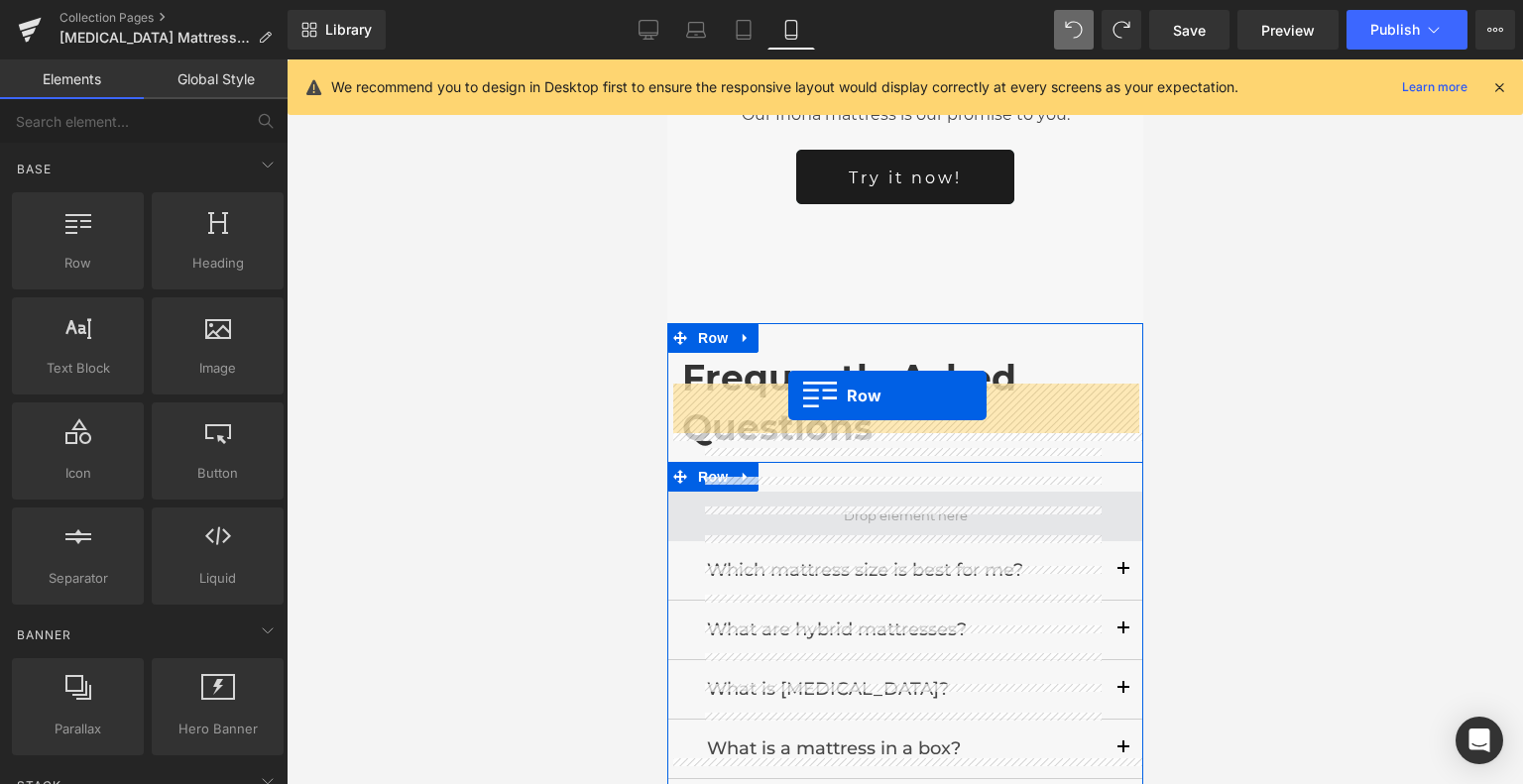 drag, startPoint x: 714, startPoint y: 308, endPoint x: 787, endPoint y: 395, distance: 113.56936 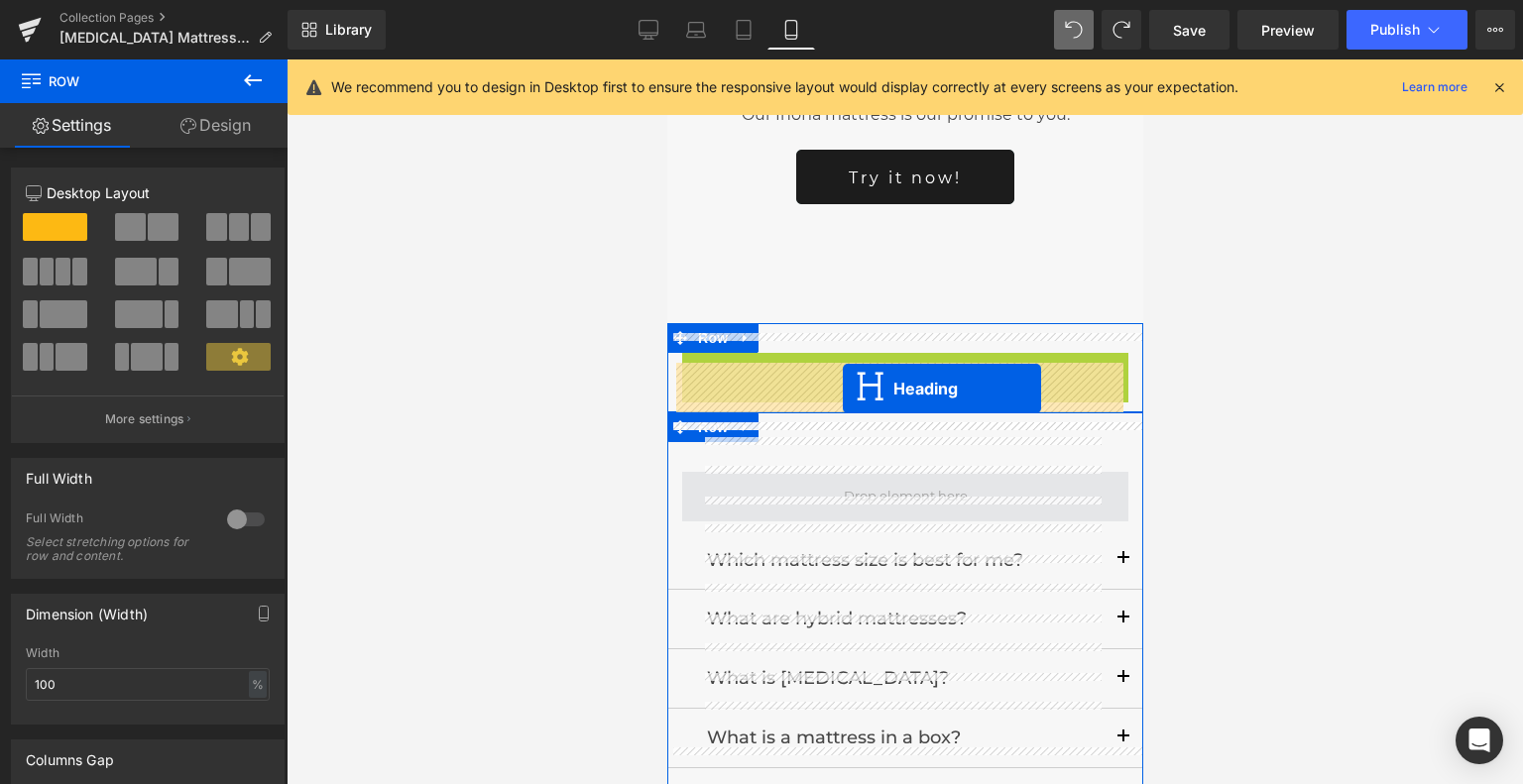 drag, startPoint x: 853, startPoint y: 289, endPoint x: 842, endPoint y: 389, distance: 100.60318 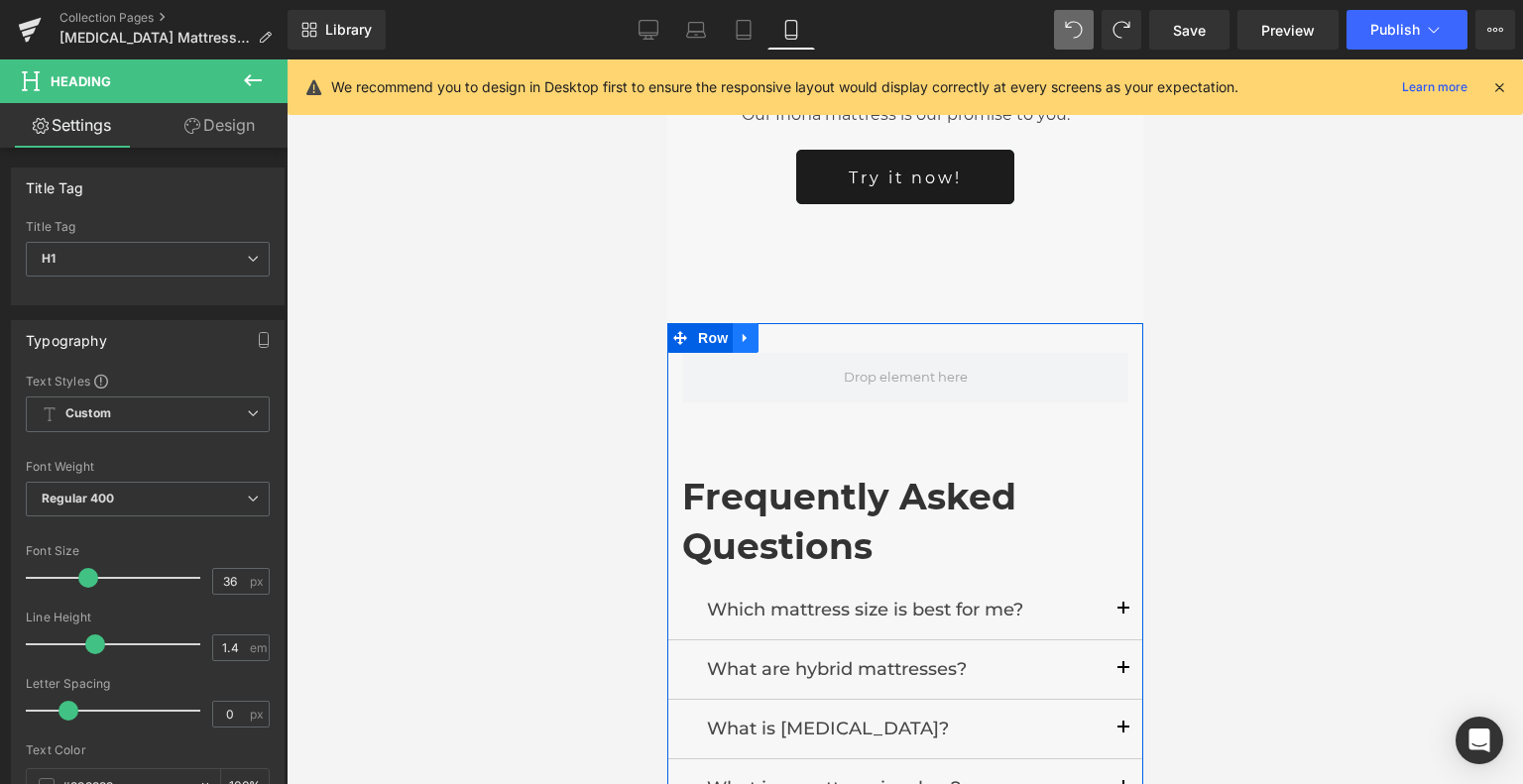 click 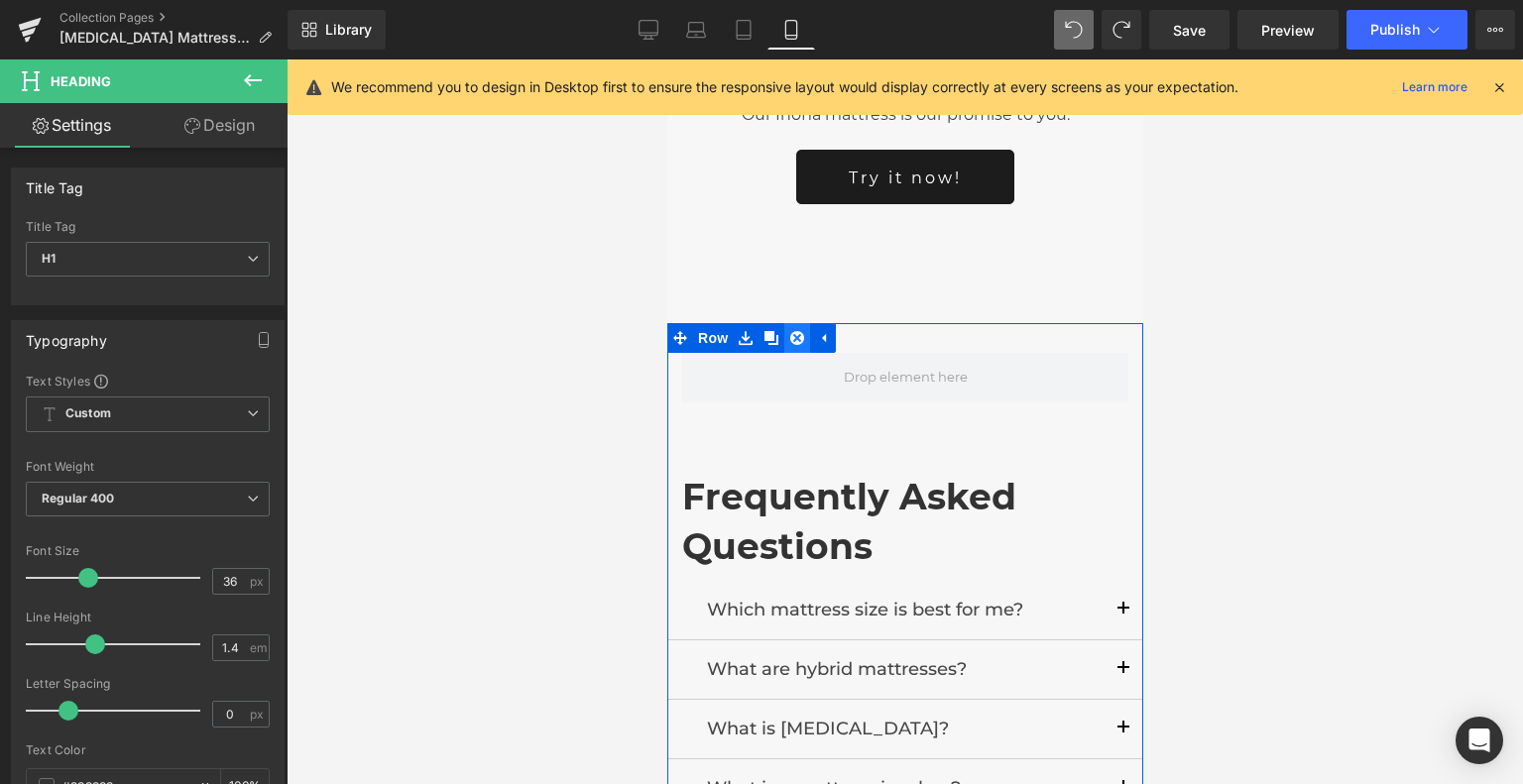 click 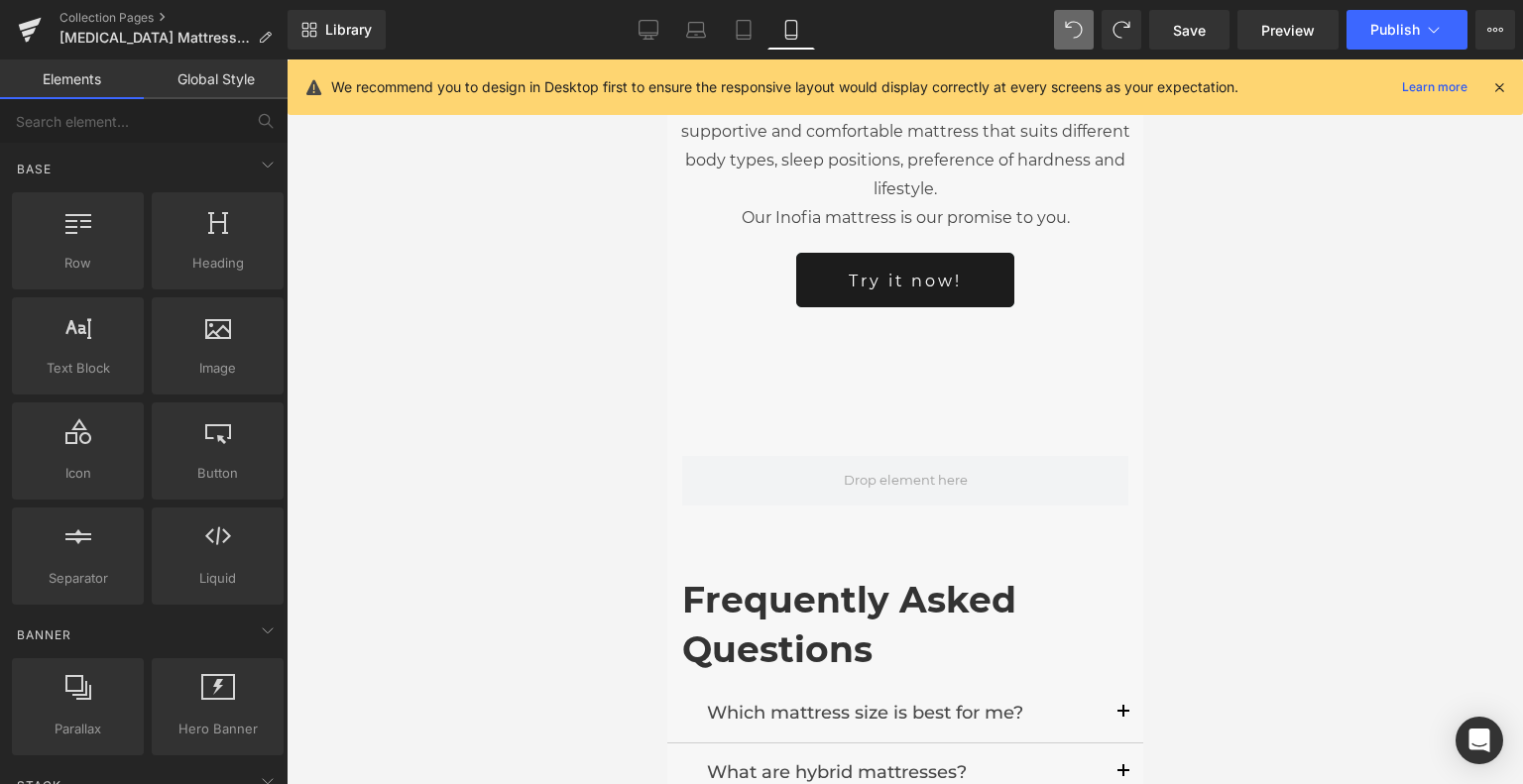 scroll, scrollTop: 3081, scrollLeft: 0, axis: vertical 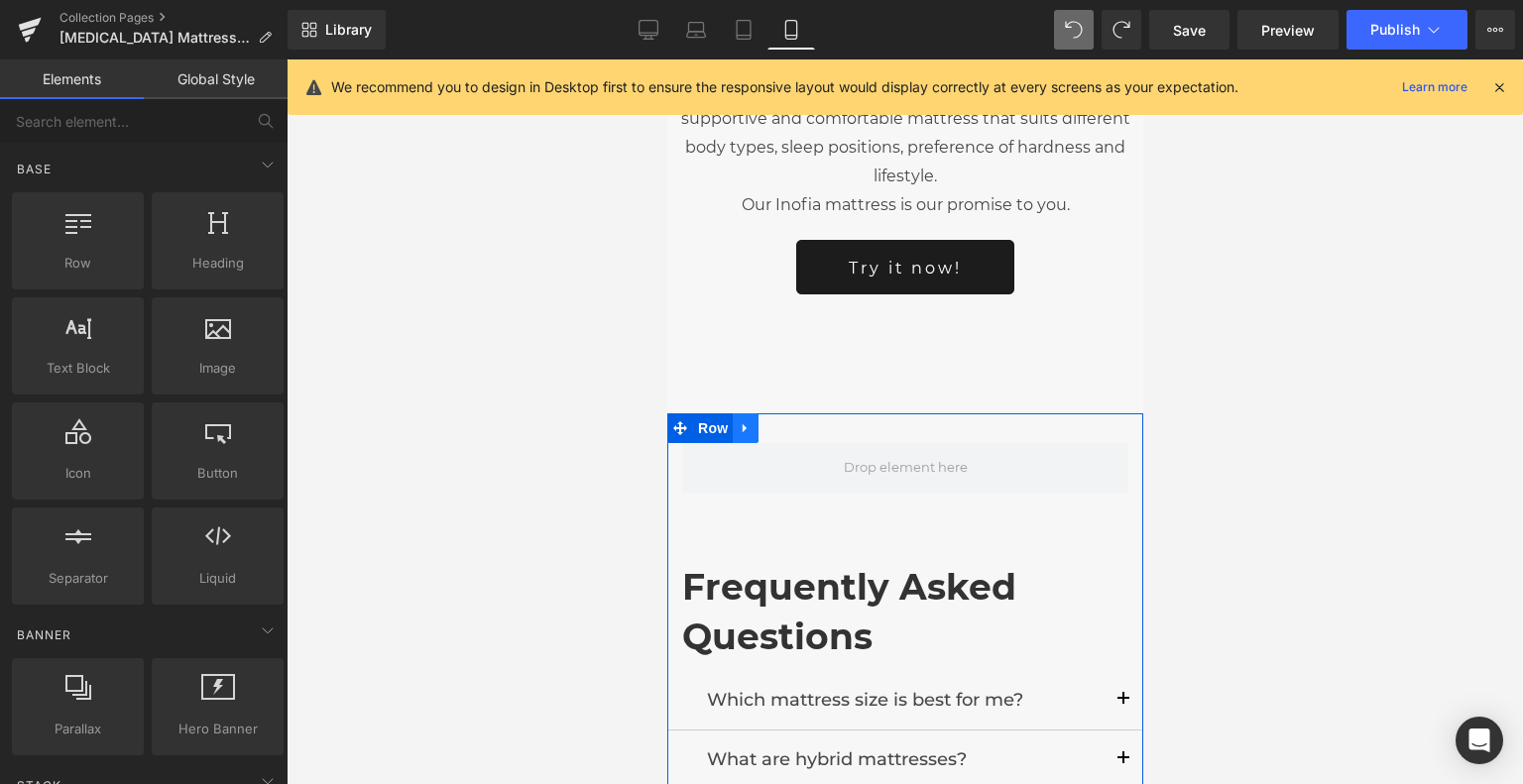click 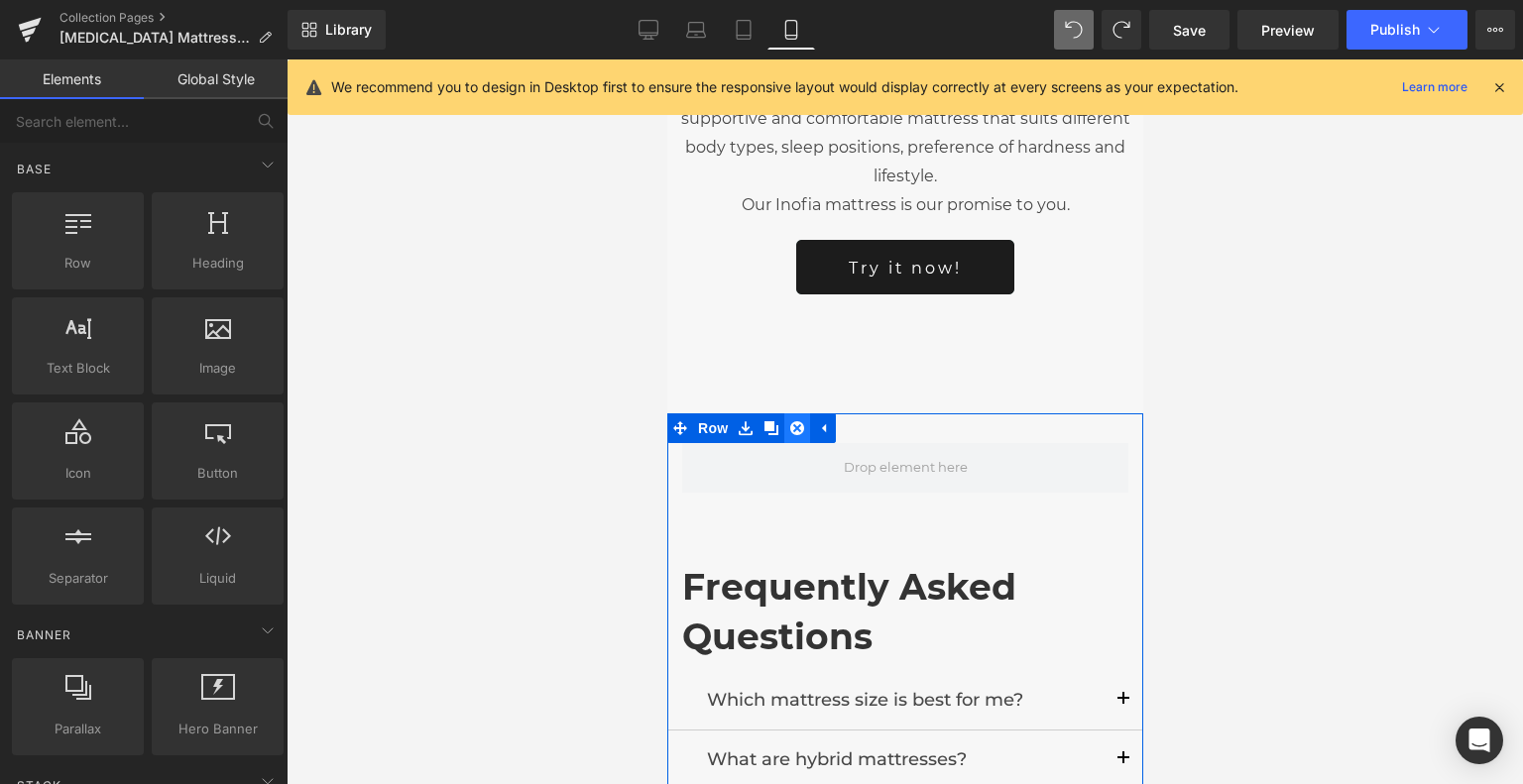 click at bounding box center (796, 428) 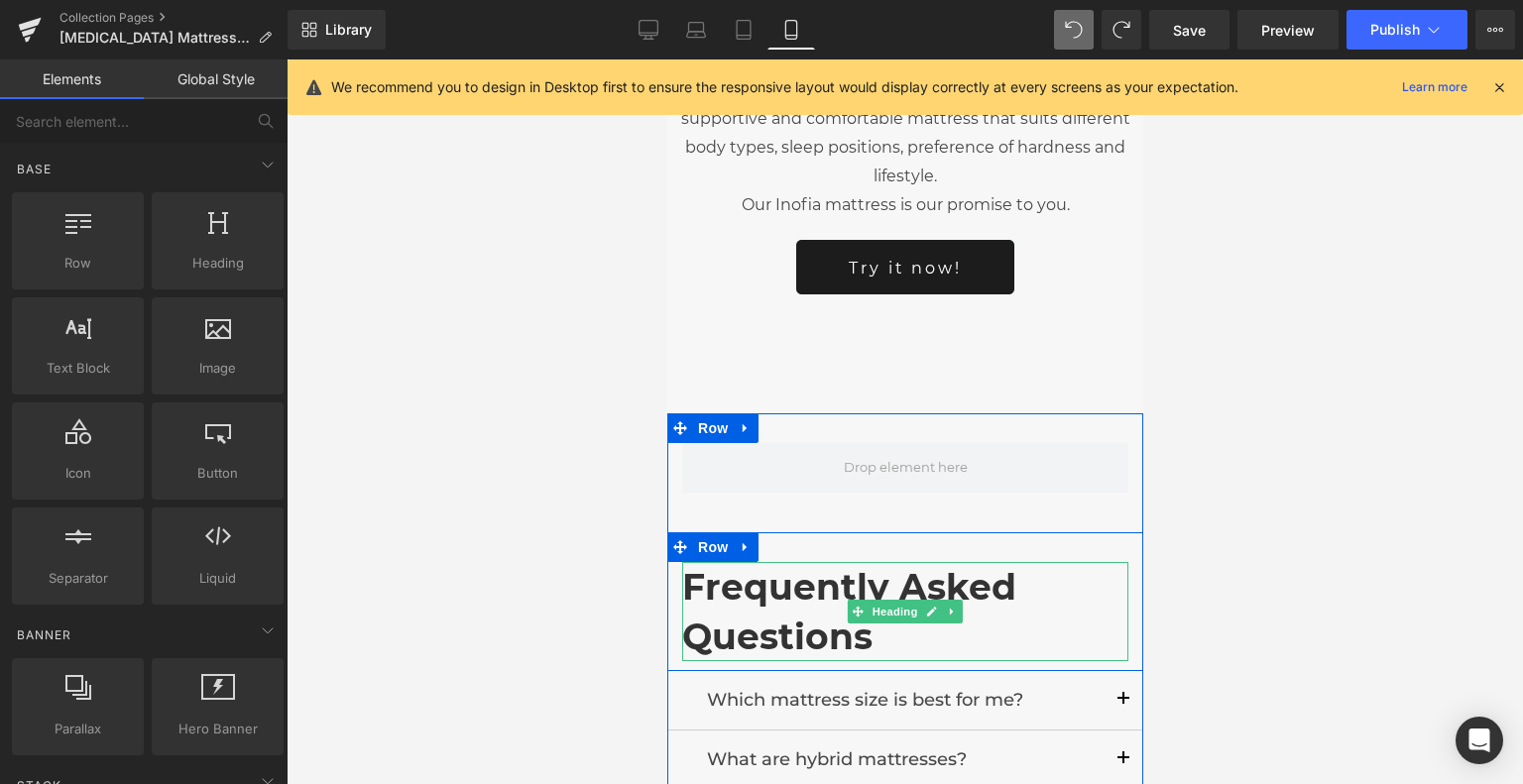 click on "Frequently Asked Questions" at bounding box center (904, 612) 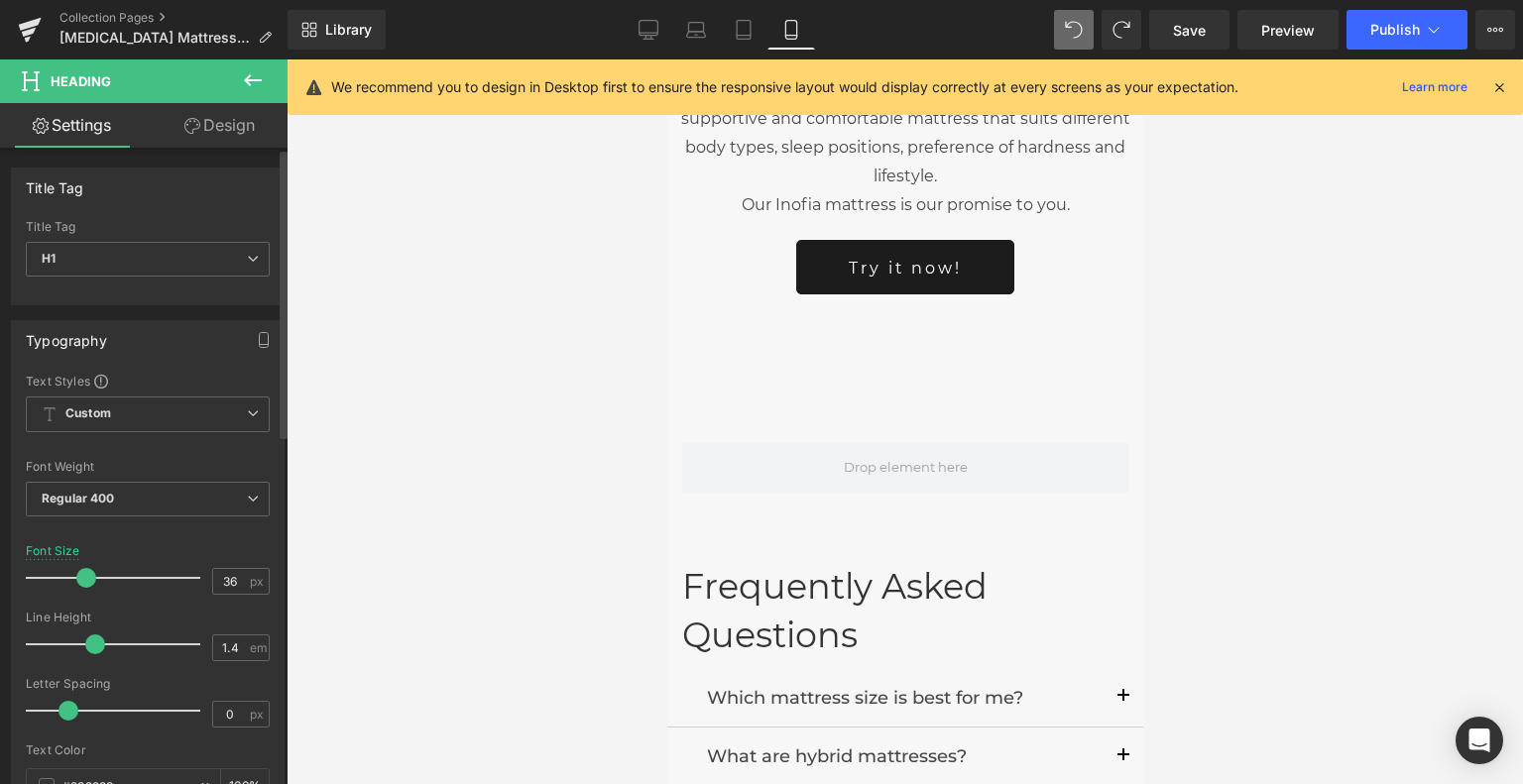 type on "37" 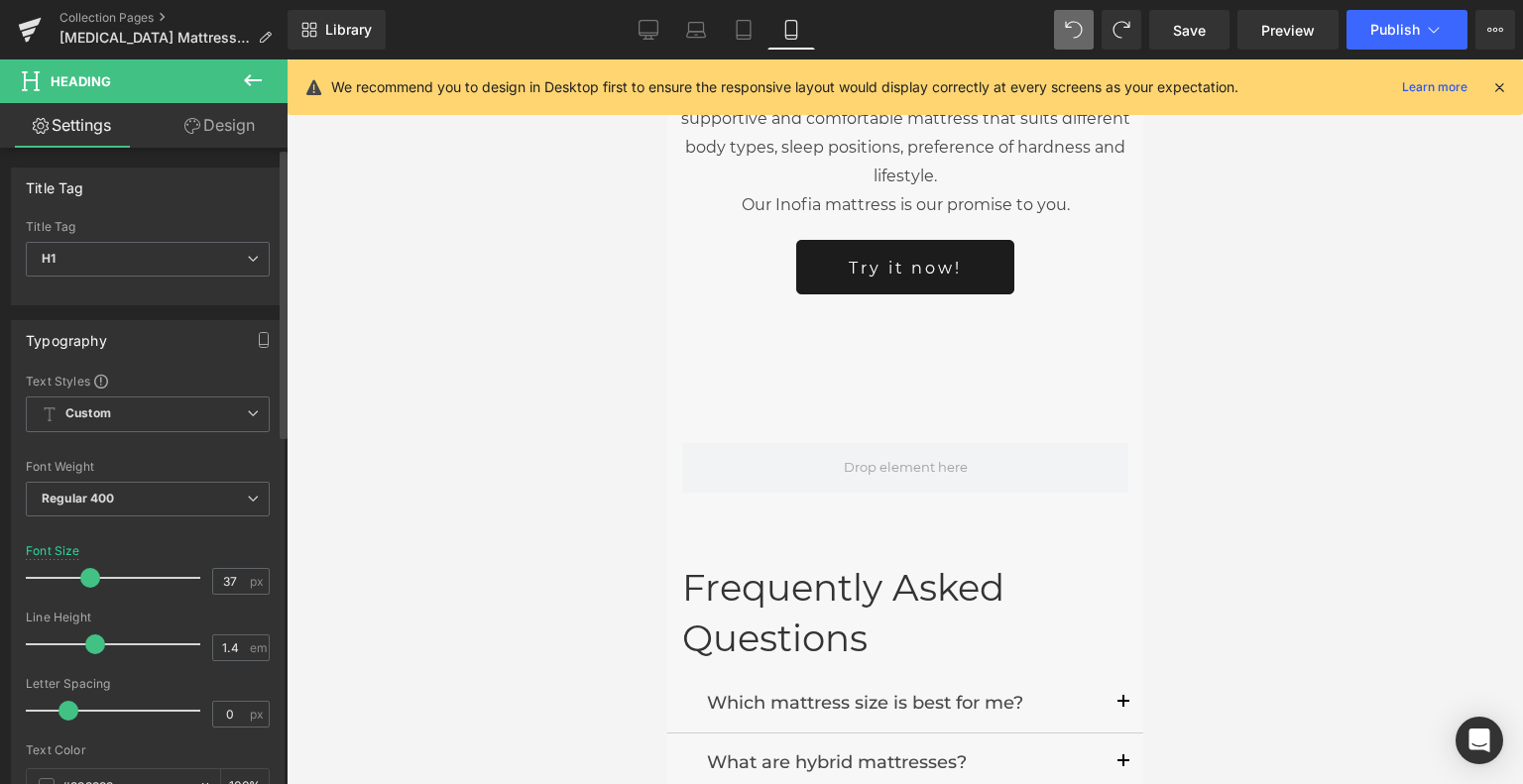 click at bounding box center (90, 578) 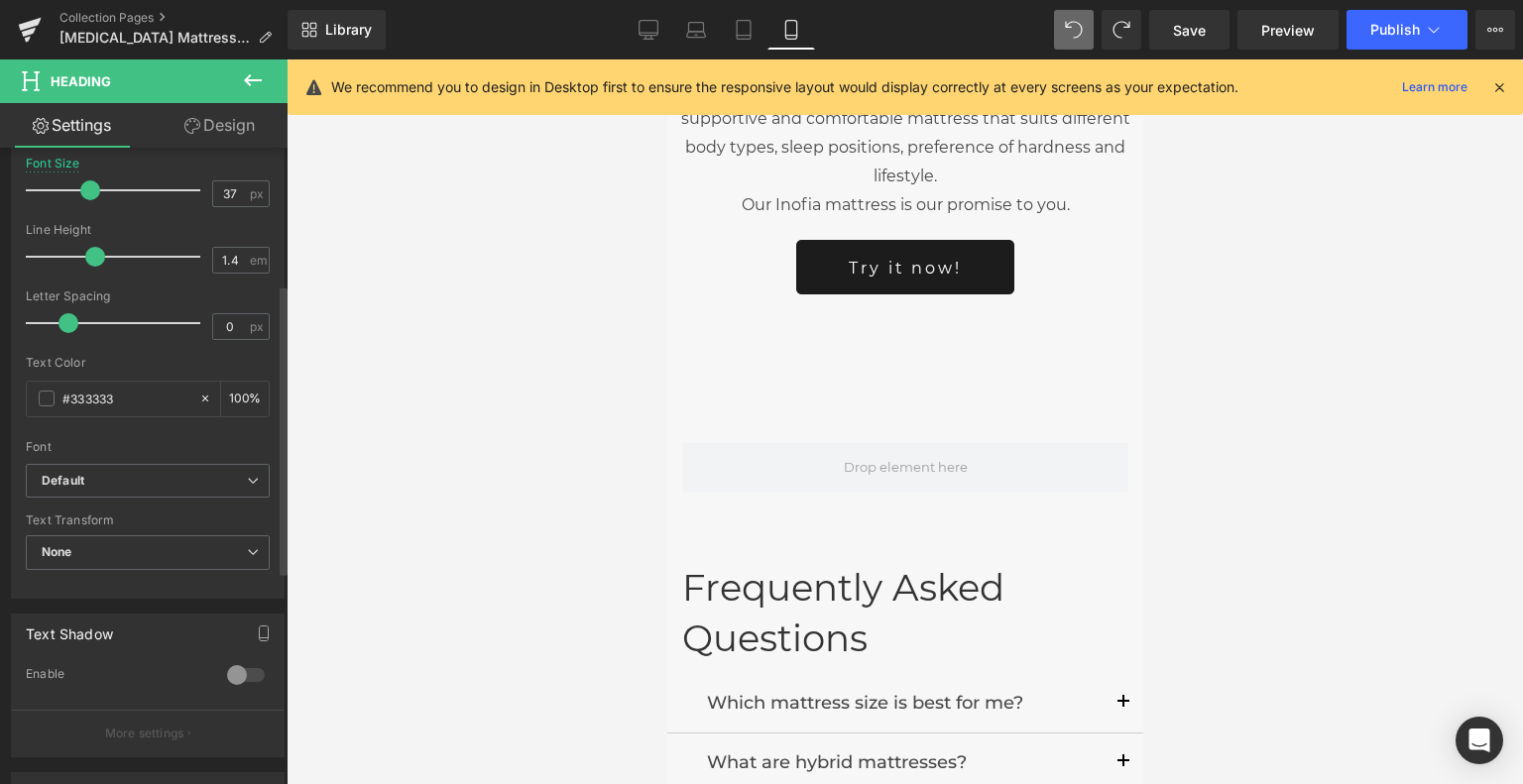 scroll, scrollTop: 496, scrollLeft: 0, axis: vertical 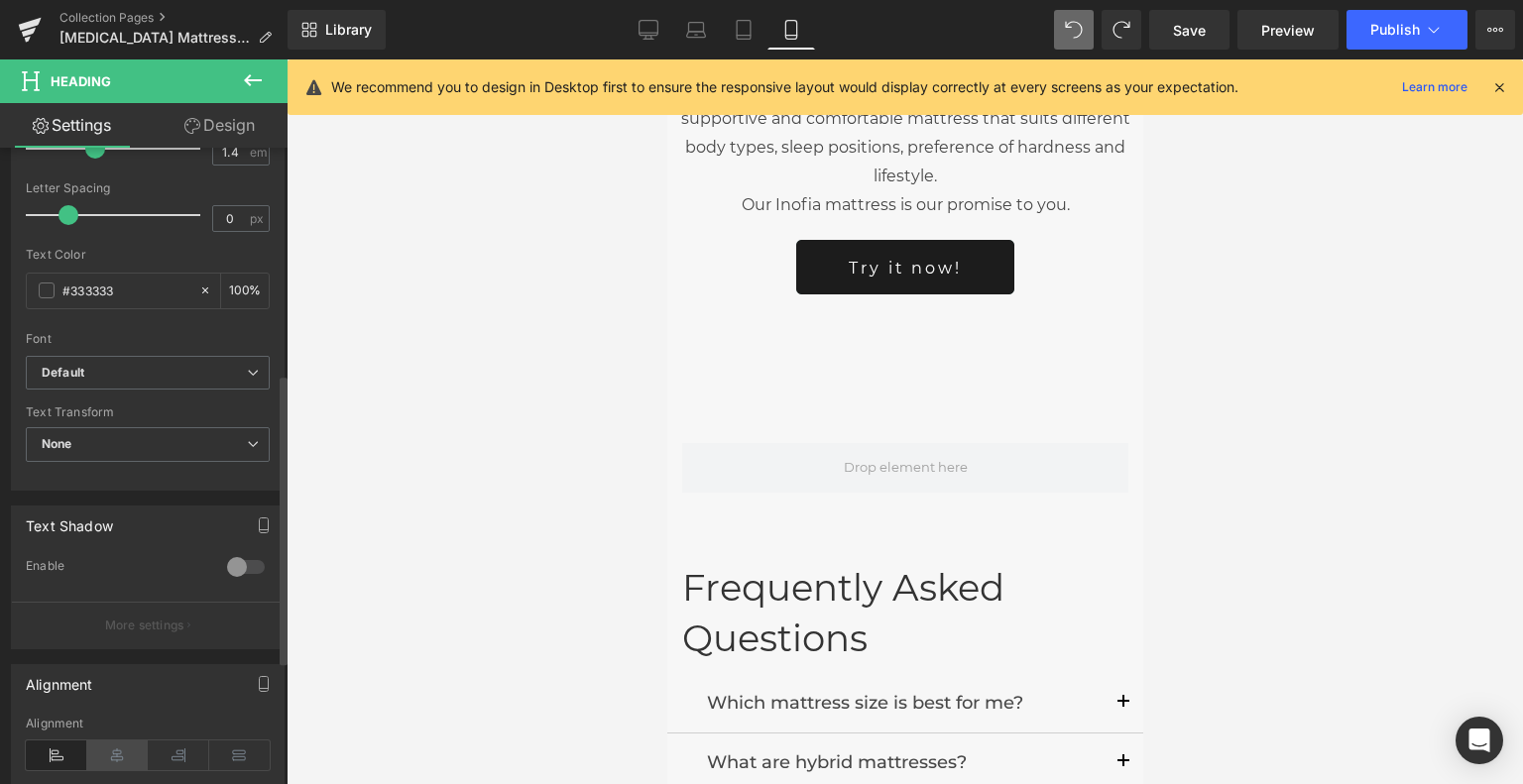 click at bounding box center (118, 755) 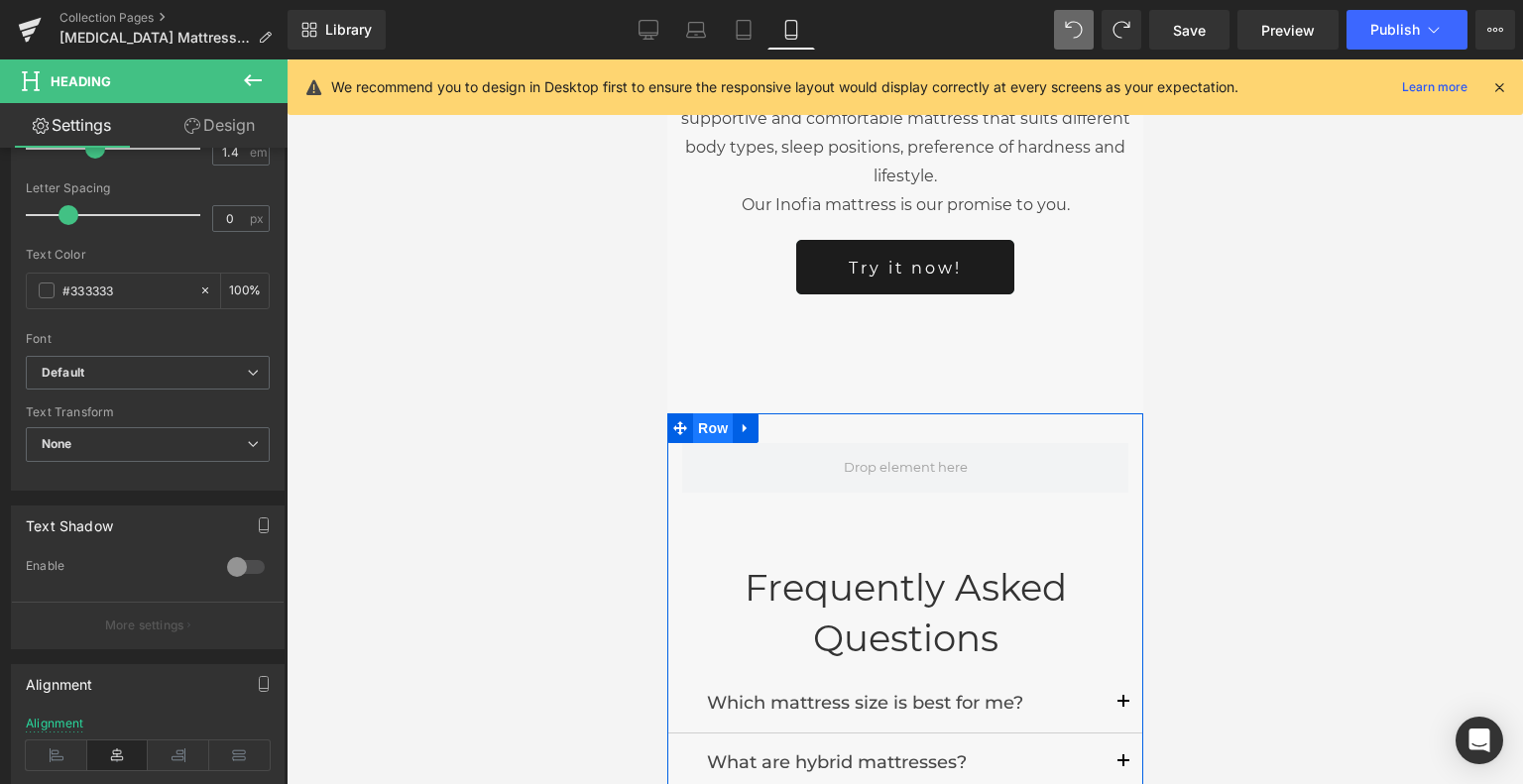 click on "Row" at bounding box center [712, 428] 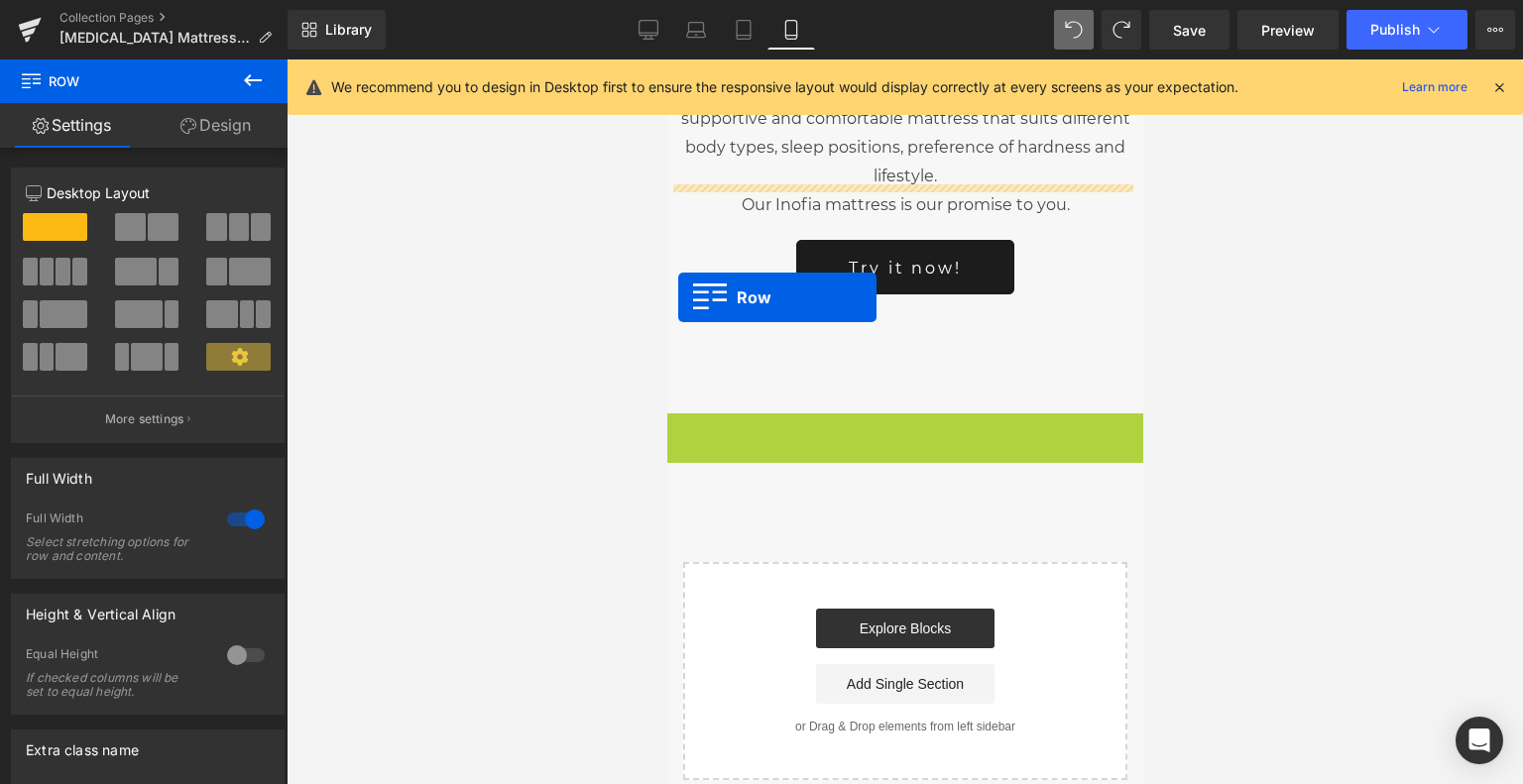 drag, startPoint x: 674, startPoint y: 319, endPoint x: 677, endPoint y: 297, distance: 22.203603 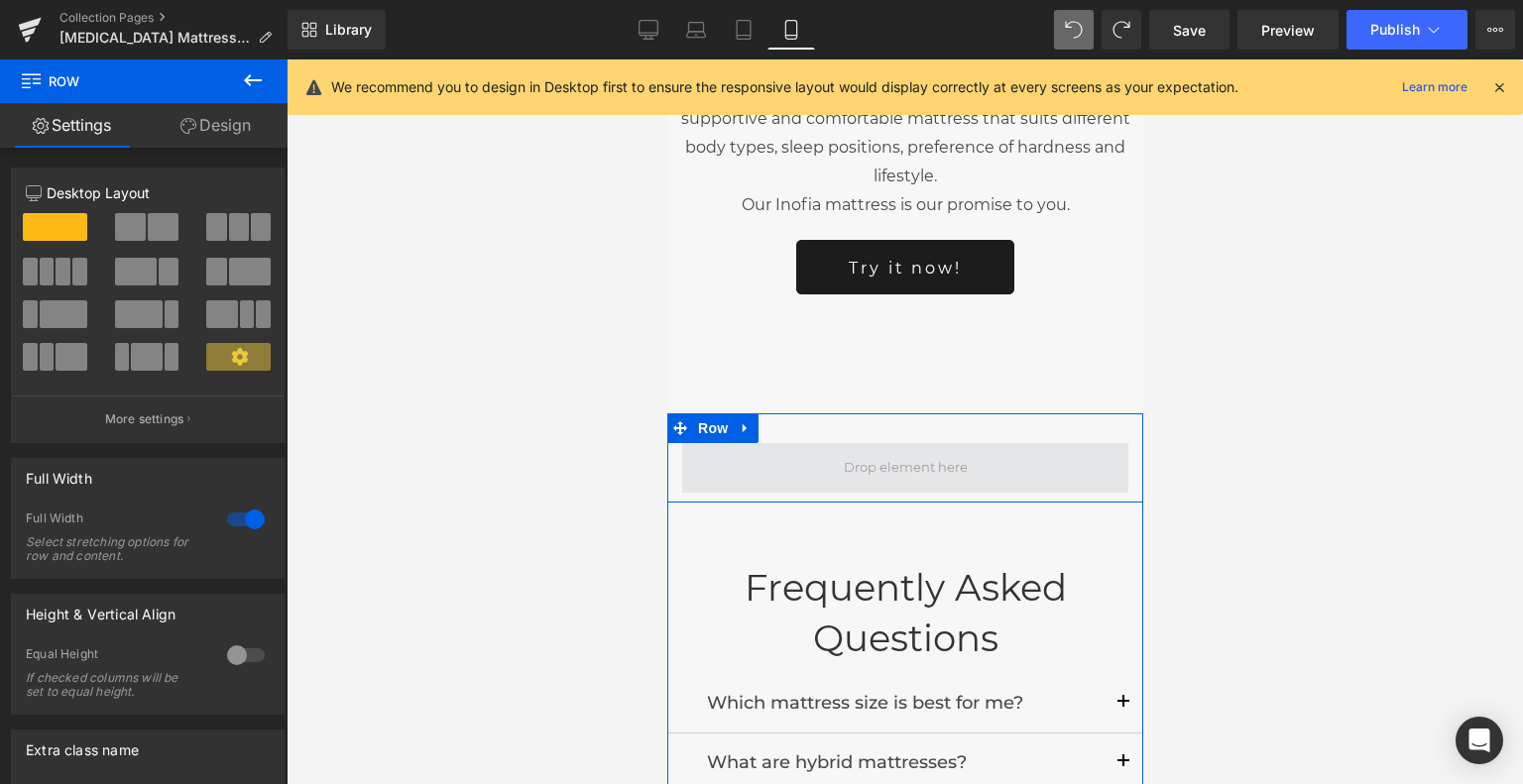 click at bounding box center (904, 468) 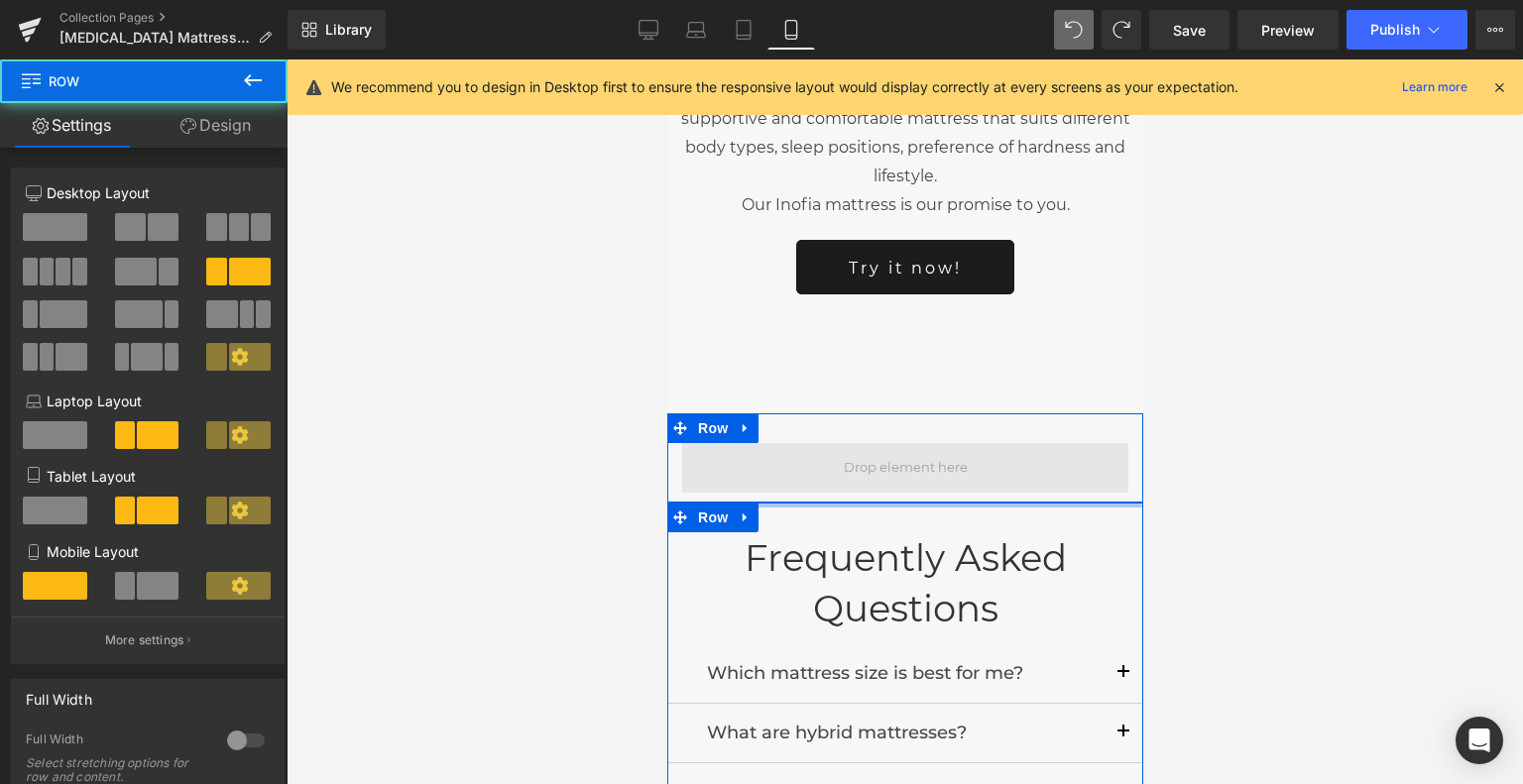 drag, startPoint x: 854, startPoint y: 412, endPoint x: 858, endPoint y: 337, distance: 75.106591 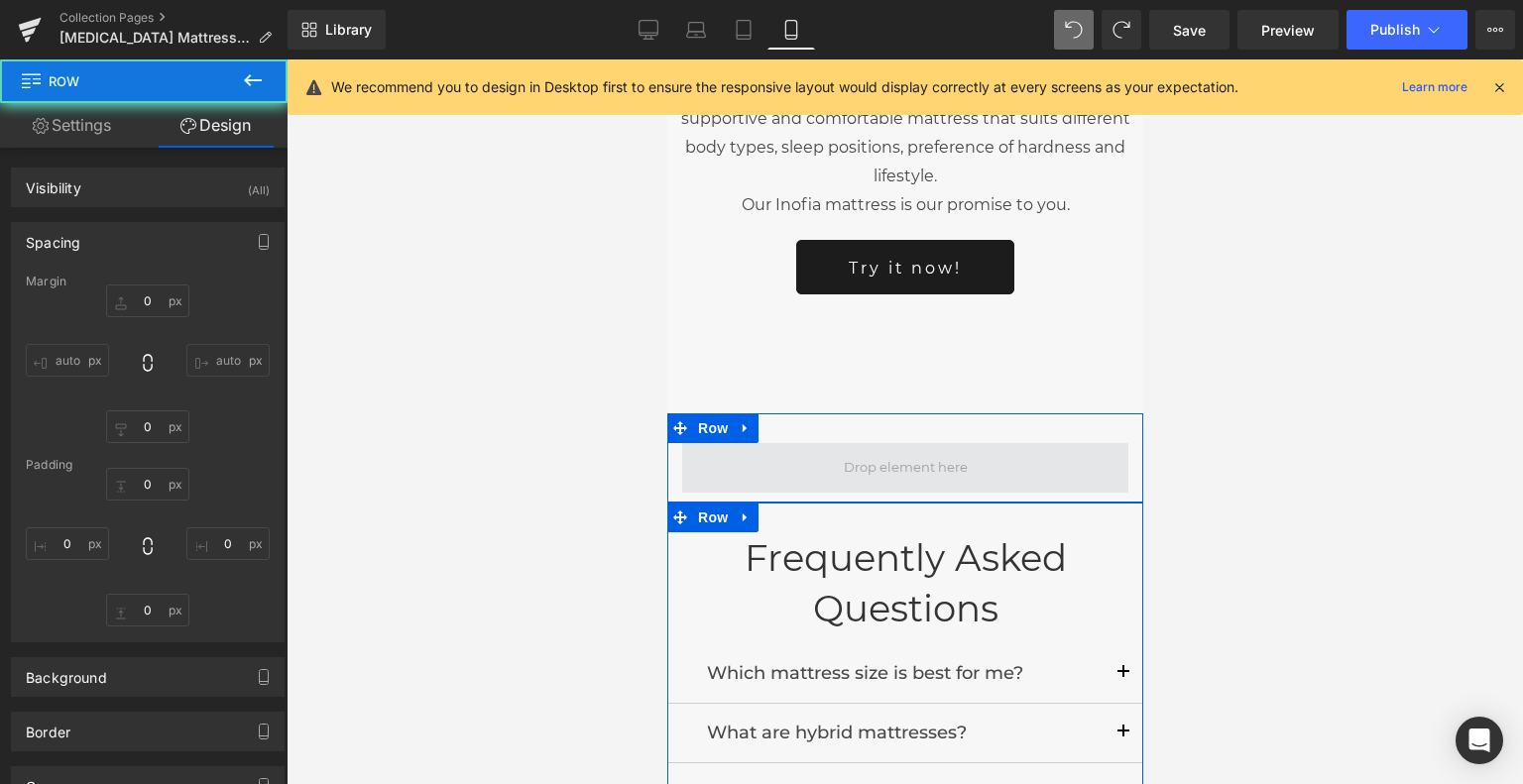 type on "0" 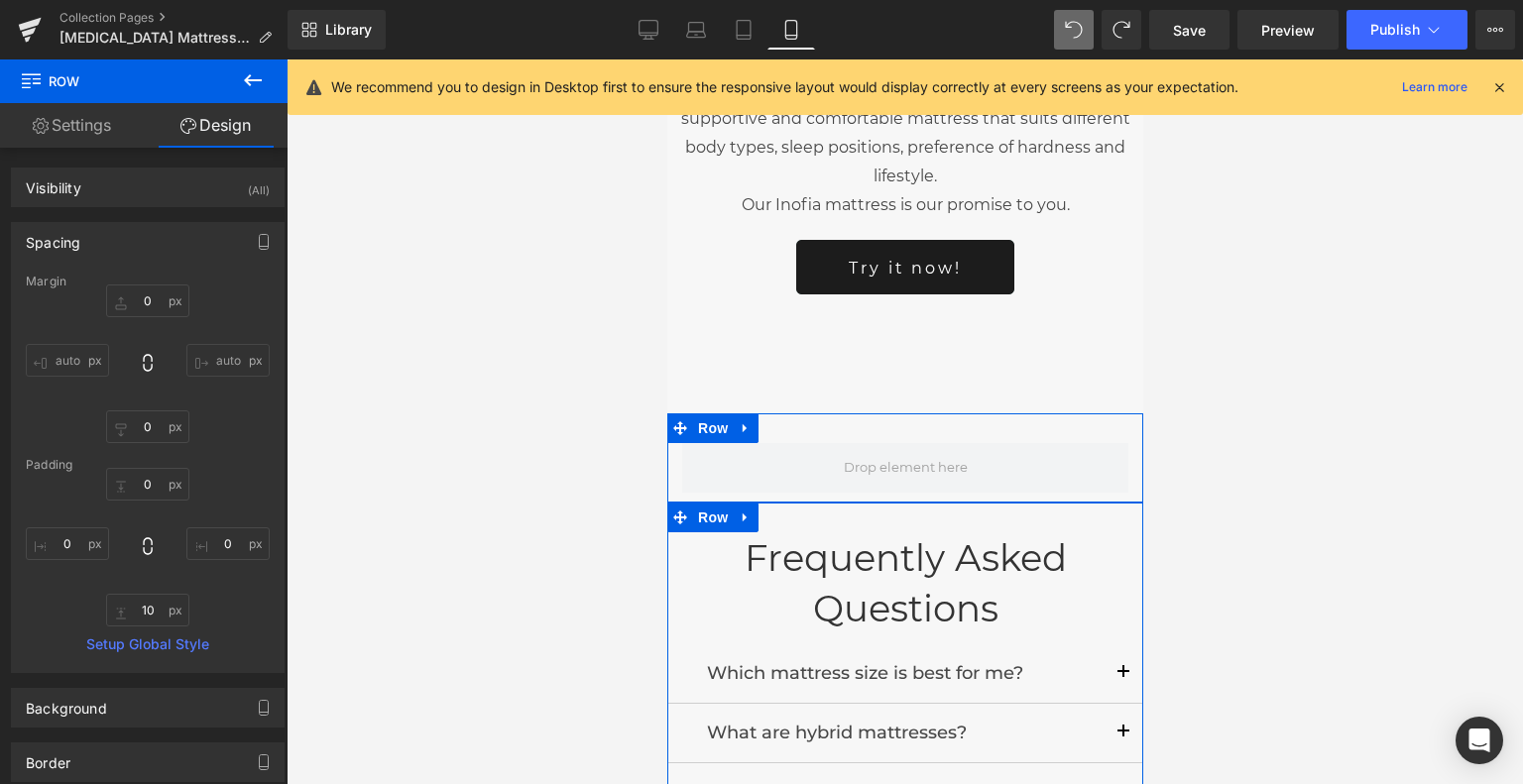 click on "Row" at bounding box center [904, 458] 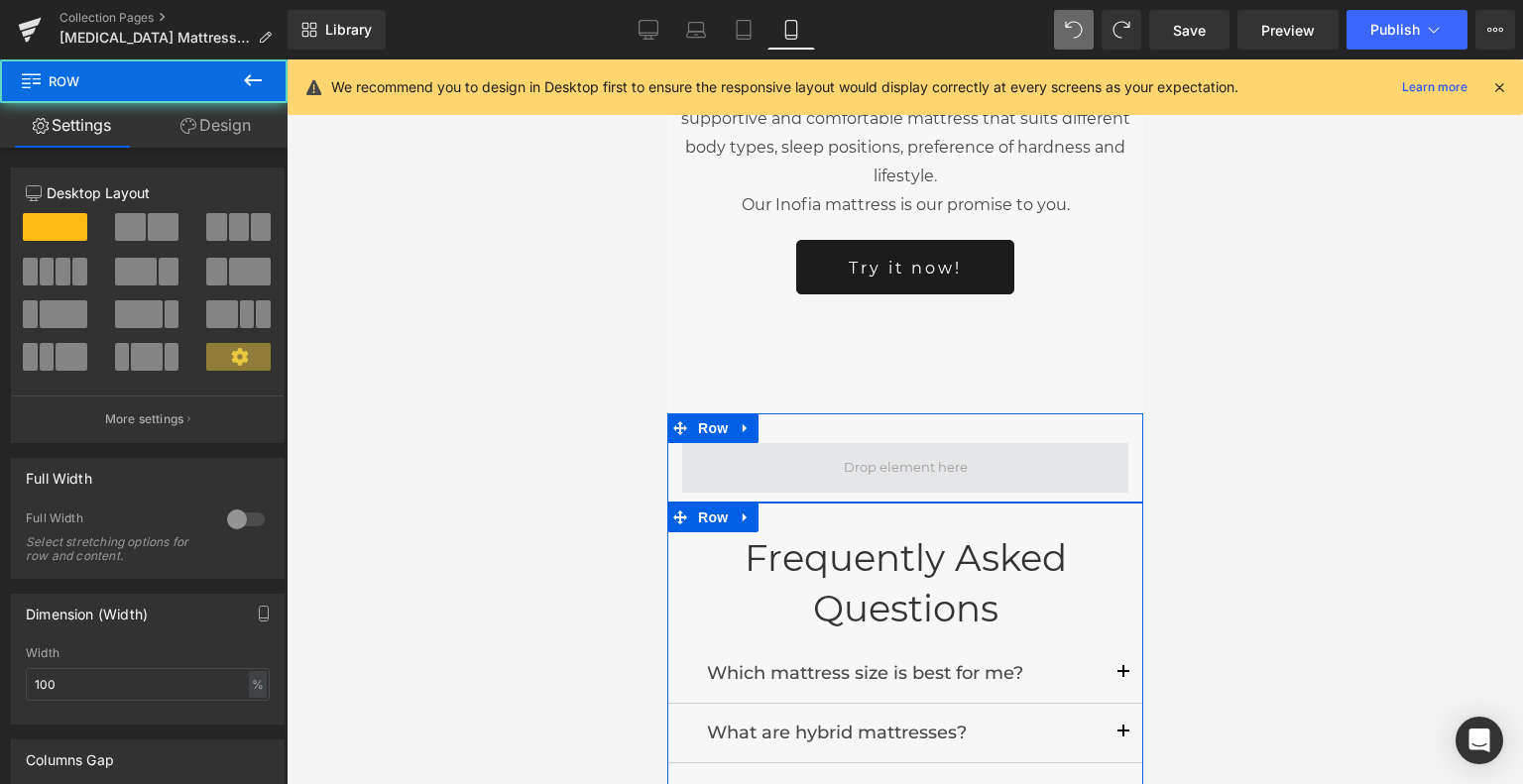 click at bounding box center (904, 467) 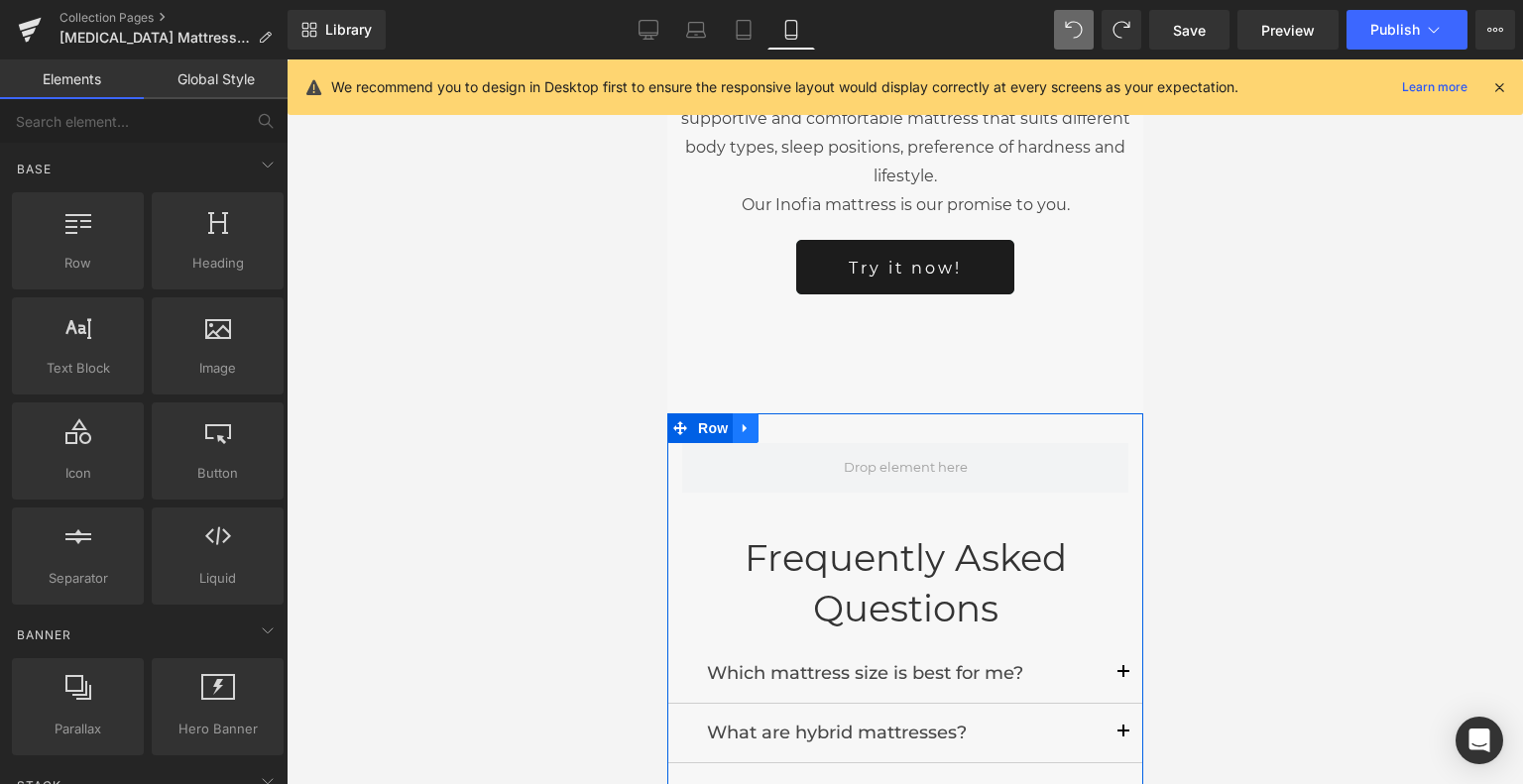 drag, startPoint x: 729, startPoint y: 317, endPoint x: 740, endPoint y: 320, distance: 11.401754 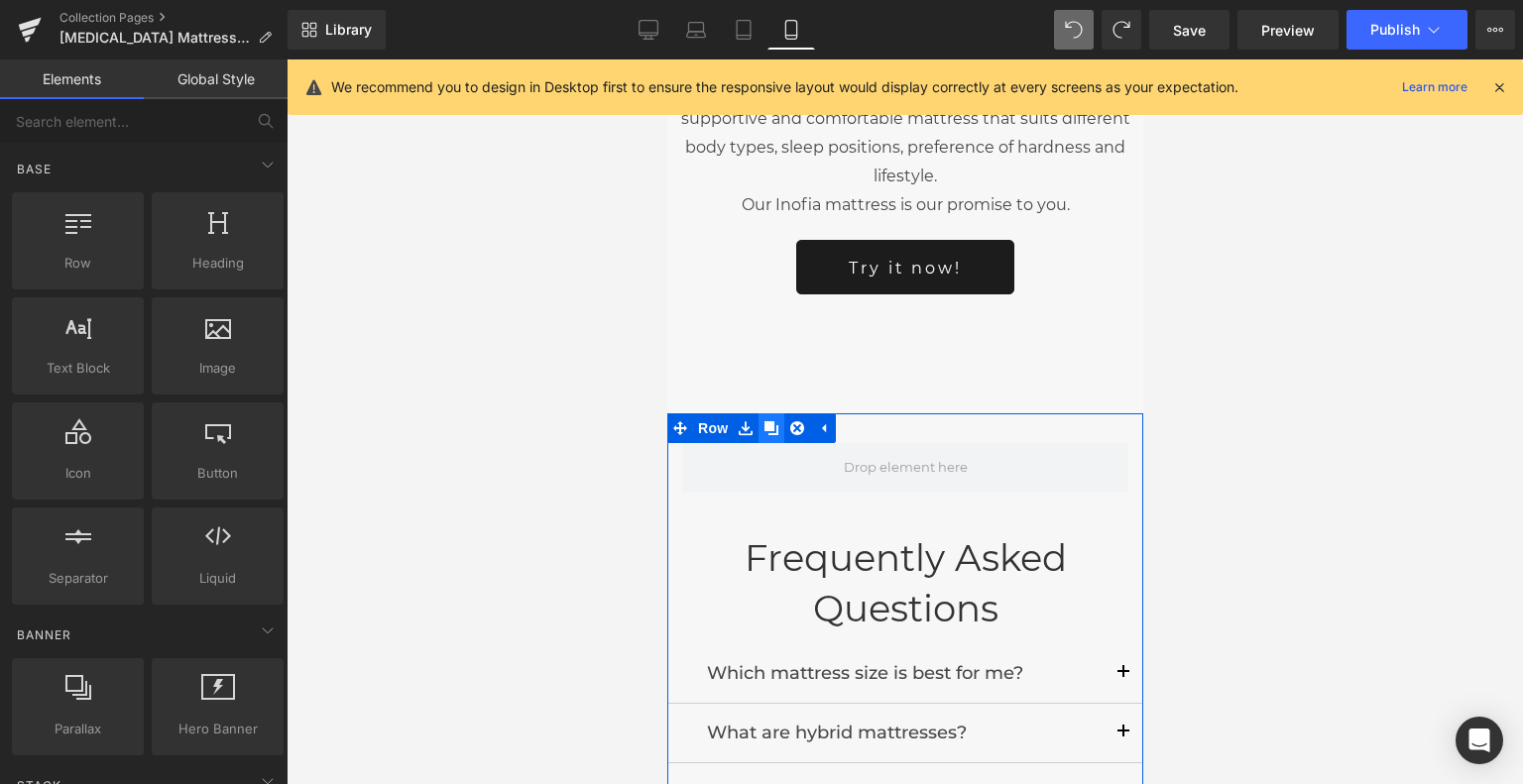 click 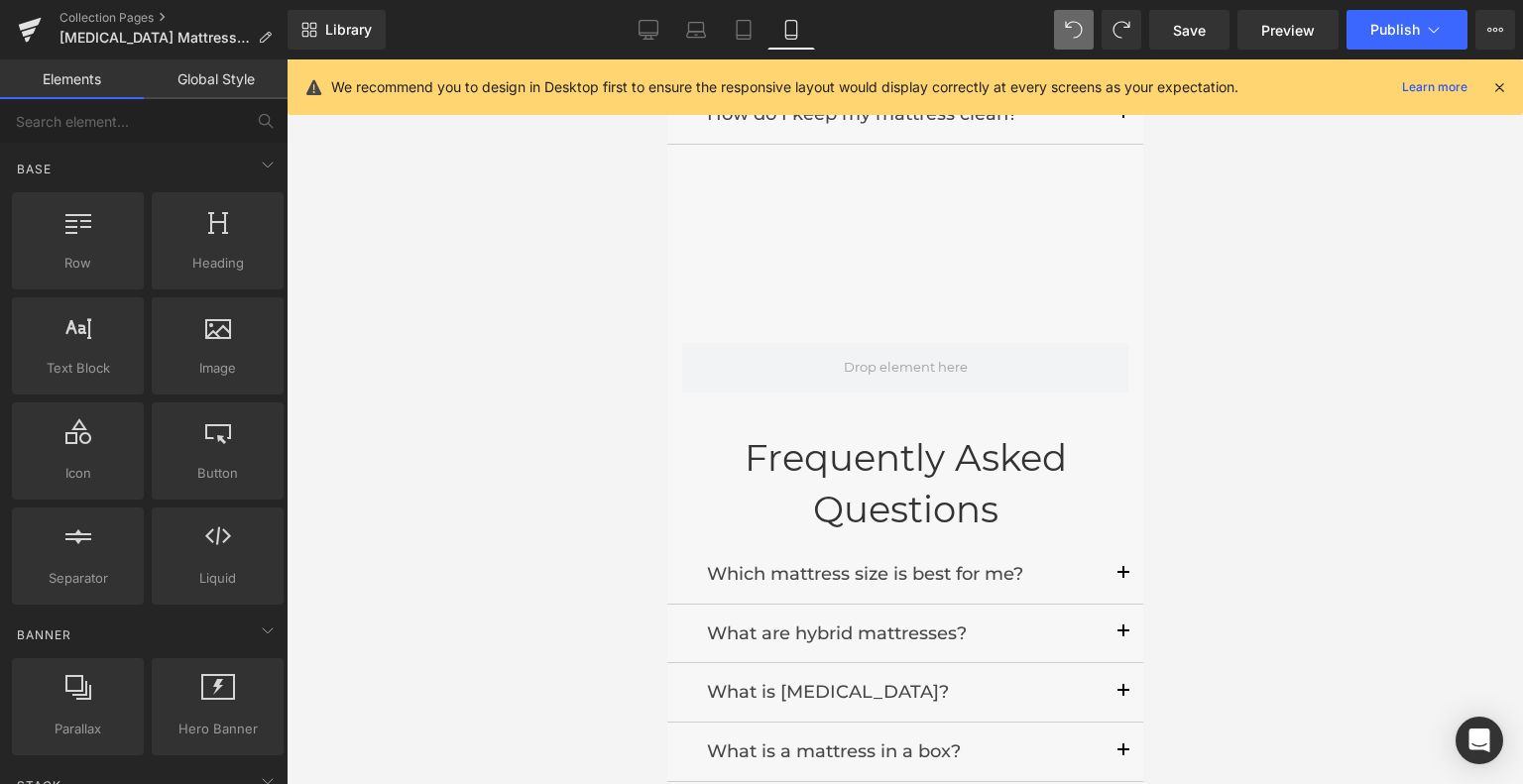 scroll, scrollTop: 3844, scrollLeft: 0, axis: vertical 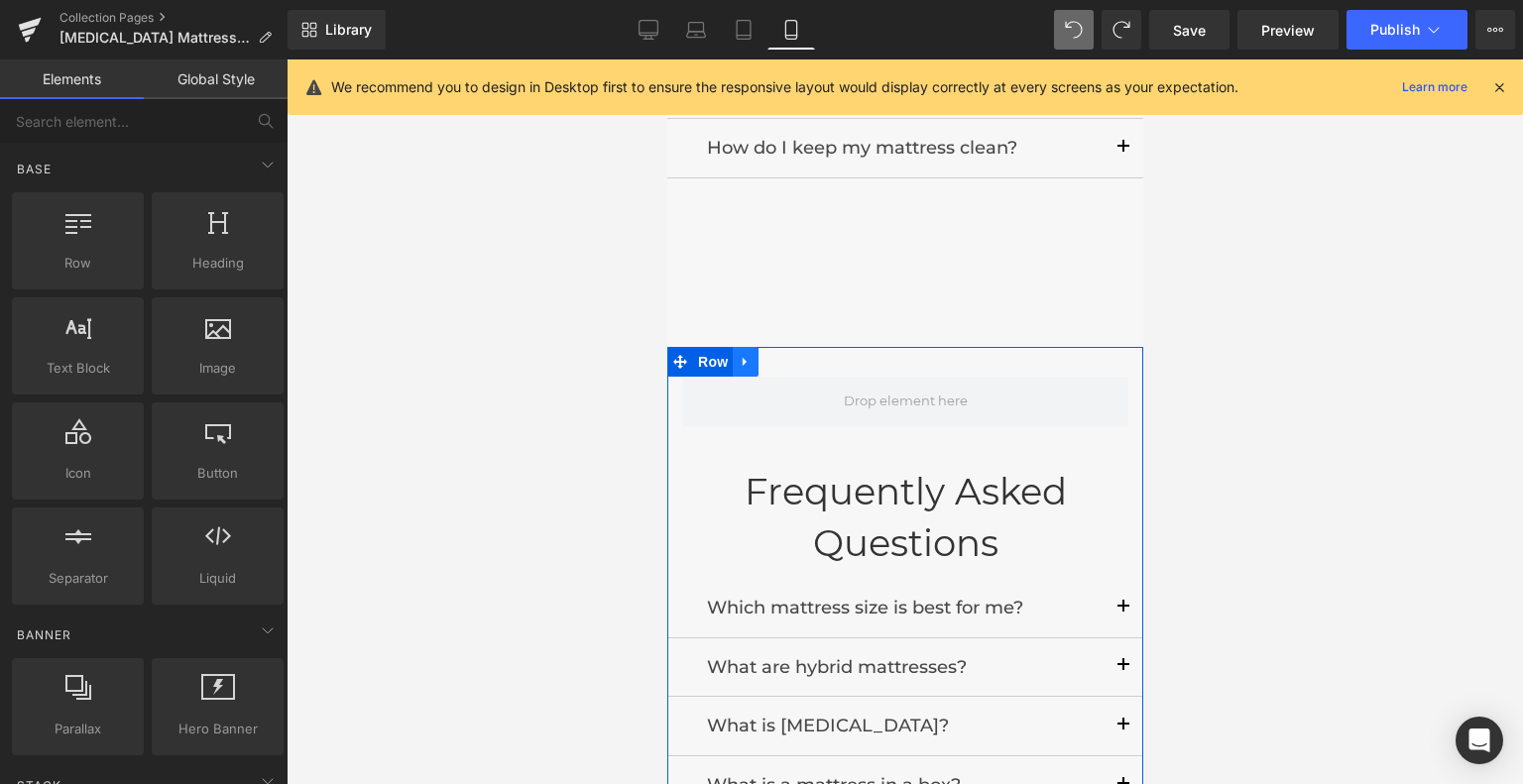 click 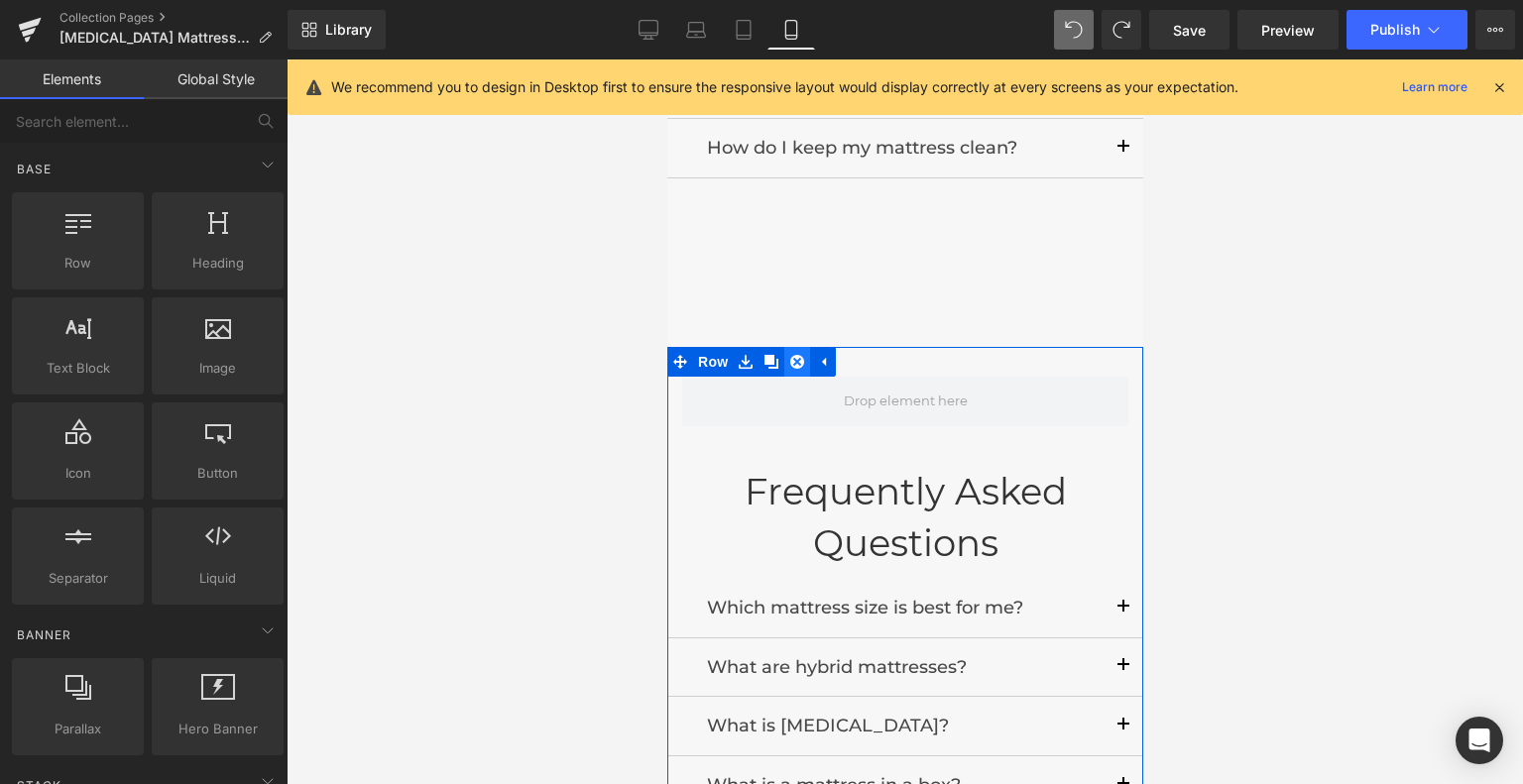 click 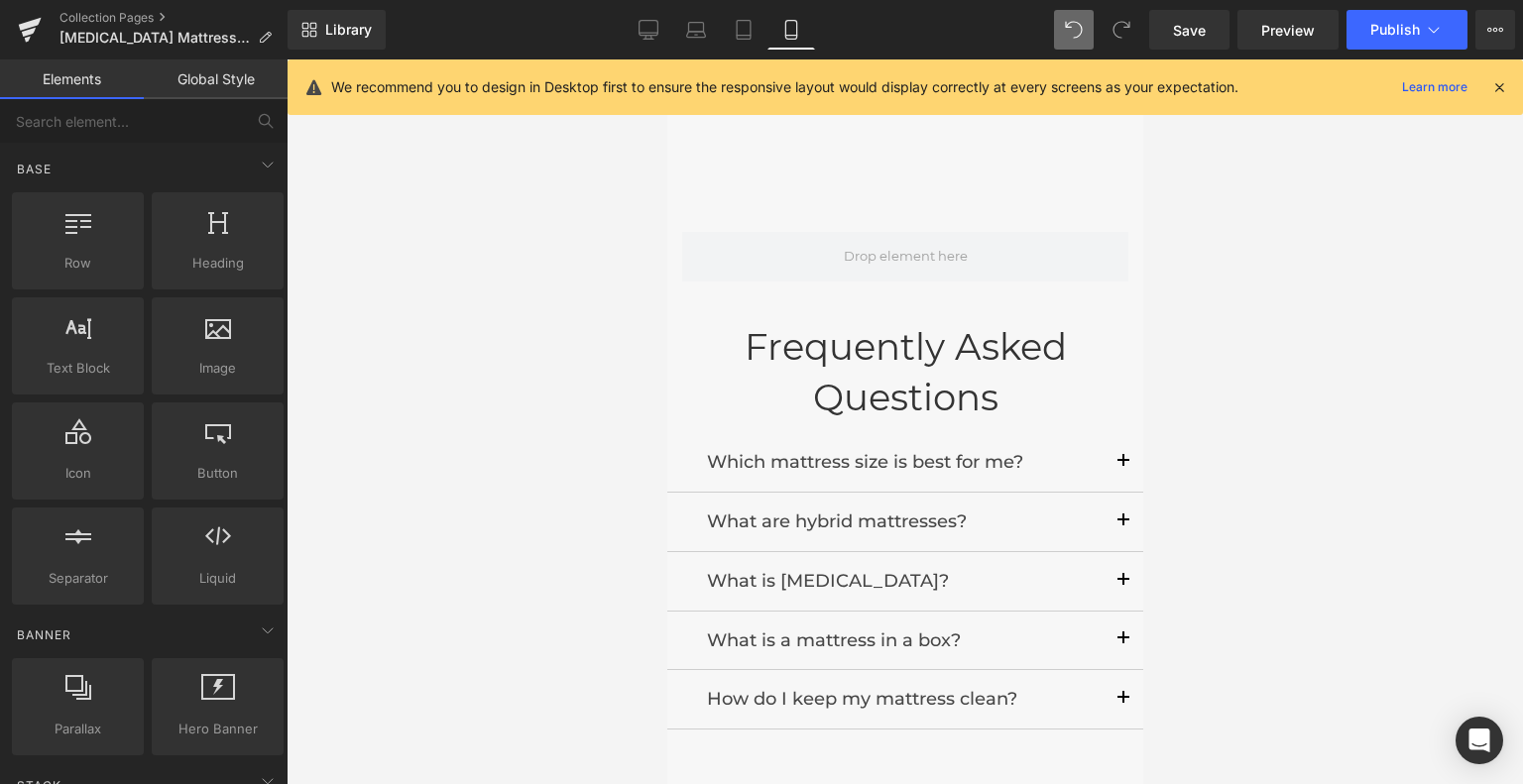 scroll, scrollTop: 3546, scrollLeft: 0, axis: vertical 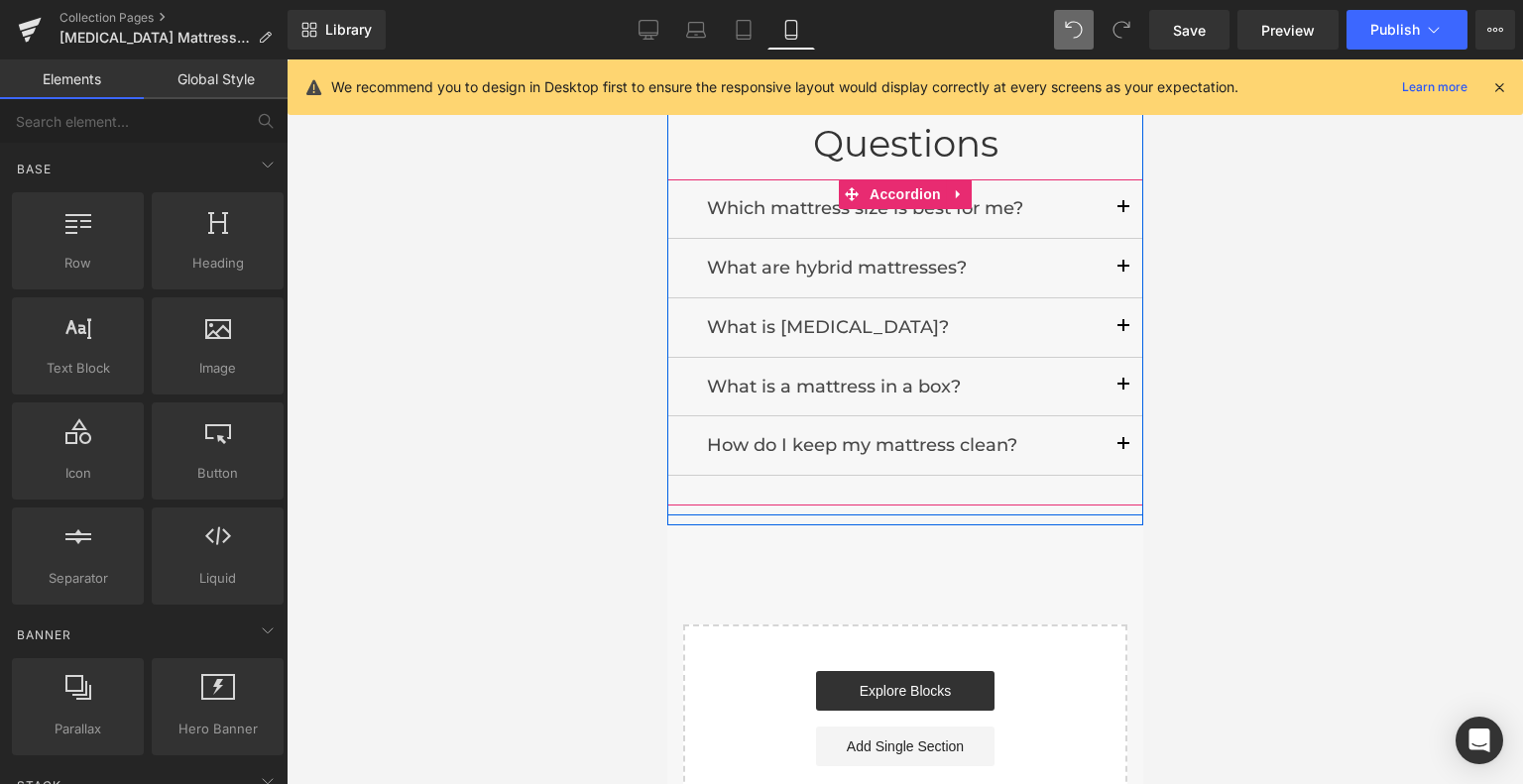 click on "Which mattress size is best for me?
Text Block
First, think about the sleep footprint you'll leave. Will the footprint include one body or two? Are those bodies small? Big? Tall? Short? A combination? Take note of the amount of space you, or your and your partner, will take up, and then add some extra space - nobody wants to be right up against the edge of the bed feeling like they're about to roll off. If the person sleeping in the bed tends to move a lot during sleep, you should add even more margin. Also, keep in mind that mattress measurements are slightly less than standard bed size, to ensure the mattress fits inside the frame.
Here's our rundown on the different mattress size options and what each one is best for.
Single Size" at bounding box center [904, 342] 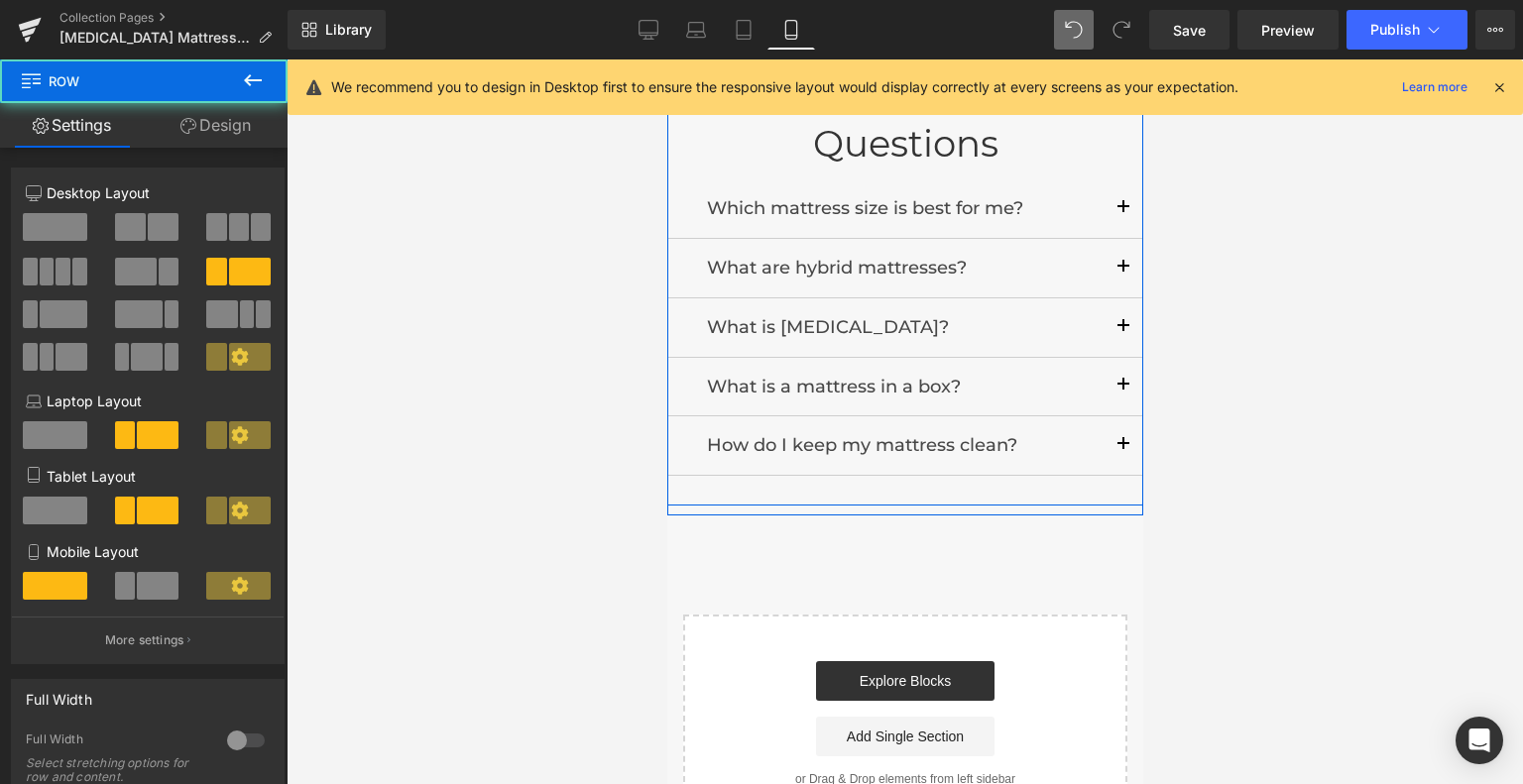 drag, startPoint x: 878, startPoint y: 403, endPoint x: 885, endPoint y: 372, distance: 31.780497 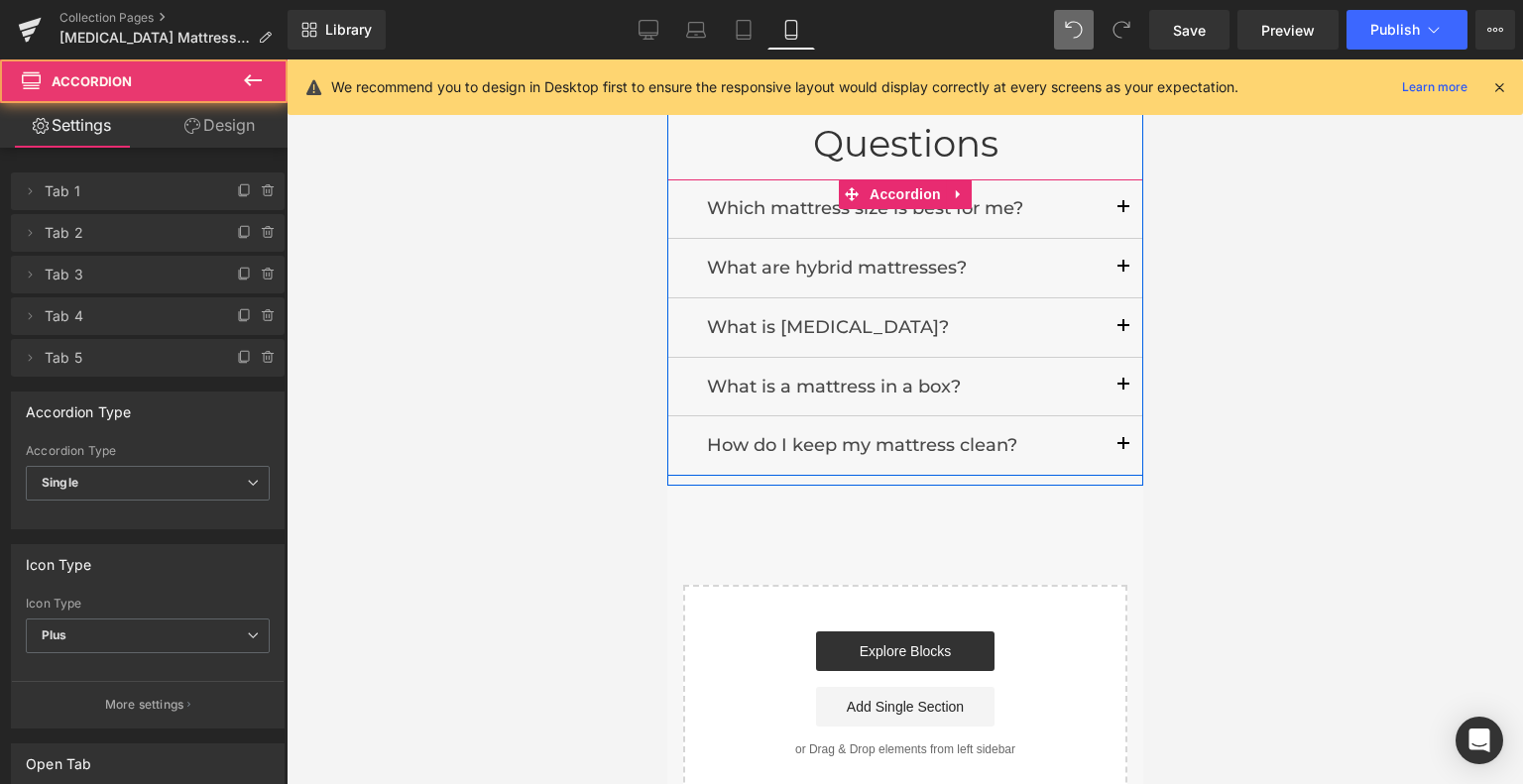 drag, startPoint x: 886, startPoint y: 382, endPoint x: 888, endPoint y: 352, distance: 30.066593 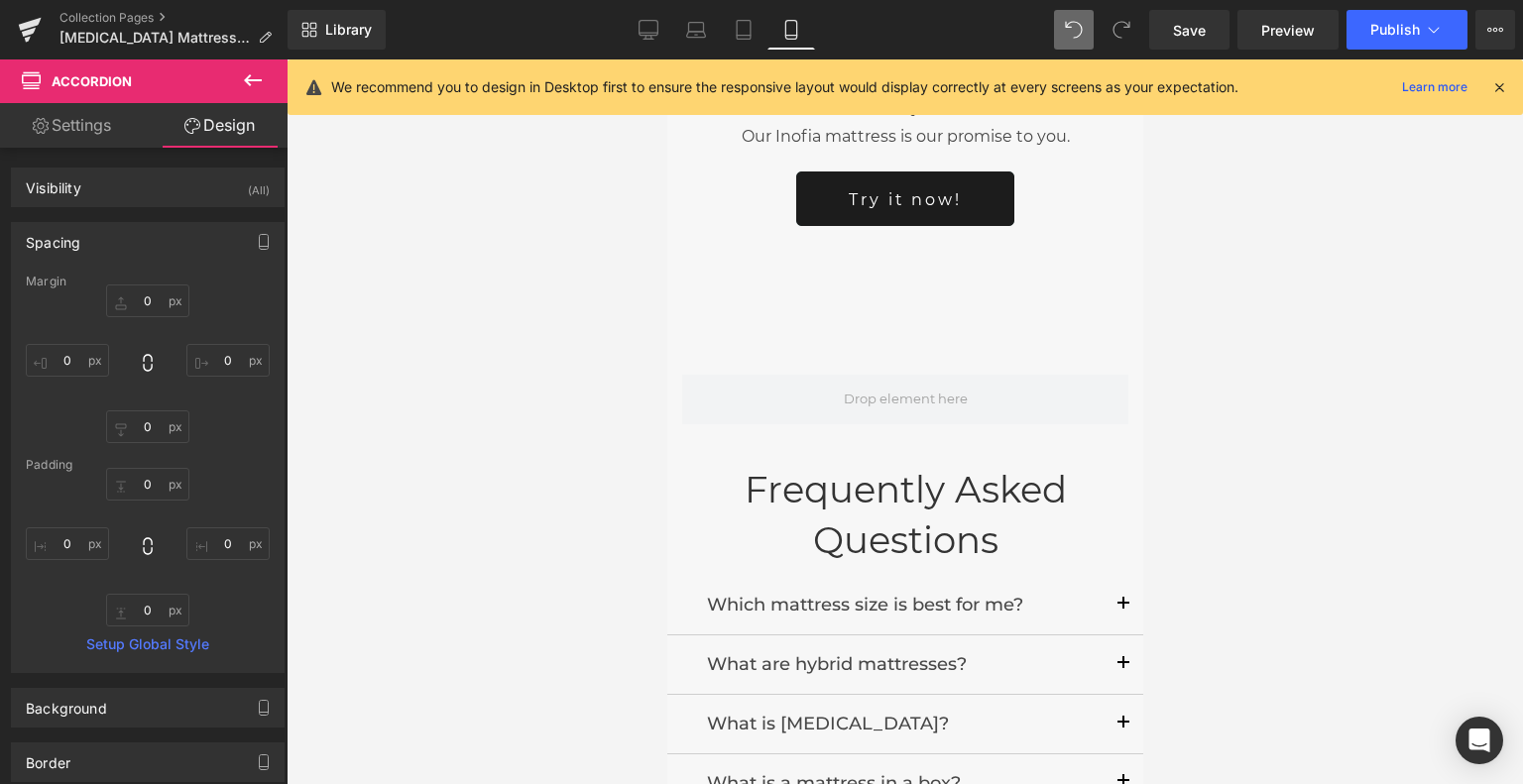 scroll, scrollTop: 3051, scrollLeft: 0, axis: vertical 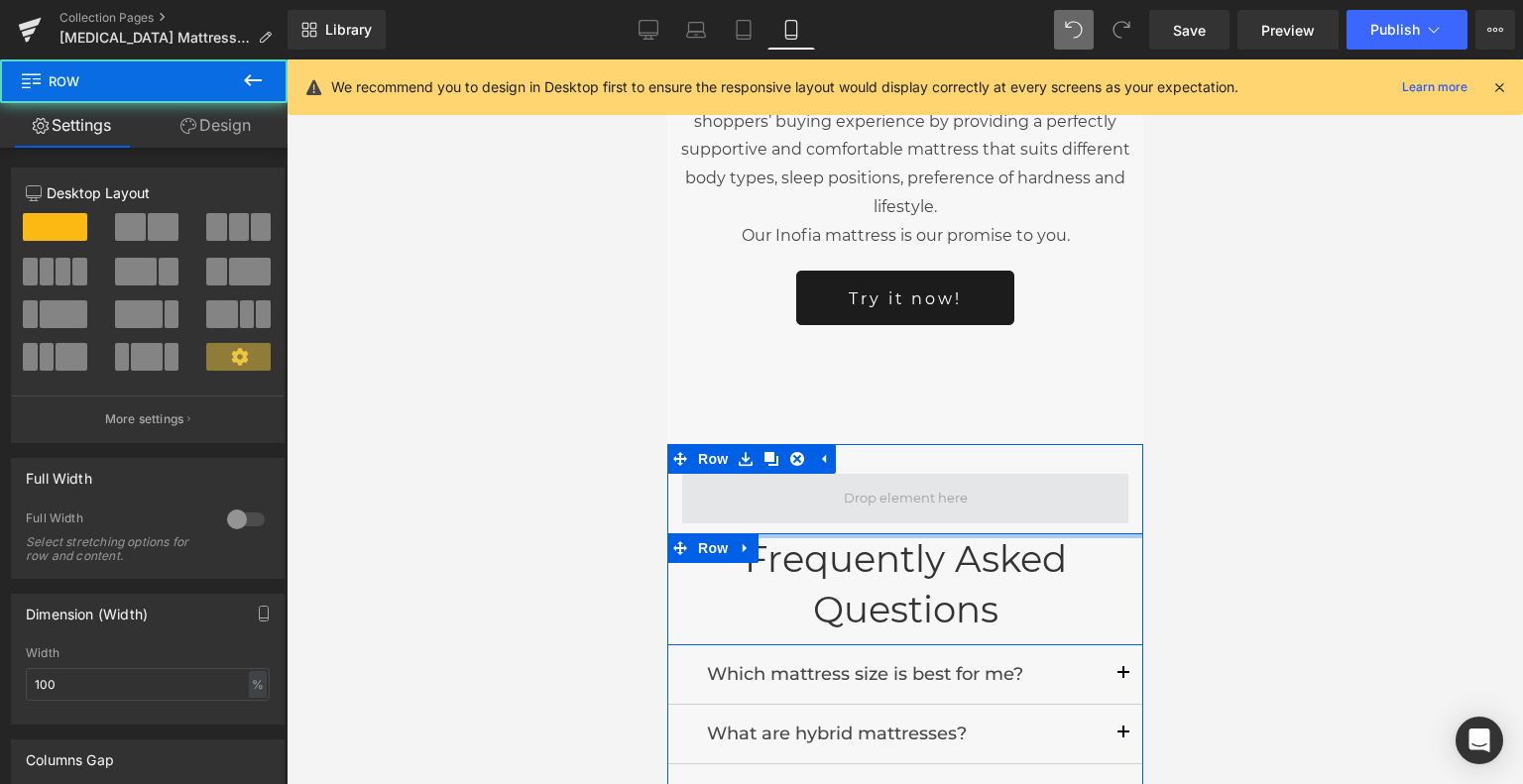 drag, startPoint x: 818, startPoint y: 441, endPoint x: 833, endPoint y: 395, distance: 48.38388 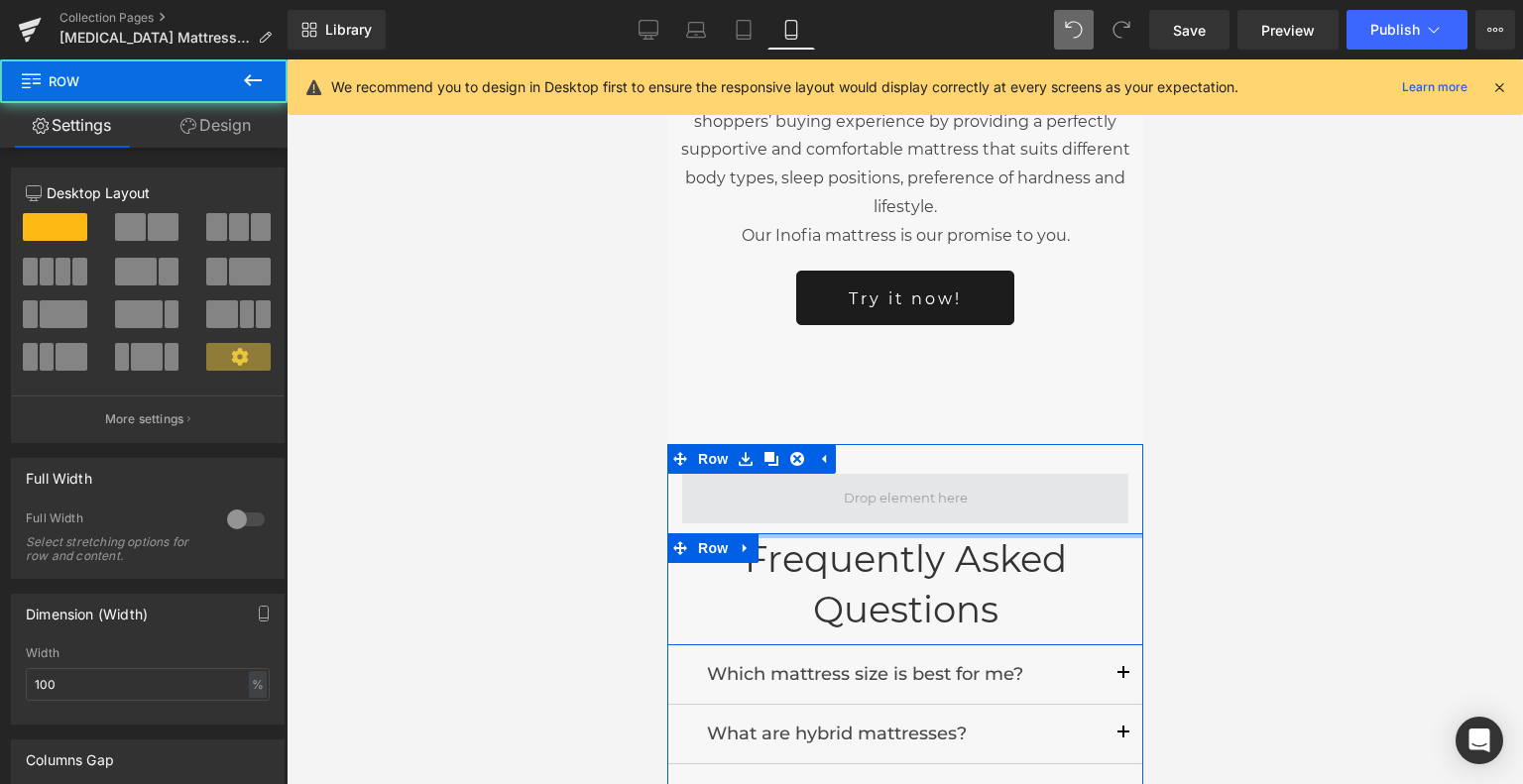 click on "Row         Frequently Asked Questions Heading         Row
Which mattress size is best for me?
Text Block
First, think about the sleep footprint you'll leave. Will the footprint include one body or two? Are those bodies small? Big? Tall? Short? A combination? Take note of the amount of space you, or your and your partner, will take up, and then add some extra space - nobody wants to be right up against the edge of the bed feeling like they're about to roll off. If the person sleeping in the bed tends to move a lot during sleep, you should add even more margin. Also, keep in mind that mattress measurements are slightly less than standard bed size, to ensure the mattress fits inside the frame.
Single Size
Size: 34" x 74"" at bounding box center [904, 693] 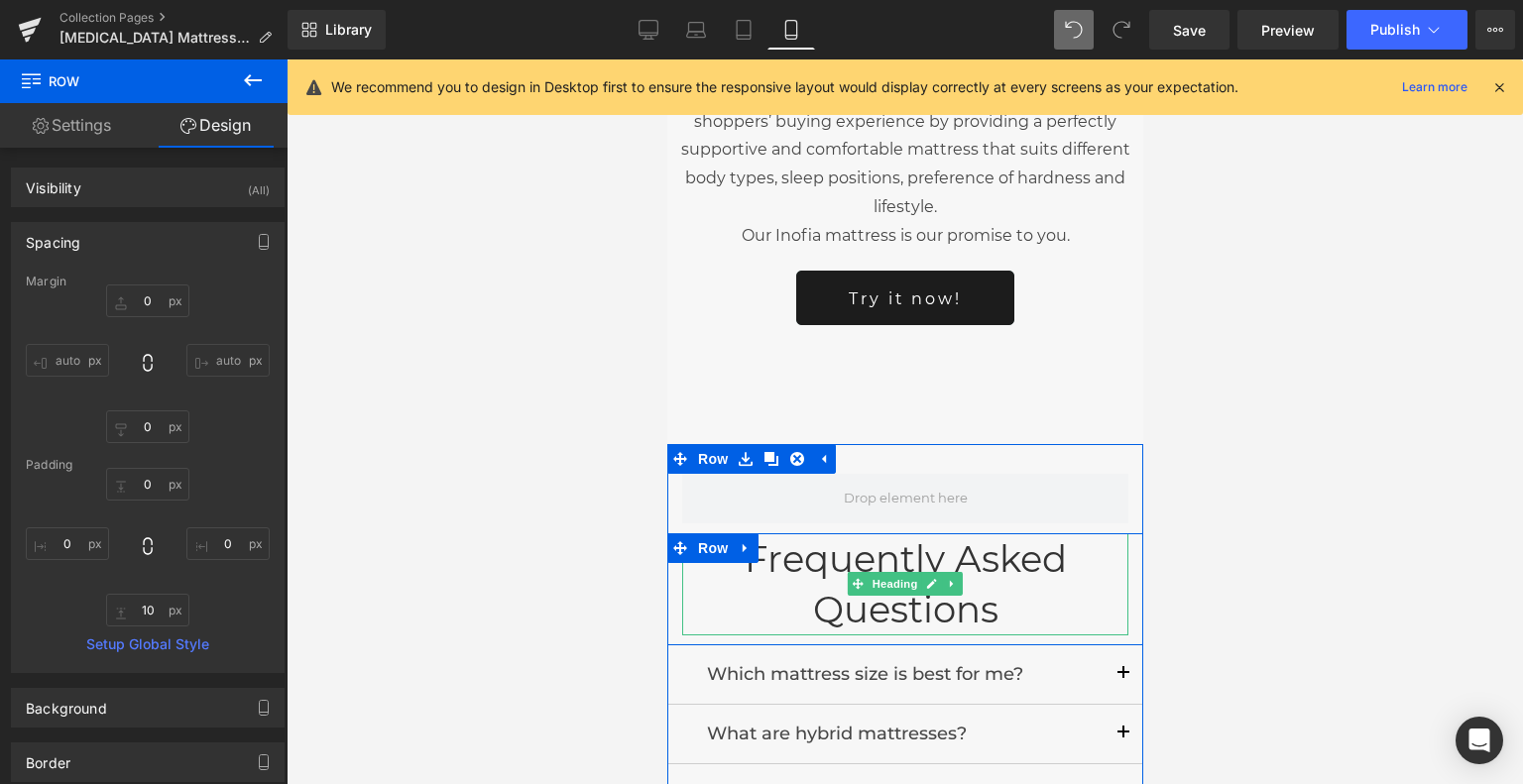 click on "Frequently Asked Questions" at bounding box center (904, 585) 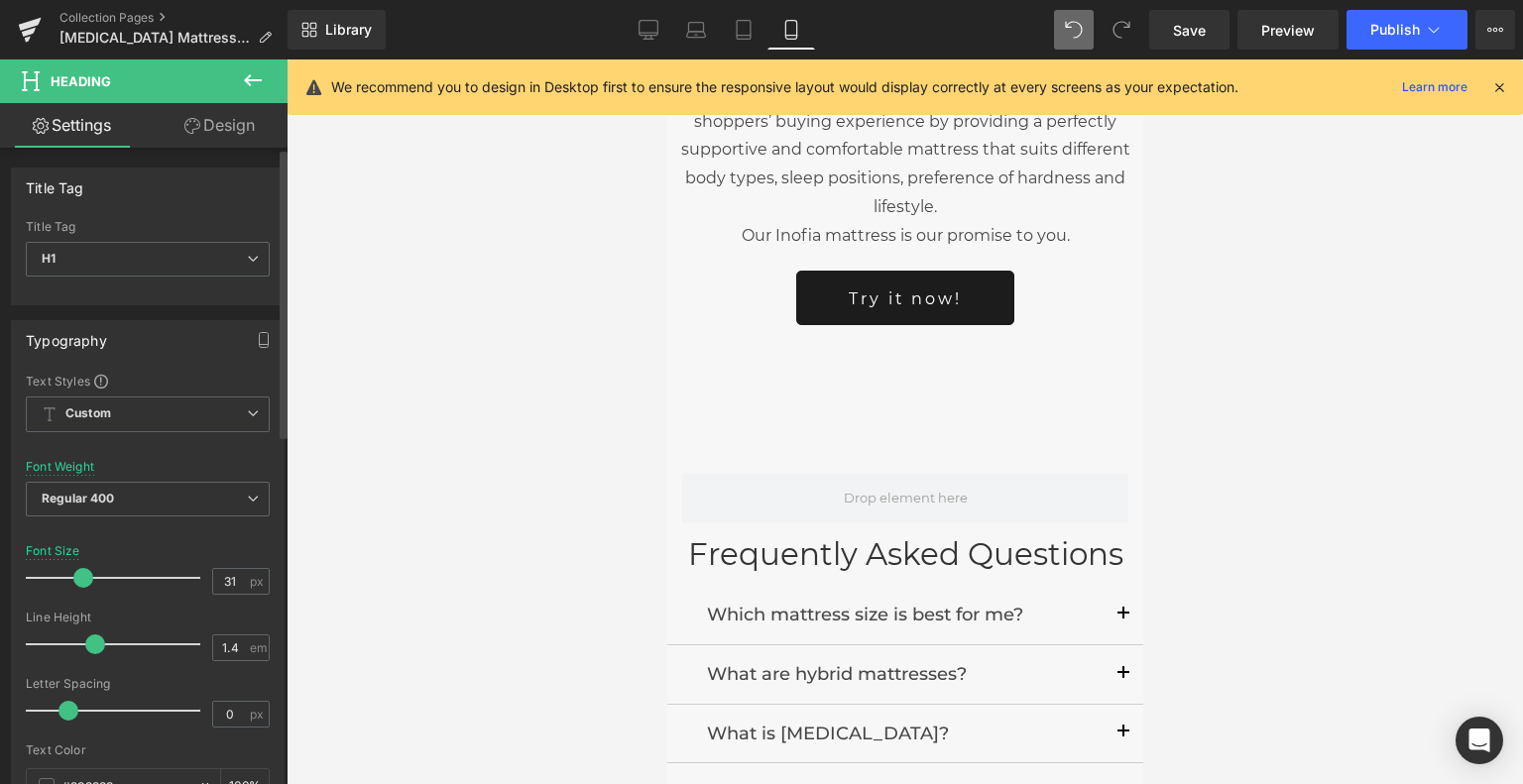type on "30" 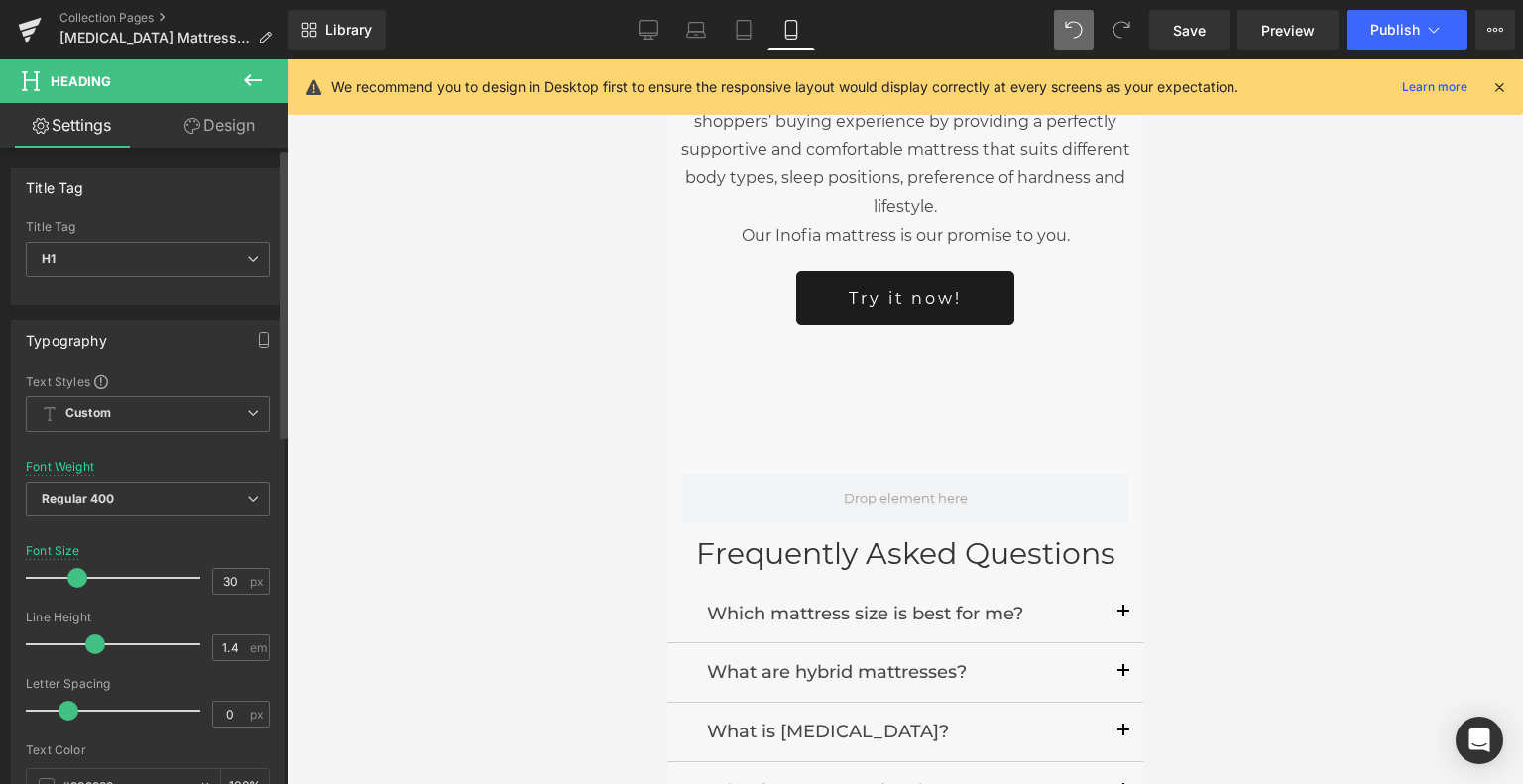 drag, startPoint x: 89, startPoint y: 575, endPoint x: 77, endPoint y: 571, distance: 12.649111 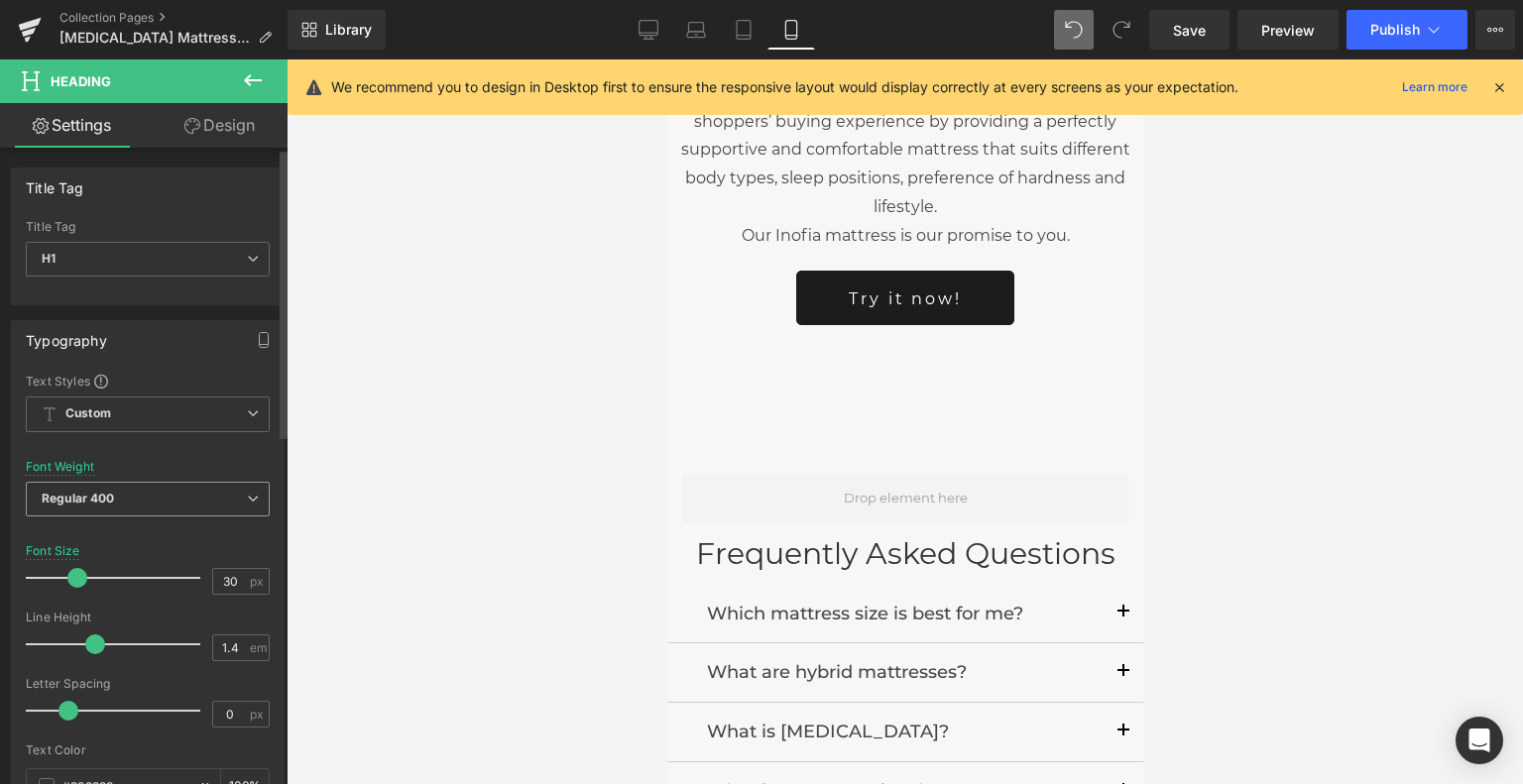 click on "Regular 400" at bounding box center (78, 498) 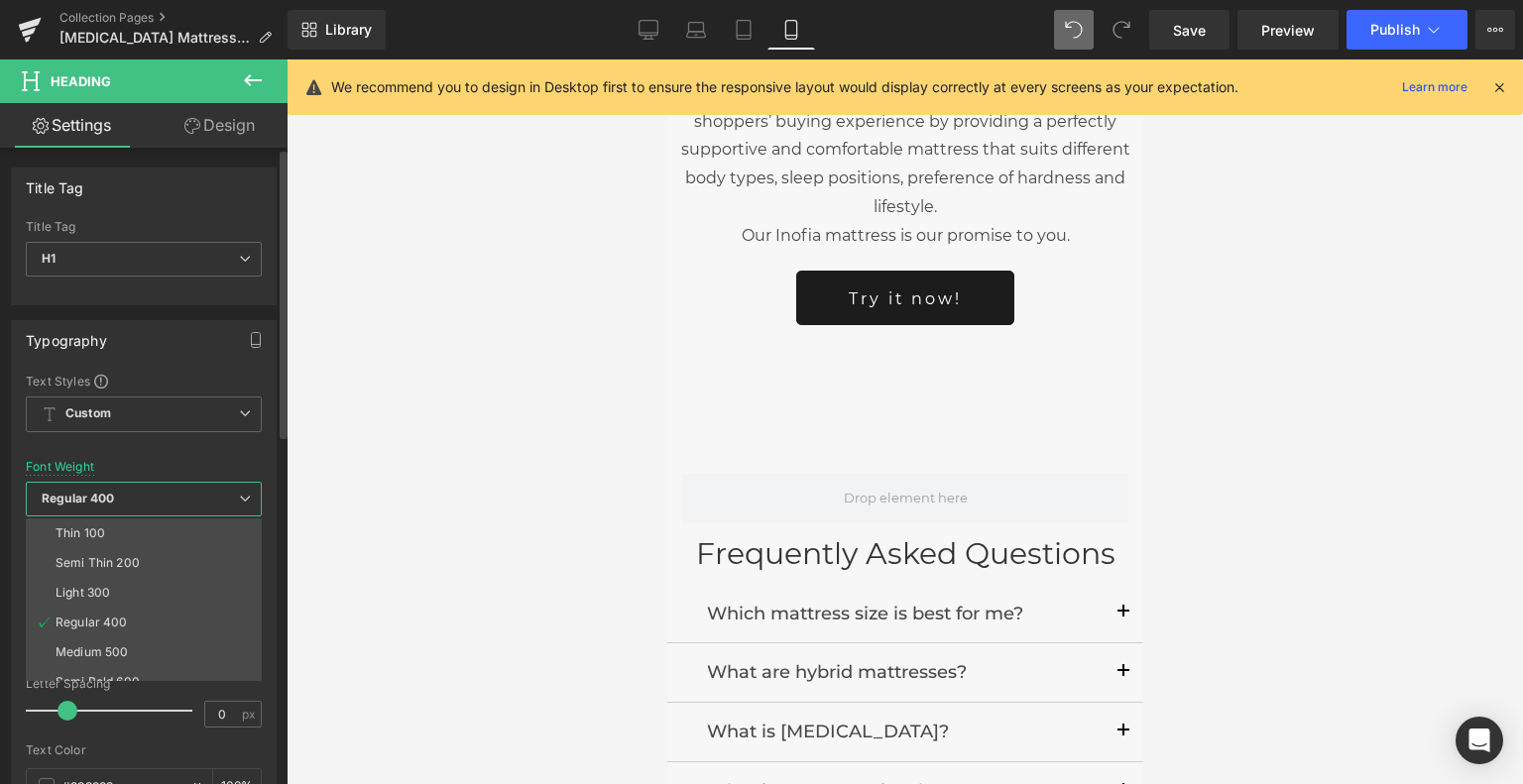 click on "Medium 500" at bounding box center (148, 652) 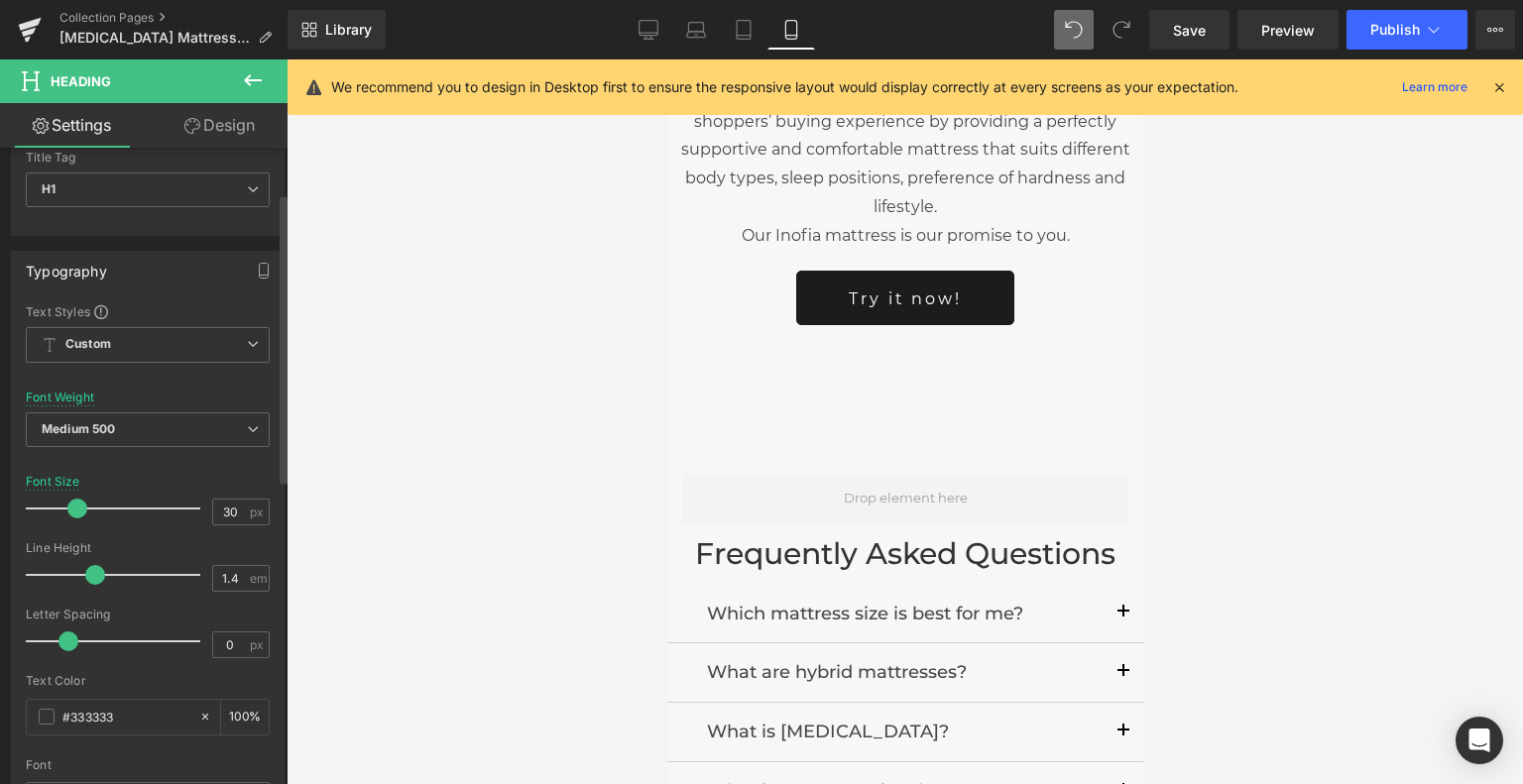 scroll, scrollTop: 99, scrollLeft: 0, axis: vertical 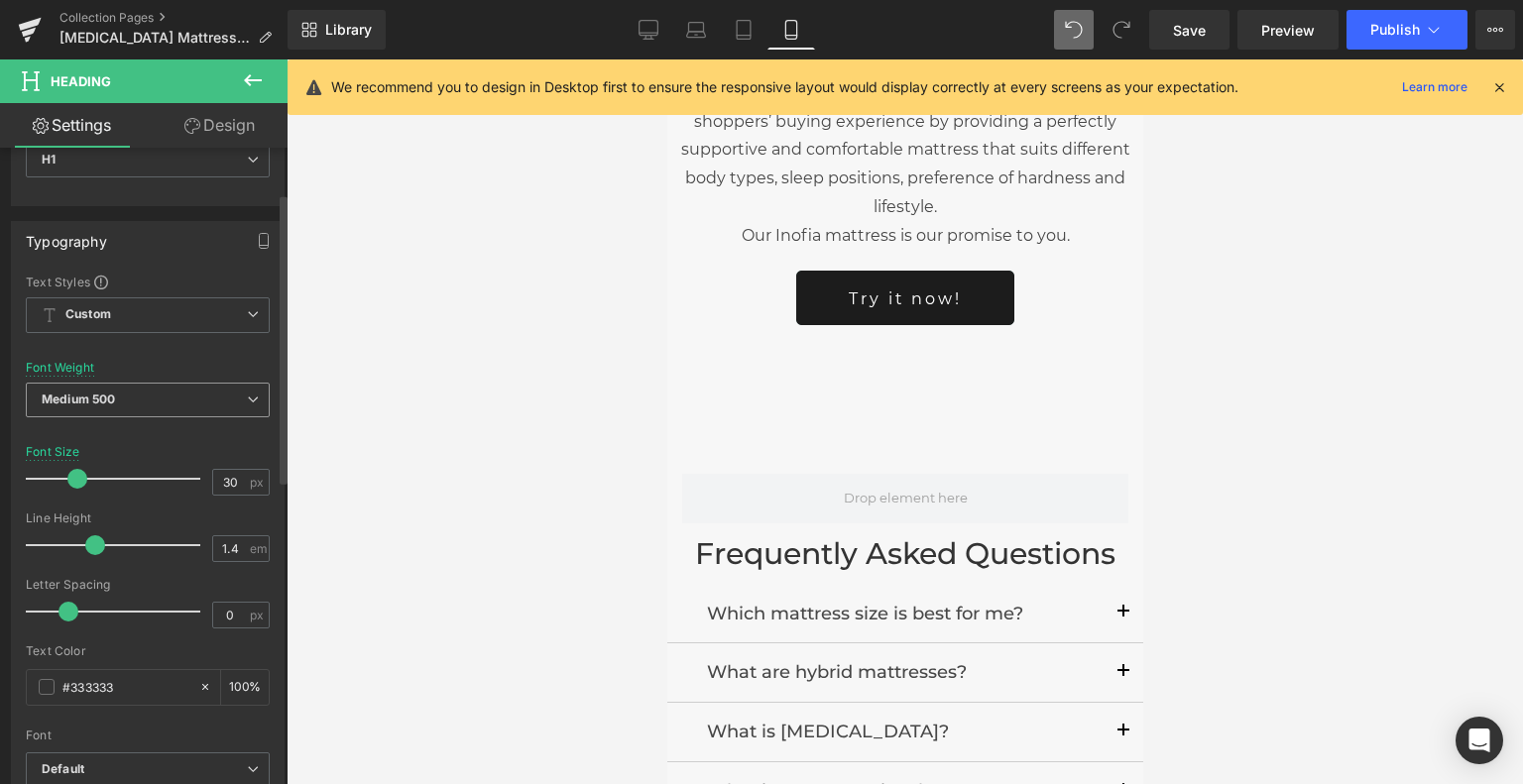 click on "Medium 500" at bounding box center (148, 399) 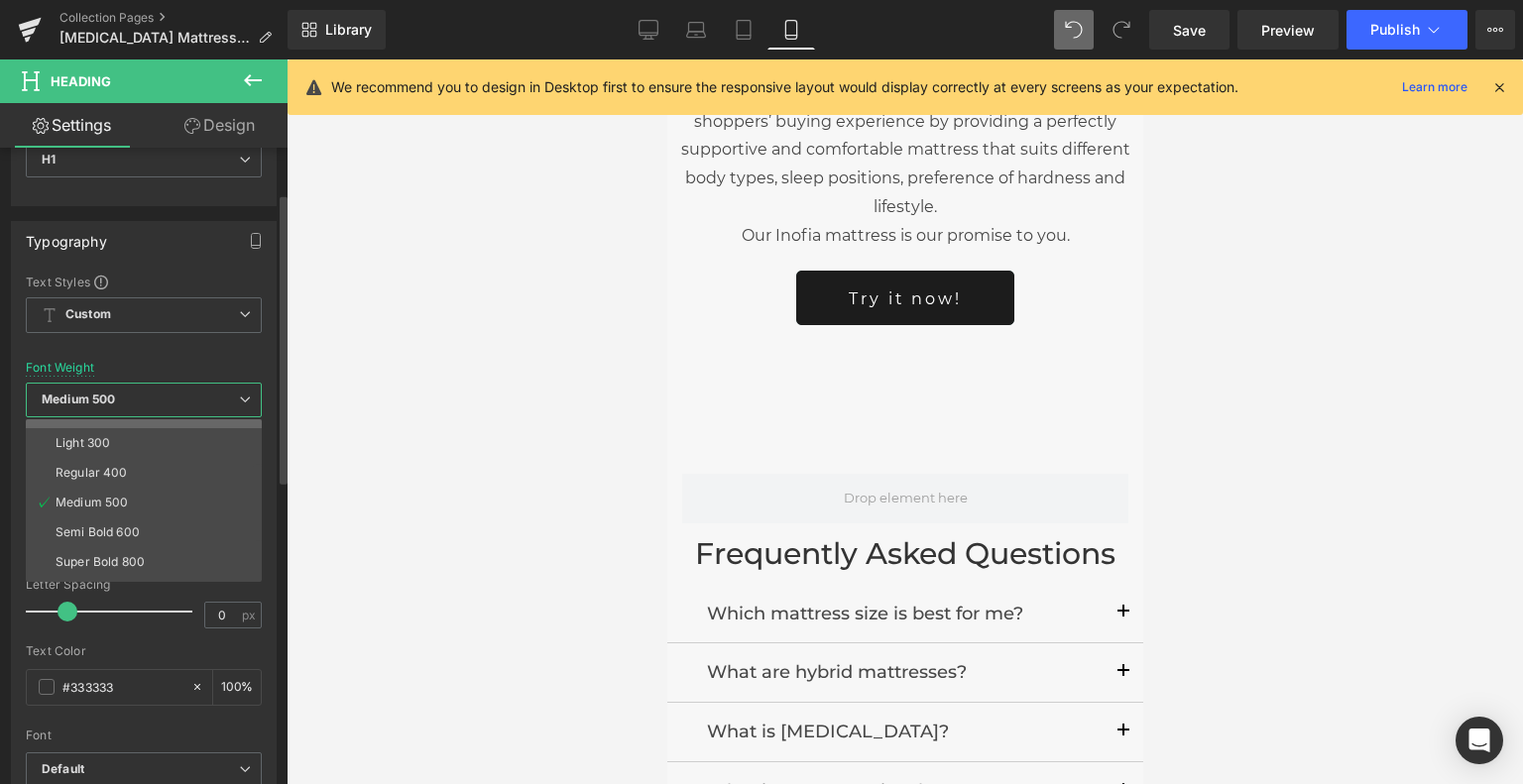 scroll, scrollTop: 99, scrollLeft: 0, axis: vertical 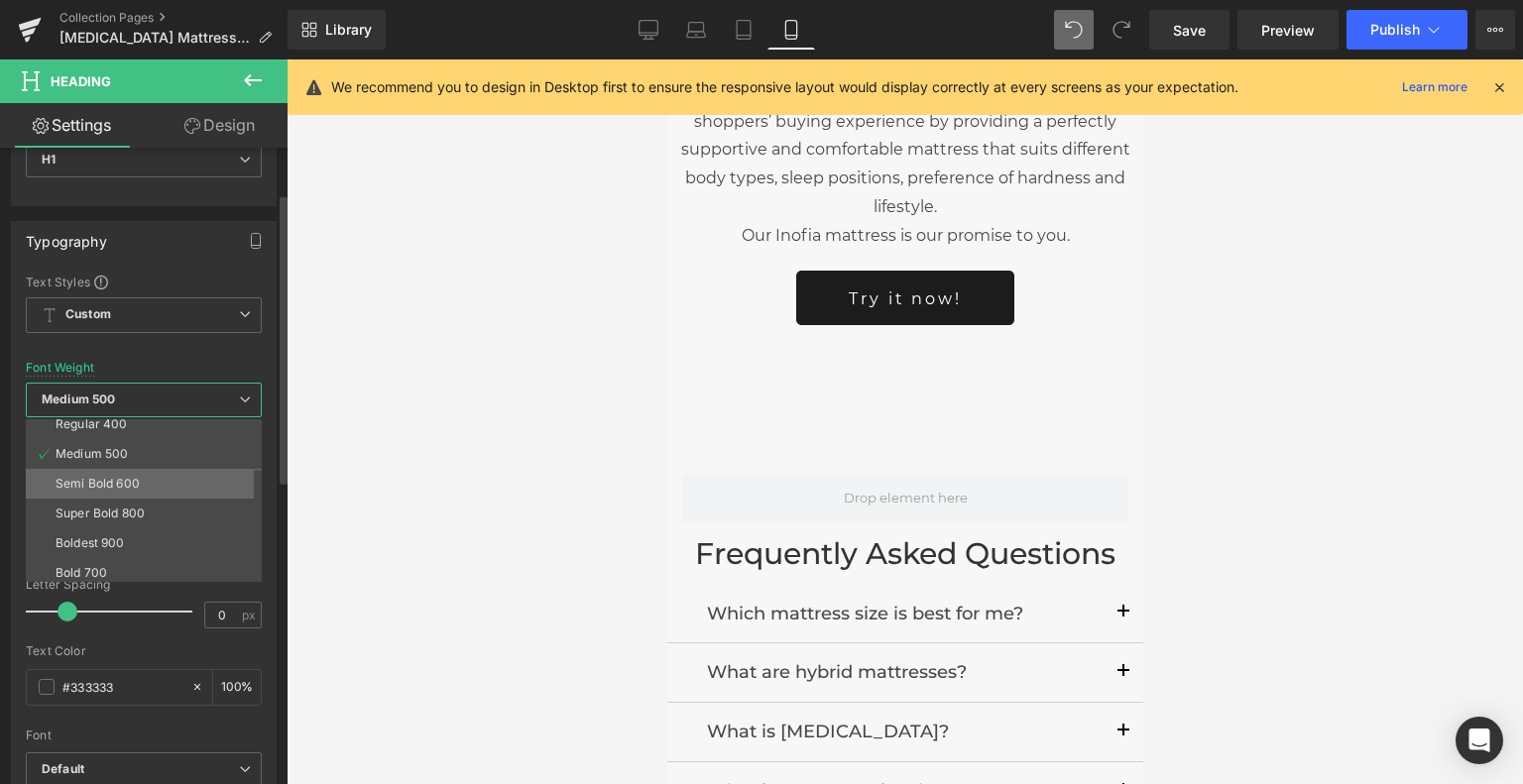 click on "Semi Bold 600" at bounding box center [148, 484] 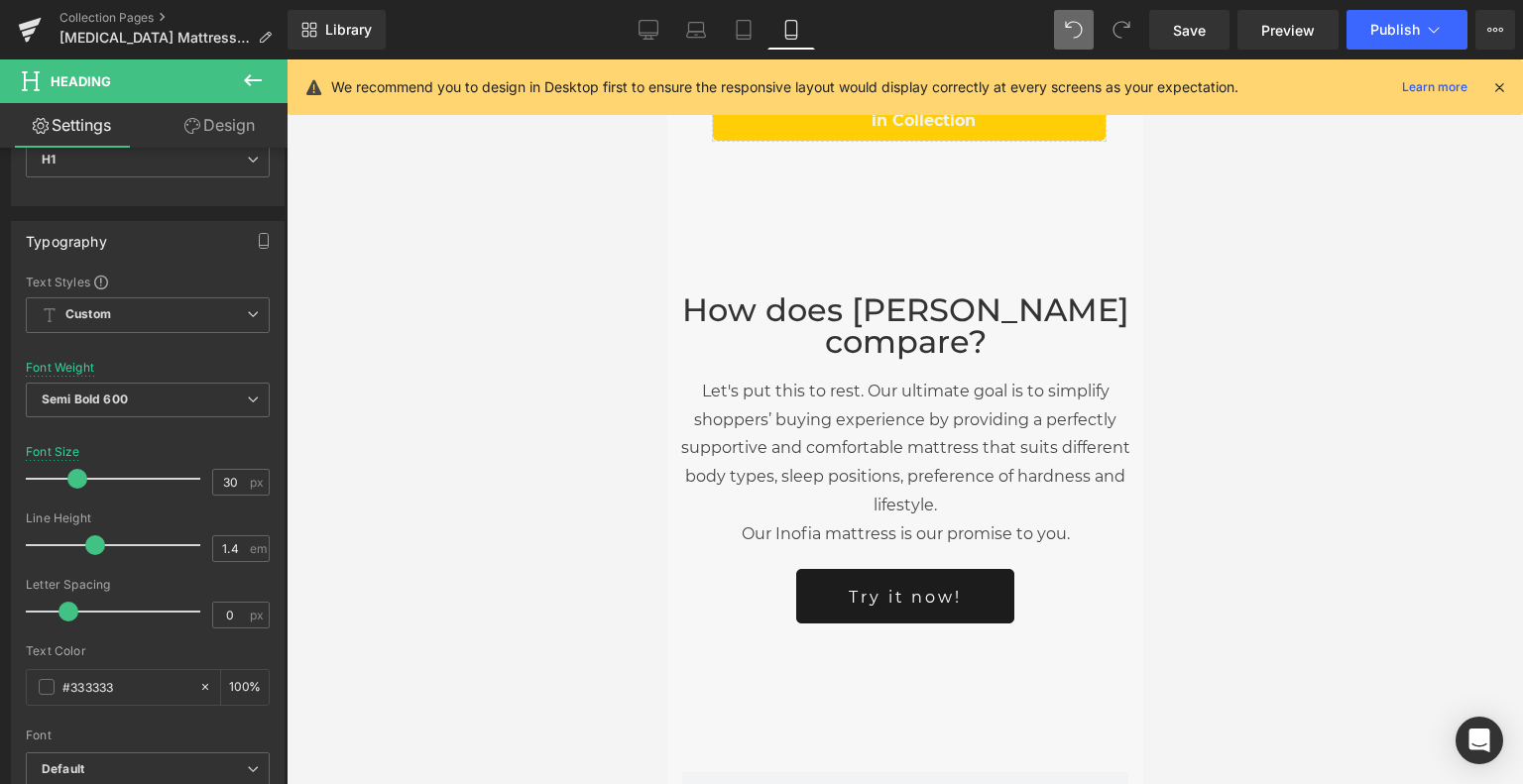scroll, scrollTop: 2853, scrollLeft: 0, axis: vertical 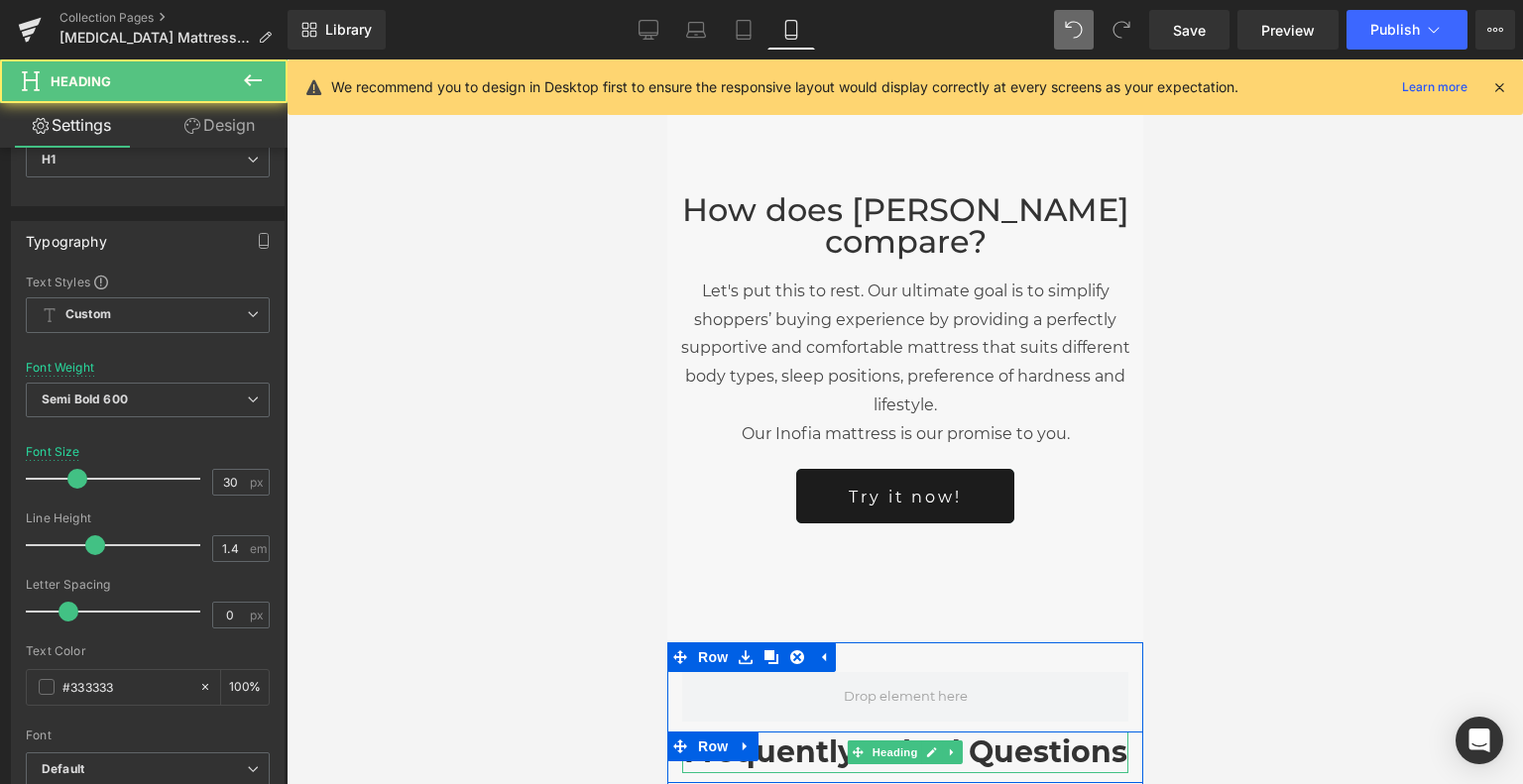 click on "Frequently Asked Questions" at bounding box center (904, 752) 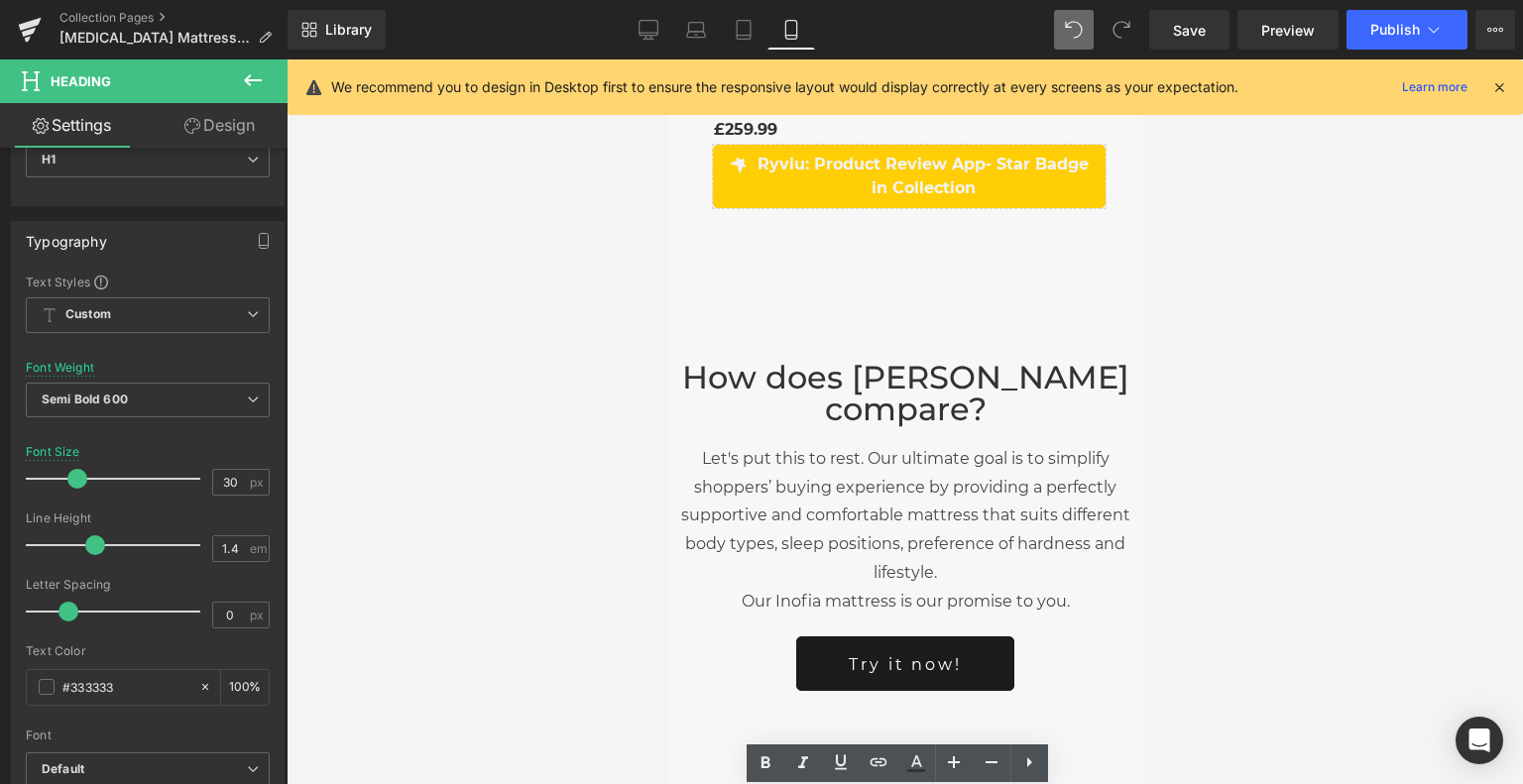 scroll, scrollTop: 2654, scrollLeft: 0, axis: vertical 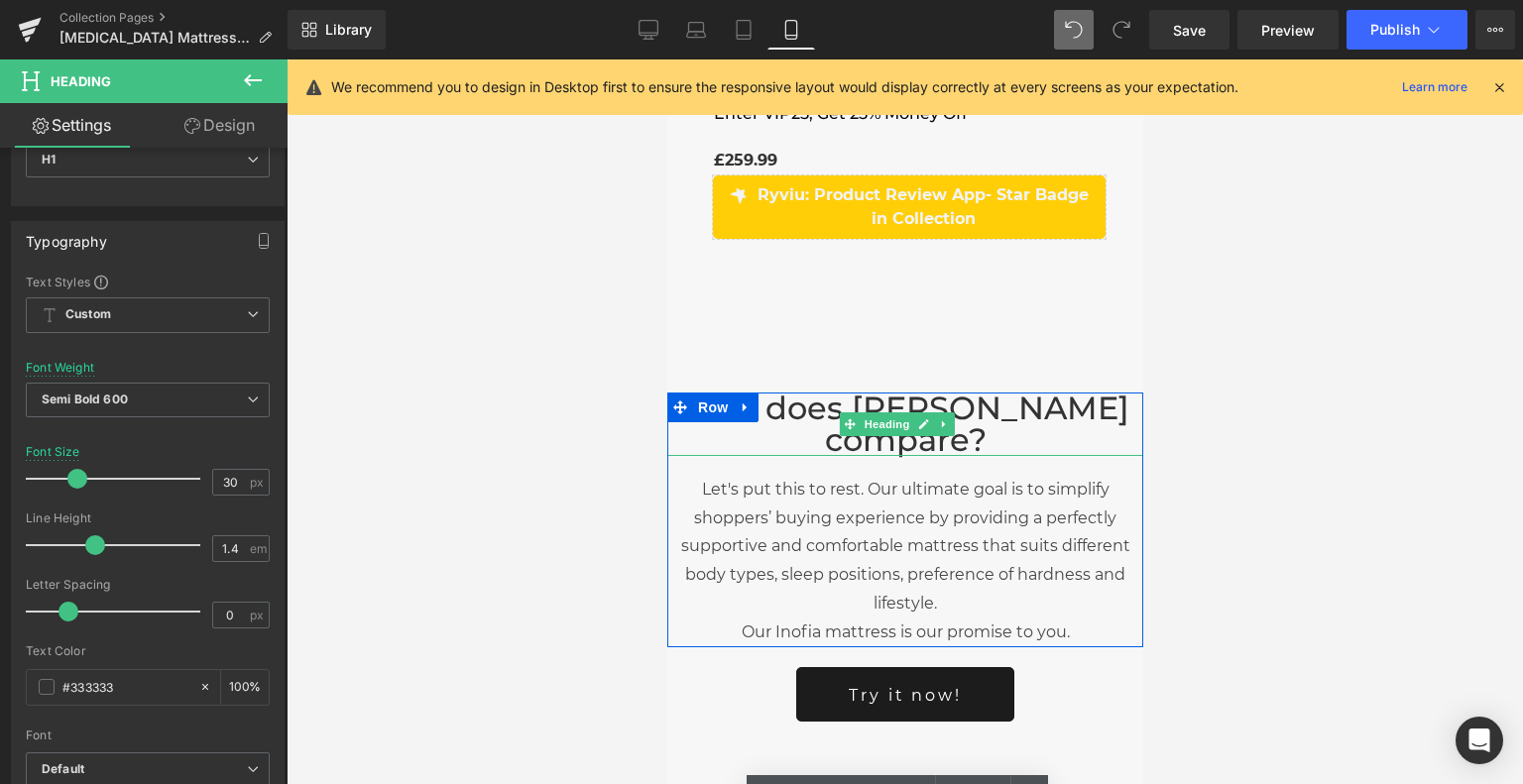 click on "How does [PERSON_NAME] compare?" at bounding box center (904, 424) 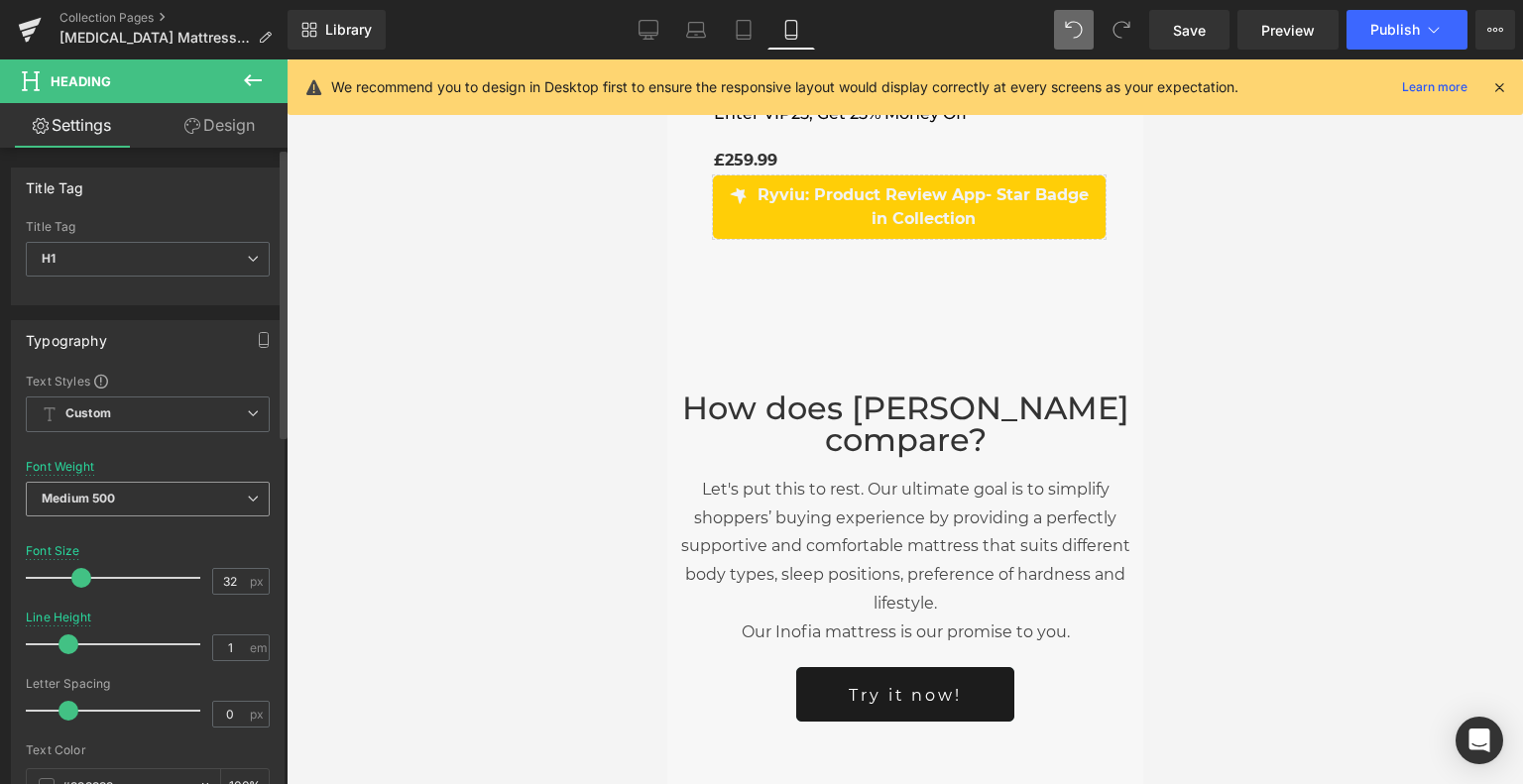 click on "Medium 500" at bounding box center [148, 499] 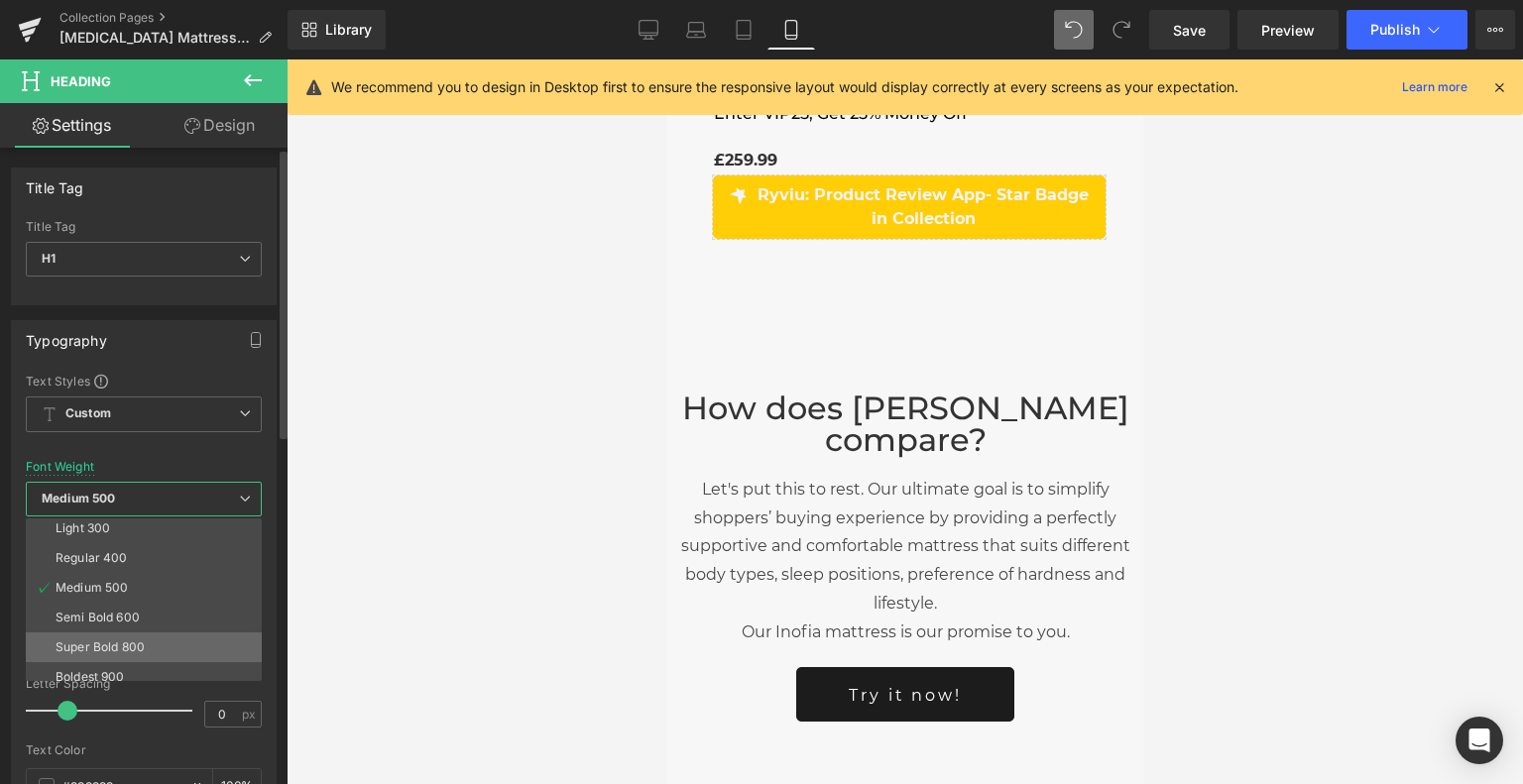 scroll, scrollTop: 99, scrollLeft: 0, axis: vertical 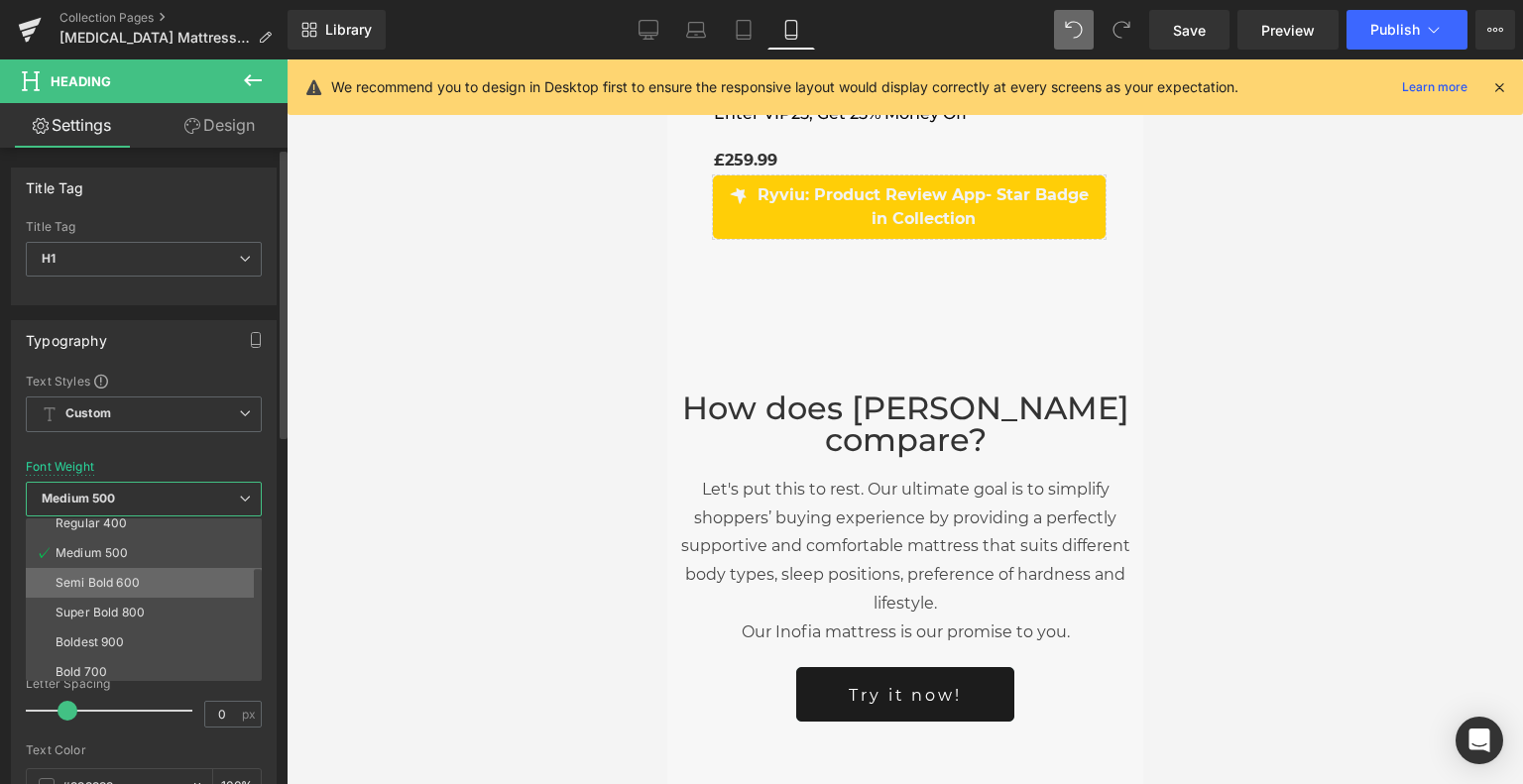 click on "Semi Bold 600" at bounding box center [148, 583] 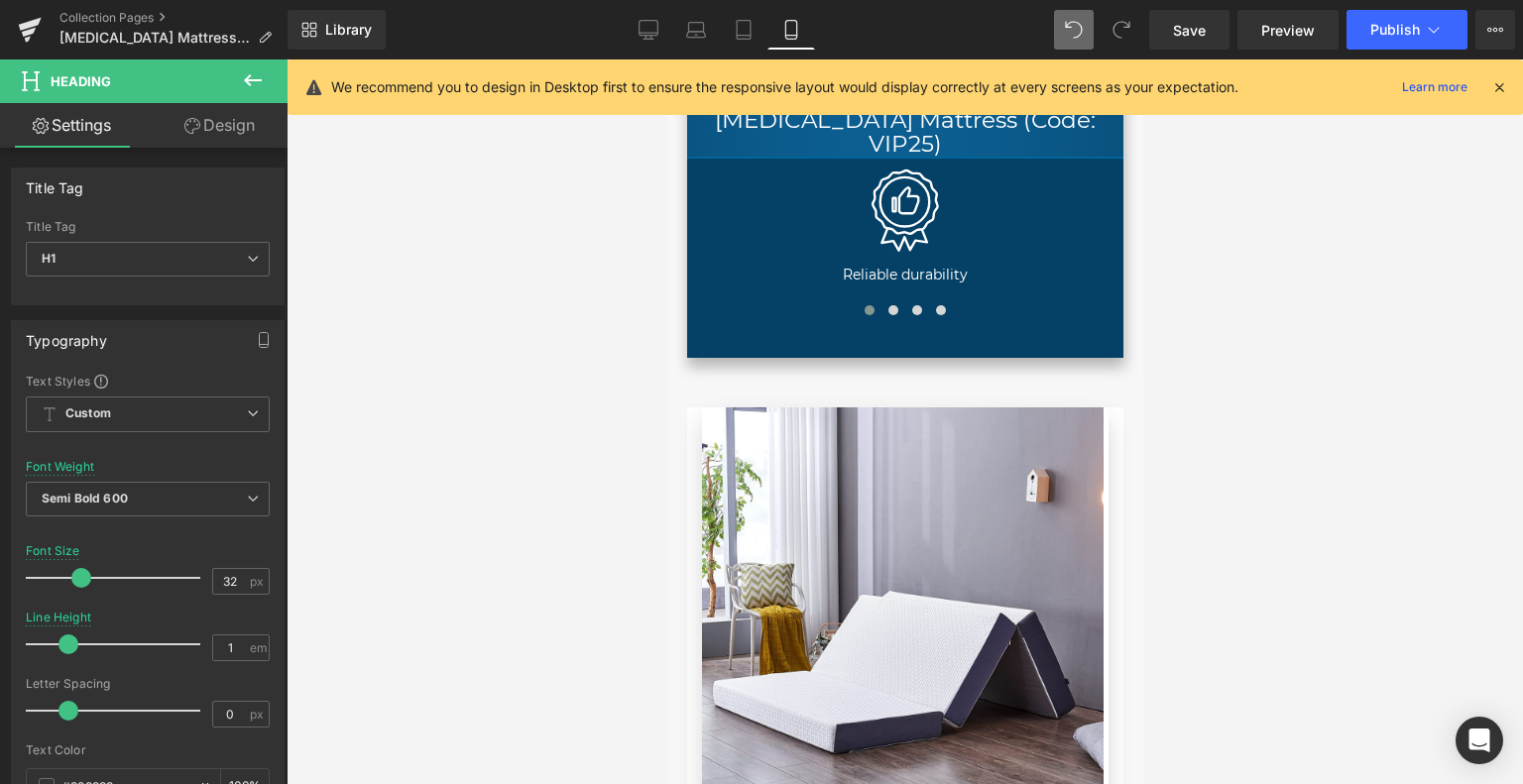 scroll, scrollTop: 0, scrollLeft: 0, axis: both 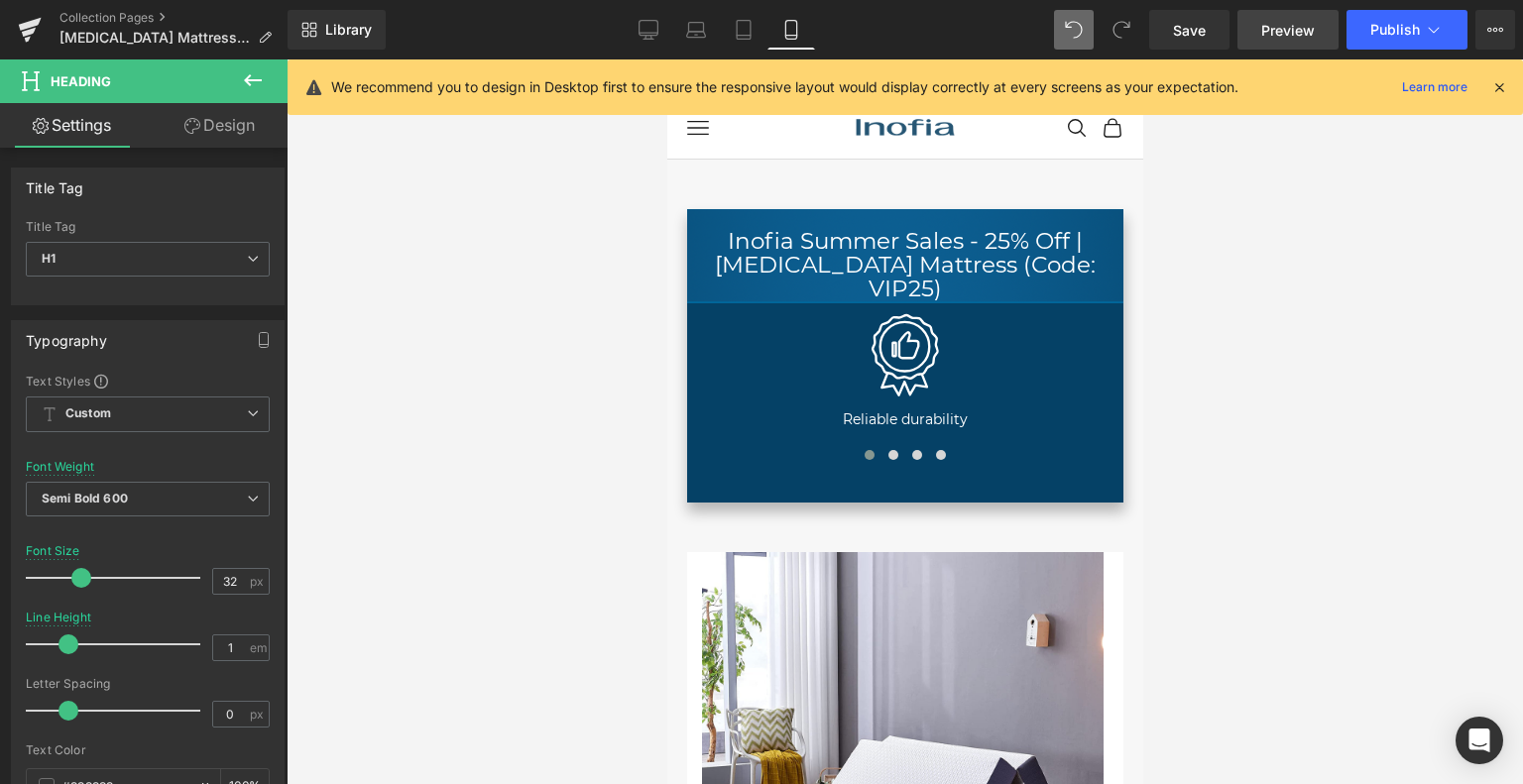 click on "Preview" at bounding box center [1288, 30] 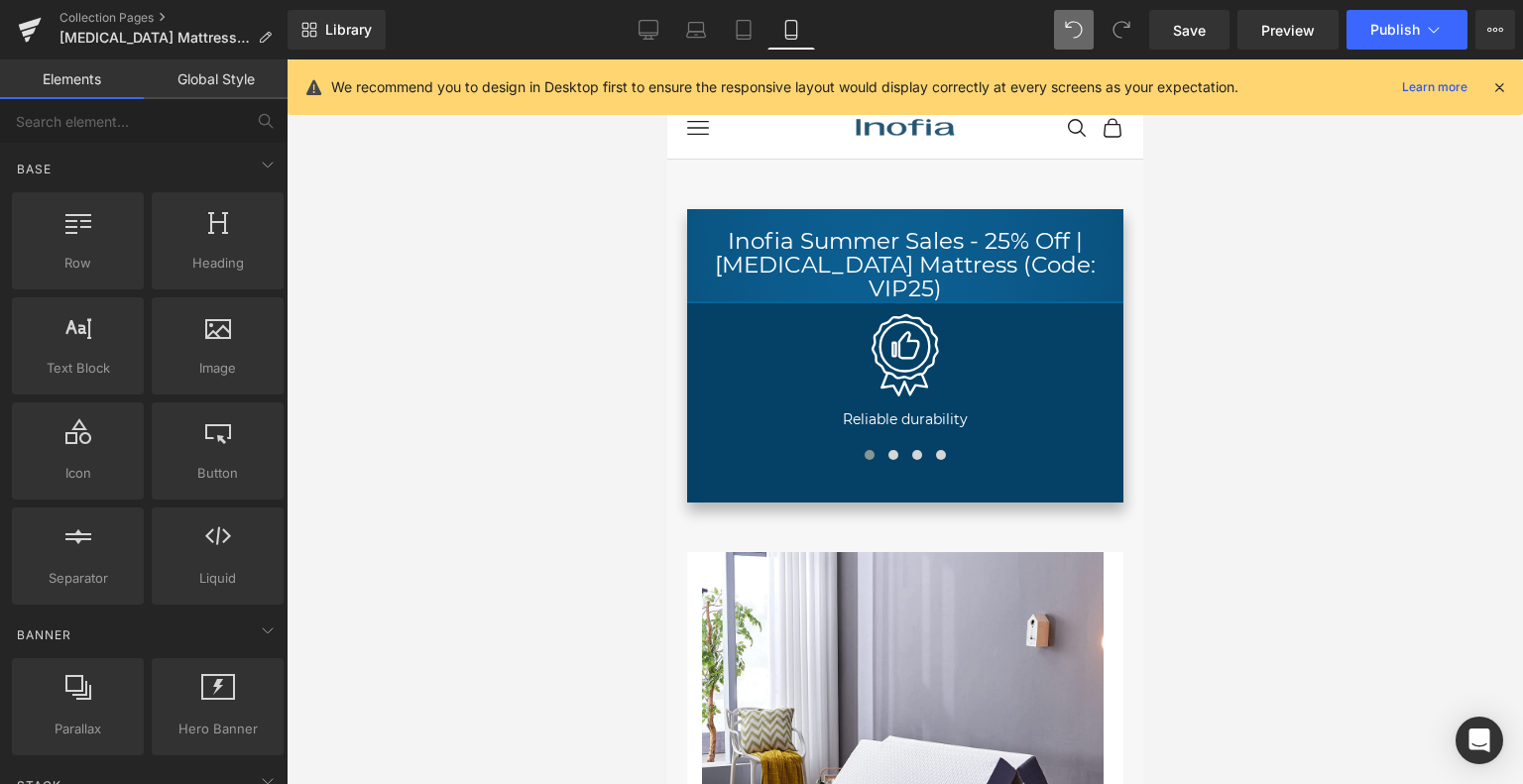 click on "Inofia Summer Sales - 25% Off | [MEDICAL_DATA] Mattress (Code: VIP25)
Heading
Hero Banner
Image
Reliable durability
Text Block
Row
Image         Text Block" at bounding box center [904, 2209] 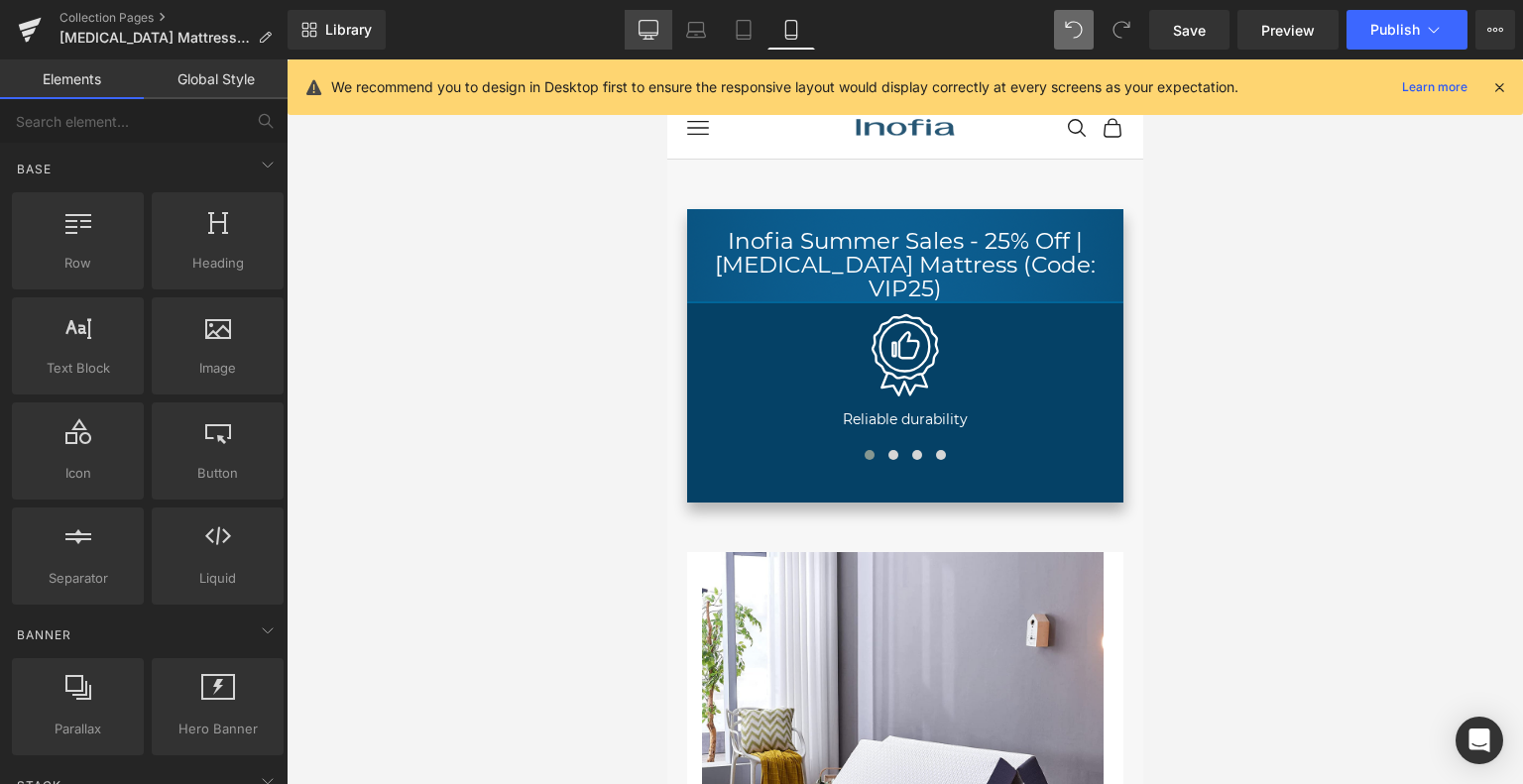 click 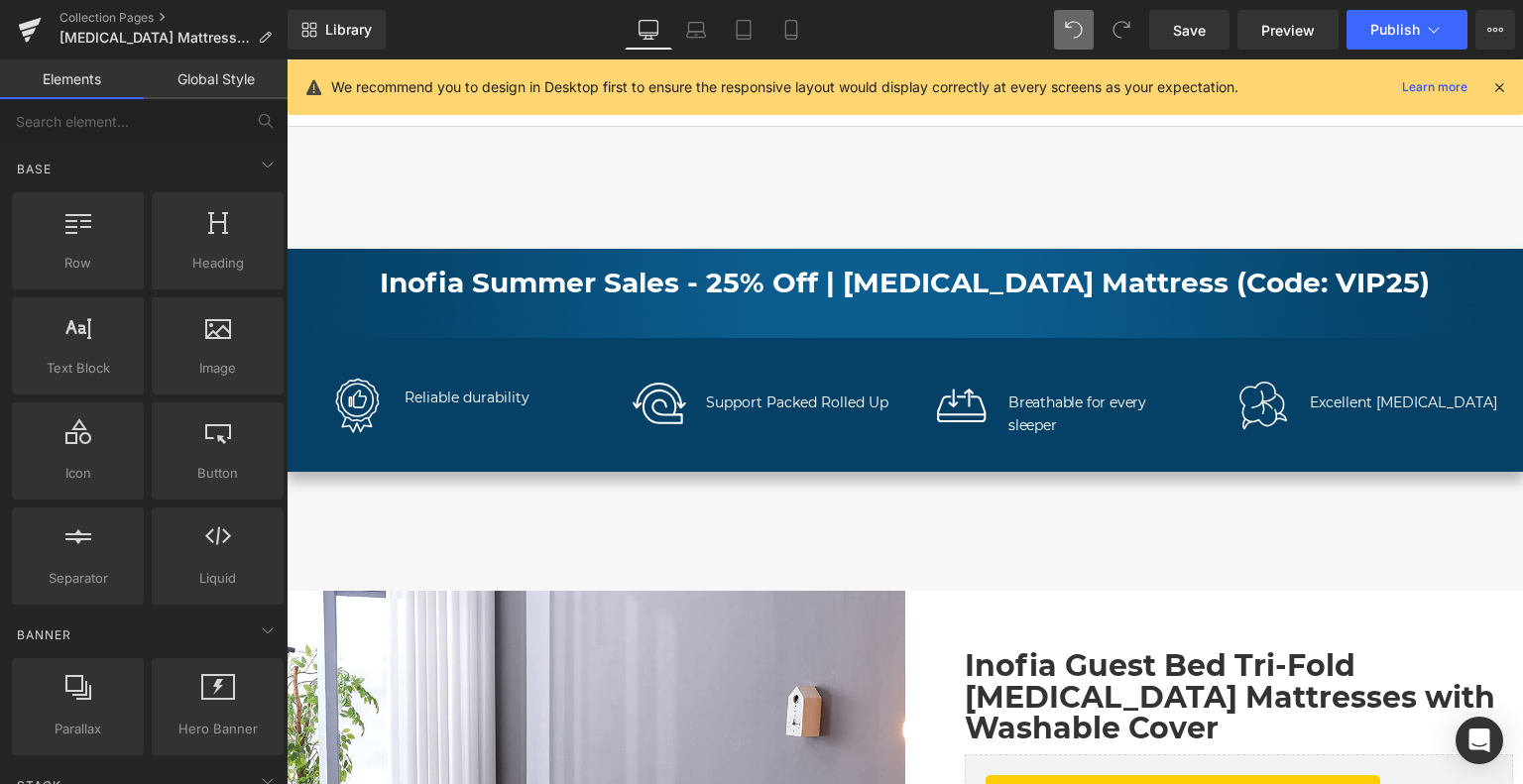 scroll, scrollTop: 0, scrollLeft: 0, axis: both 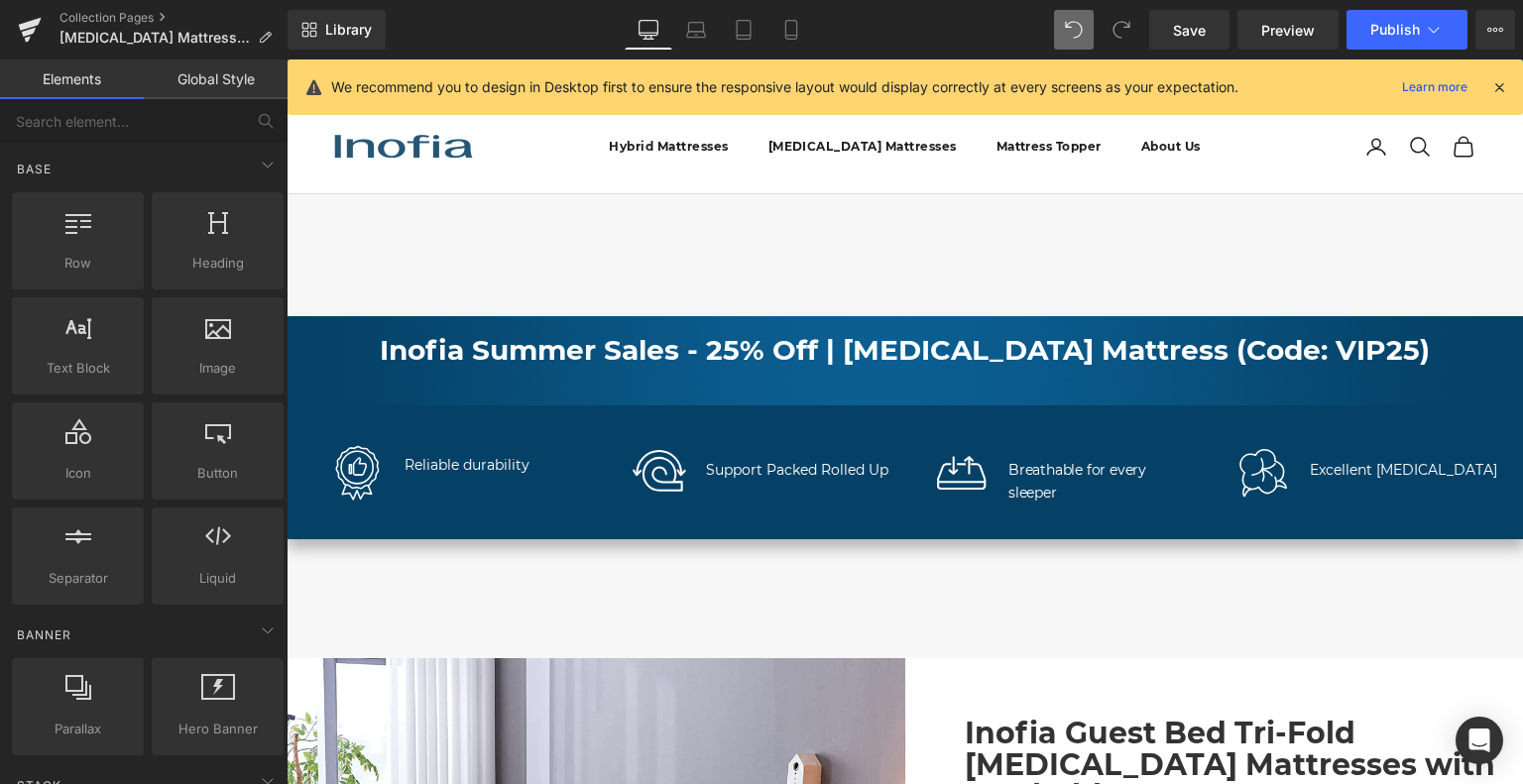 drag, startPoint x: 562, startPoint y: 253, endPoint x: 559, endPoint y: 220, distance: 33.13608 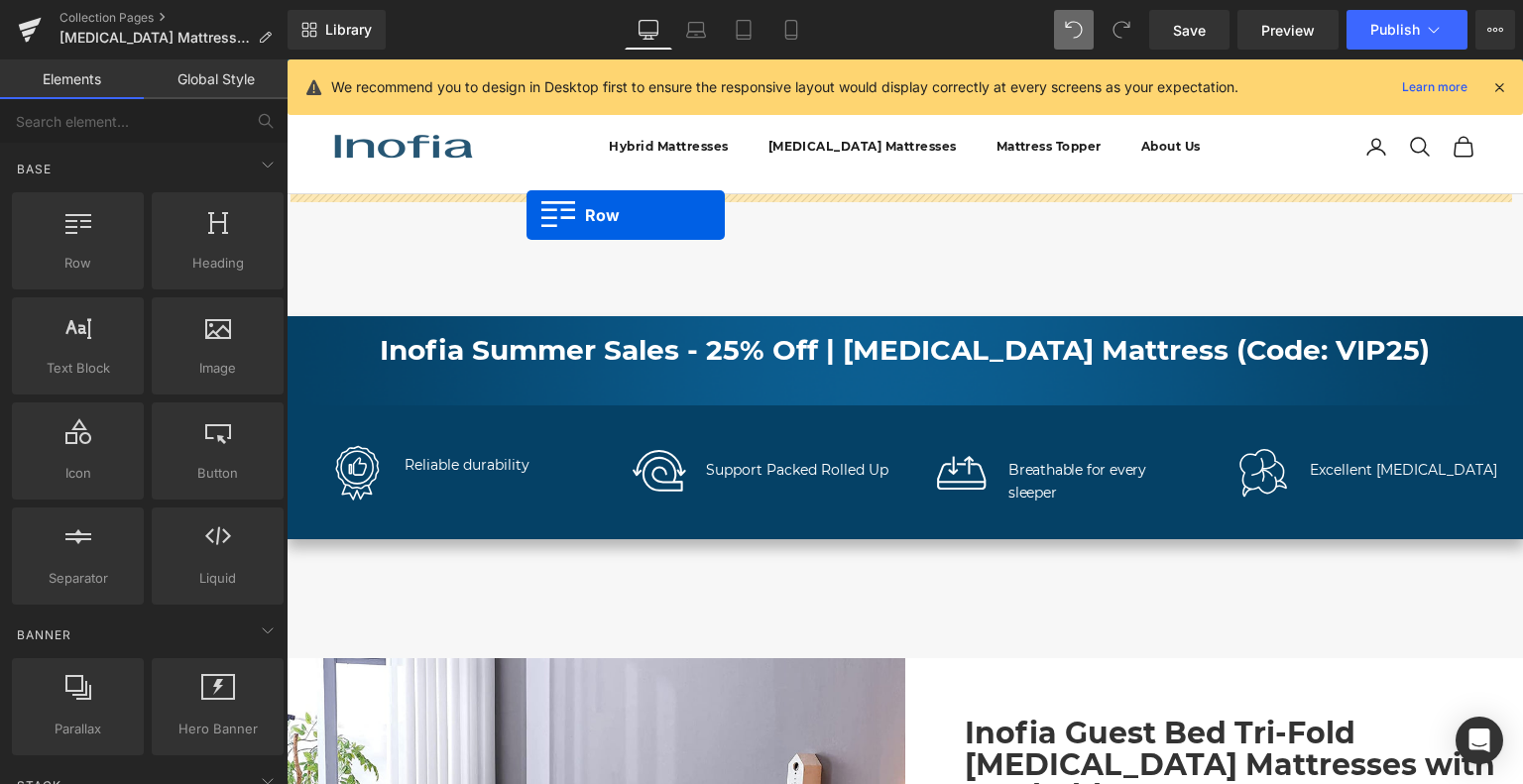 drag, startPoint x: 362, startPoint y: 299, endPoint x: 527, endPoint y: 215, distance: 185.15129 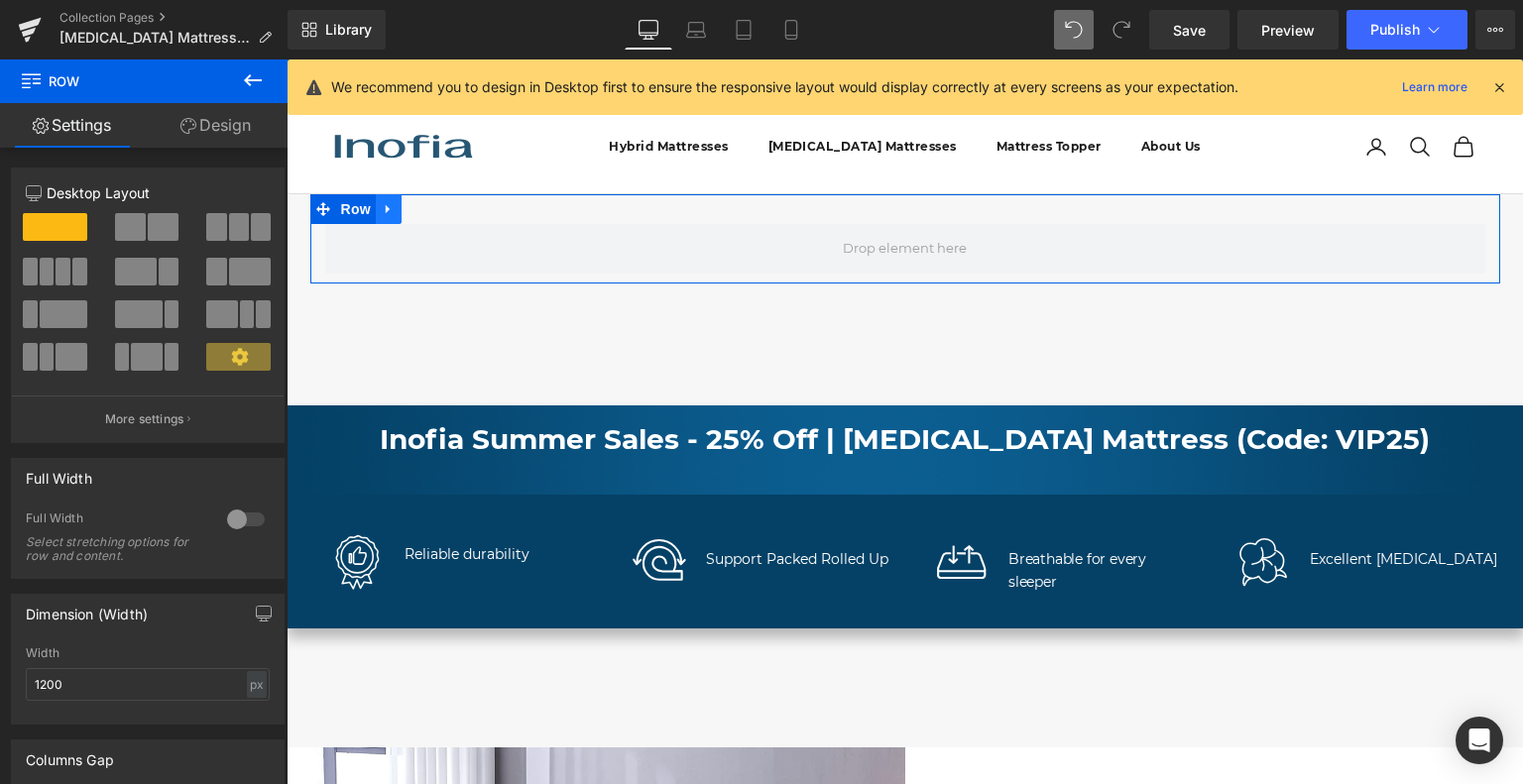 click at bounding box center (389, 209) 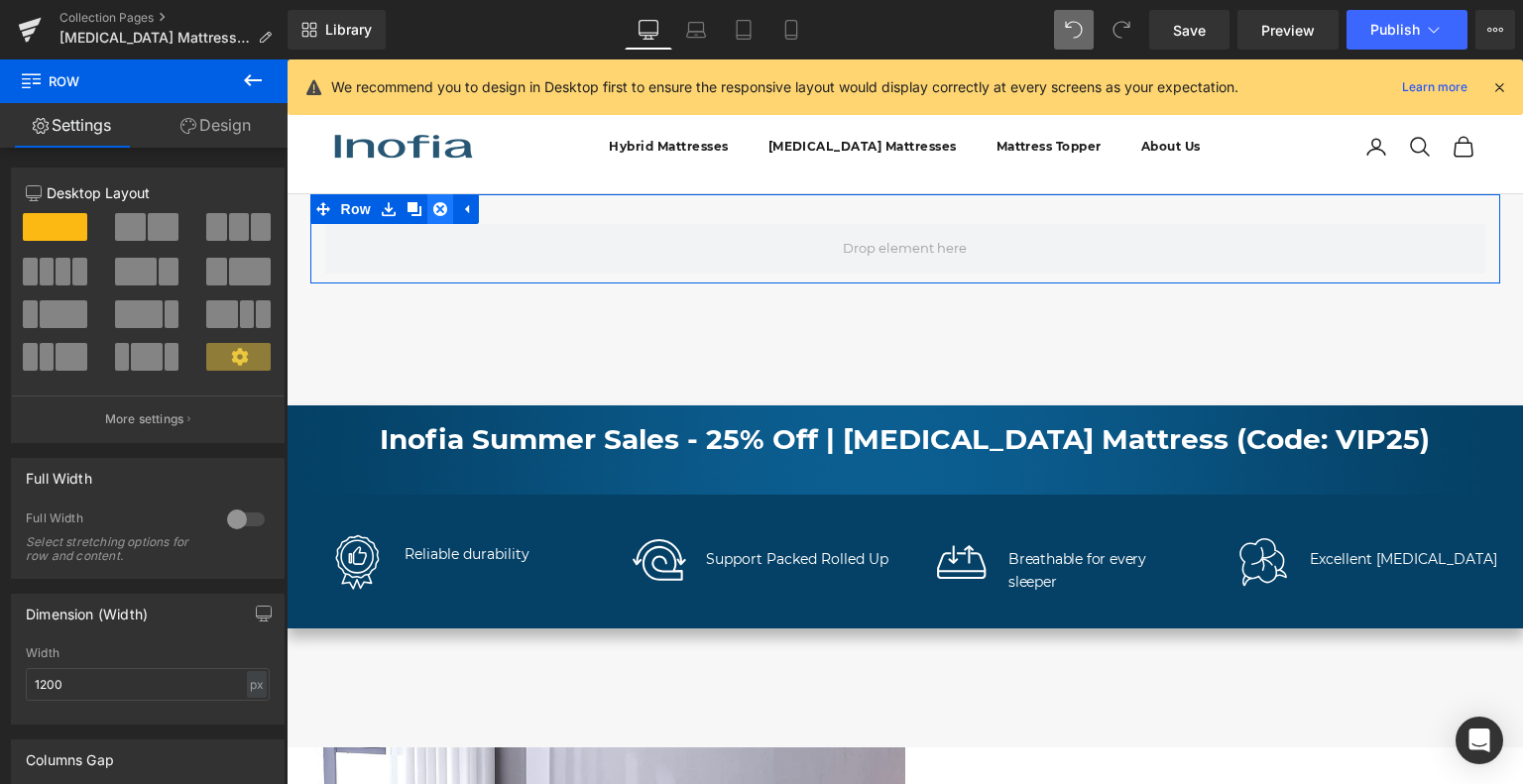 click 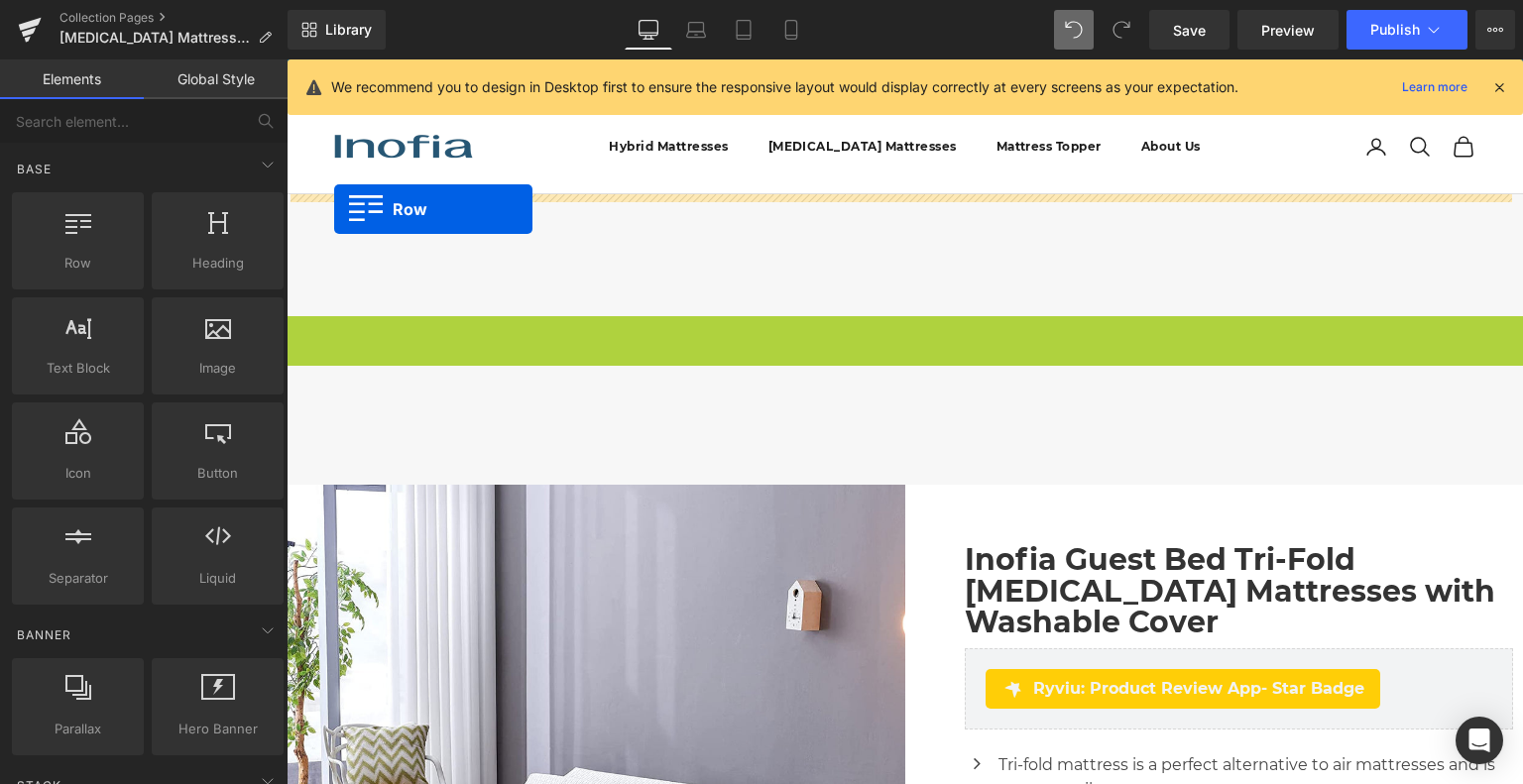 drag, startPoint x: 293, startPoint y: 332, endPoint x: 333, endPoint y: 209, distance: 129.34064 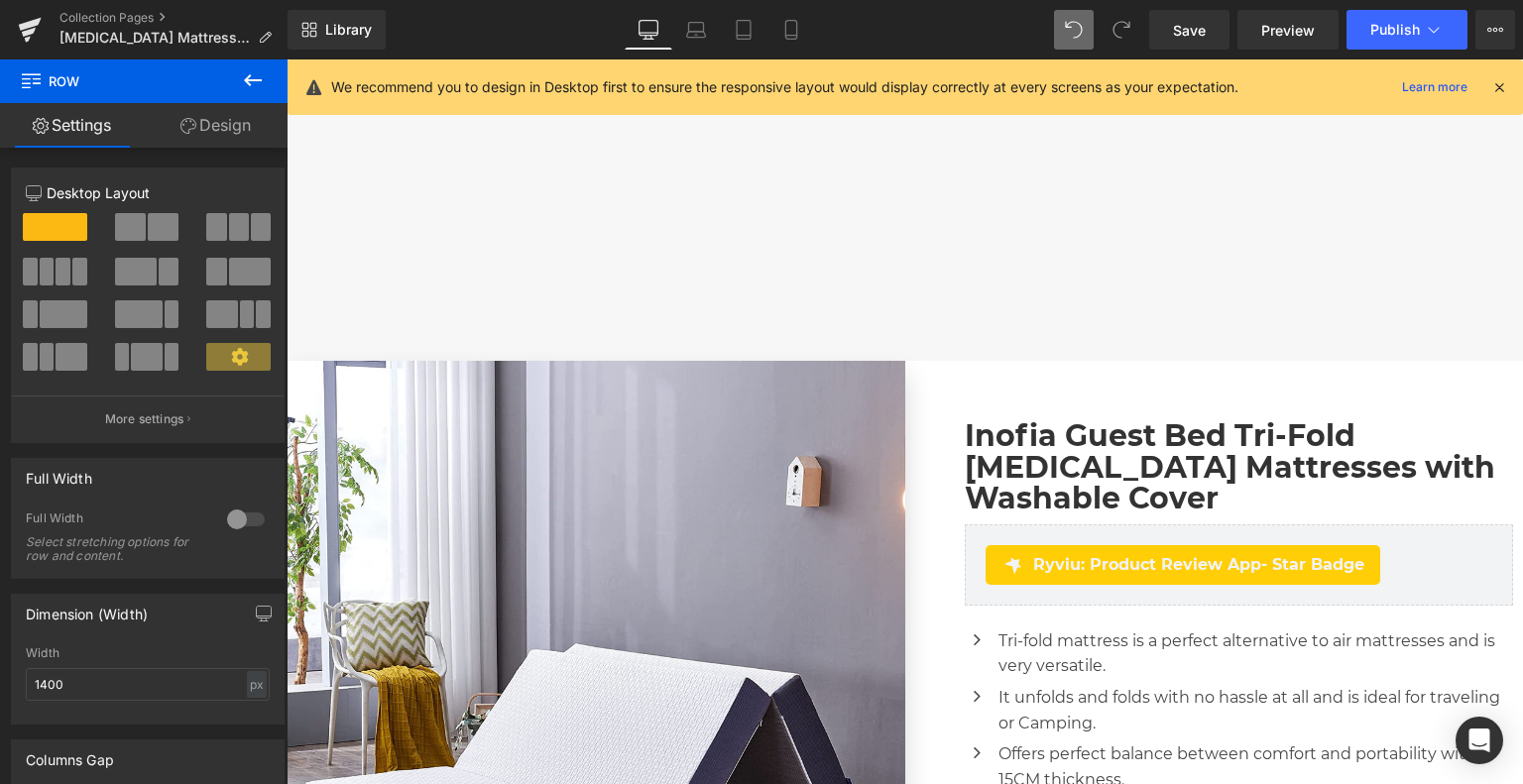 scroll, scrollTop: 0, scrollLeft: 0, axis: both 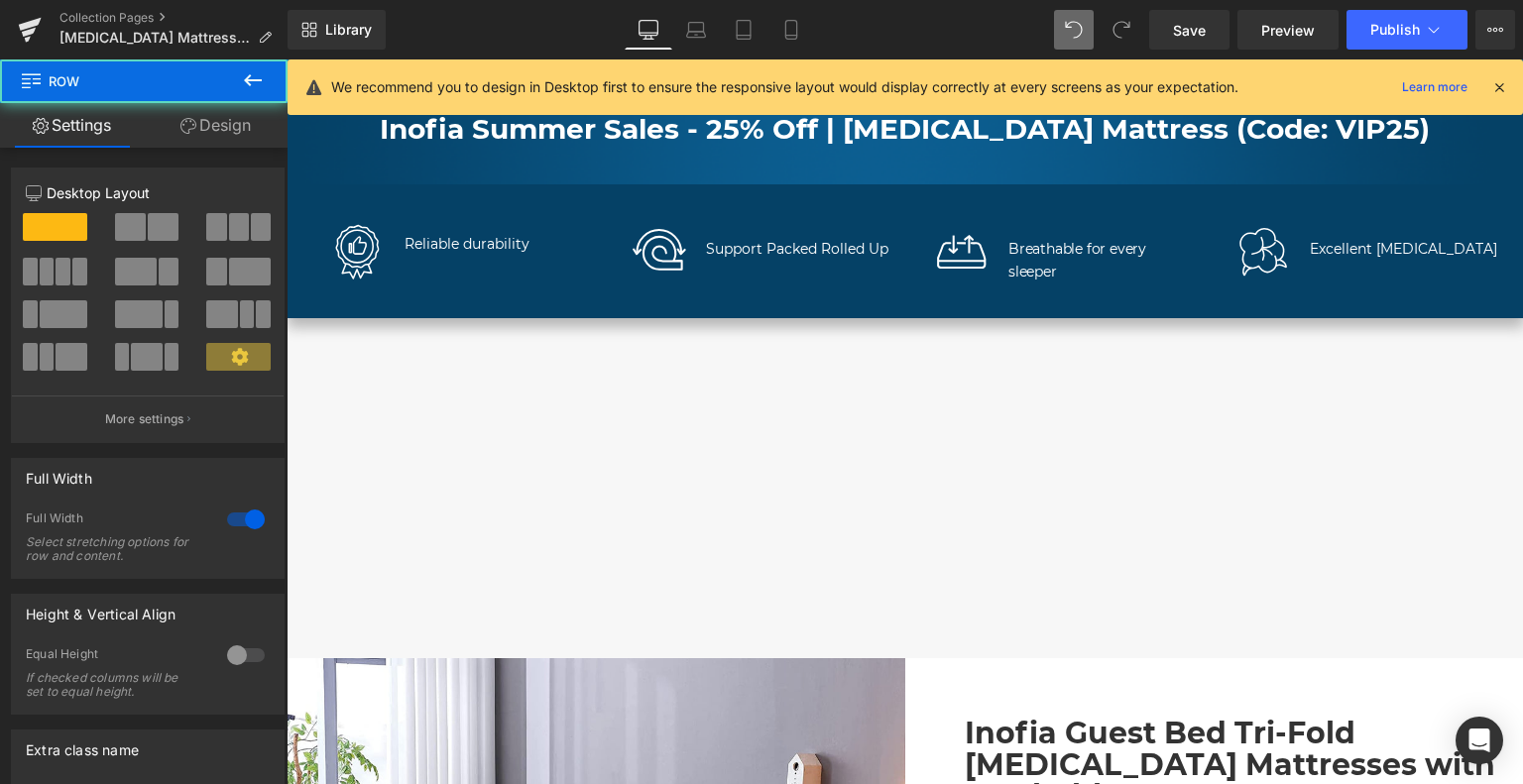 click on "(P) Image
Product
Inofia Guest Bed Tri-Fold [MEDICAL_DATA] Mattresses with Washable Cover
Heading           Ryviu: Product Review App  - Star Badge Ryviu: Product Review App
Icon
Tri-fold mattress is a perfect alternative to air mattresses and is very versatile.
Text Block" at bounding box center (904, 1060) 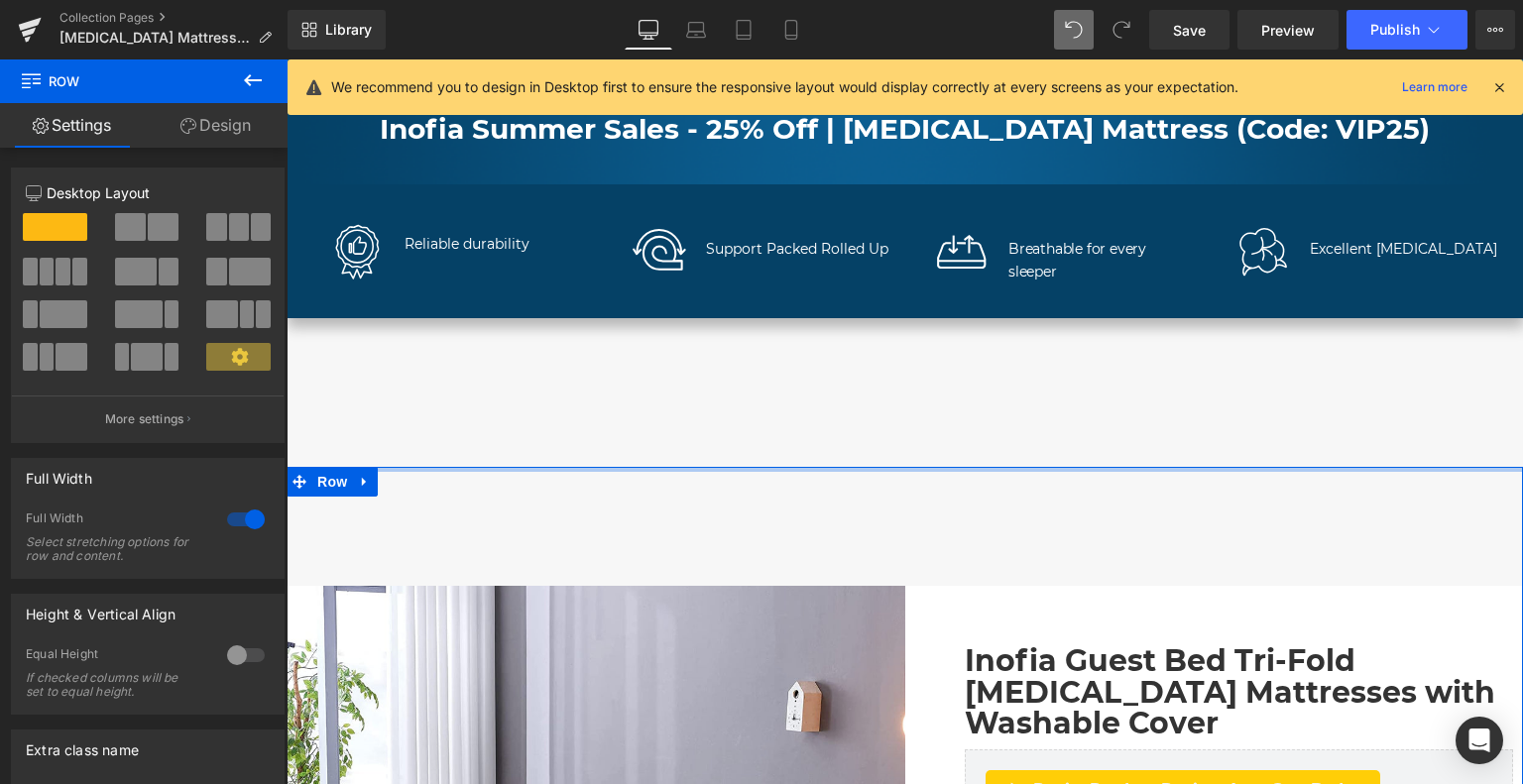 drag, startPoint x: 688, startPoint y: 509, endPoint x: 684, endPoint y: 435, distance: 74.10803 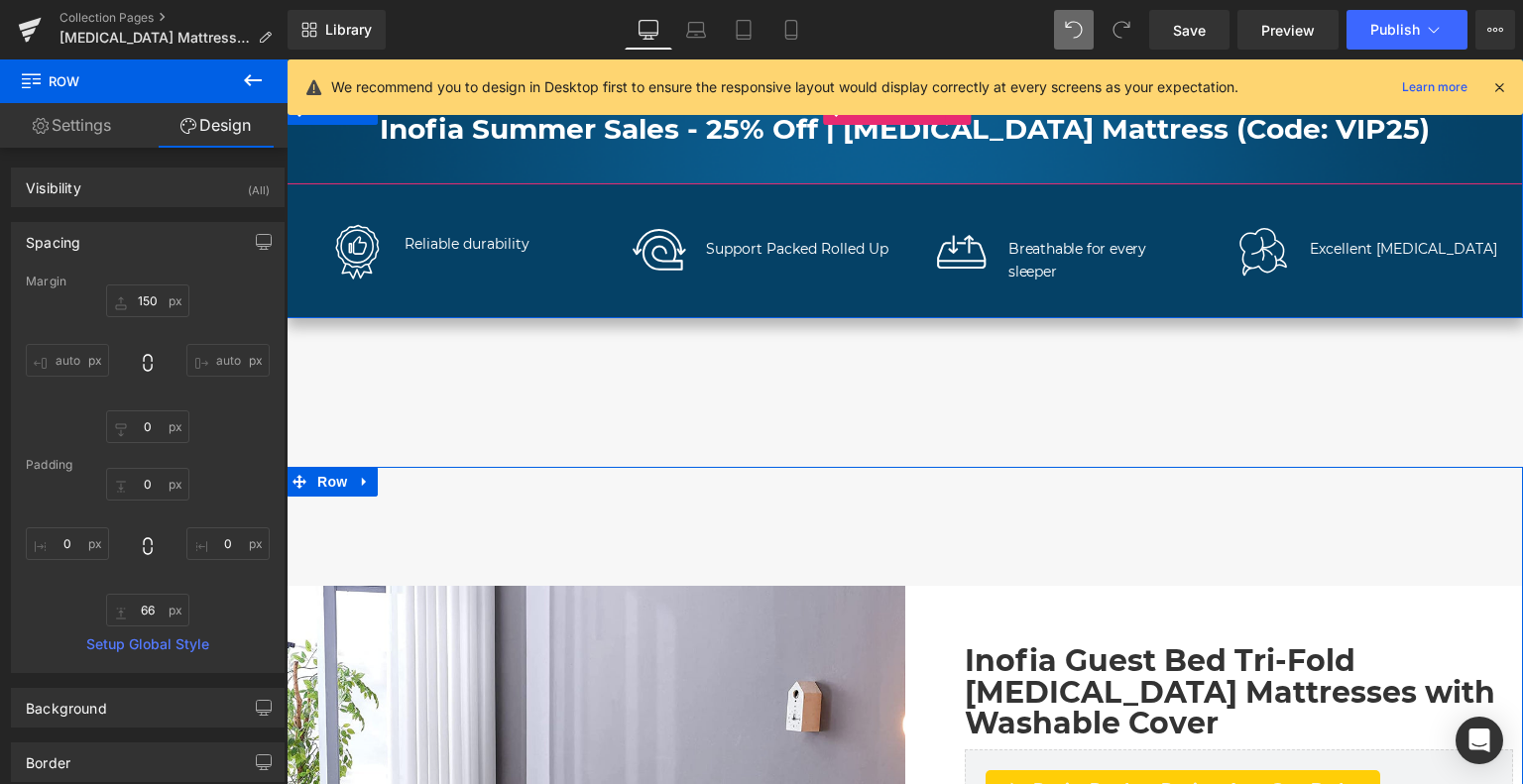 click on "Inofia Summer Sales - 25% Off | [MEDICAL_DATA] Mattress (Code: VIP25)
Heading" at bounding box center [904, 140] 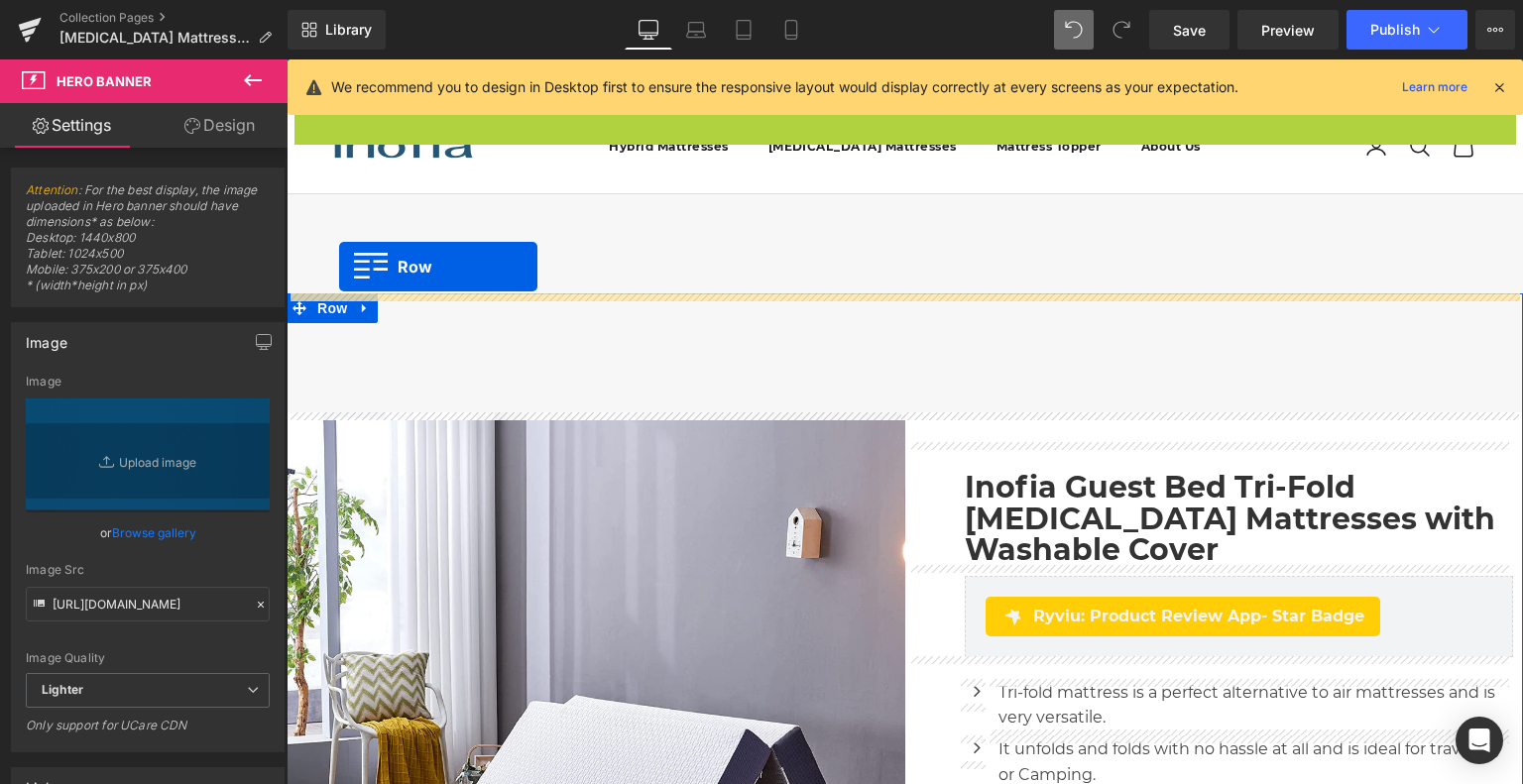 drag, startPoint x: 317, startPoint y: 119, endPoint x: 339, endPoint y: 267, distance: 149.6262 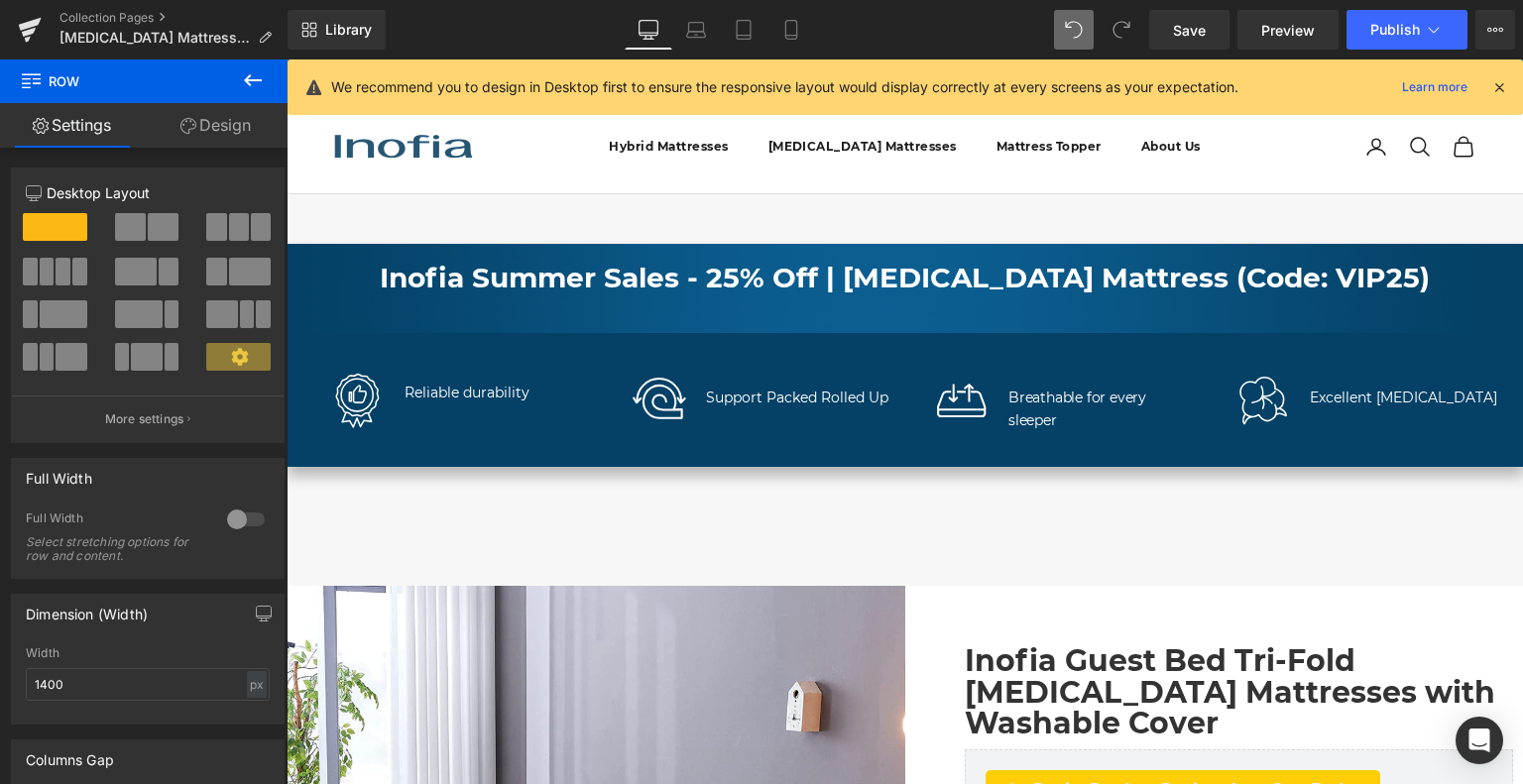 click on "Inofia Summer Sales - 25% Off | [MEDICAL_DATA] Mattress (Code: VIP25)
Heading
Hero Banner
Image
Reliable durability
Text Block
Row
Image         Text Block" at bounding box center (904, 1800) 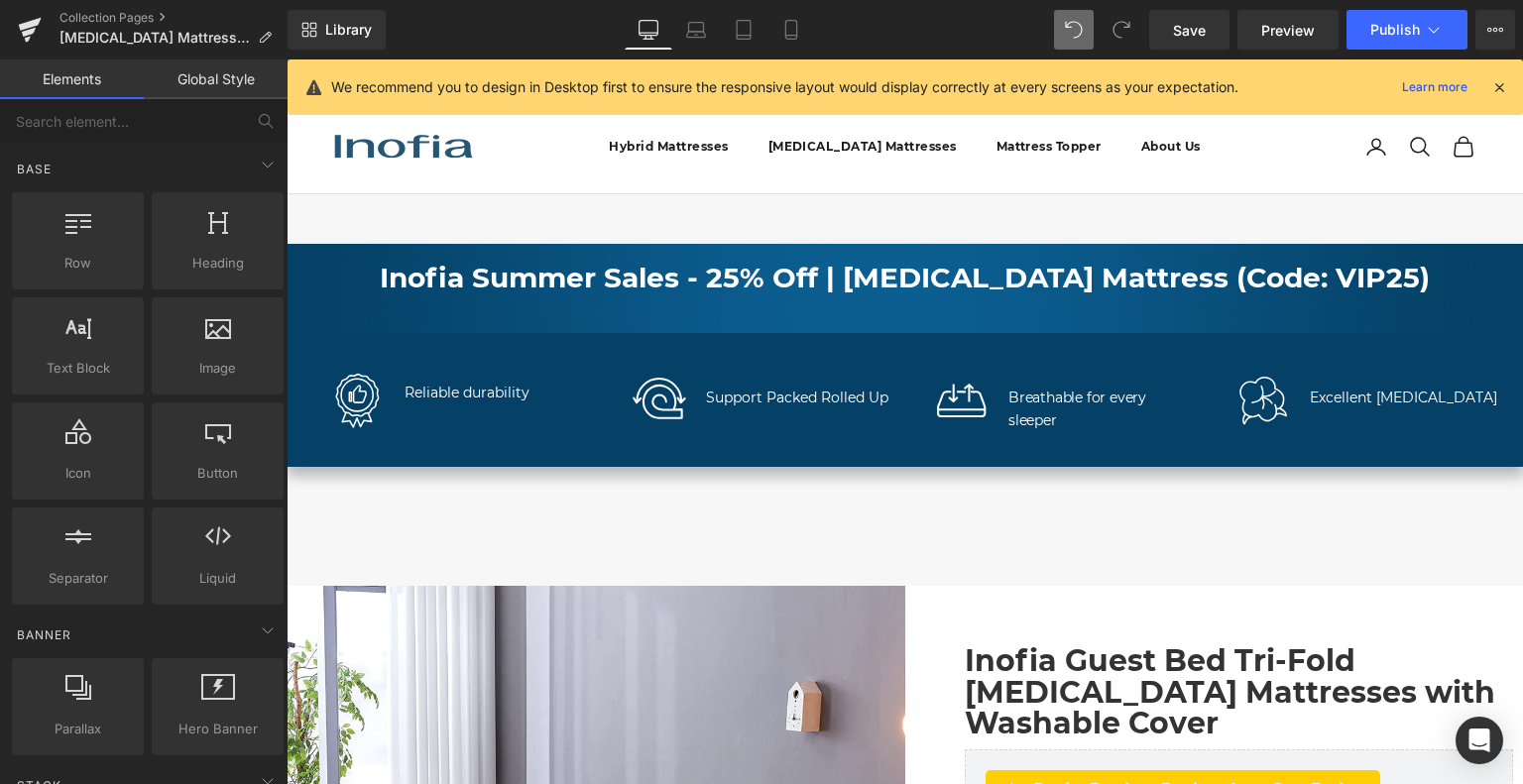 click on "Inofia Summer Sales - 25% Off | [MEDICAL_DATA] Mattress (Code: VIP25)
Heading
Hero Banner
Image
Reliable durability
Text Block
Row
Image         Text Block" at bounding box center (904, 1800) 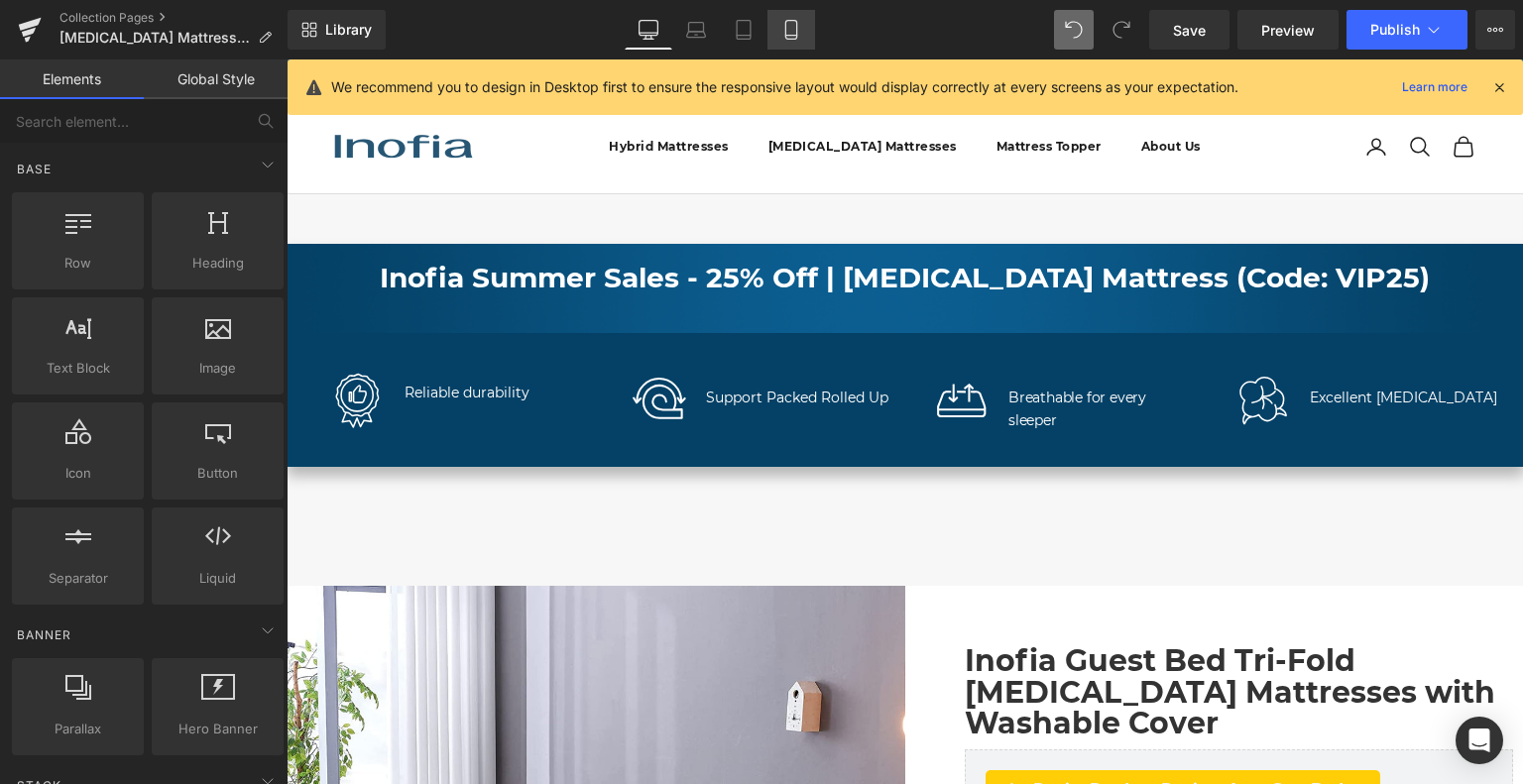 click 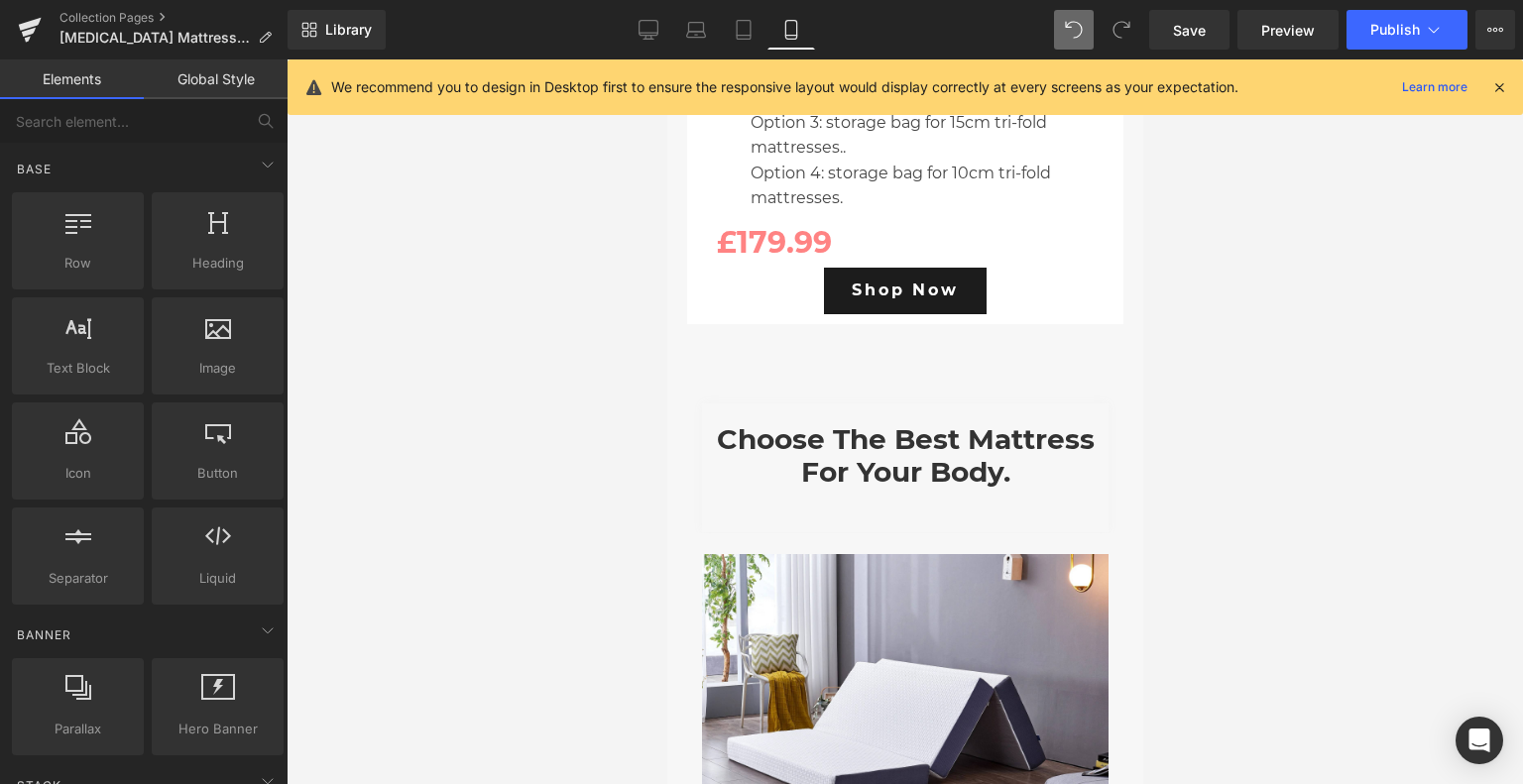 scroll, scrollTop: 1288, scrollLeft: 0, axis: vertical 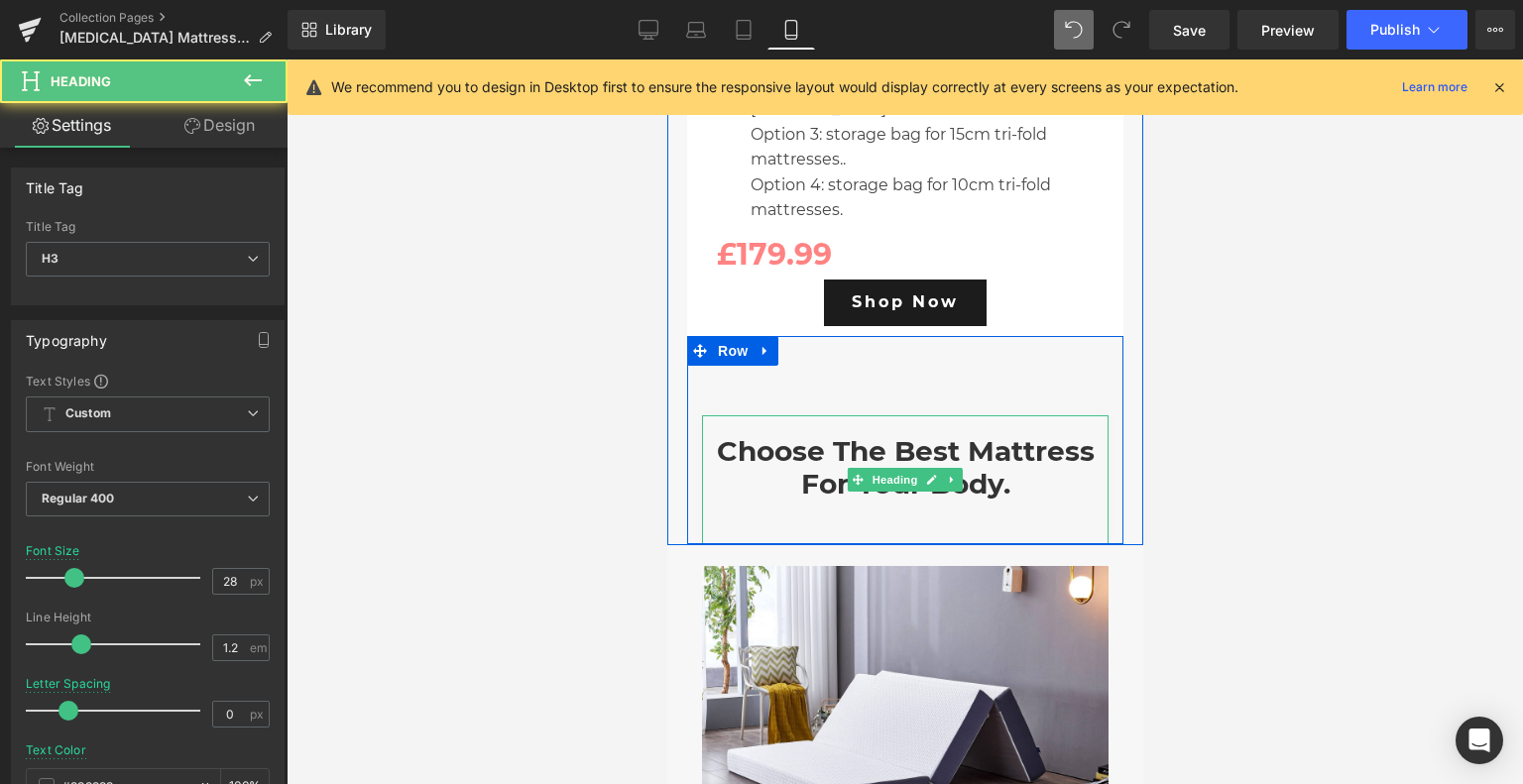 click at bounding box center (904, 512) 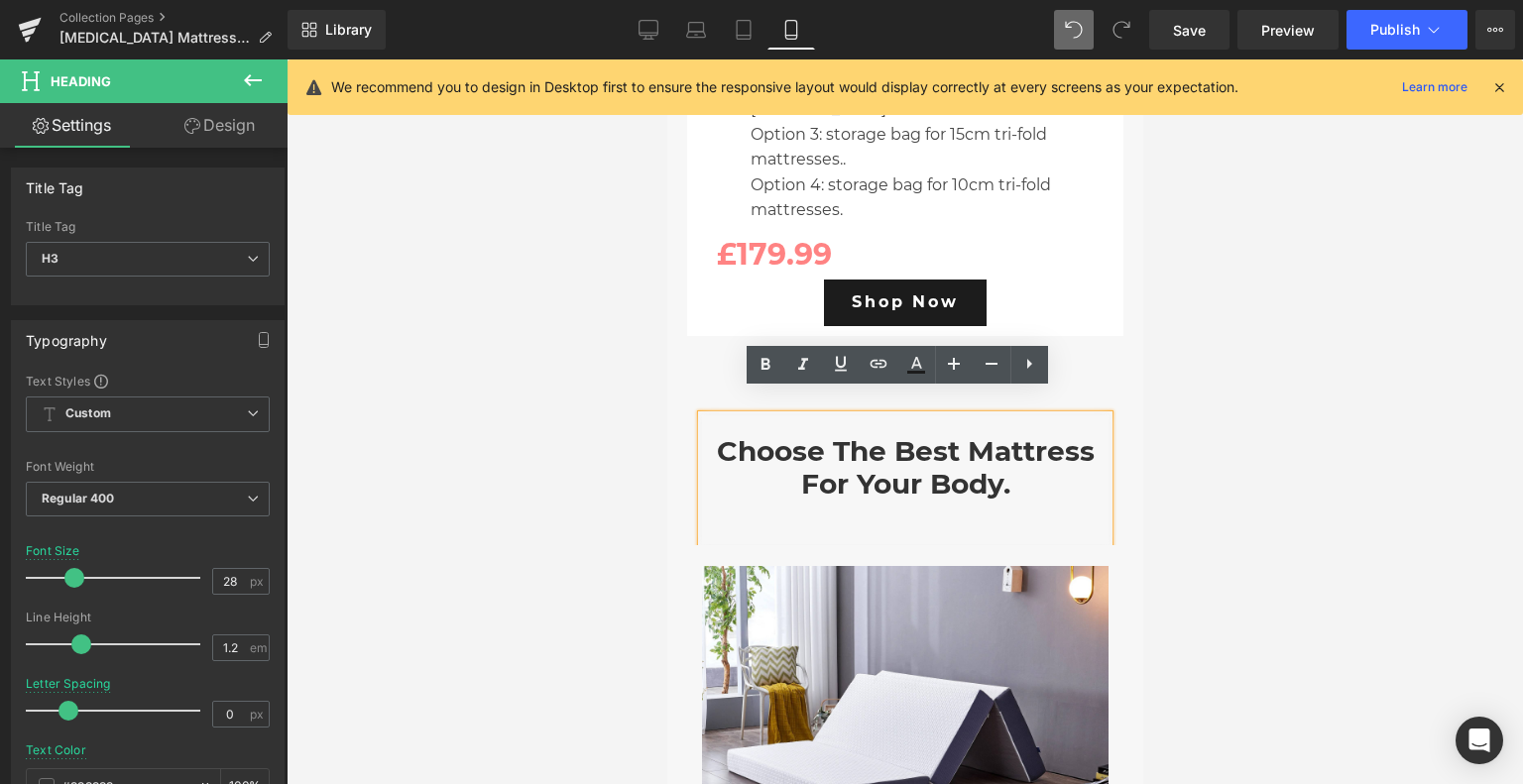 type 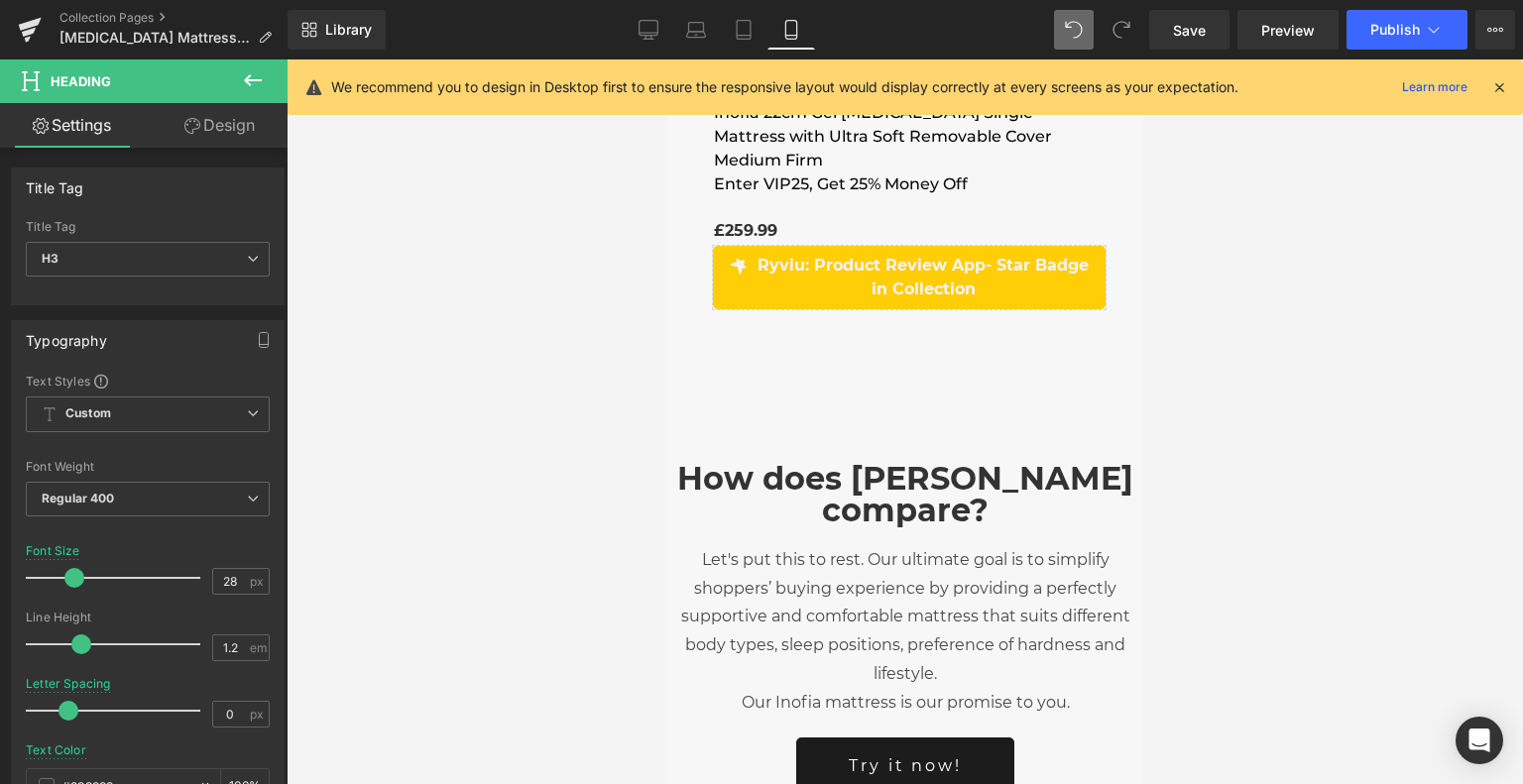 scroll, scrollTop: 2676, scrollLeft: 0, axis: vertical 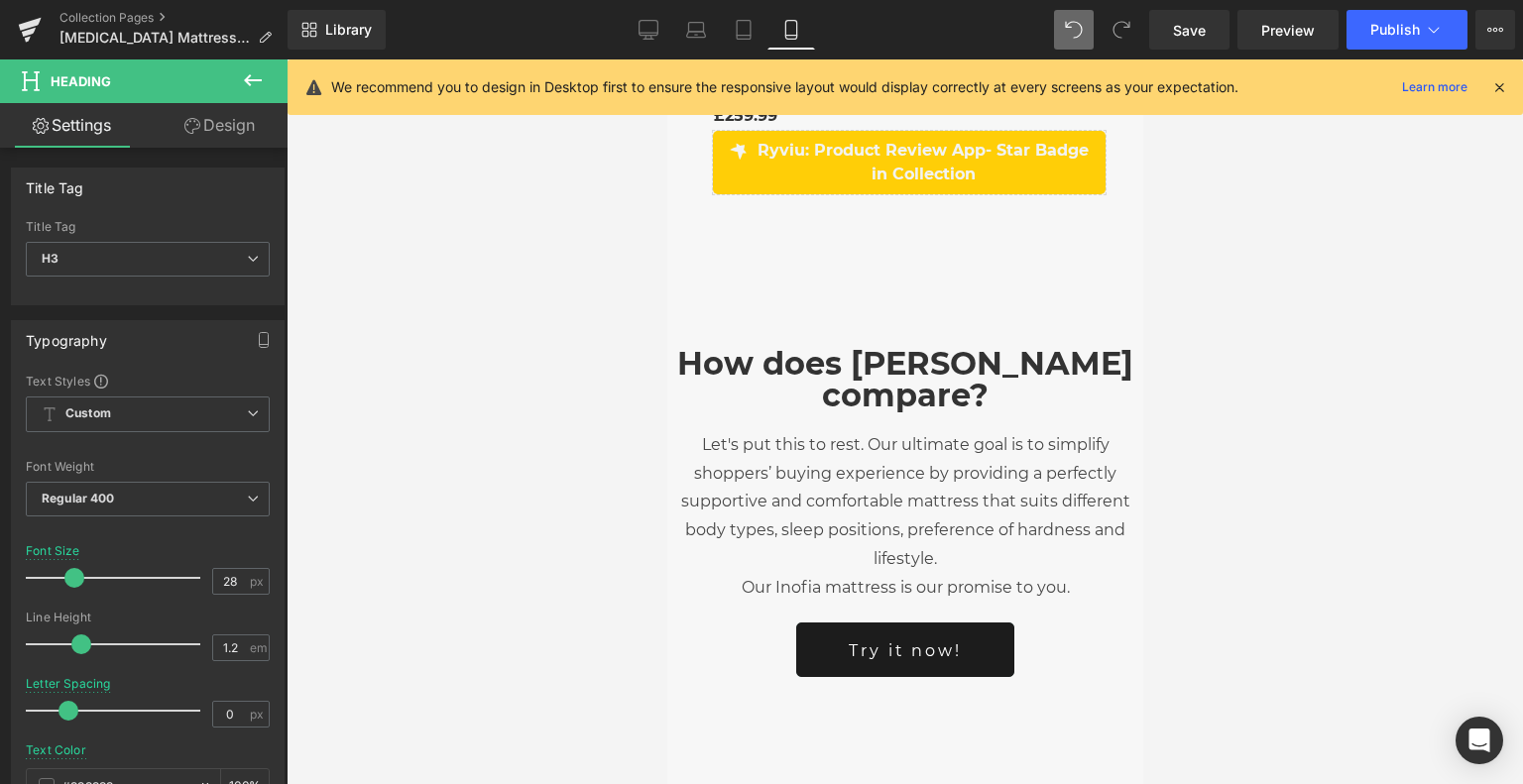 click on "Let's put this to rest. Our ultimate goal is to simplify shoppers’ buying experience by providing a perfectly supportive and comfortable mattress that suits different body types, sleep positions, preference of hardness and lifestyle." at bounding box center (904, 503) 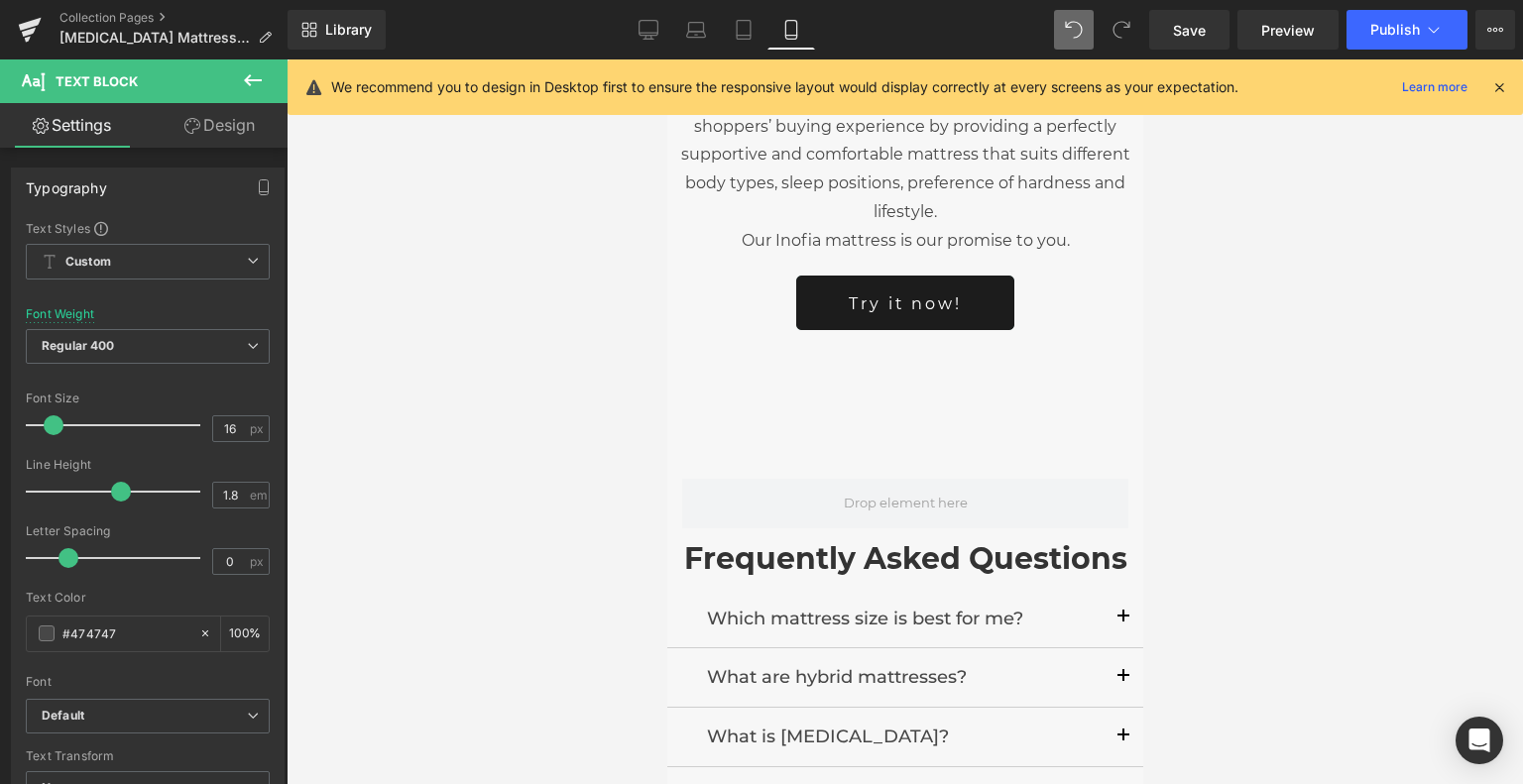 scroll, scrollTop: 3073, scrollLeft: 0, axis: vertical 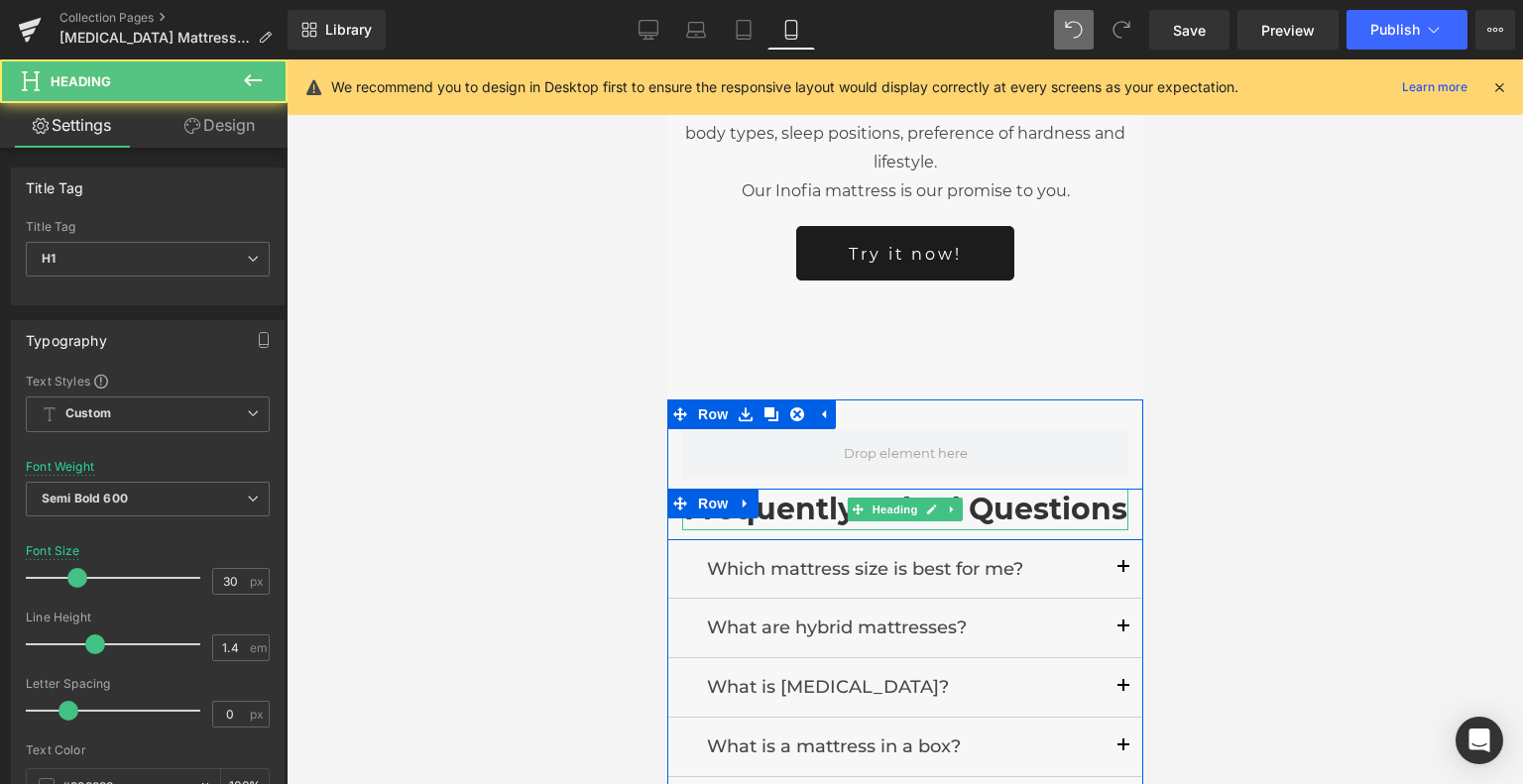 click on "Frequently Asked Questions" at bounding box center (904, 509) 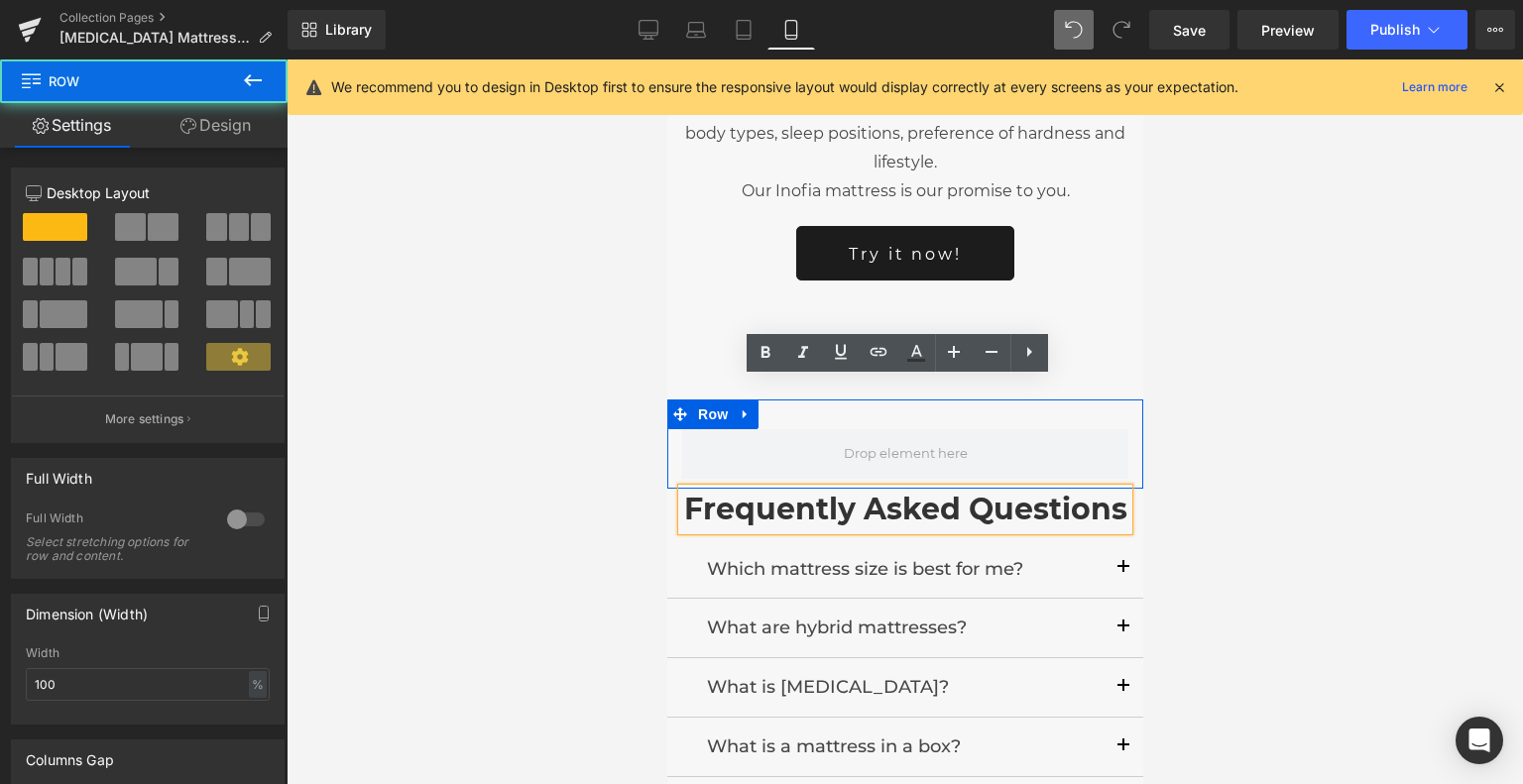 click on "Row" at bounding box center [904, 444] 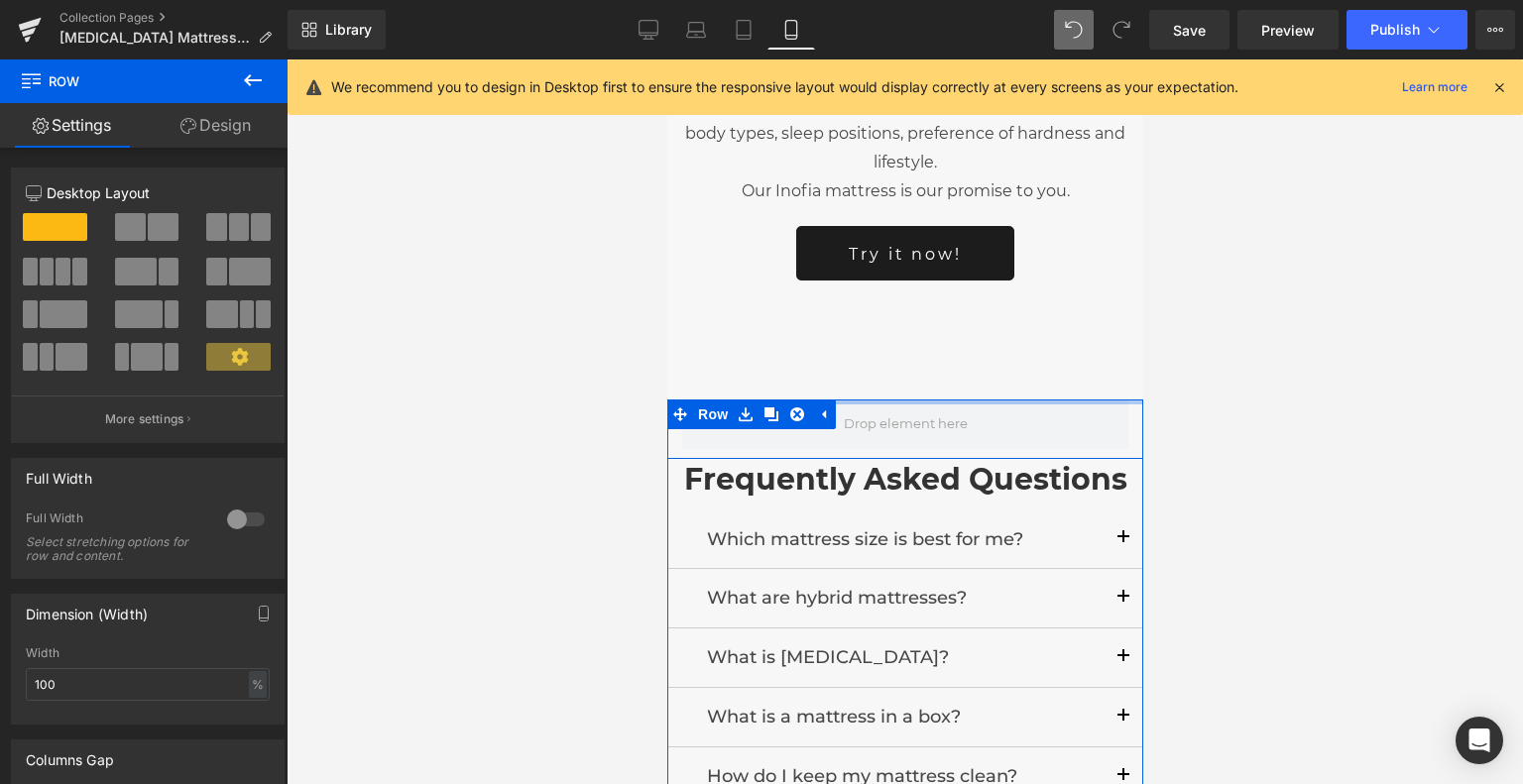 drag, startPoint x: 857, startPoint y: 317, endPoint x: 864, endPoint y: 259, distance: 58.420887 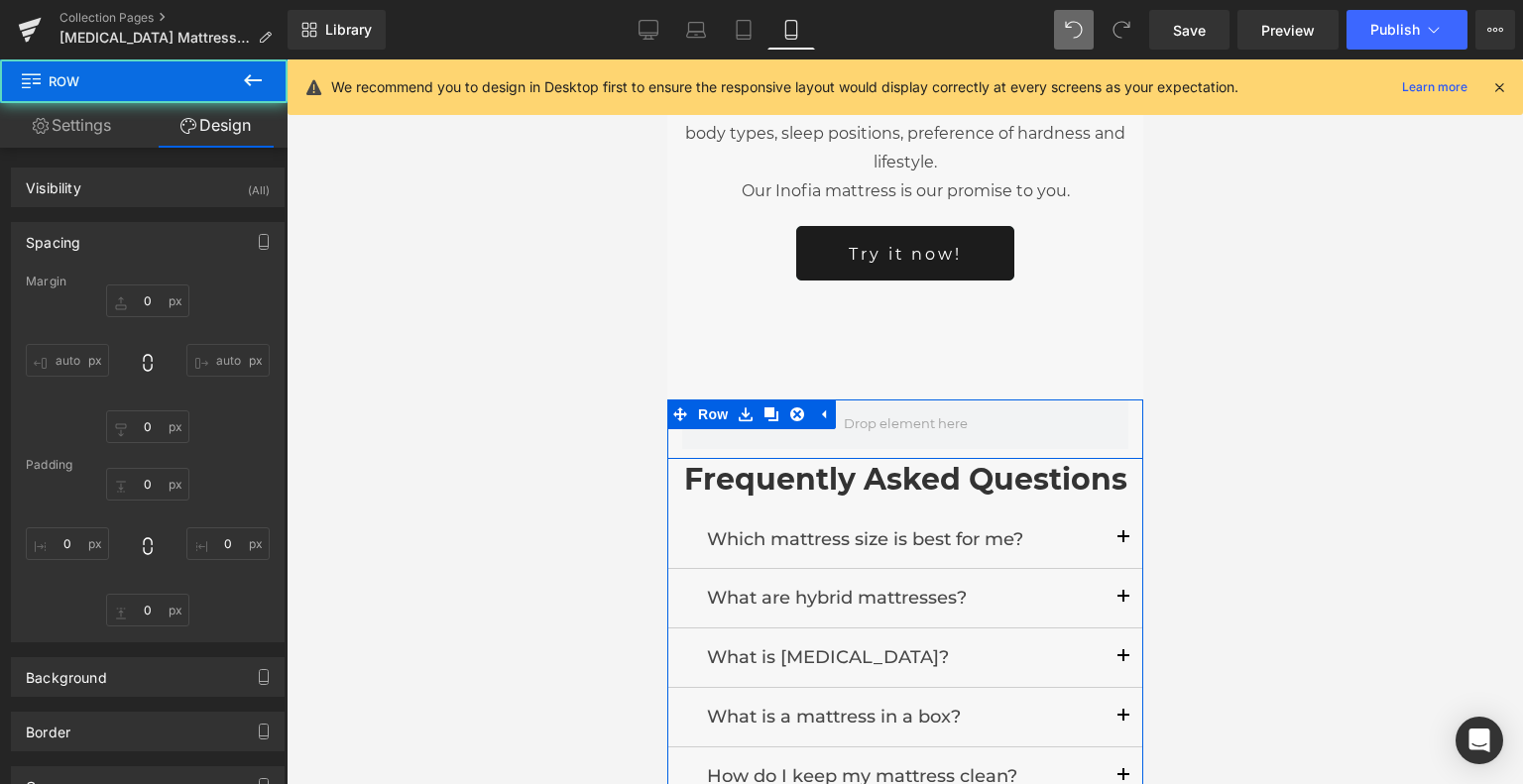 type on "0" 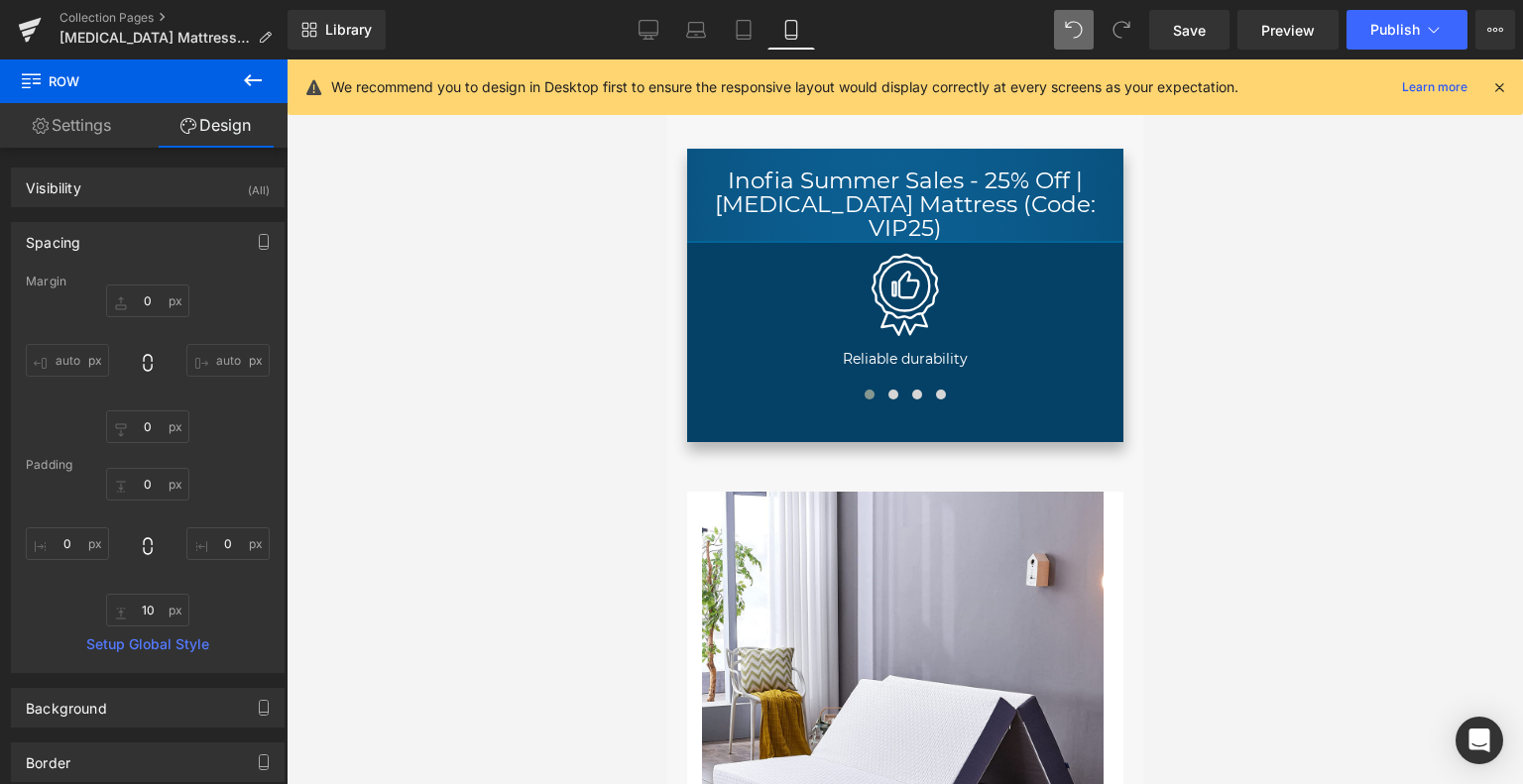 scroll, scrollTop: 0, scrollLeft: 0, axis: both 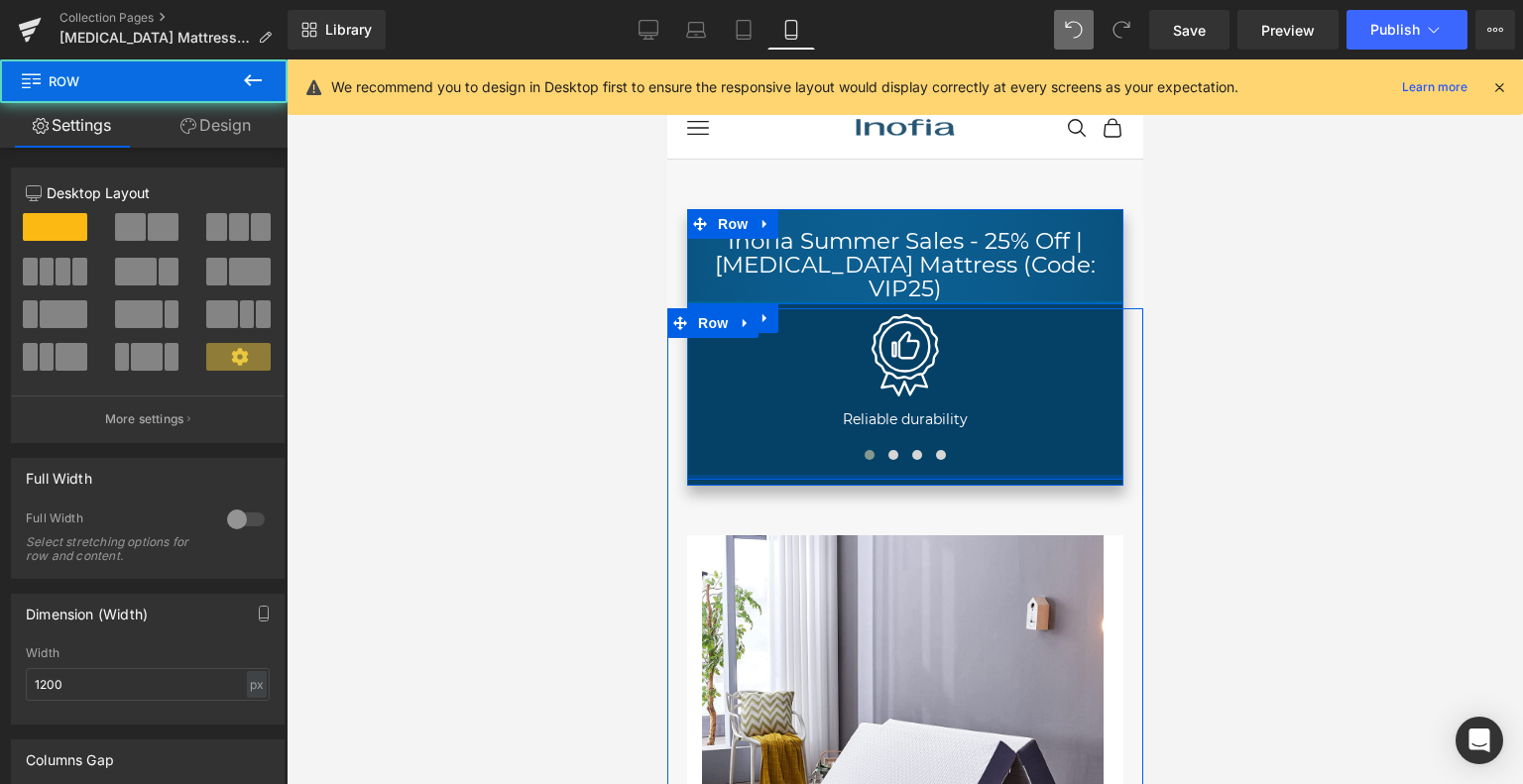 click on "Image
Reliable durability
Text Block
Row
Image         Support Packed Rolled Up Text Block         Row
Image         Breathable for every sleeper Text Block         Row
Image" at bounding box center (904, 391) 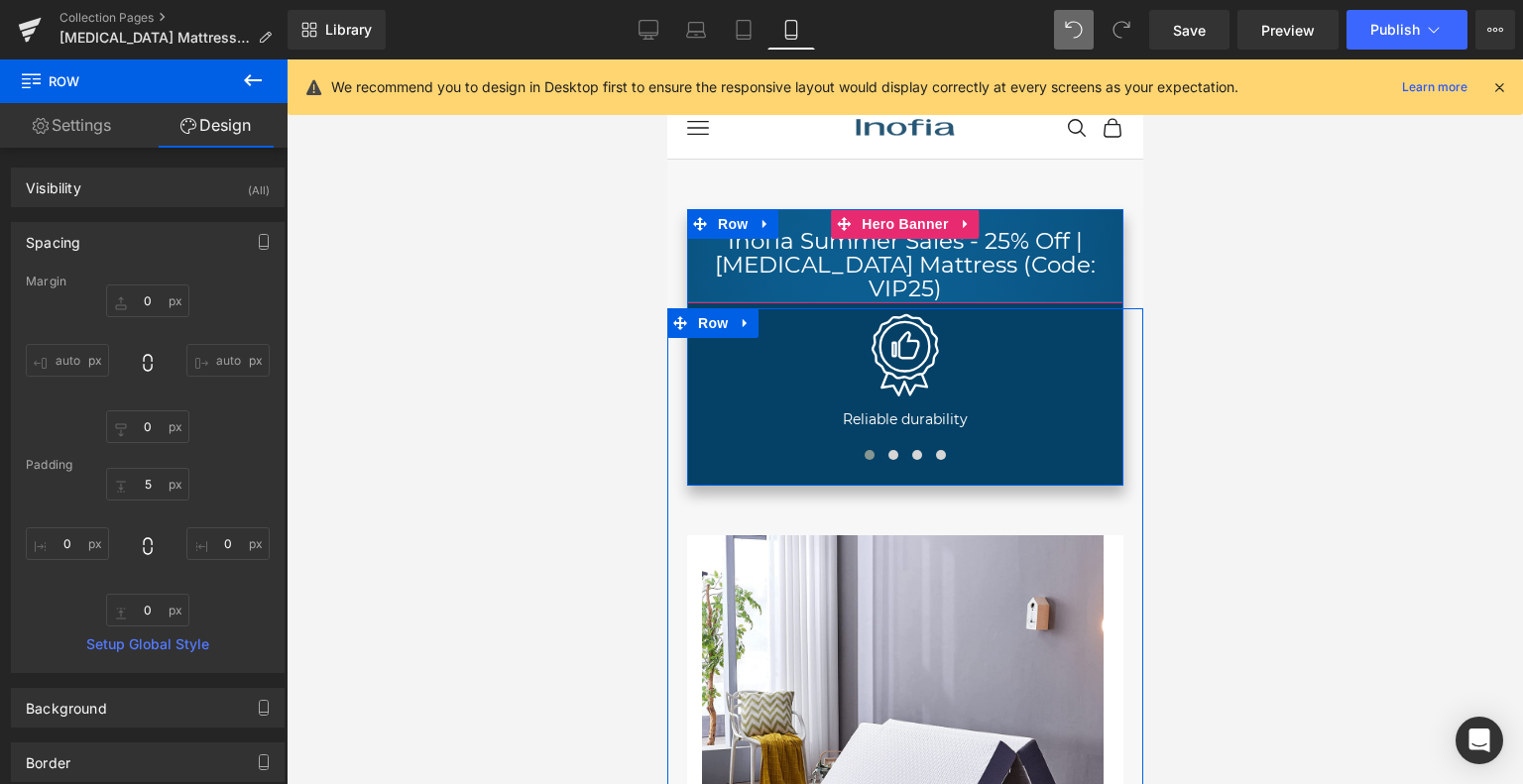 click at bounding box center [904, 256] 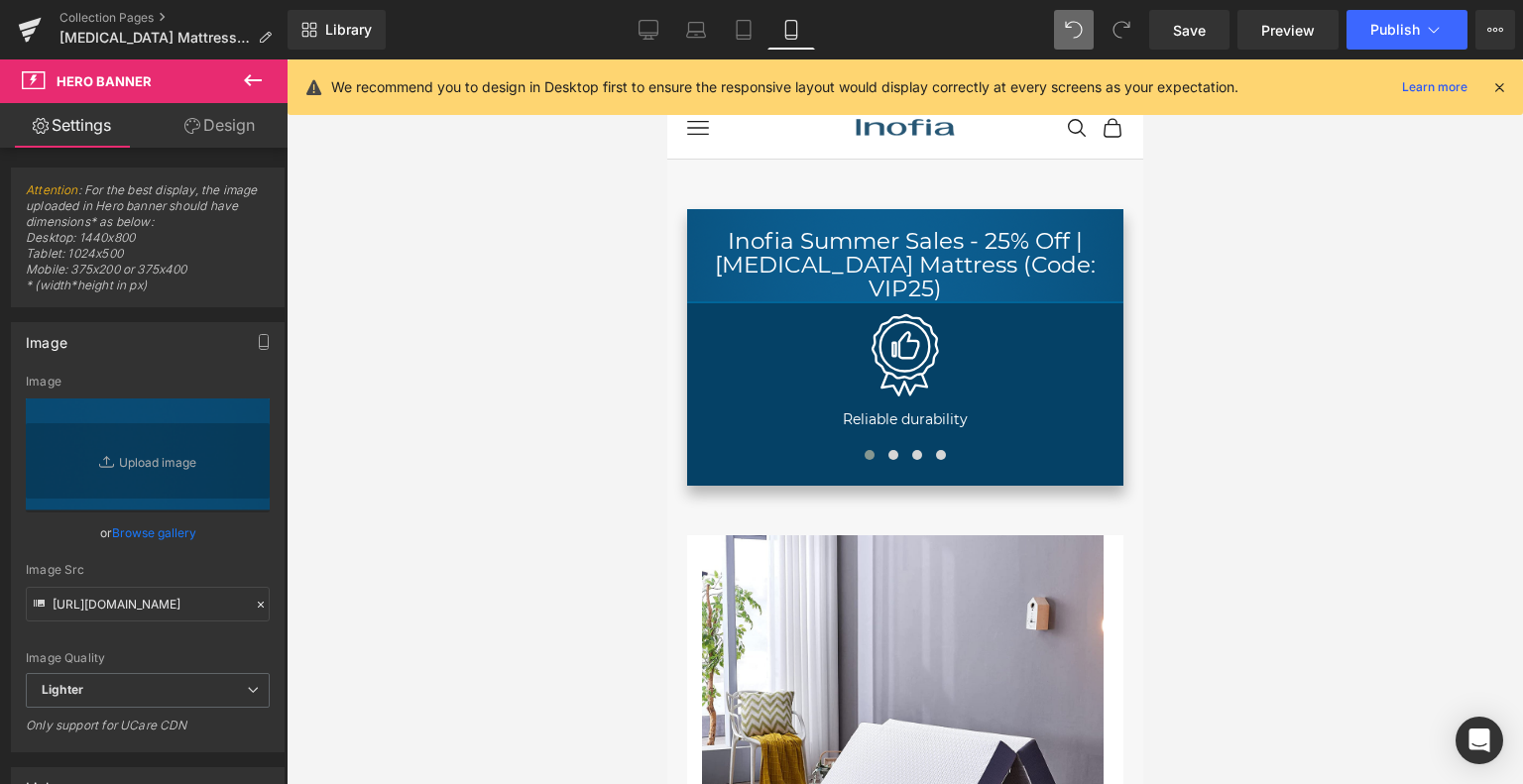 click on "Inofia Summer Sales - 25% Off | [MEDICAL_DATA] Mattress (Code: VIP25)
Heading
Hero Banner
Image
Reliable durability
Text Block
Row
Image         Text Block" at bounding box center [904, 2175] 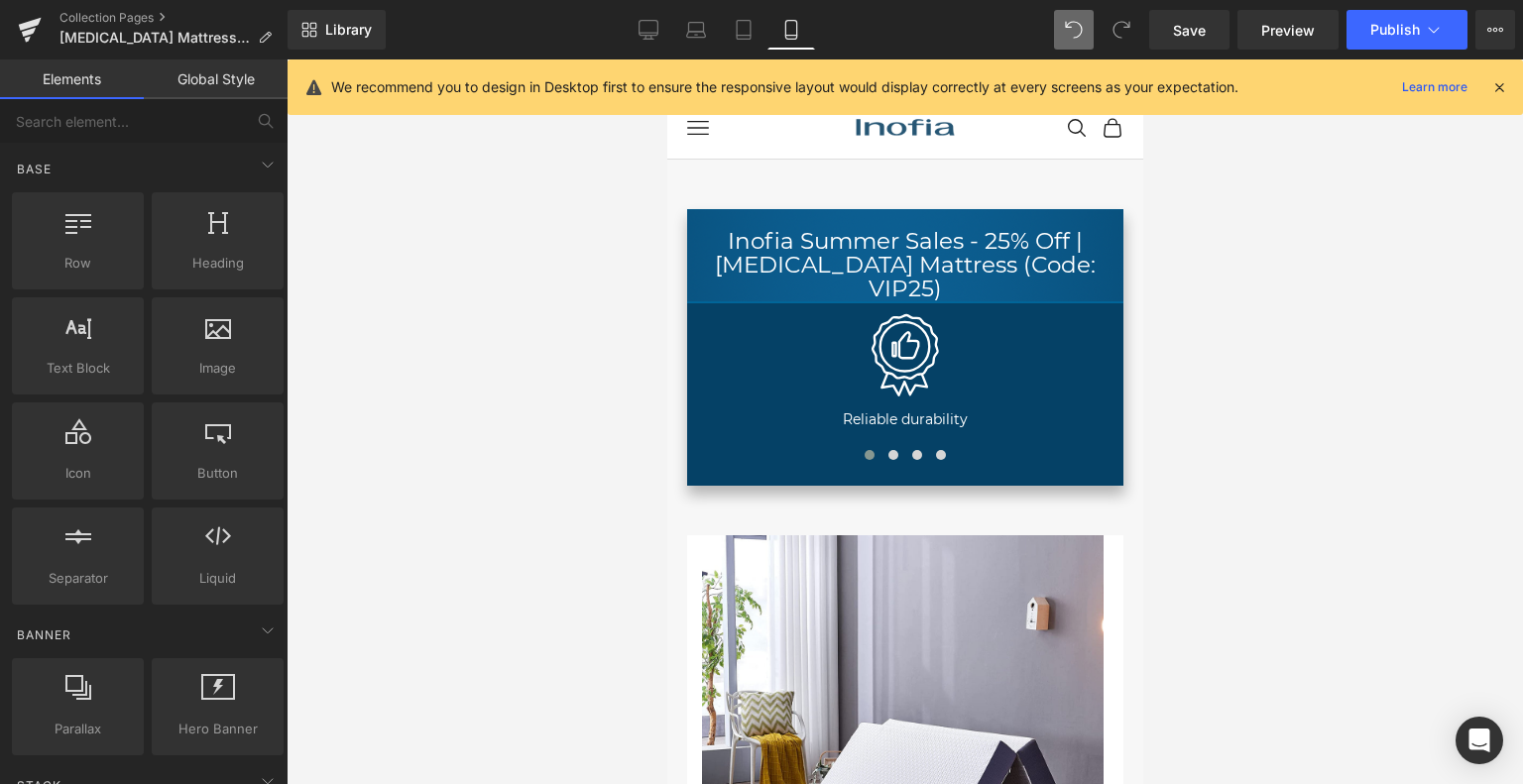 click on "Inofia Summer Sales - 25% Off | [MEDICAL_DATA] Mattress (Code: VIP25)
Heading
Hero Banner
Image
Reliable durability
Text Block
Row
Image         Text Block" at bounding box center (904, 2175) 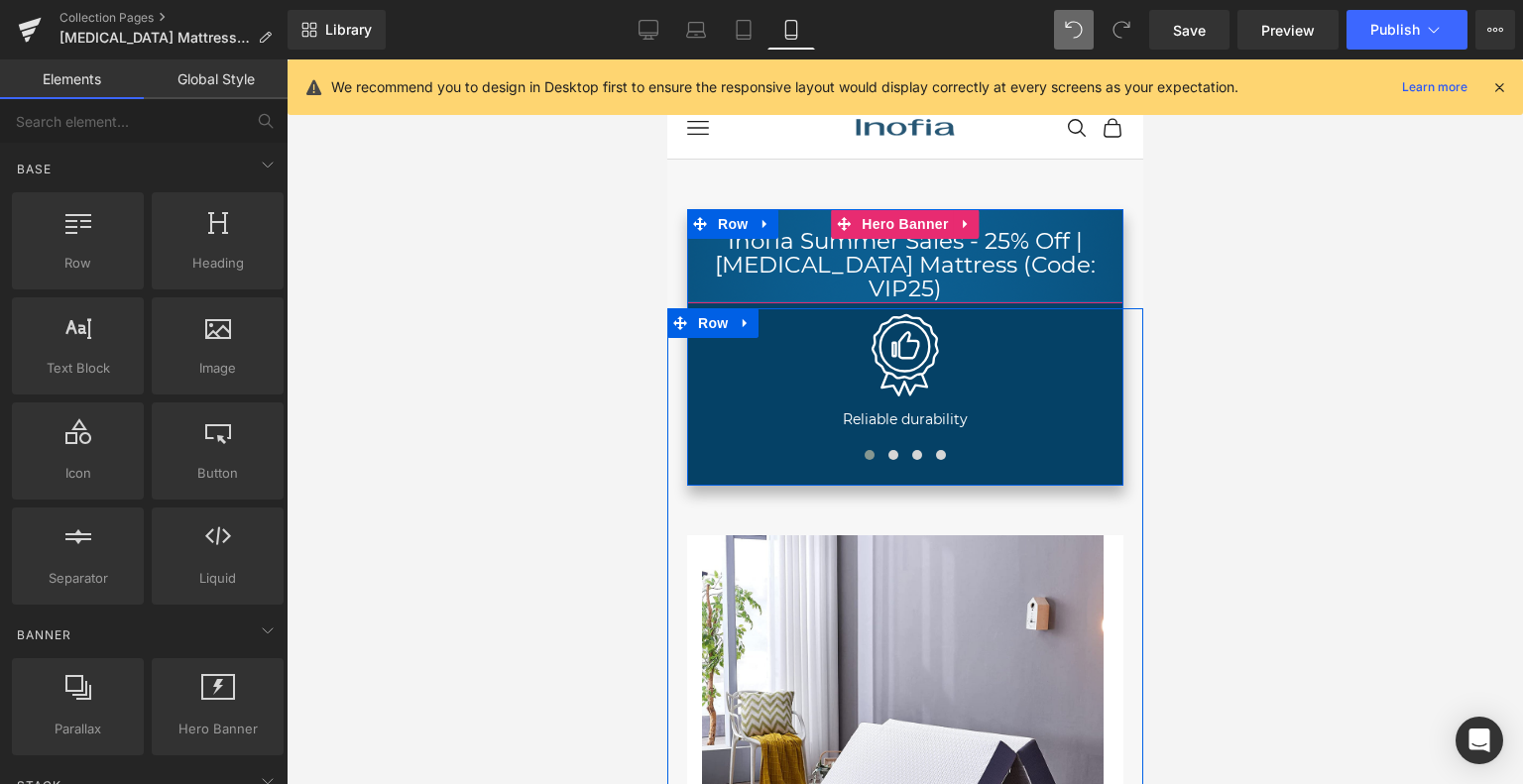 click at bounding box center (904, 256) 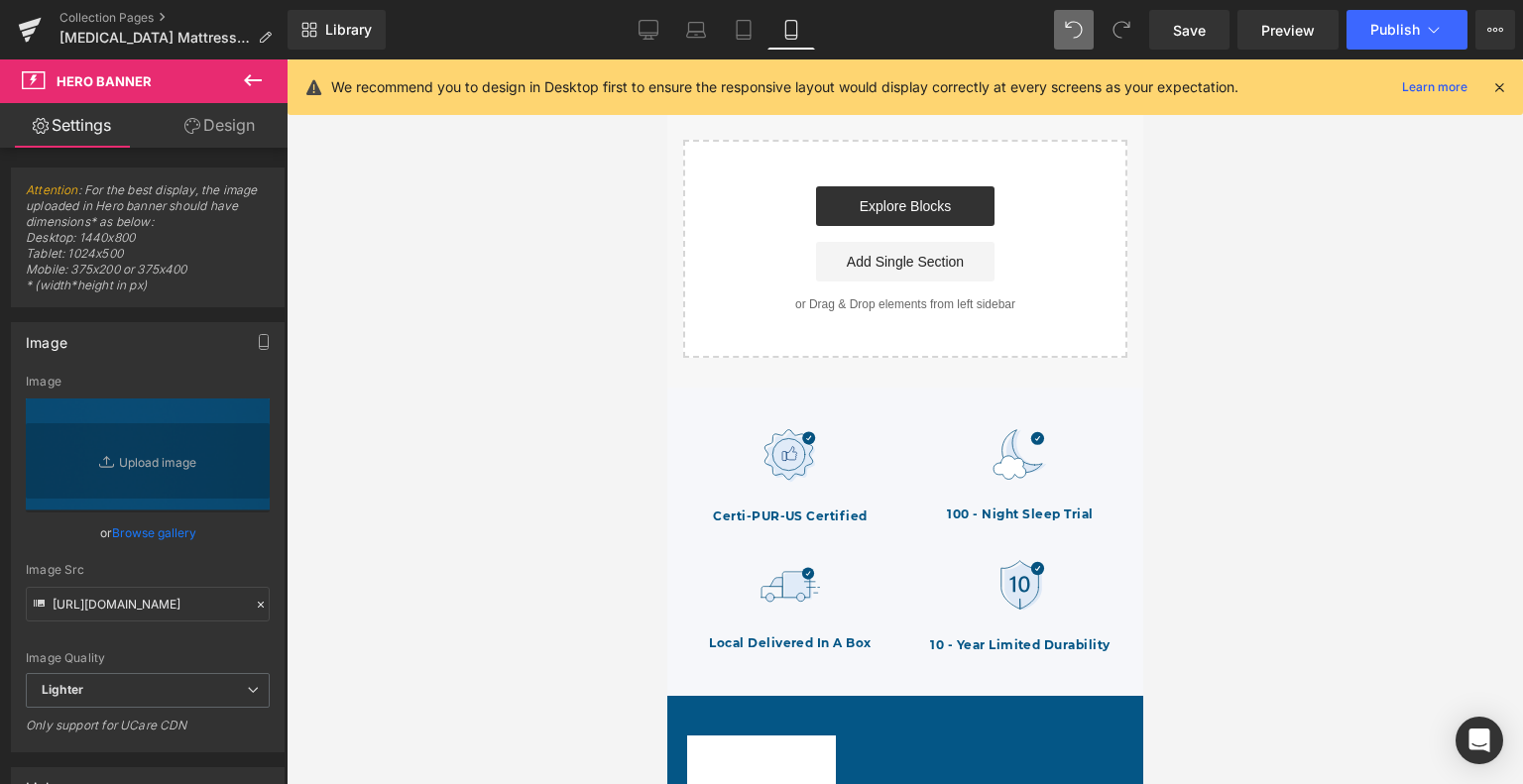 scroll, scrollTop: 3667, scrollLeft: 0, axis: vertical 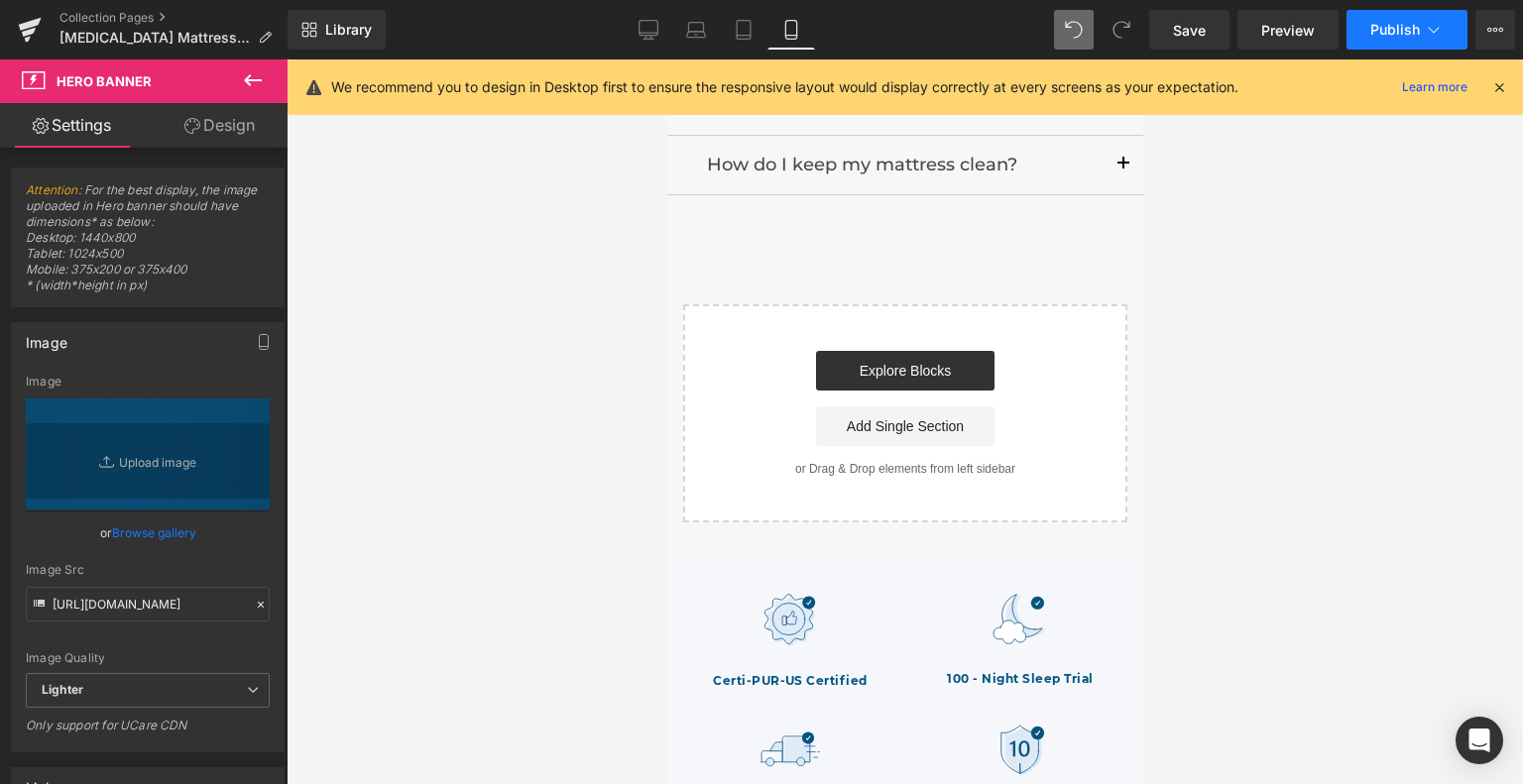 click on "Publish" at bounding box center [1407, 30] 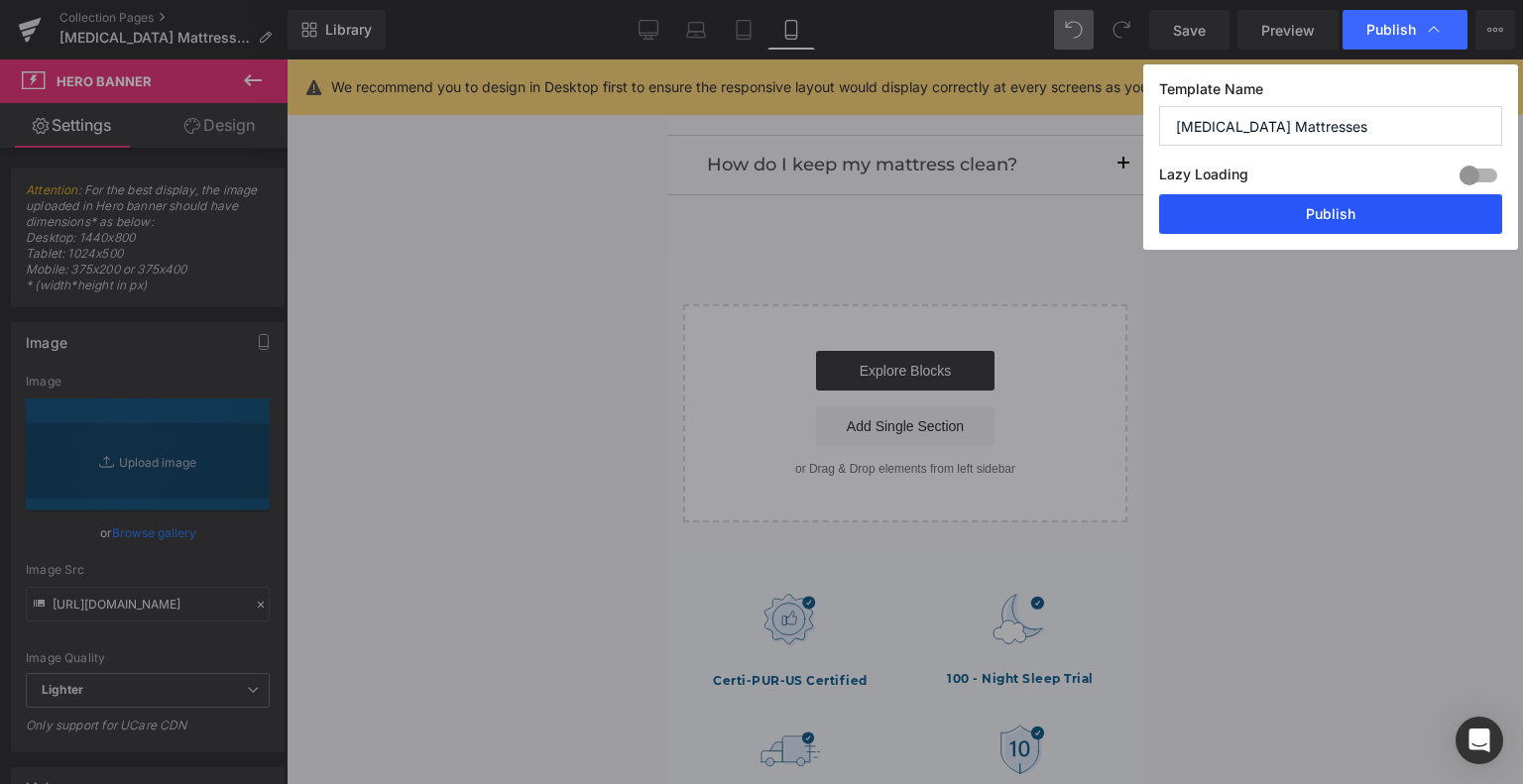 click on "Publish" at bounding box center [1331, 214] 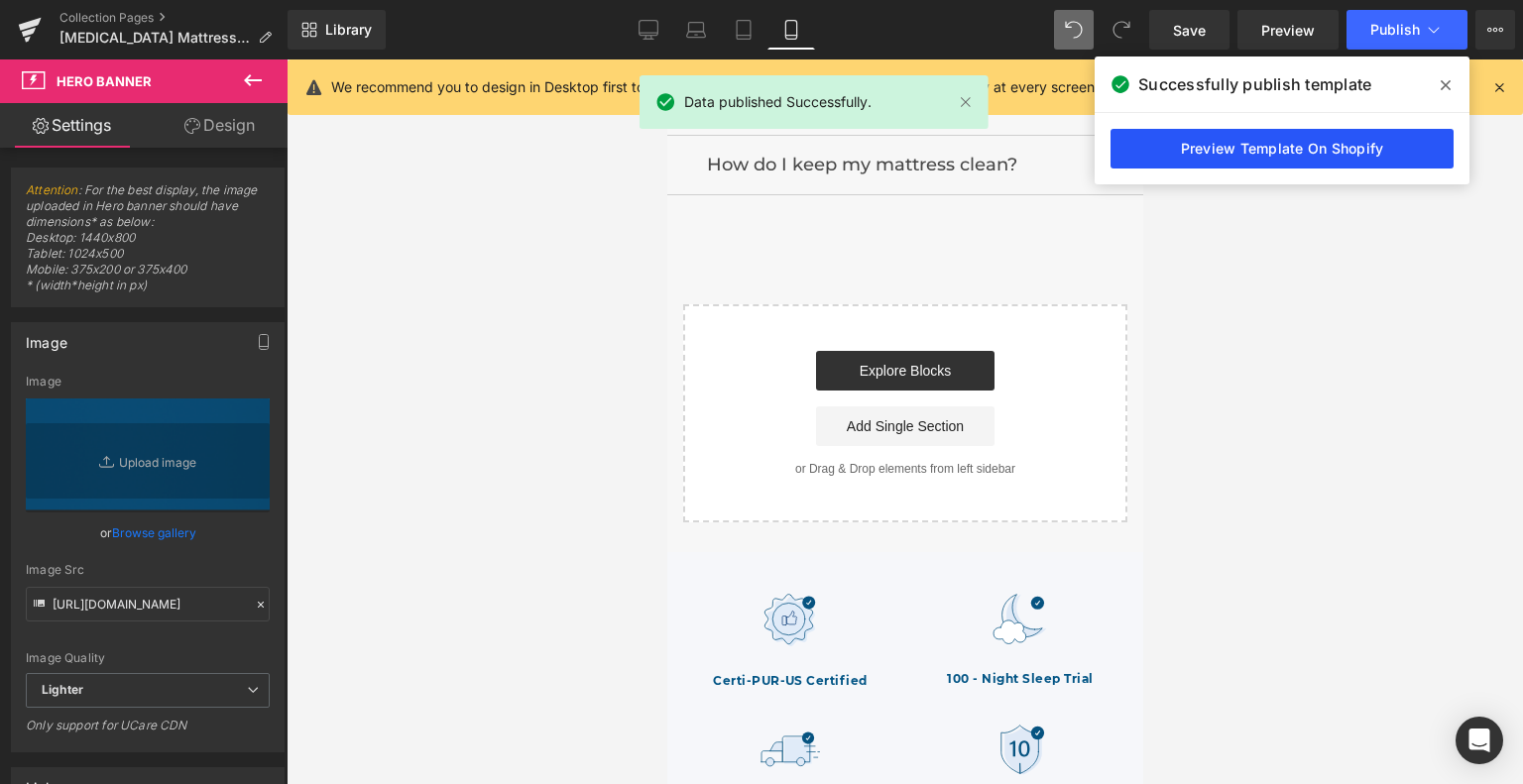 click on "Preview Template On Shopify" at bounding box center (1282, 149) 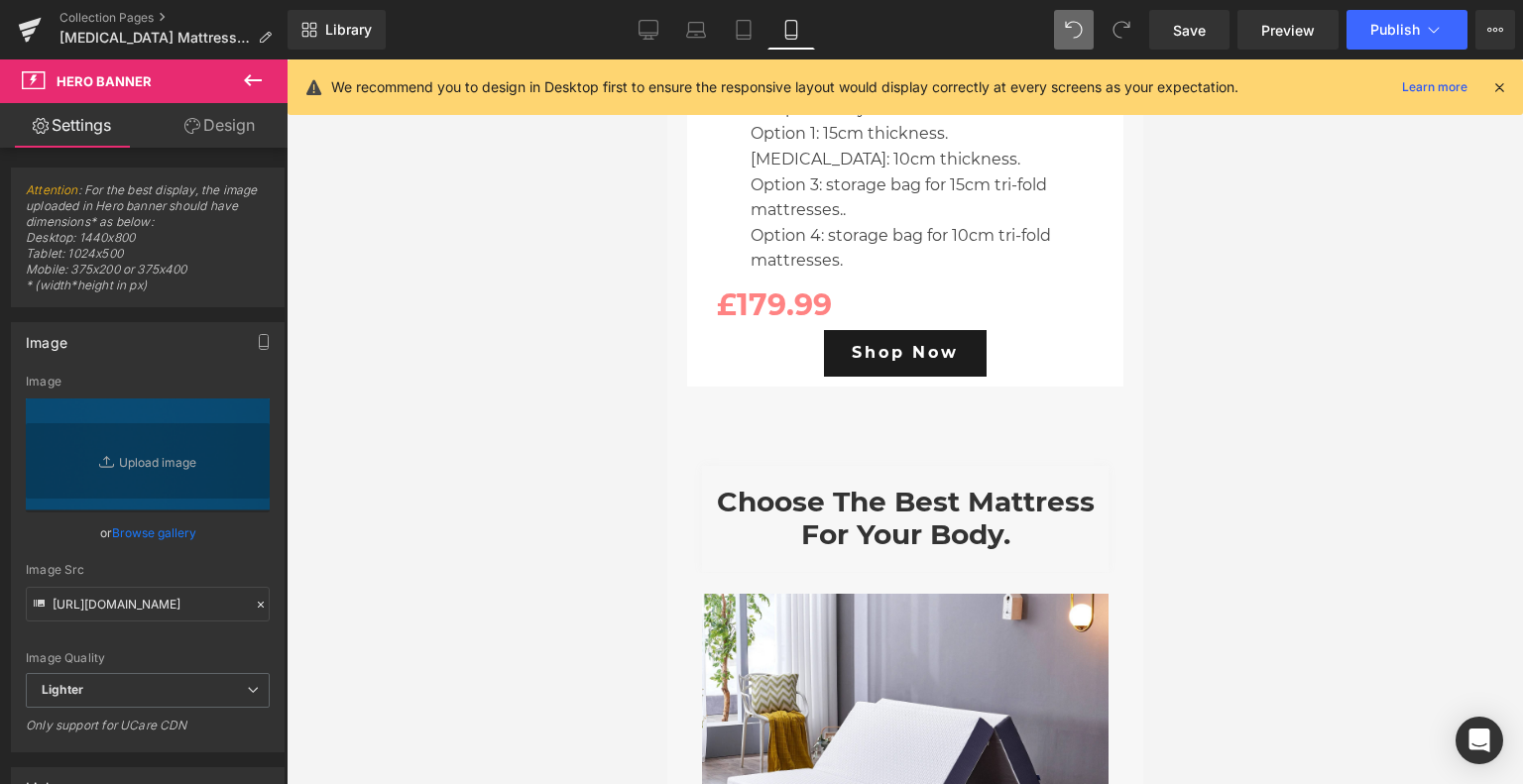 scroll, scrollTop: 1189, scrollLeft: 0, axis: vertical 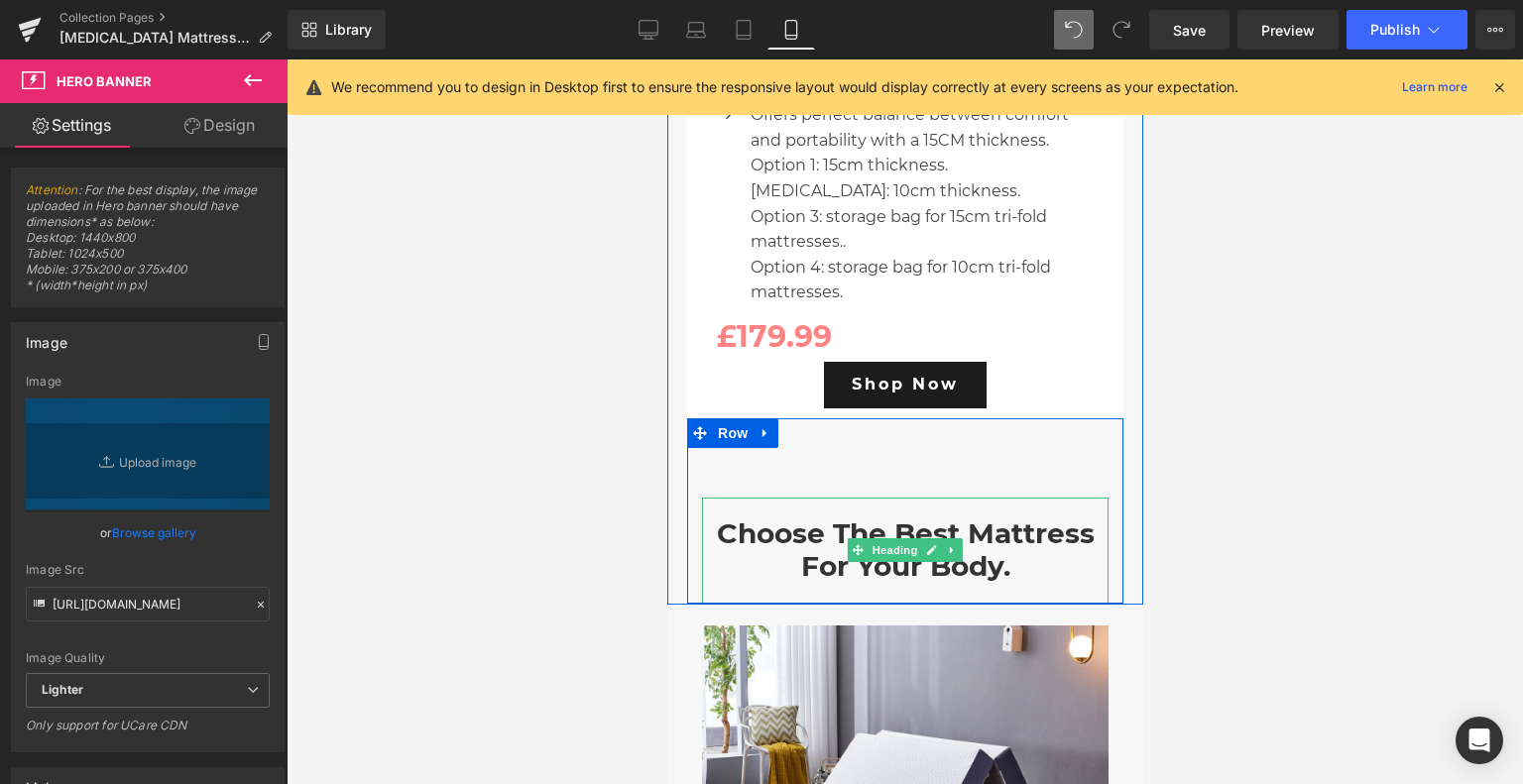 click on "Choose The Best Mattress for Your Body." at bounding box center (904, 550) 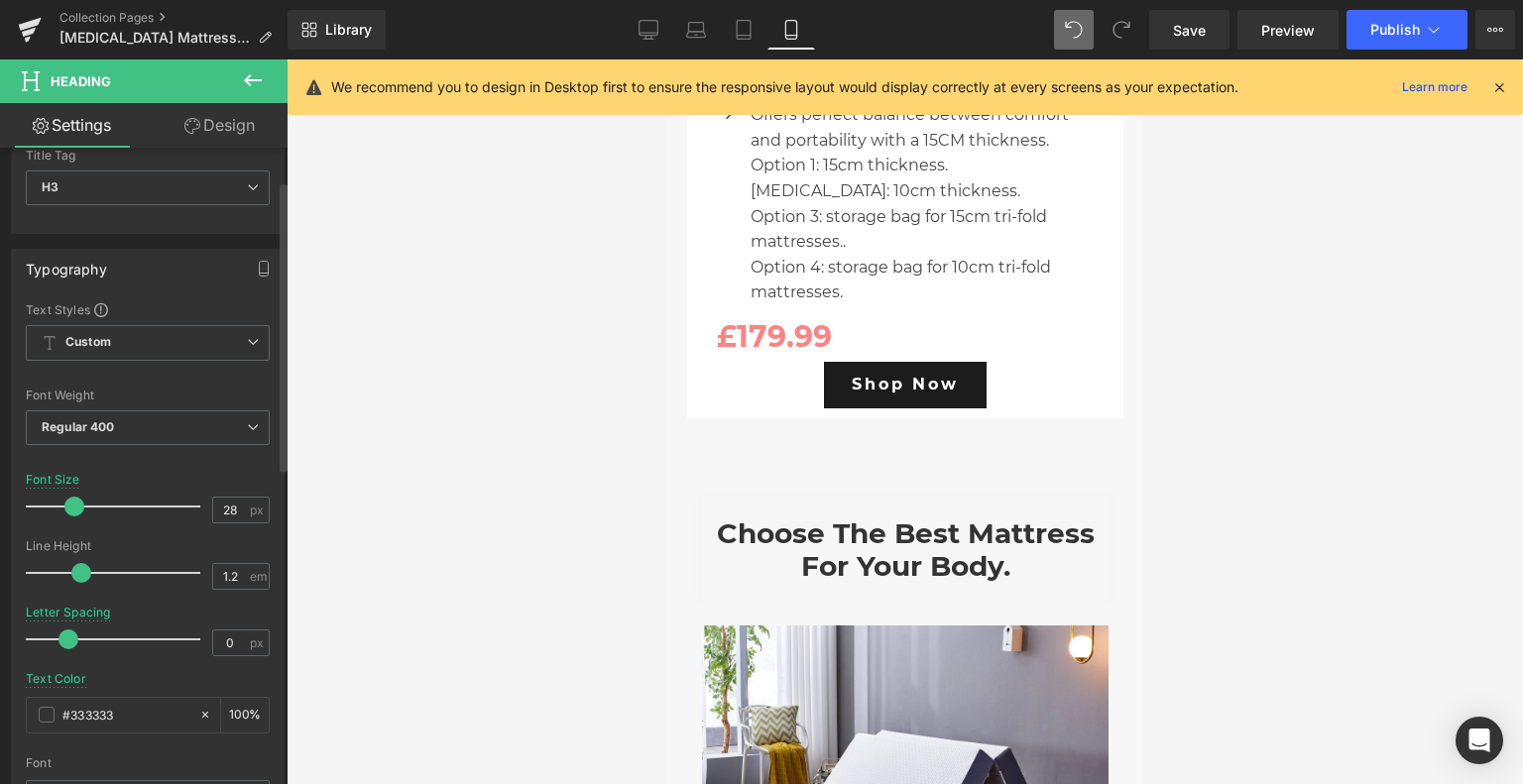scroll, scrollTop: 0, scrollLeft: 0, axis: both 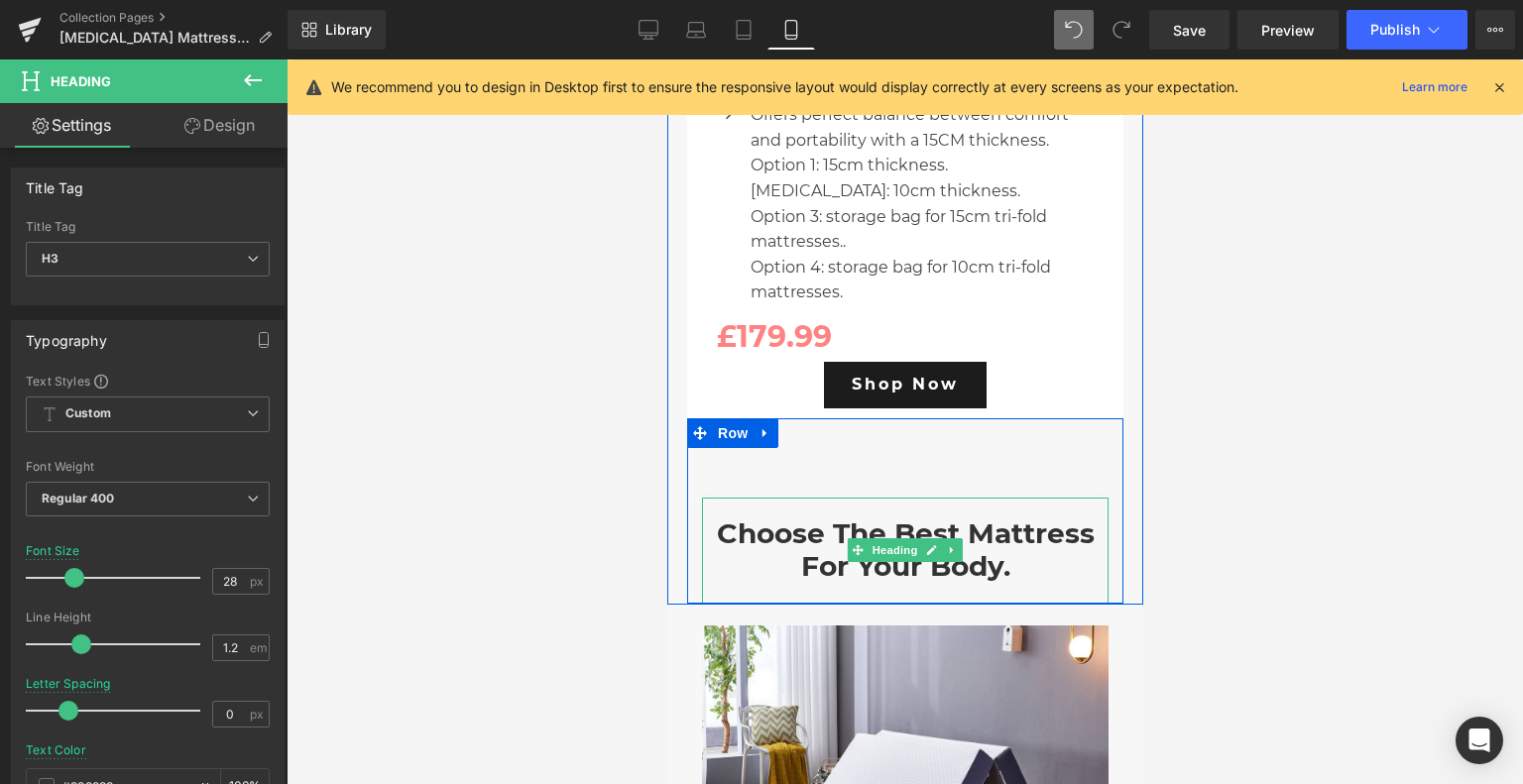 click on "Choose The Best Mattress for Your Body. Heading" at bounding box center [904, 550] 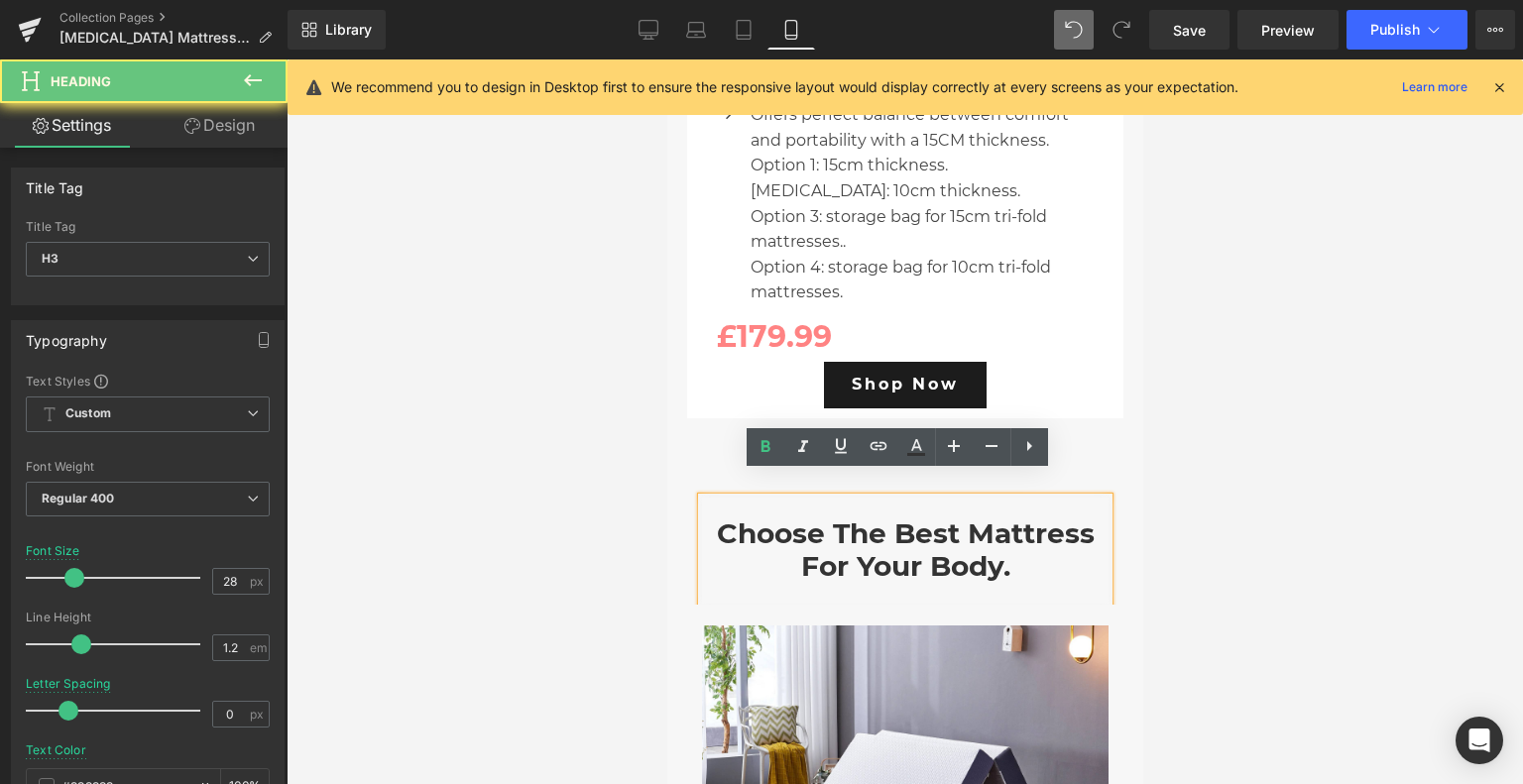 click on "Choose The Best Mattress for Your Body." at bounding box center [904, 550] 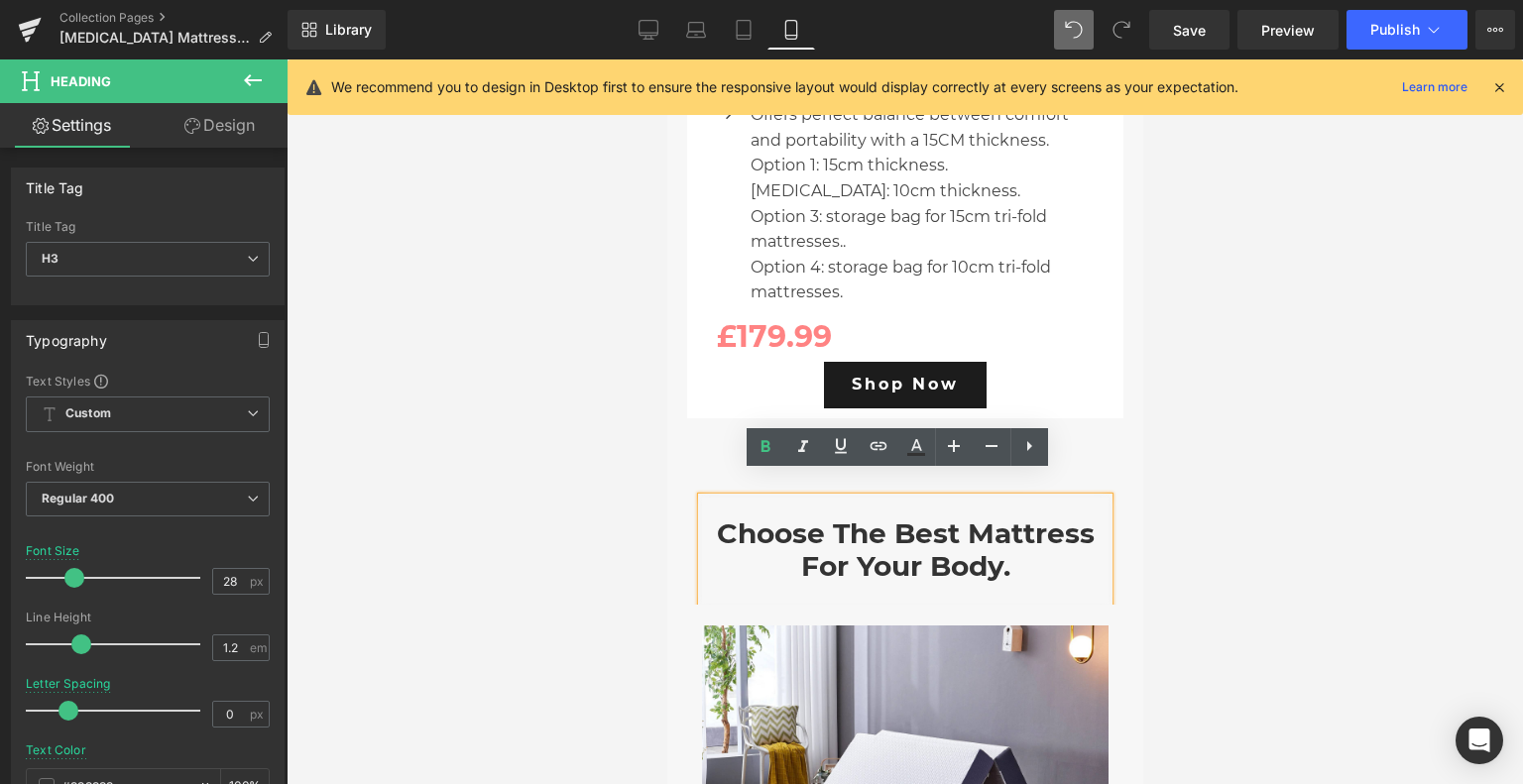 click on "Choose The Best Mattress for Your Body." at bounding box center (904, 550) 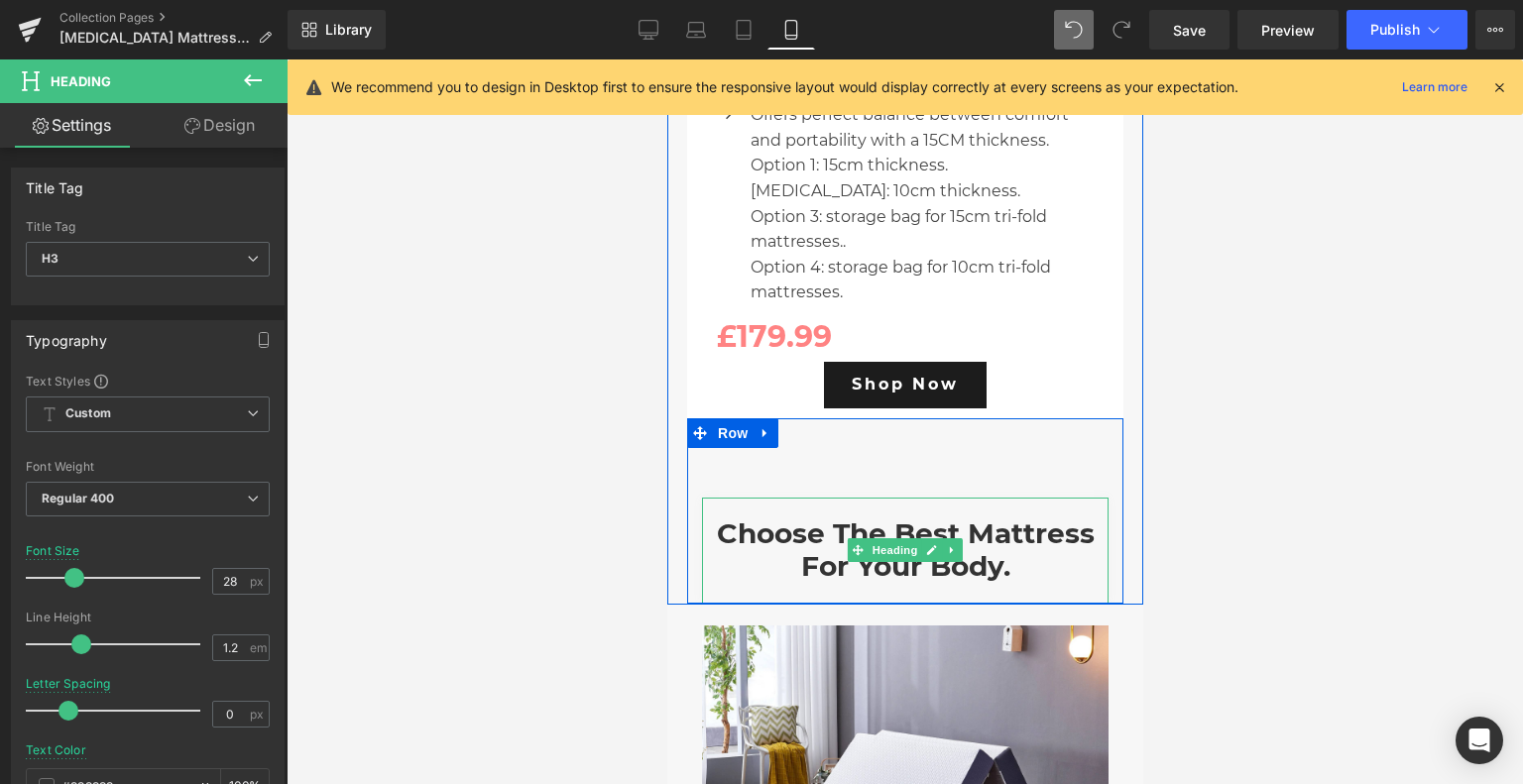 click on "Choose The Best Mattress for Your Body." at bounding box center [904, 550] 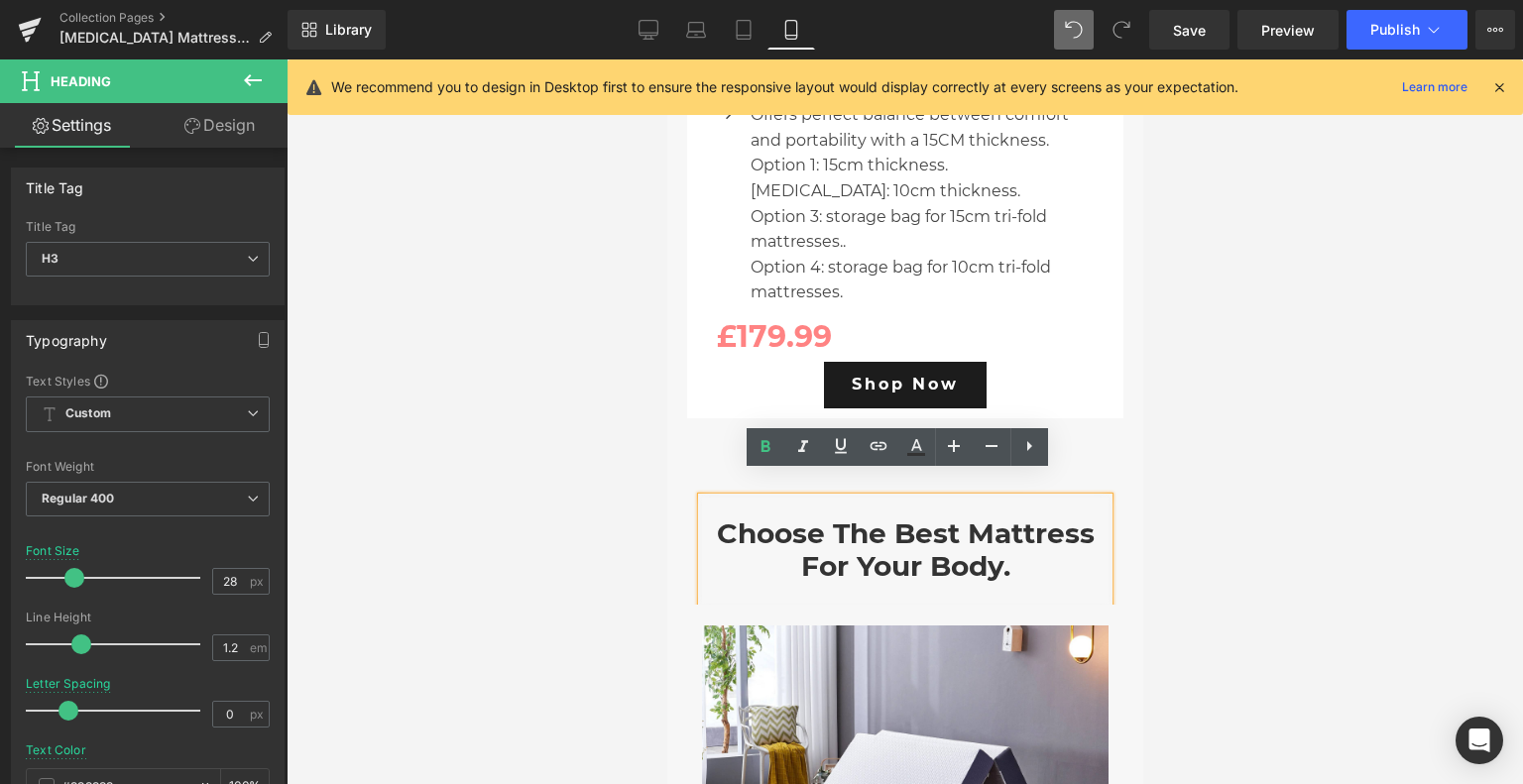 click on "Choose The Best Mattress for Your Body." at bounding box center [904, 550] 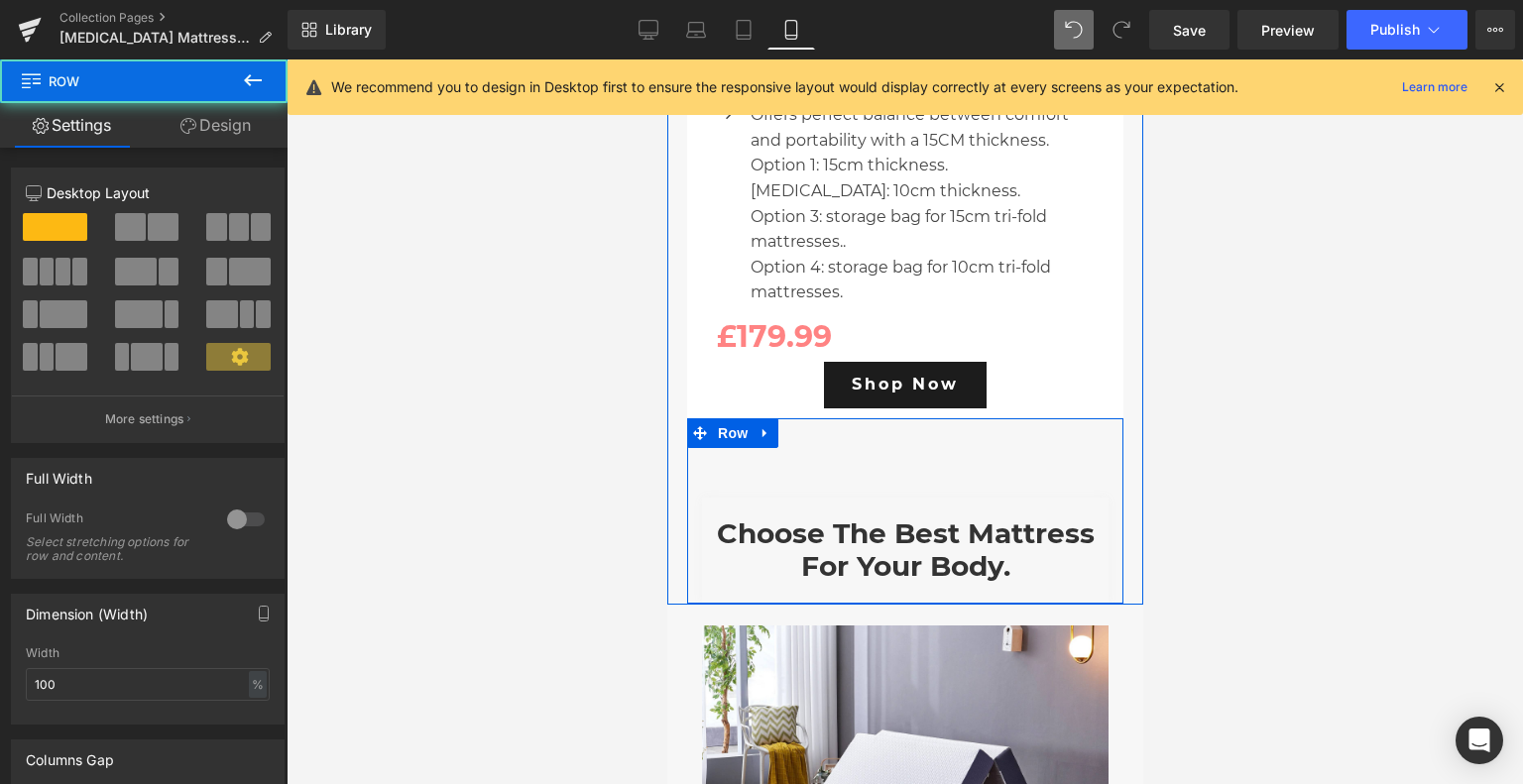 click on "Choose The Best Mattress for Your Body. Heading" at bounding box center (904, 510) 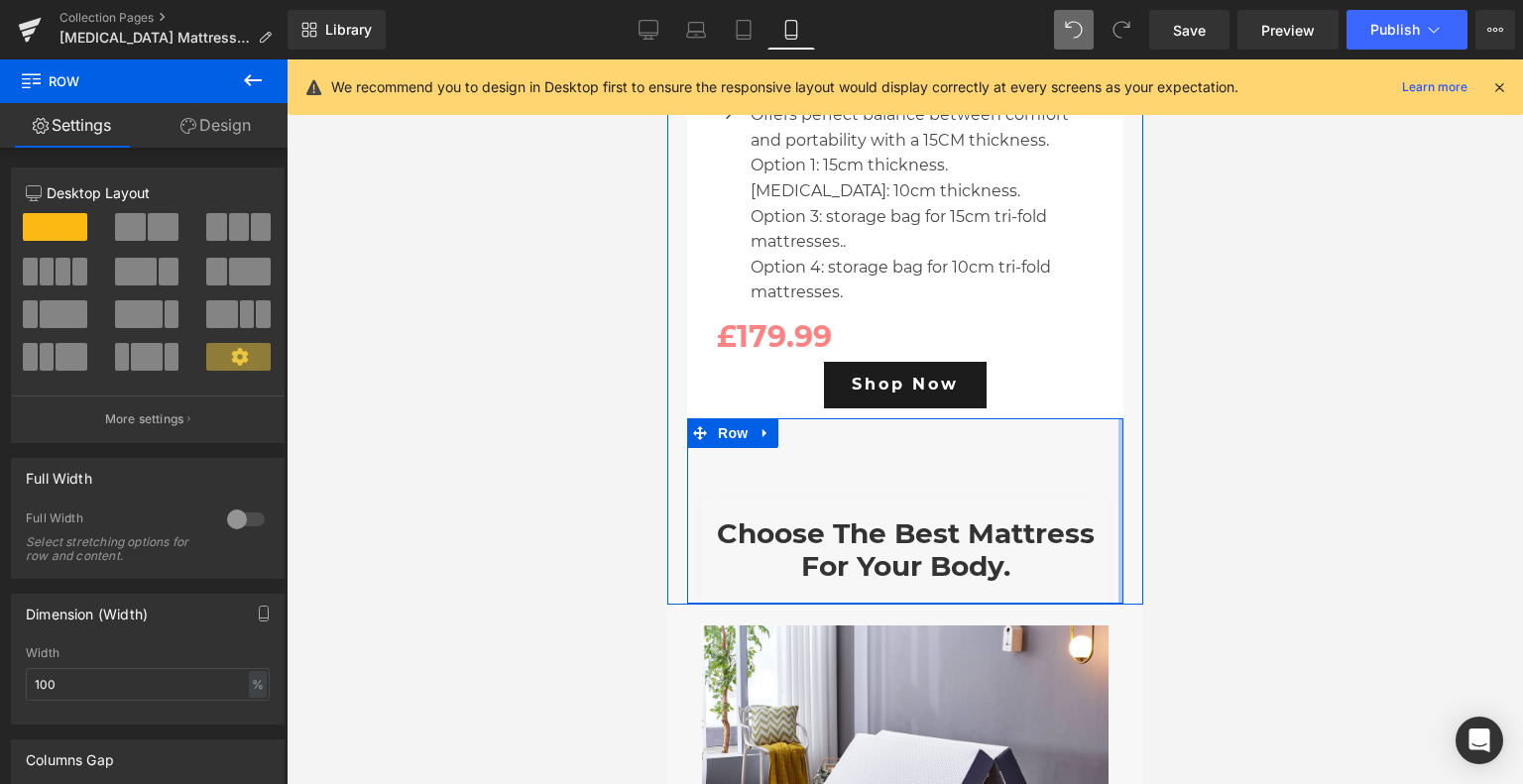 drag, startPoint x: 1112, startPoint y: 538, endPoint x: 1128, endPoint y: 535, distance: 16.278821 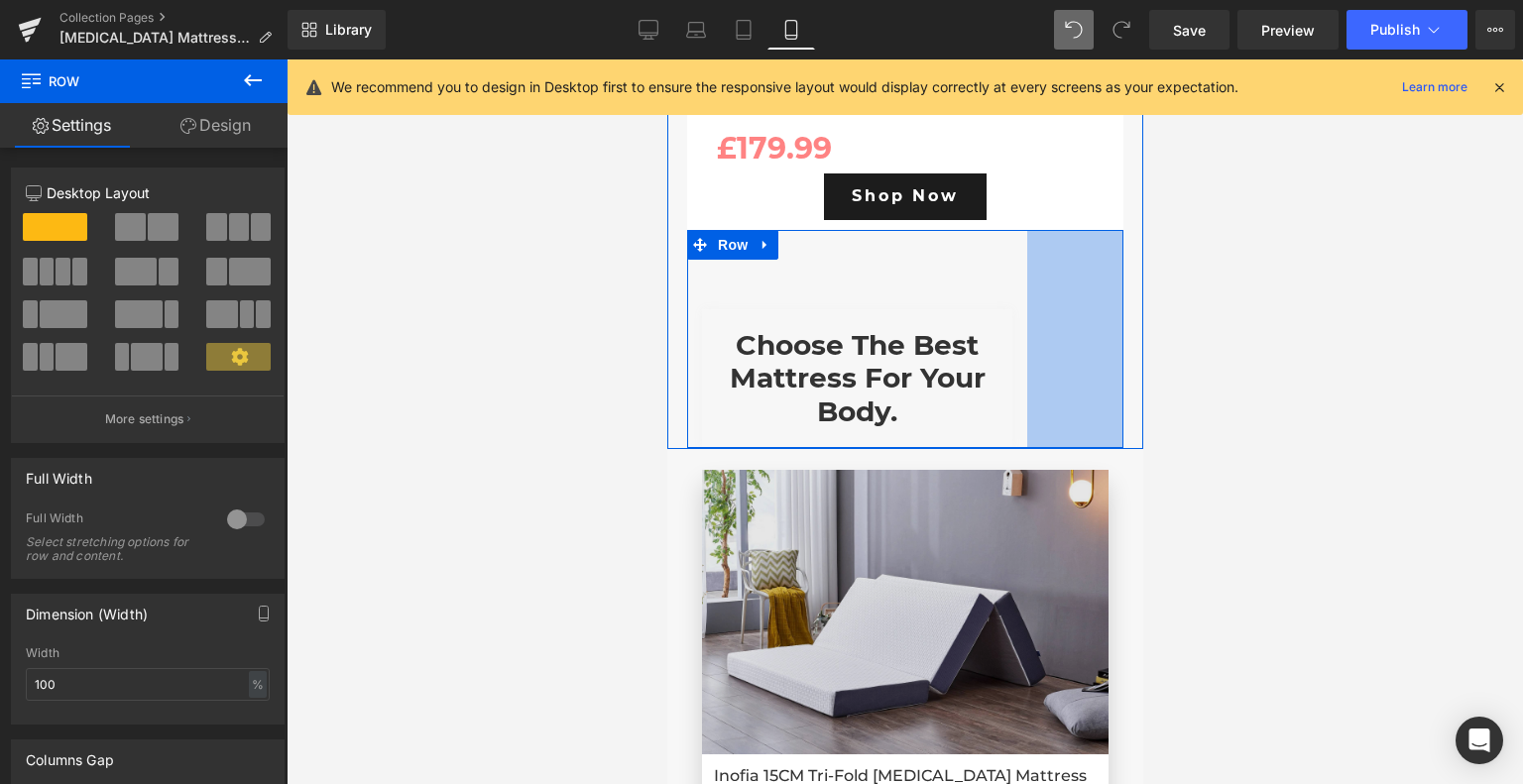 scroll, scrollTop: 1228, scrollLeft: 0, axis: vertical 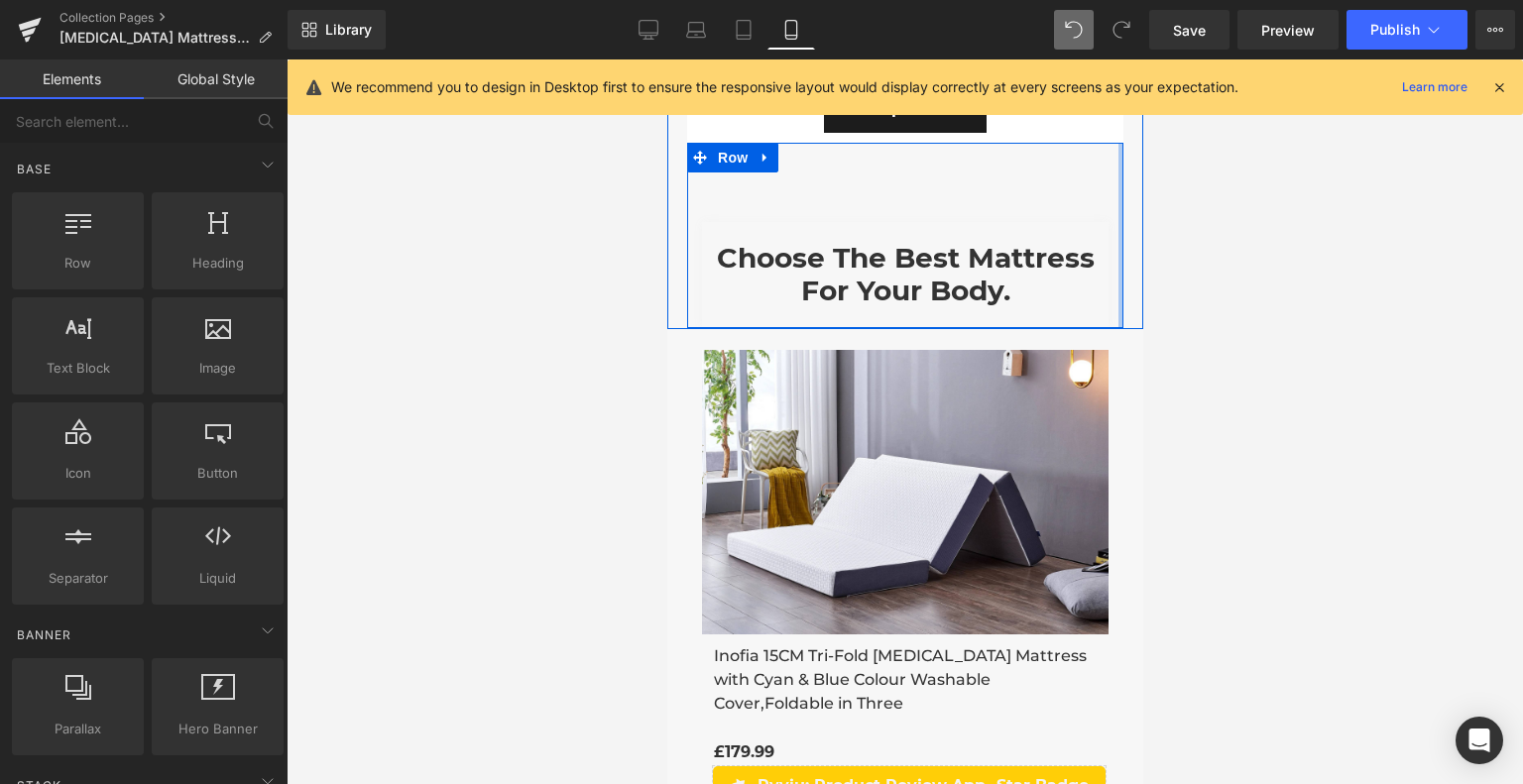 click at bounding box center [904, 421] 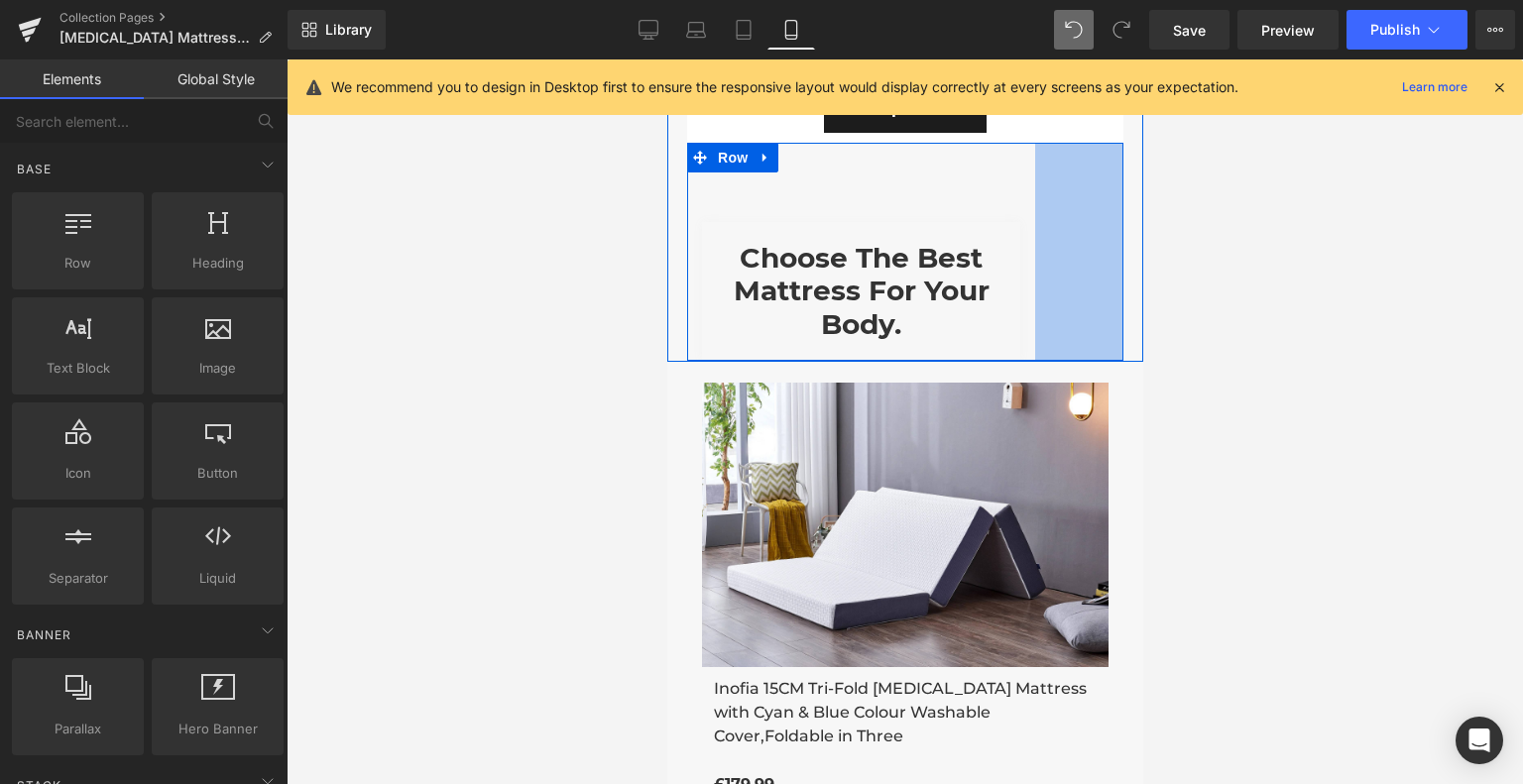 click on "Choose The Best Mattress for Your Body. Heading" at bounding box center [860, 252] 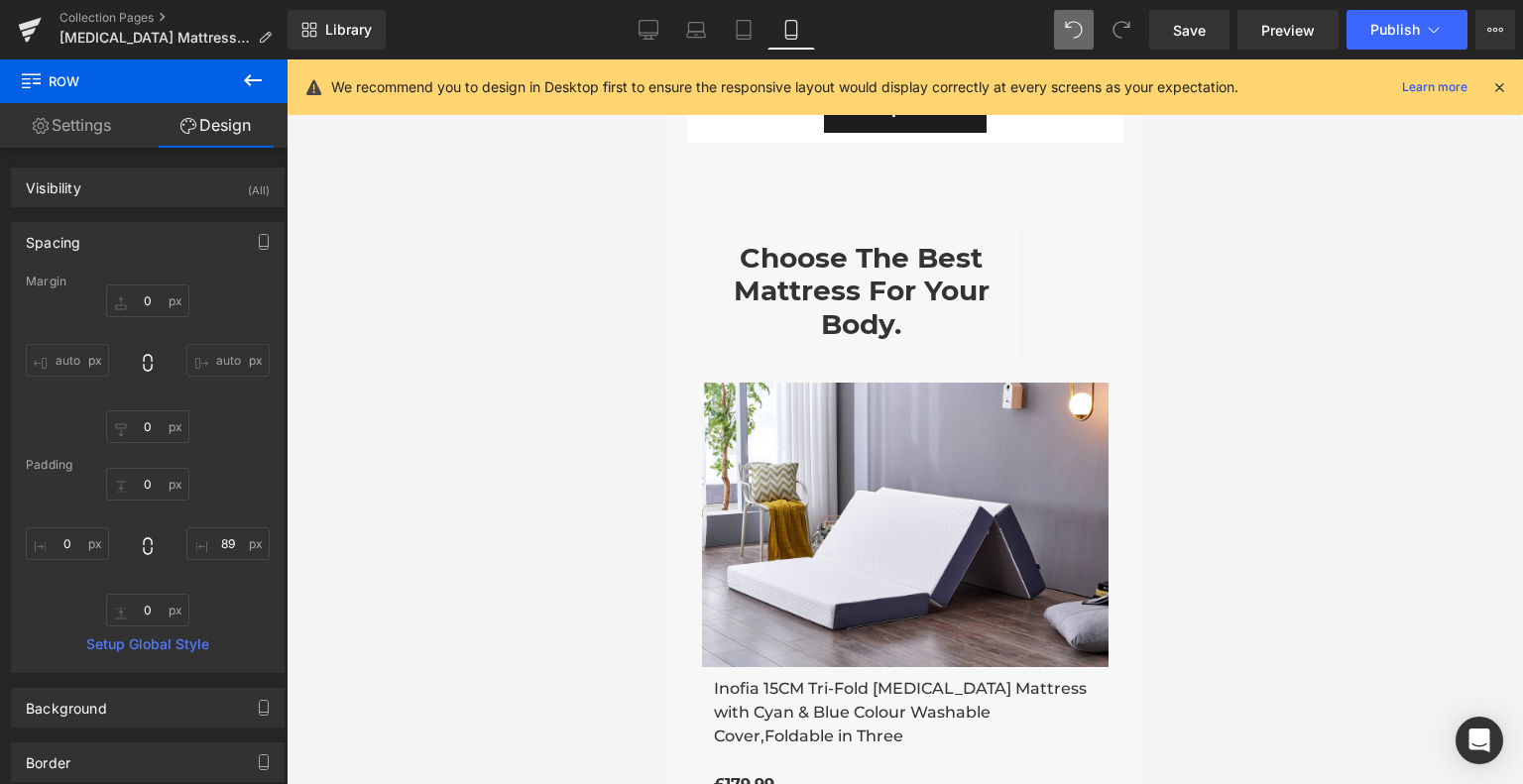 type on "0" 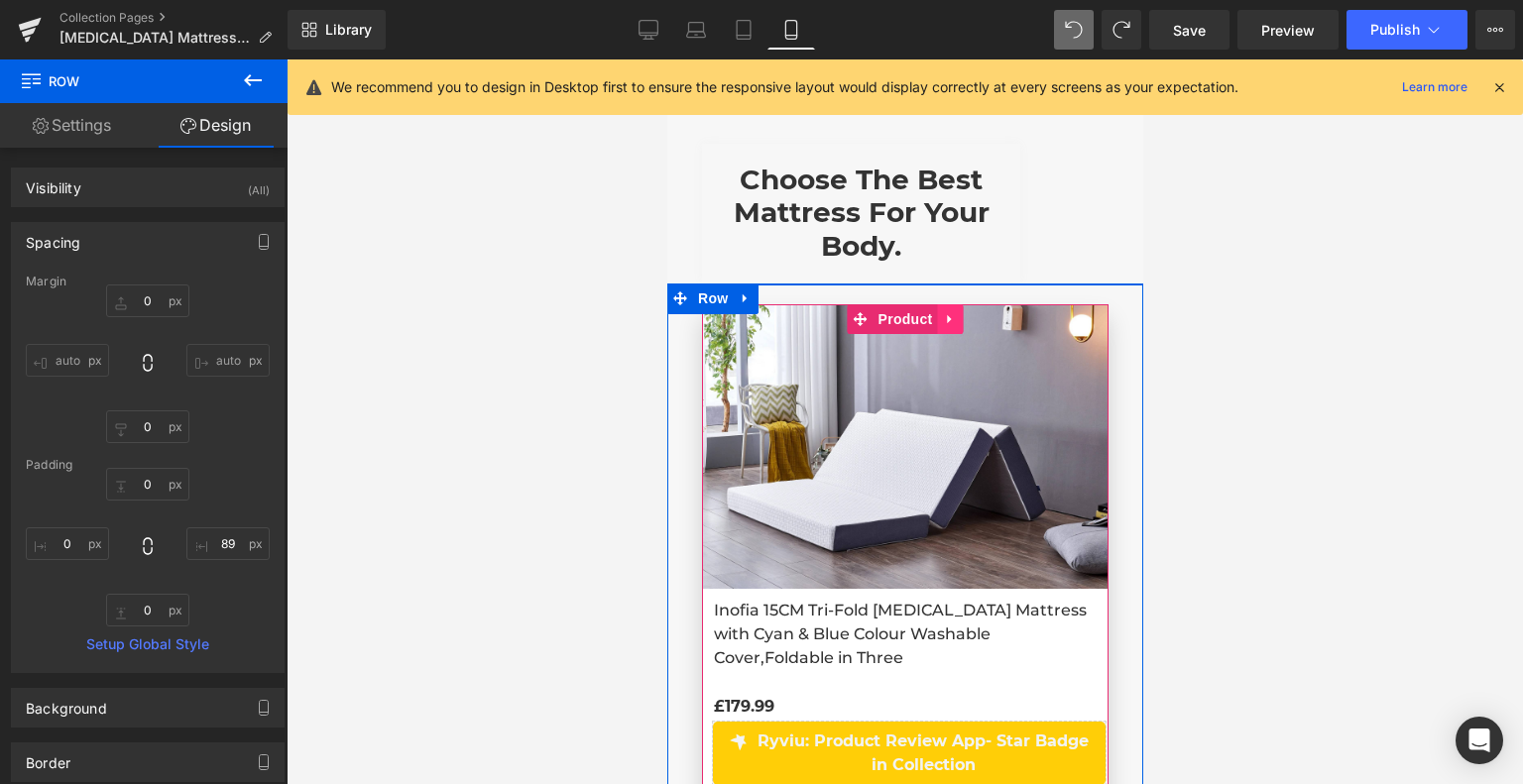 scroll, scrollTop: 1366, scrollLeft: 0, axis: vertical 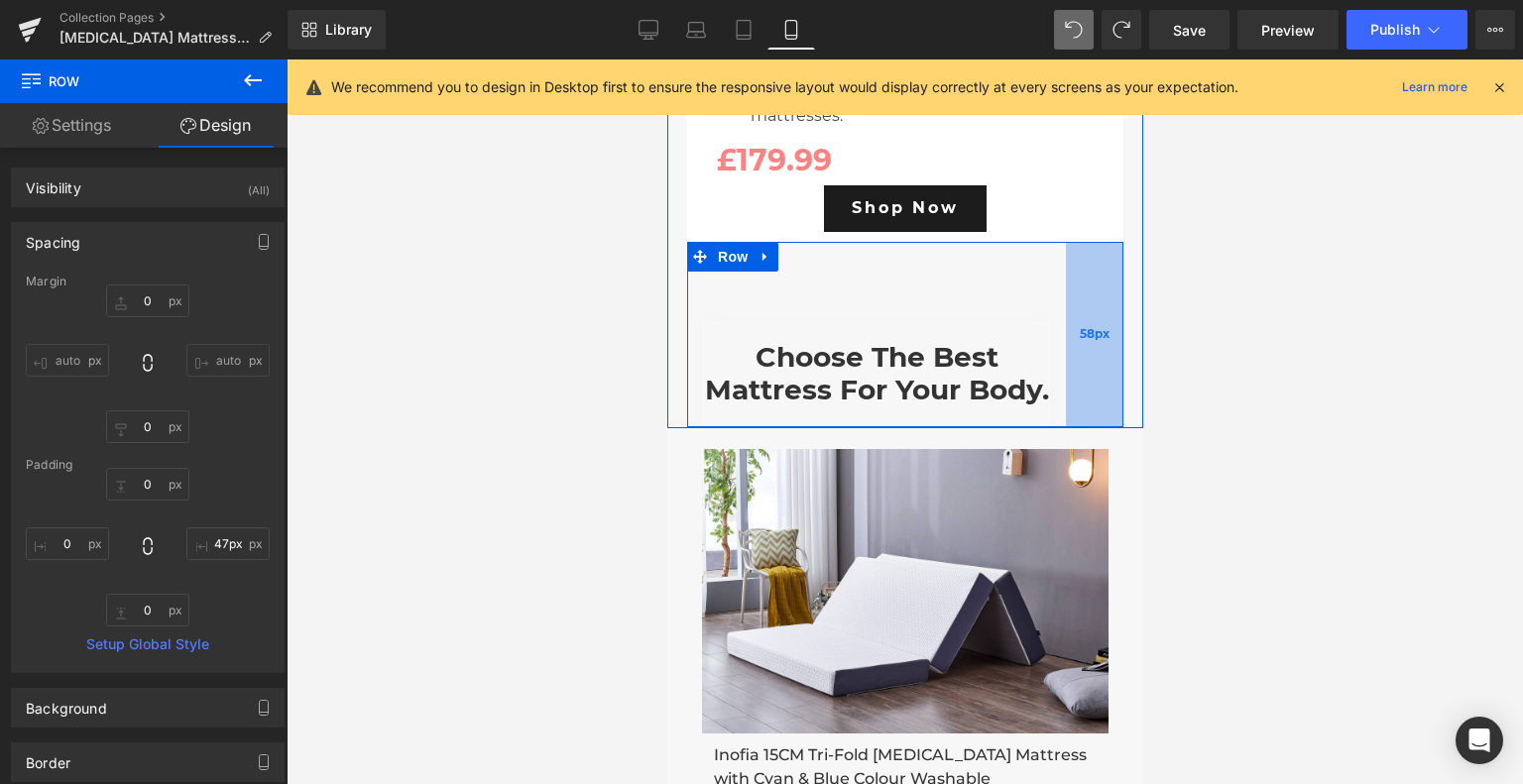 drag, startPoint x: 1062, startPoint y: 365, endPoint x: 1104, endPoint y: 352, distance: 43.965896 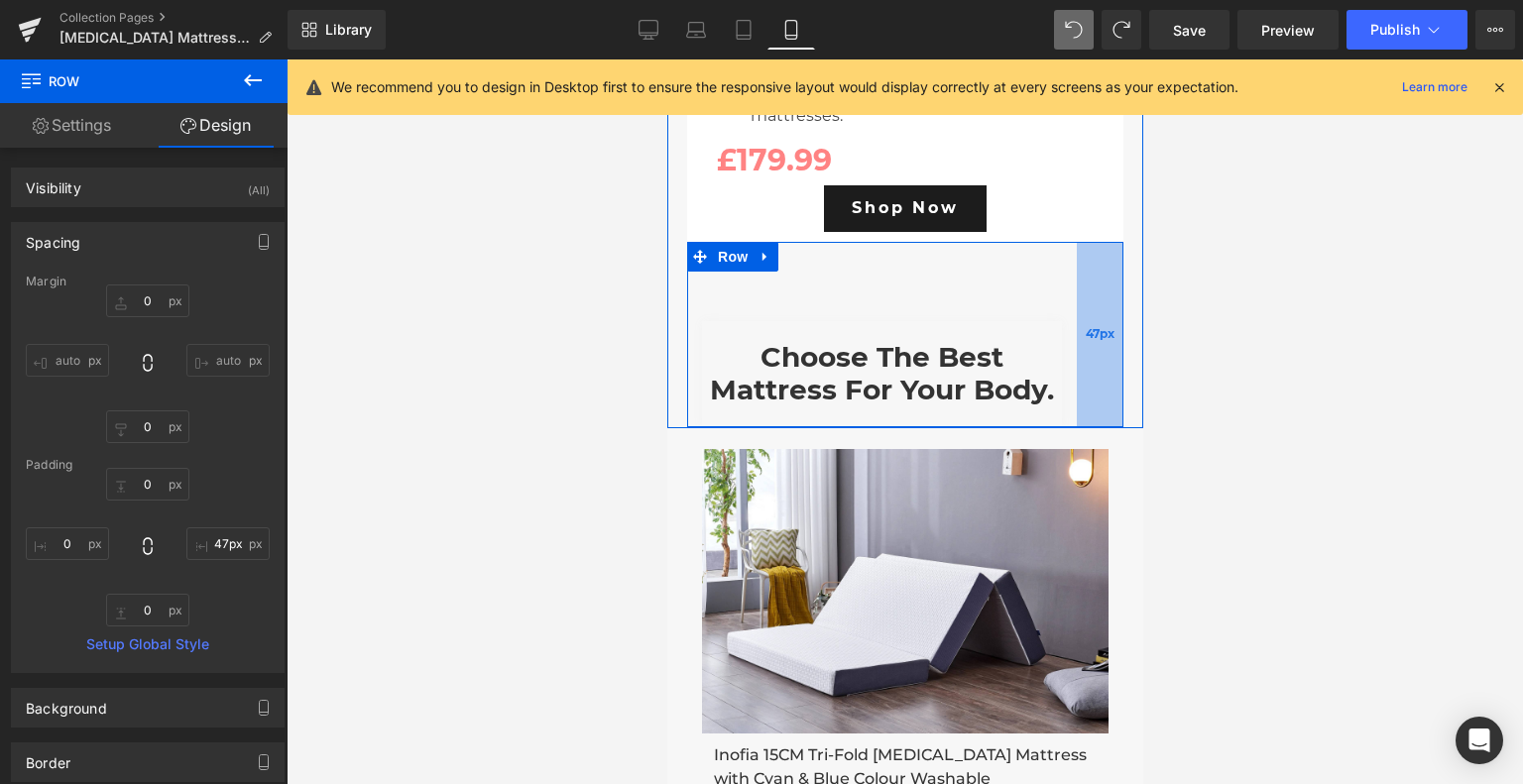 click on "47px" at bounding box center [1099, 334] 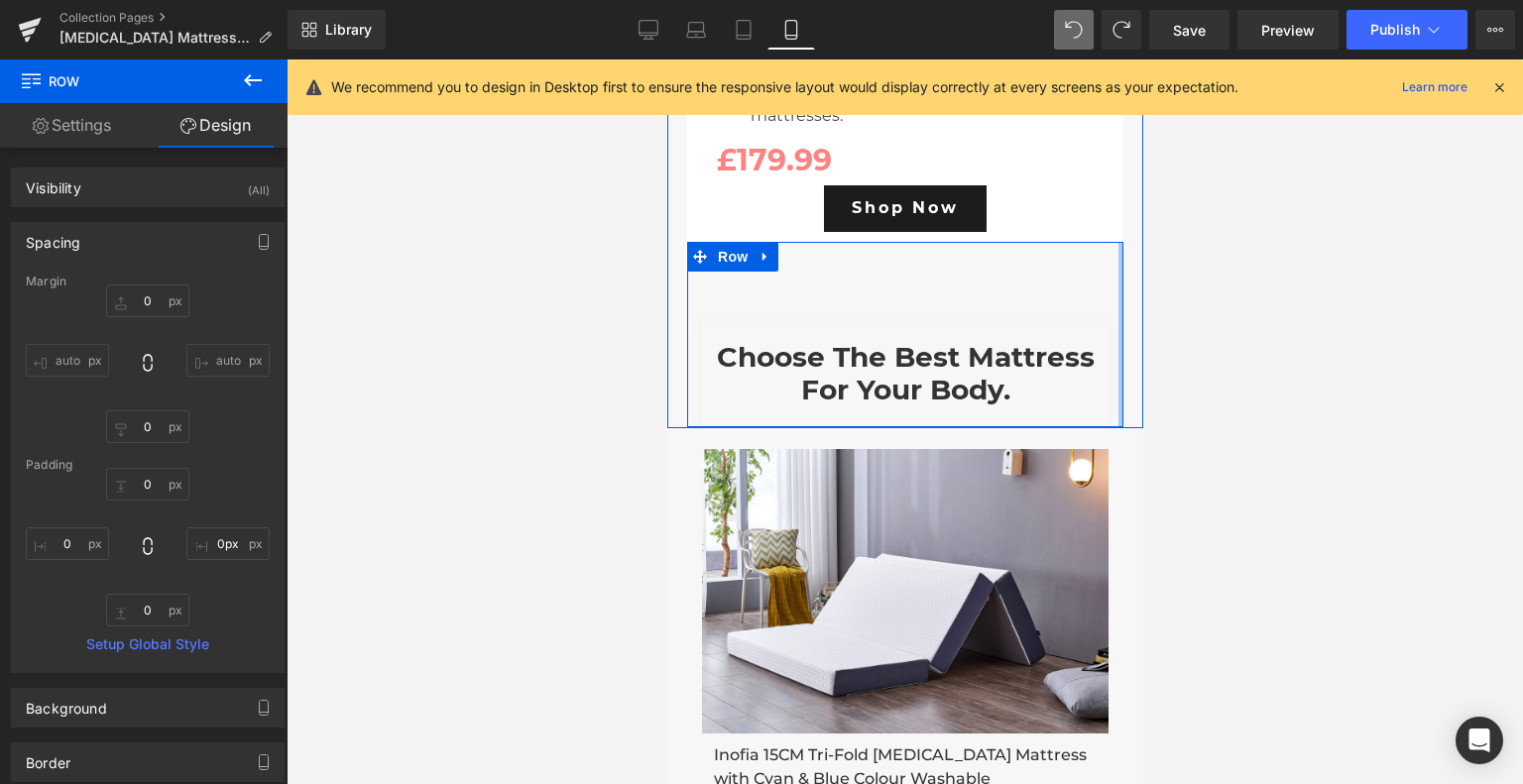 drag, startPoint x: 1093, startPoint y: 324, endPoint x: 1100, endPoint y: 334, distance: 12.206556 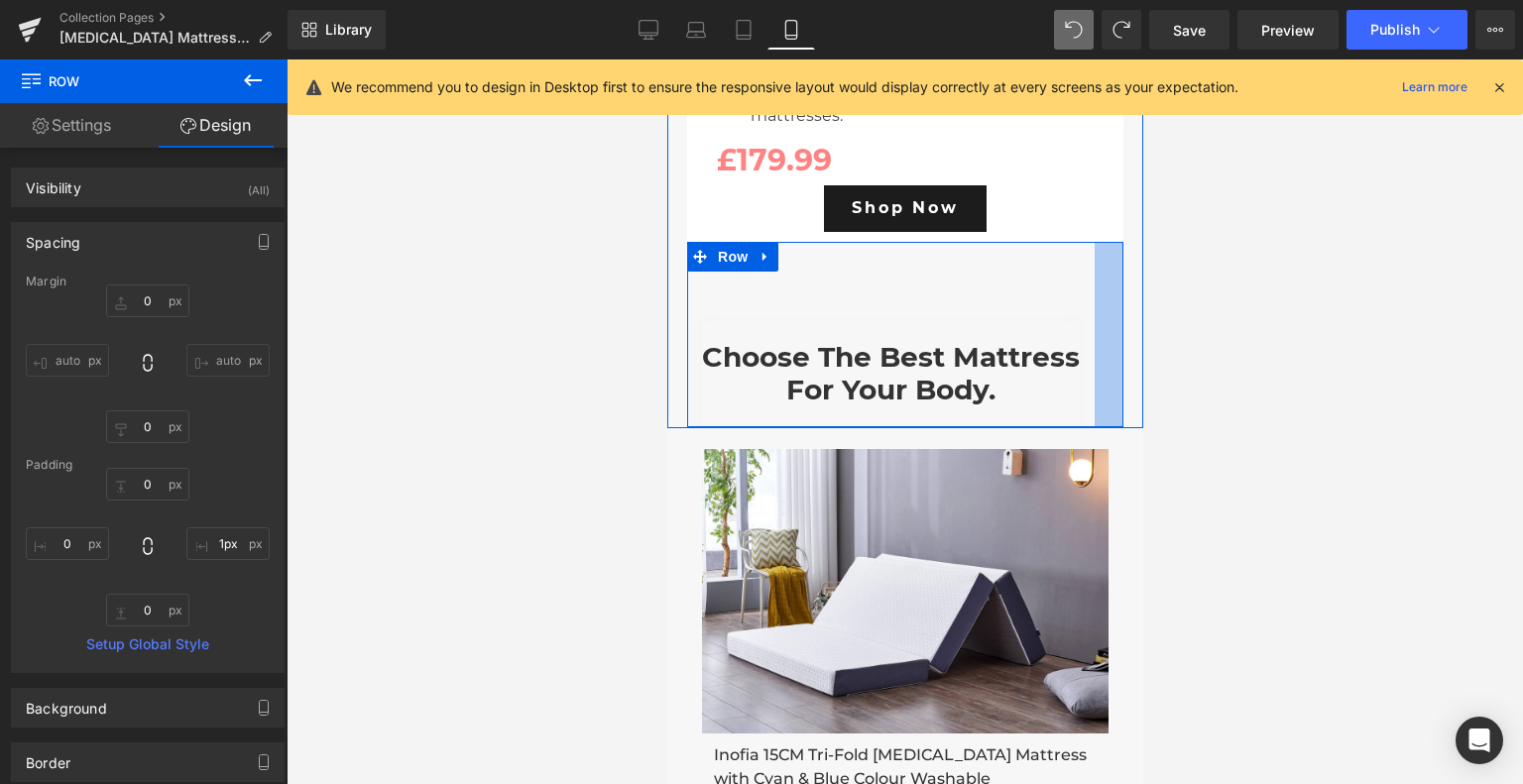 type on "0px" 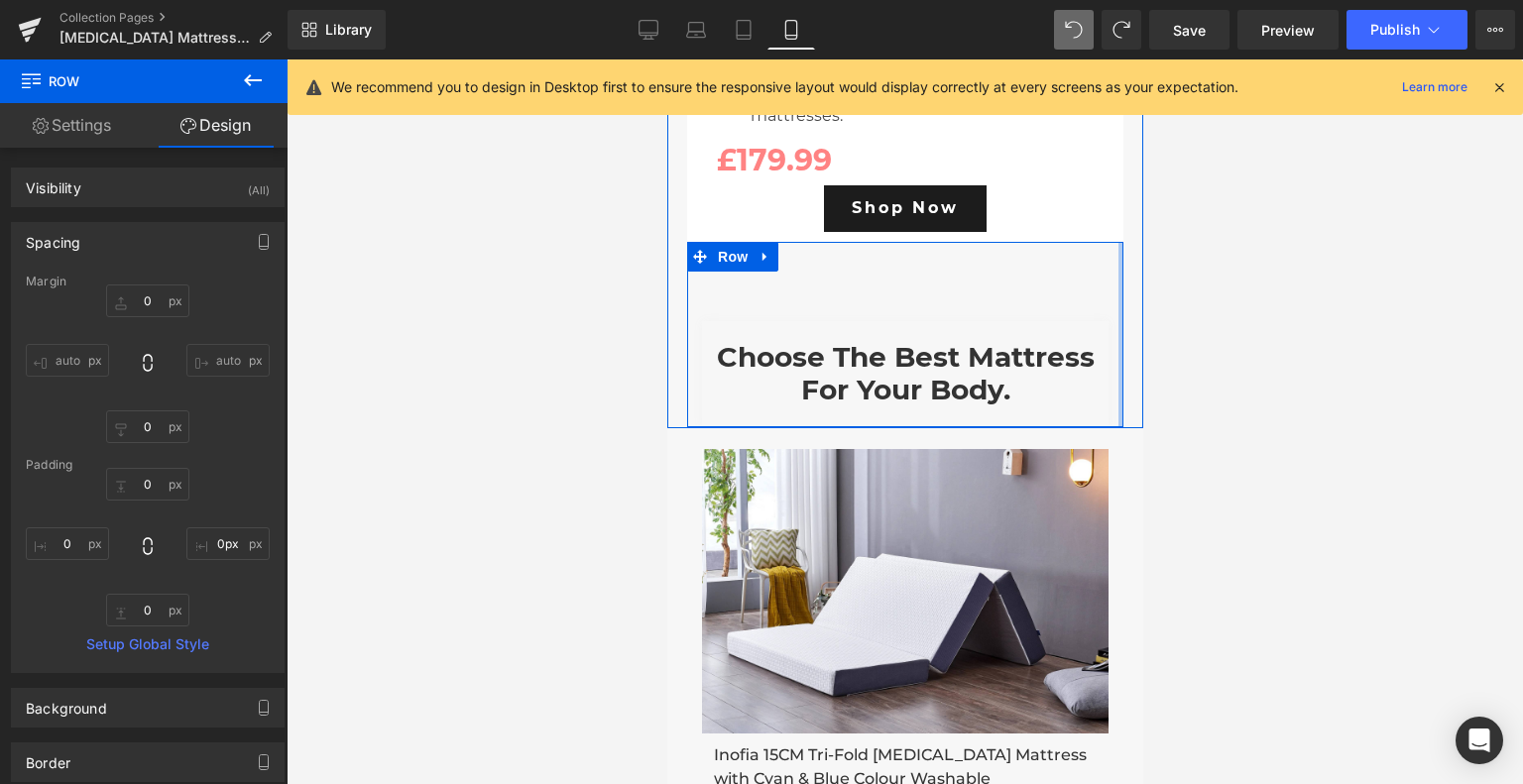 scroll, scrollTop: 1368, scrollLeft: 0, axis: vertical 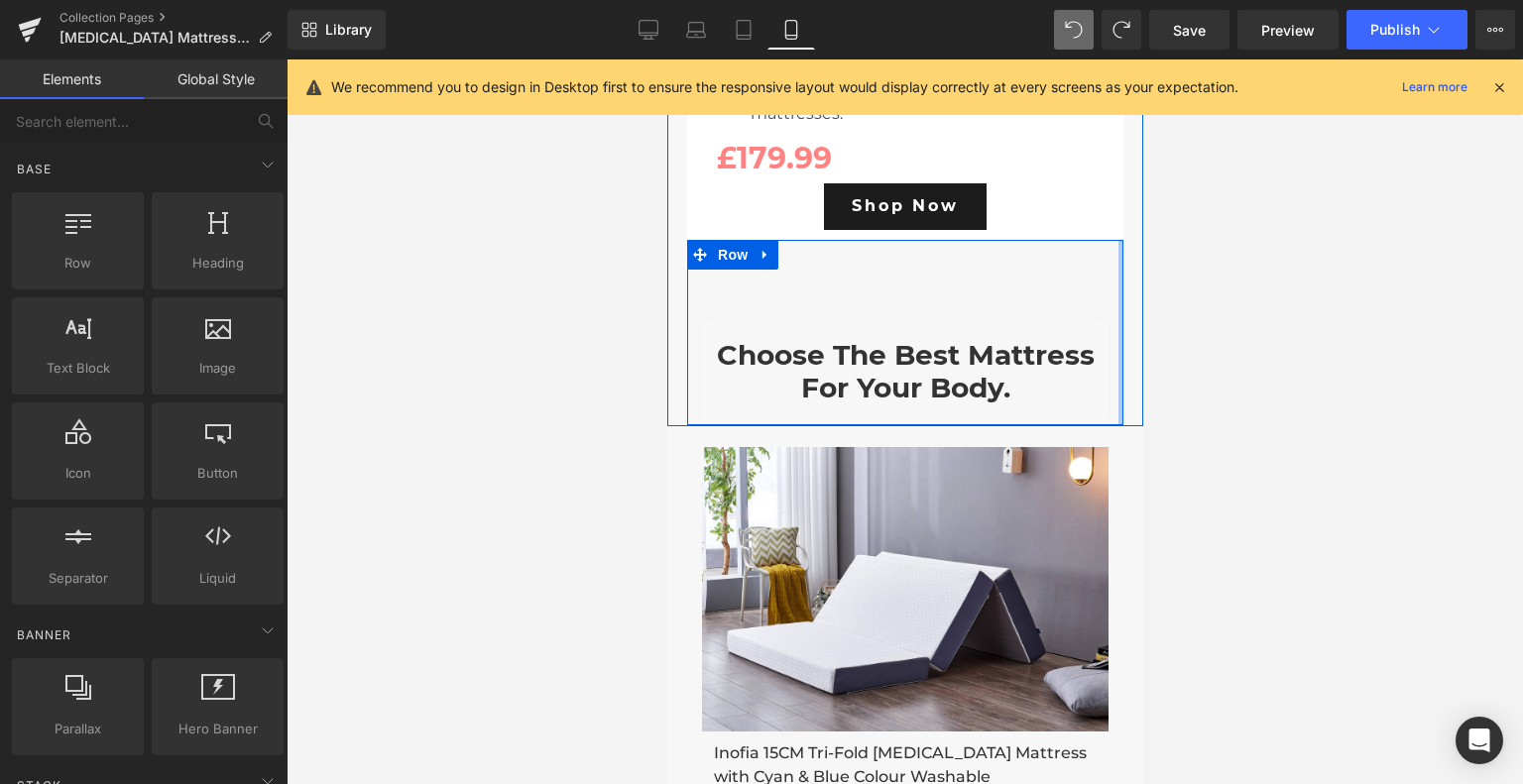 click at bounding box center (904, 421) 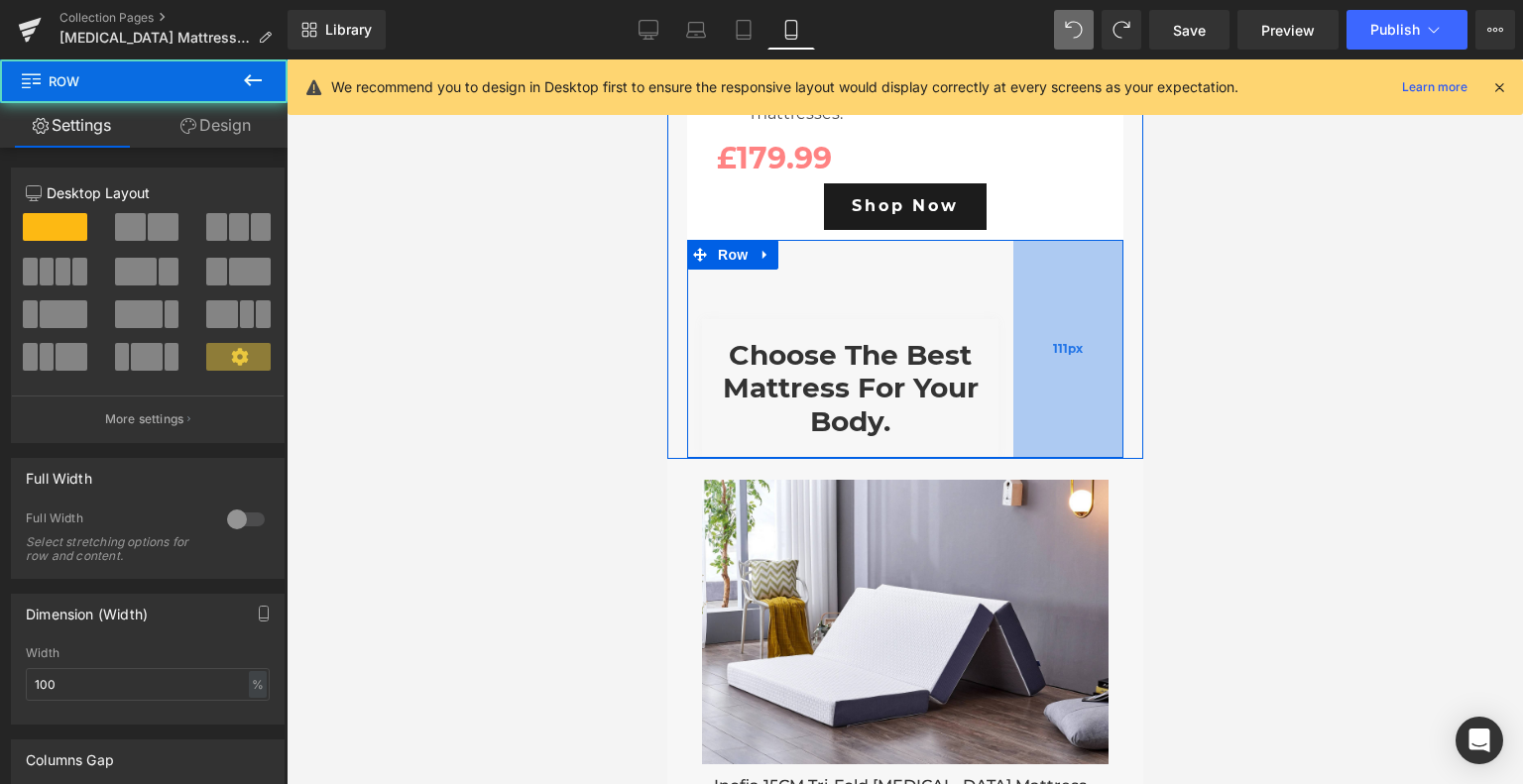 click on "111px" at bounding box center [1067, 349] 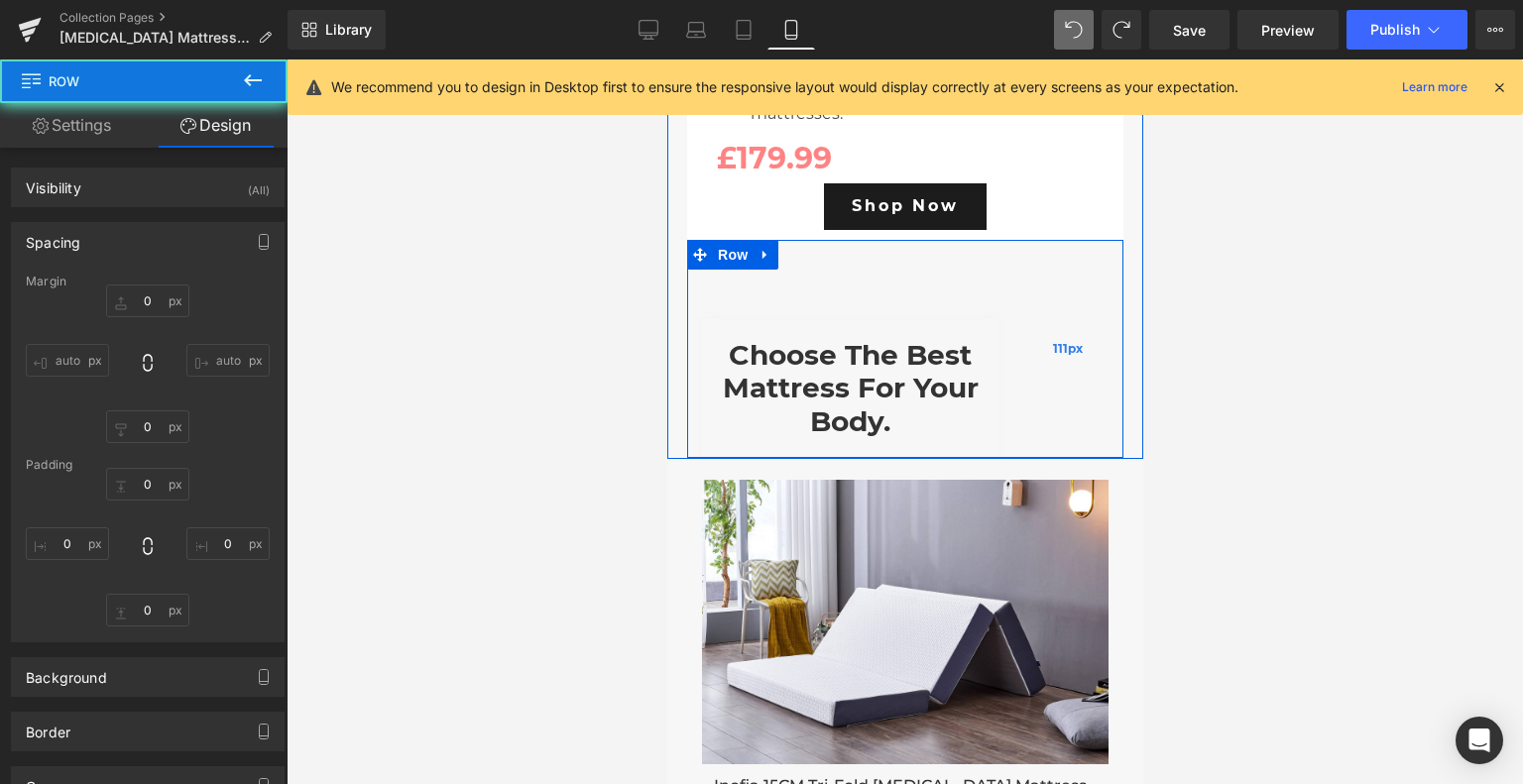 type on "0" 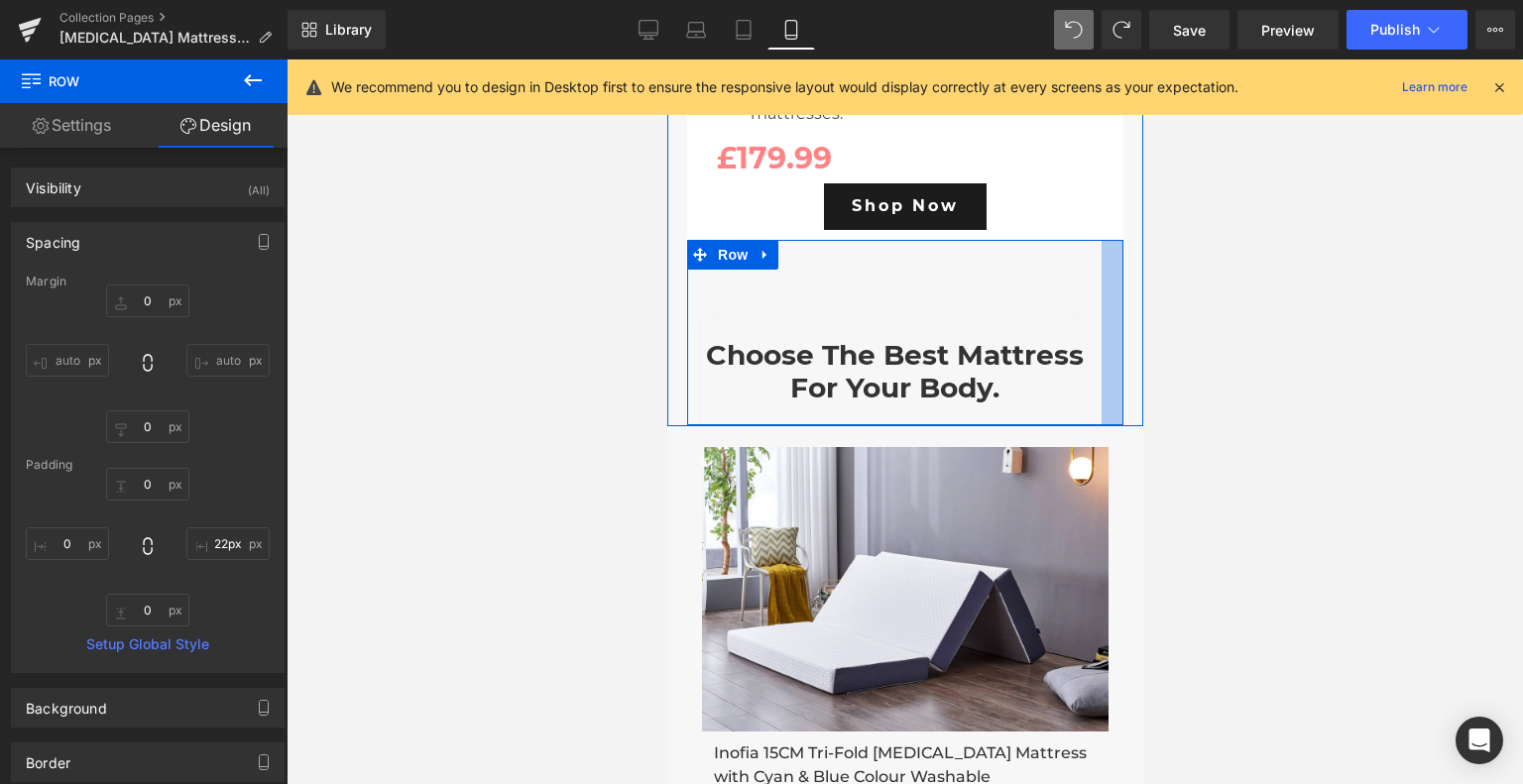 drag, startPoint x: 1010, startPoint y: 303, endPoint x: 1100, endPoint y: 302, distance: 90.005555 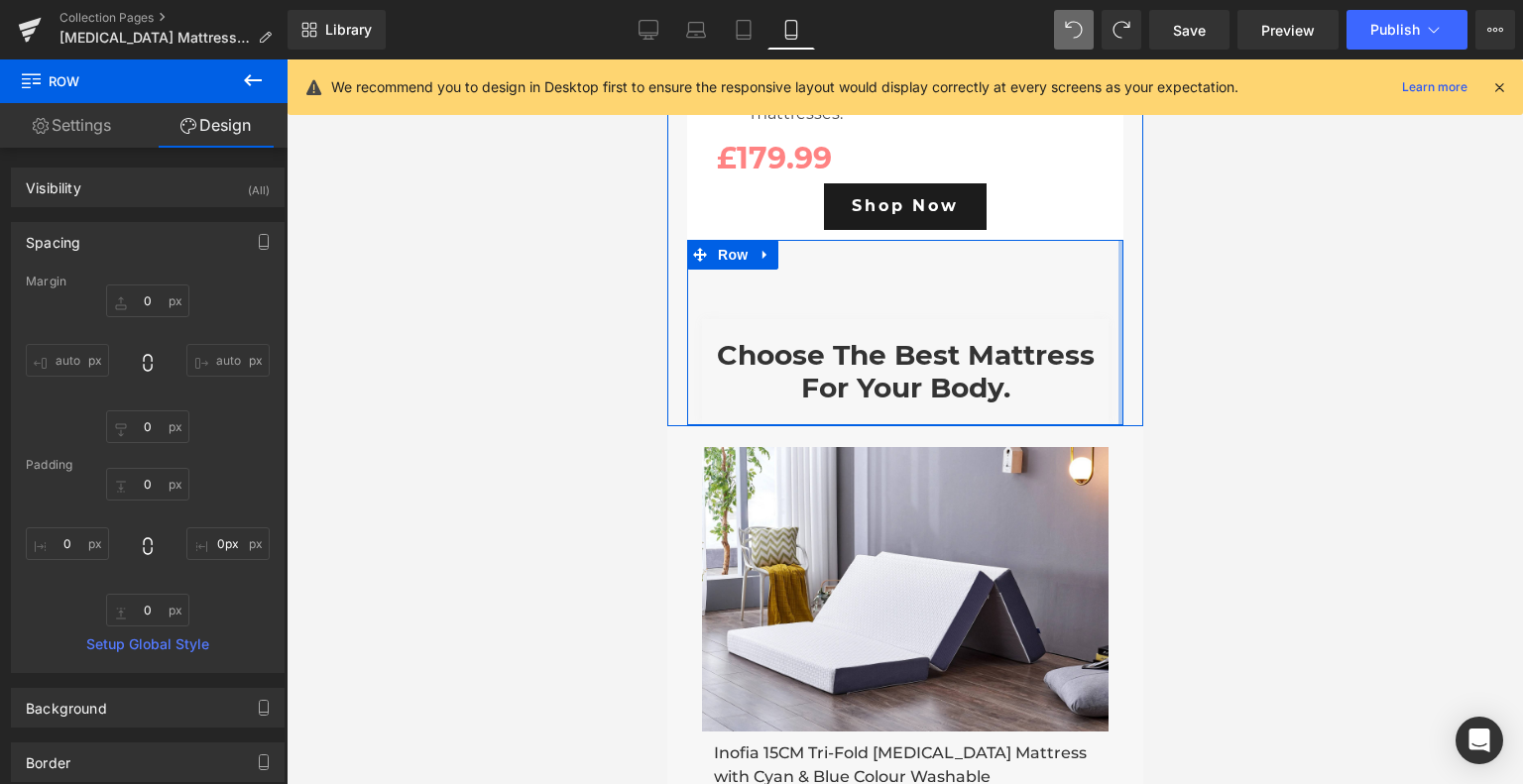 drag, startPoint x: 1100, startPoint y: 295, endPoint x: 1127, endPoint y: 301, distance: 27.658633 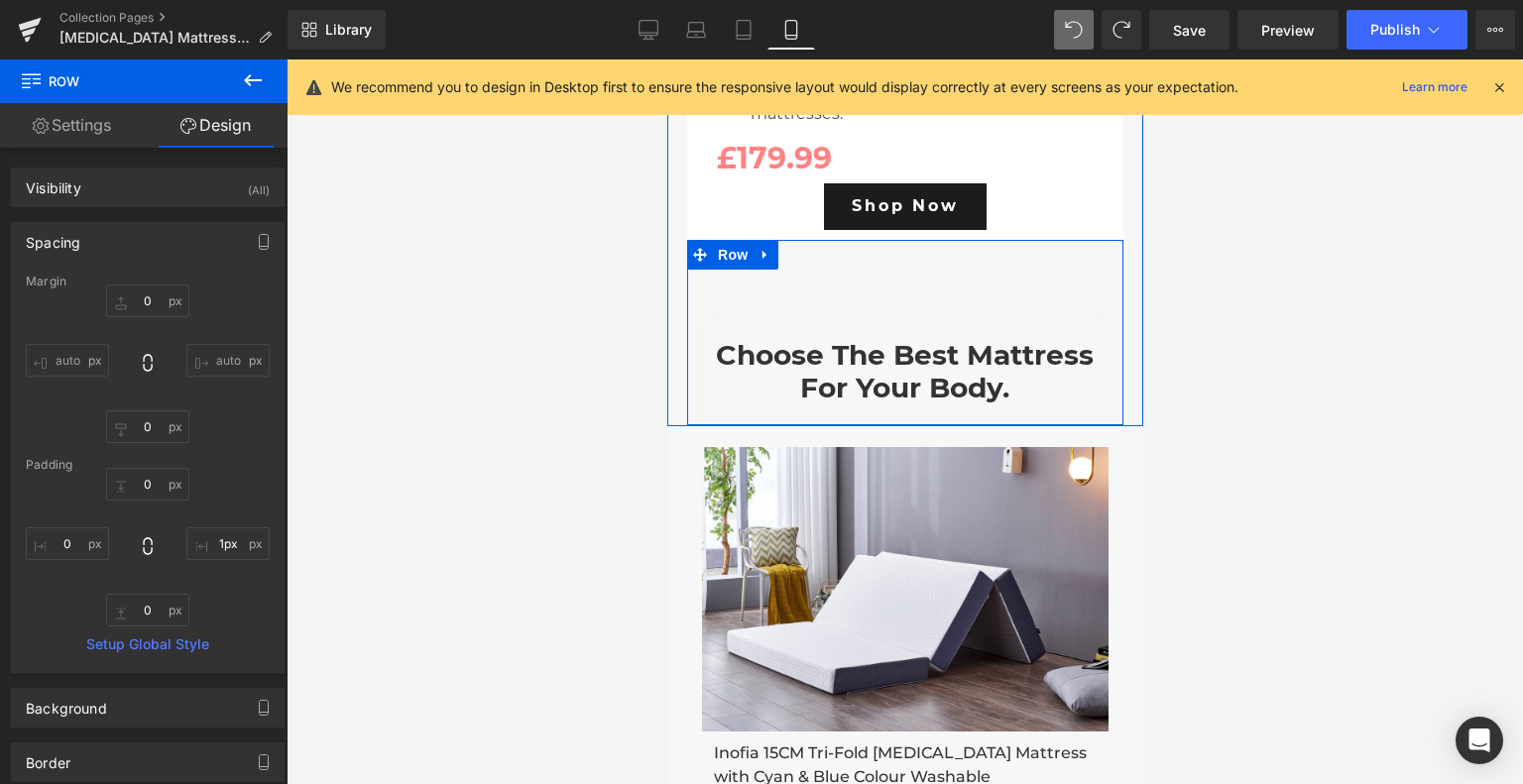 type on "0px" 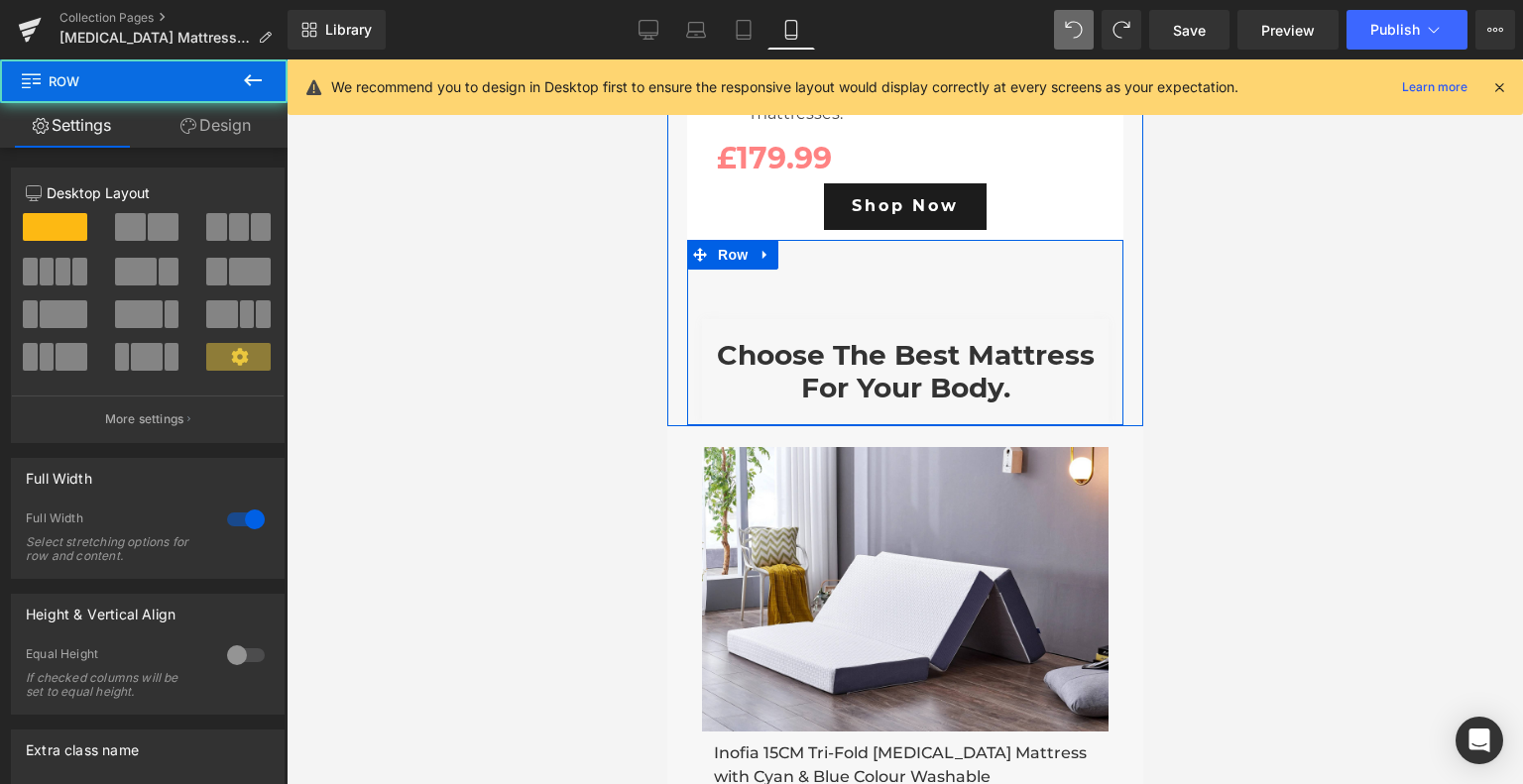 click on "Inofia Summer Sales - 25% Off | [MEDICAL_DATA] Mattress (Code: VIP25)
Heading
Hero Banner
Image
Reliable durability
Text Block
Row
Image         Text Block" at bounding box center (904, -317) 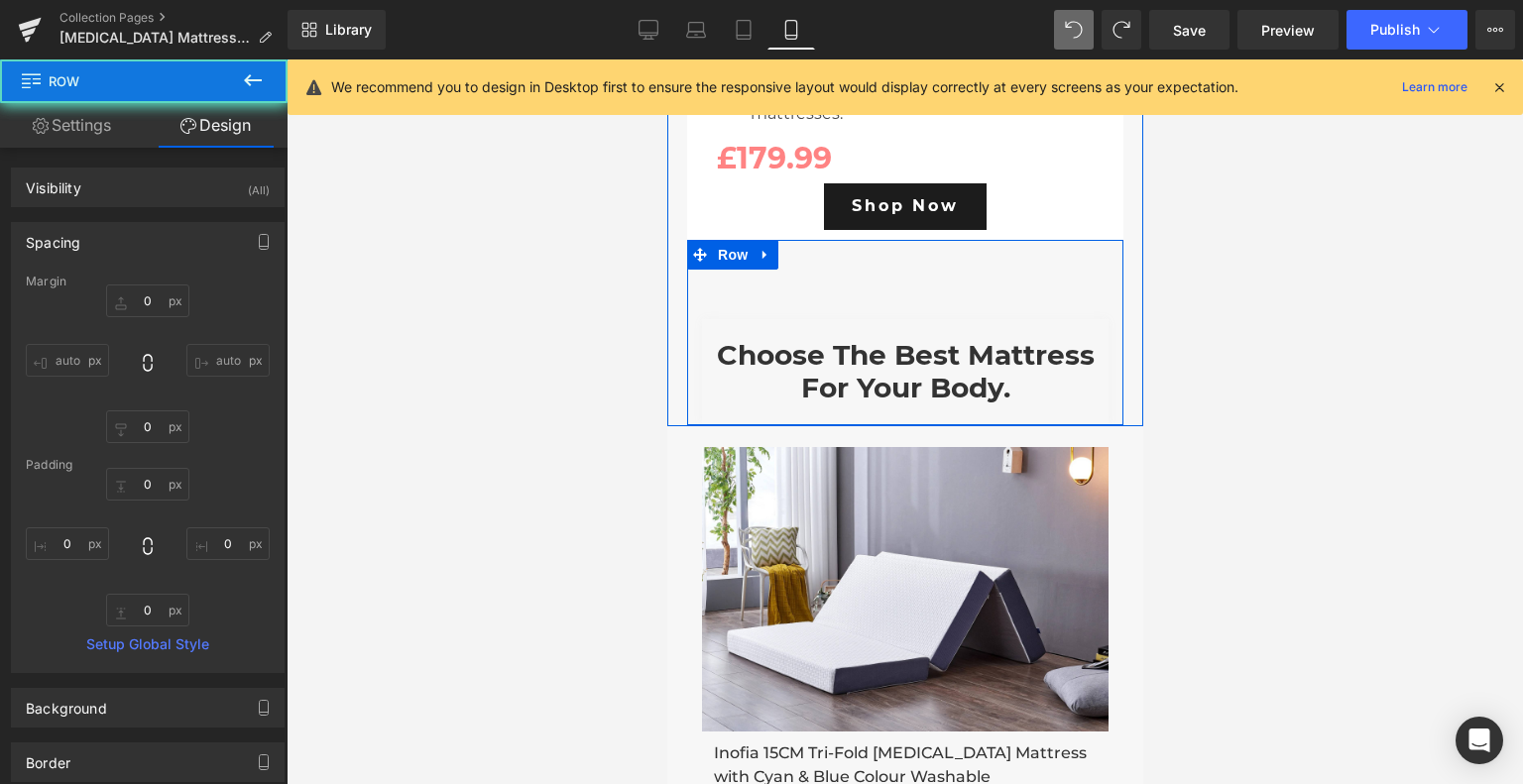 click on "Inofia Summer Sales - 25% Off | [MEDICAL_DATA] Mattress (Code: VIP25)
Heading
Hero Banner
Image
Reliable durability
Text Block
Row
Image         Text Block" at bounding box center [904, -317] 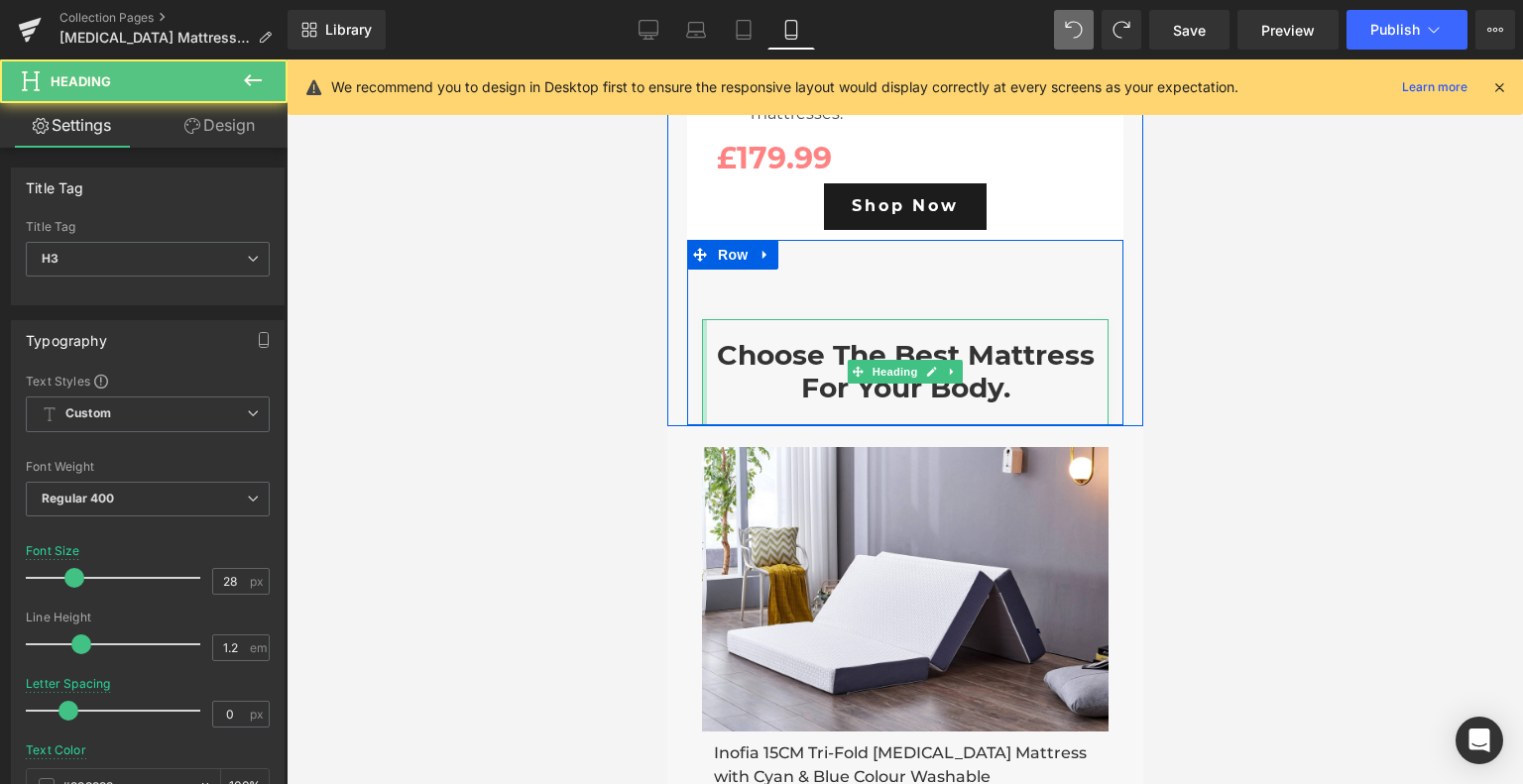 drag, startPoint x: 693, startPoint y: 368, endPoint x: 679, endPoint y: 368, distance: 14 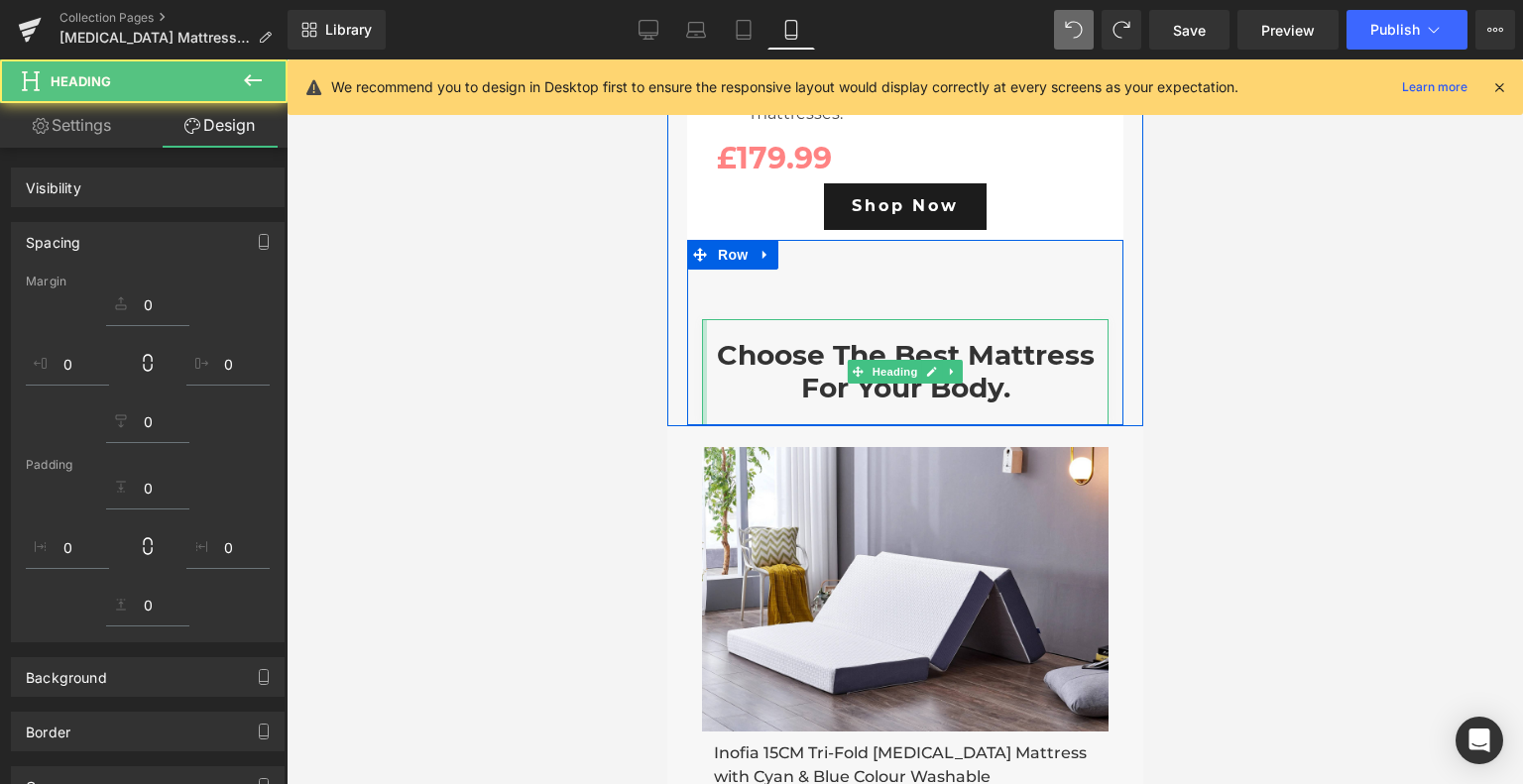 click at bounding box center [688, 332] 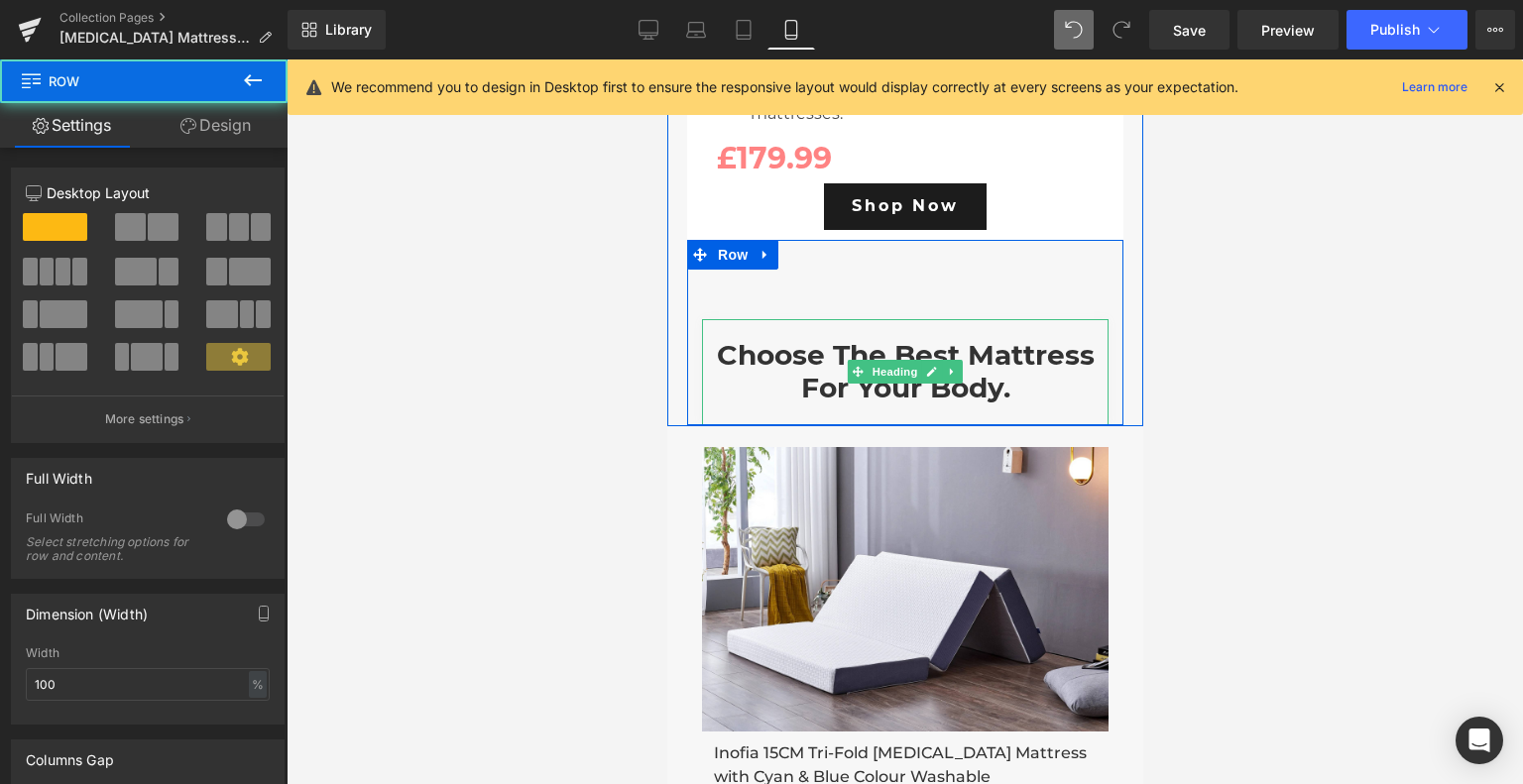 click on "Choose The Best Mattress for Your Body. Heading" at bounding box center [904, 332] 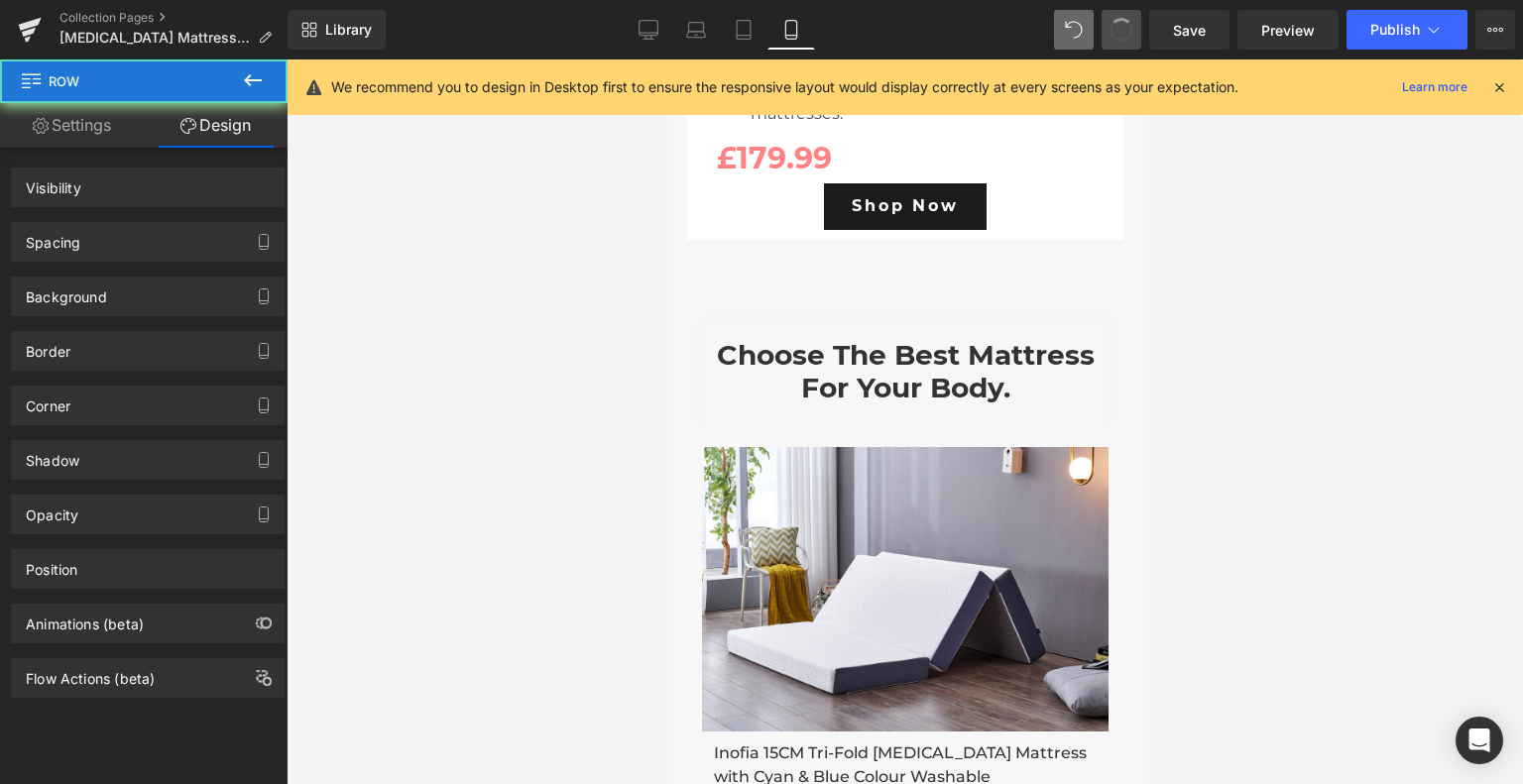click at bounding box center (1121, 30) 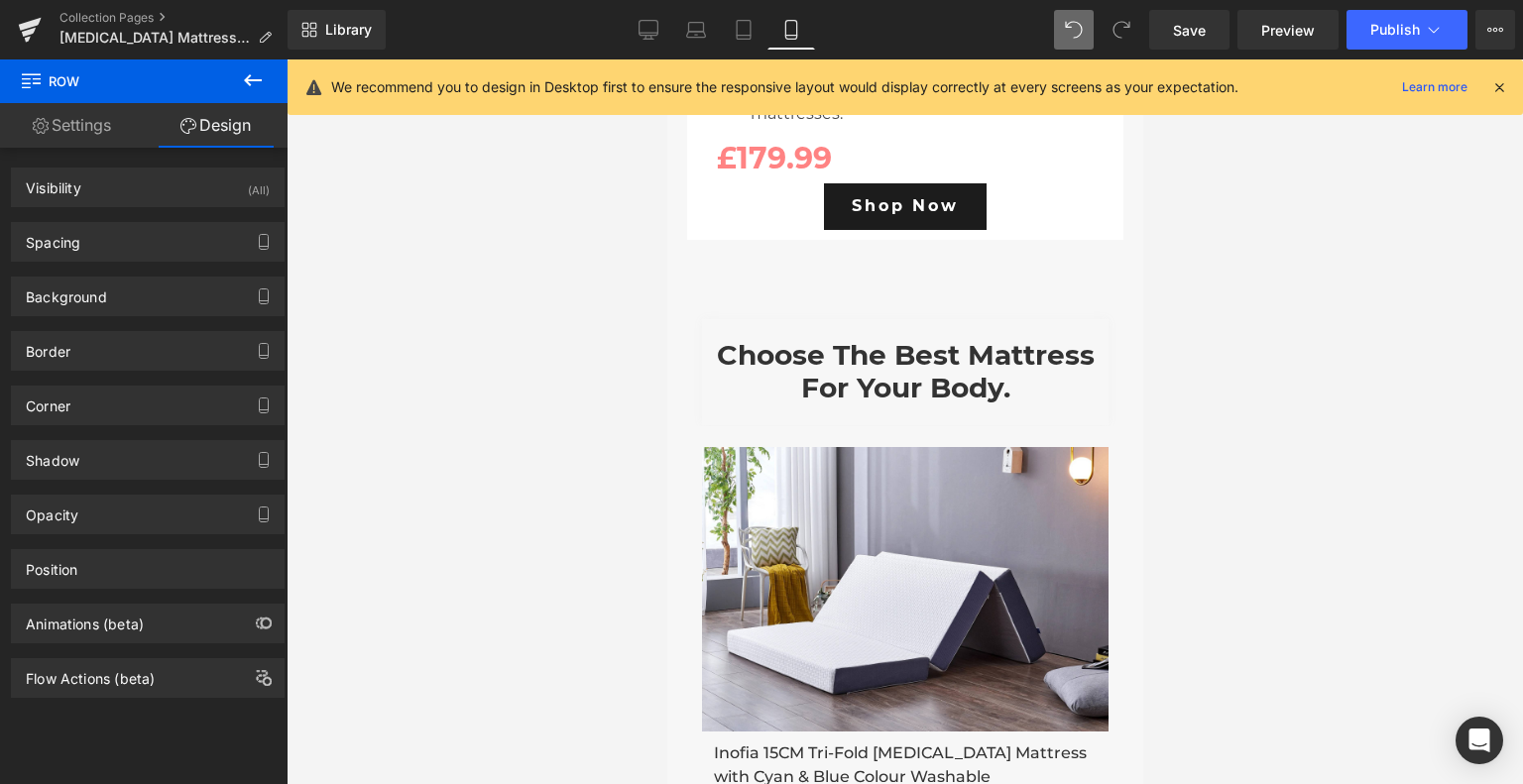 click 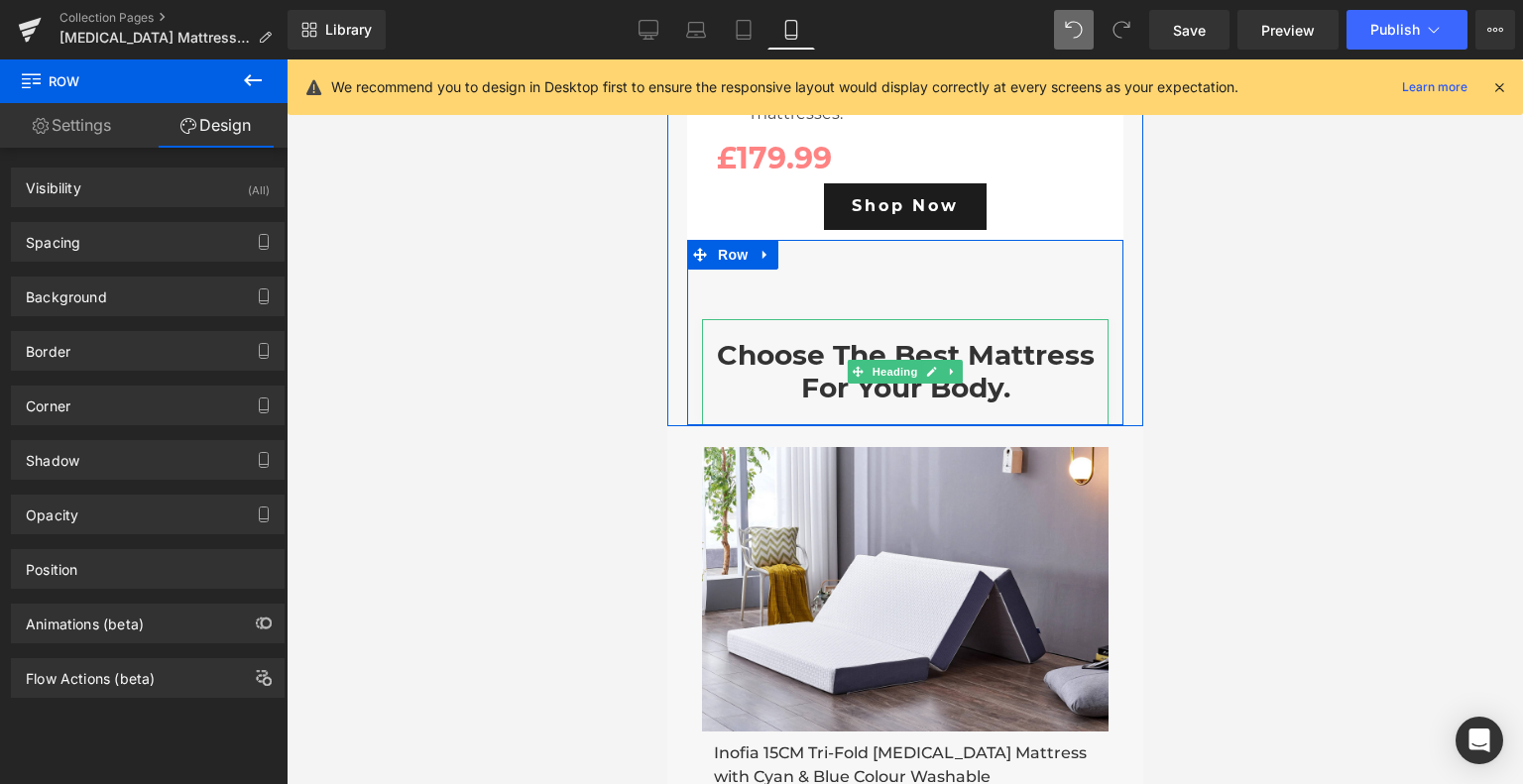 click on "Choose The Best Mattress for Your Body." at bounding box center [904, 372] 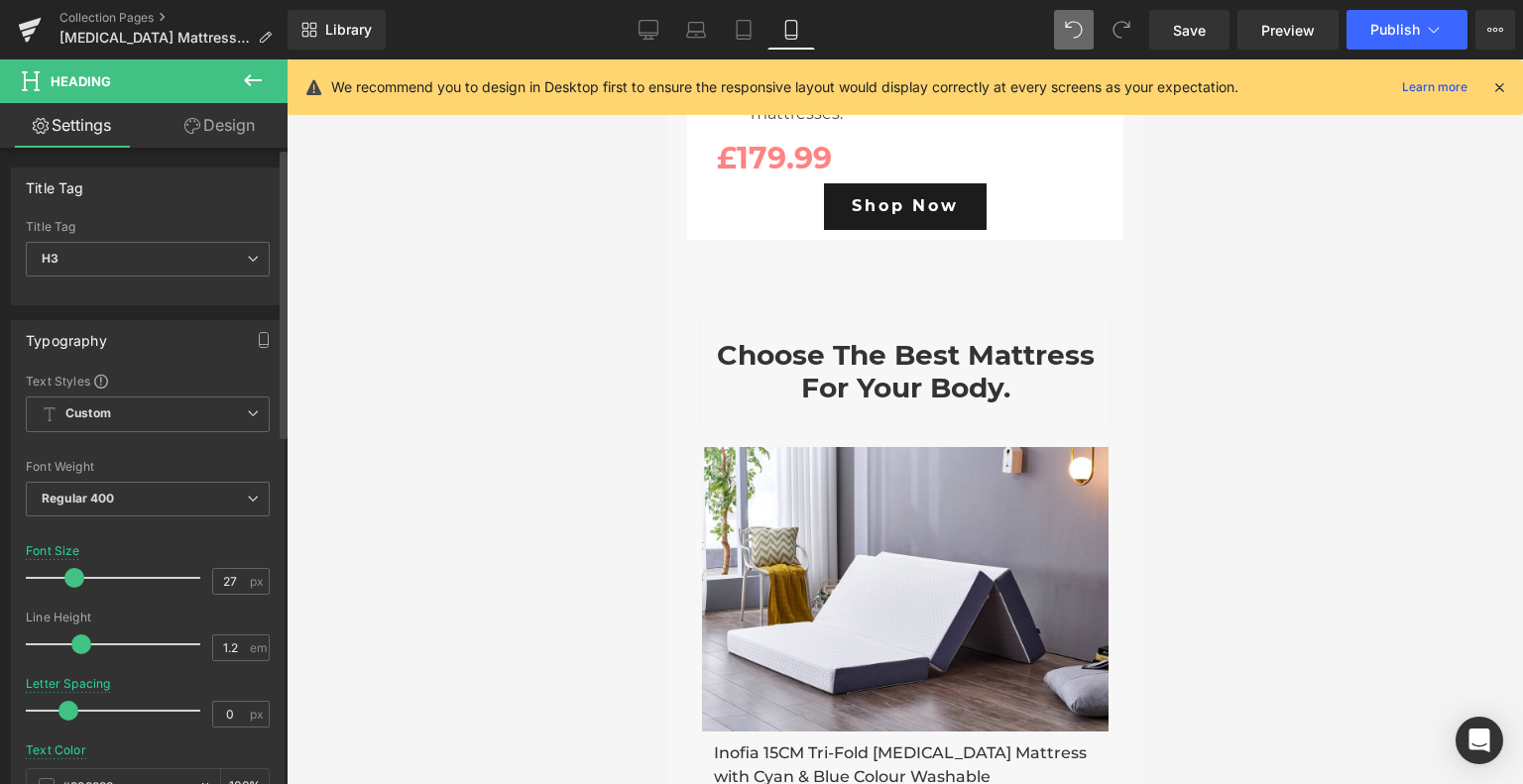 type on "26" 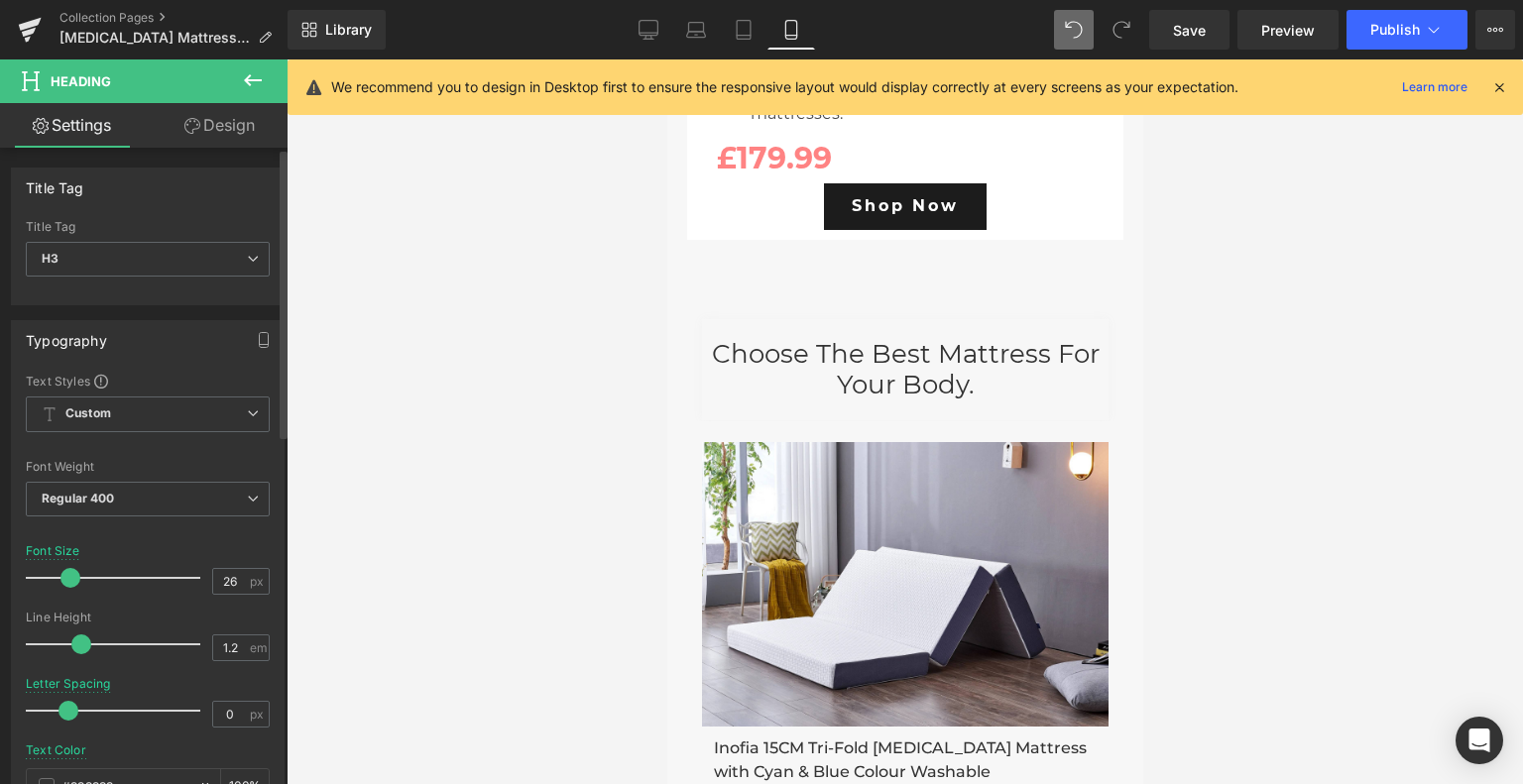 click at bounding box center [70, 578] 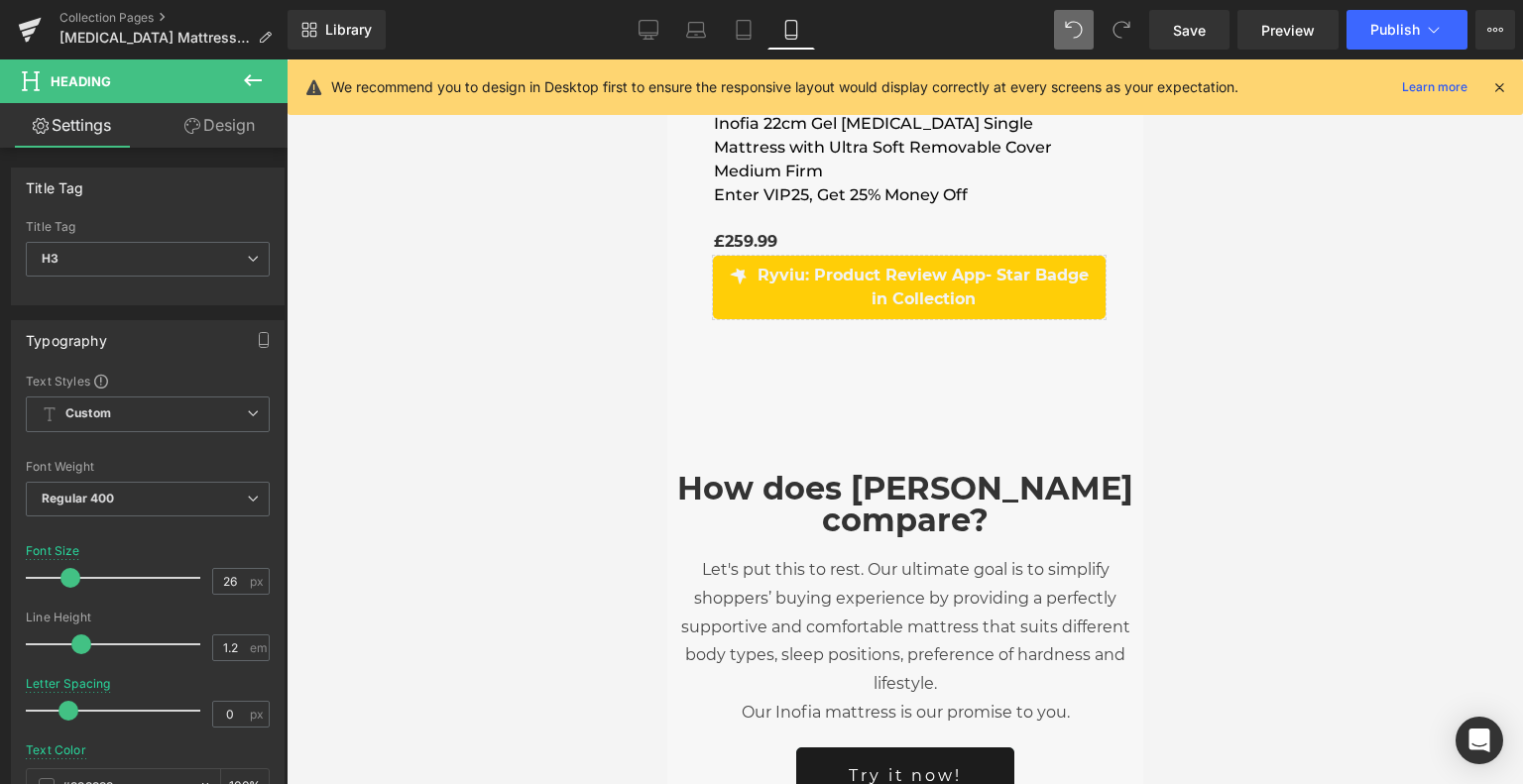 scroll, scrollTop: 2656, scrollLeft: 0, axis: vertical 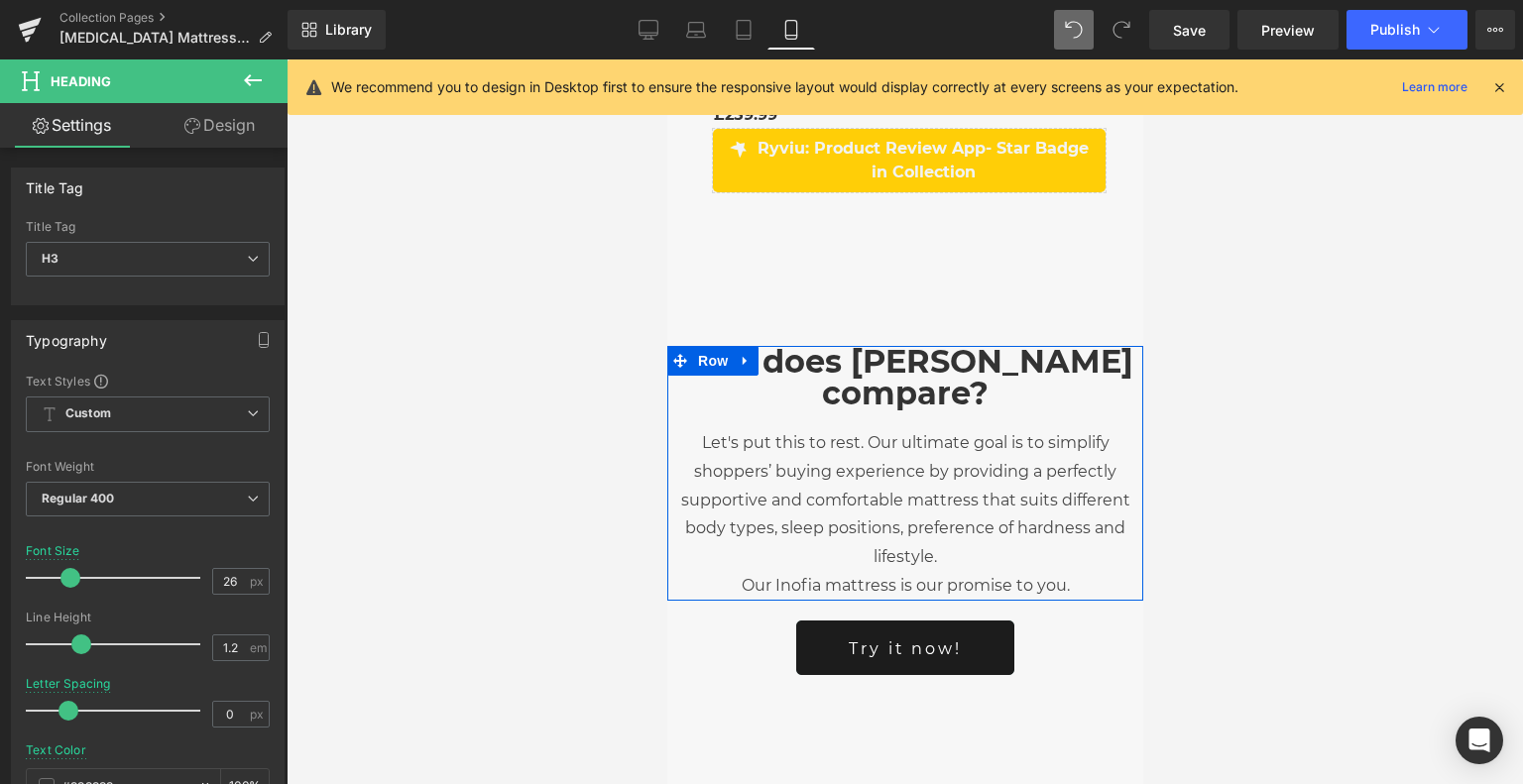 click on "How does [PERSON_NAME] compare?" at bounding box center (904, 378) 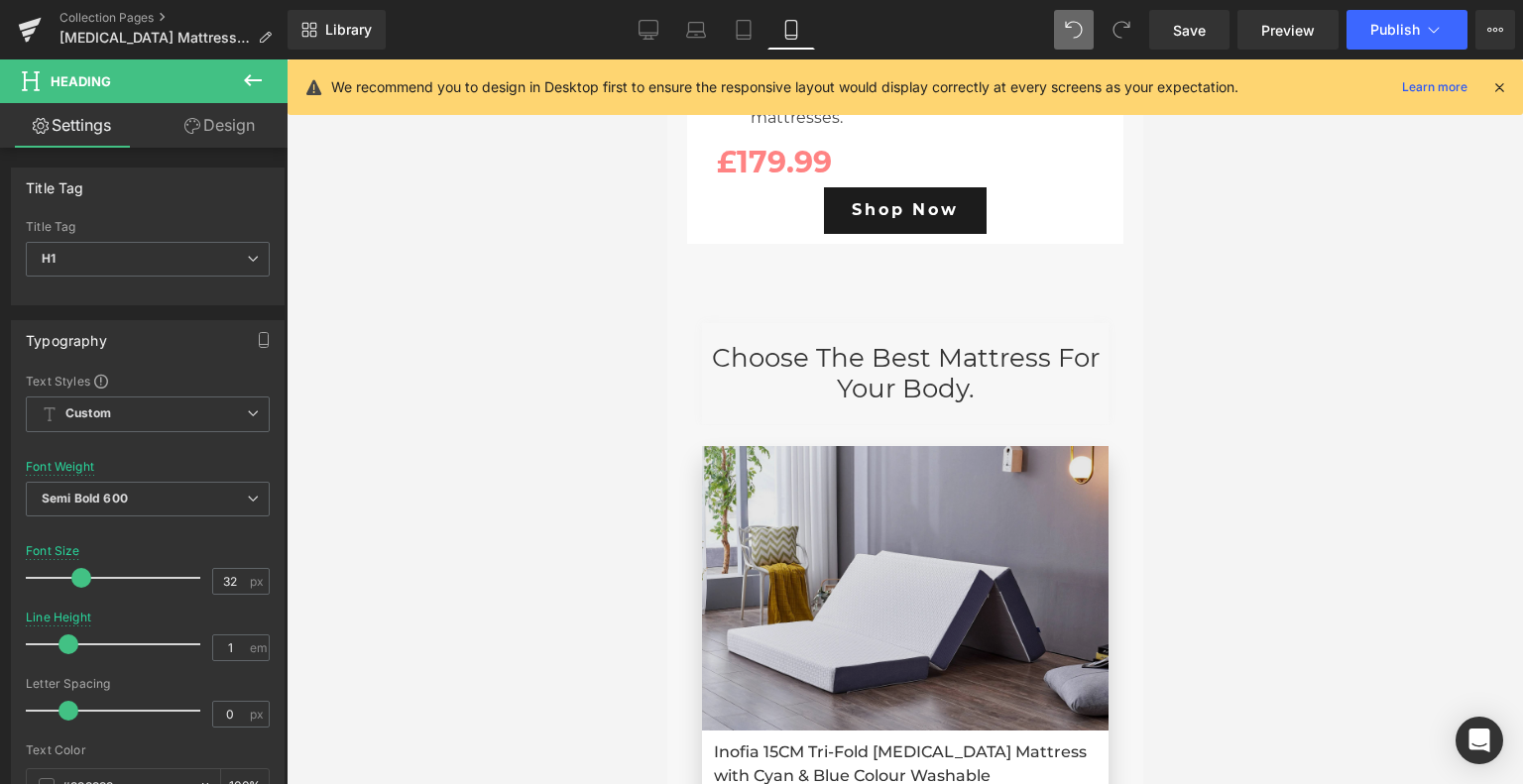 scroll, scrollTop: 1269, scrollLeft: 0, axis: vertical 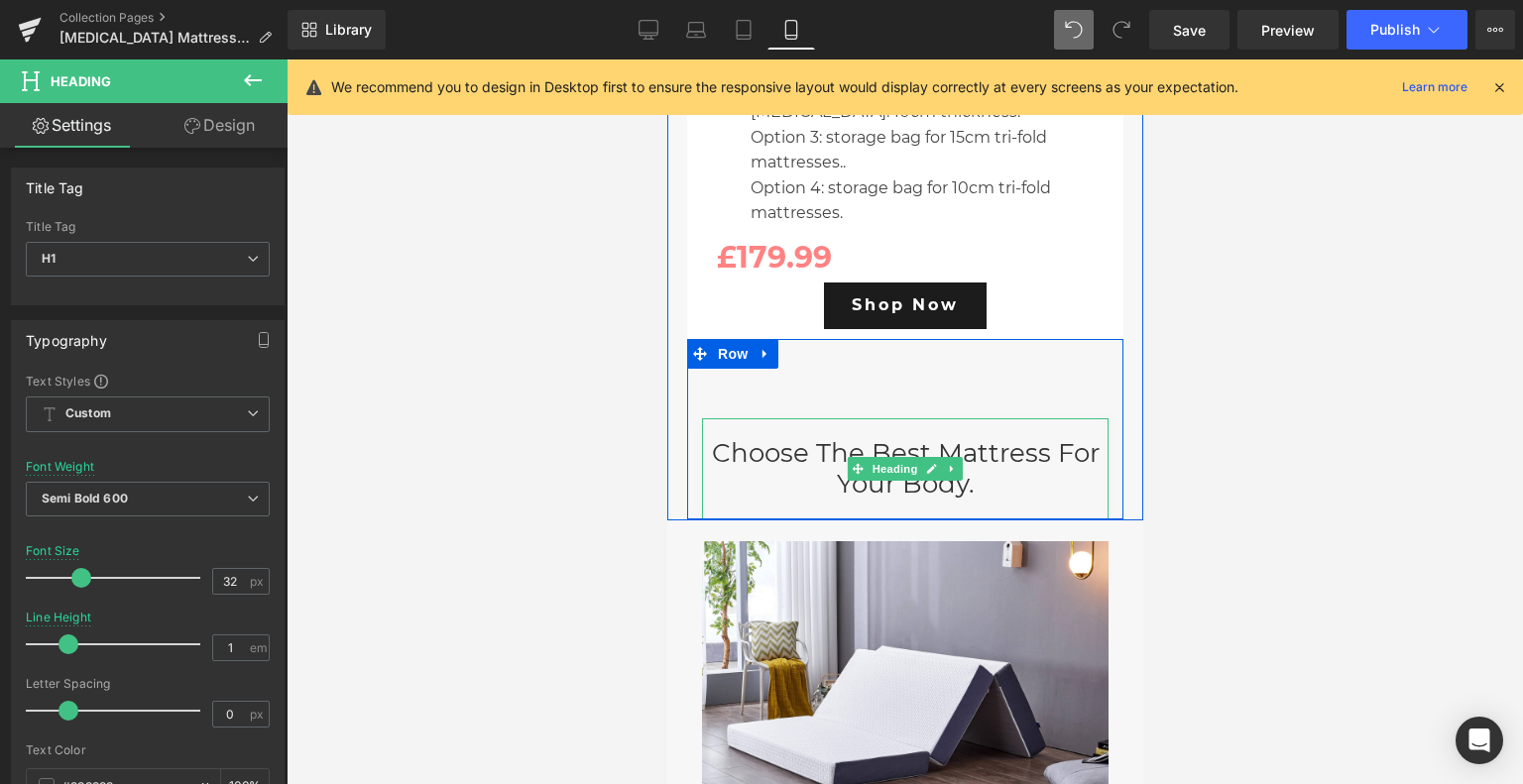 click on "Choose The Best Mattress for Your Body." at bounding box center (904, 469) 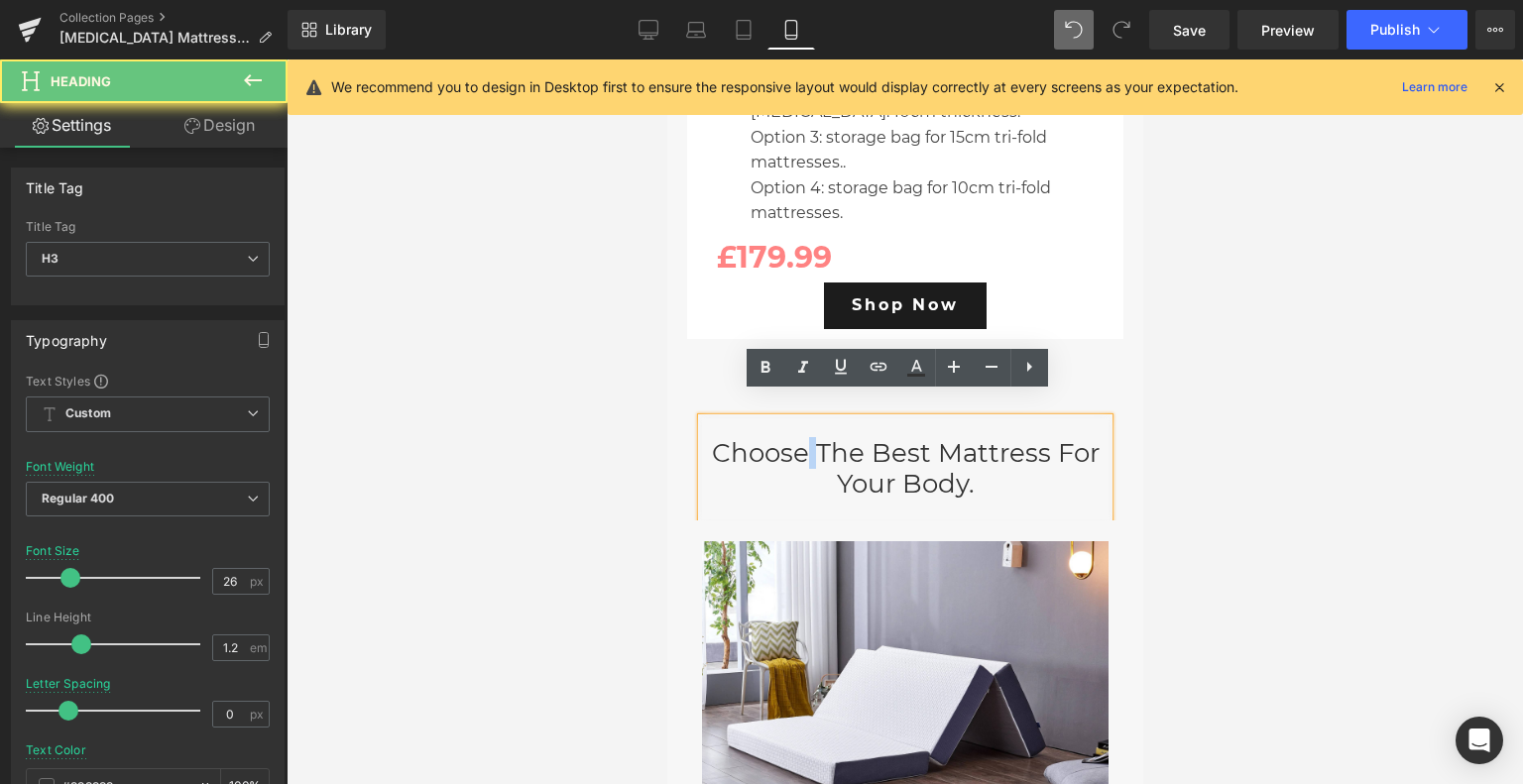 click on "Choose The Best Mattress for Your Body." at bounding box center (904, 469) 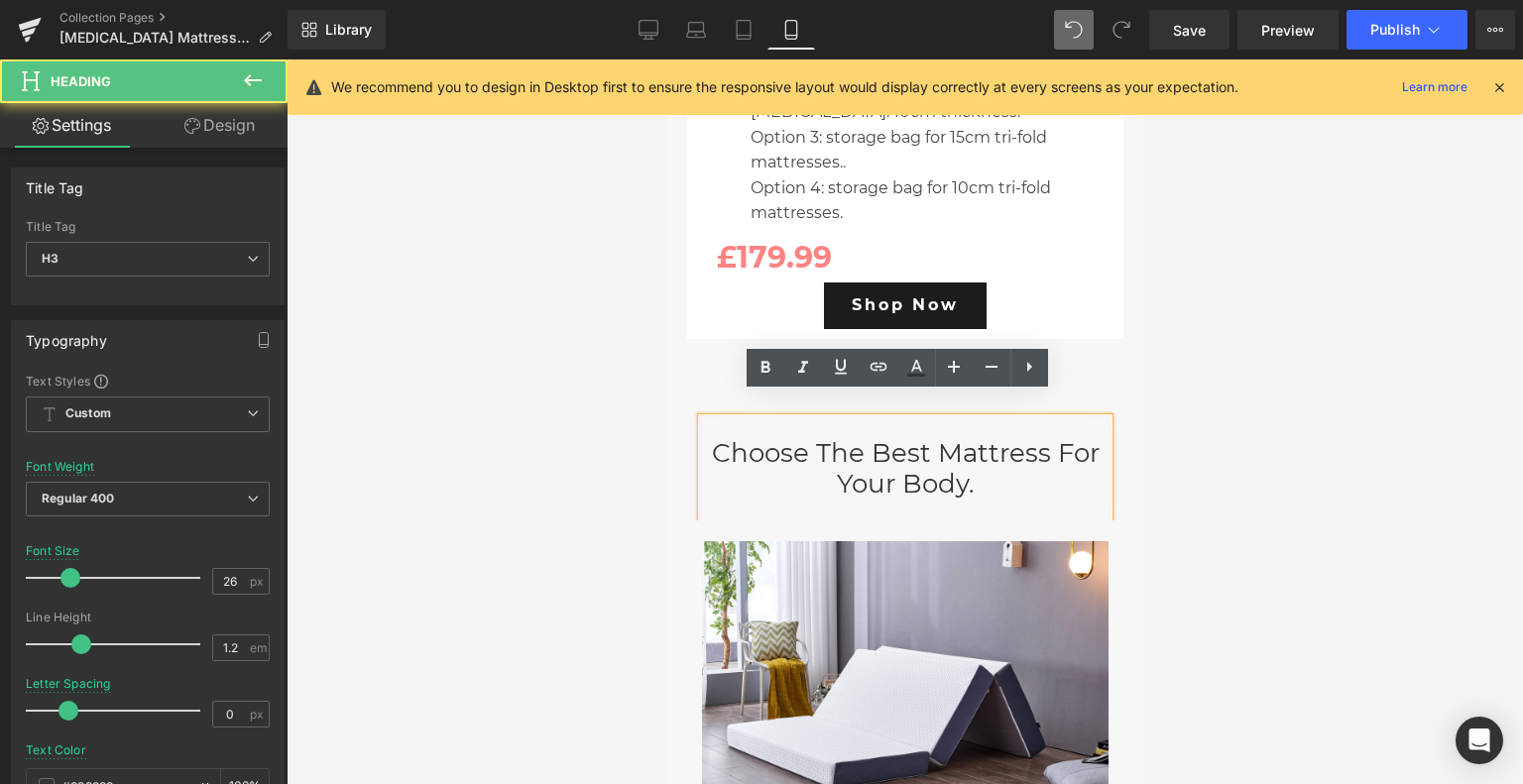 click on "Choose The Best Mattress for Your Body." at bounding box center (904, 469) 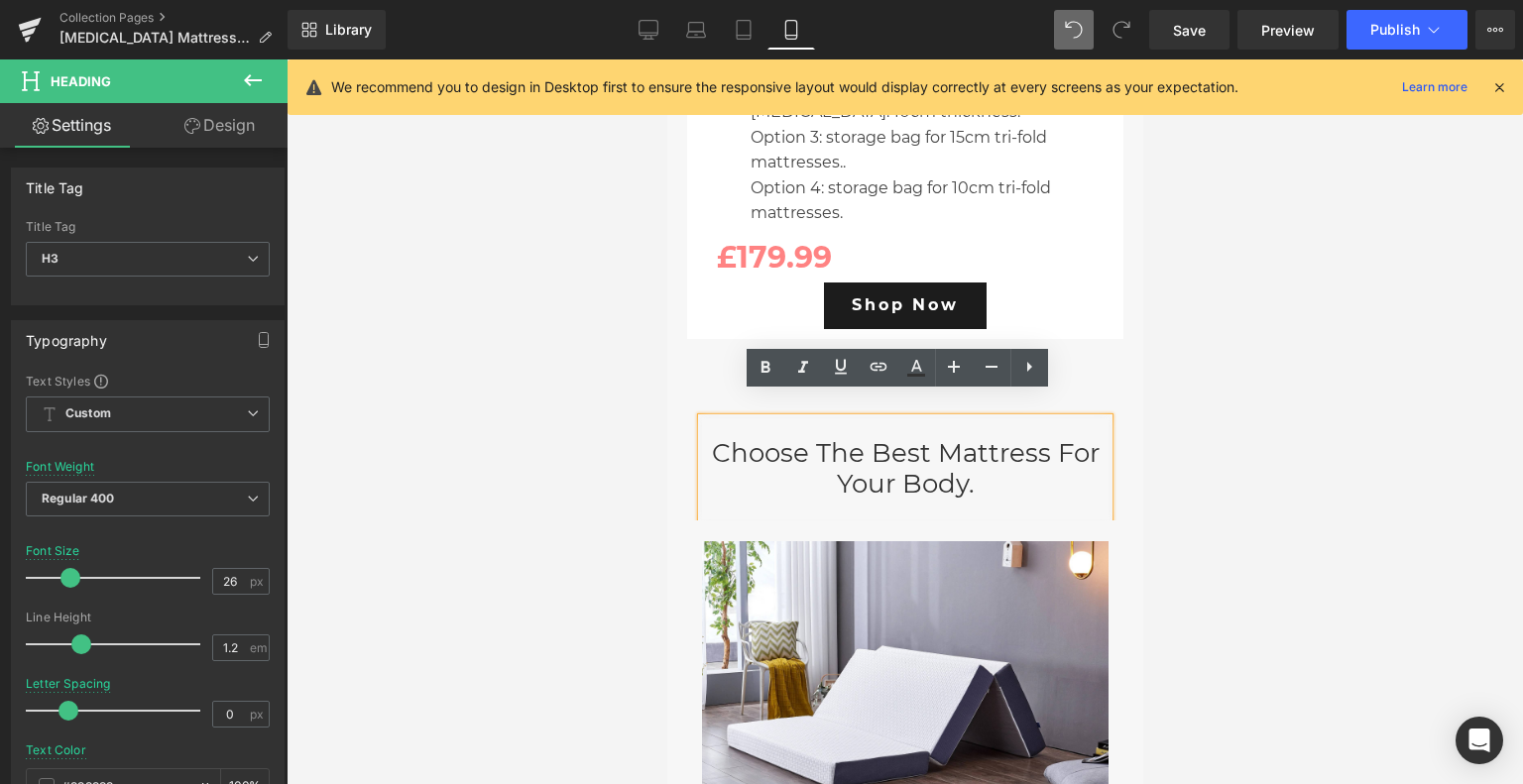 click on "Choose The Best Mattress for Your Body. Heading" at bounding box center (904, 429) 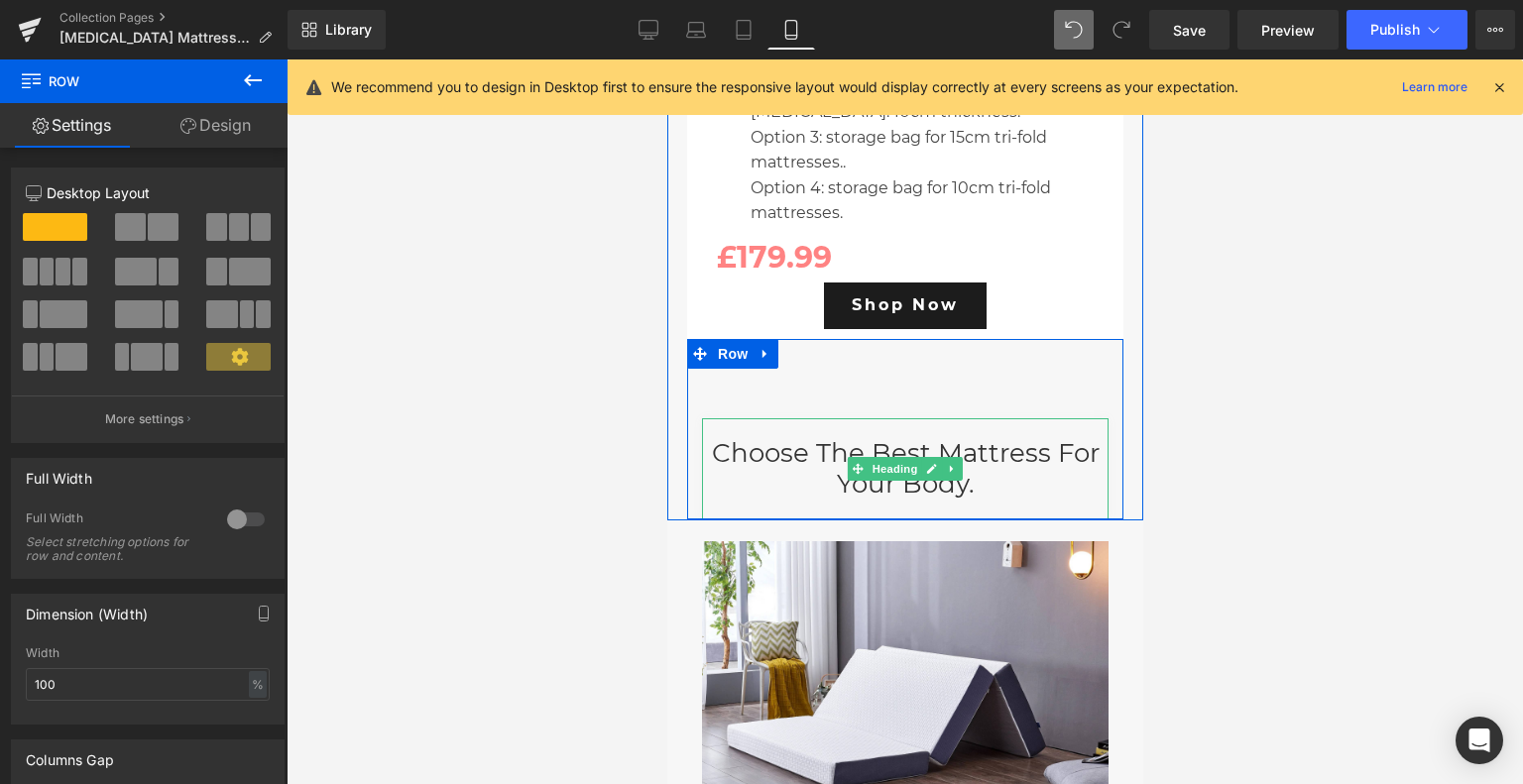 click on "Choose The Best Mattress for Your Body." at bounding box center (904, 469) 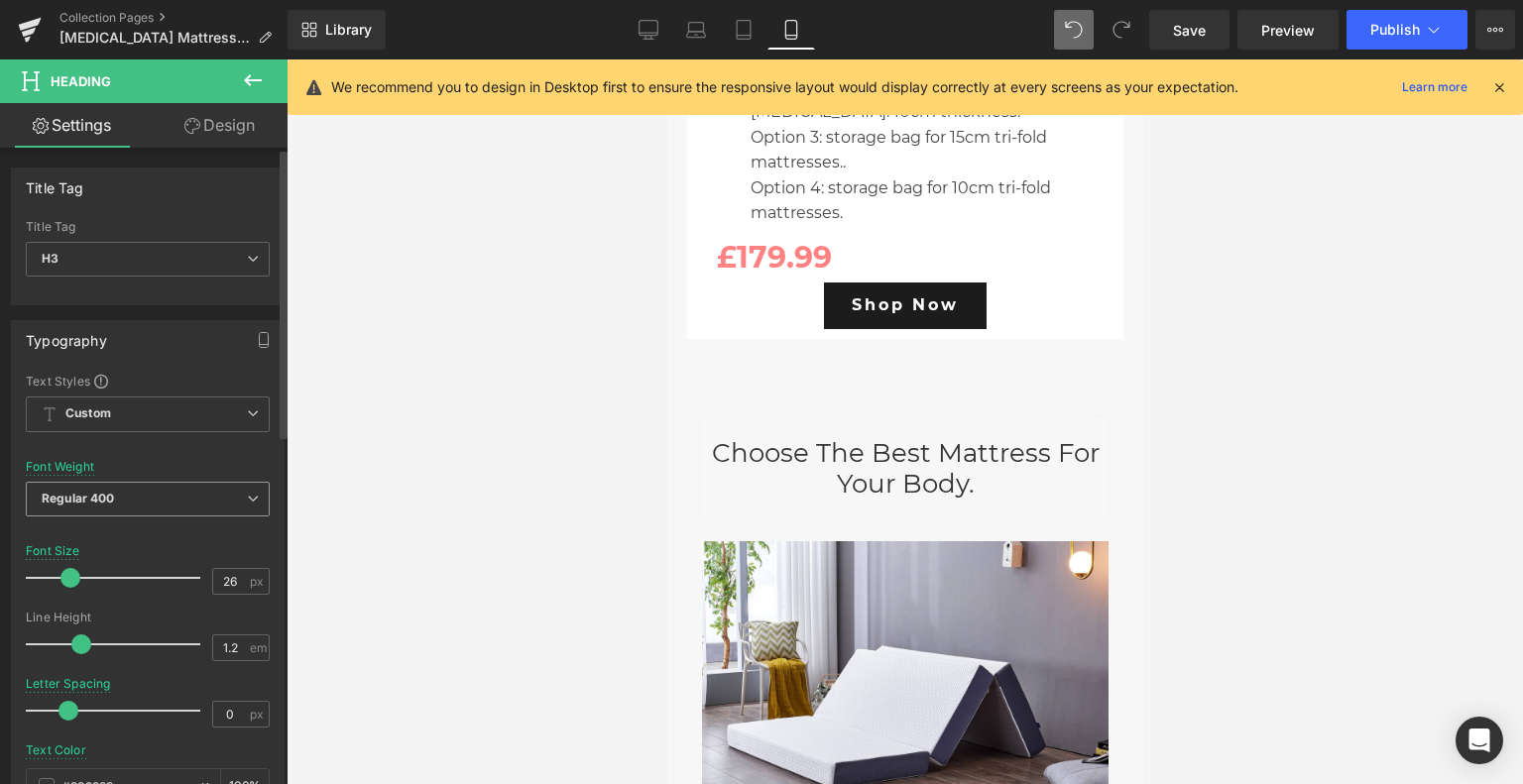 click on "Regular 400" at bounding box center (148, 499) 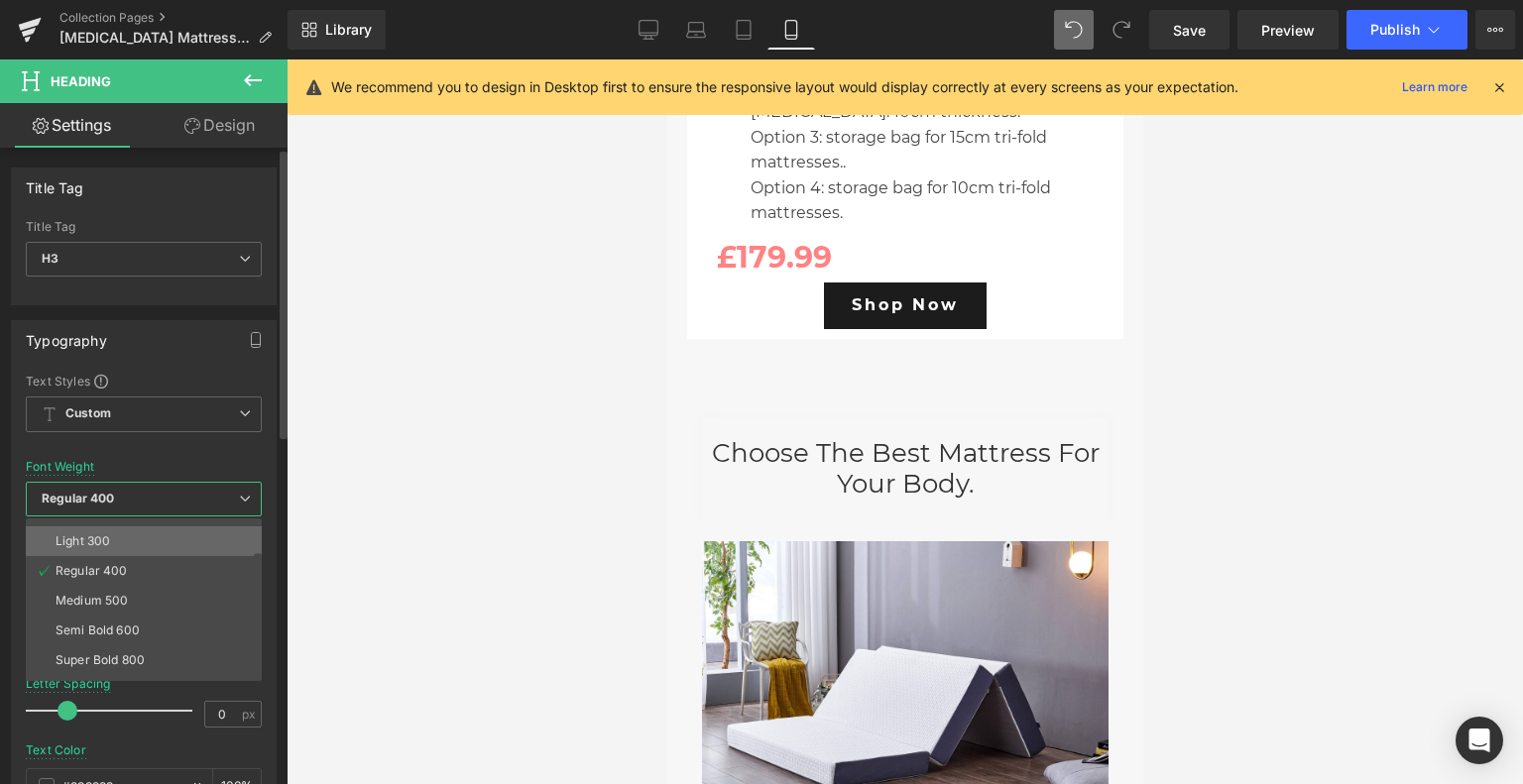 scroll, scrollTop: 99, scrollLeft: 0, axis: vertical 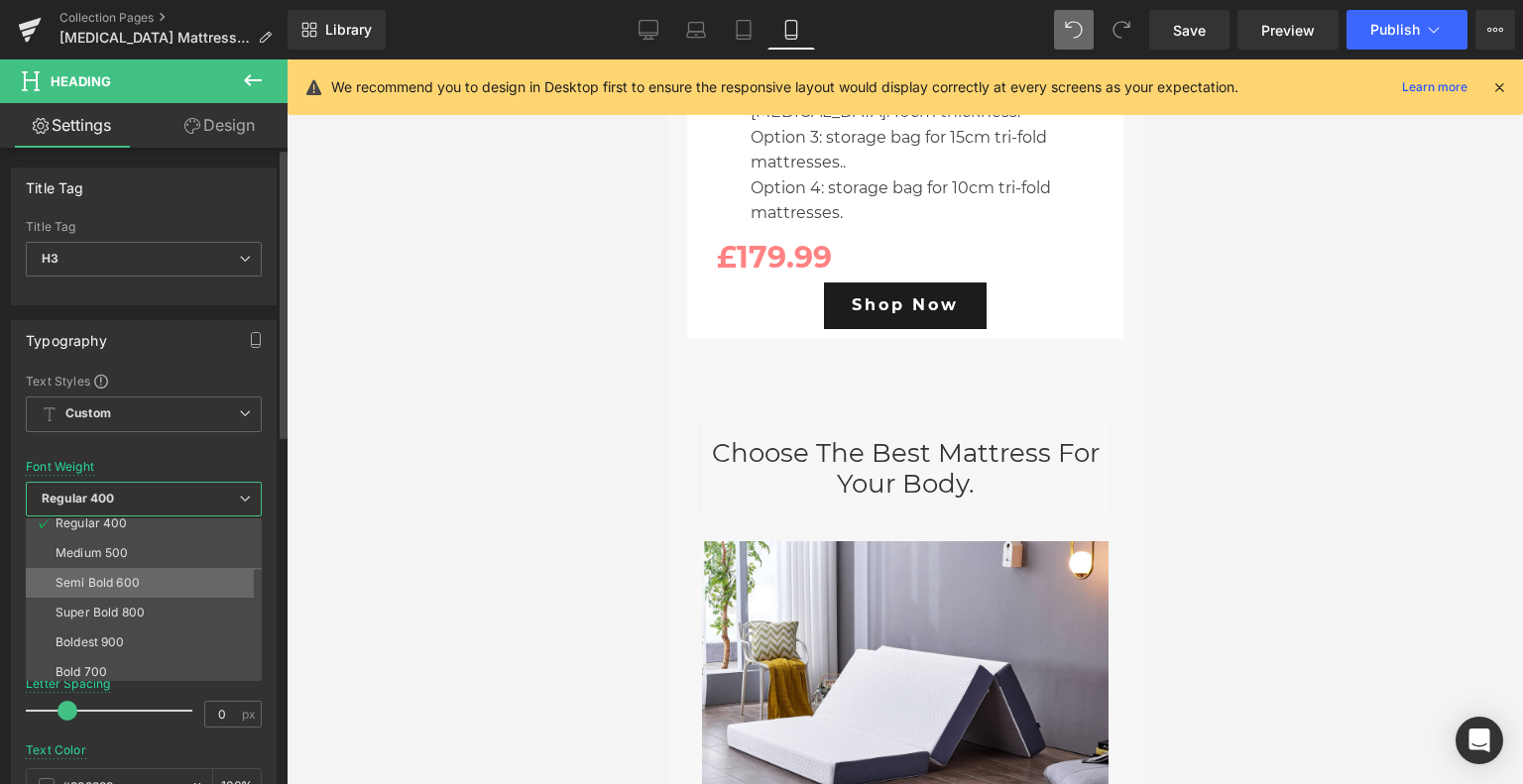 click on "Semi Bold 600" at bounding box center (148, 583) 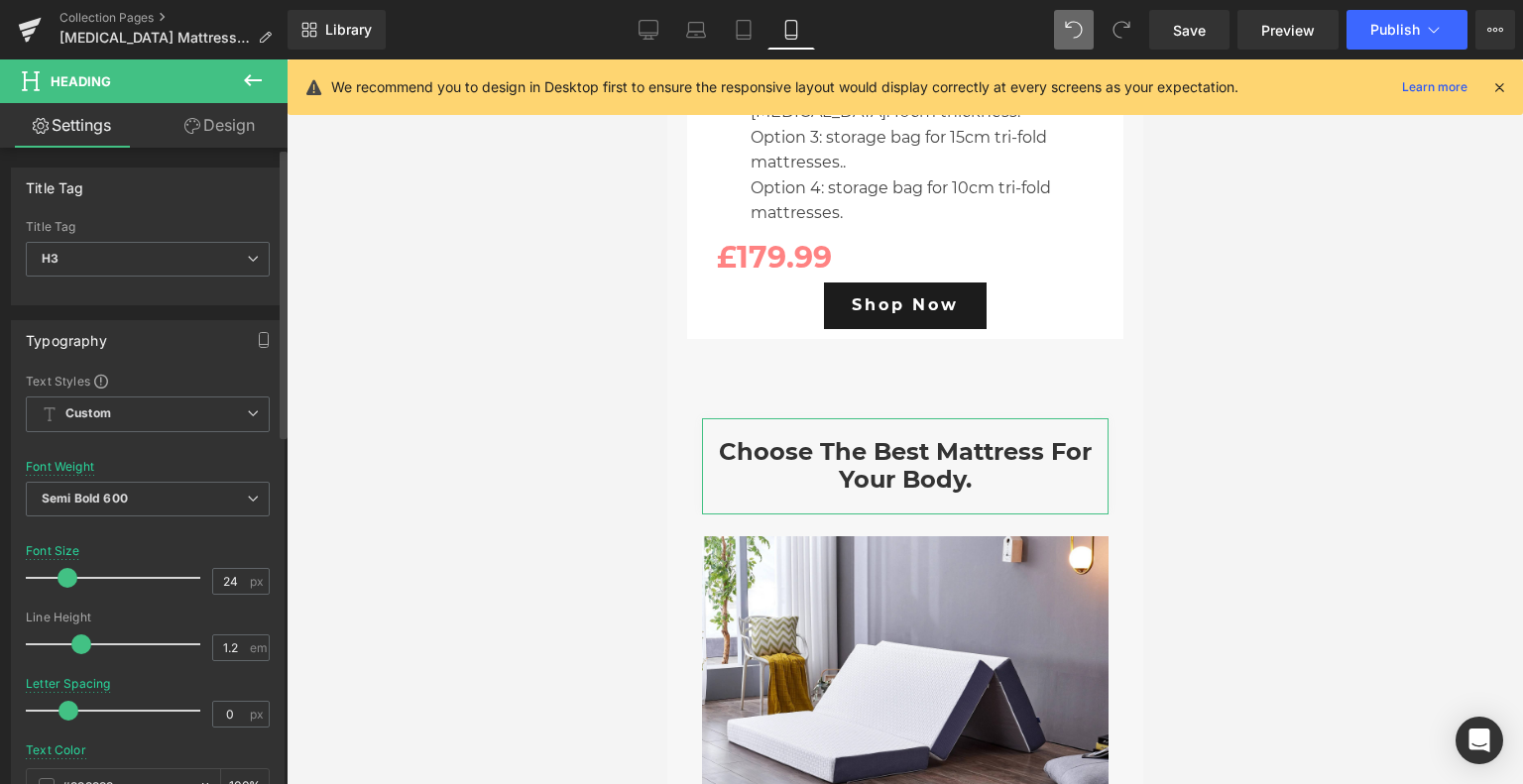 type on "25" 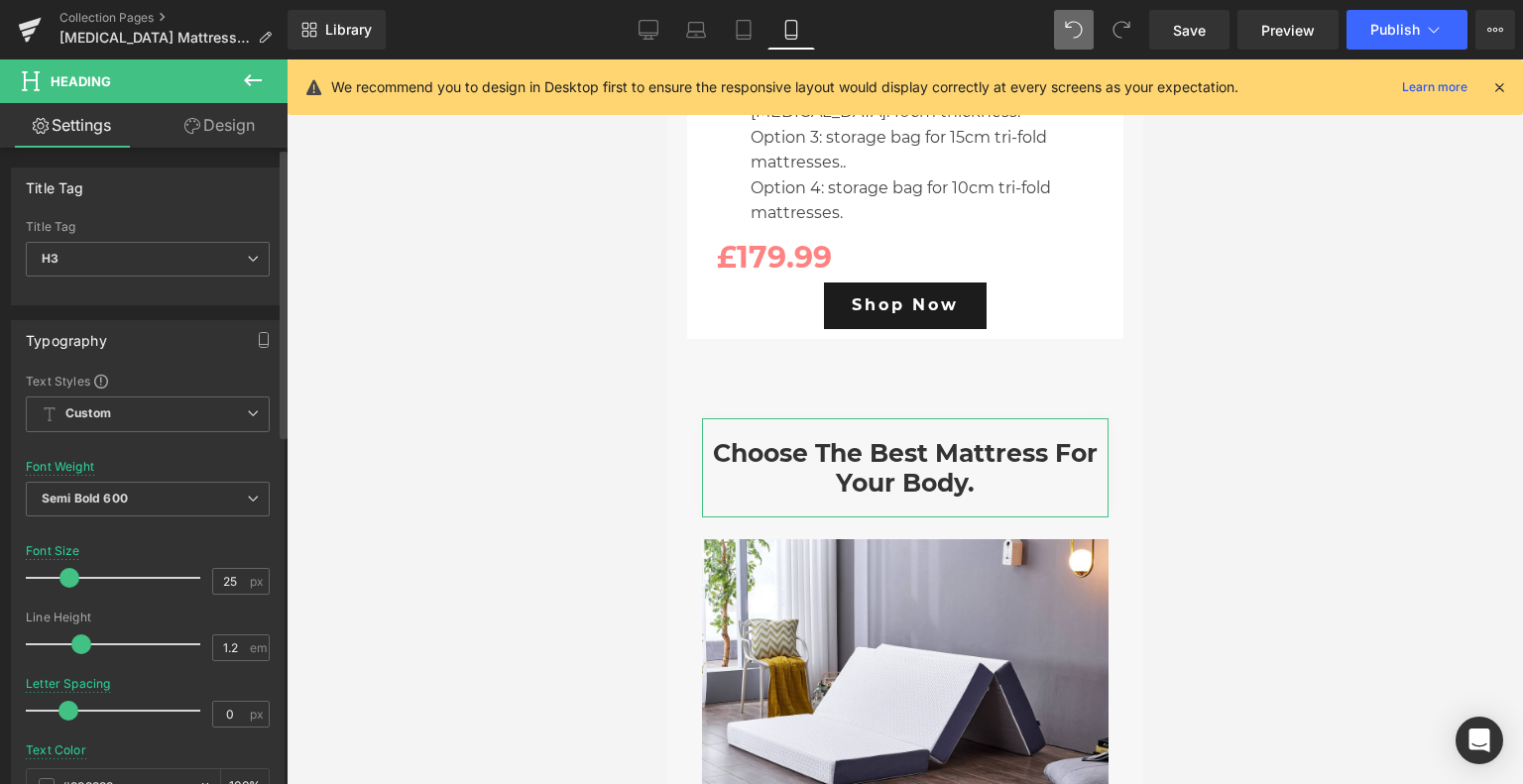 click at bounding box center [69, 578] 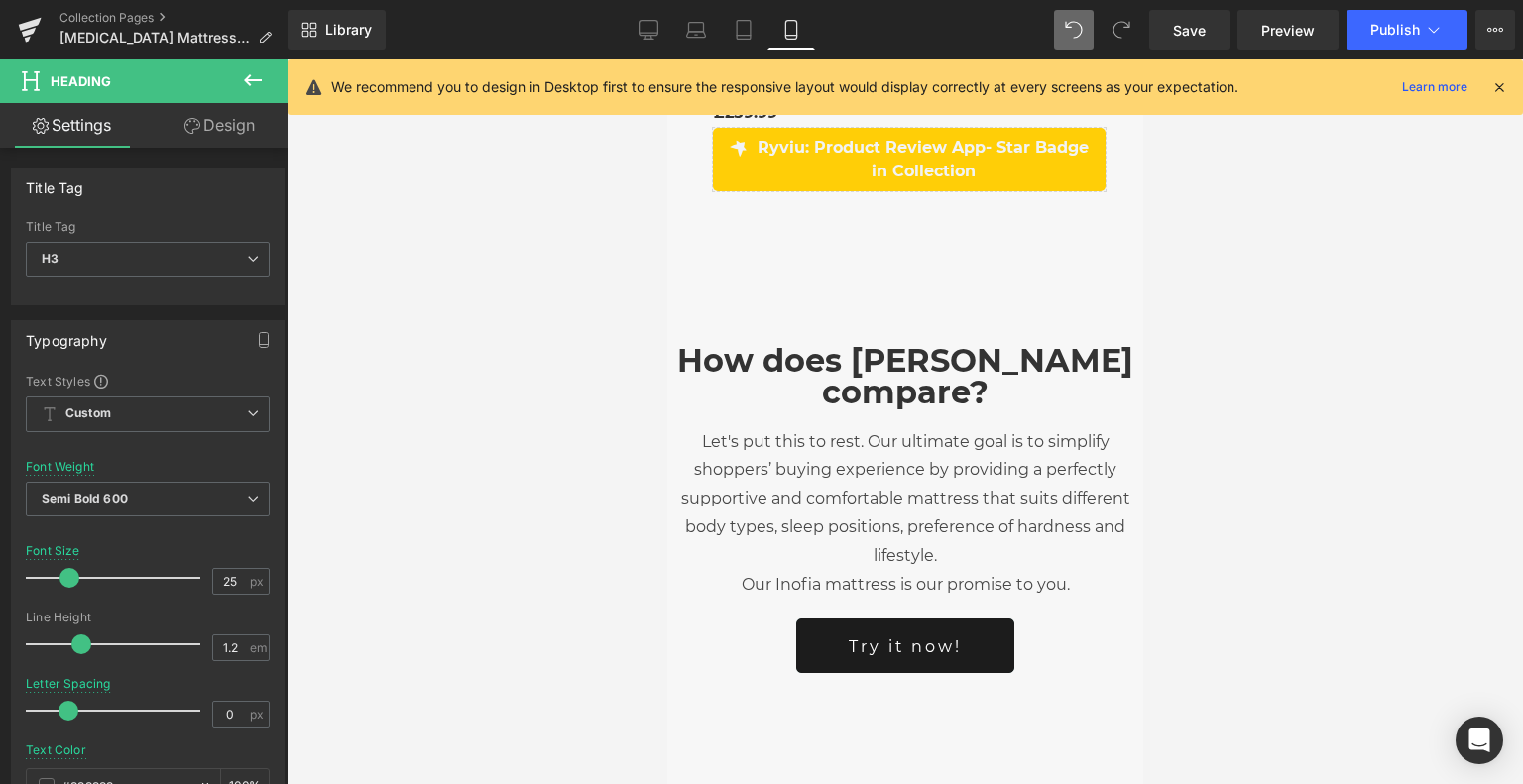 scroll, scrollTop: 2656, scrollLeft: 0, axis: vertical 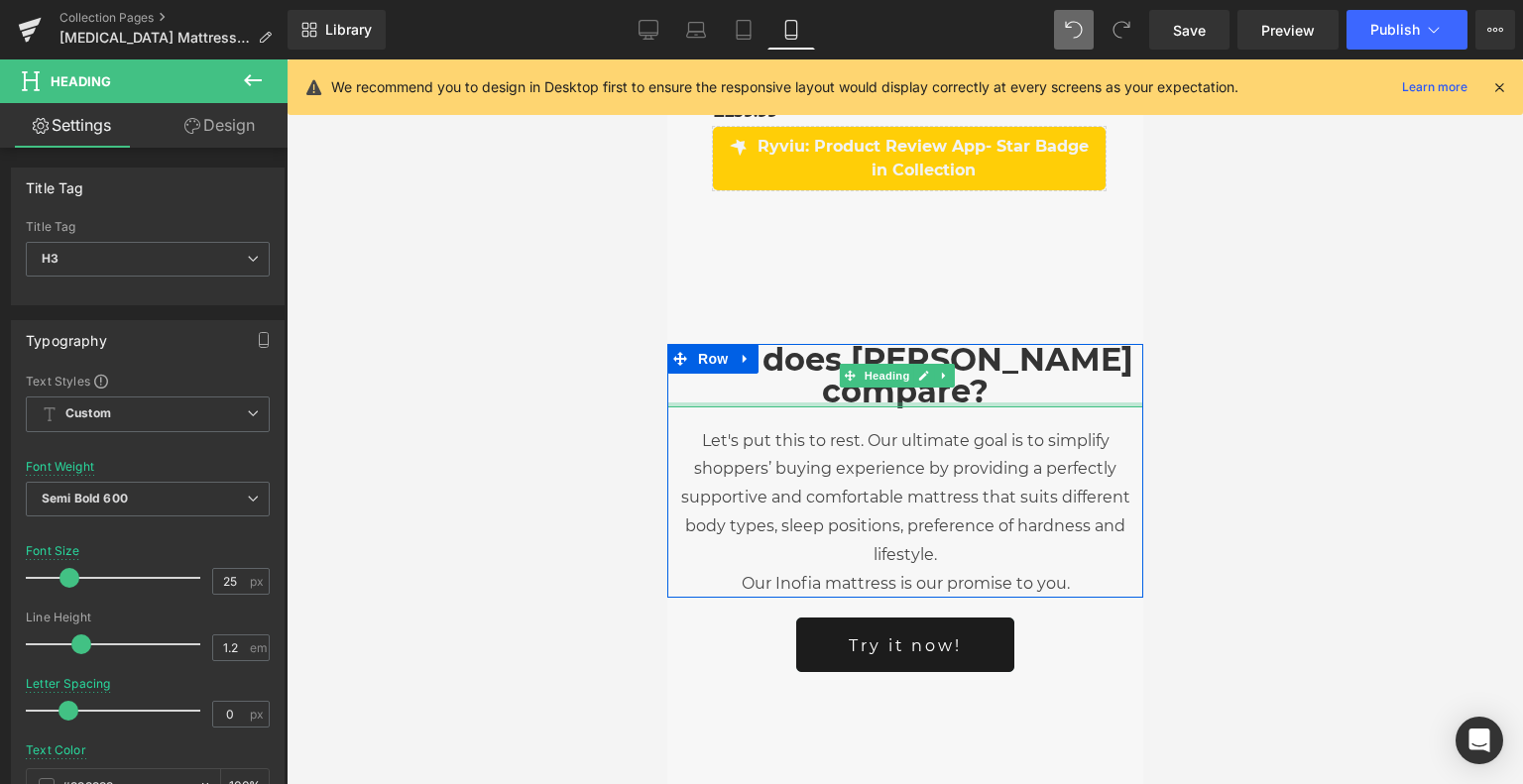click on "How does [PERSON_NAME] compare?" at bounding box center [904, 376] 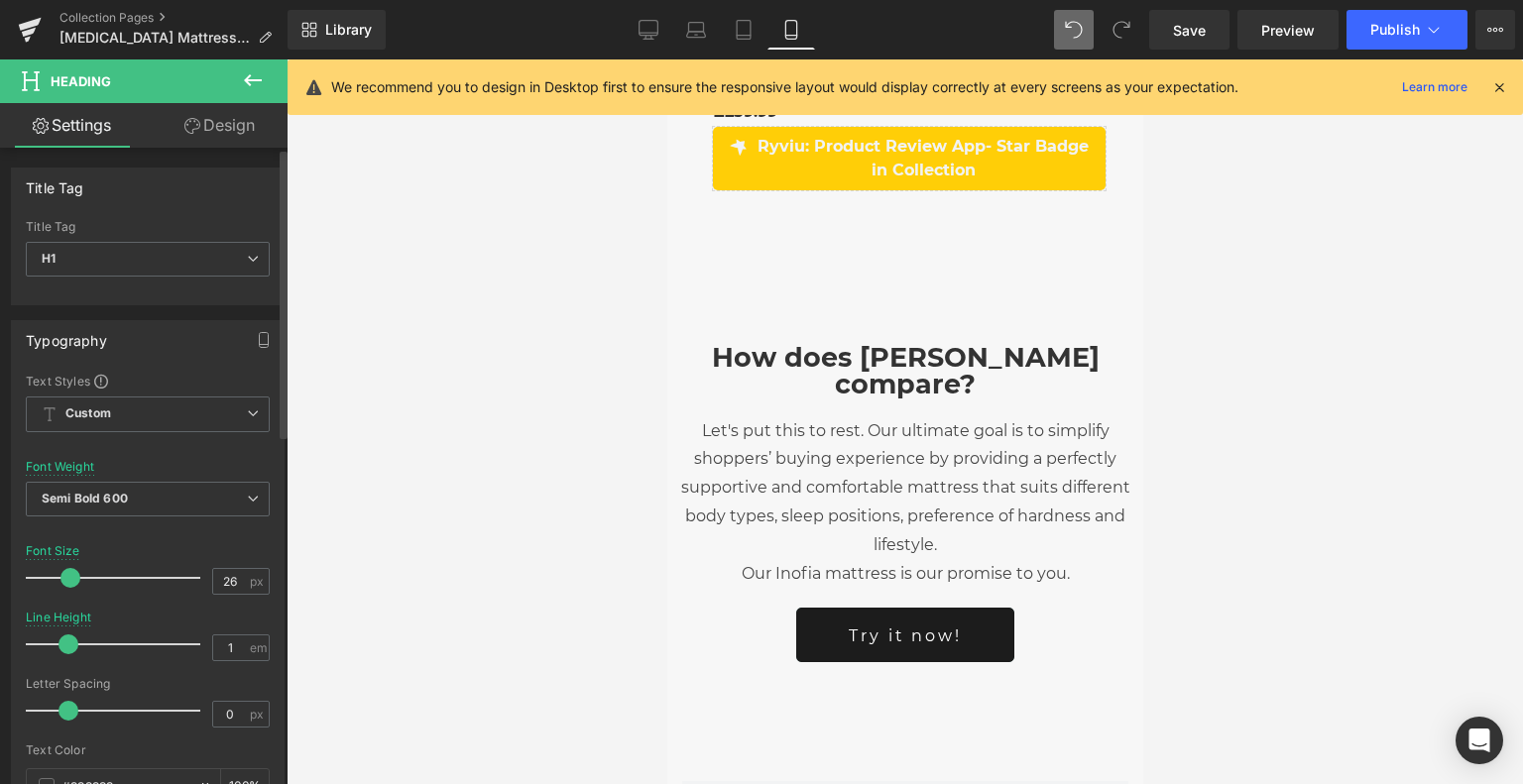 type on "25" 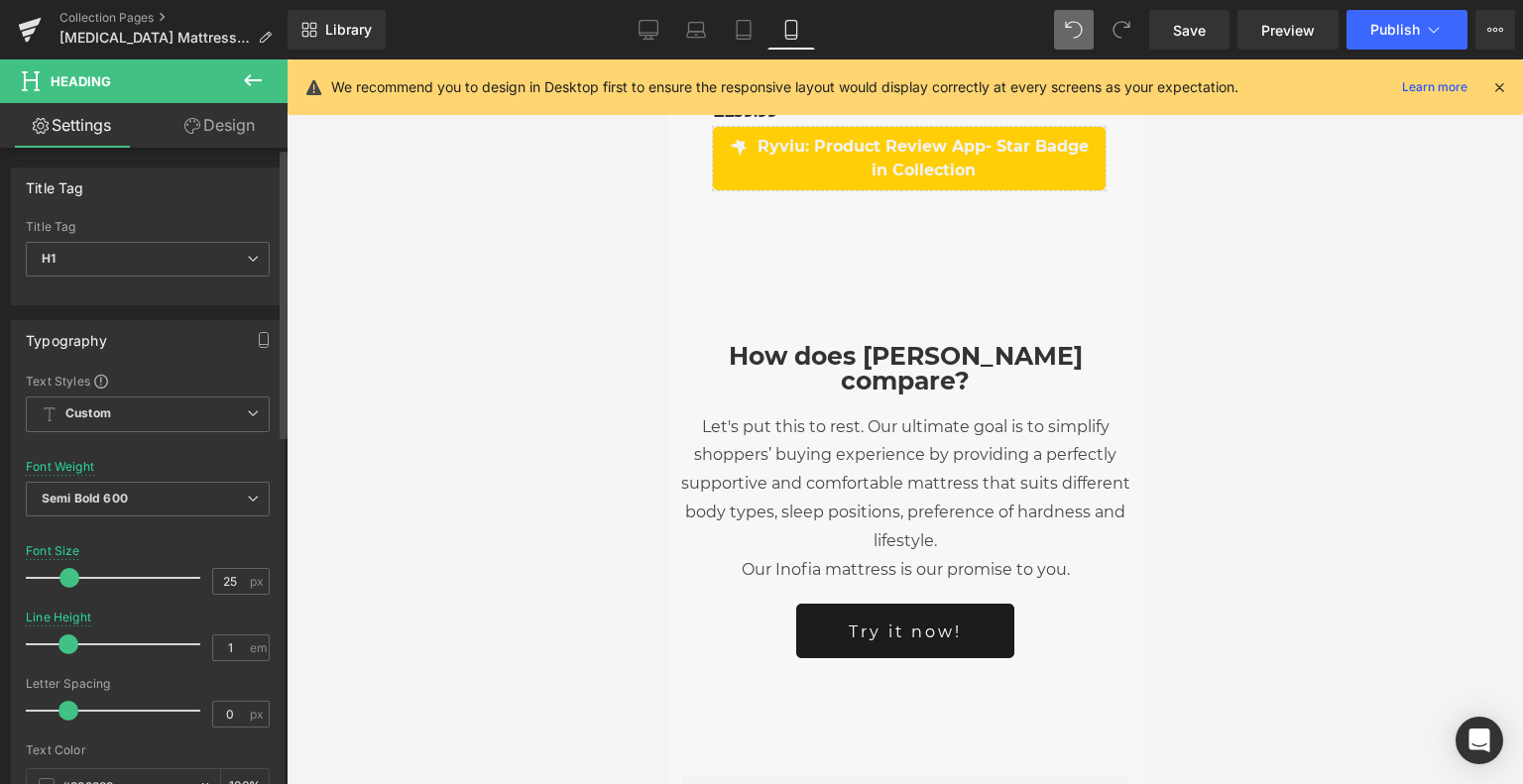 drag, startPoint x: 75, startPoint y: 571, endPoint x: 63, endPoint y: 564, distance: 13.892444 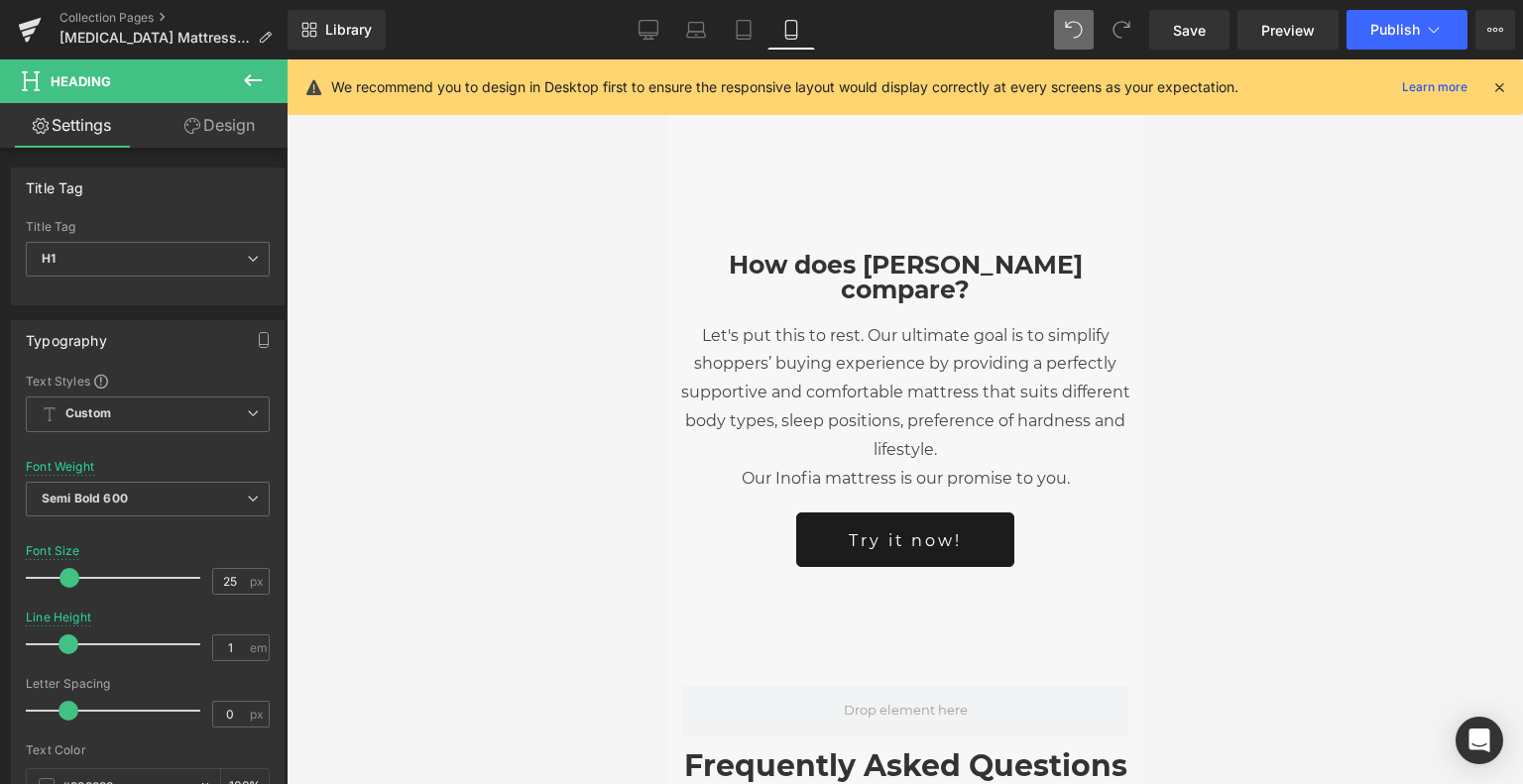 scroll, scrollTop: 3053, scrollLeft: 0, axis: vertical 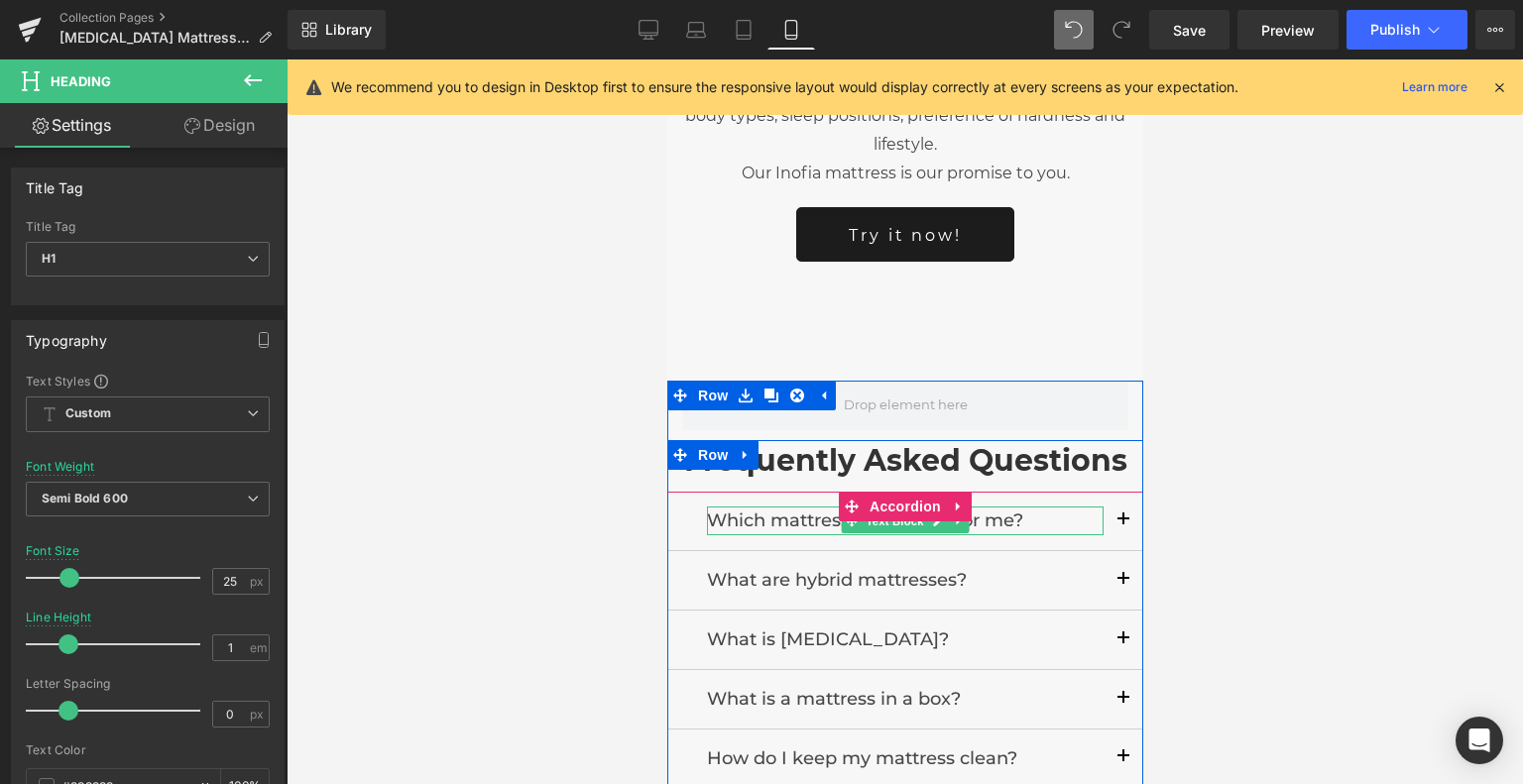 click on "Which mattress size is best for me?" at bounding box center [904, 520] 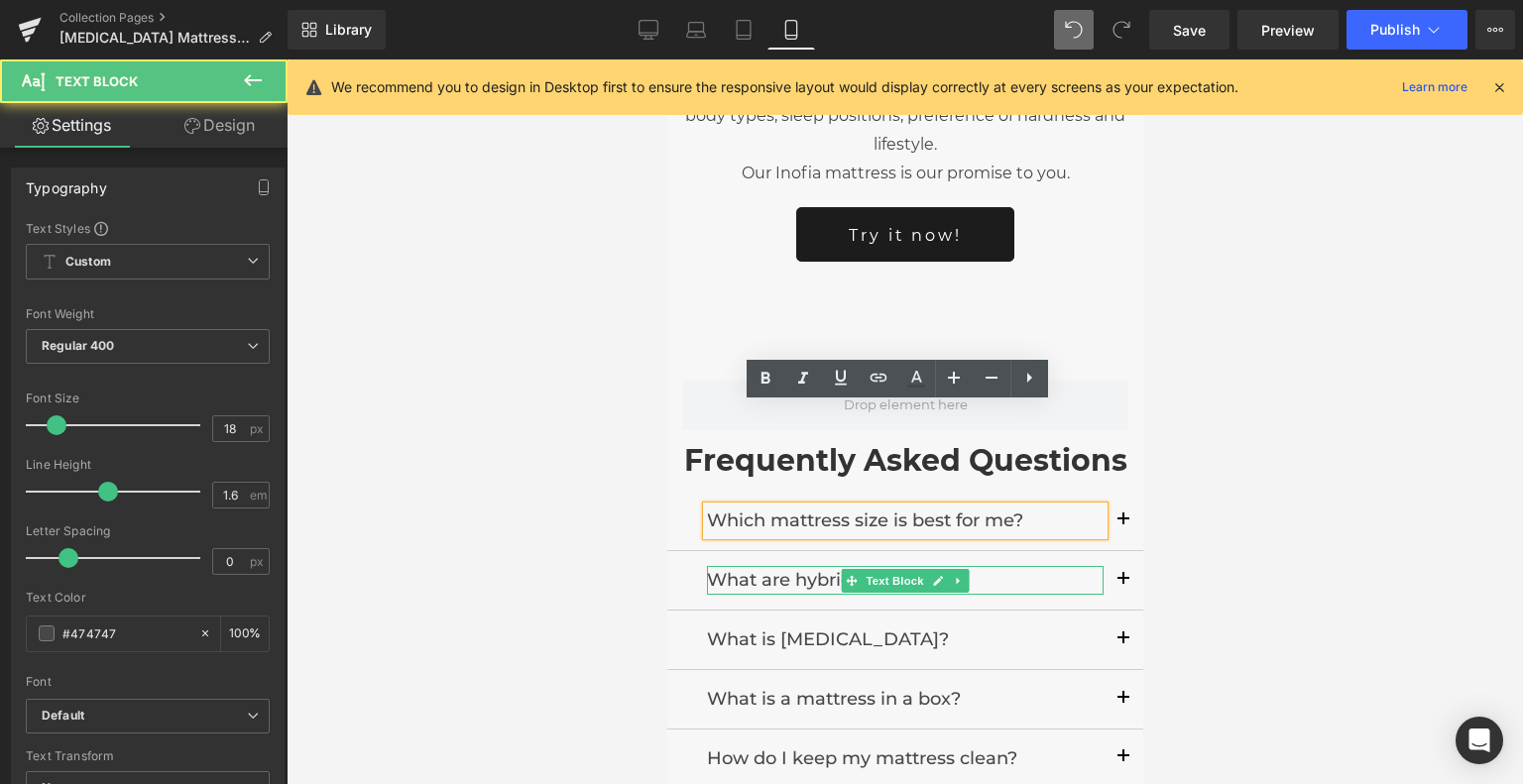 click on "What are hybrid mattresses?" at bounding box center (904, 580) 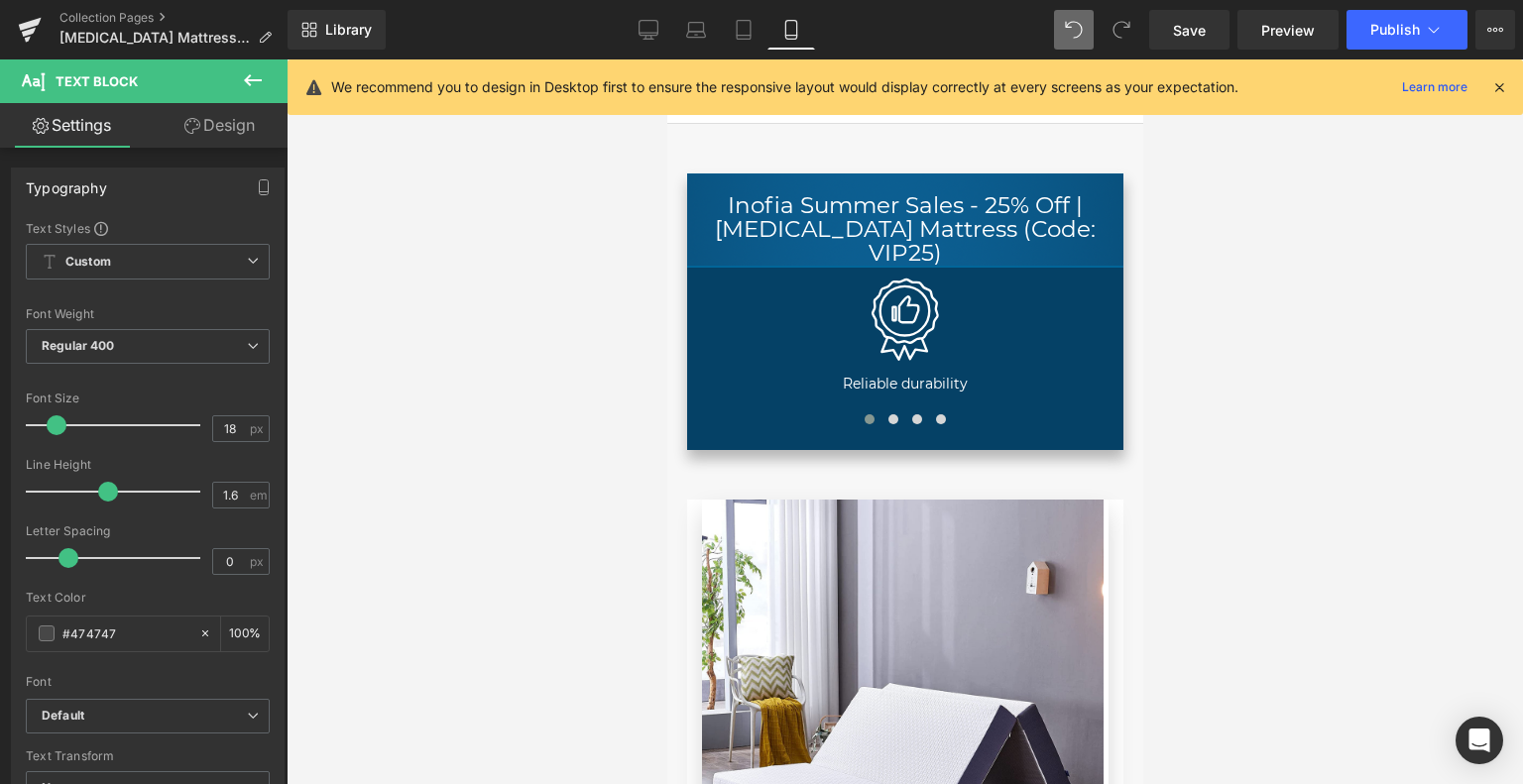scroll, scrollTop: 0, scrollLeft: 0, axis: both 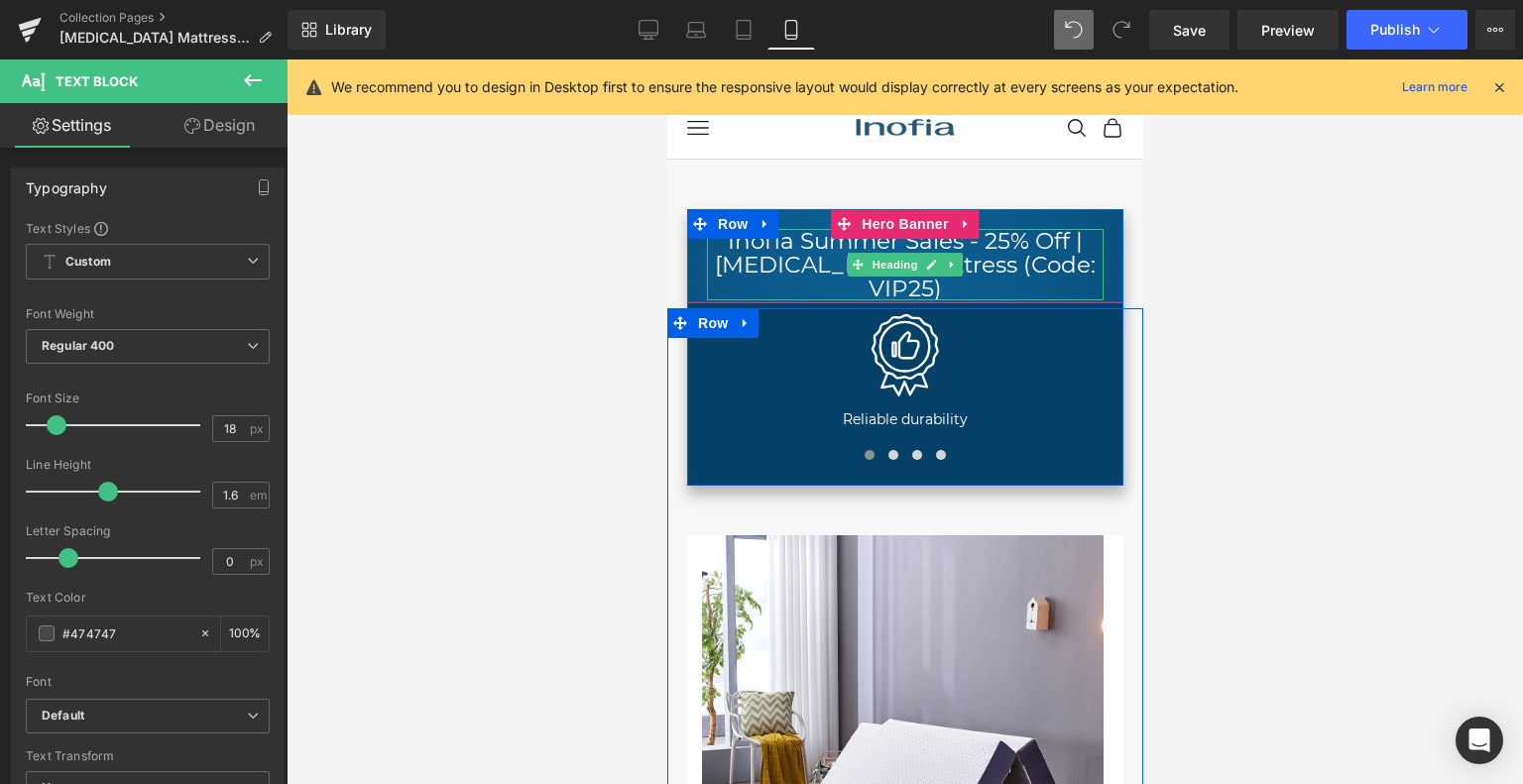 click on "Inofia Summer Sales - 25% Off | [MEDICAL_DATA] Mattress (Code: VIP25)" at bounding box center (904, 265) 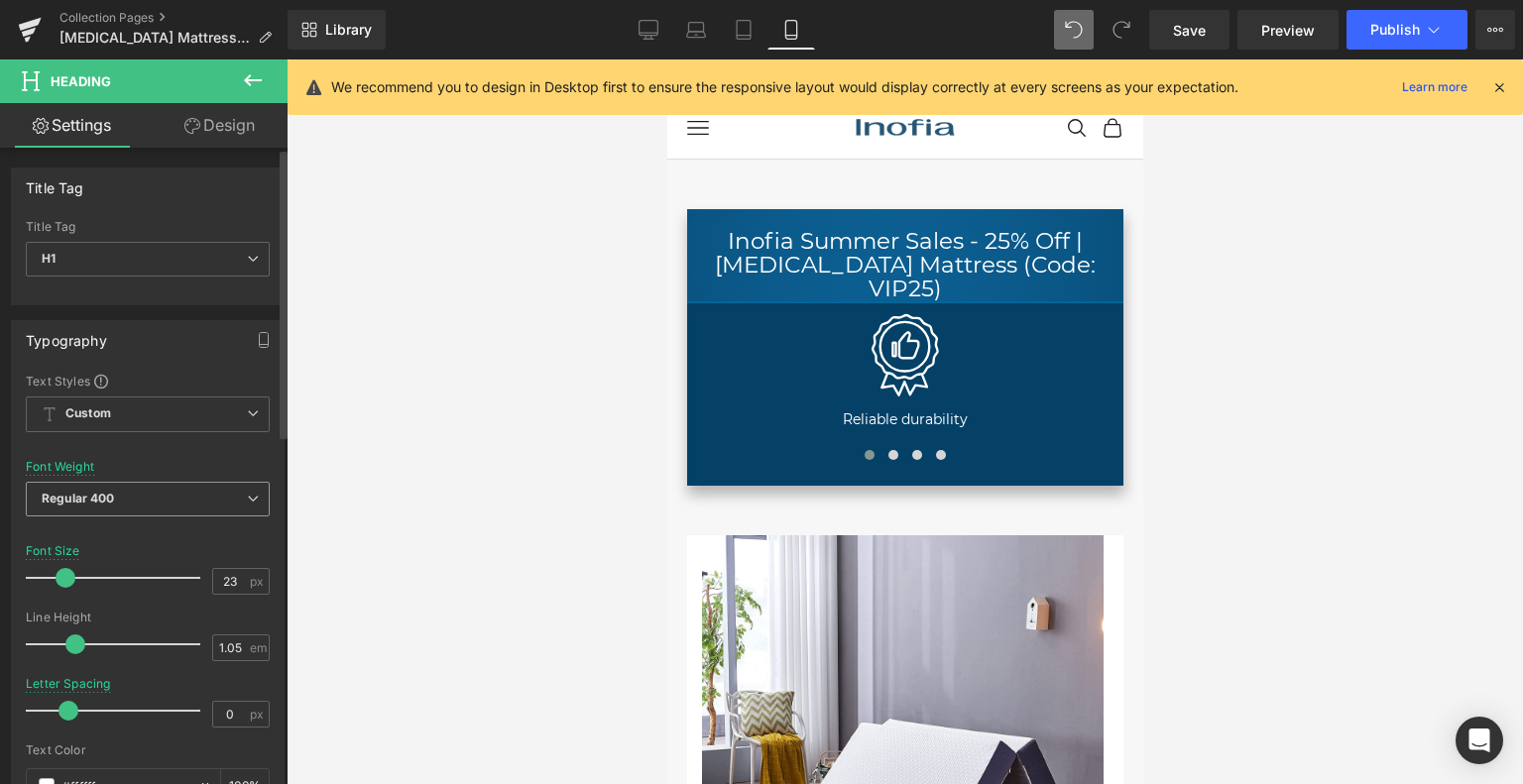 click on "Regular 400" at bounding box center (148, 499) 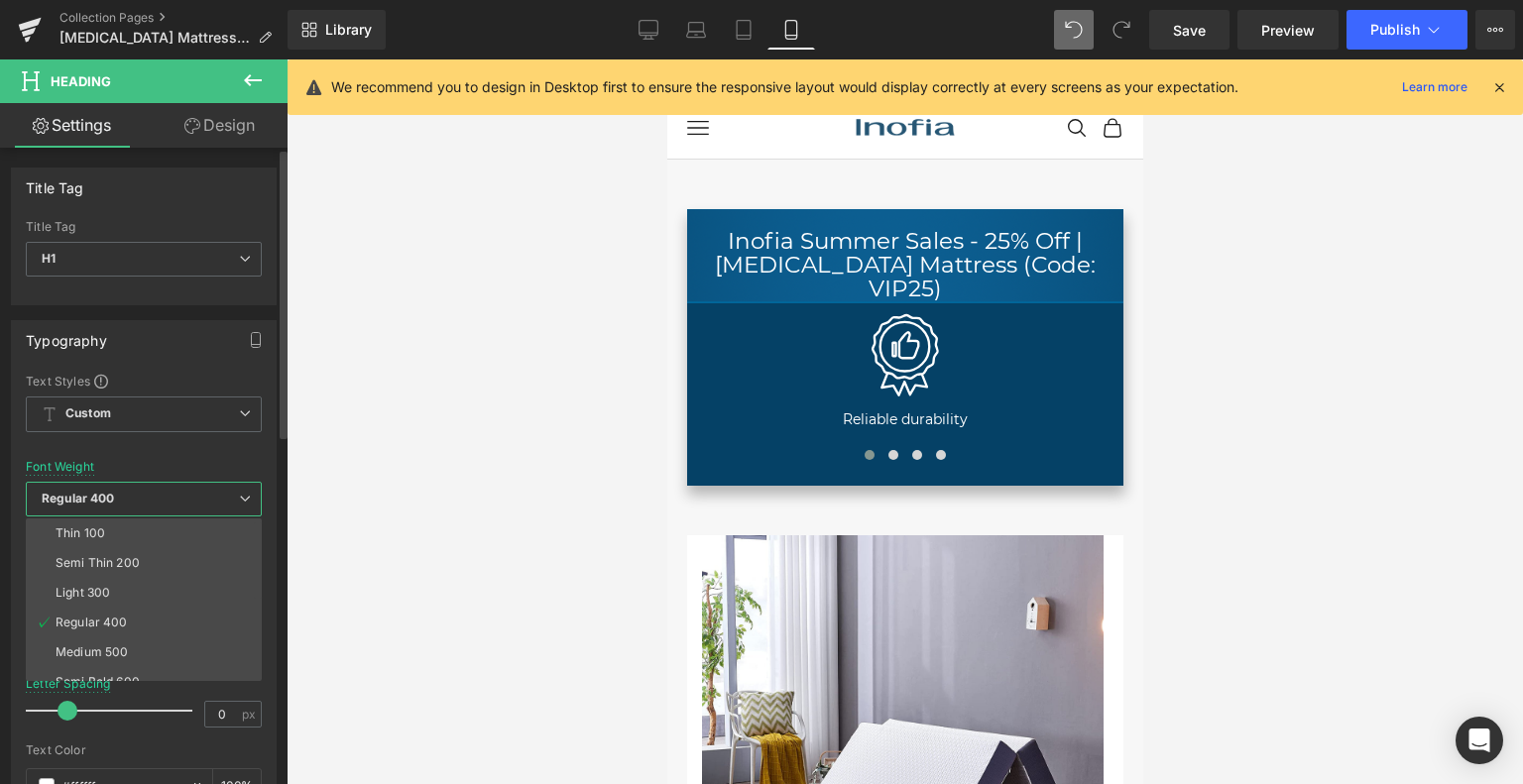 scroll, scrollTop: 99, scrollLeft: 0, axis: vertical 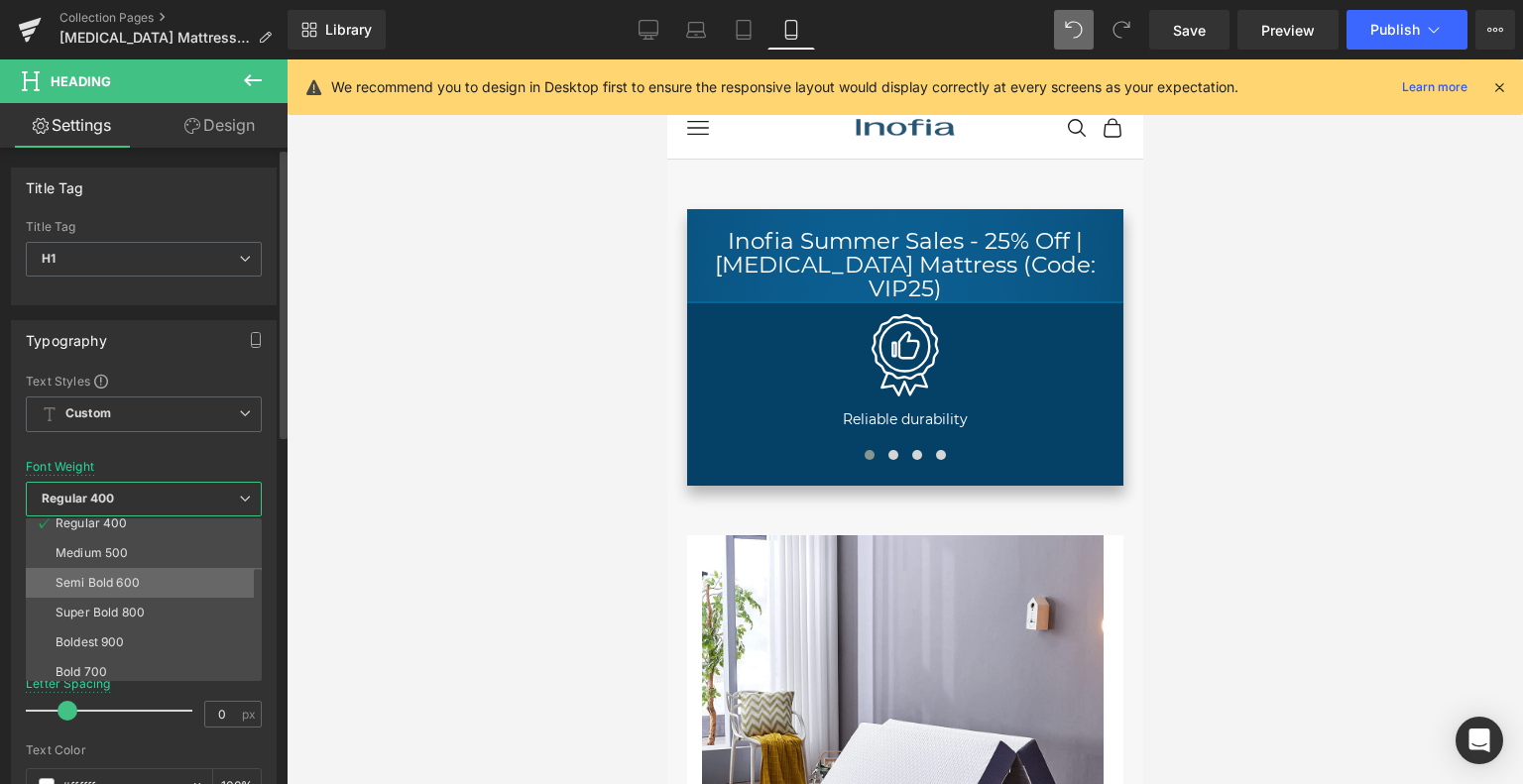 click on "Semi Bold 600" at bounding box center [148, 583] 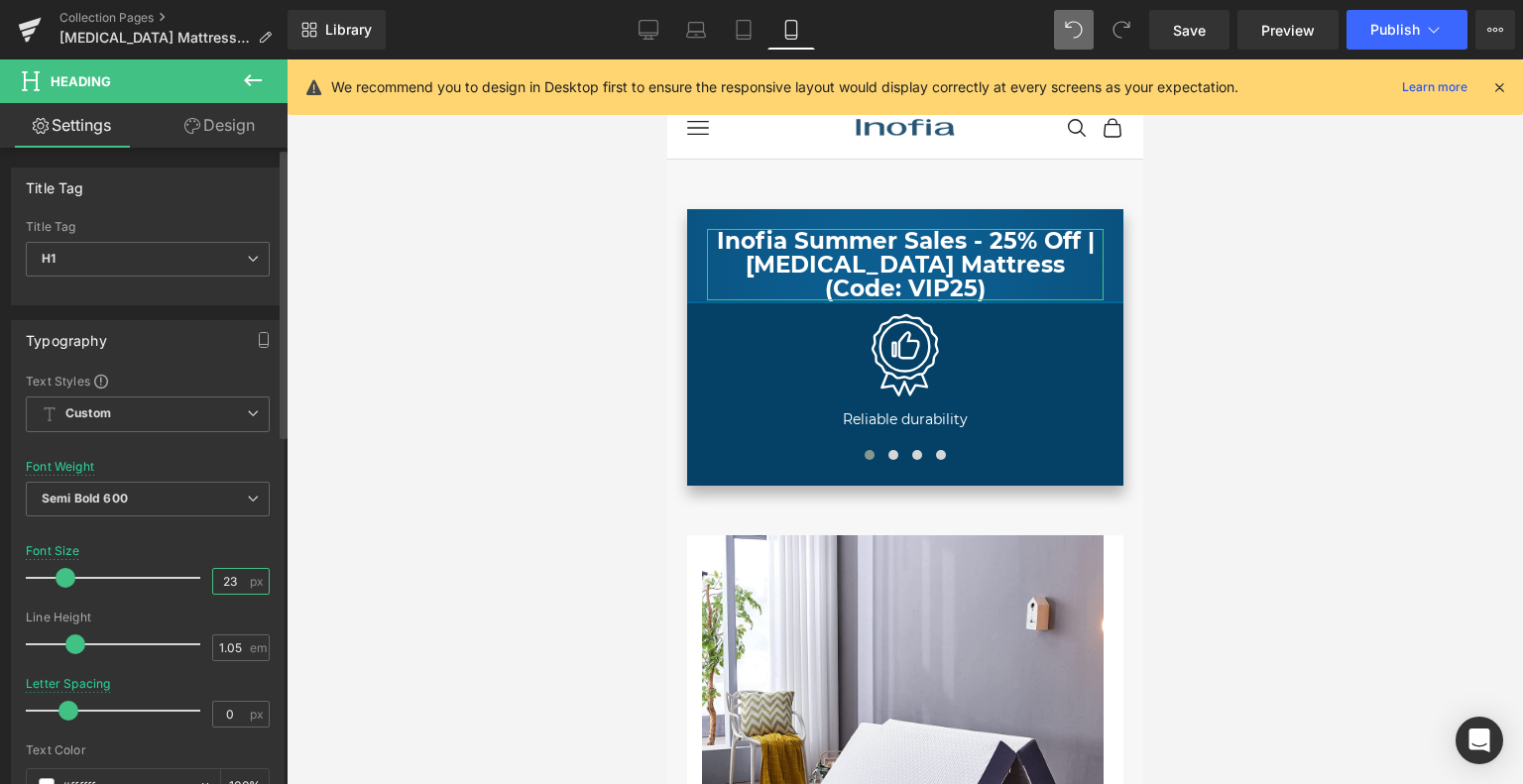 click on "23" at bounding box center [230, 581] 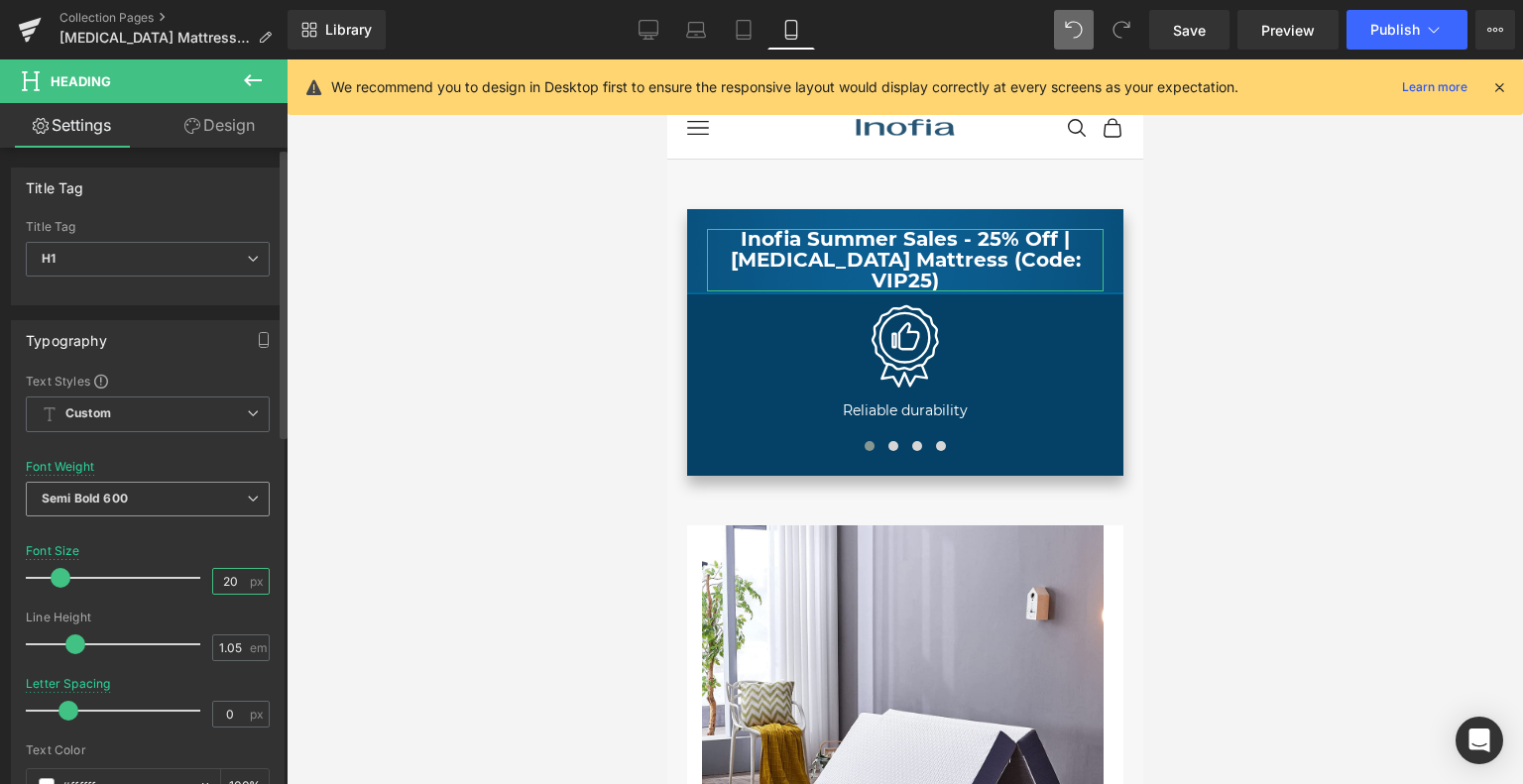 type on "20" 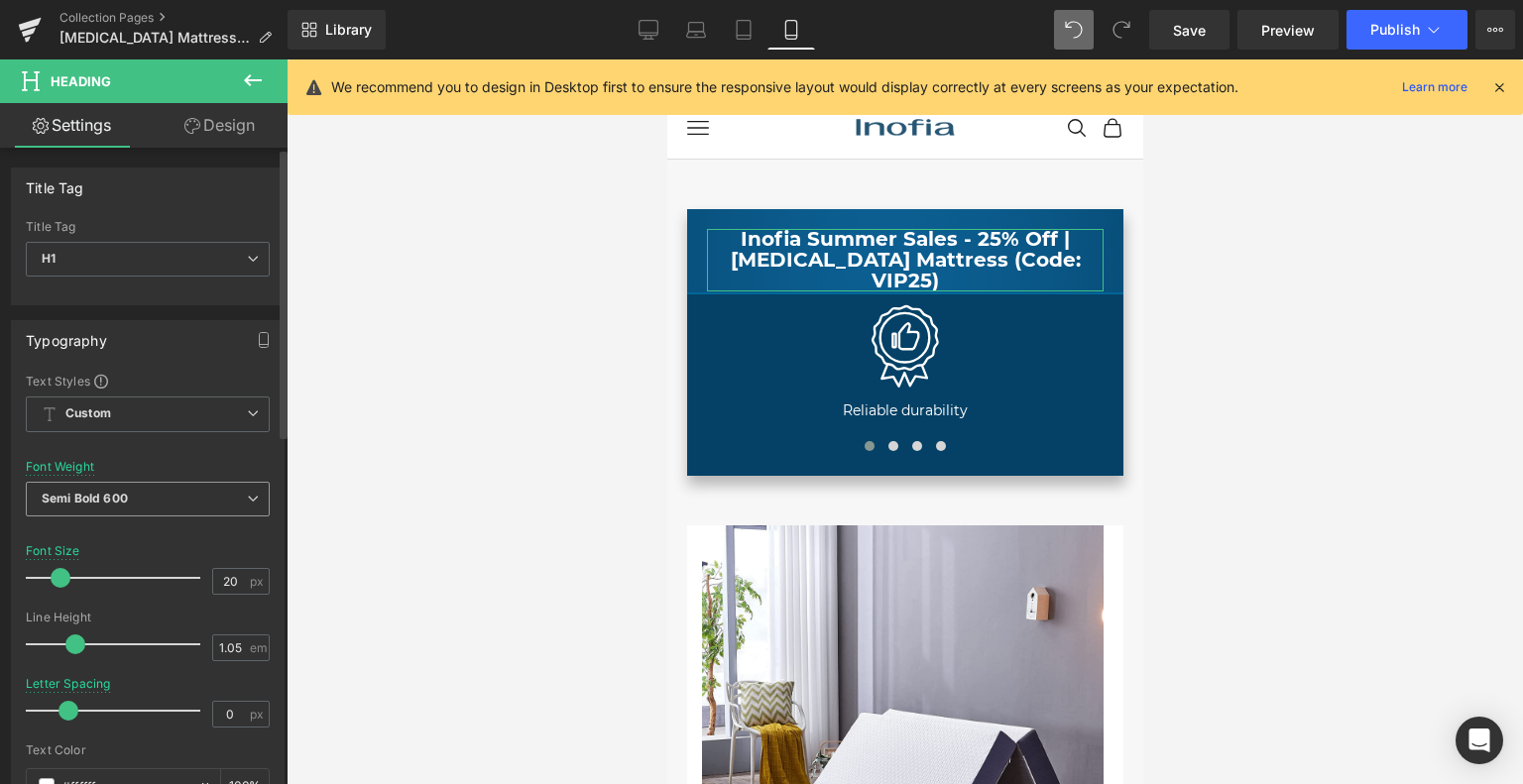 click on "Semi Bold 600
Thin 100 Semi Thin 200 Light 300 Regular 400 Medium 500 Semi Bold 600 Super Bold 800 Boldest 900 Bold 700 Lighter Bolder" at bounding box center [148, 504] 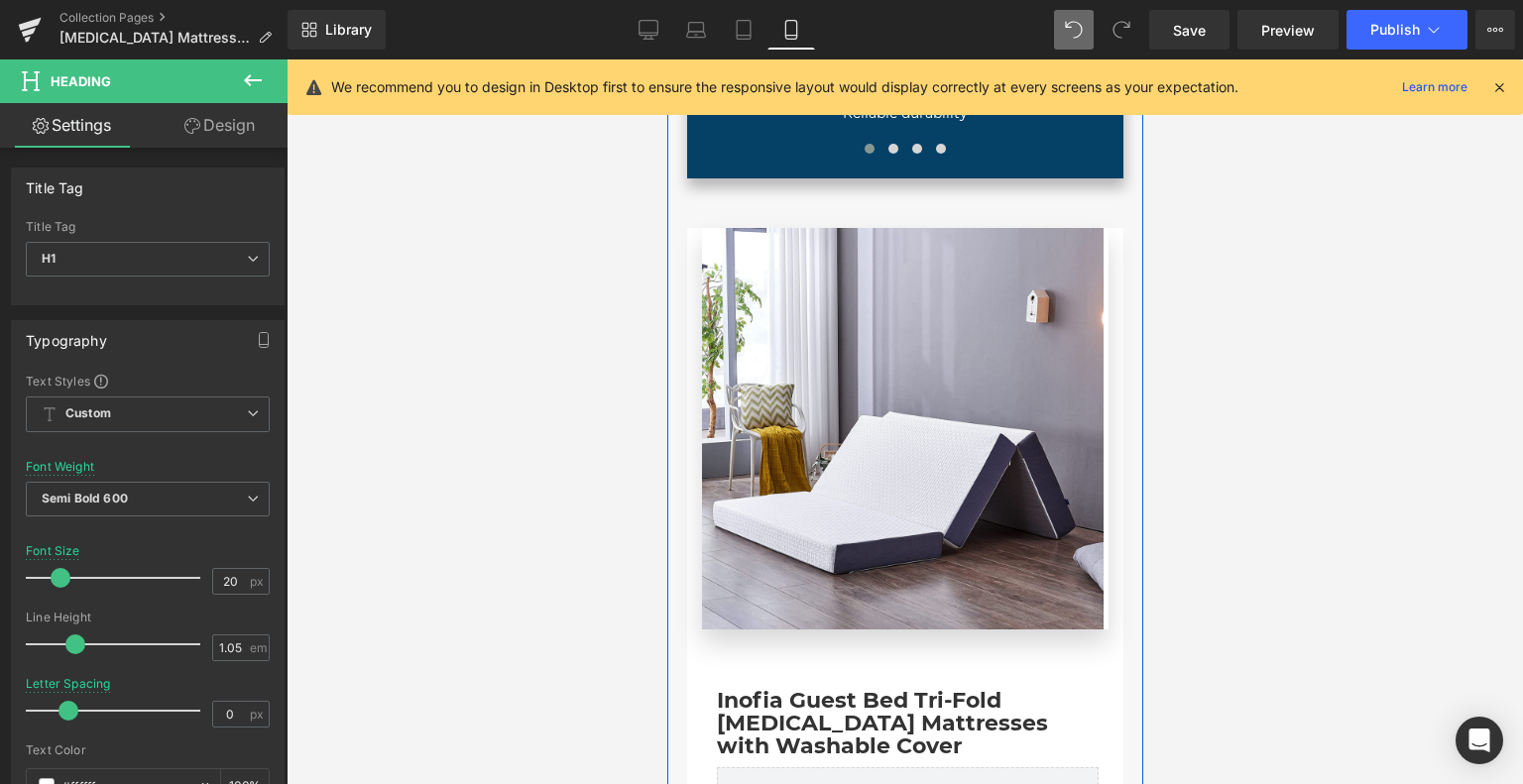 scroll, scrollTop: 99, scrollLeft: 0, axis: vertical 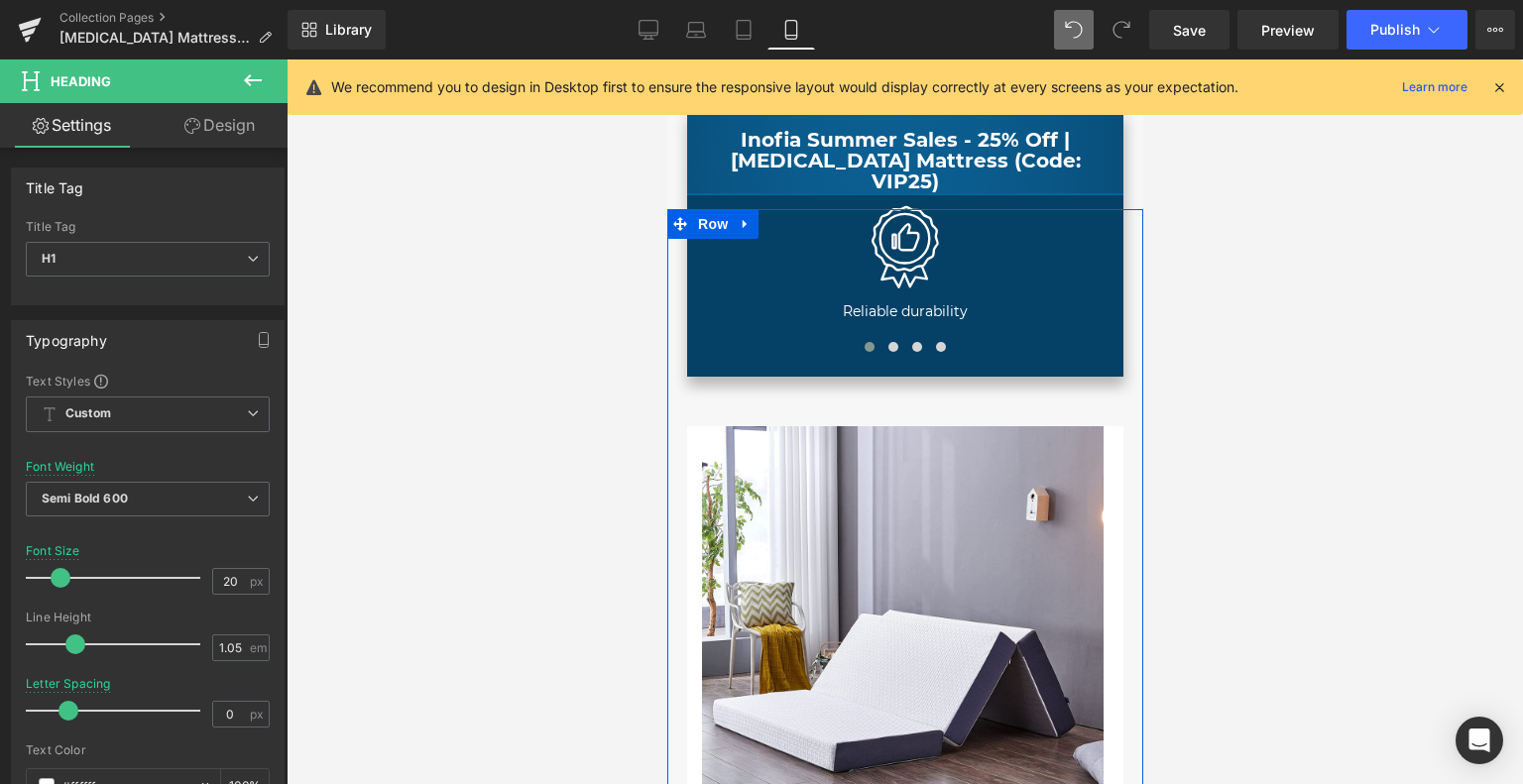 click on "Inofia Summer Sales - 25% Off | [MEDICAL_DATA] Mattress (Code: VIP25)
Heading
Hero Banner
Image
Reliable durability
Text Block
Row
Image         Text Block" at bounding box center (904, 944) 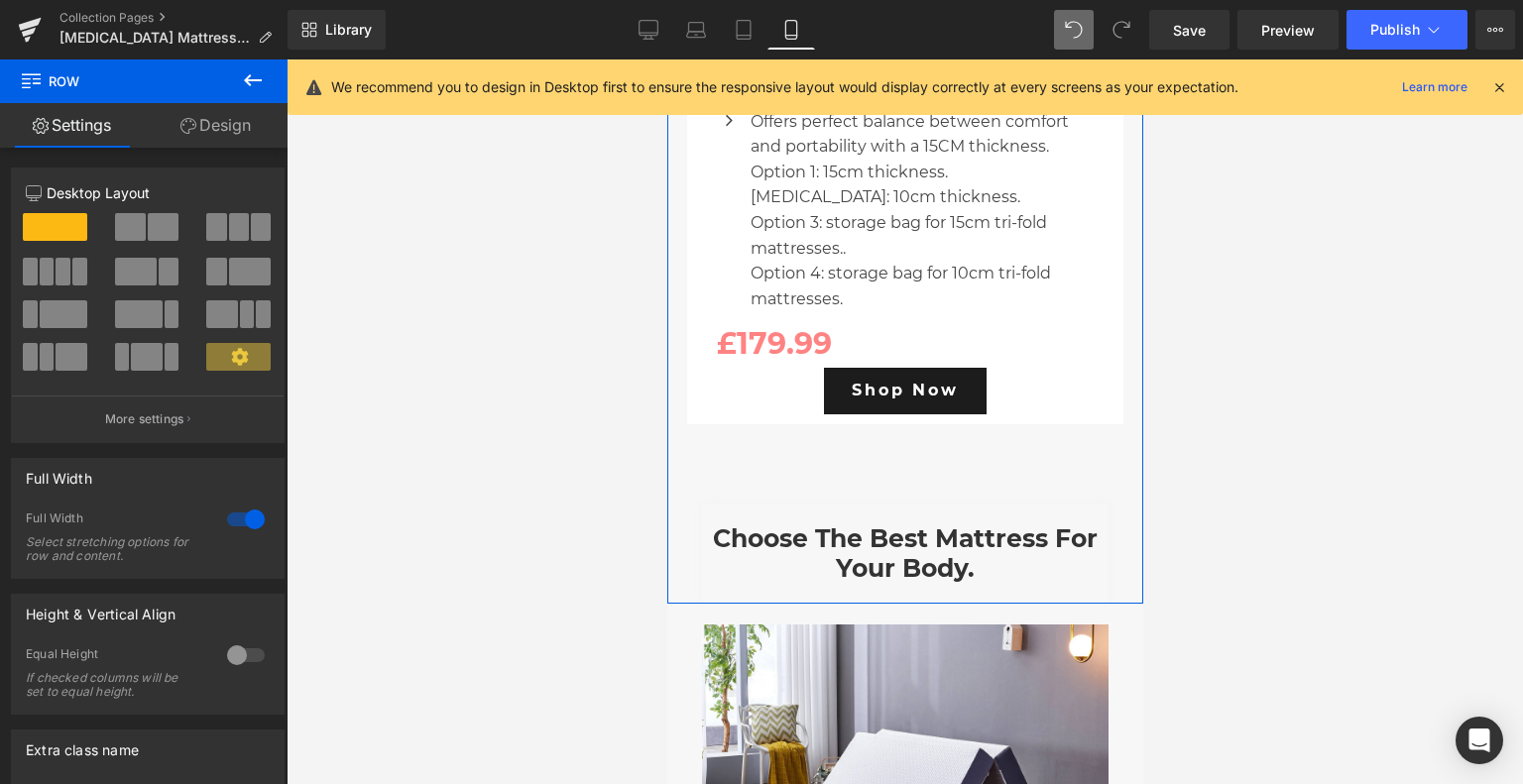 scroll, scrollTop: 1288, scrollLeft: 0, axis: vertical 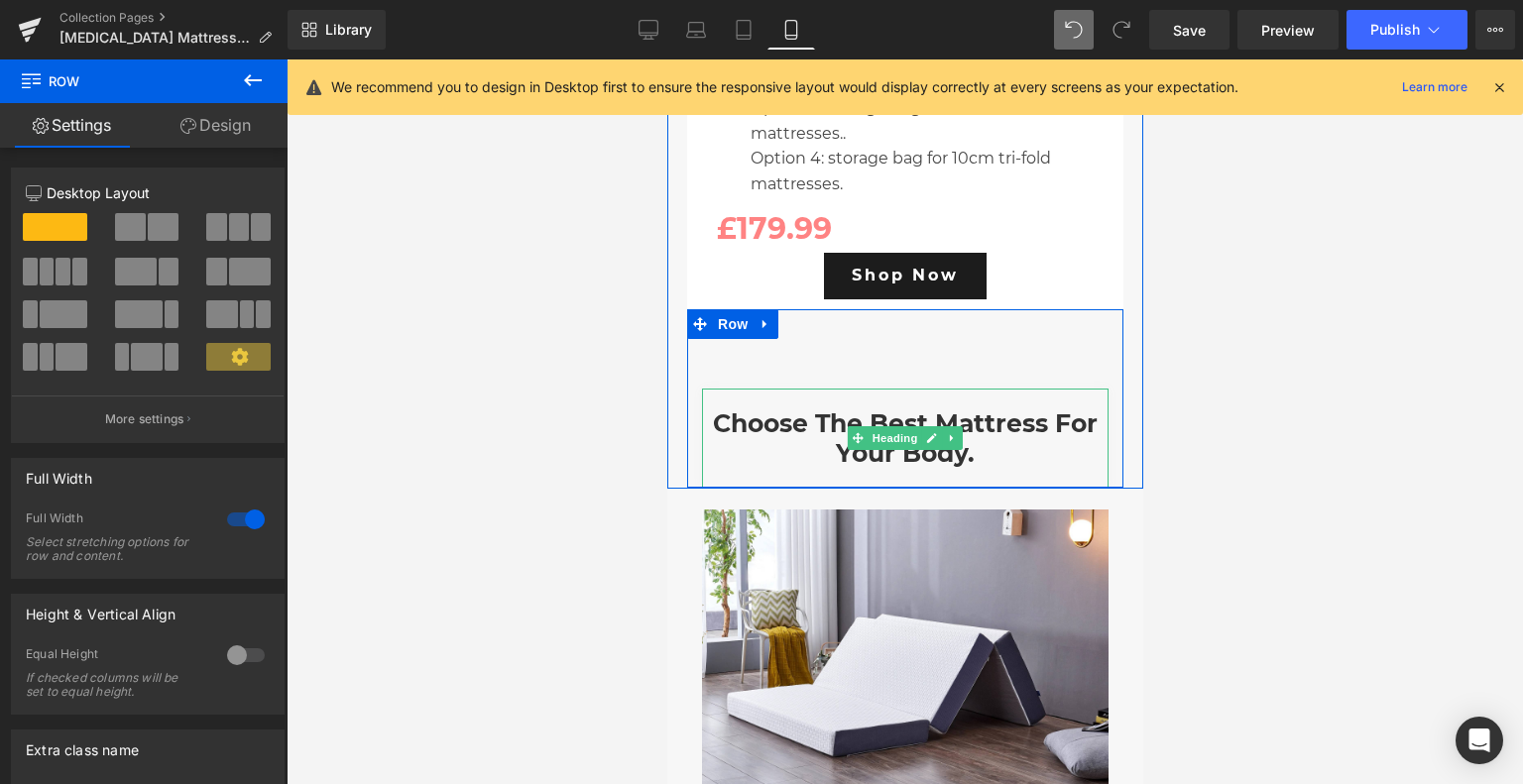 click on "Choose The Best Mattress for Your Body." at bounding box center [904, 438] 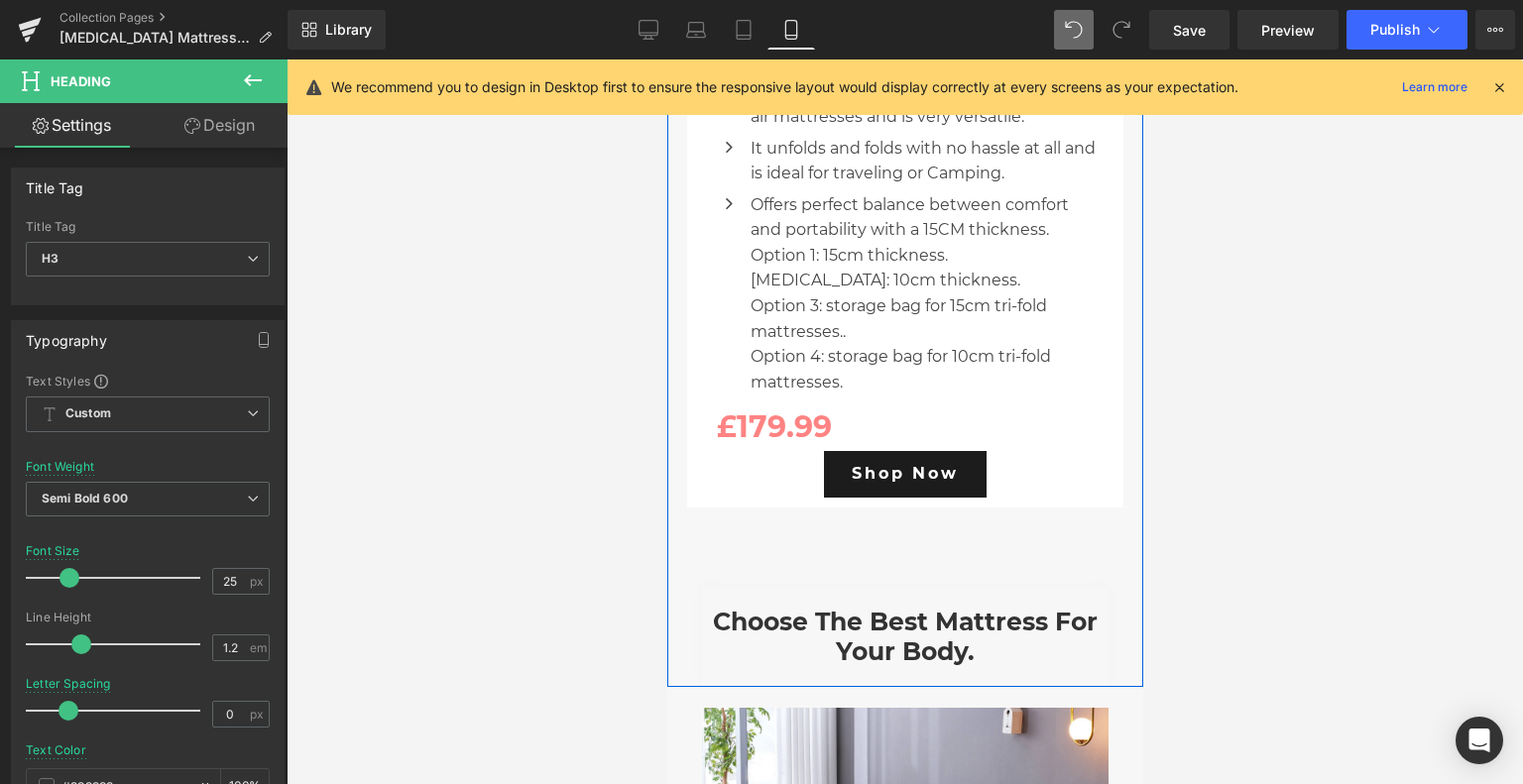 scroll, scrollTop: 1189, scrollLeft: 0, axis: vertical 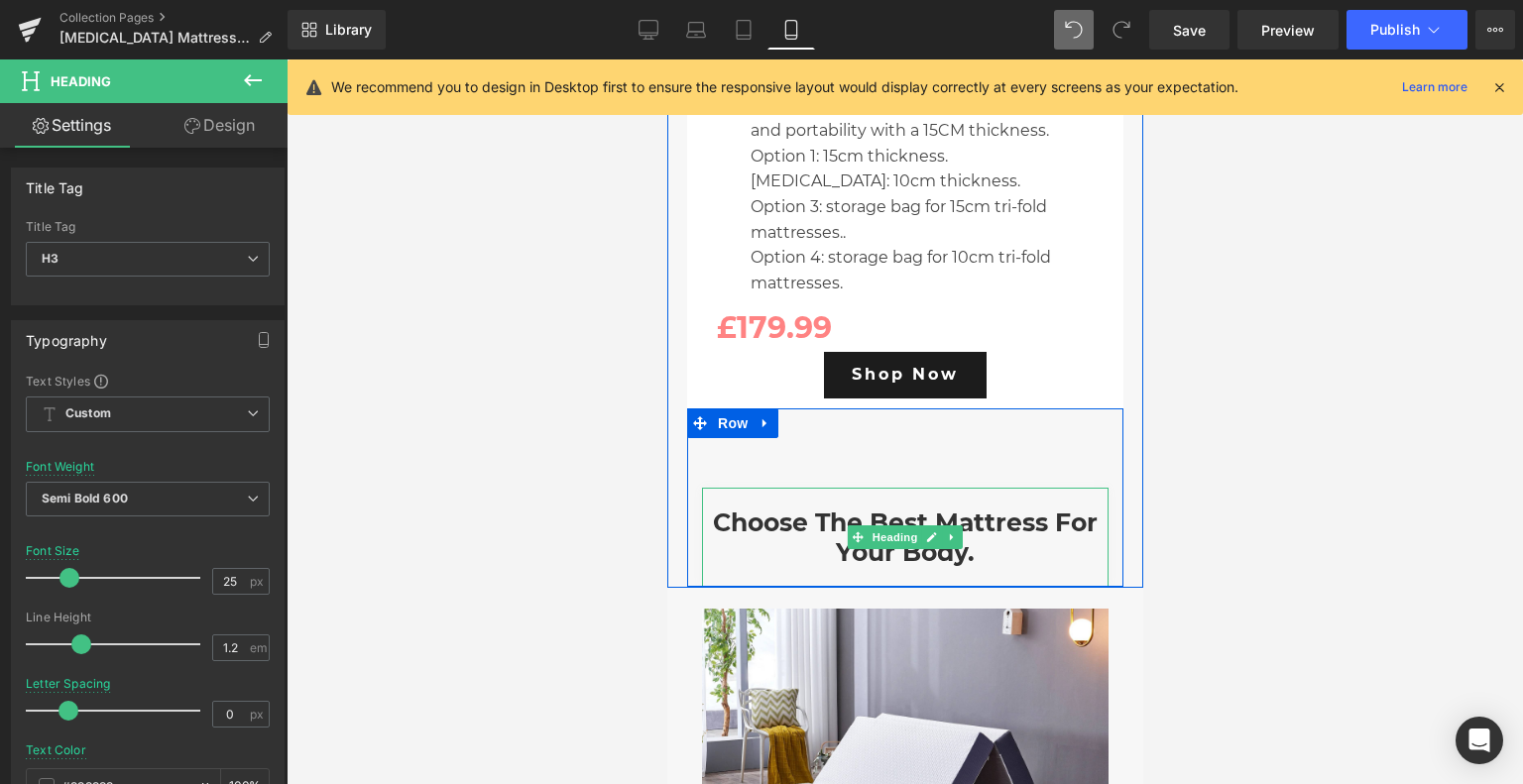 click on "Choose The Best Mattress for Your Body." at bounding box center [904, 537] 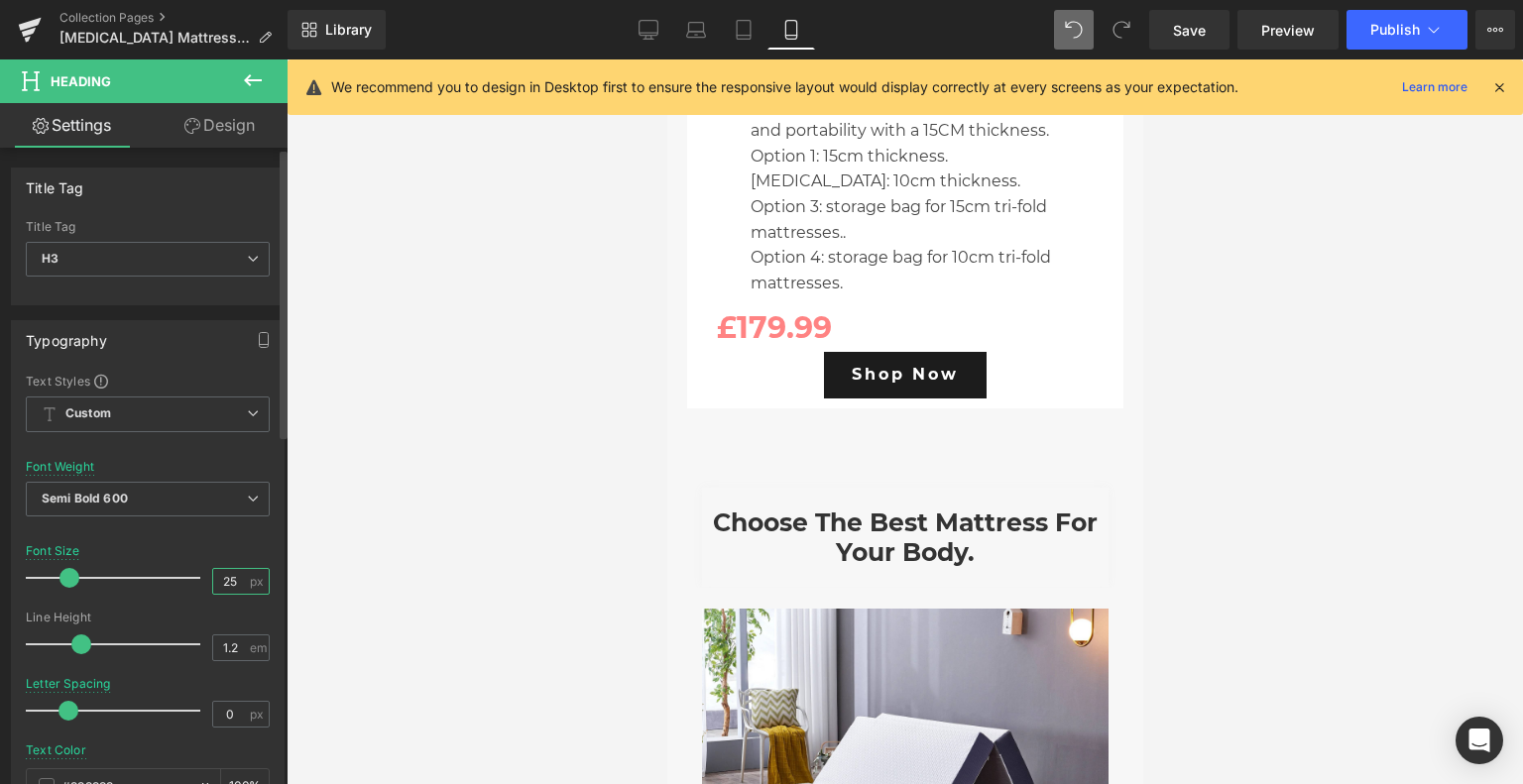 click on "25" at bounding box center [230, 581] 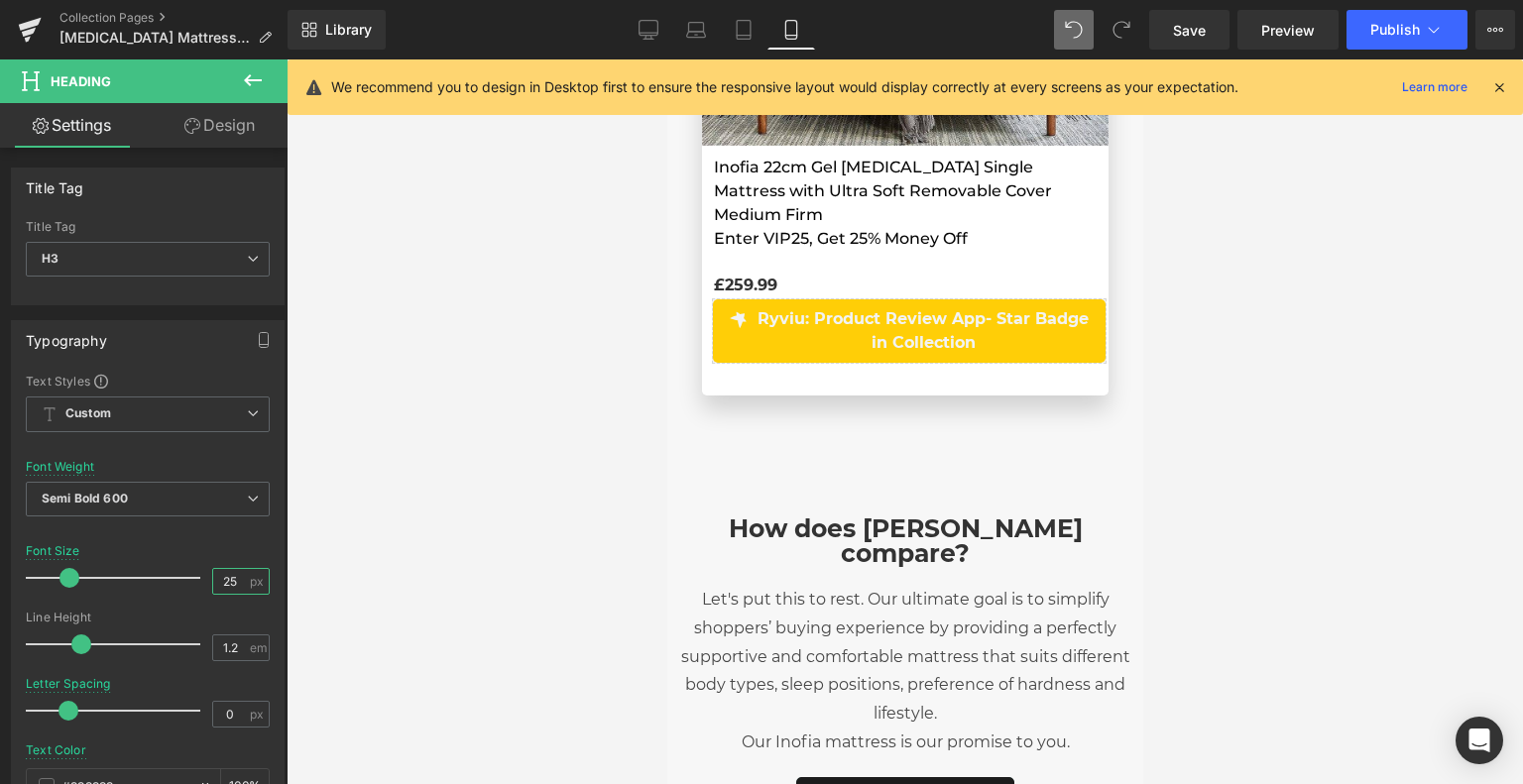 scroll, scrollTop: 2478, scrollLeft: 0, axis: vertical 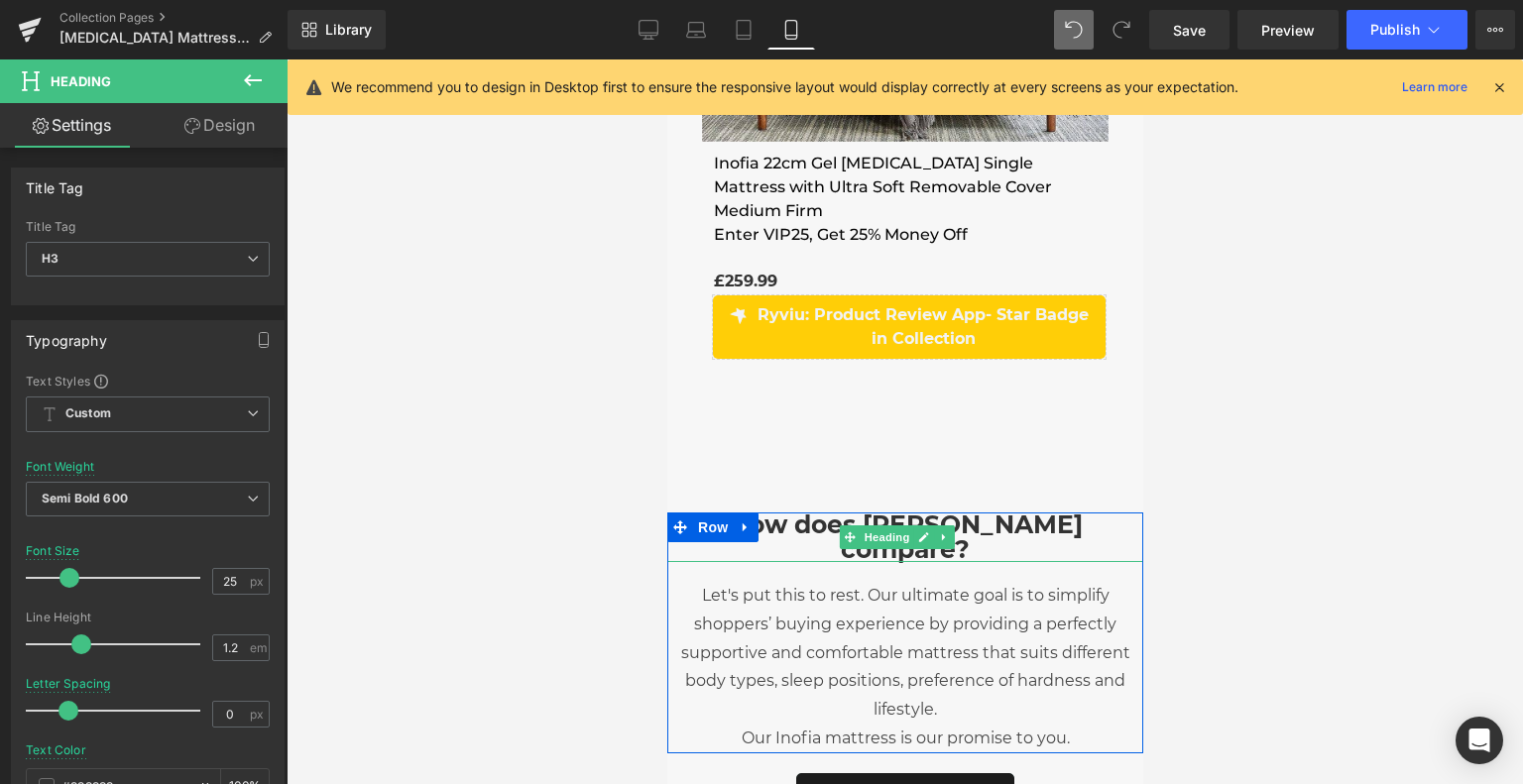click on "How does [PERSON_NAME] compare?" at bounding box center [904, 537] 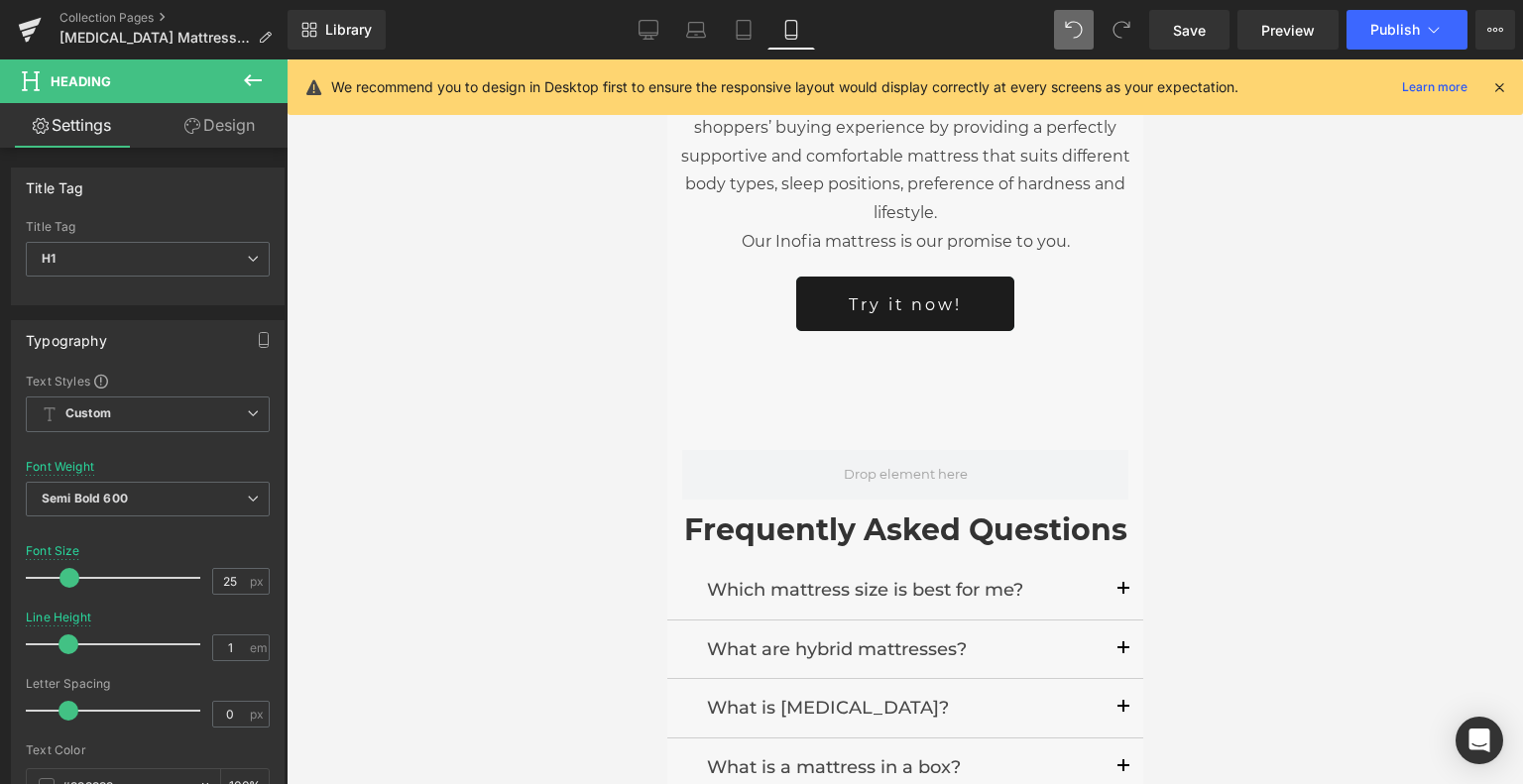 scroll, scrollTop: 2973, scrollLeft: 0, axis: vertical 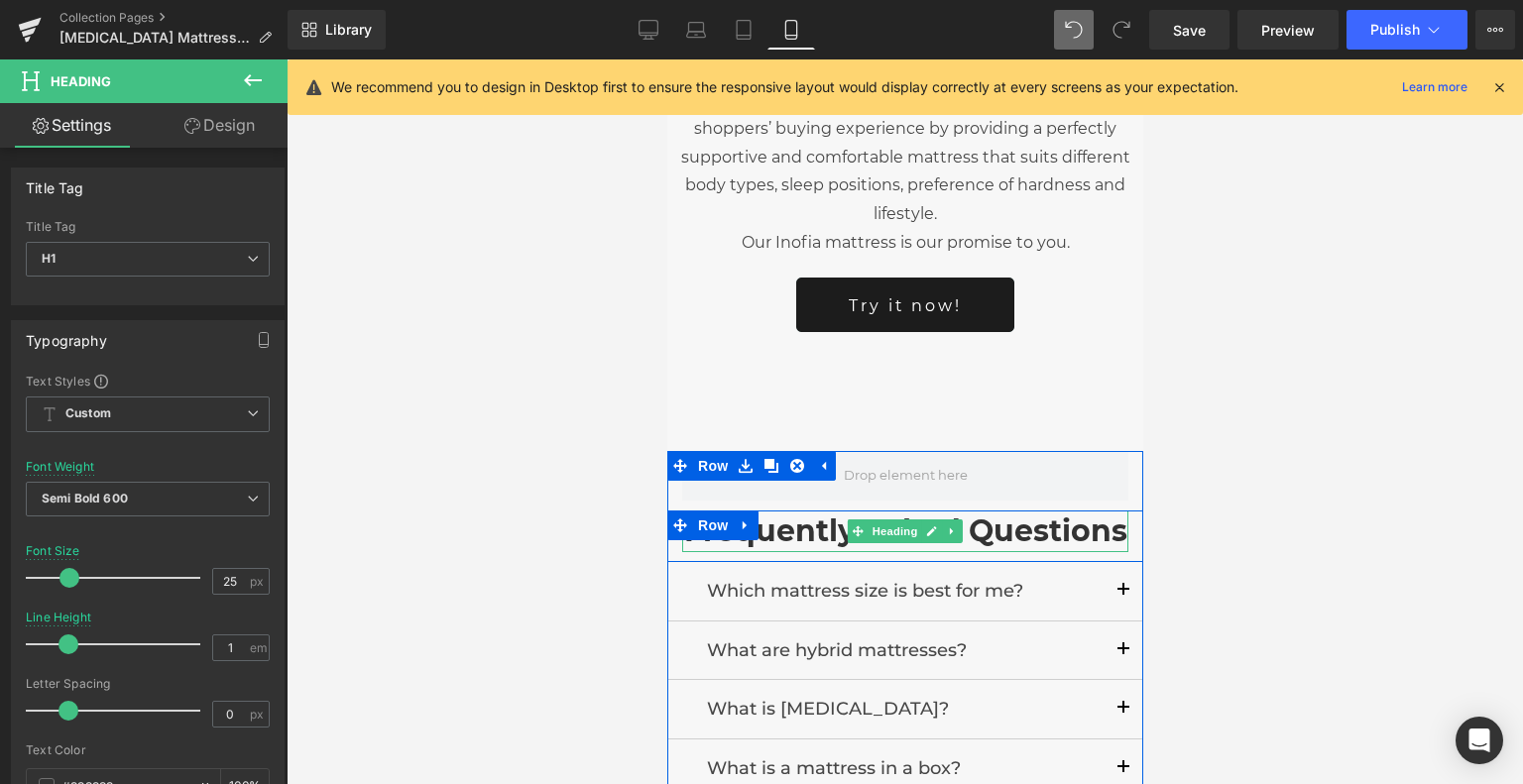 click on "Frequently Asked Questions" at bounding box center (904, 531) 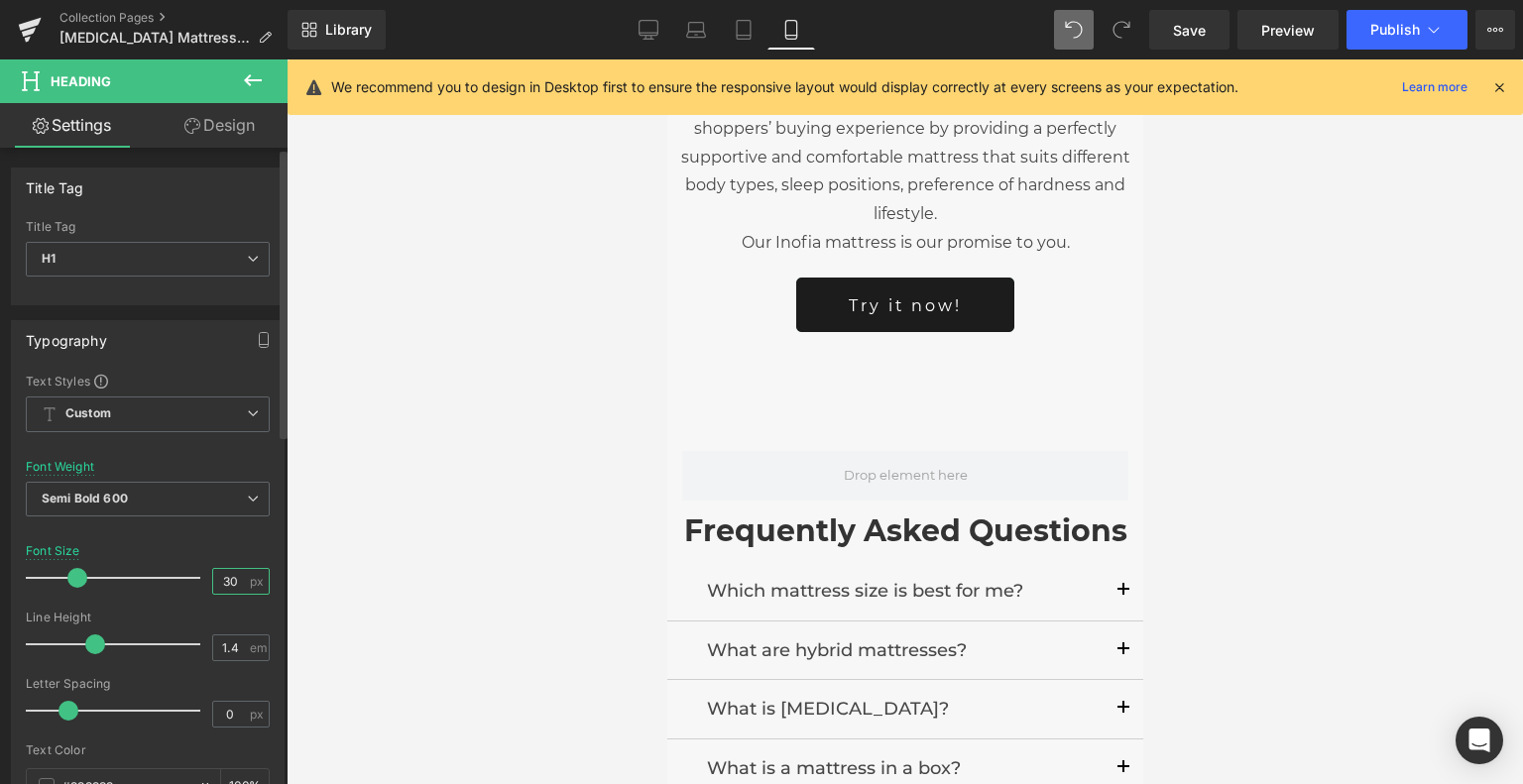 click on "30" at bounding box center [230, 581] 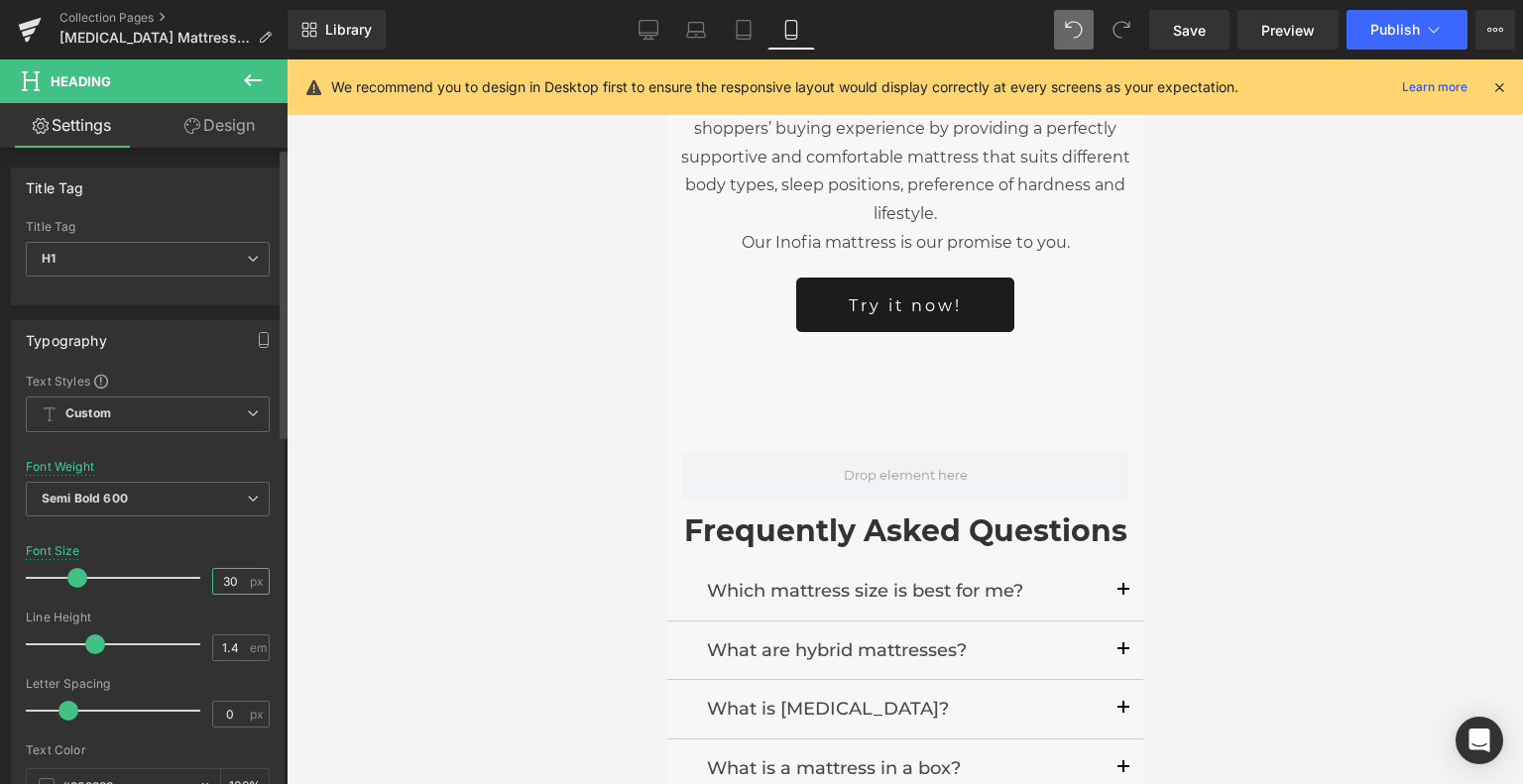 type on "3" 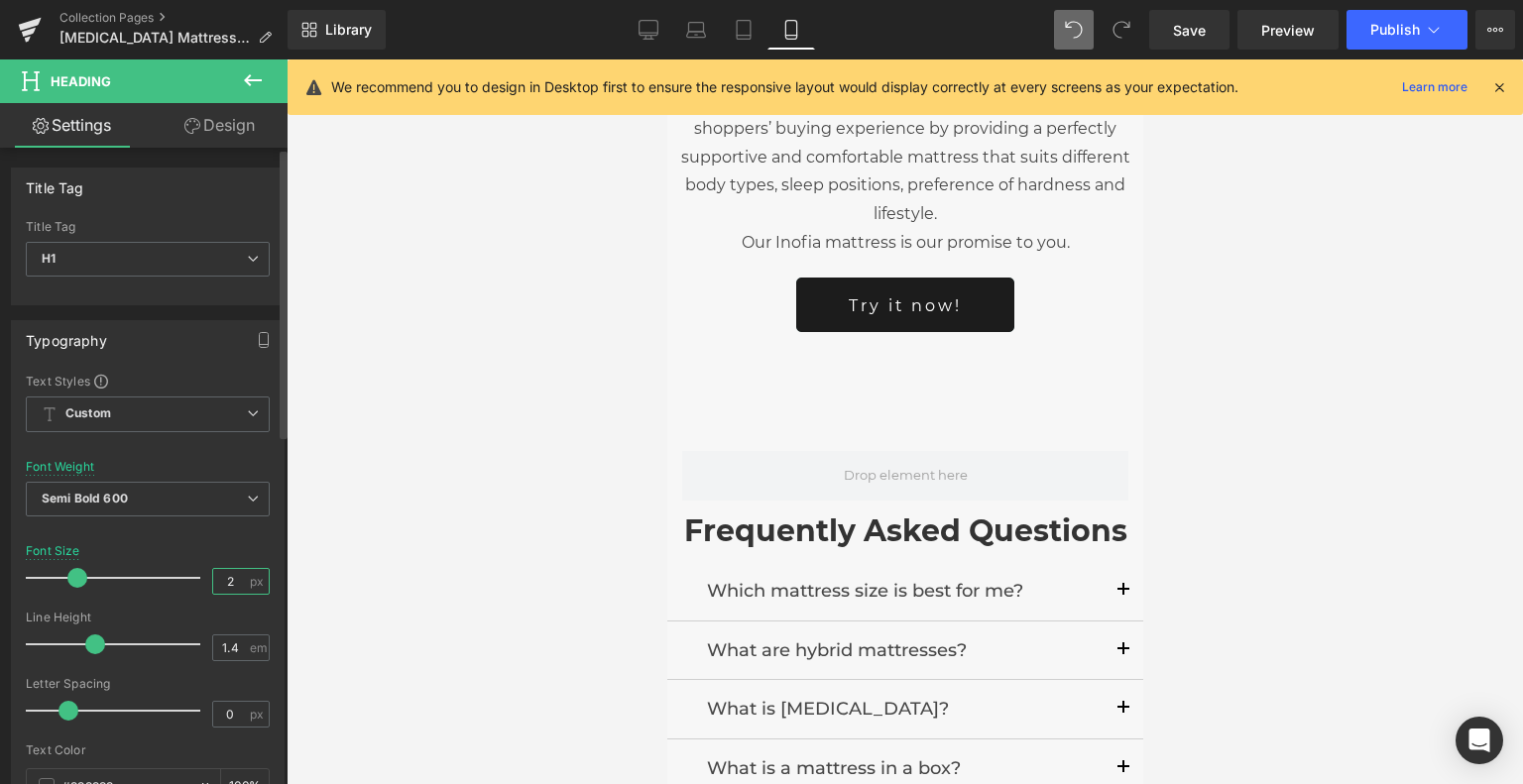 type on "25" 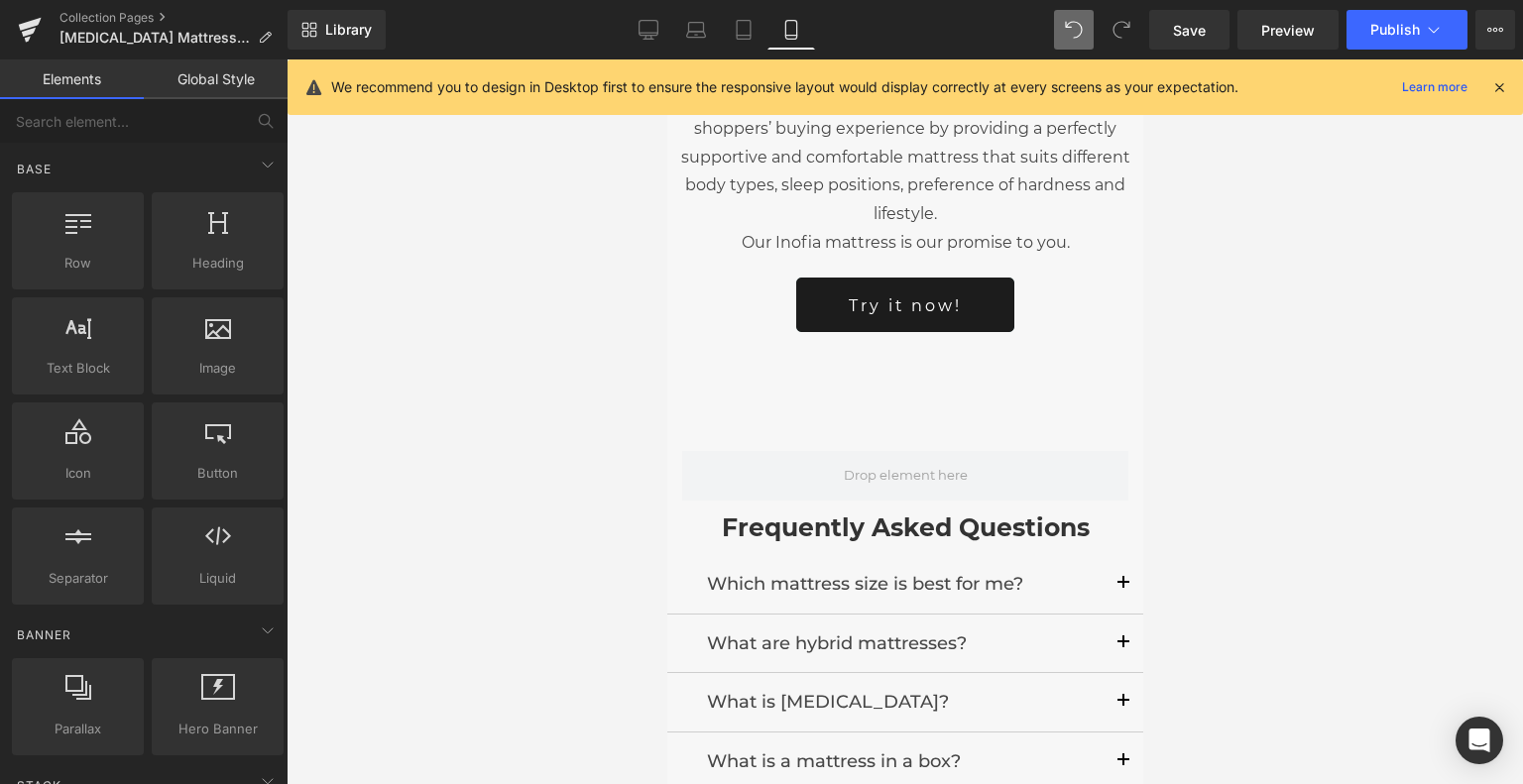 click at bounding box center (904, 421) 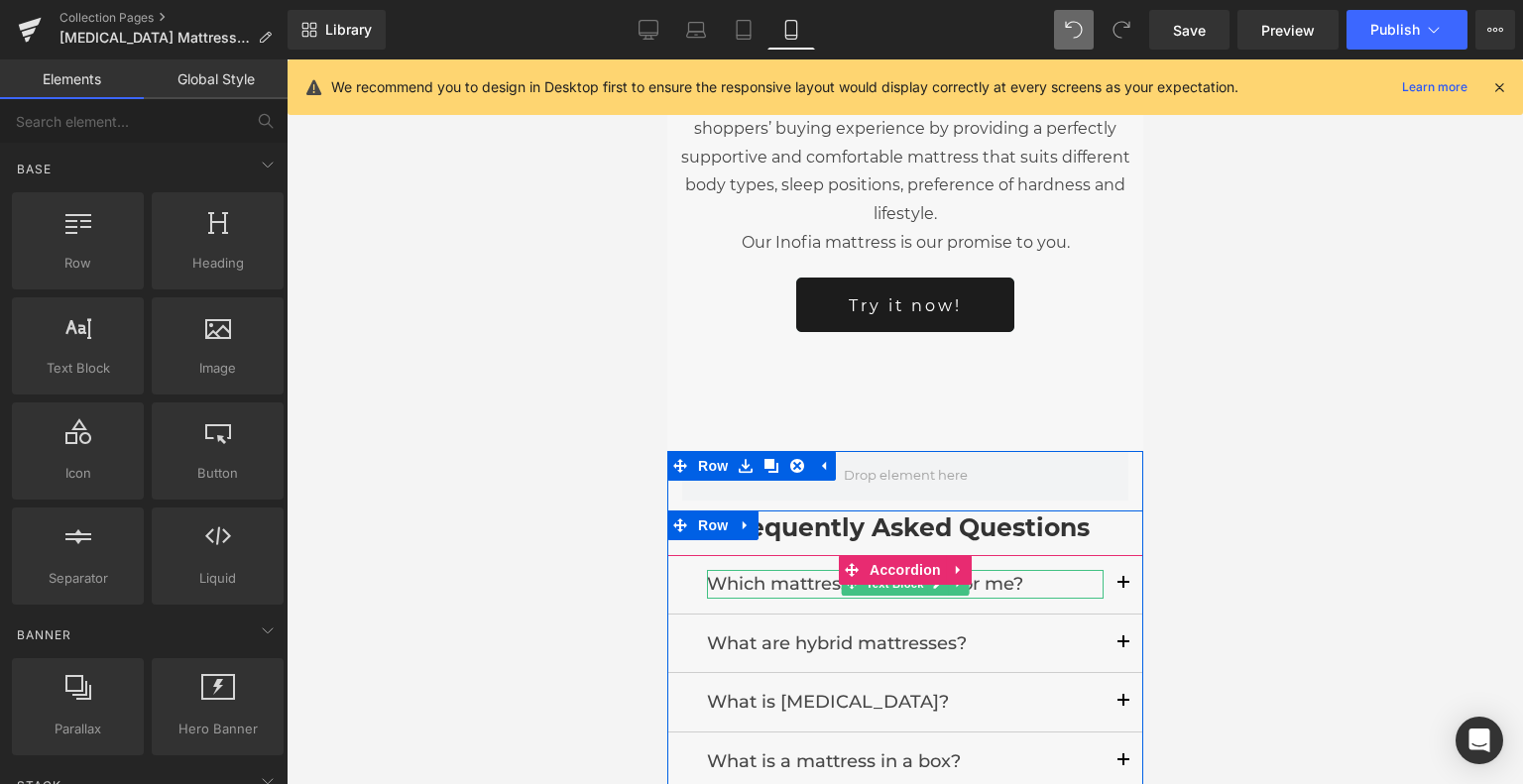 click on "Which mattress size is best for me?" at bounding box center [904, 584] 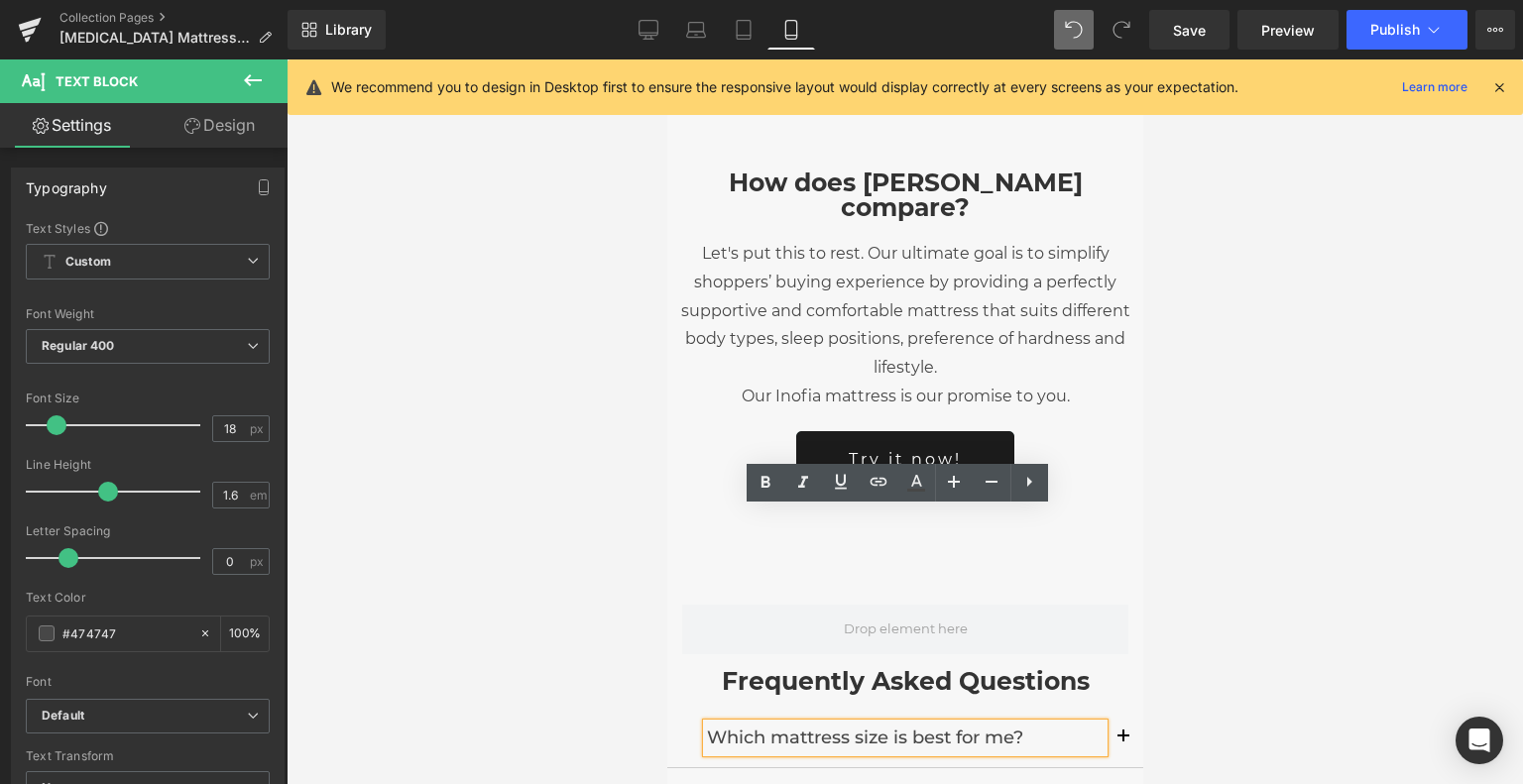 scroll, scrollTop: 2676, scrollLeft: 0, axis: vertical 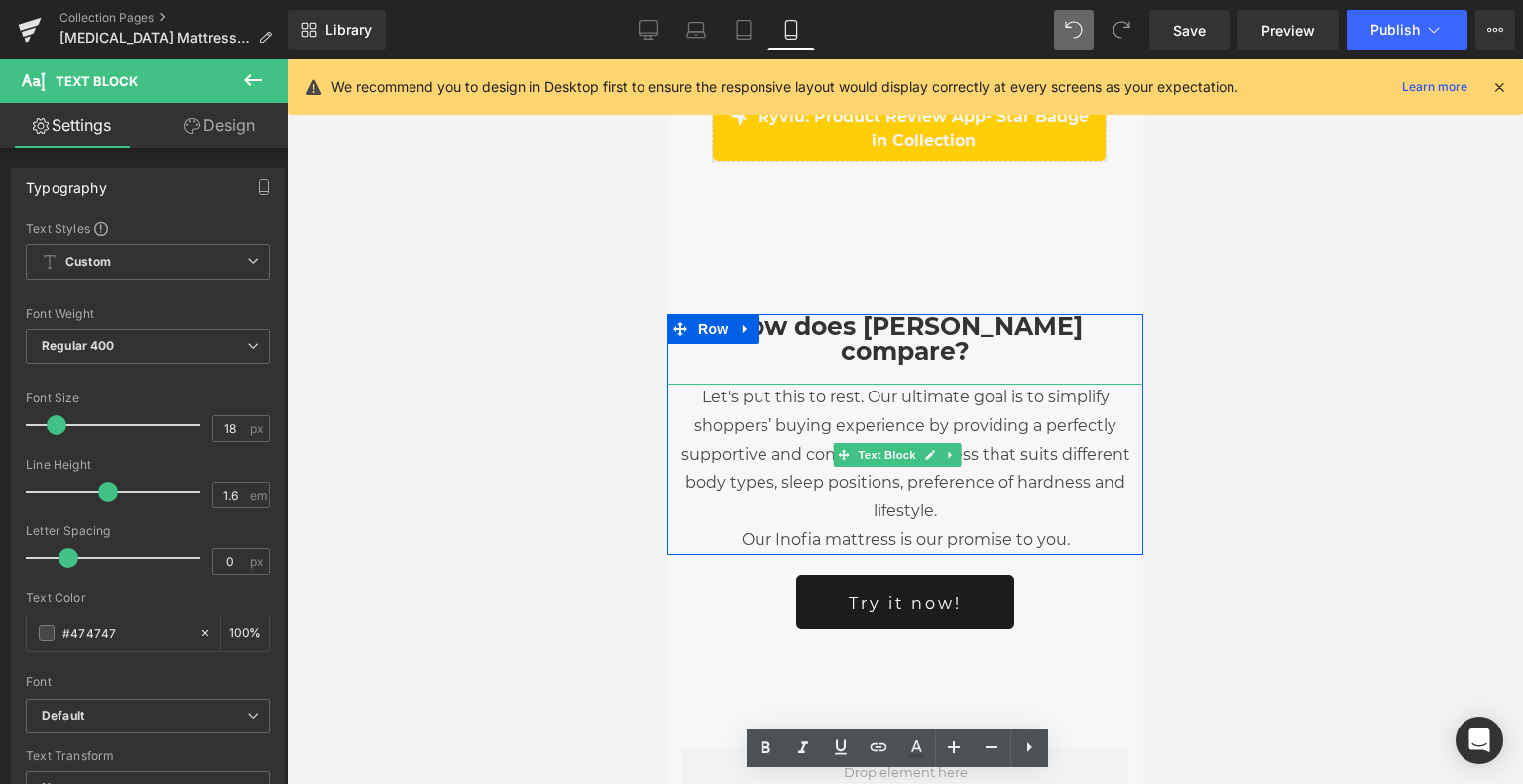 click on "Let's put this to rest. Our ultimate goal is to simplify shoppers’ buying experience by providing a perfectly supportive and comfortable mattress that suits different body types, sleep positions, preference of hardness and lifestyle." at bounding box center [904, 455] 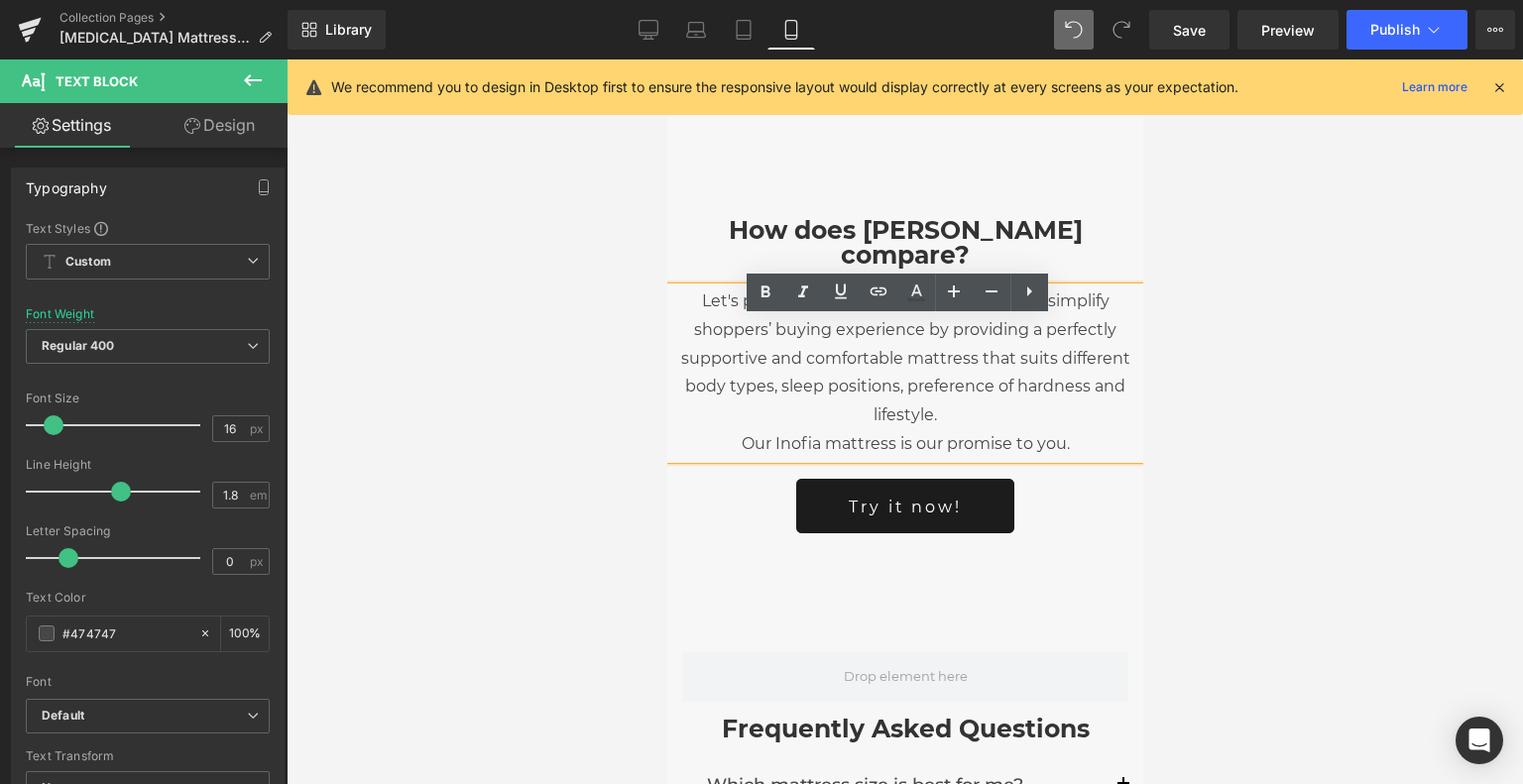 scroll, scrollTop: 2874, scrollLeft: 0, axis: vertical 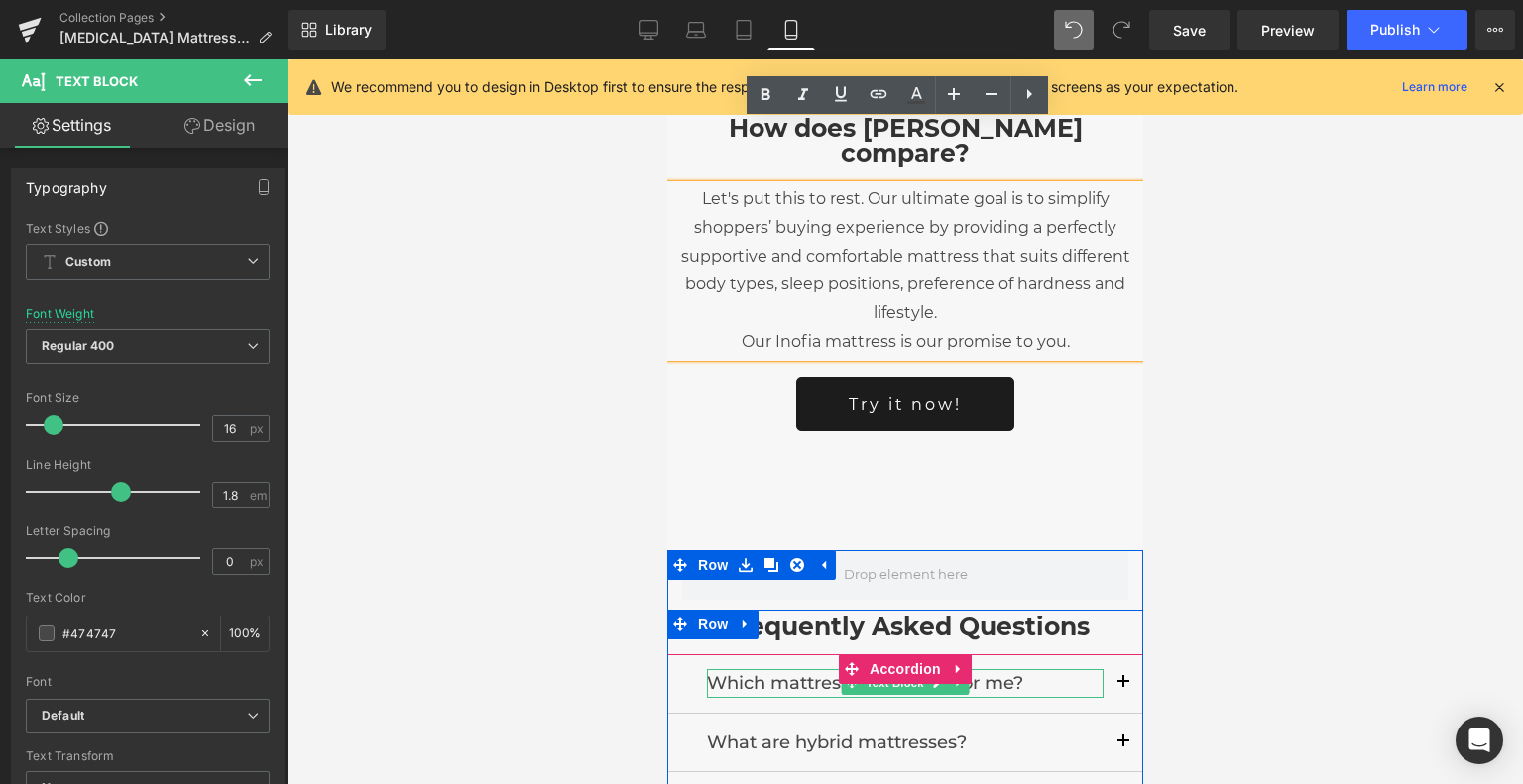 click on "Which mattress size is best for me?" at bounding box center (904, 683) 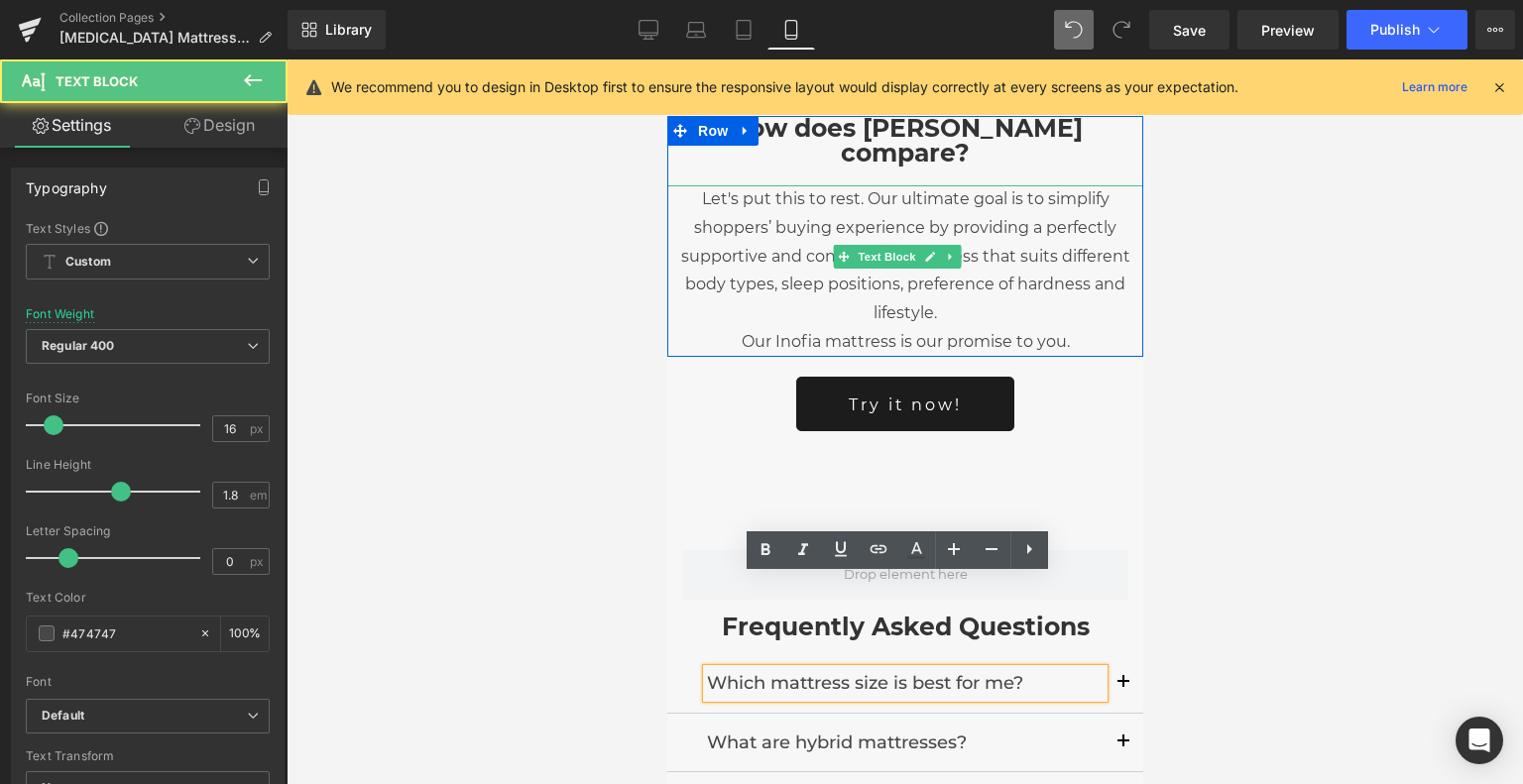 click on "Let's put this to rest. Our ultimate goal is to simplify shoppers’ buying experience by providing a perfectly supportive and comfortable mattress that suits different body types, sleep positions, preference of hardness and lifestyle." at bounding box center (904, 257) 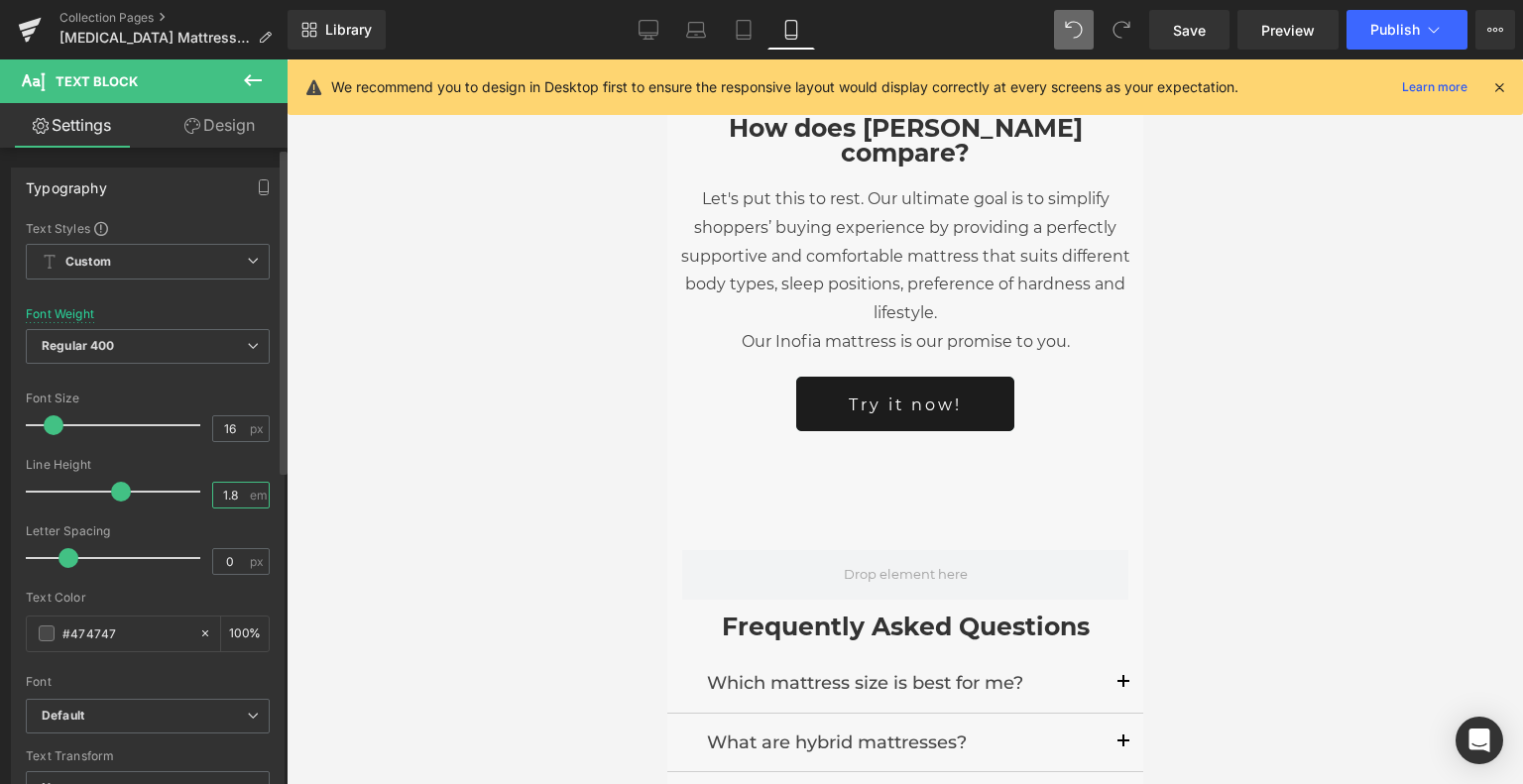 click on "1.8" at bounding box center [230, 495] 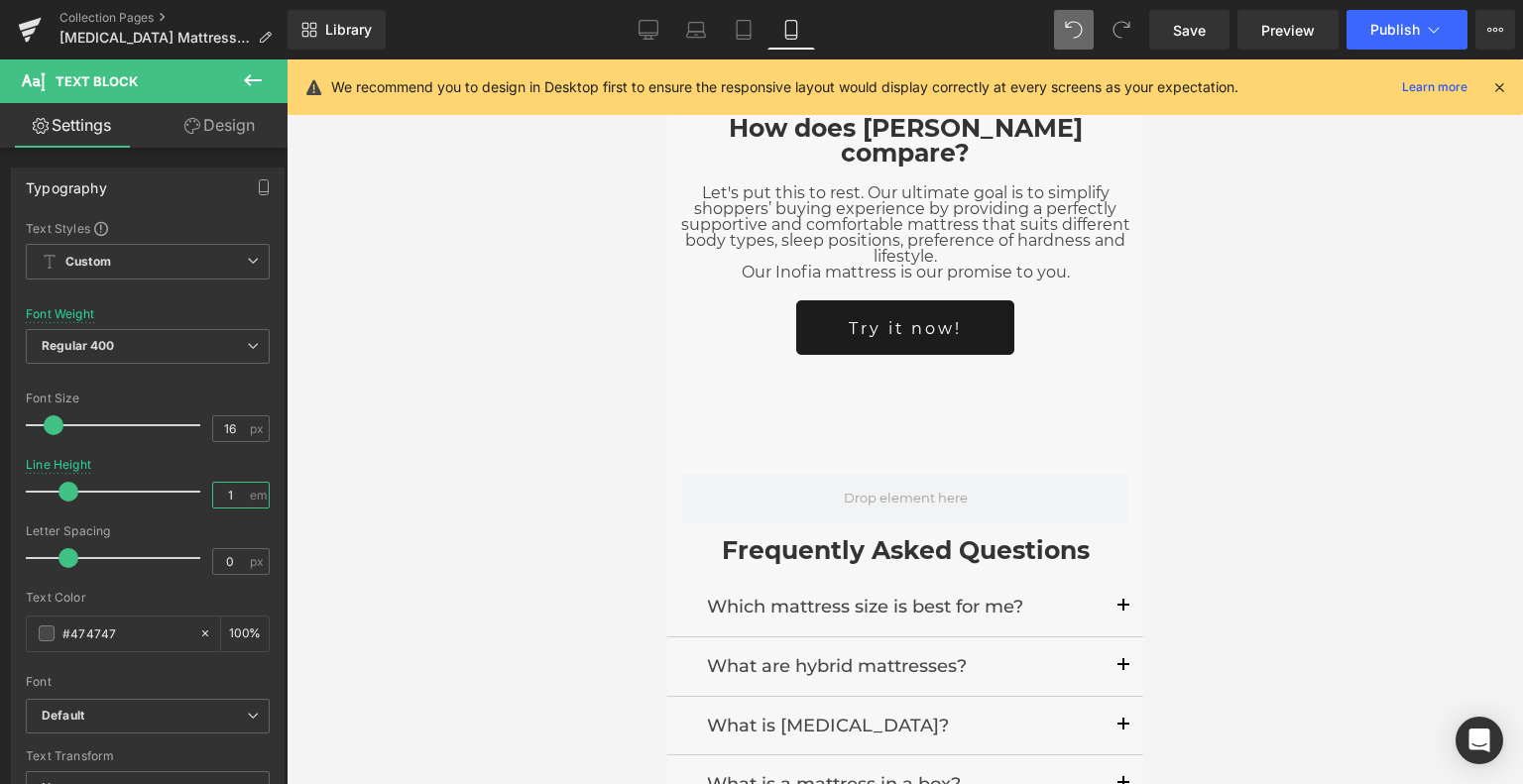 type on "1.6" 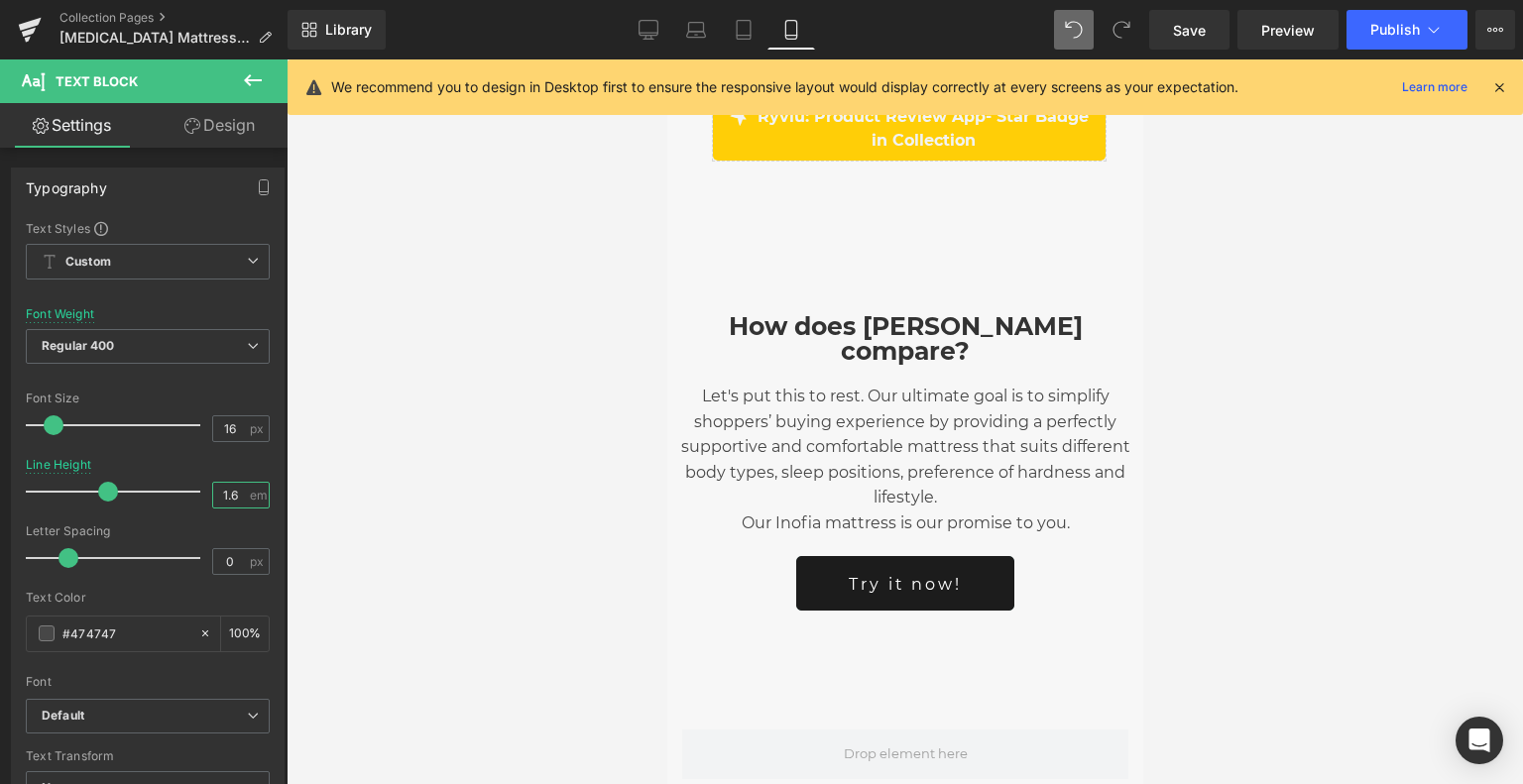 scroll, scrollTop: 2874, scrollLeft: 0, axis: vertical 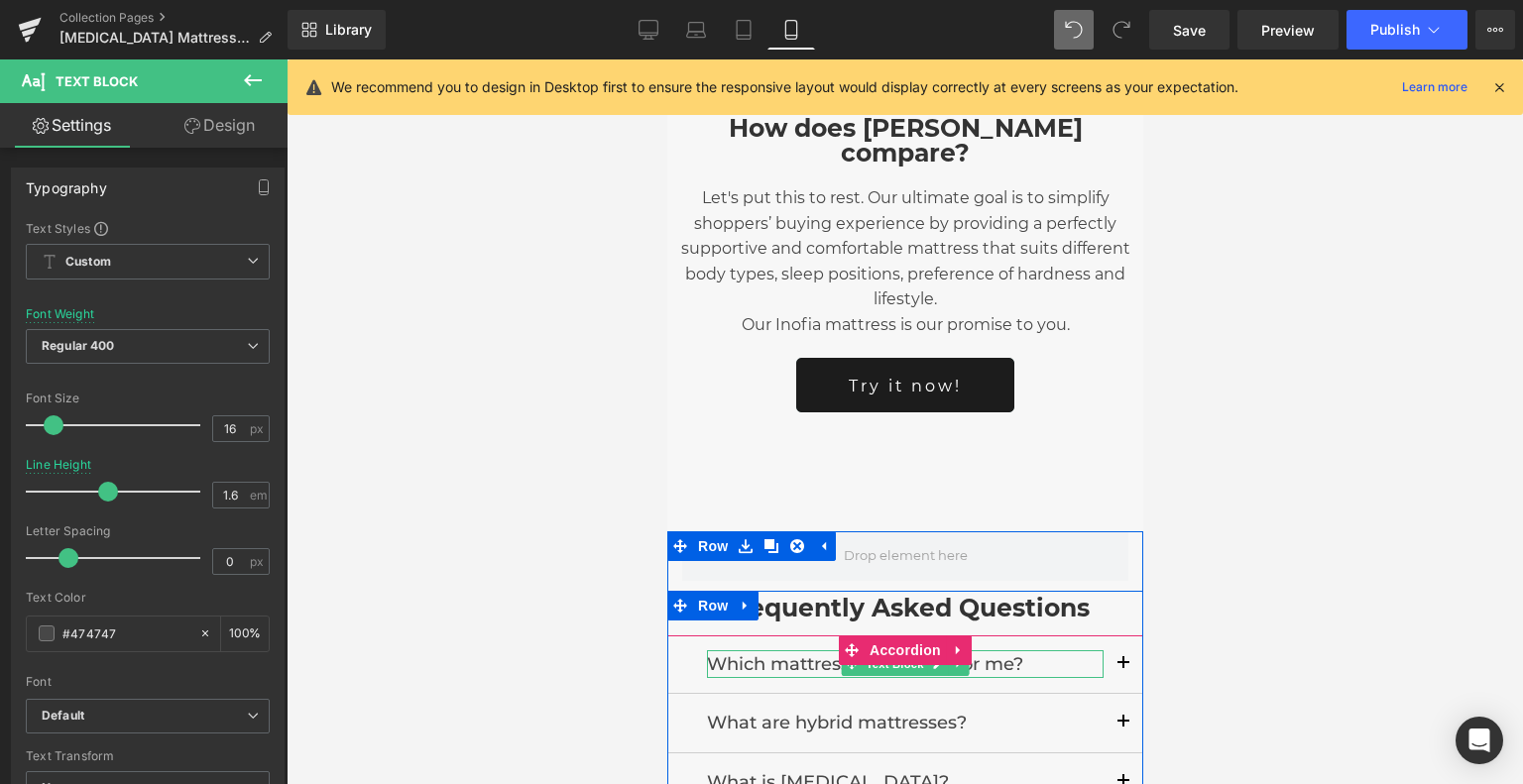 click on "Which mattress size is best for me?" at bounding box center [904, 664] 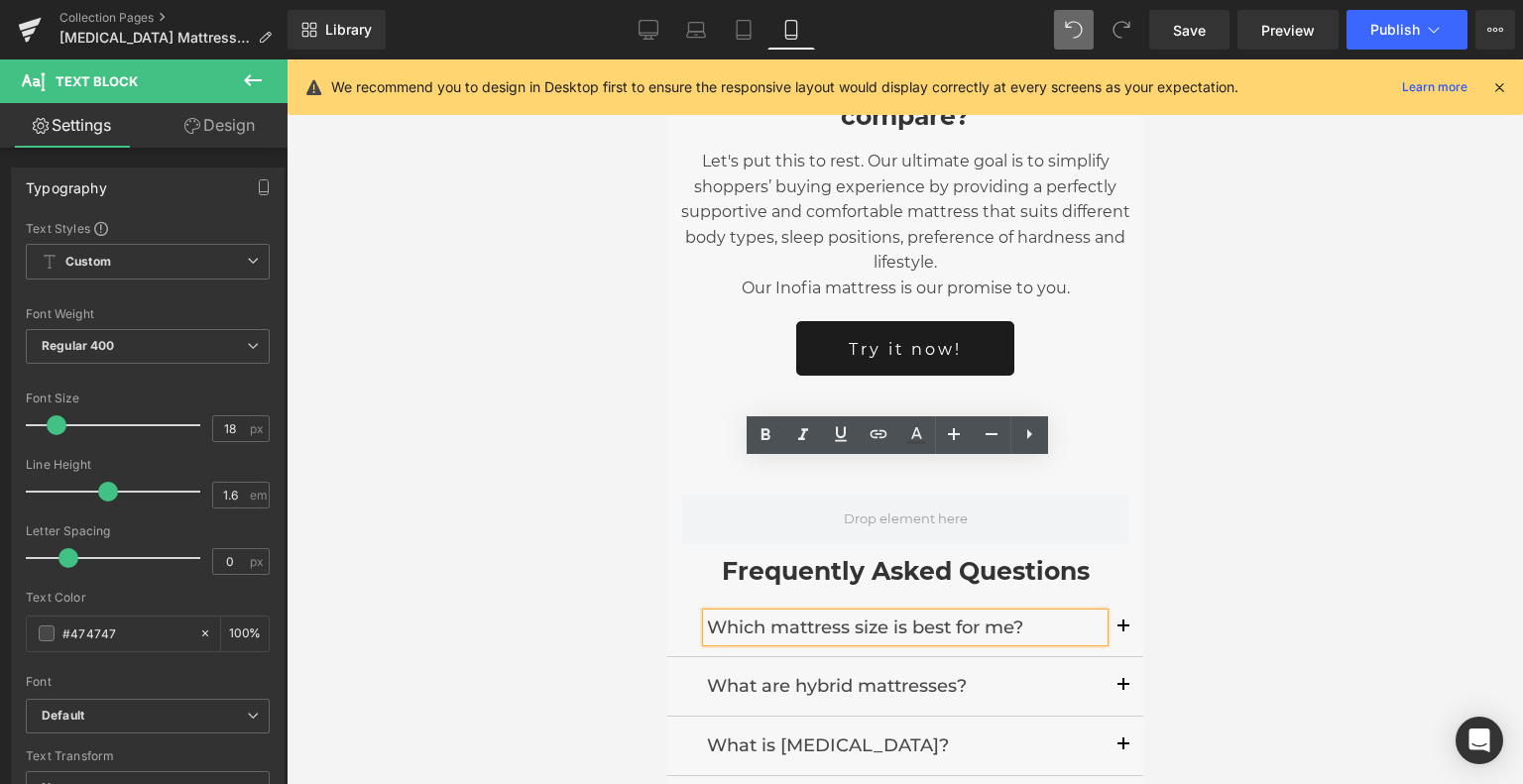 scroll, scrollTop: 2973, scrollLeft: 0, axis: vertical 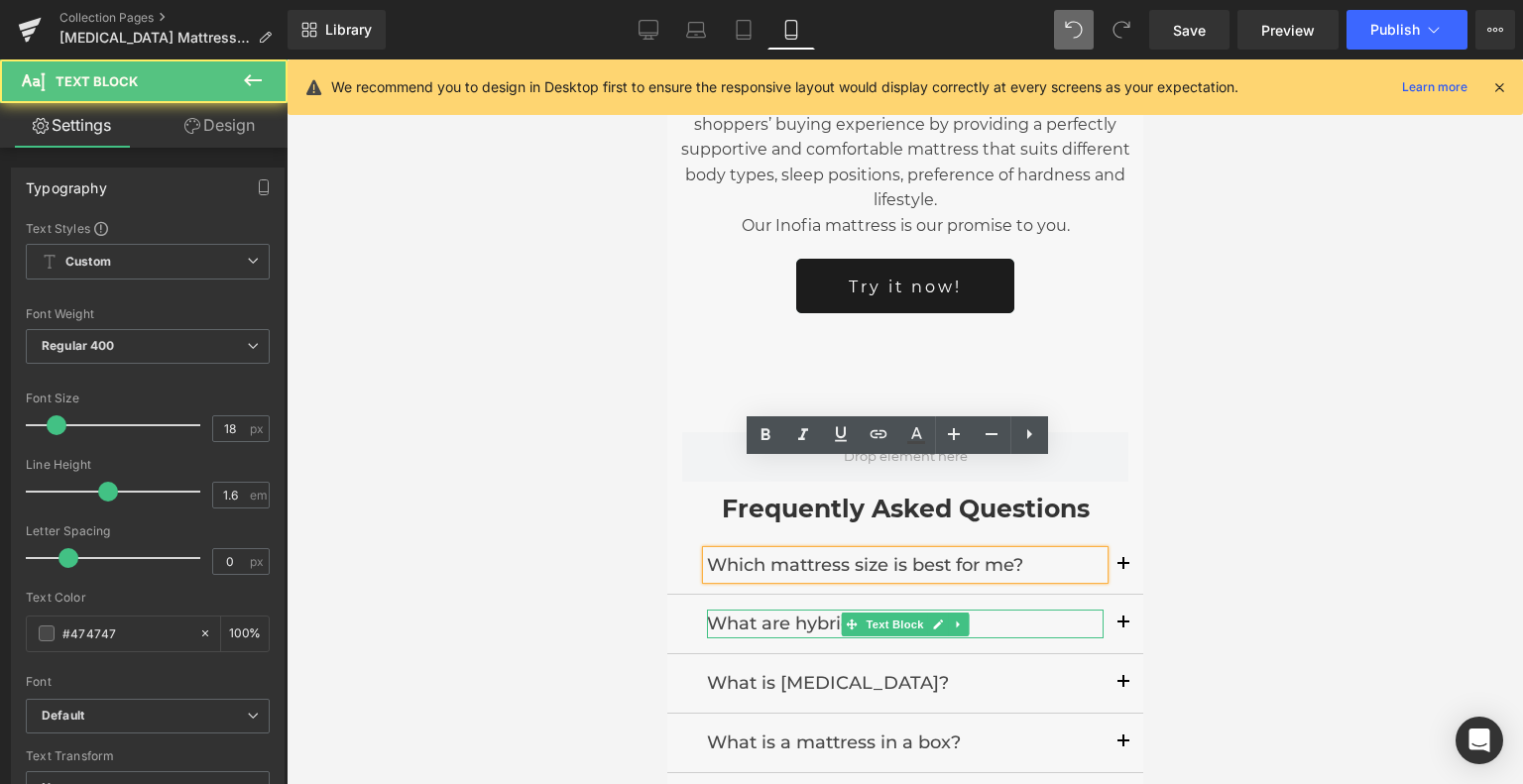 click on "What are hybrid mattresses?" at bounding box center (904, 623) 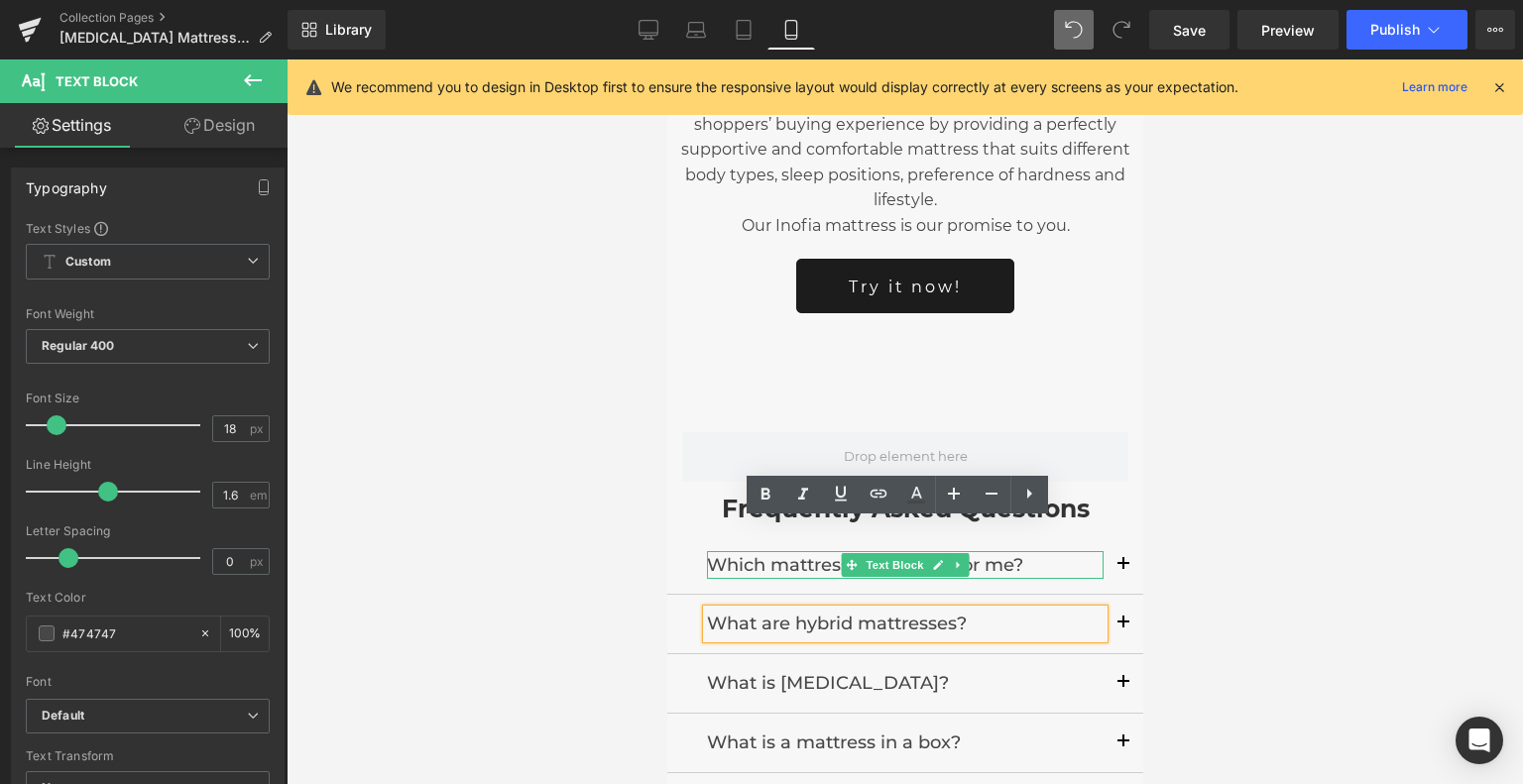 click on "Which mattress size is best for me?" at bounding box center [904, 565] 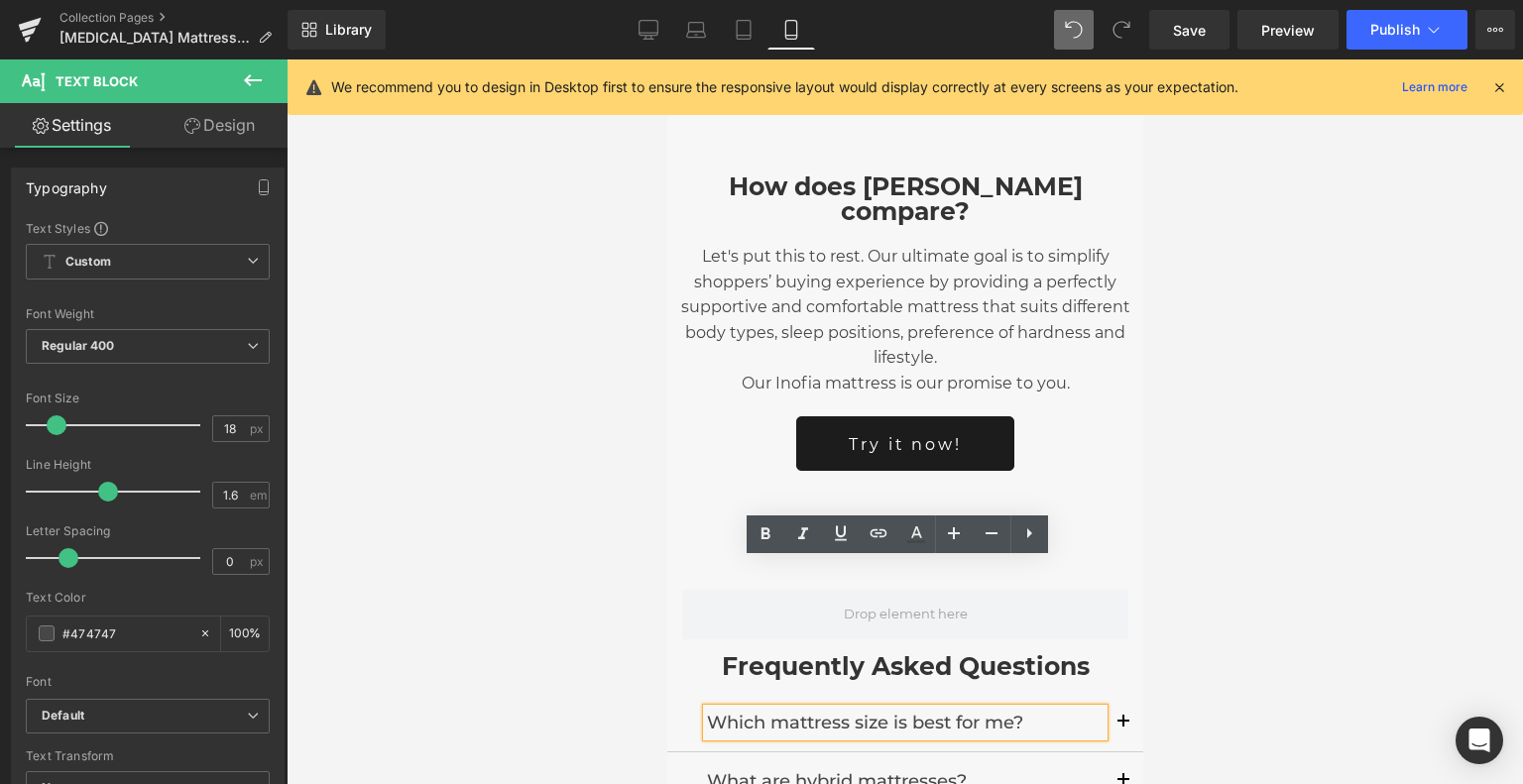 scroll, scrollTop: 2676, scrollLeft: 0, axis: vertical 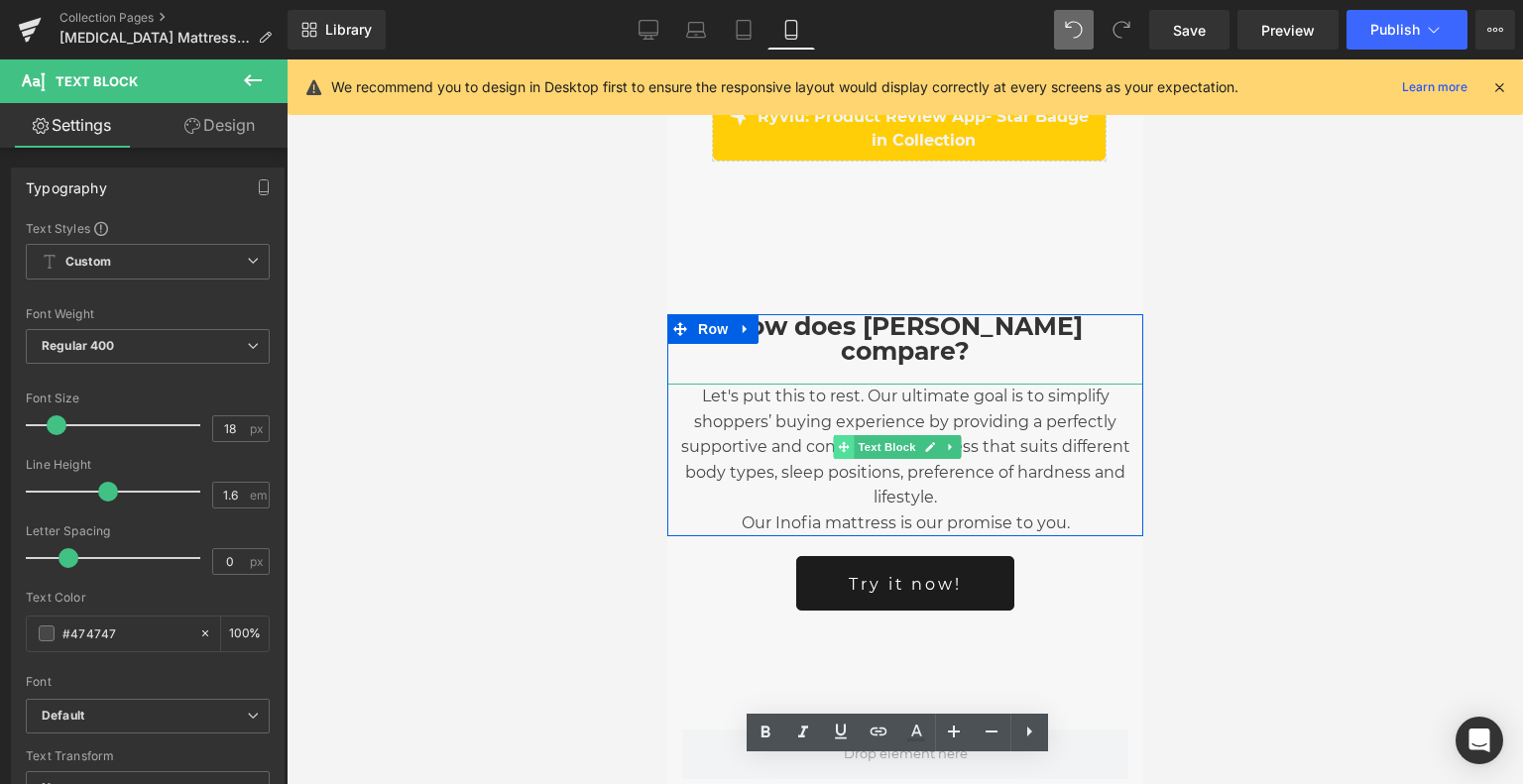 click at bounding box center (843, 447) 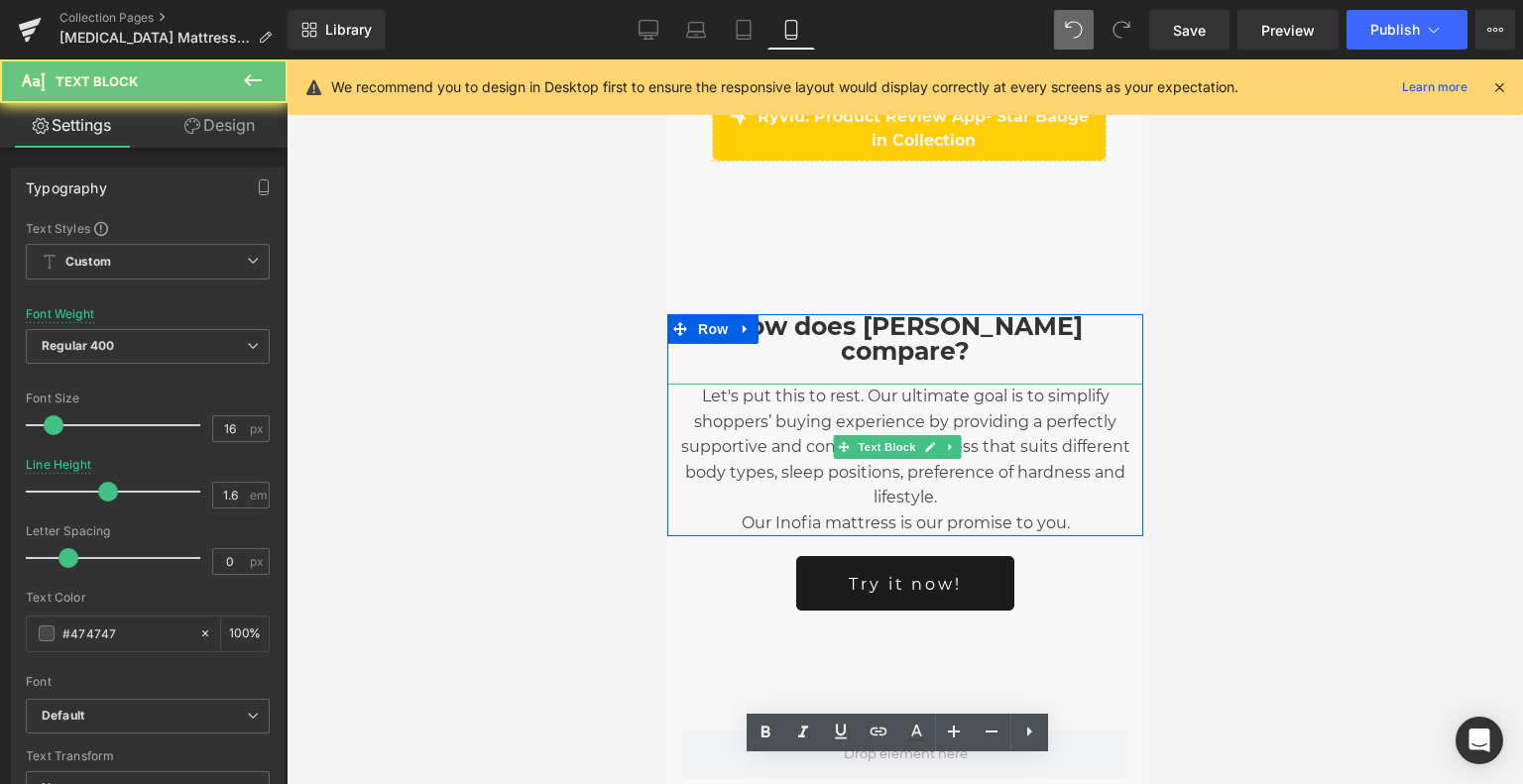 click on "Let's put this to rest. Our ultimate goal is to simplify shoppers’ buying experience by providing a perfectly supportive and comfortable mattress that suits different body types, sleep positions, preference of hardness and lifestyle." at bounding box center [904, 447] 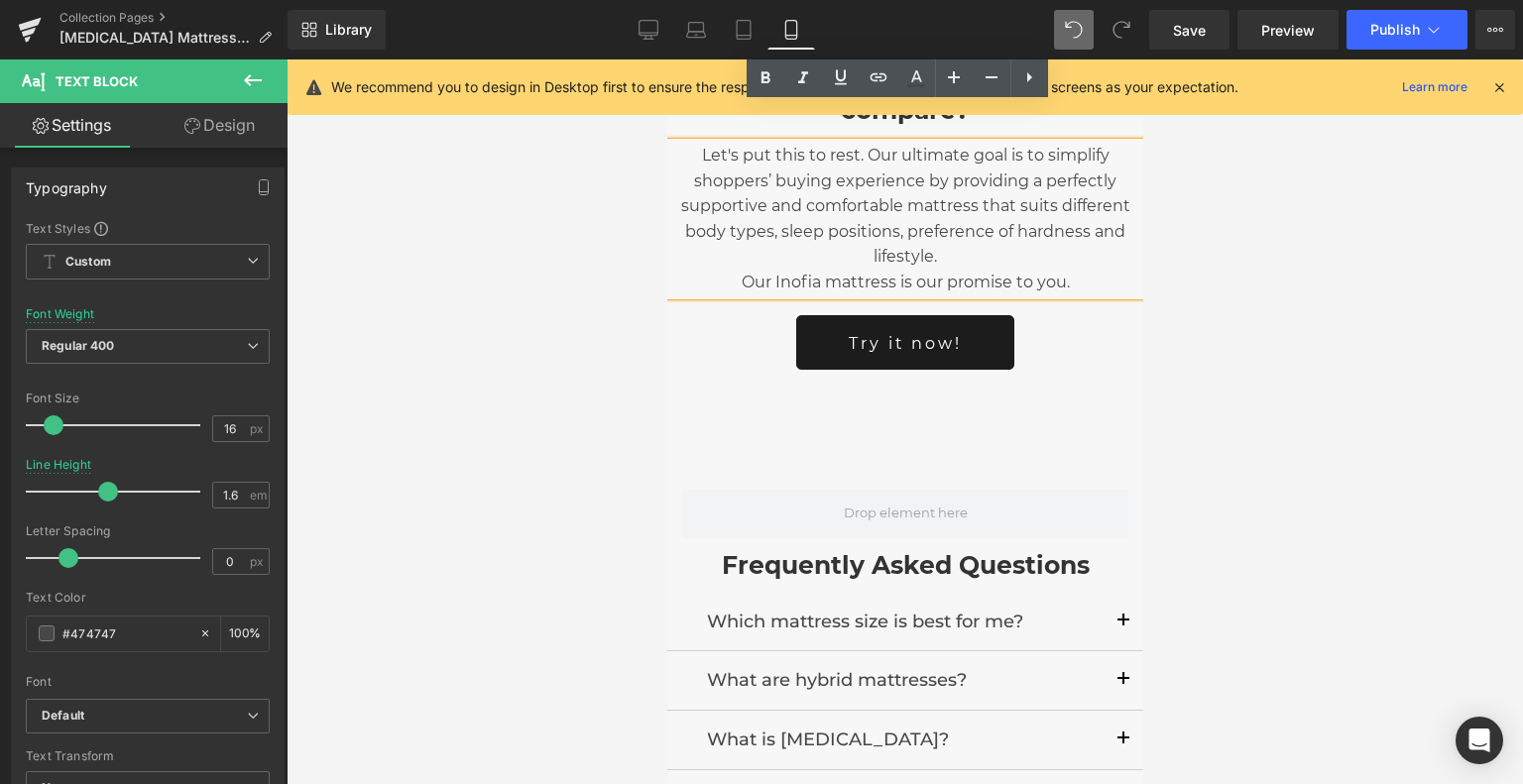 scroll, scrollTop: 2973, scrollLeft: 0, axis: vertical 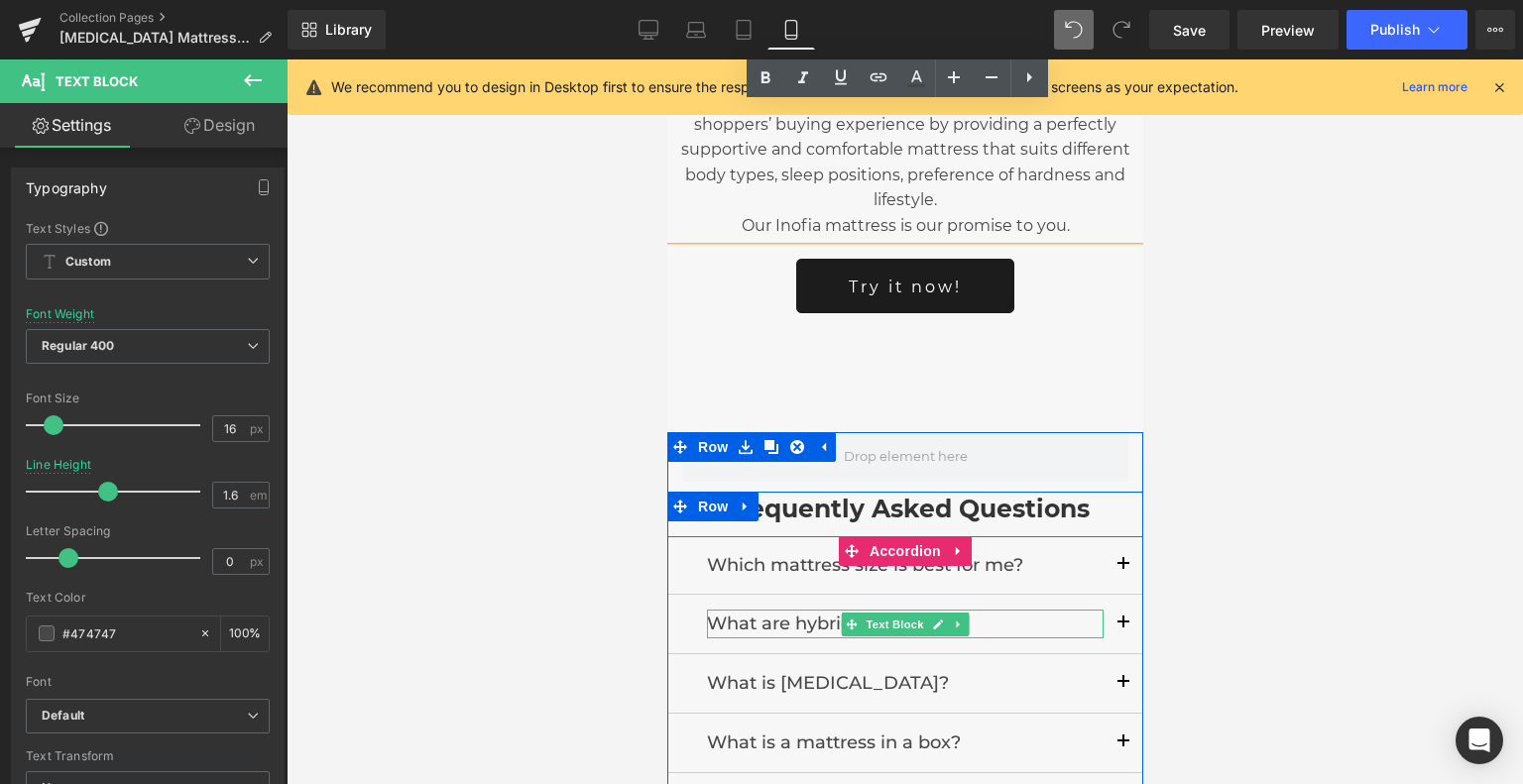click on "What are hybrid mattresses?" at bounding box center [904, 623] 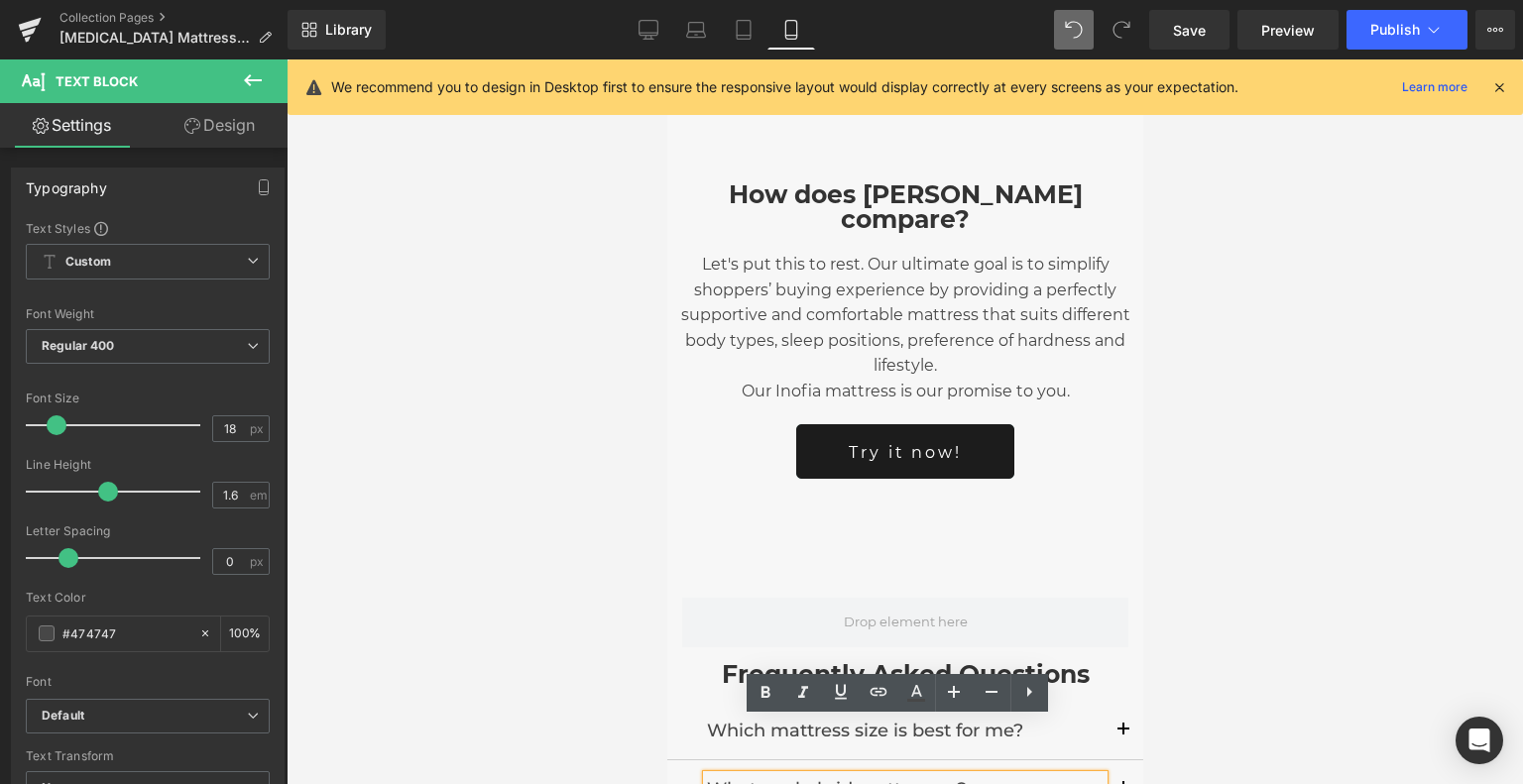 scroll, scrollTop: 2775, scrollLeft: 0, axis: vertical 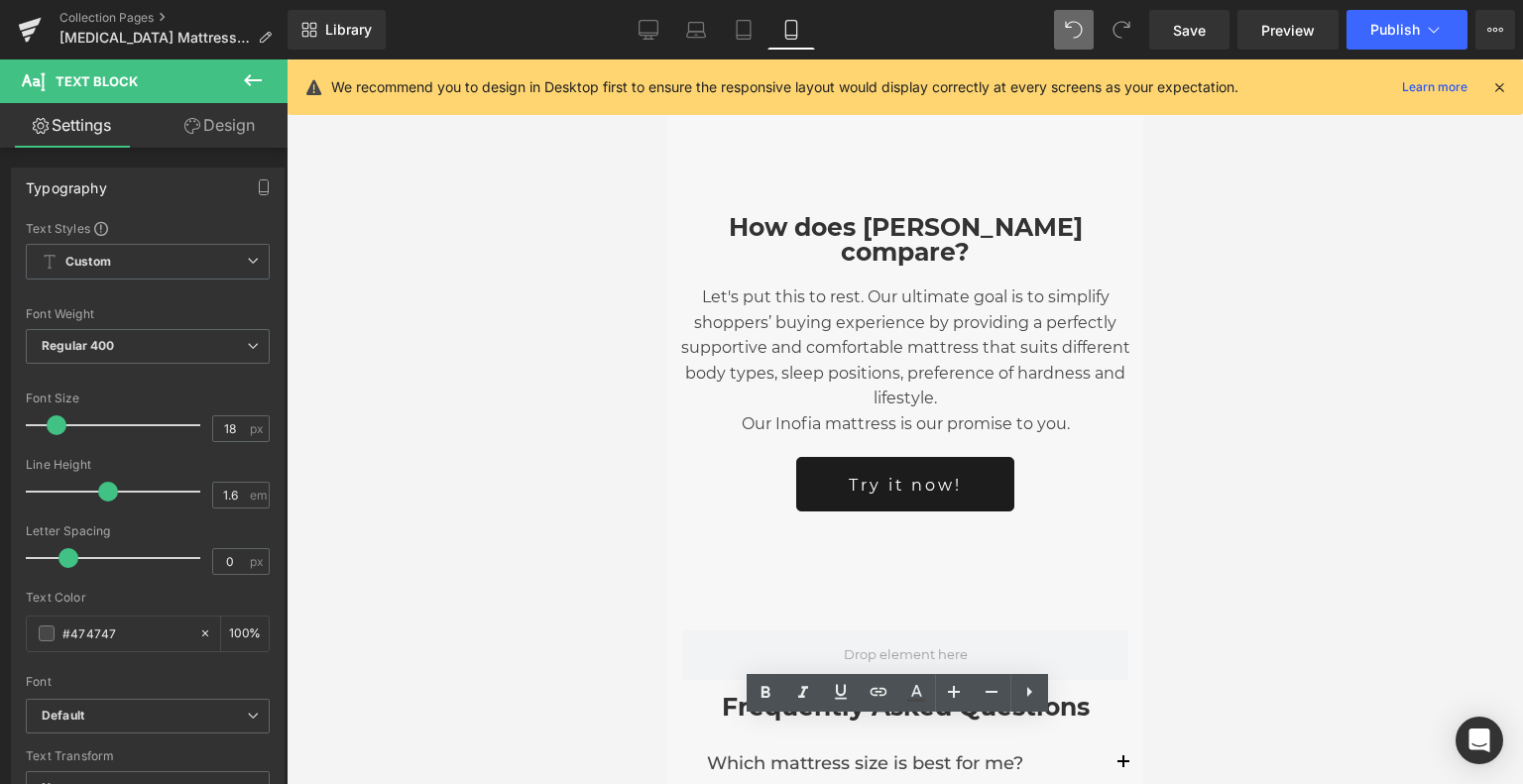 click on "Let's put this to rest. Our ultimate goal is to simplify shoppers’ buying experience by providing a perfectly supportive and comfortable mattress that suits different body types, sleep positions, preference of hardness and lifestyle." at bounding box center (904, 348) 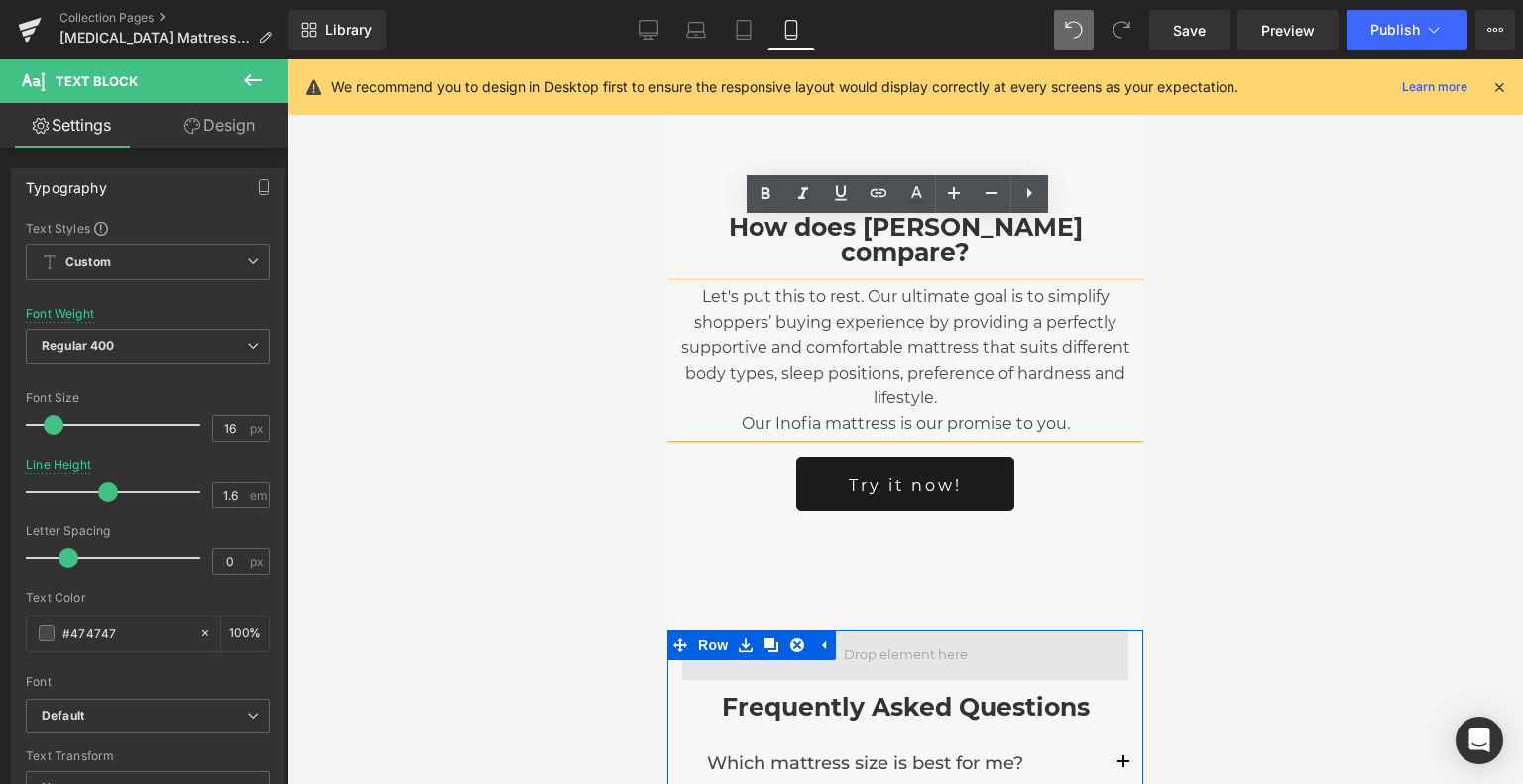 scroll, scrollTop: 2874, scrollLeft: 0, axis: vertical 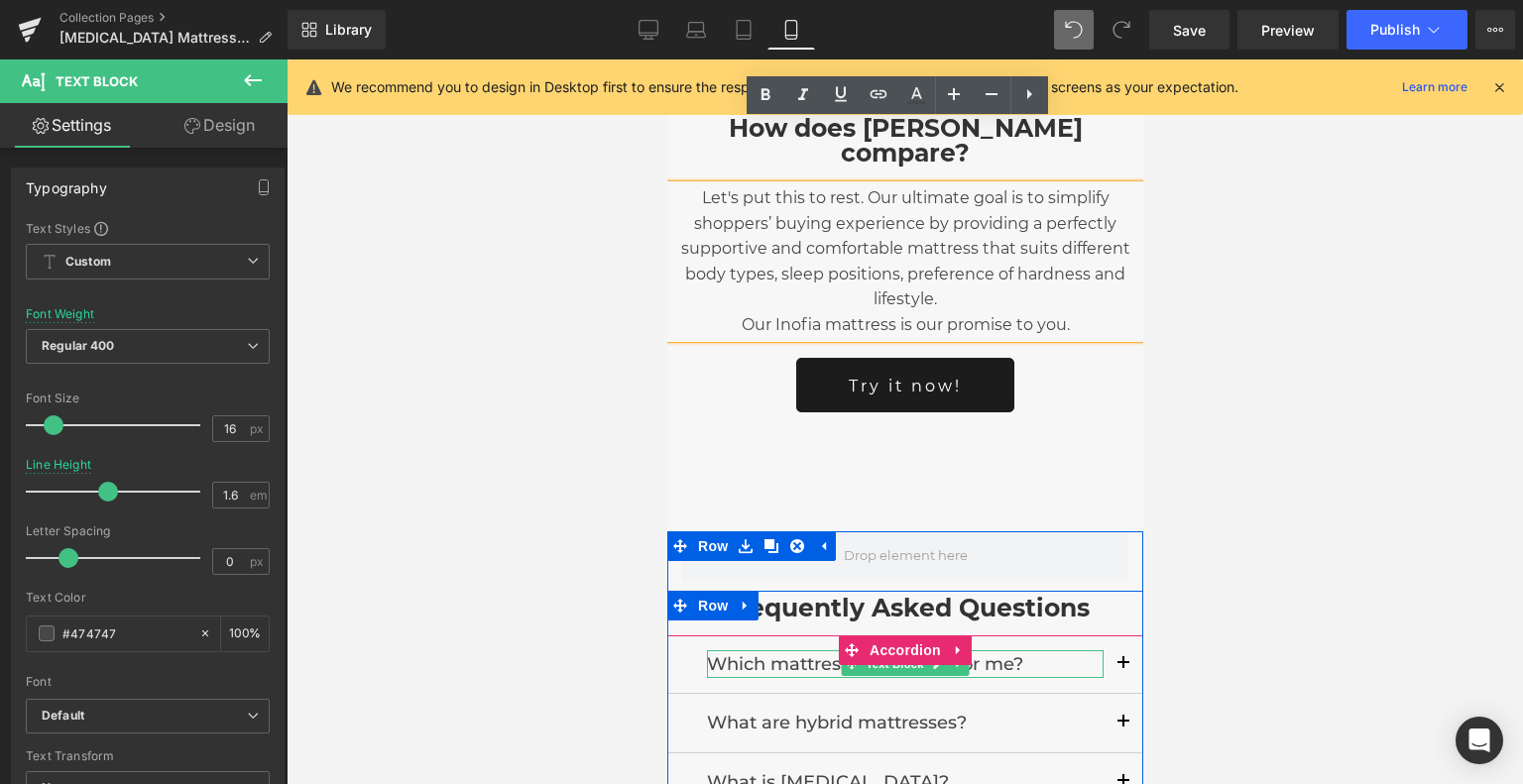 click on "Which mattress size is best for me?" at bounding box center [904, 664] 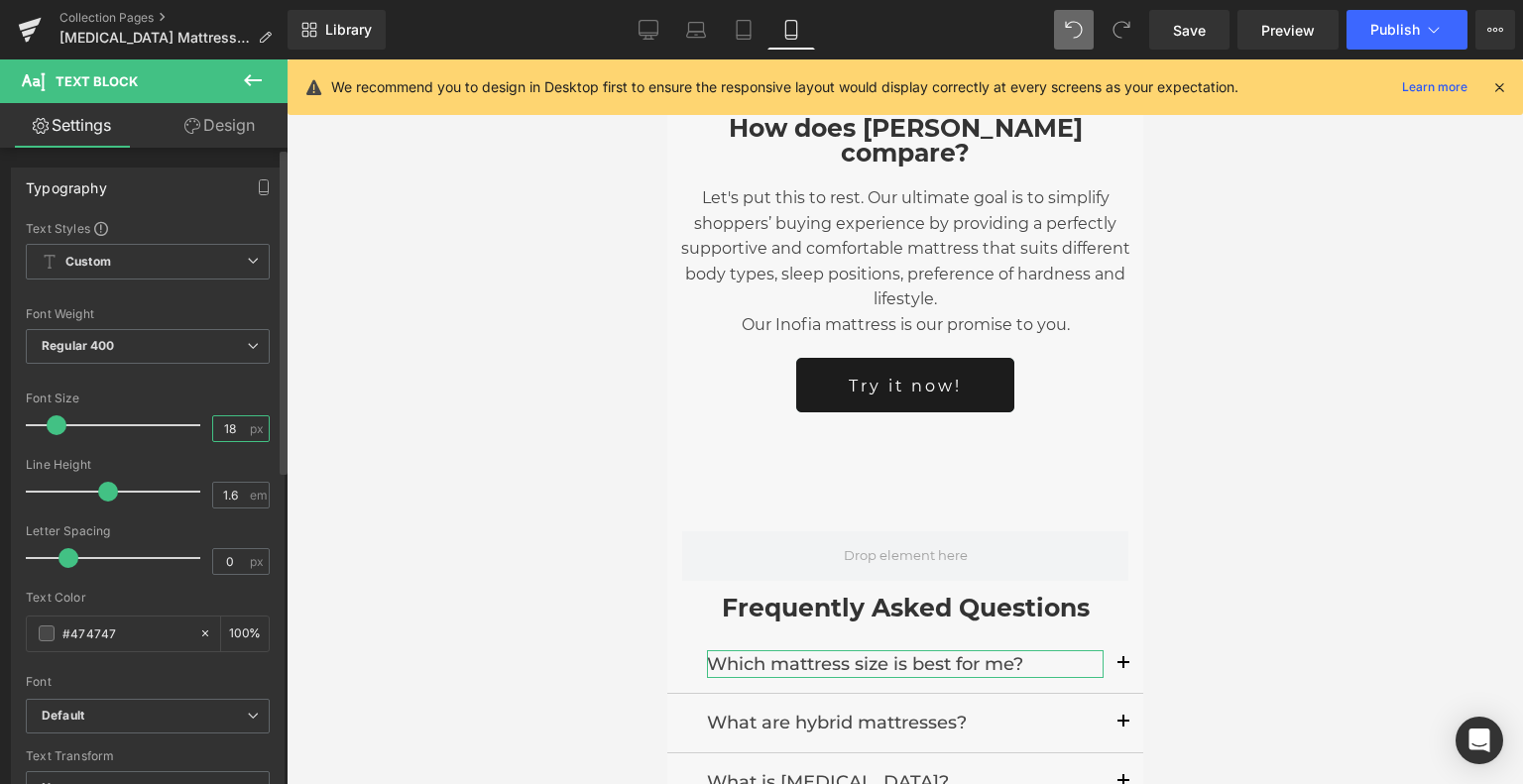 click on "18" at bounding box center (230, 428) 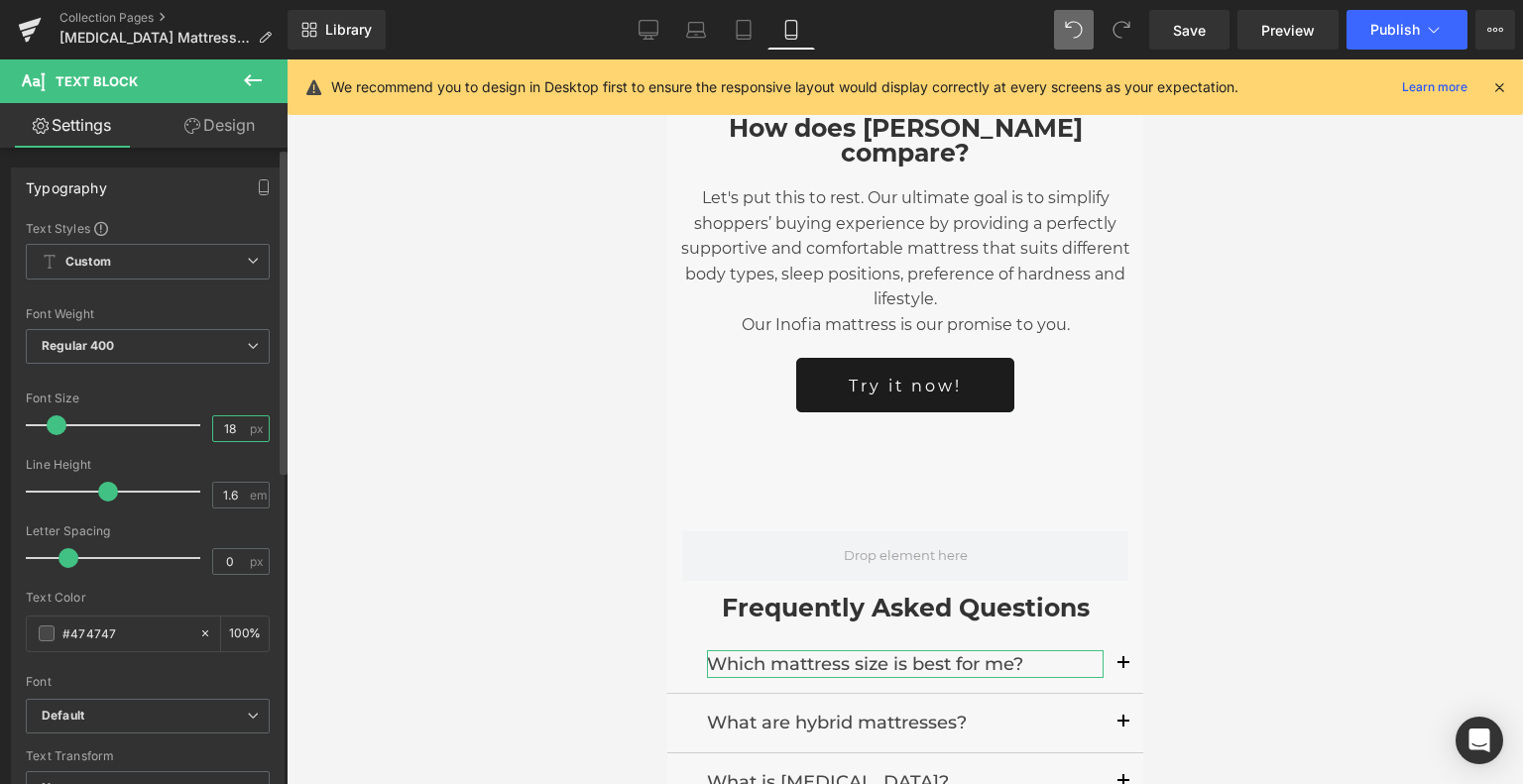 click on "18" at bounding box center [230, 428] 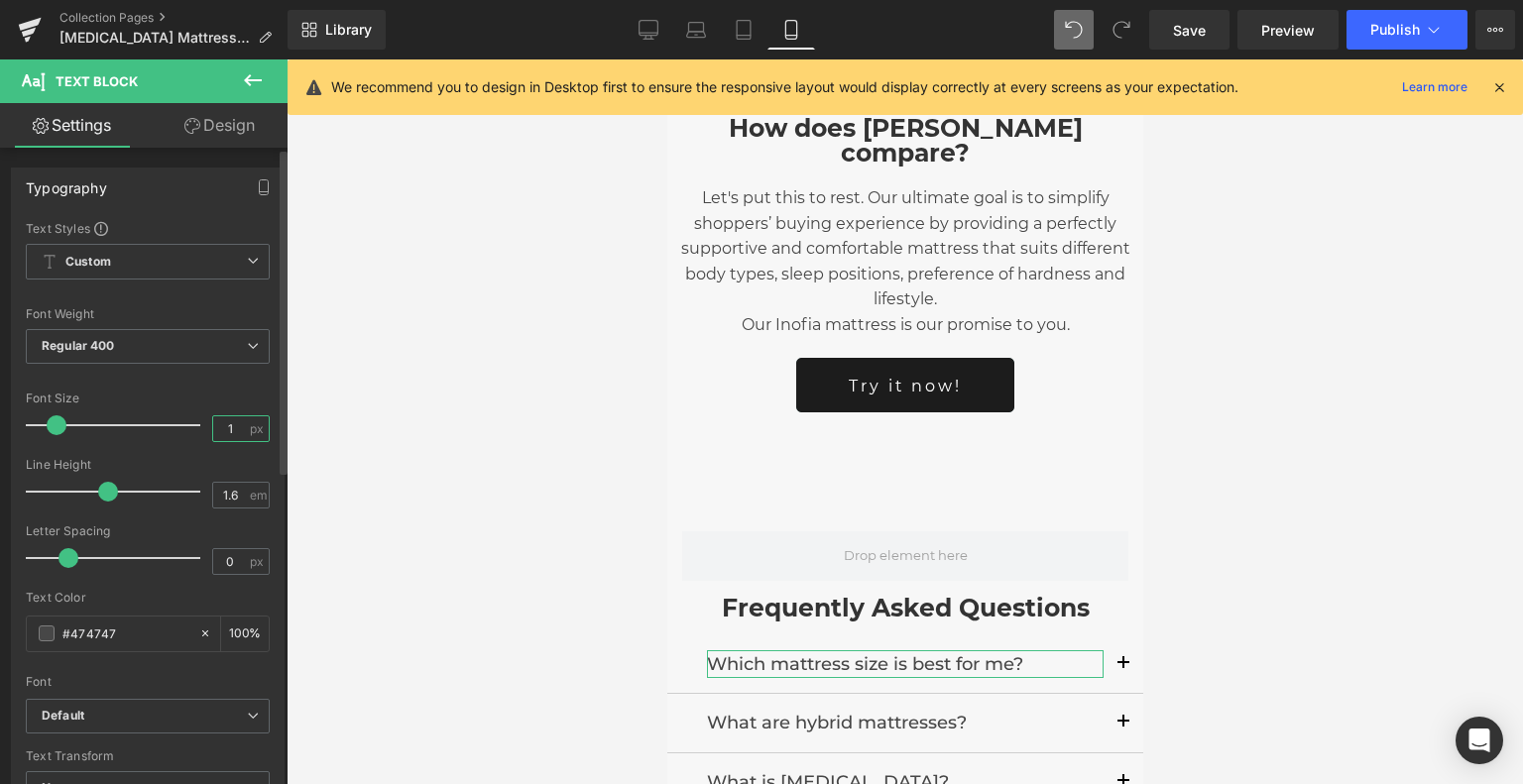 type on "16" 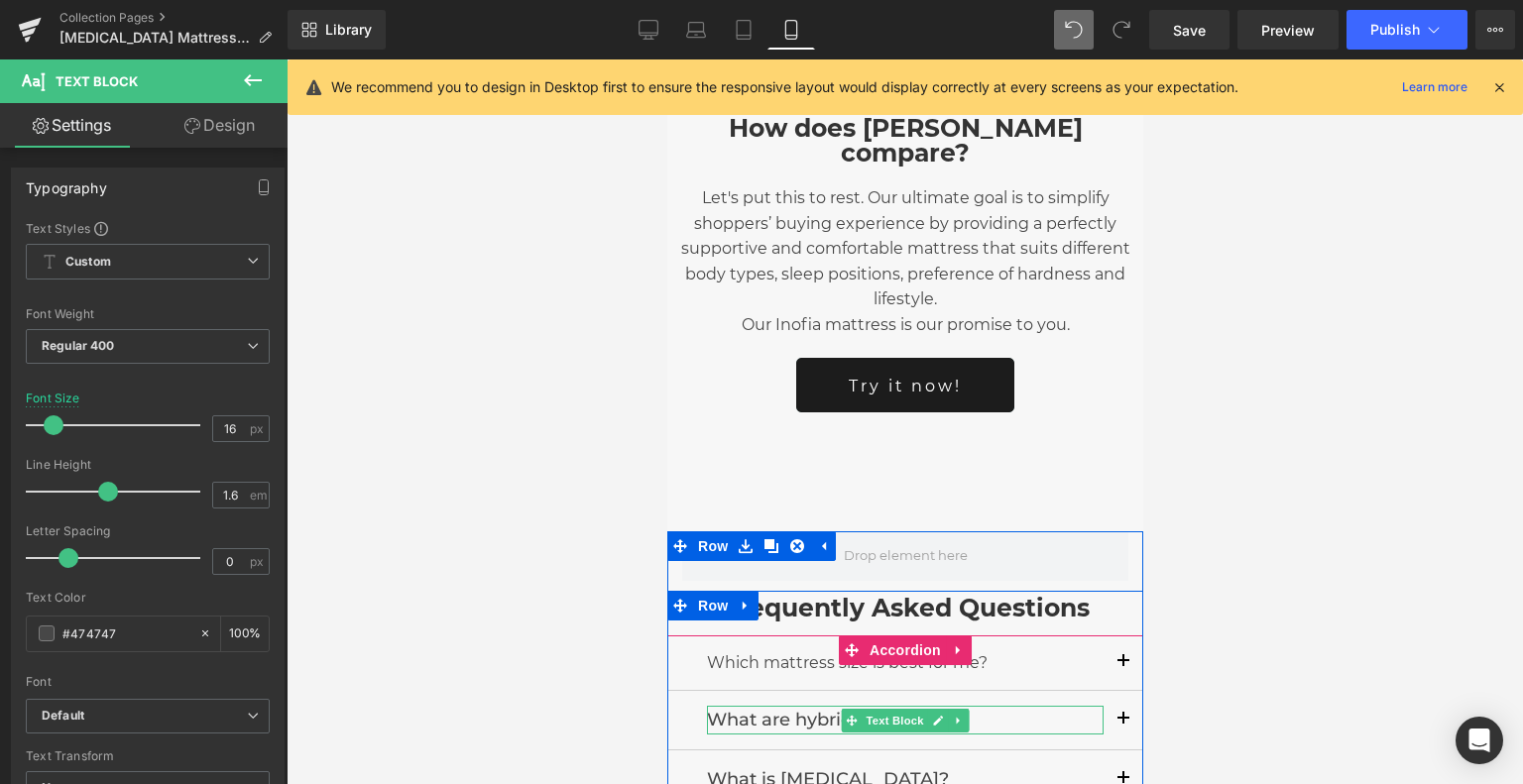 click on "What are hybrid mattresses?" at bounding box center (904, 720) 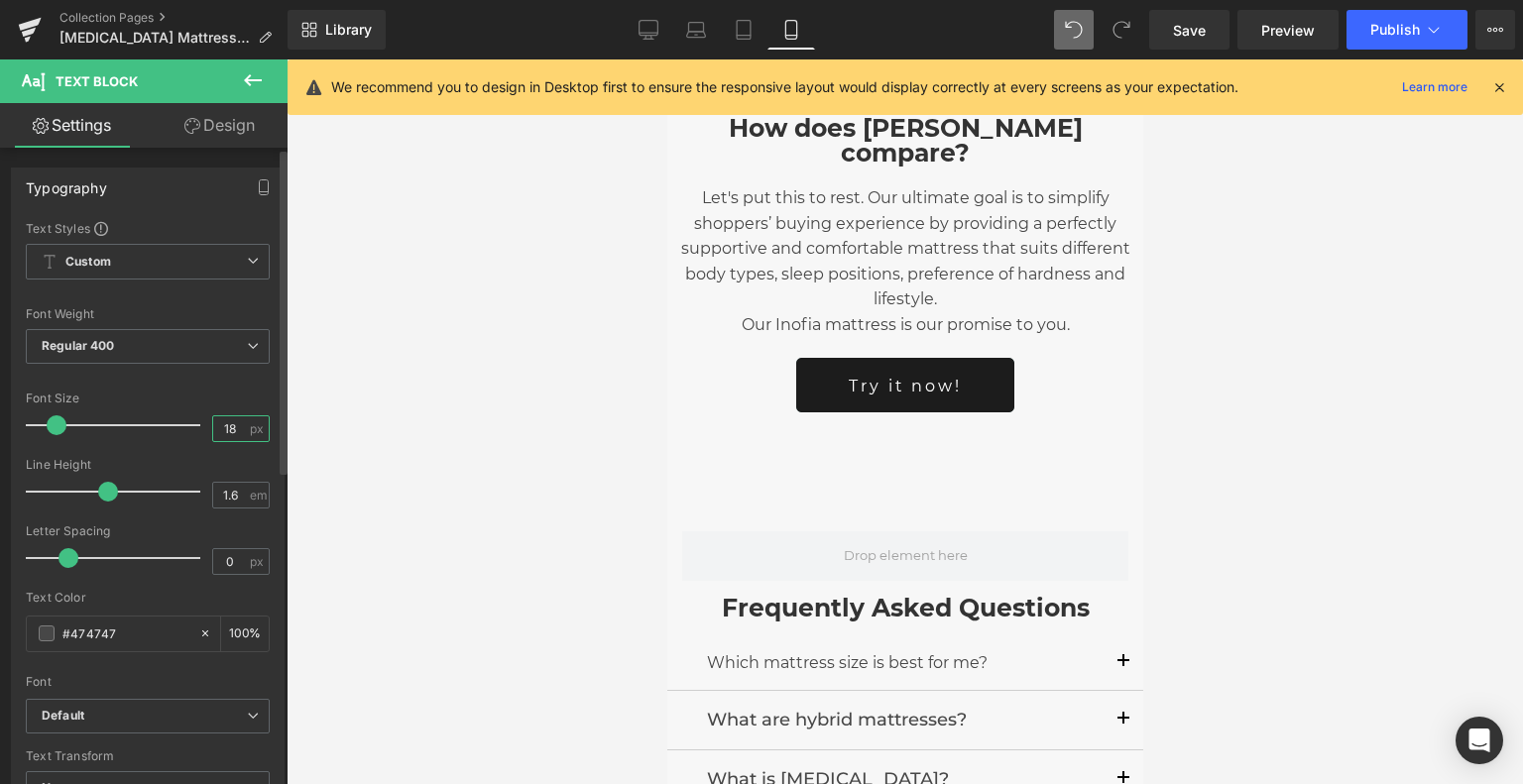 drag, startPoint x: 234, startPoint y: 424, endPoint x: 242, endPoint y: 415, distance: 12.0415946 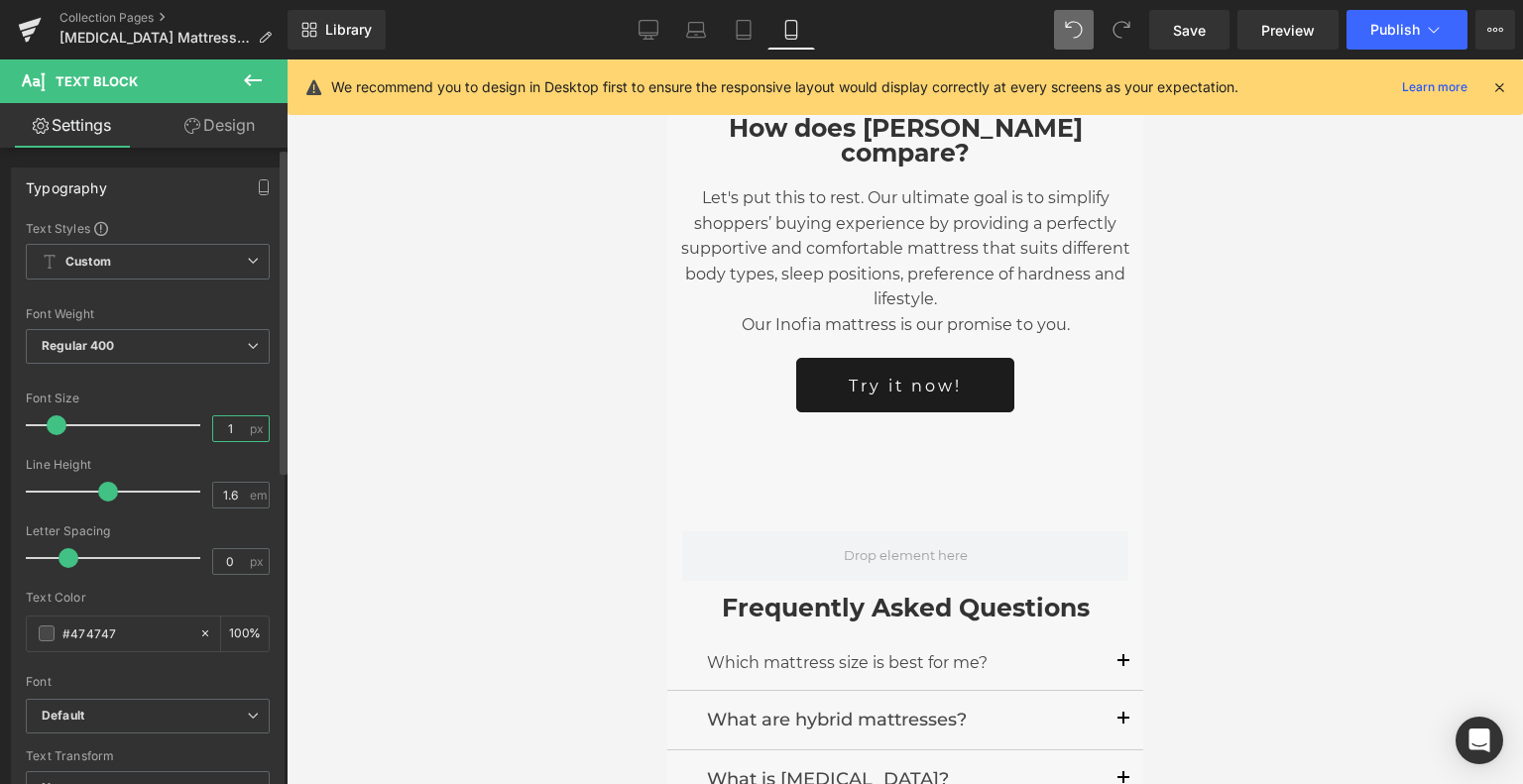 type on "16" 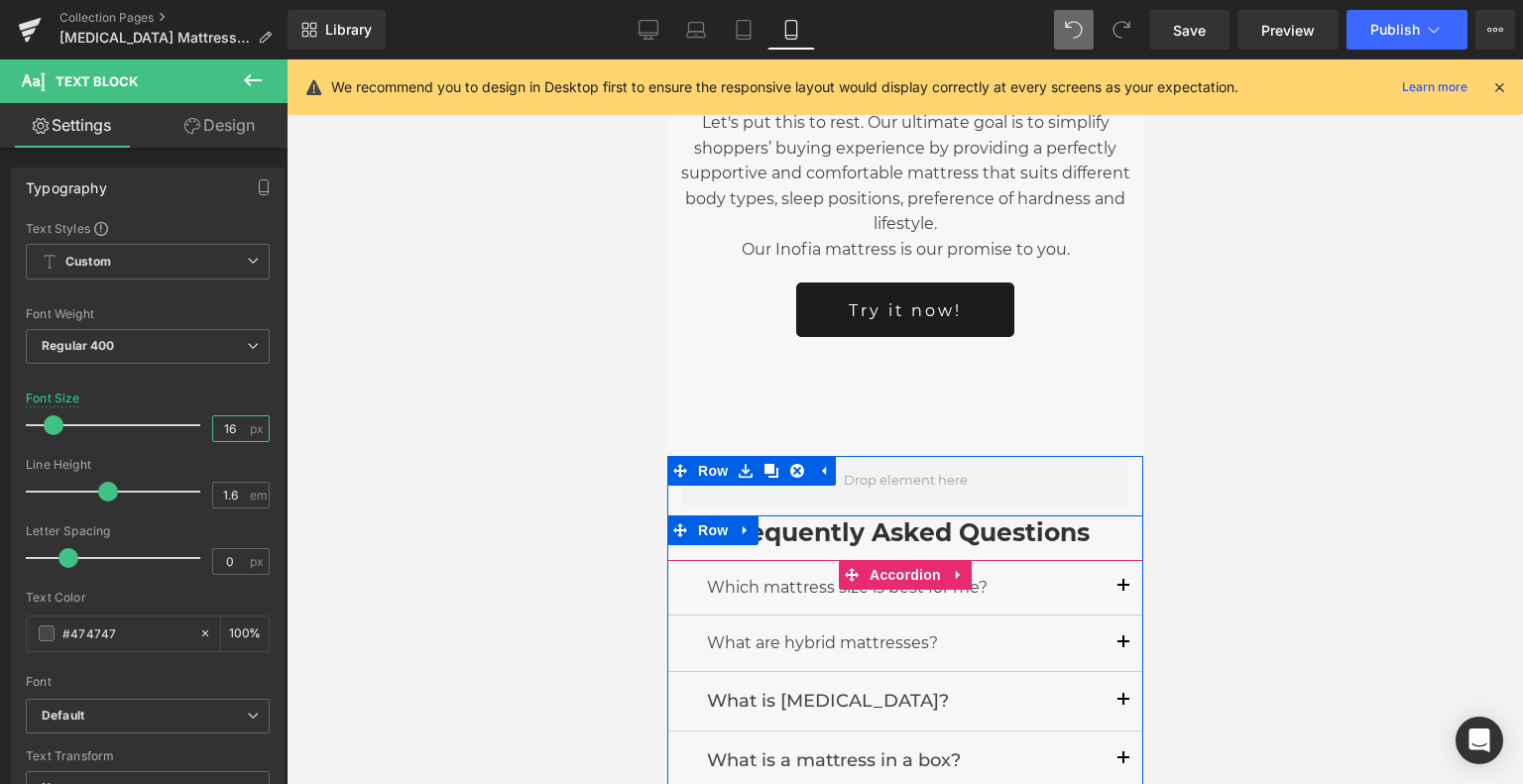 scroll, scrollTop: 3073, scrollLeft: 0, axis: vertical 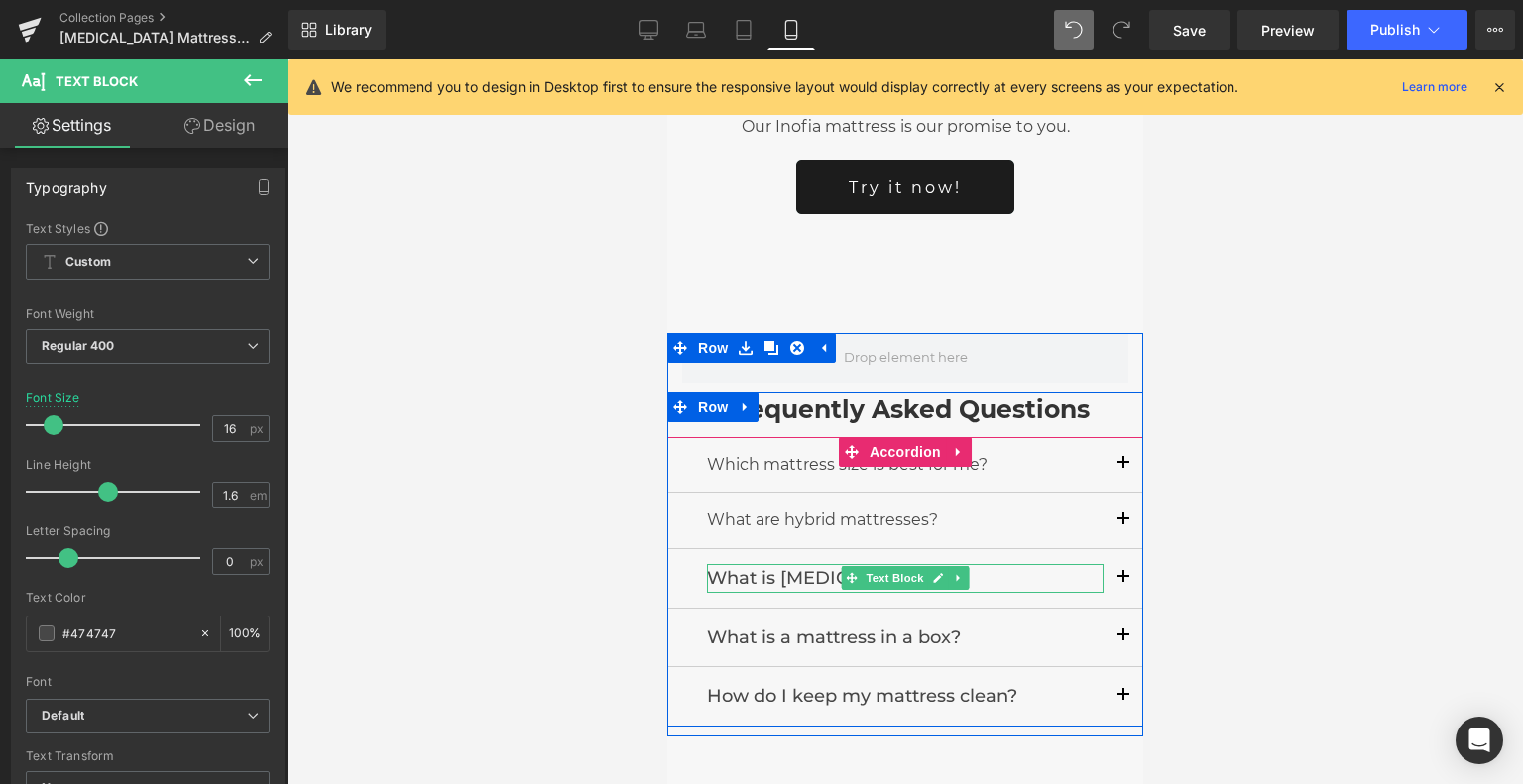 click on "What is [MEDICAL_DATA]?" at bounding box center (904, 578) 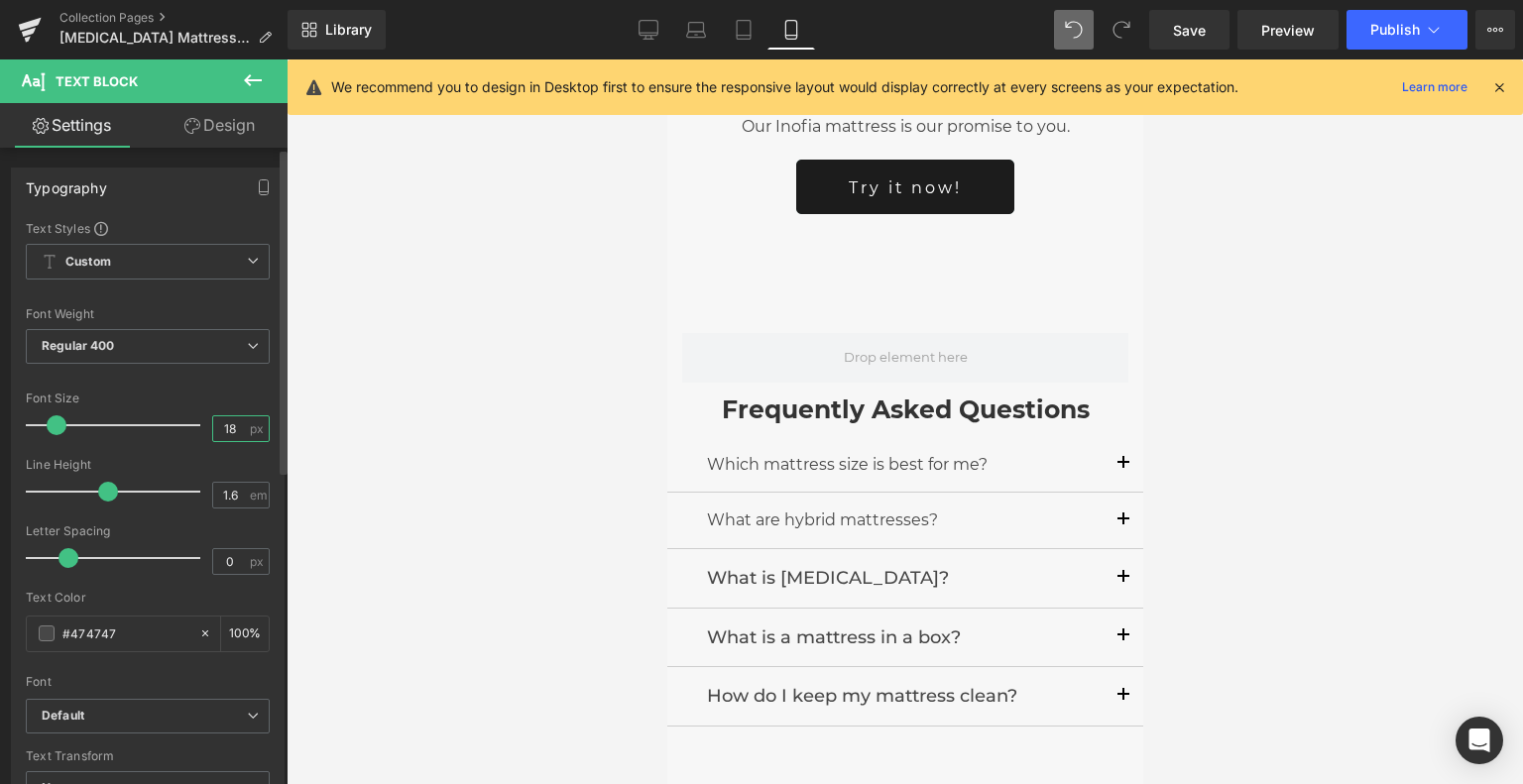 click on "18" at bounding box center [230, 428] 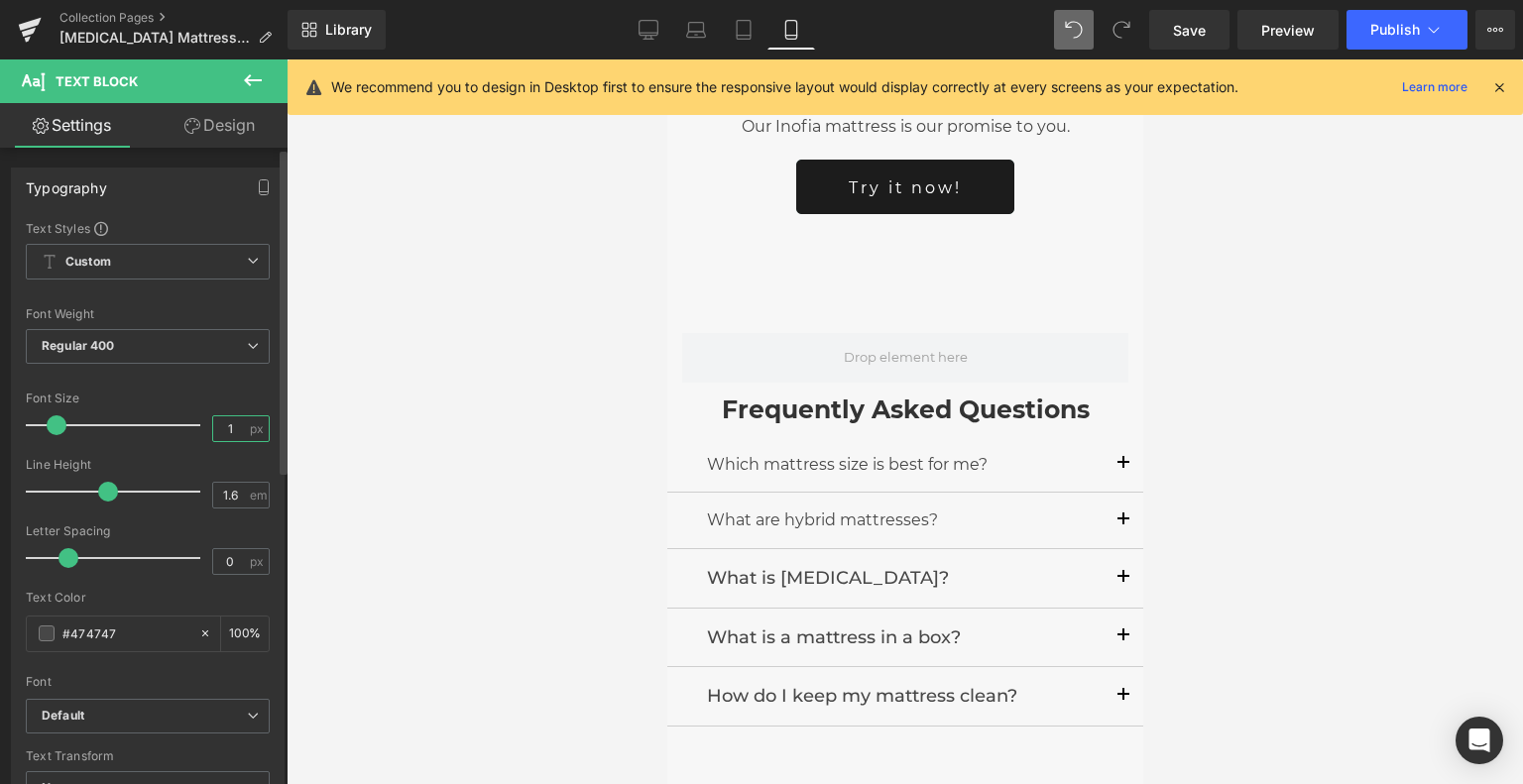 type on "16" 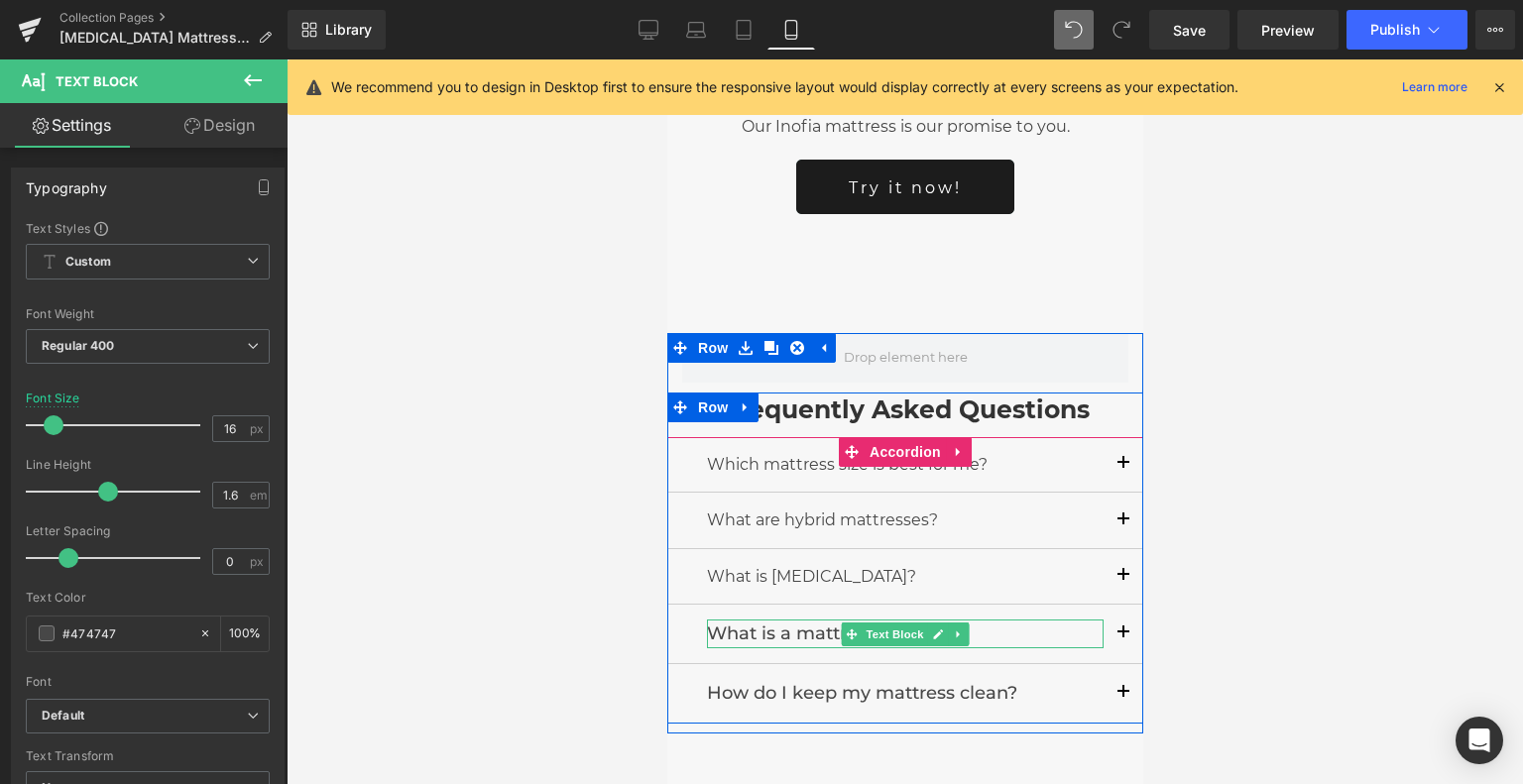 click on "What is a mattress in a box?" at bounding box center [904, 633] 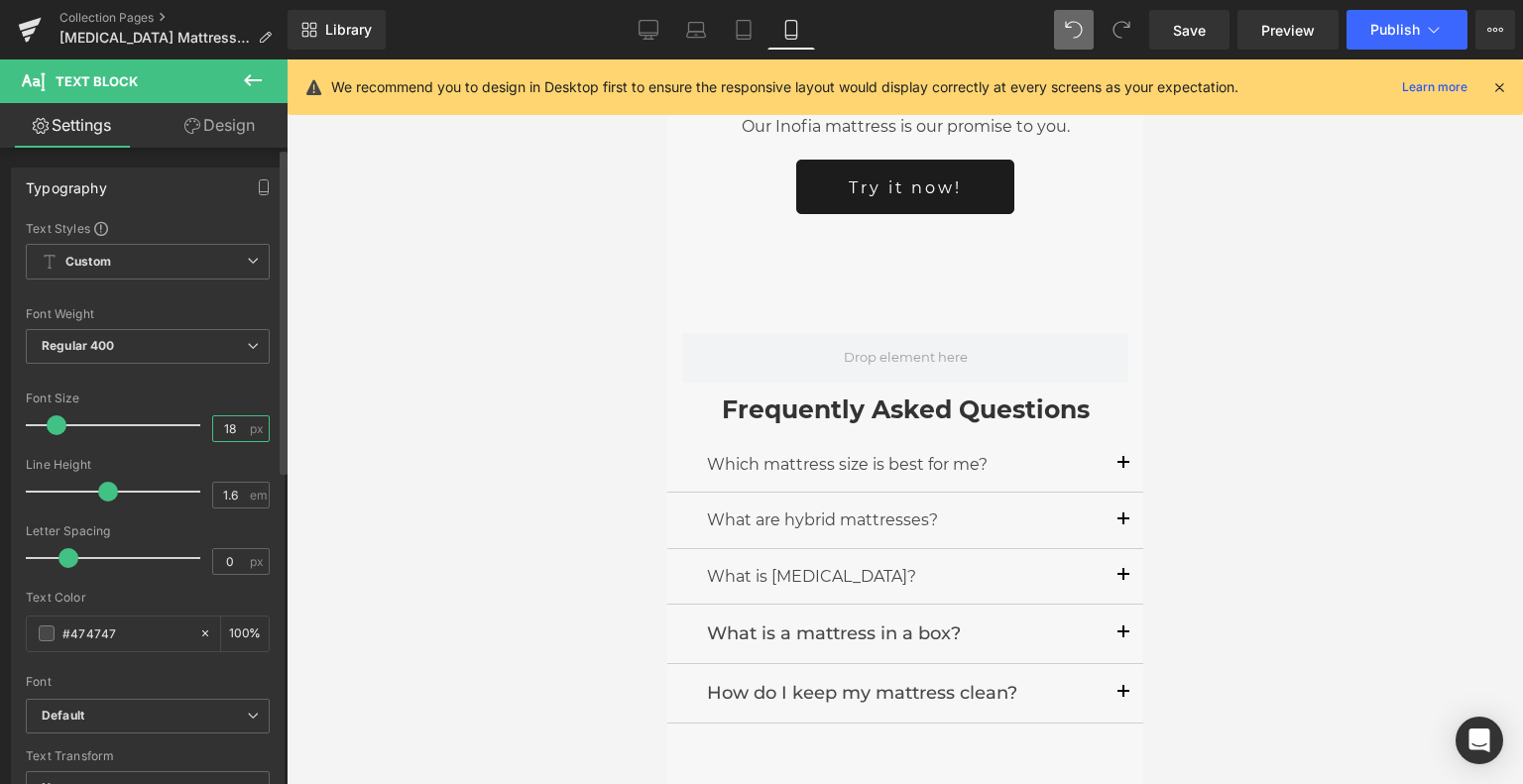 click on "18" at bounding box center (230, 428) 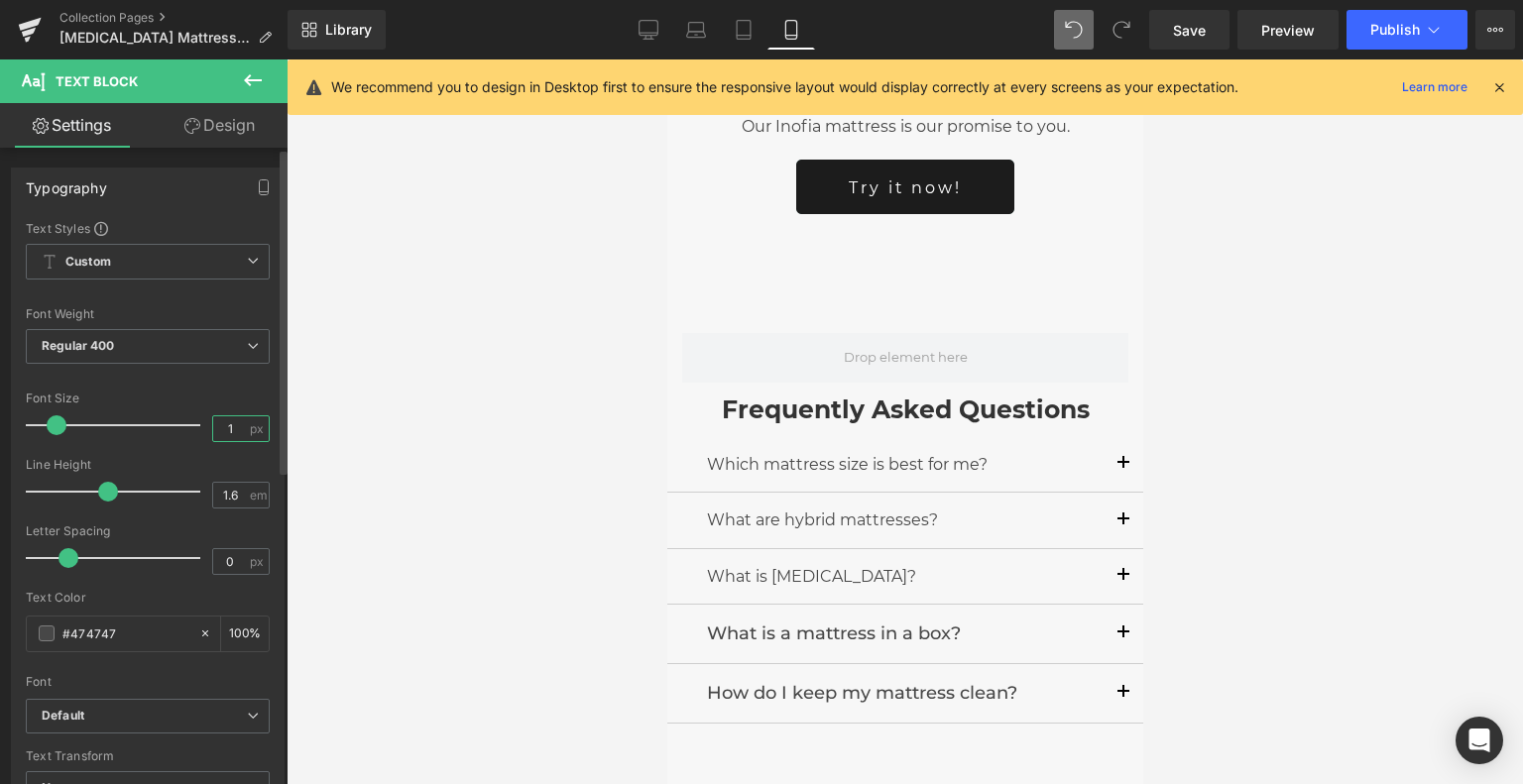 type on "16" 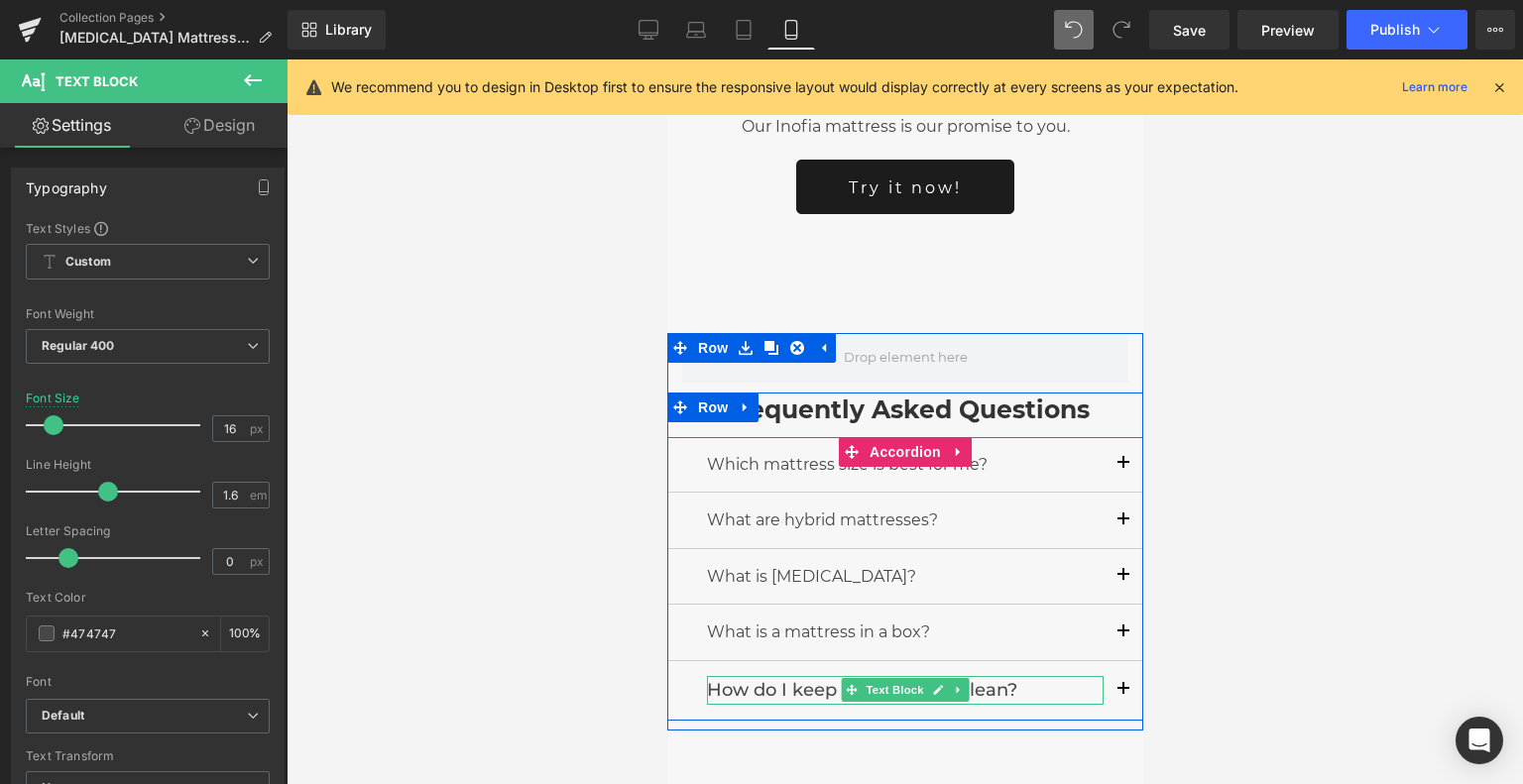 click on "How do I keep my mattress clean?" at bounding box center (904, 690) 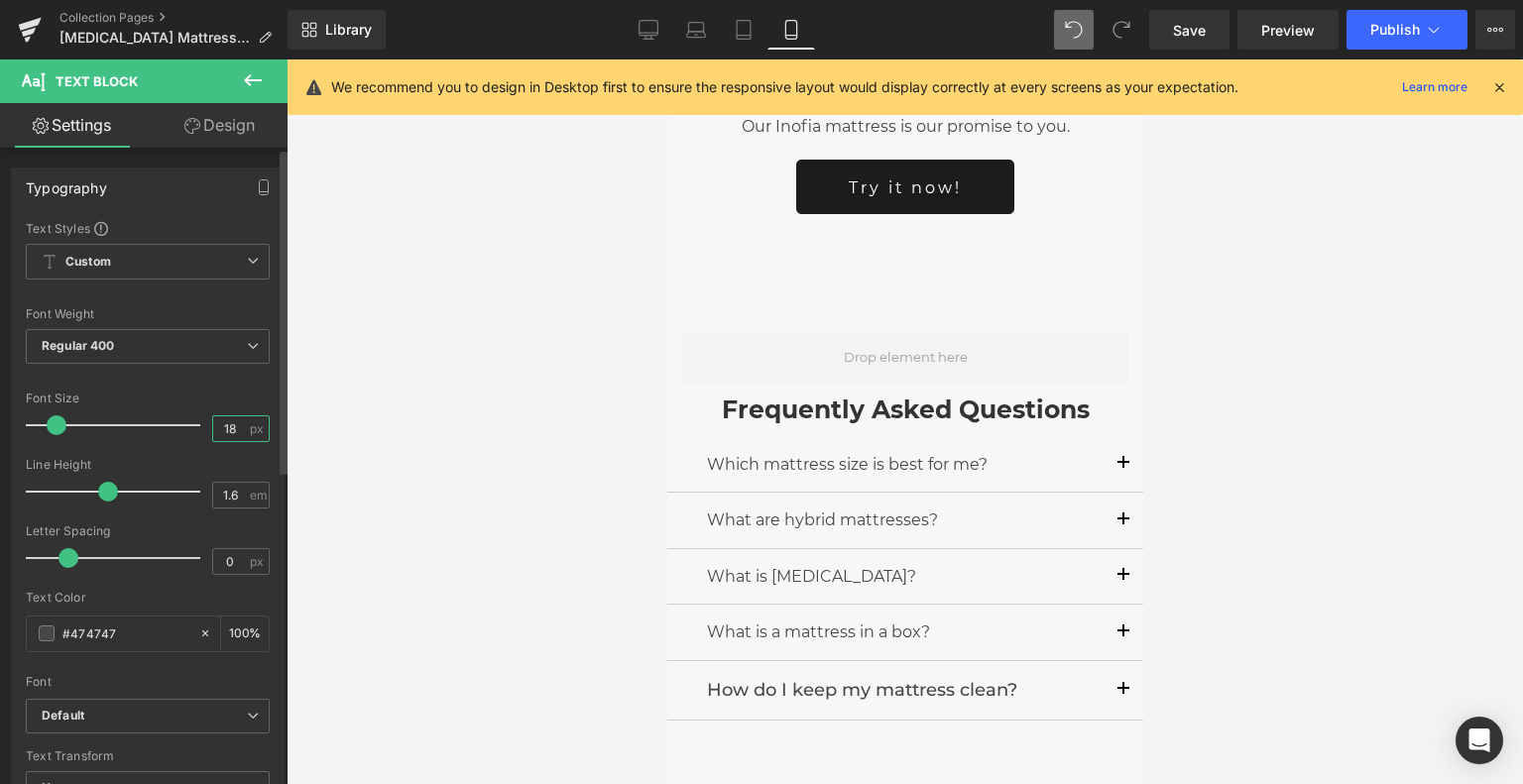 click on "18" at bounding box center [230, 428] 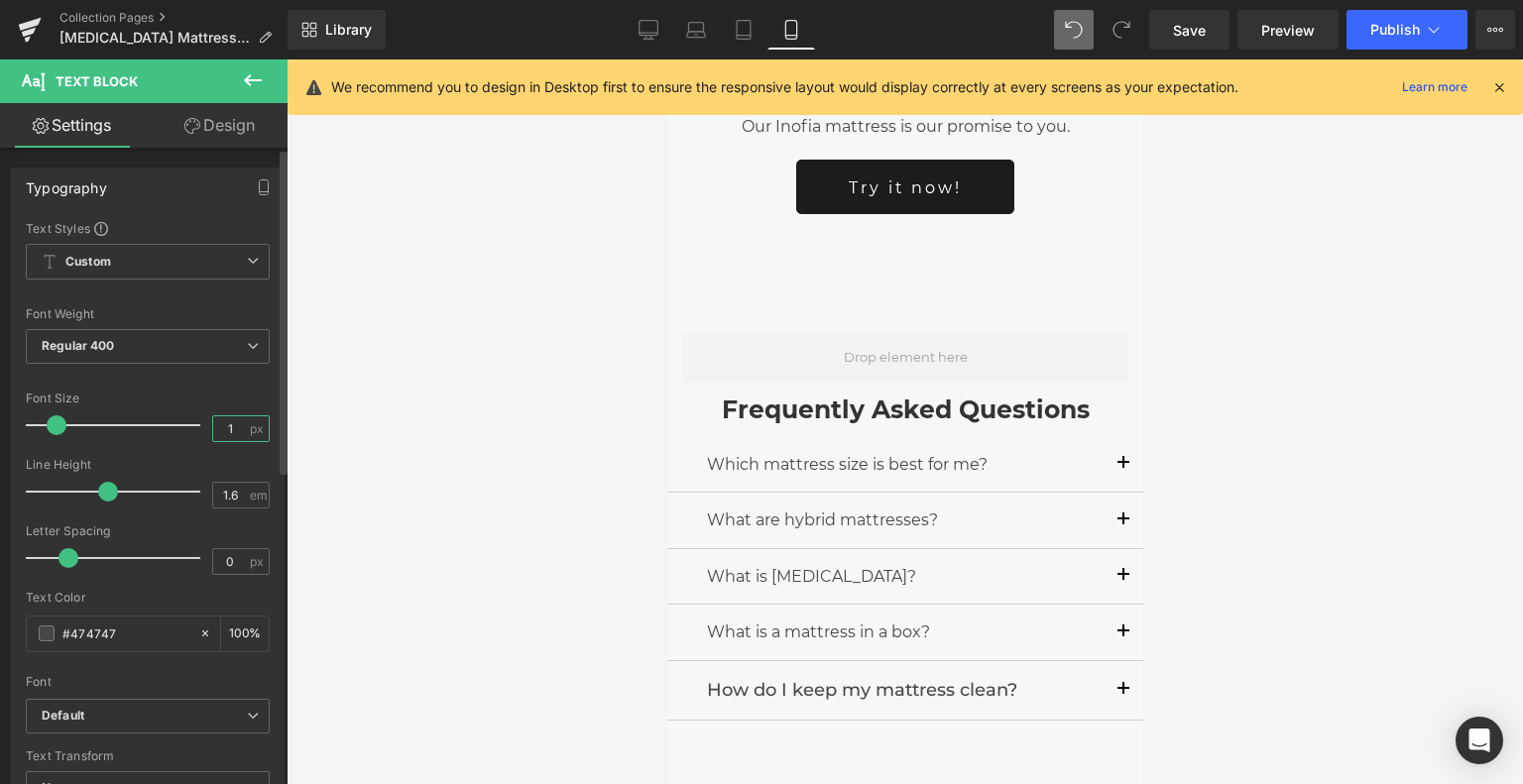 type on "16" 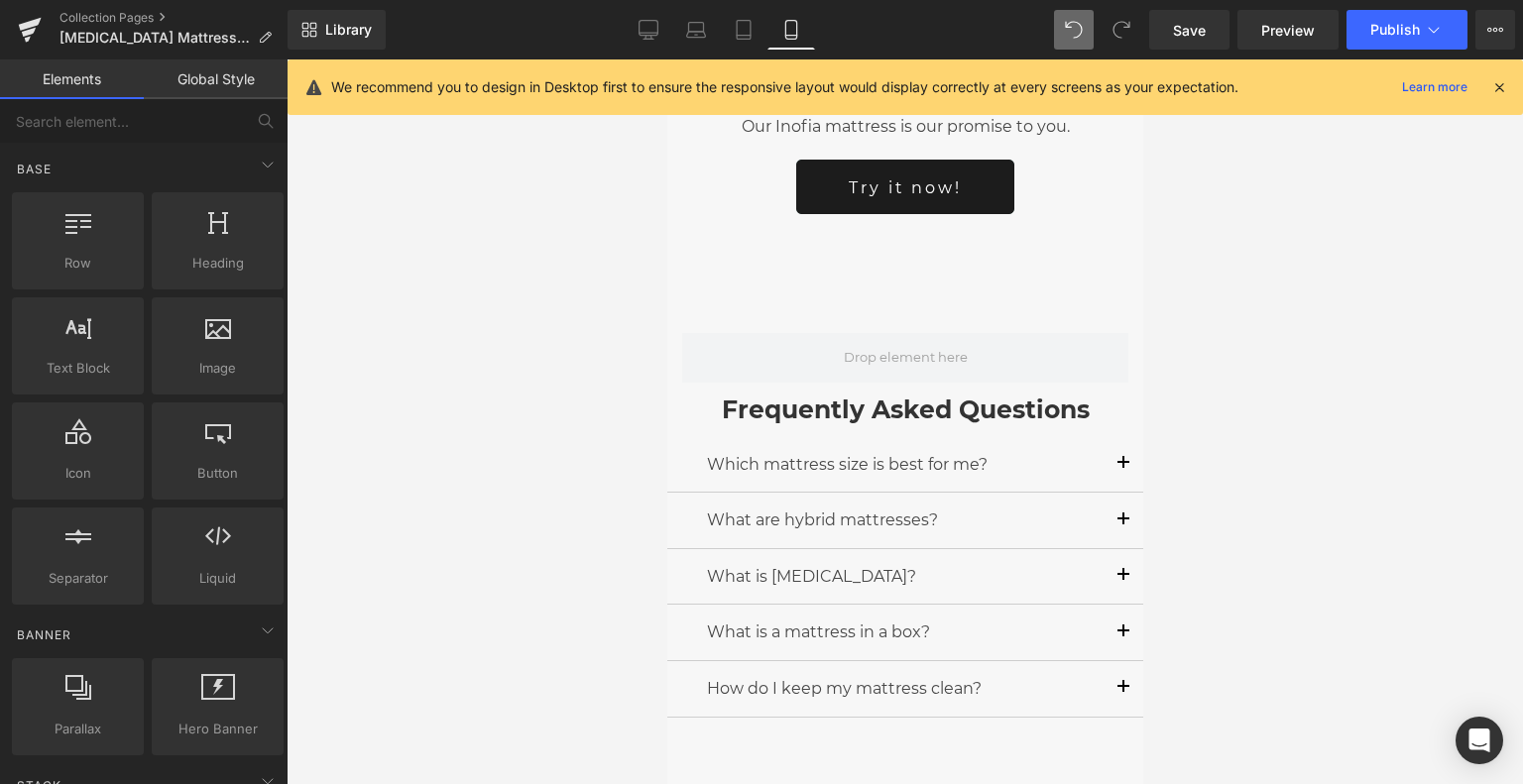 click at bounding box center (904, 421) 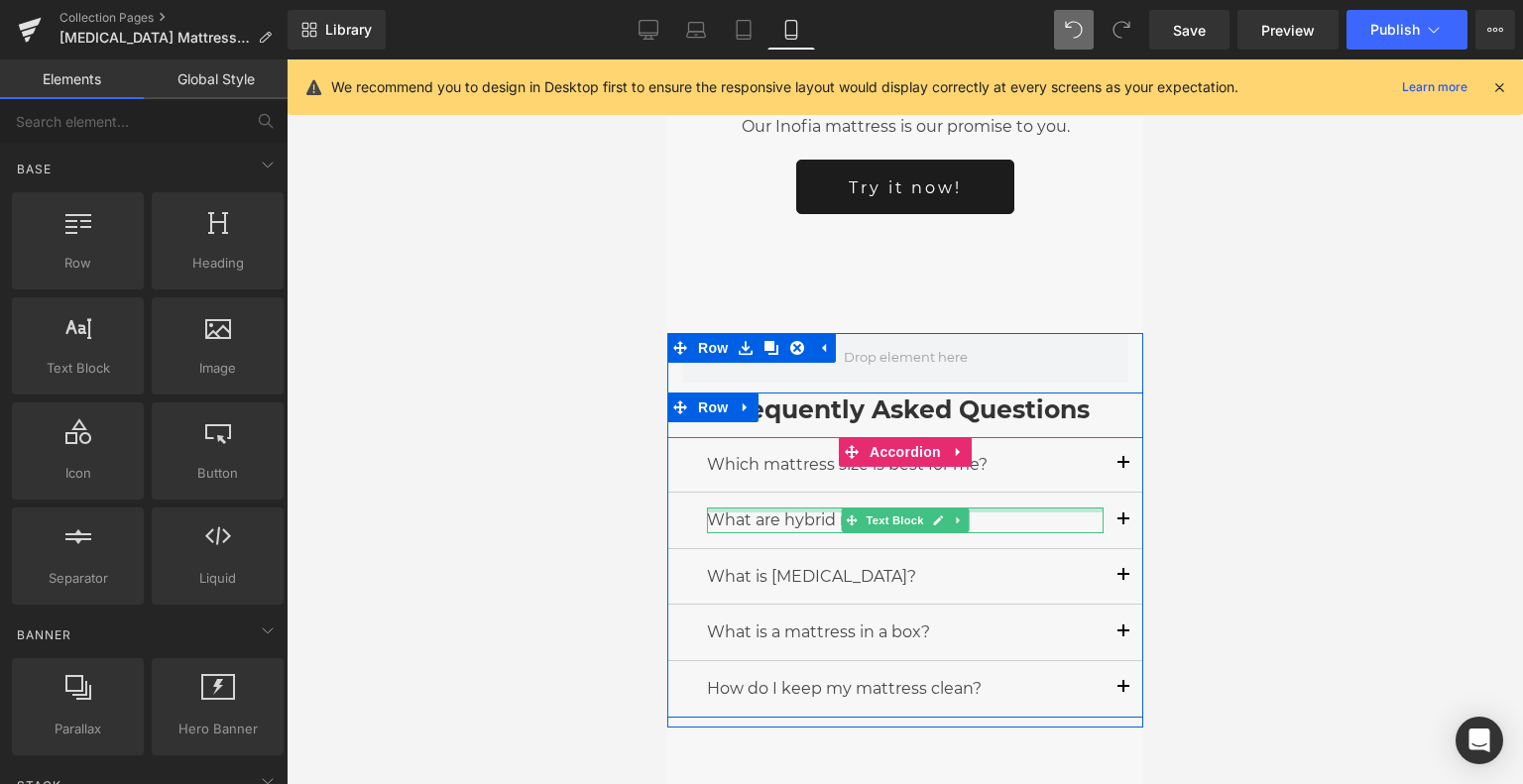 scroll, scrollTop: 2577, scrollLeft: 0, axis: vertical 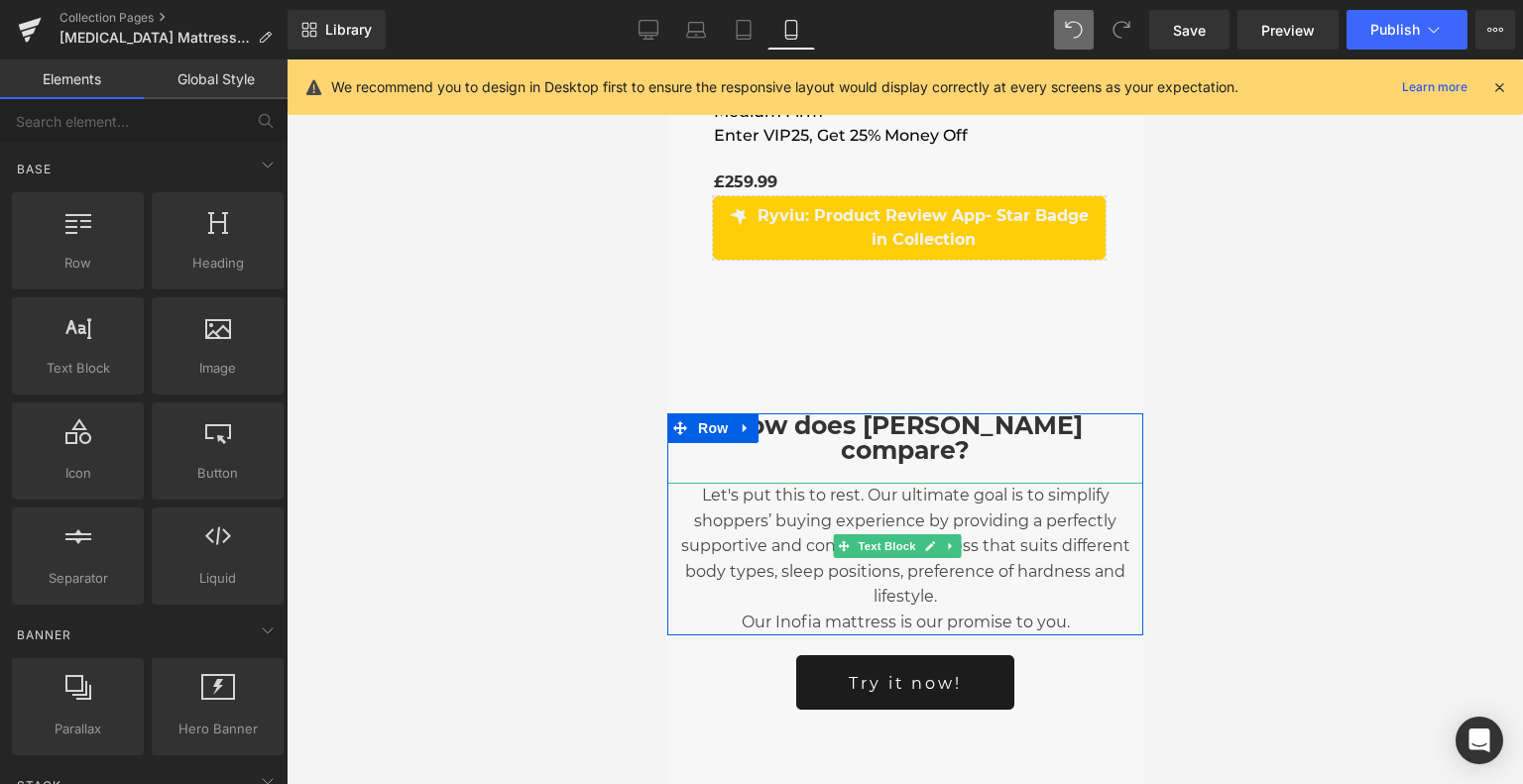 click on "Let's put this to rest. Our ultimate goal is to simplify shoppers’ buying experience by providing a perfectly supportive and comfortable mattress that suits different body types, sleep positions, preference of hardness and lifestyle." at bounding box center (904, 546) 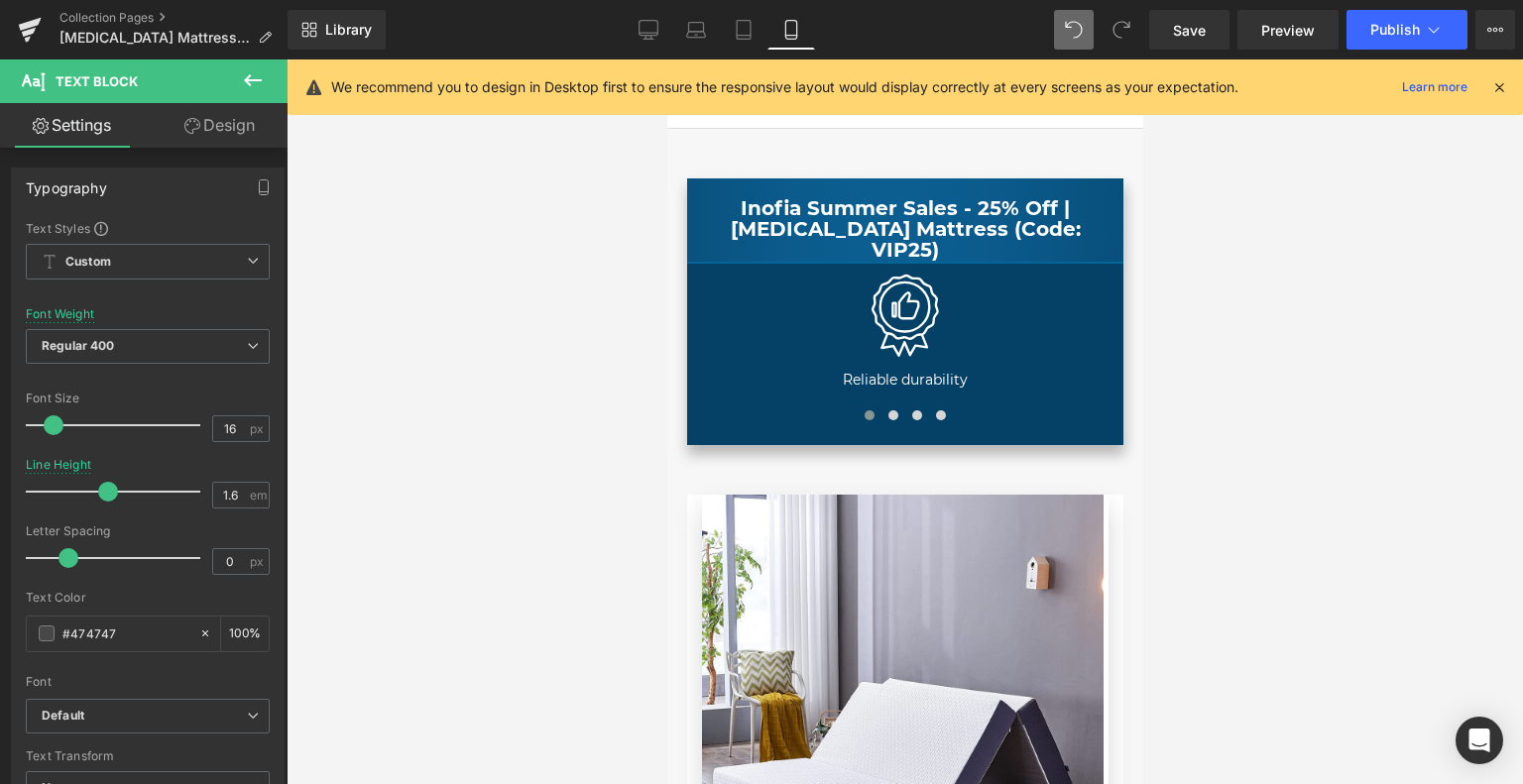 scroll, scrollTop: 0, scrollLeft: 0, axis: both 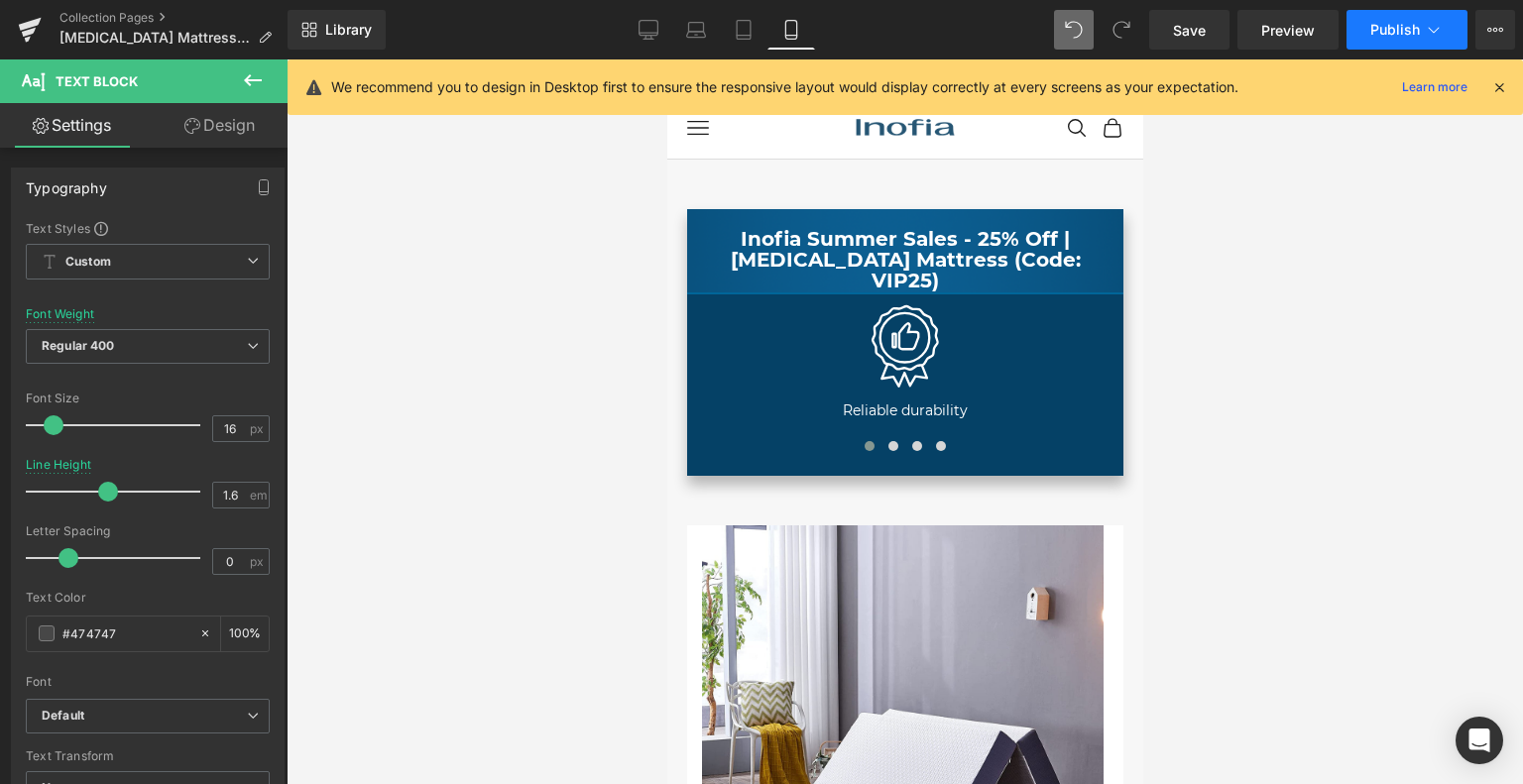 click on "Publish" at bounding box center [1395, 30] 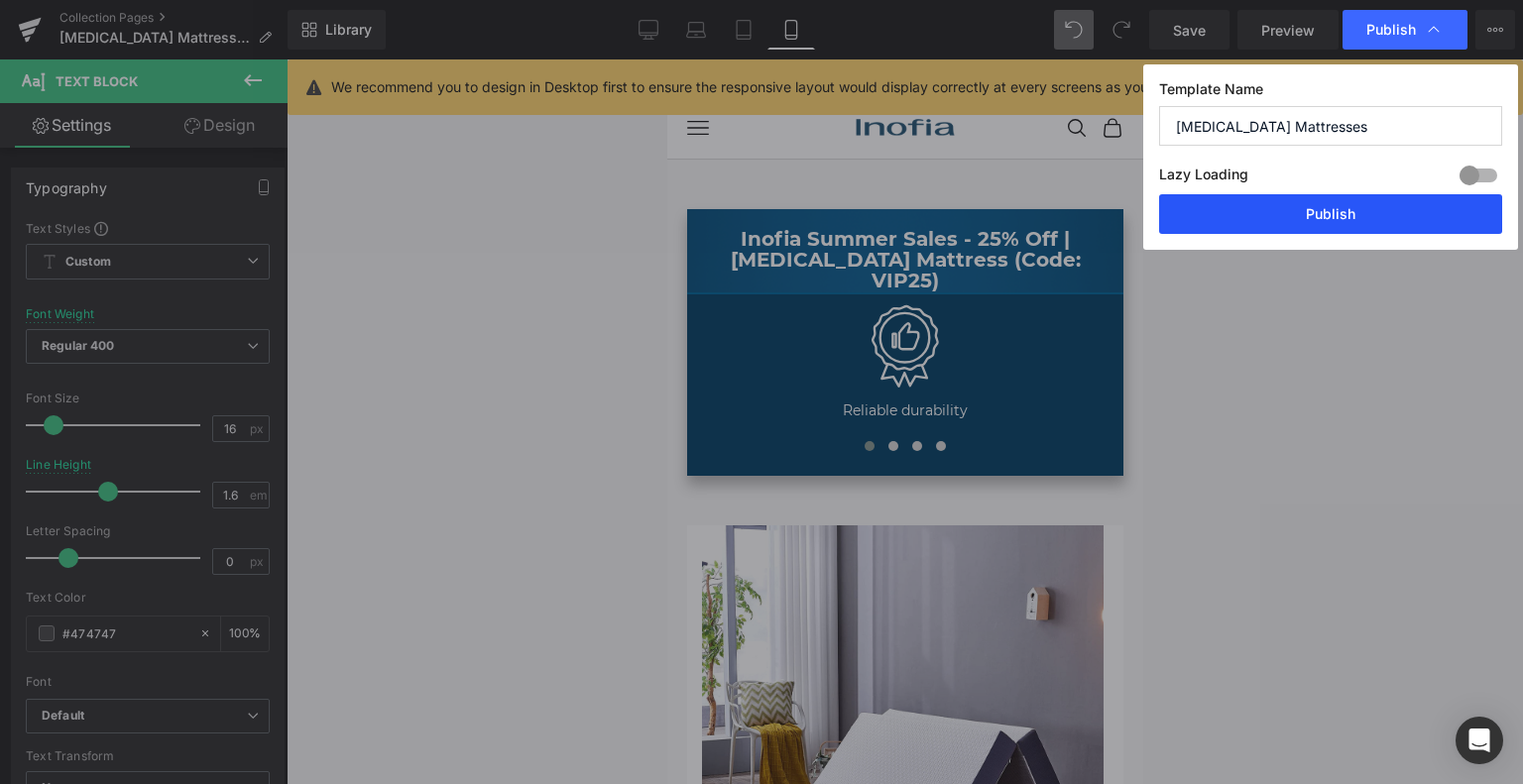click on "Publish" at bounding box center [1331, 214] 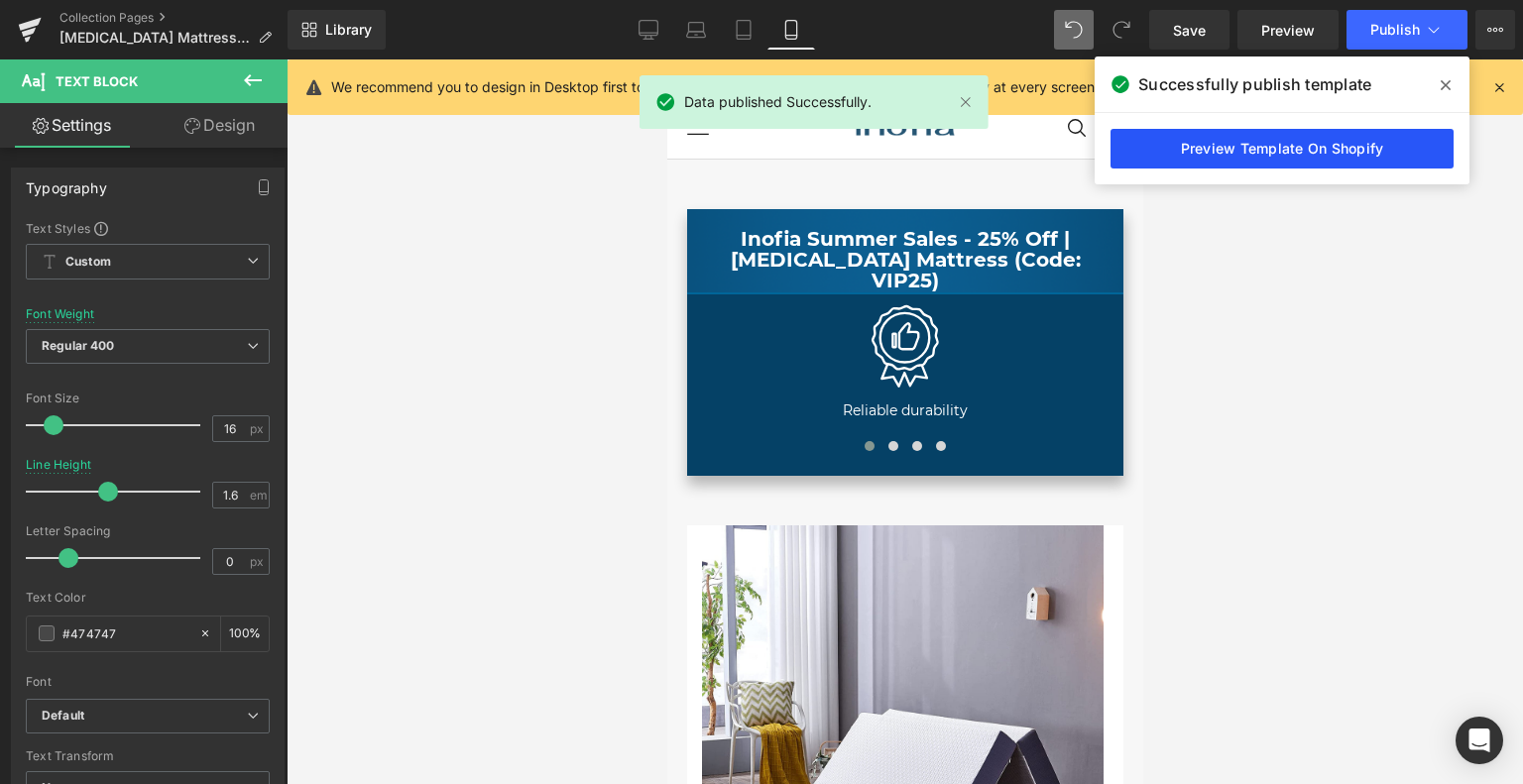 click on "Preview Template On Shopify" at bounding box center (1282, 149) 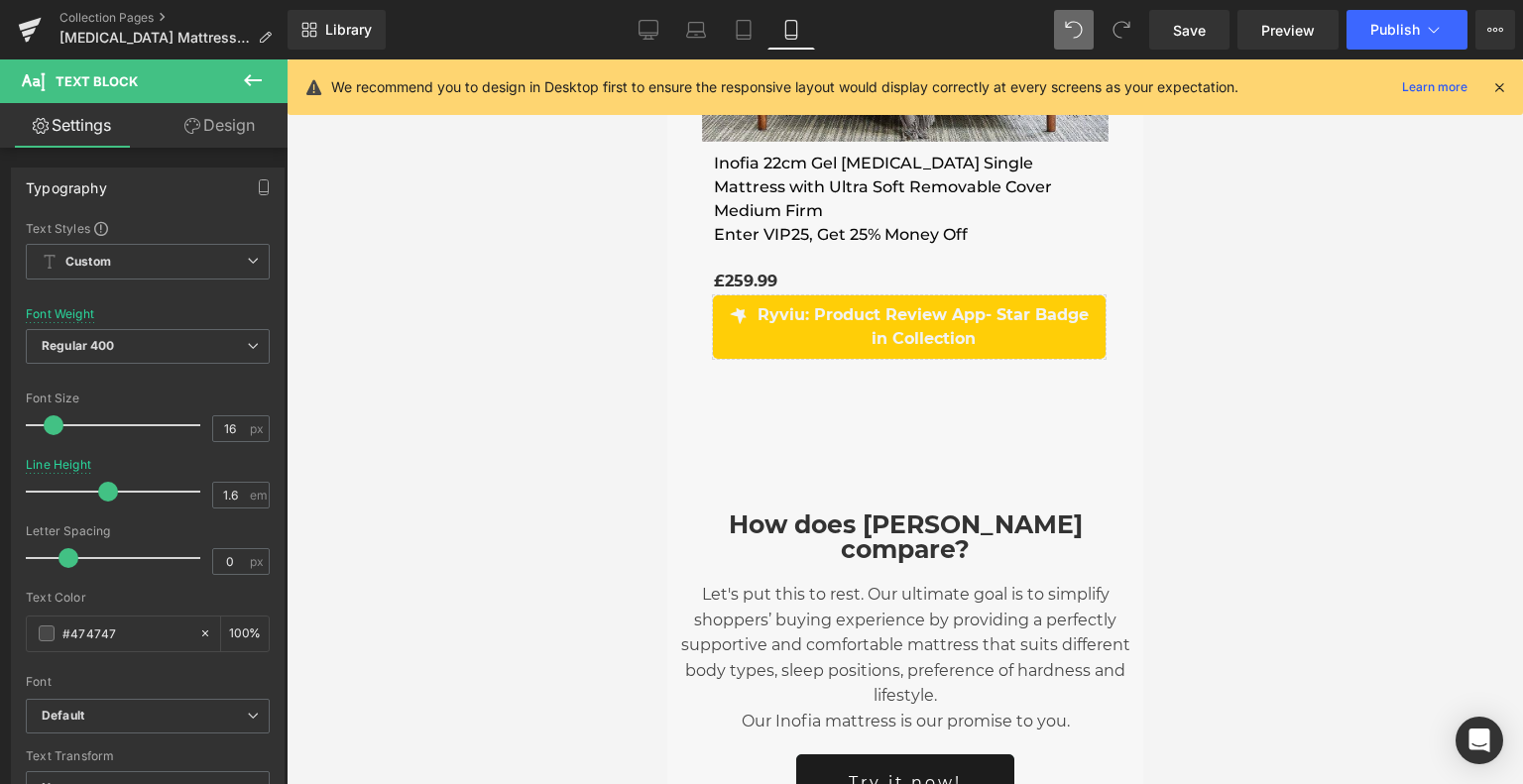 scroll, scrollTop: 2676, scrollLeft: 0, axis: vertical 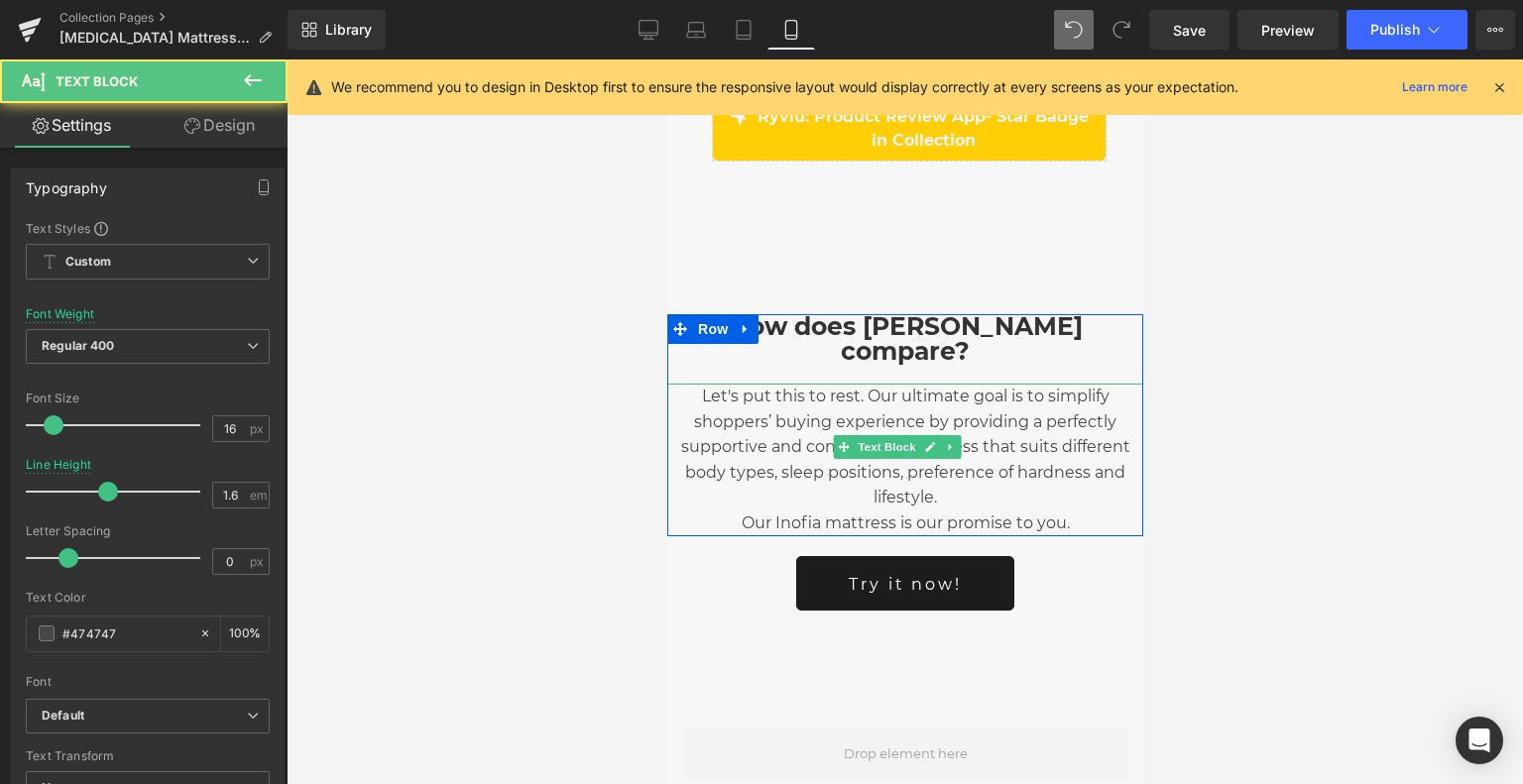 click on "Let's put this to rest. Our ultimate goal is to simplify shoppers’ buying experience by providing a perfectly supportive and comfortable mattress that suits different body types, sleep positions, preference of hardness and lifestyle." at bounding box center (904, 447) 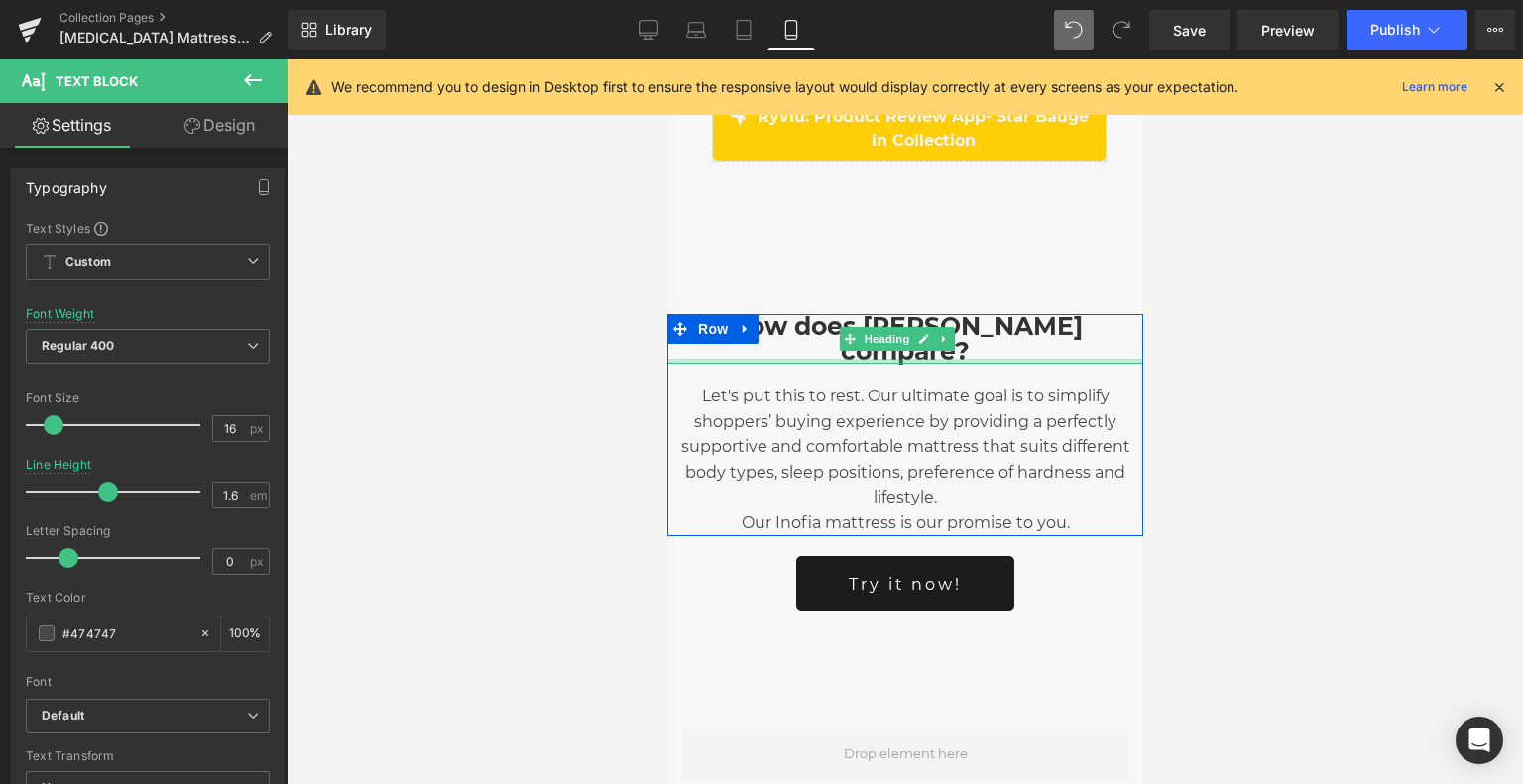 click at bounding box center (904, 361) 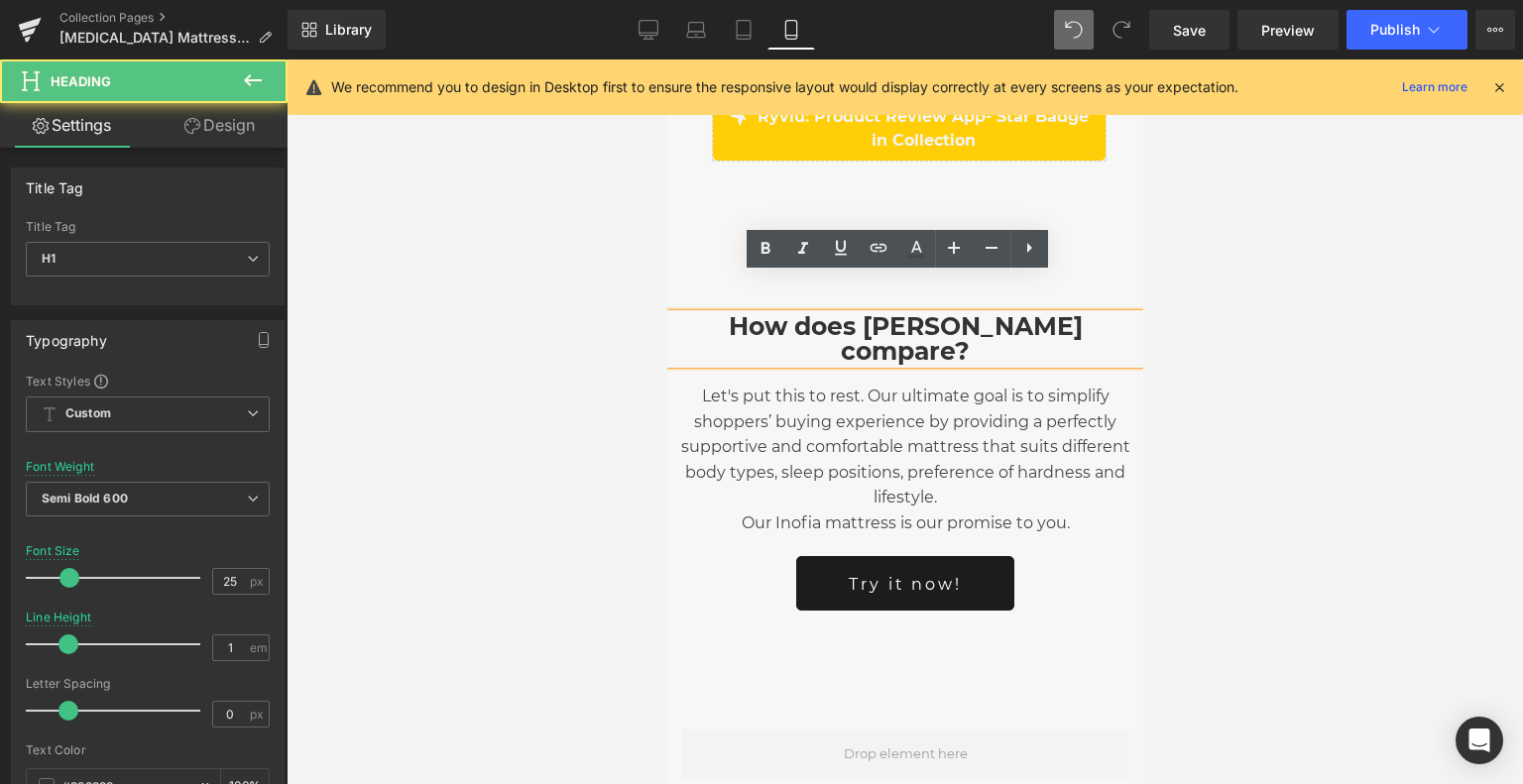 click on "Let's put this to rest. Our ultimate goal is to simplify shoppers’ buying experience by providing a perfectly supportive and comfortable mattress that suits different body types, sleep positions, preference of hardness and lifestyle." at bounding box center (904, 447) 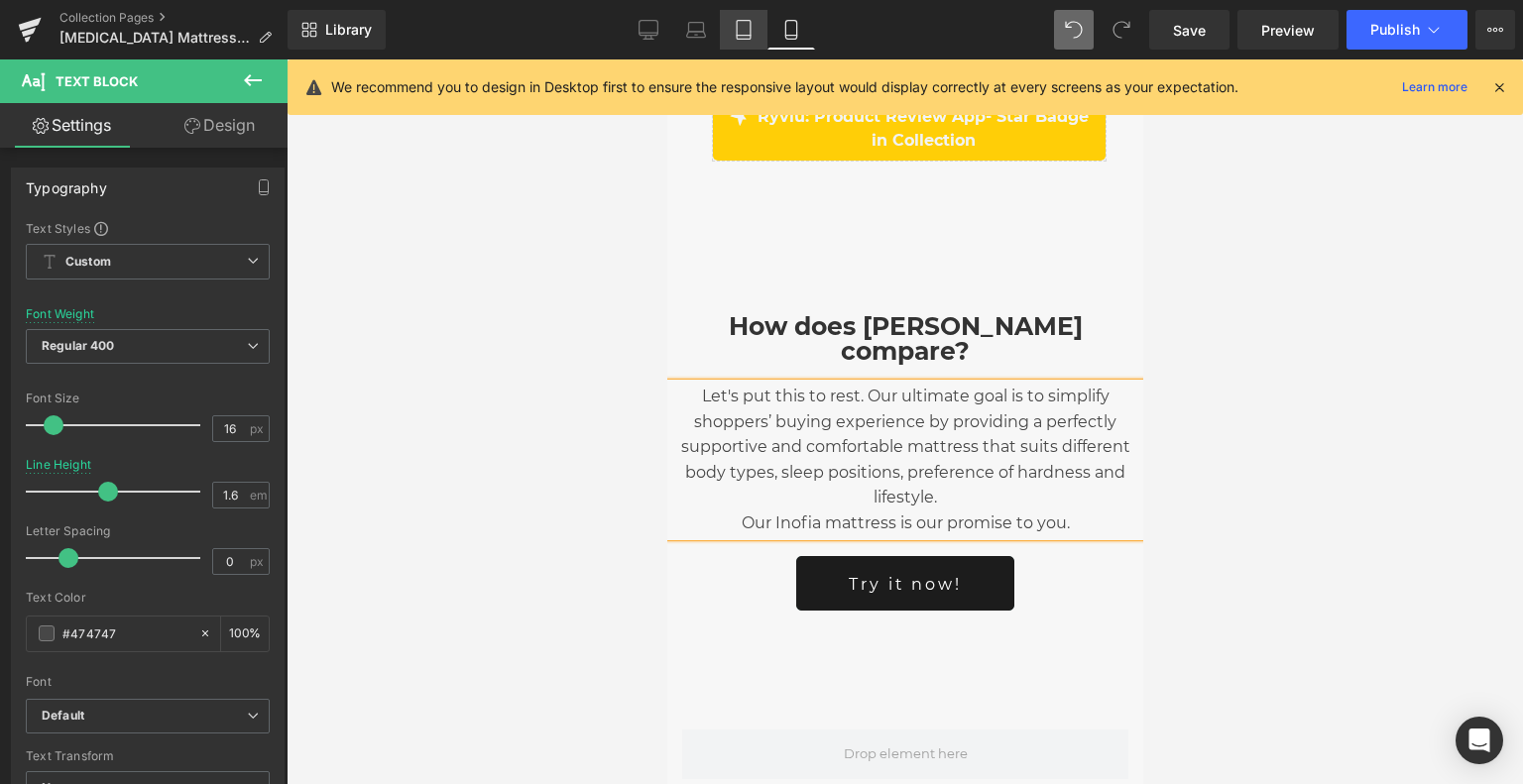 click 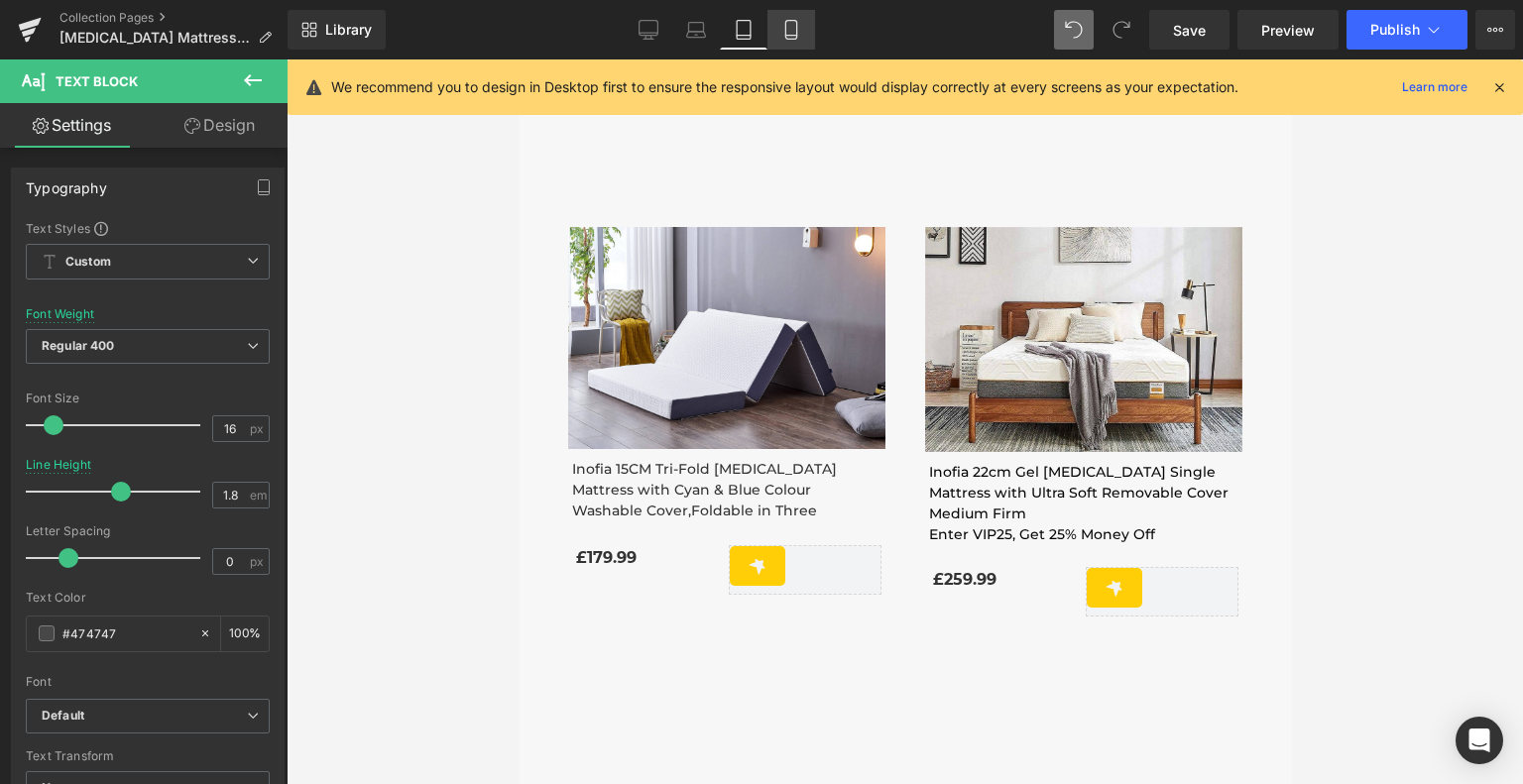 click 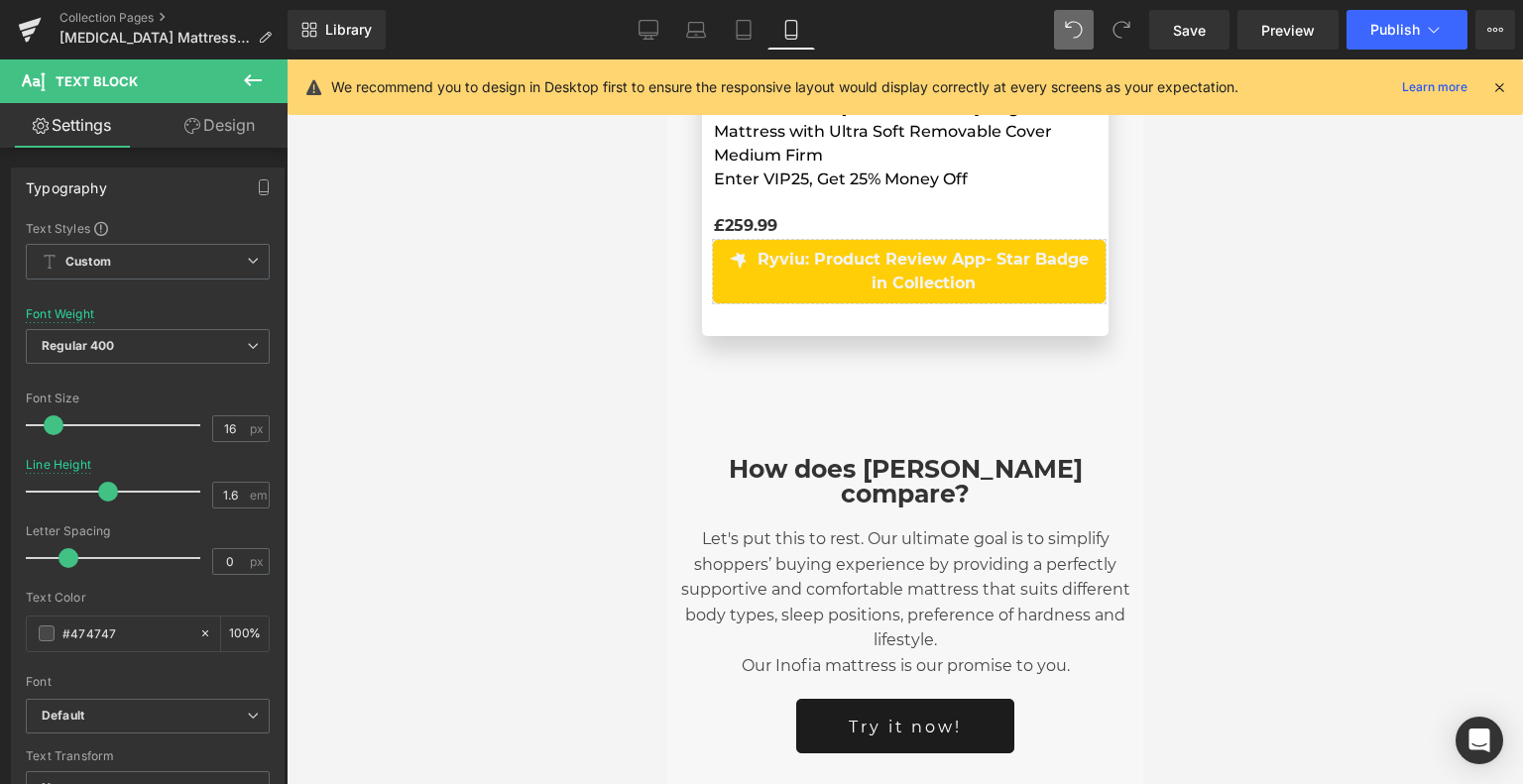 scroll, scrollTop: 2656, scrollLeft: 0, axis: vertical 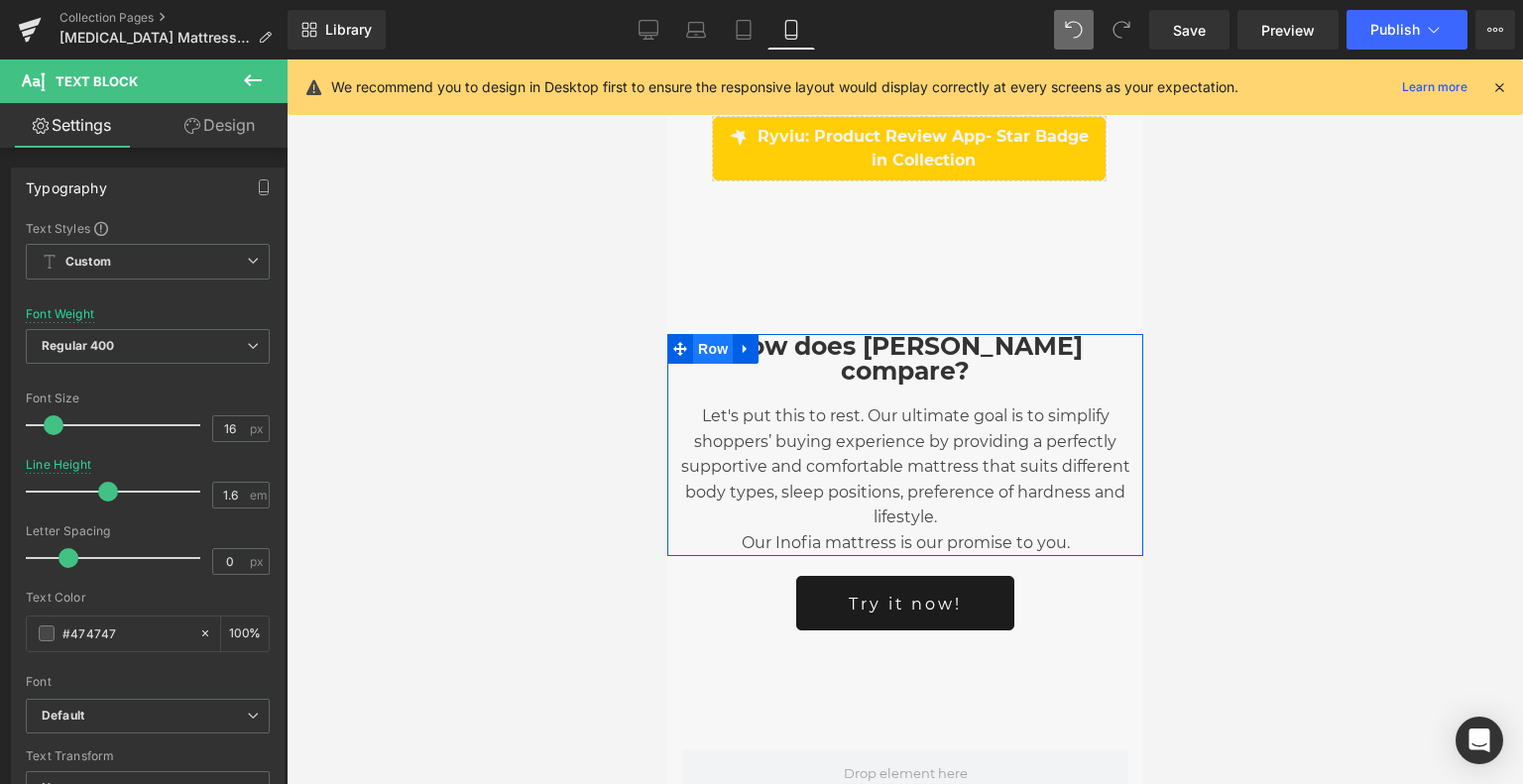 click on "Row" at bounding box center [712, 349] 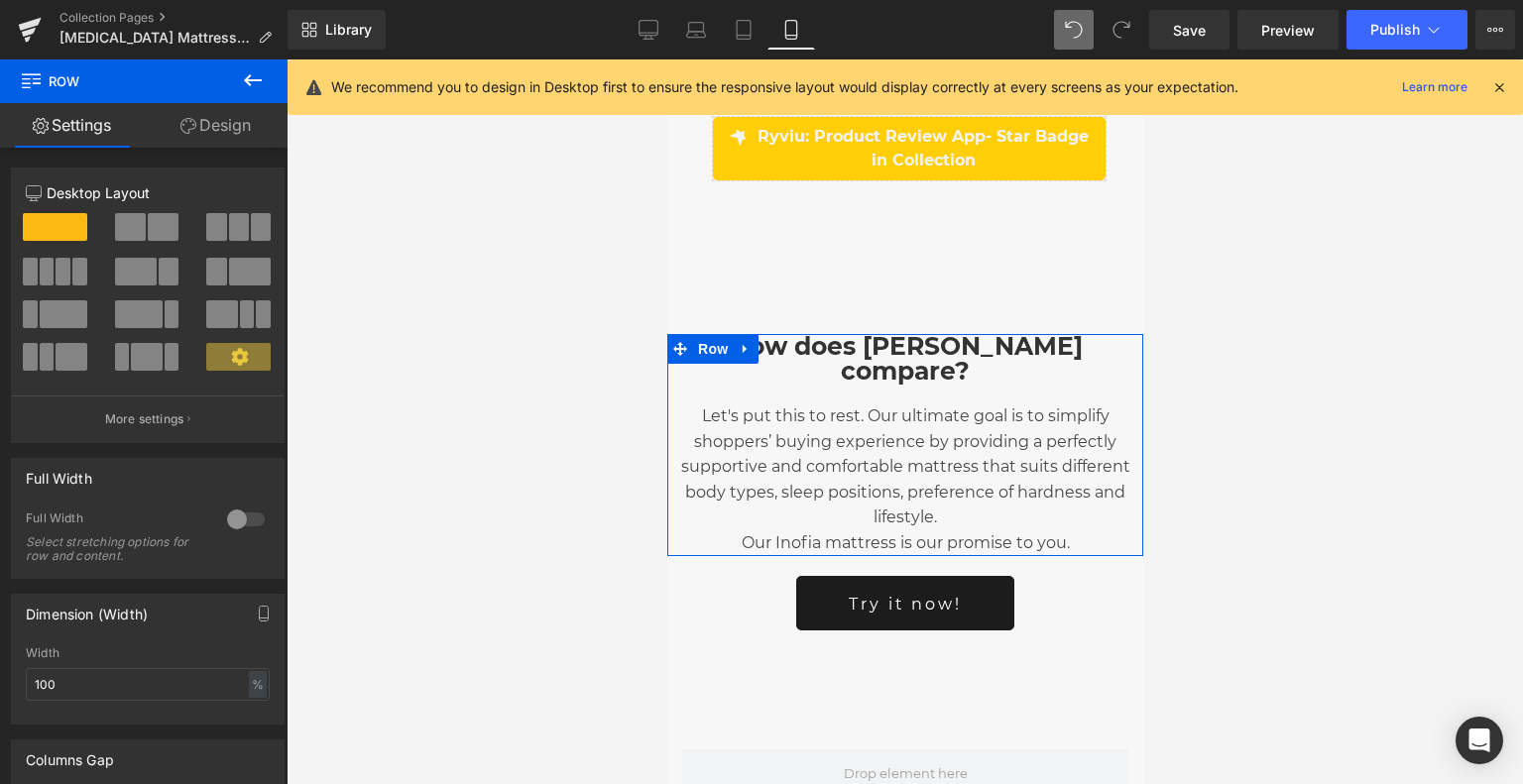 click on "Settings   Design  12 12 12 Column Size Customizer 12  Desktop Layout                                                                                                                                                                        Laptop Layout                  Tablet Layout                  Mobile Layout                 More settings Column Size Customizer  Desktop Layout 12 Laptop Layout 12  Tablet Layout 12  Mobile Layout 12 Back Full Width 0 Full Width Select stretching options for row and content. Dimension (Width) 100% Width 100 % % px Columns Gap 0px Columns Gap 0 px Height & Vertical Align 0 Equal Height If checked columns will be set to equal height. Top Middle Bottom Vertical Align
Top
Top Middle Bottom Vertical Align items inside Row Extra class name Extra class name If you wish to style particular content element differently, then use this field to add a class name and then refer to it in your css file." at bounding box center [144, 470] 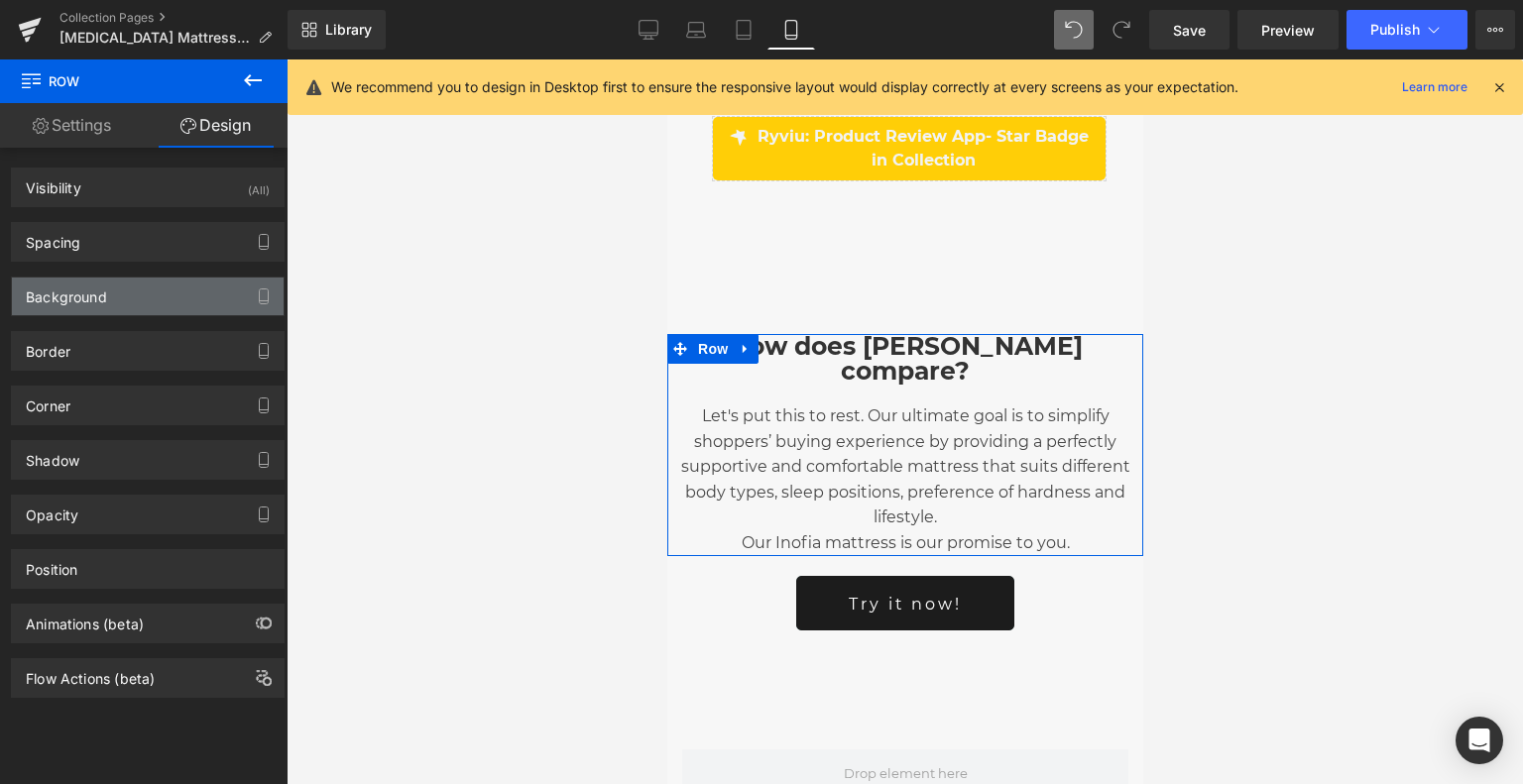 click on "Background" at bounding box center (148, 296) 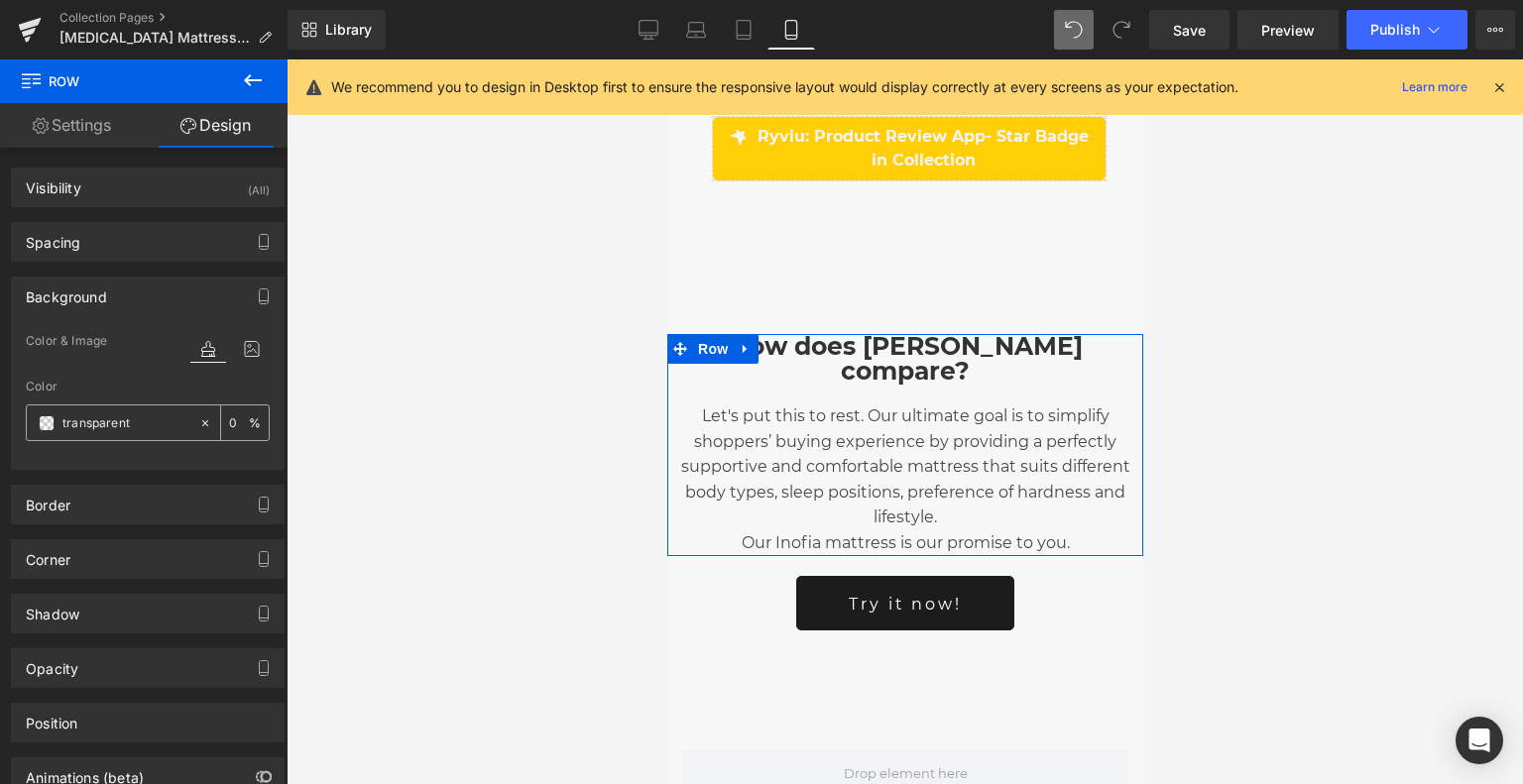 click at bounding box center [47, 423] 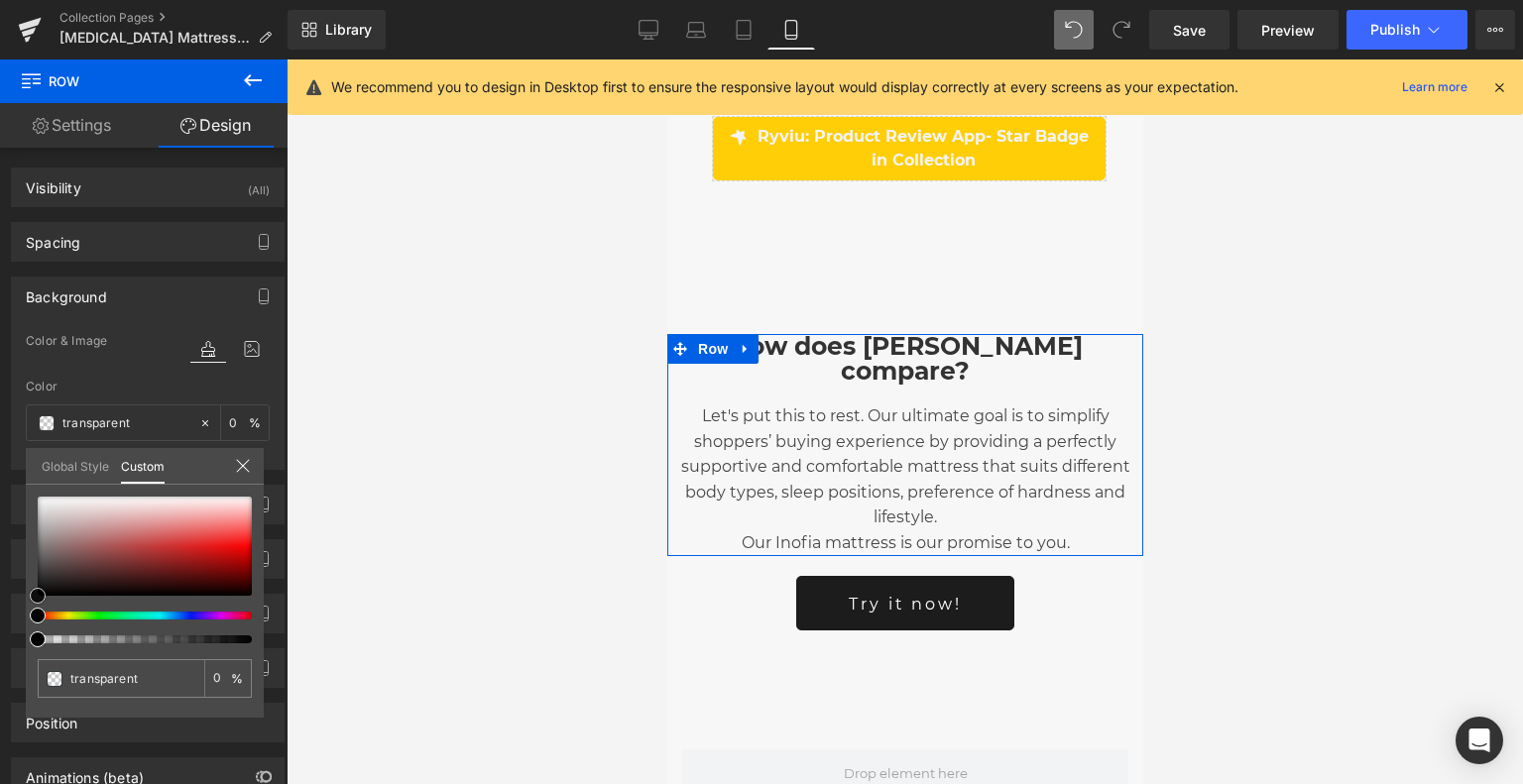 type on "#d5cccc" 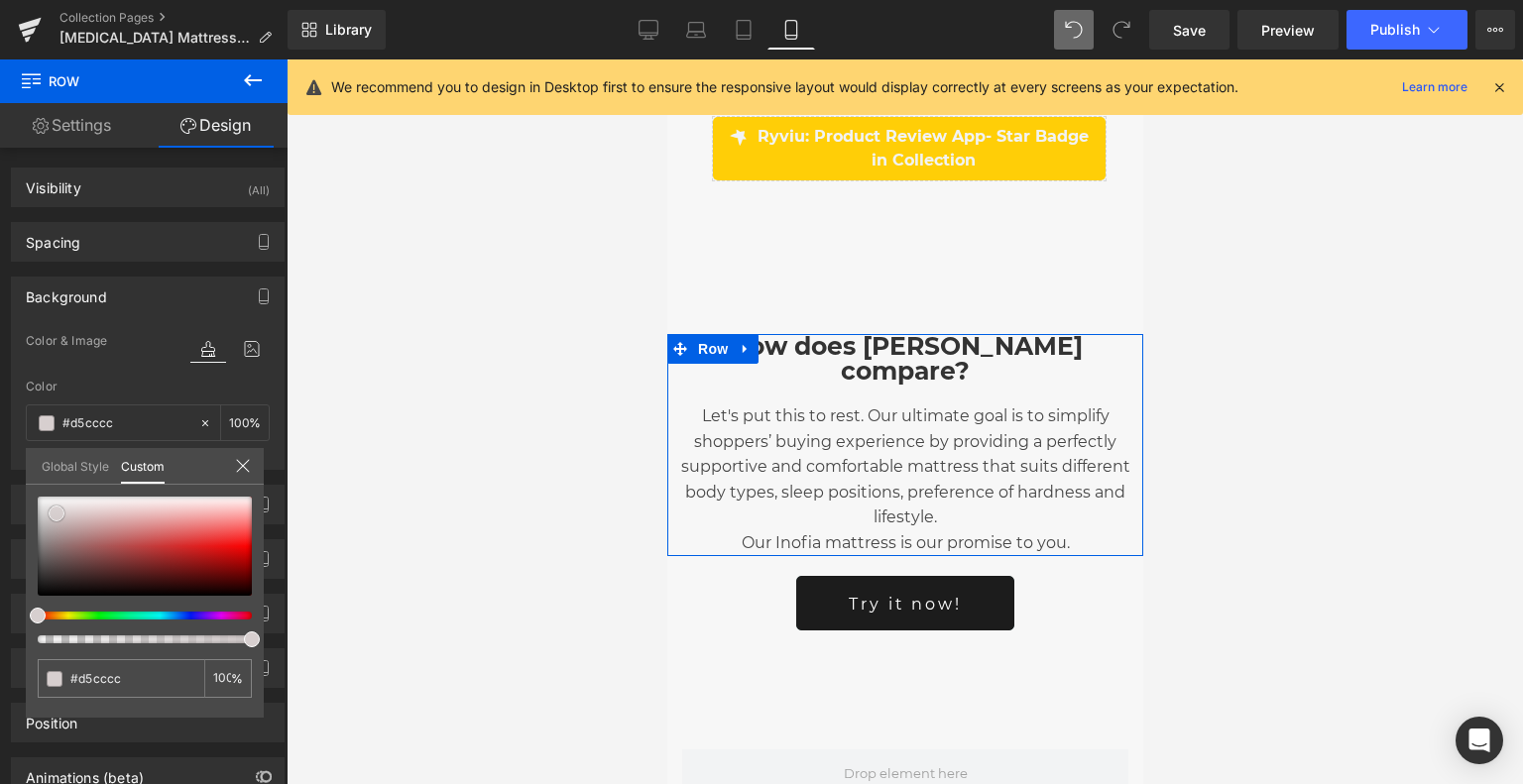 type on "#d7cfcf" 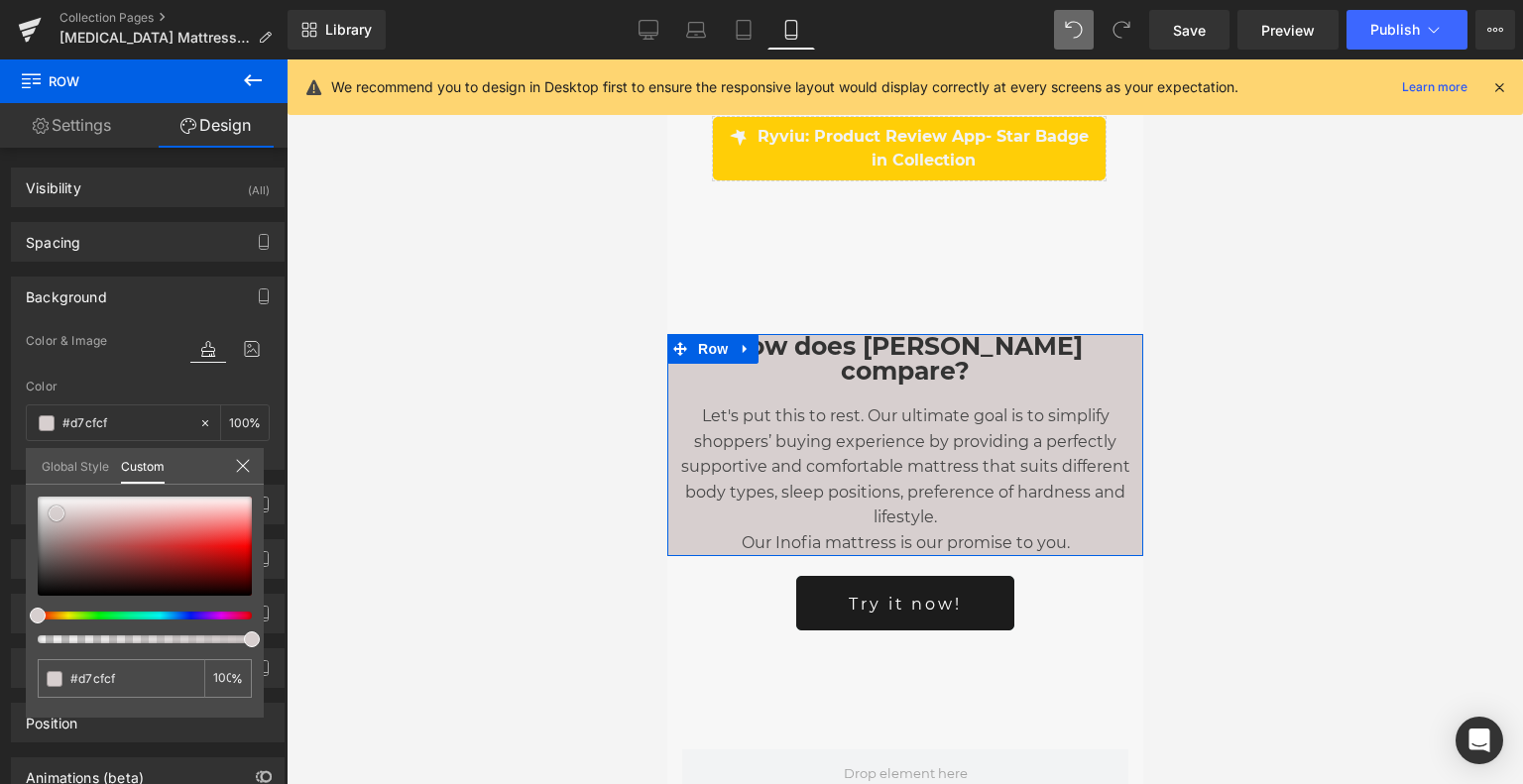type on "#d9d2d2" 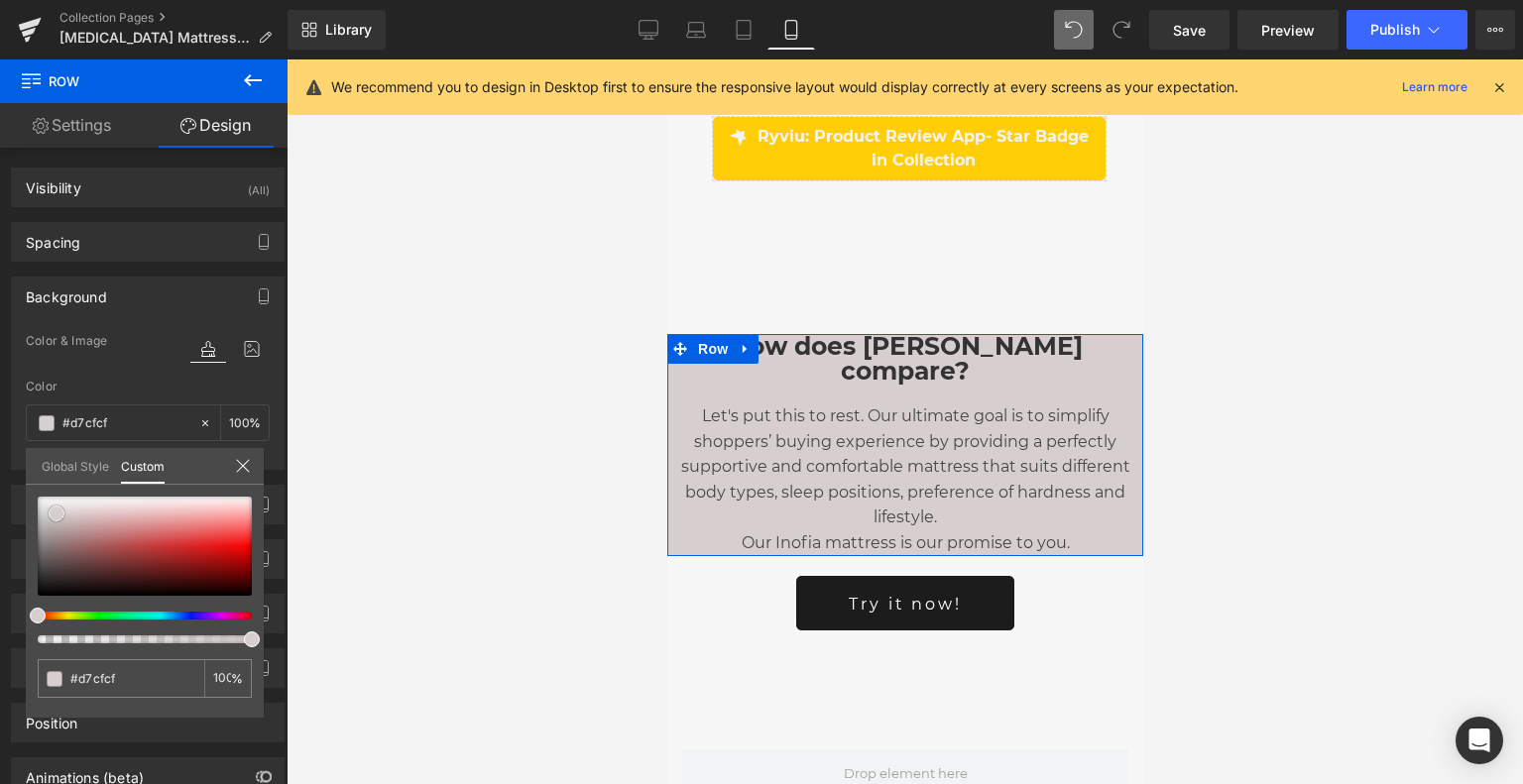 type on "#d9d2d2" 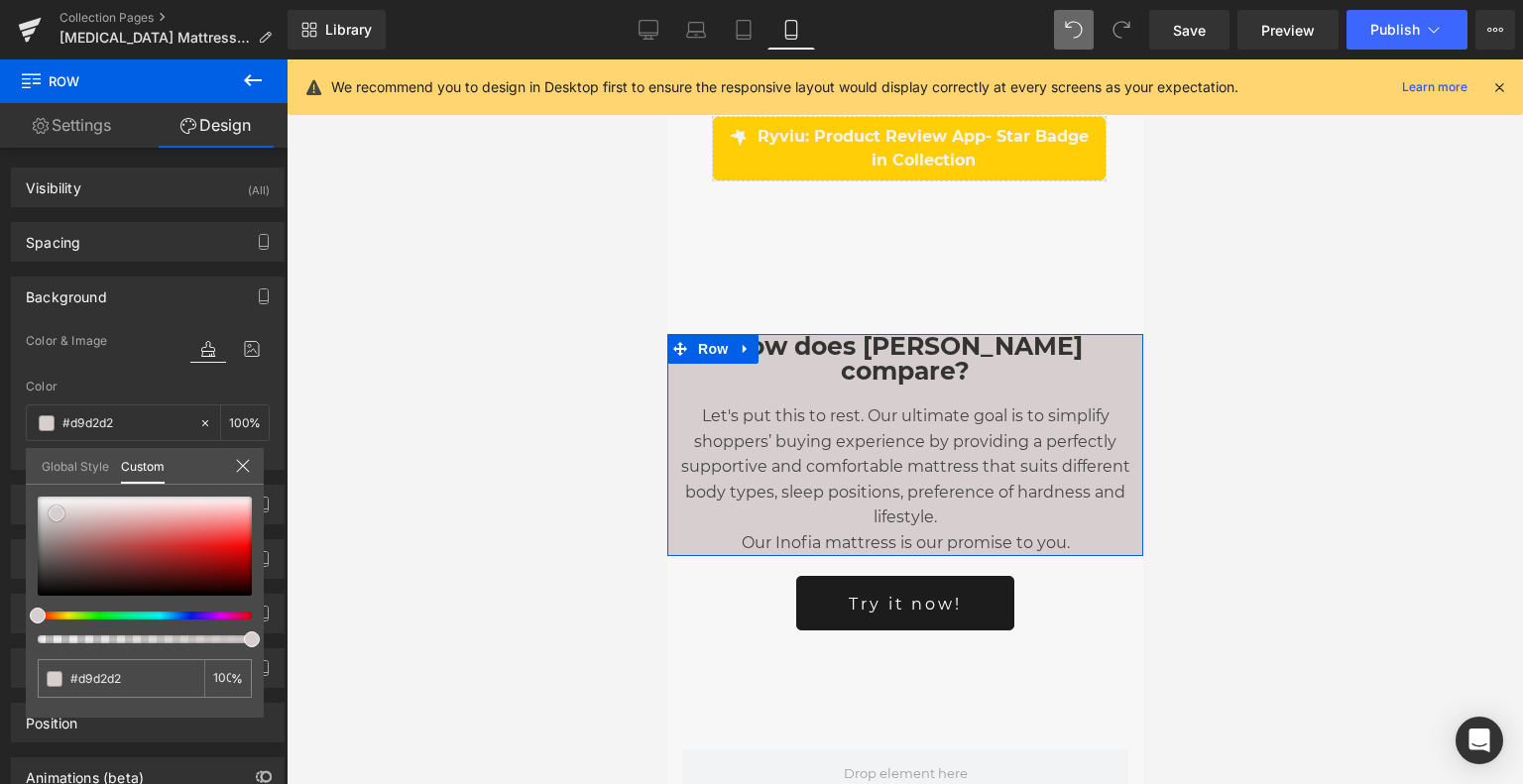 type on "#dfdbdb" 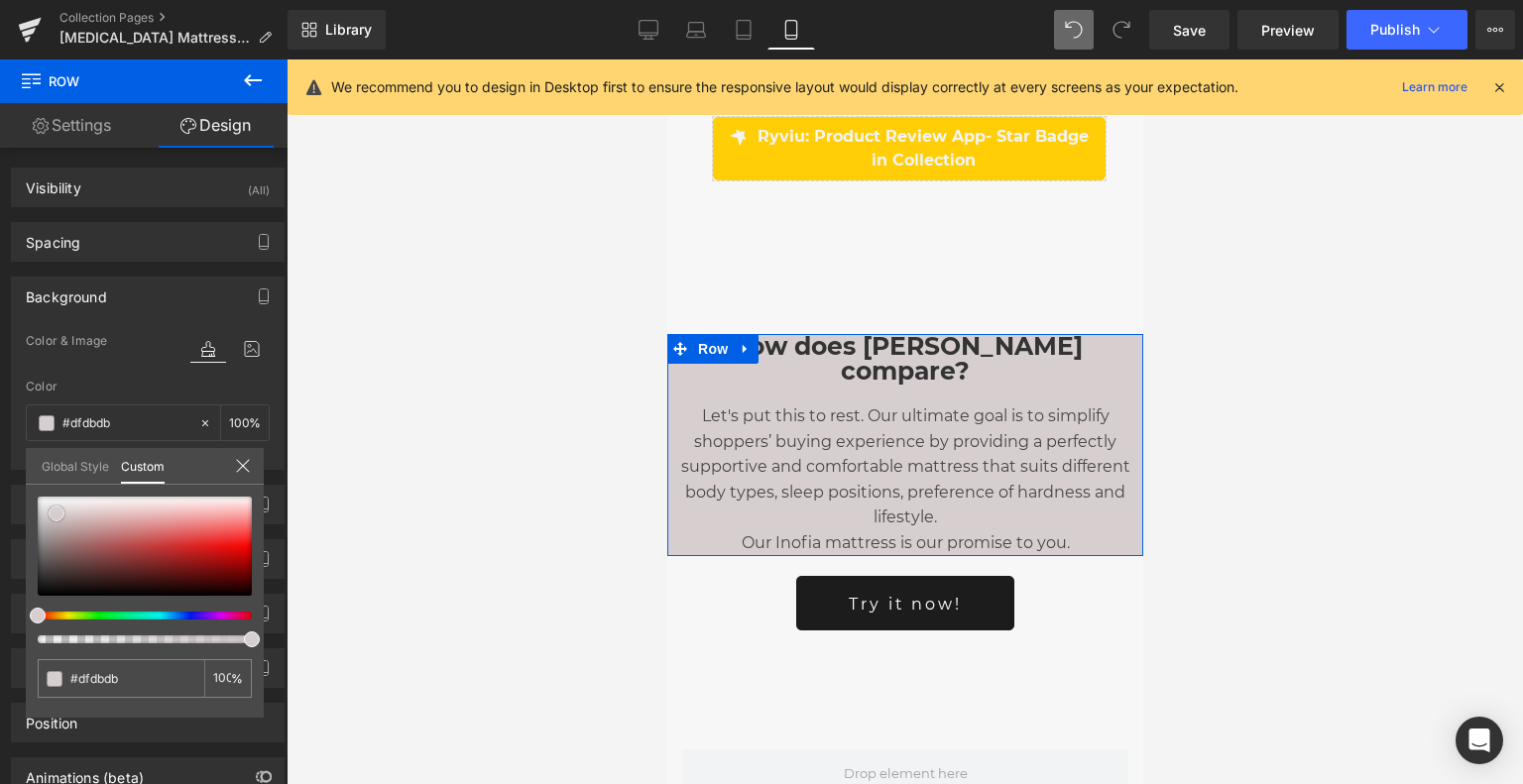 type on "#ebe9e9" 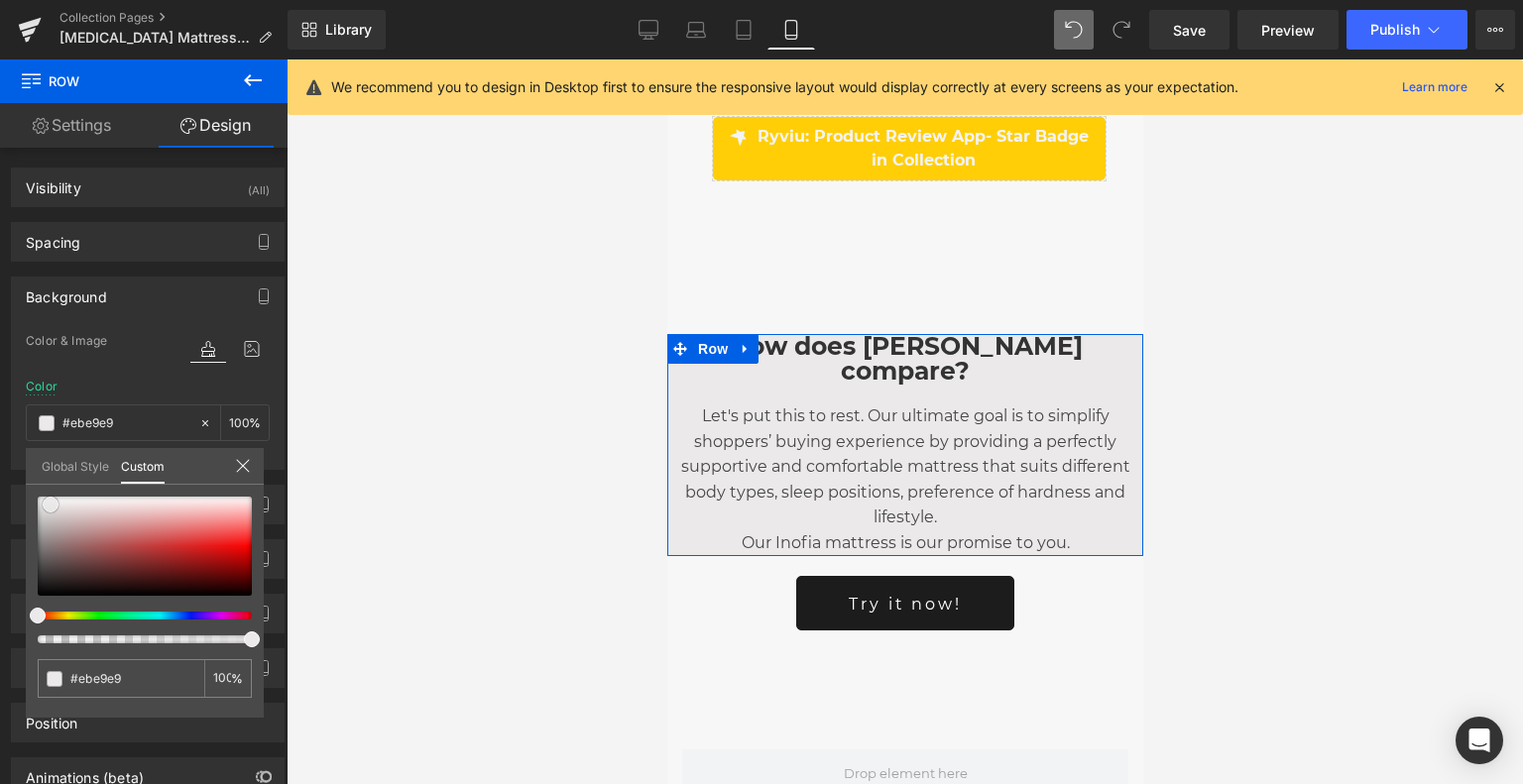 type on "#e9e6e6" 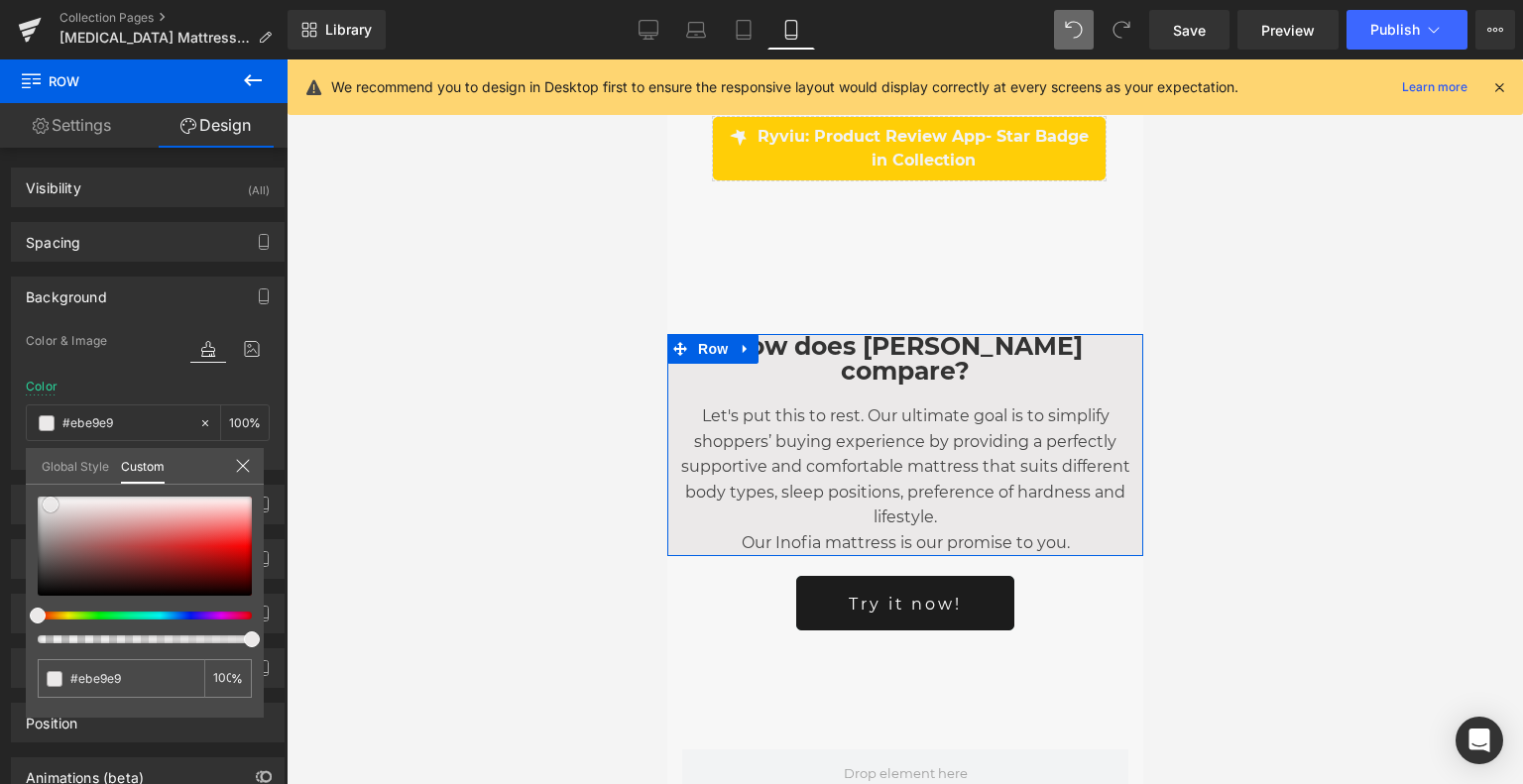 type on "#e9e6e6" 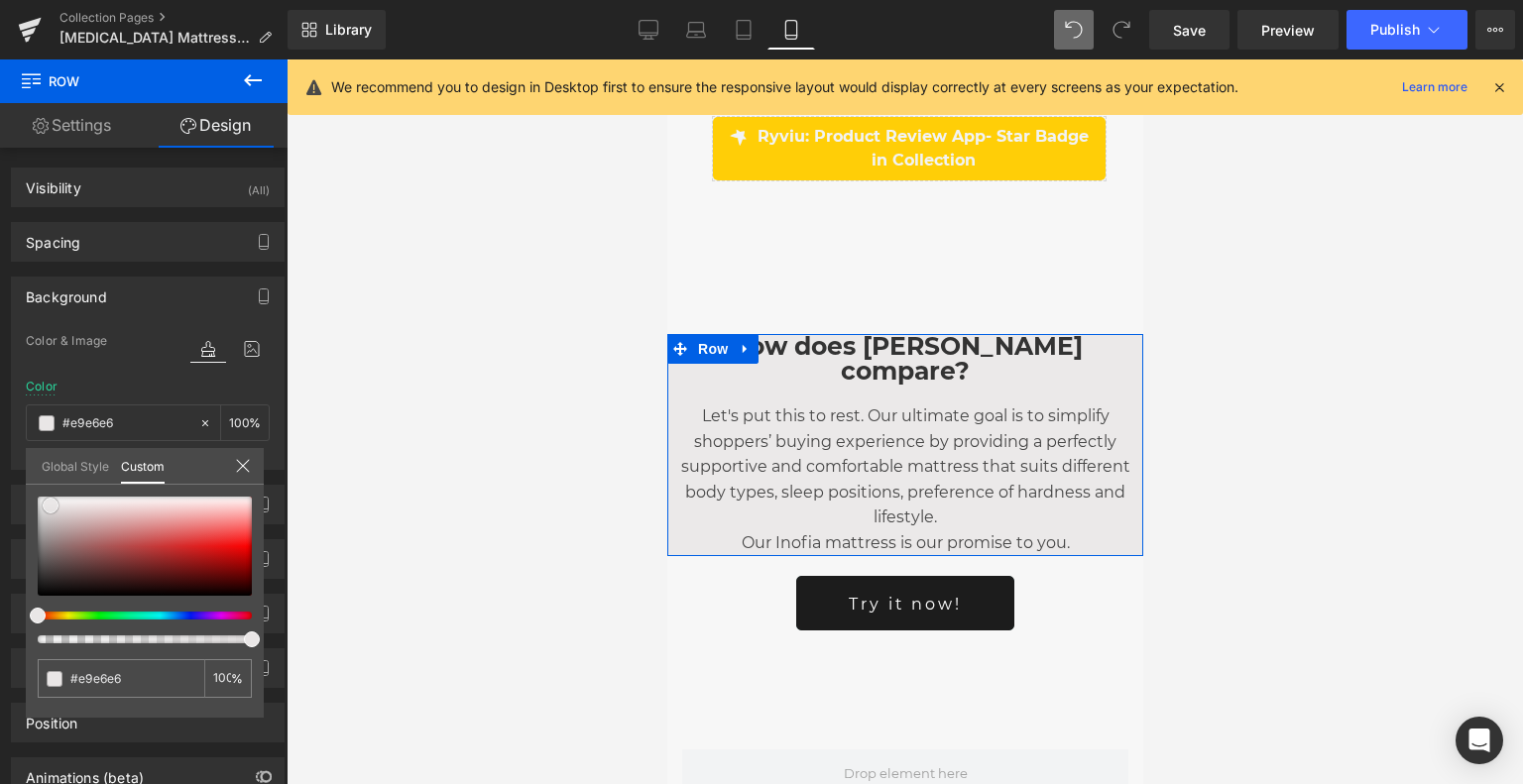 type on "#e7e3e3" 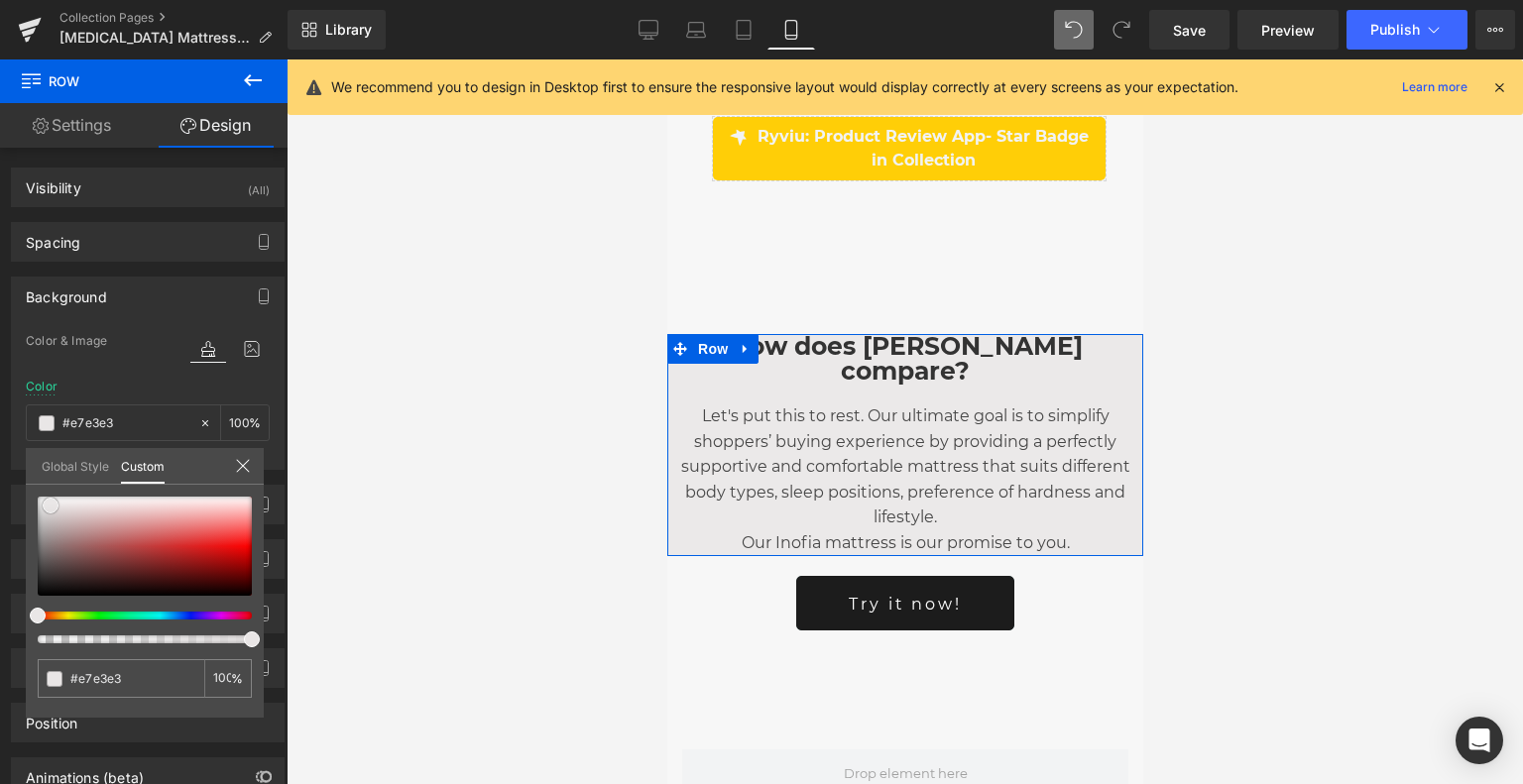 type on "#e5e0e0" 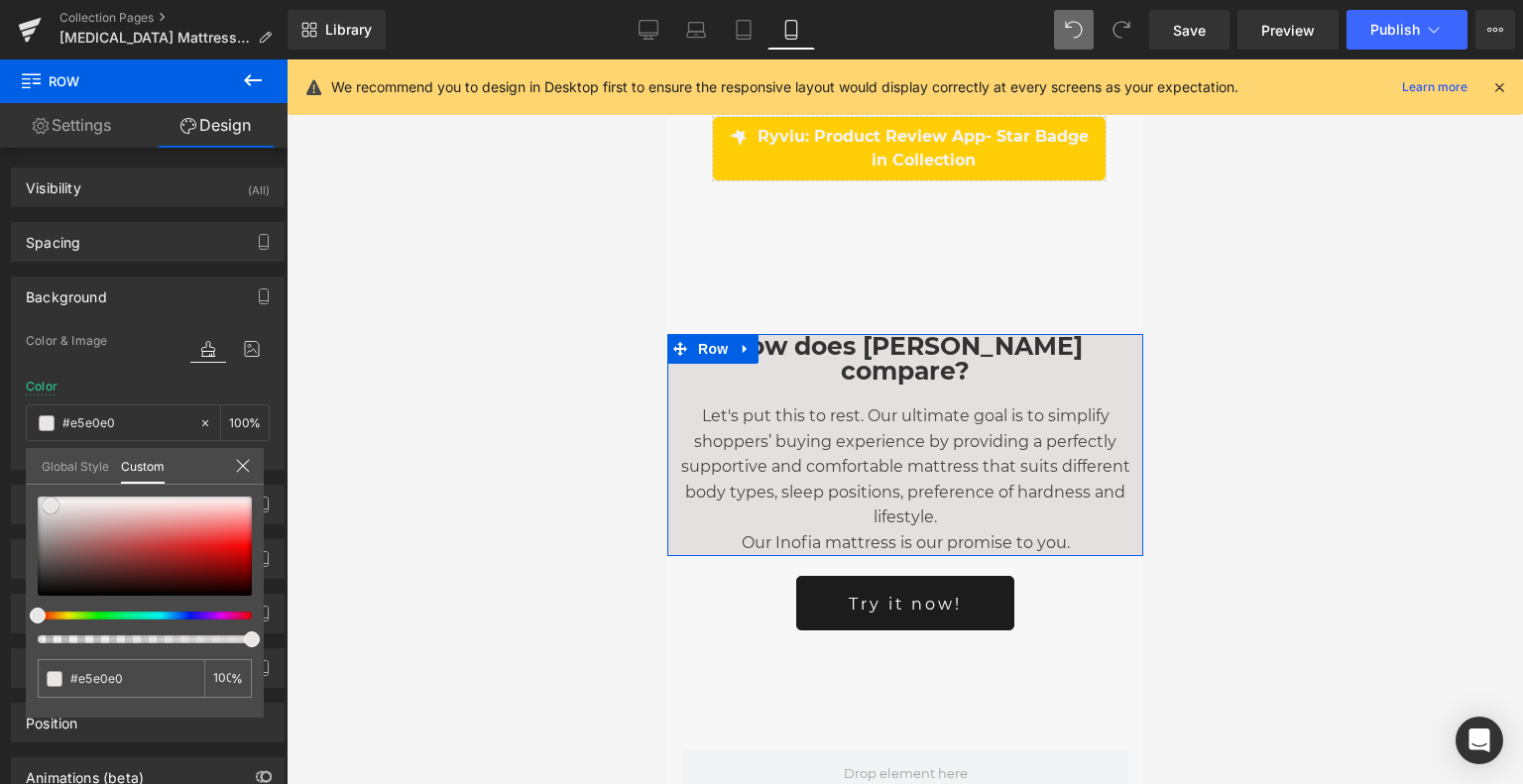 type on "#e4e1e1" 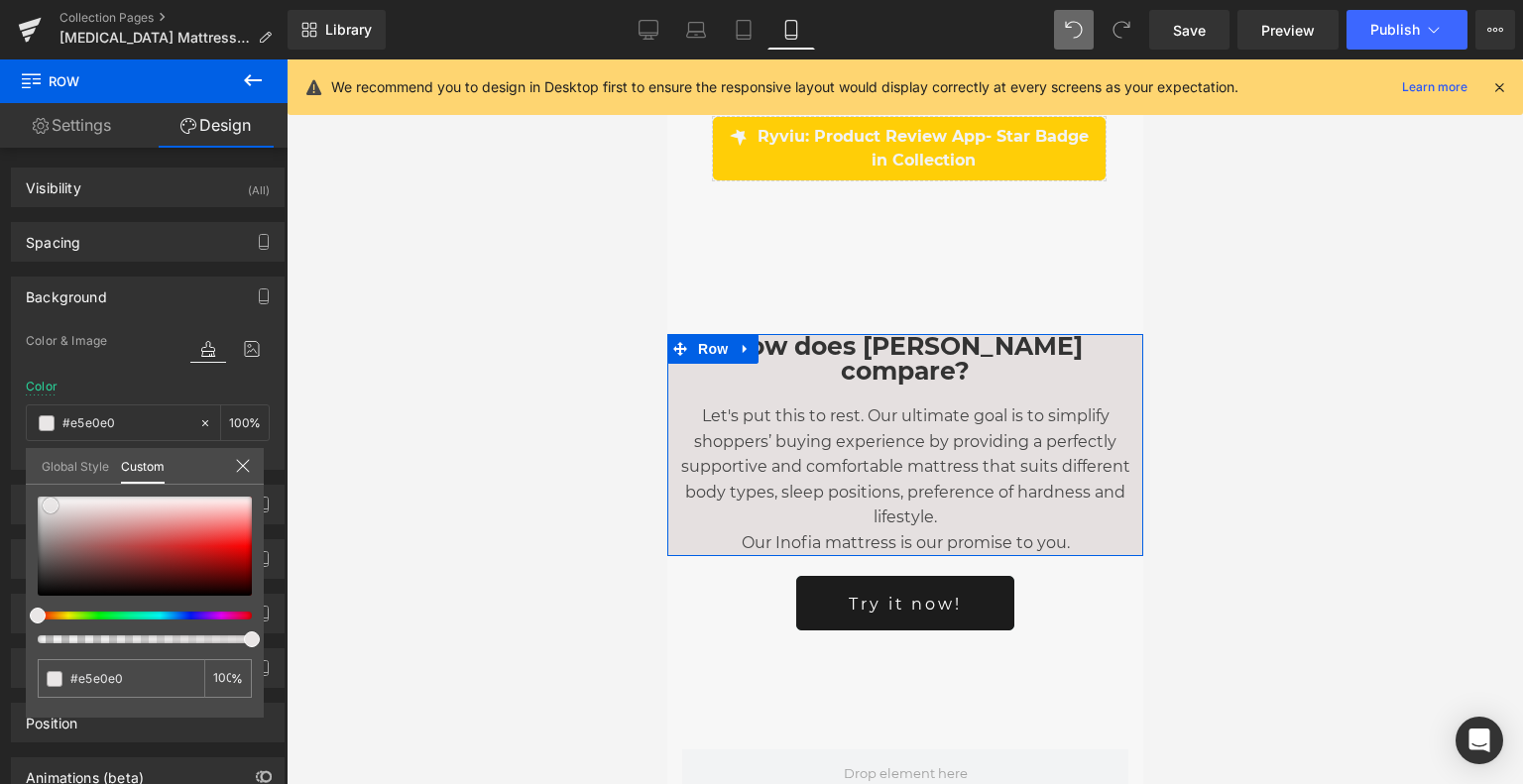 type on "#e4e1e1" 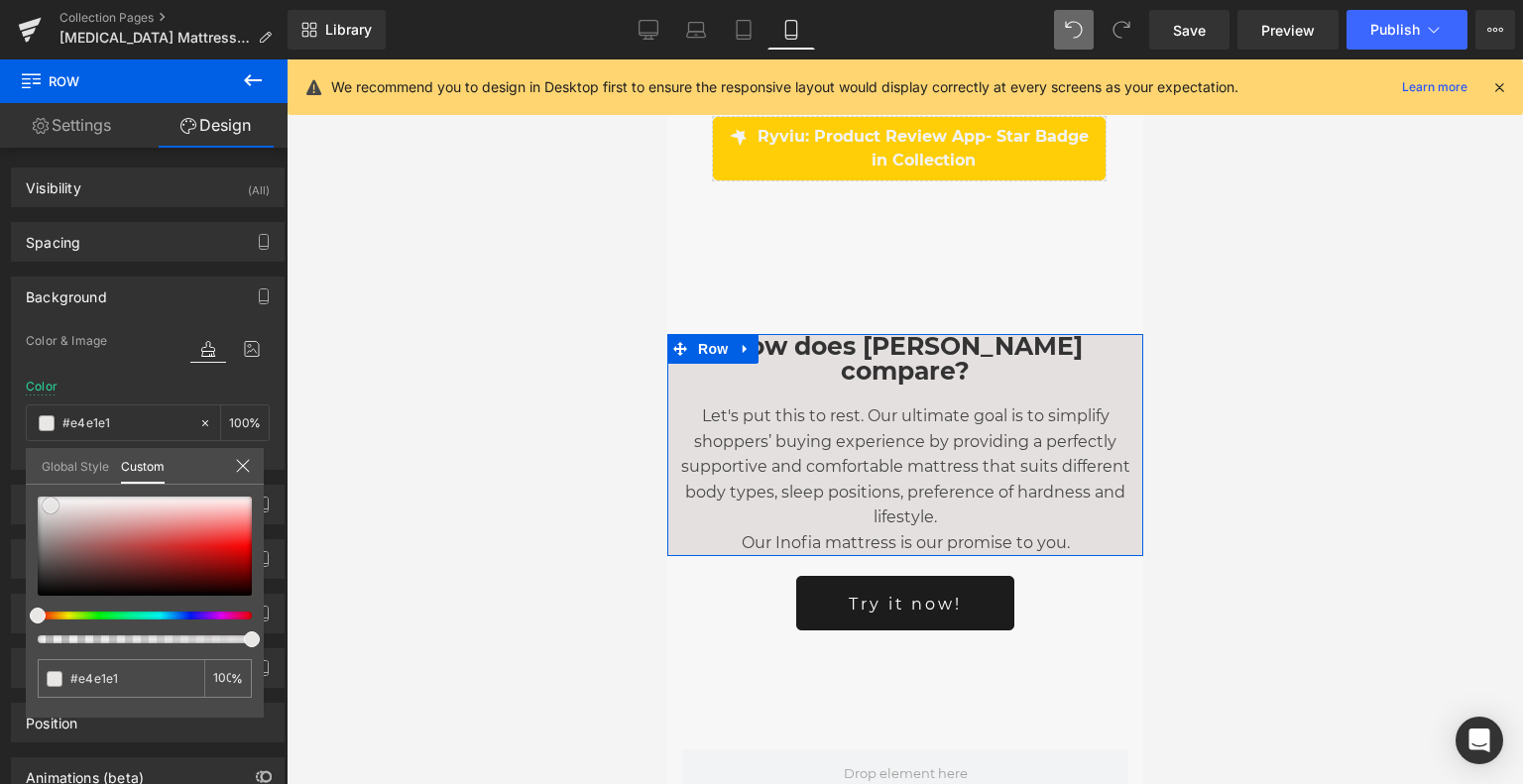 type on "#e1dede" 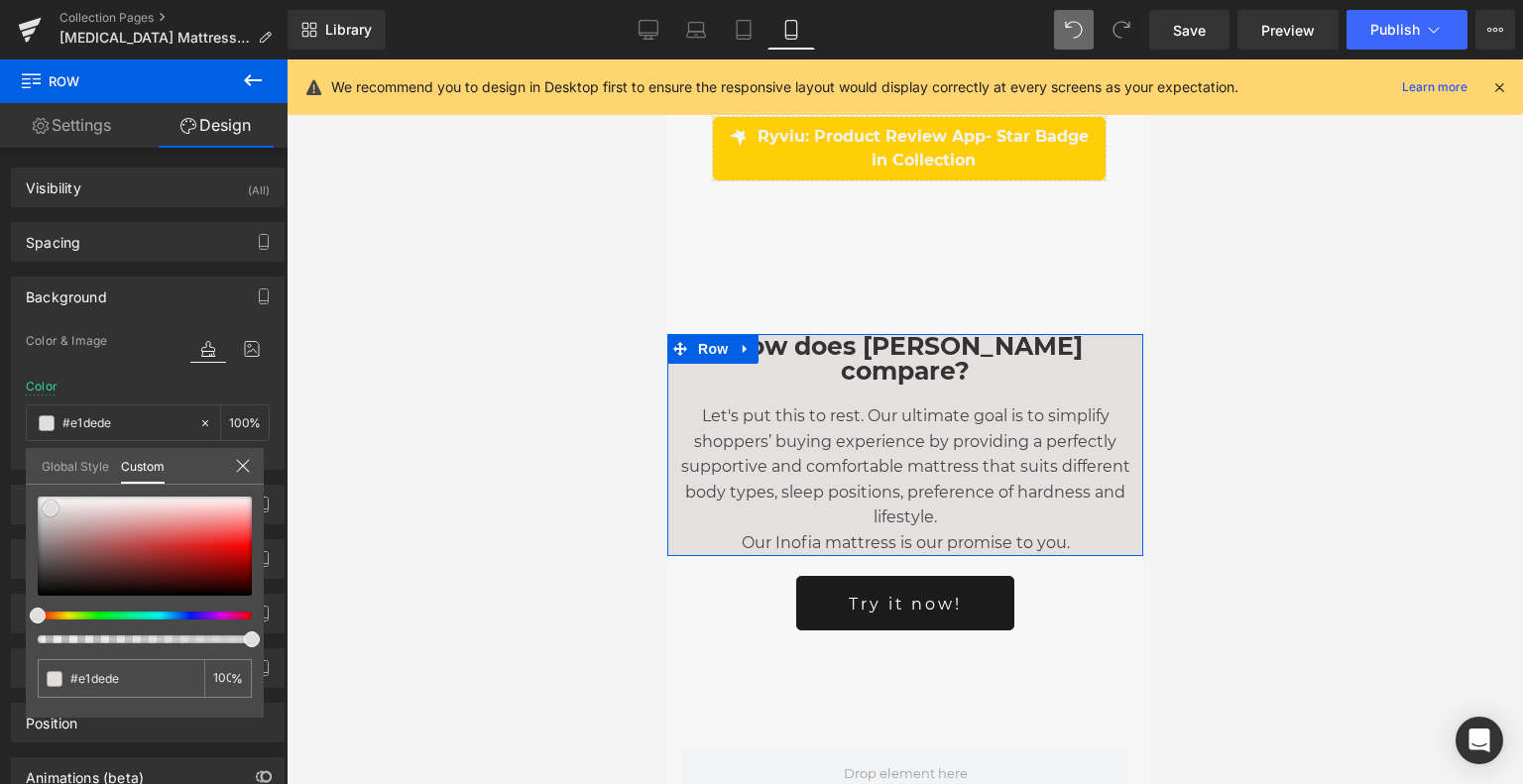 type on "#dfdbdb" 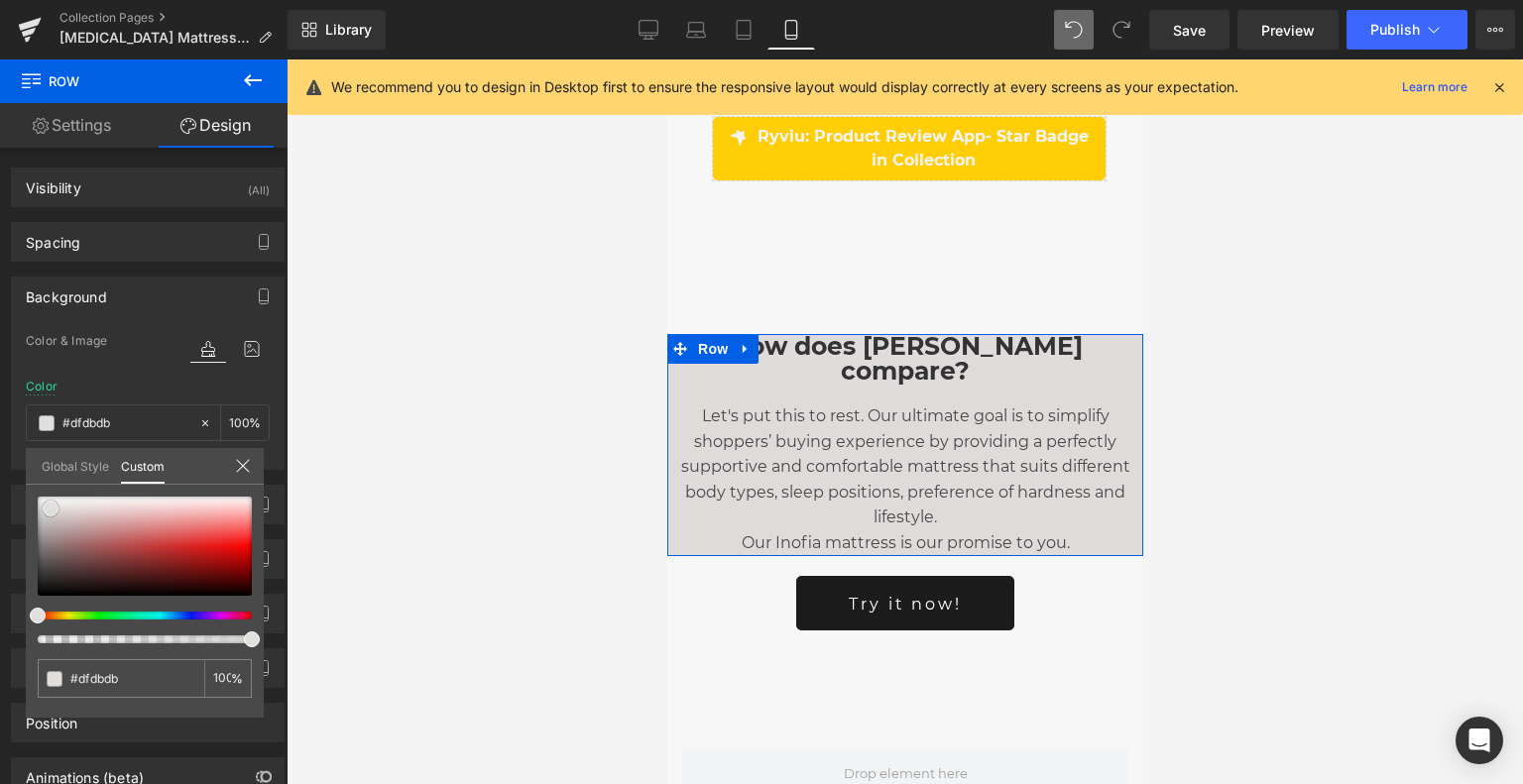 type on "#dbd6d6" 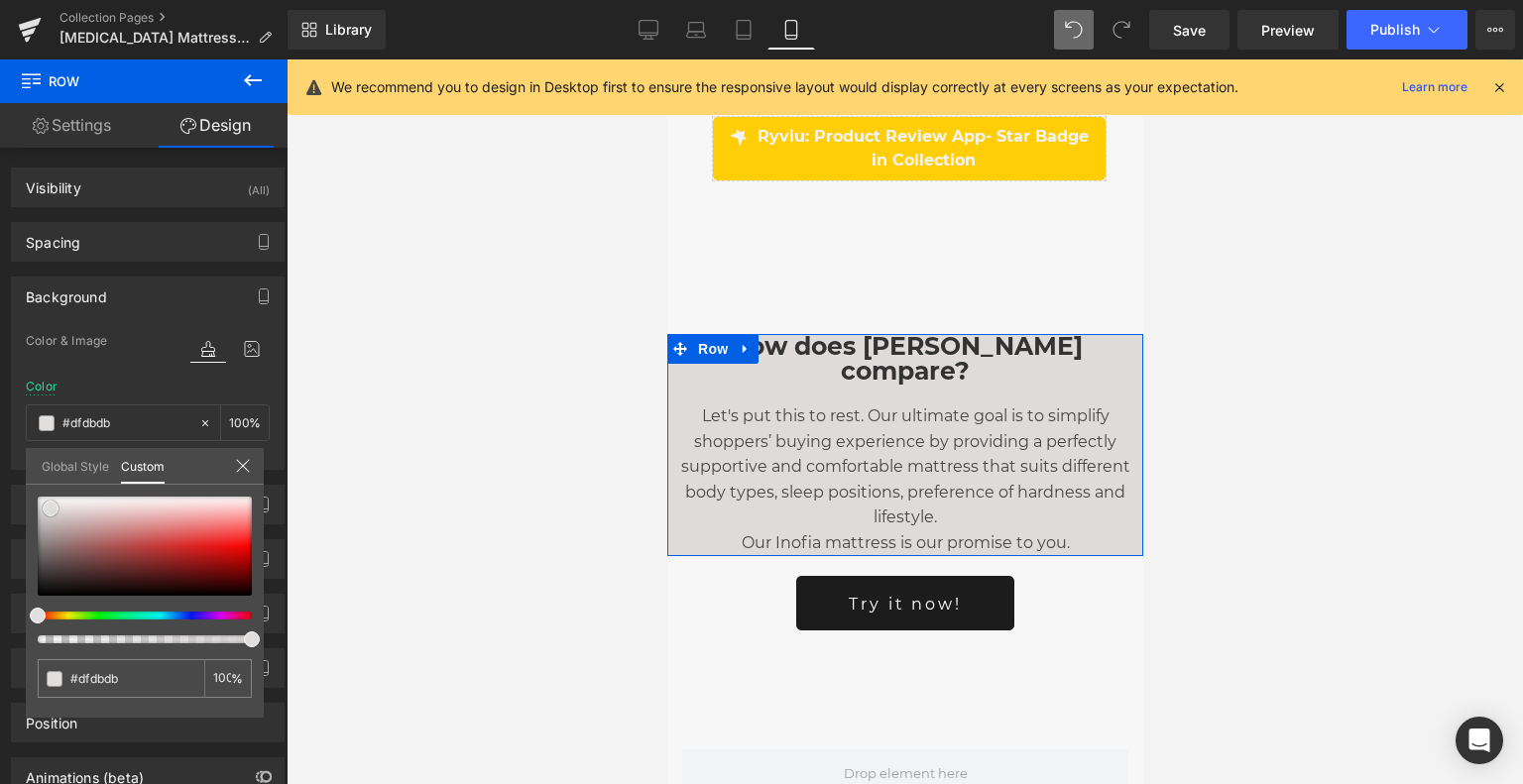 type on "#dbd6d6" 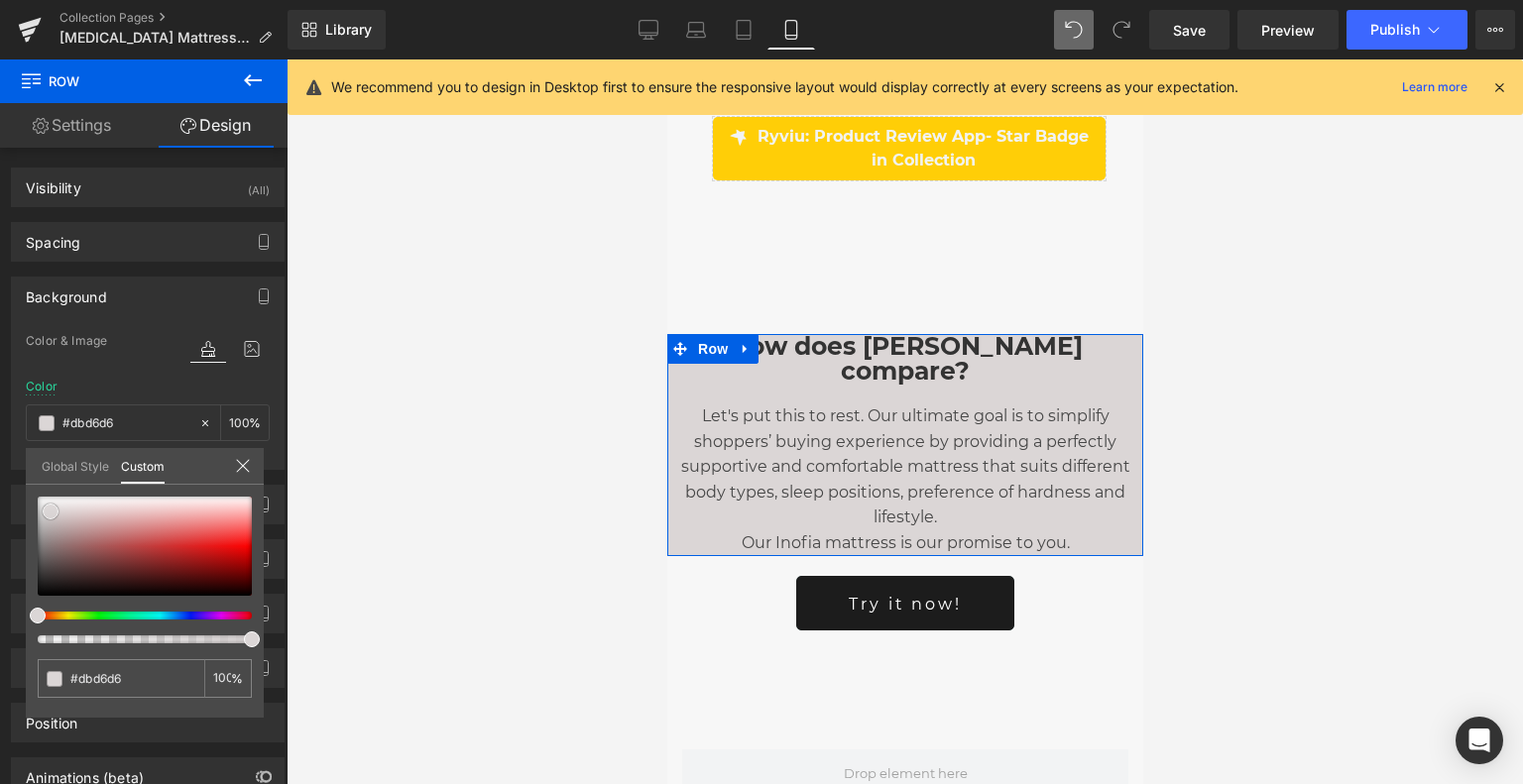 type on "#ddd9d9" 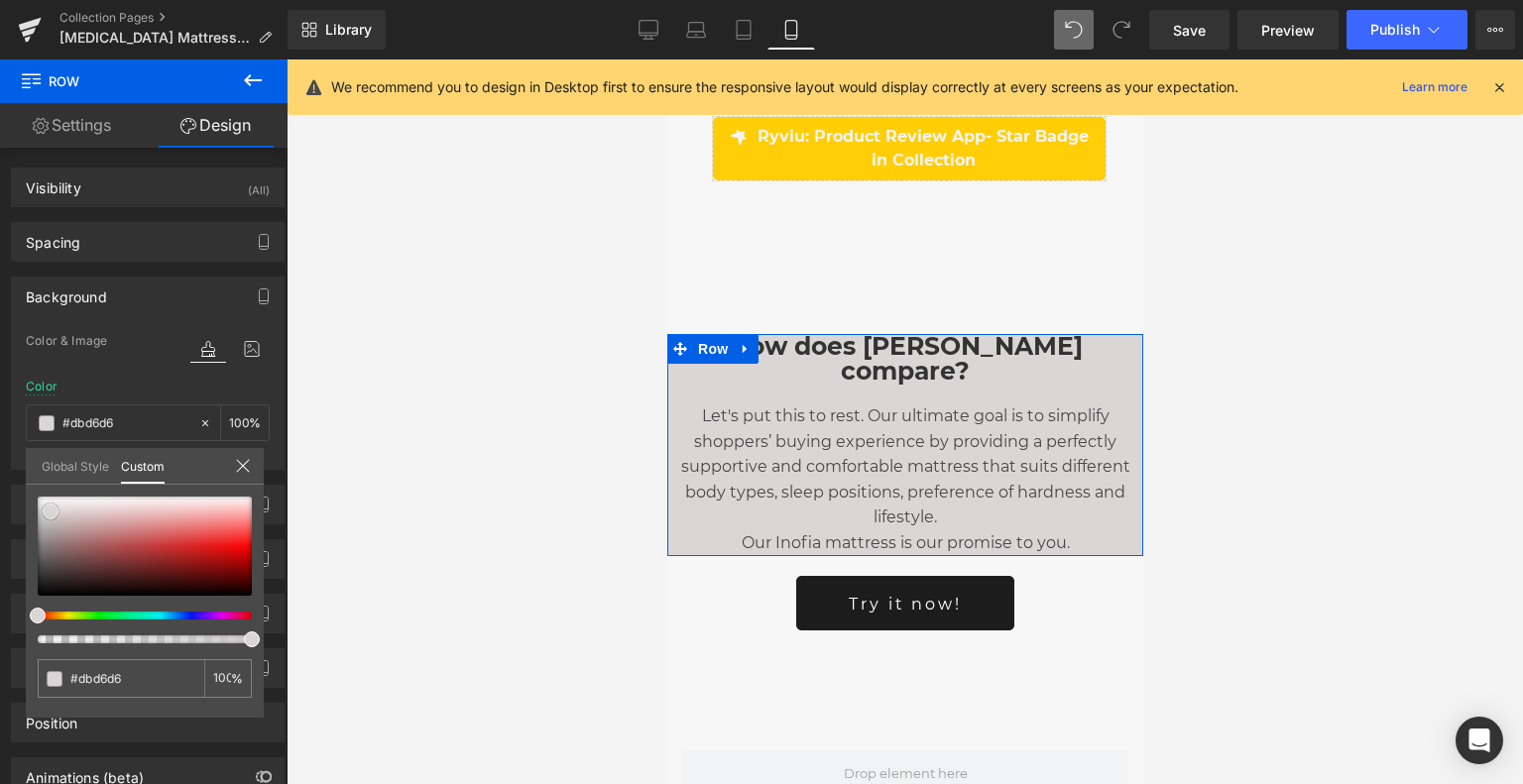 type on "#ddd9d9" 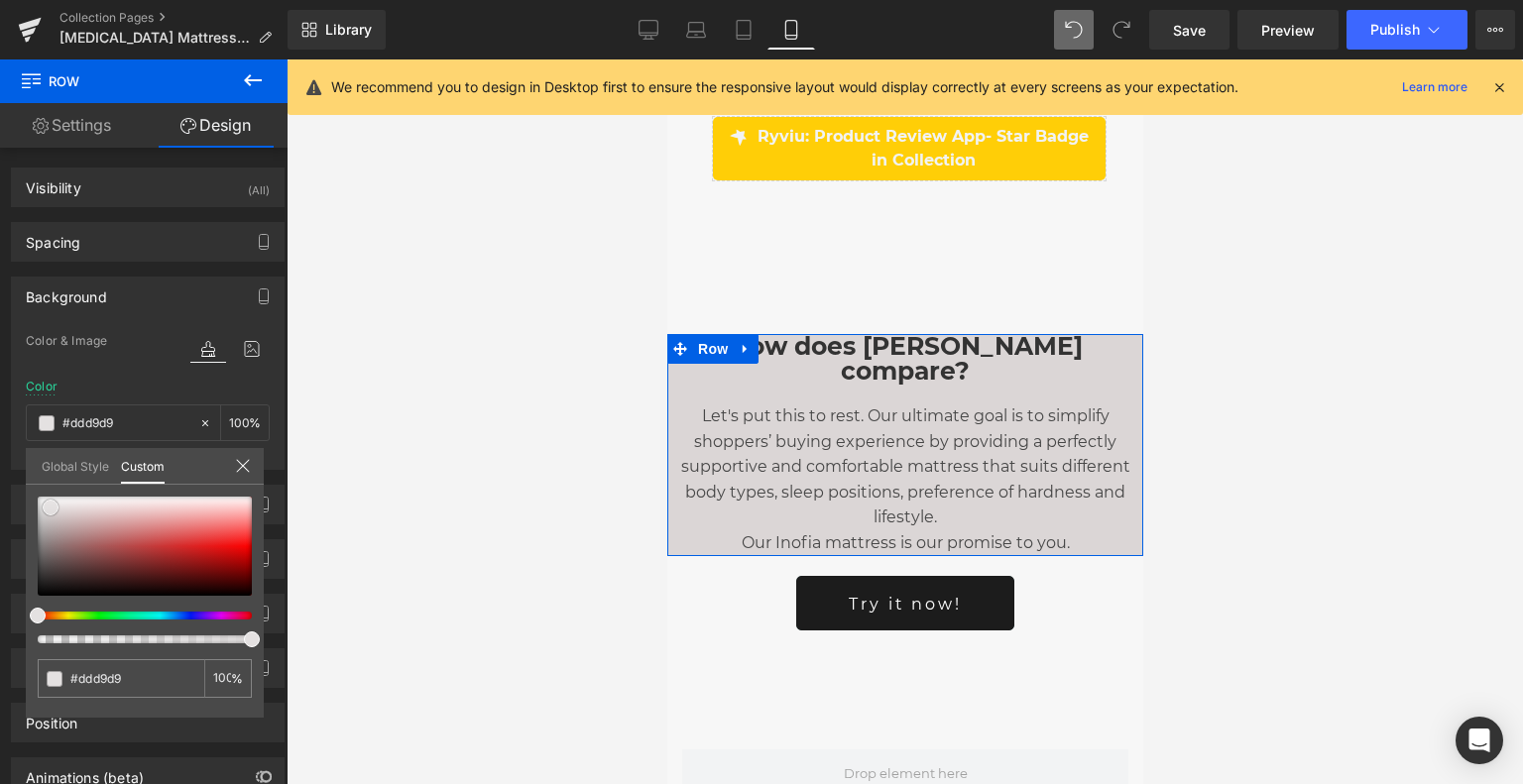 type on "#e4e1e1" 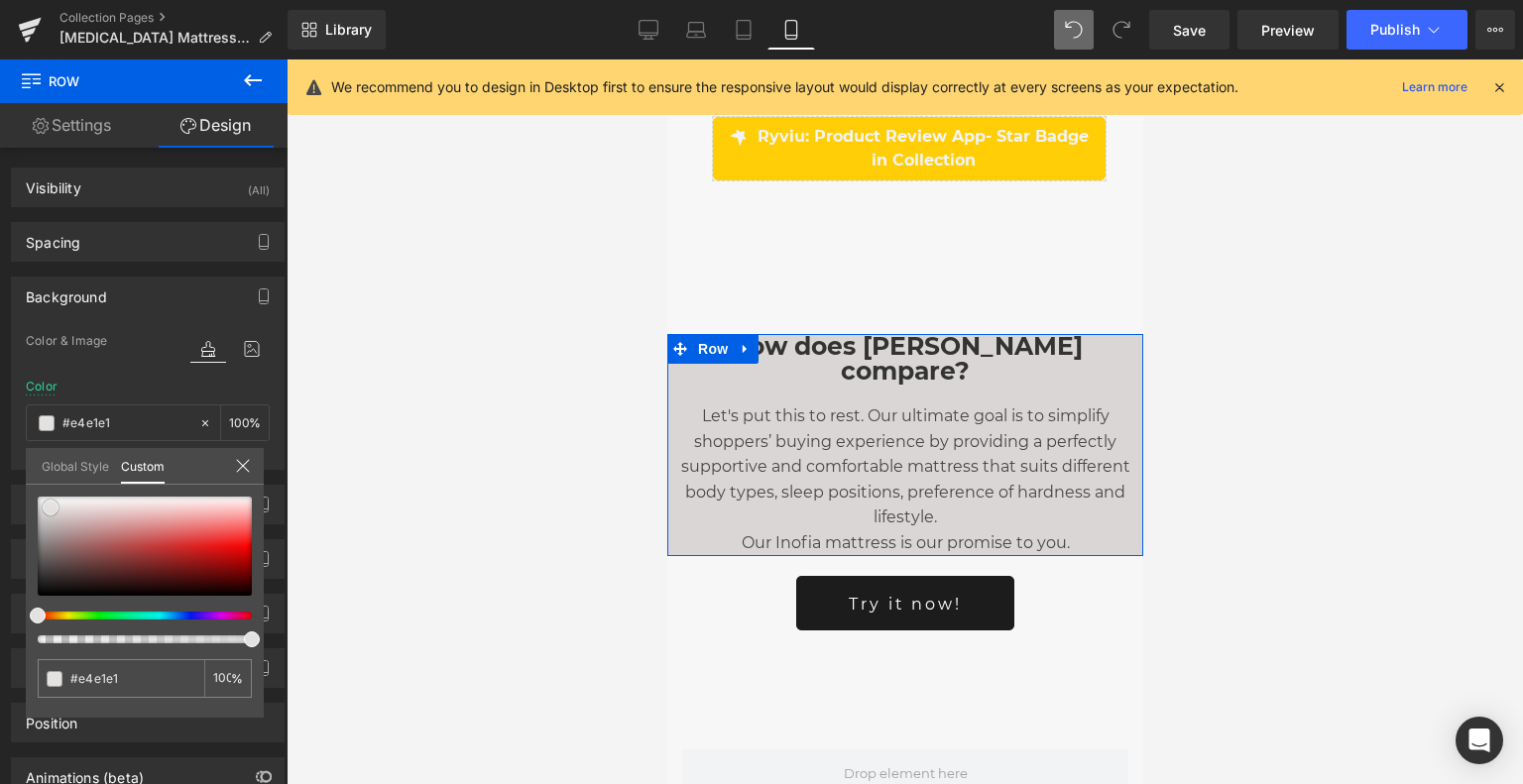 type on "#e9e6e6" 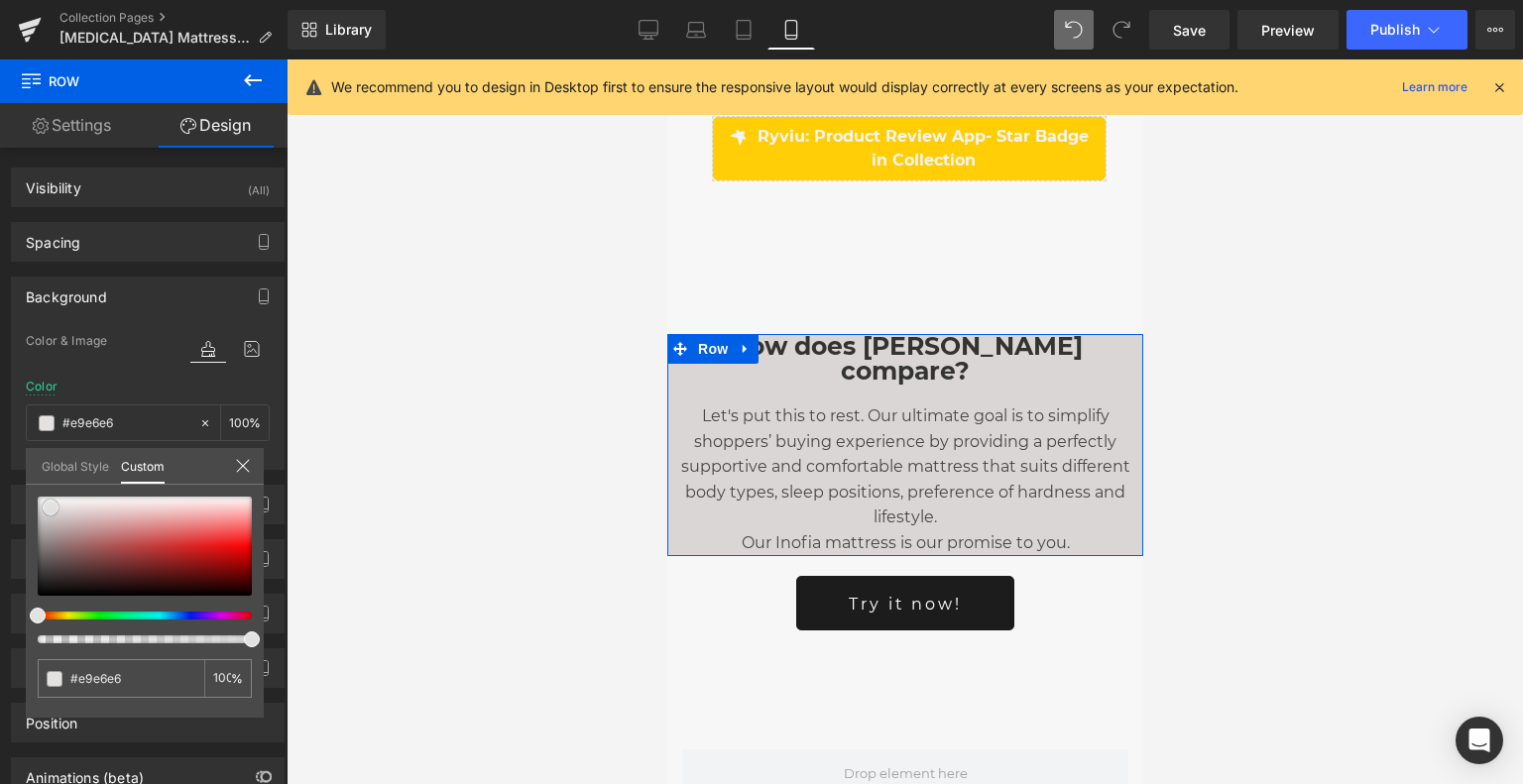 type on "#ebe9e9" 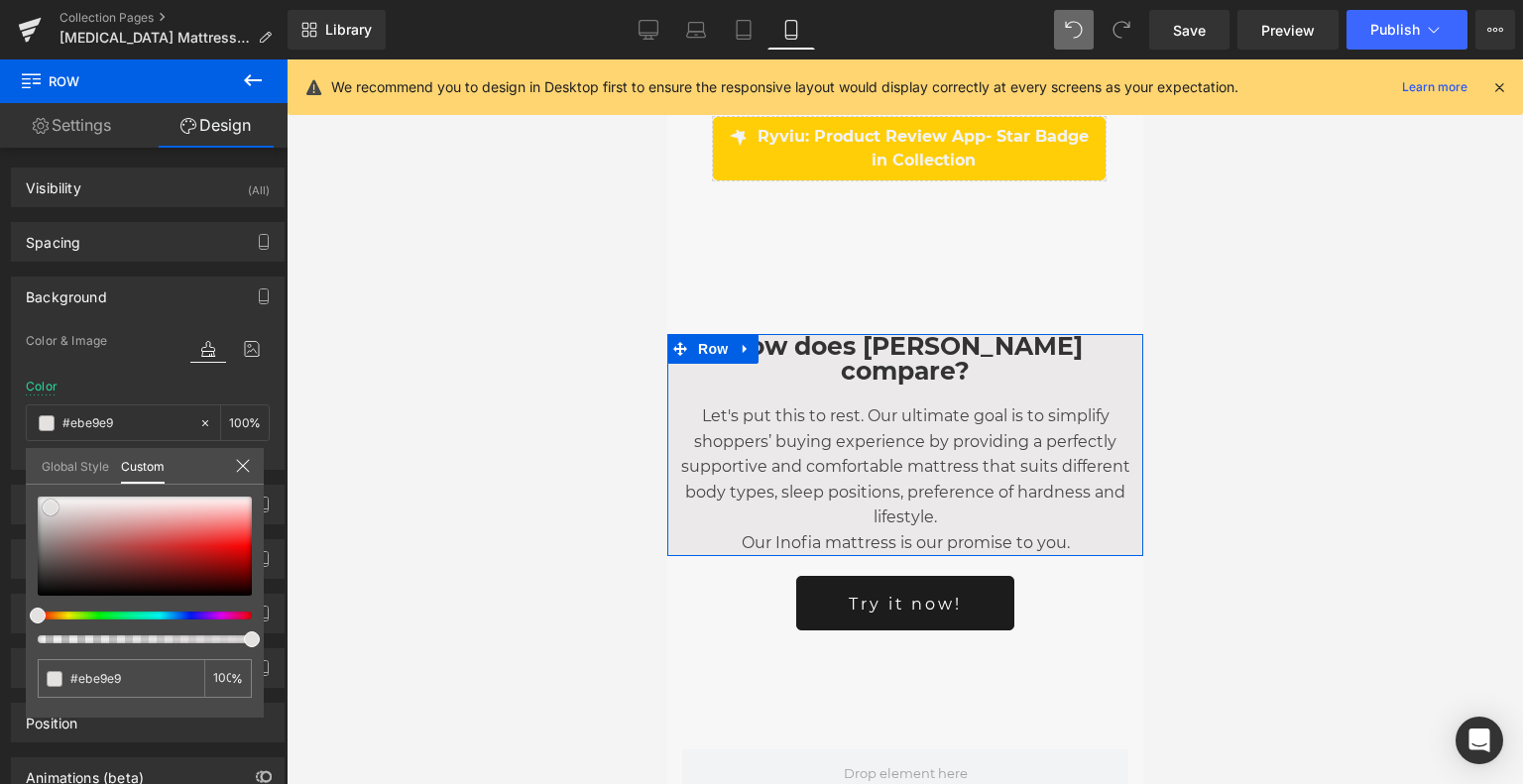 type on "#eeecec" 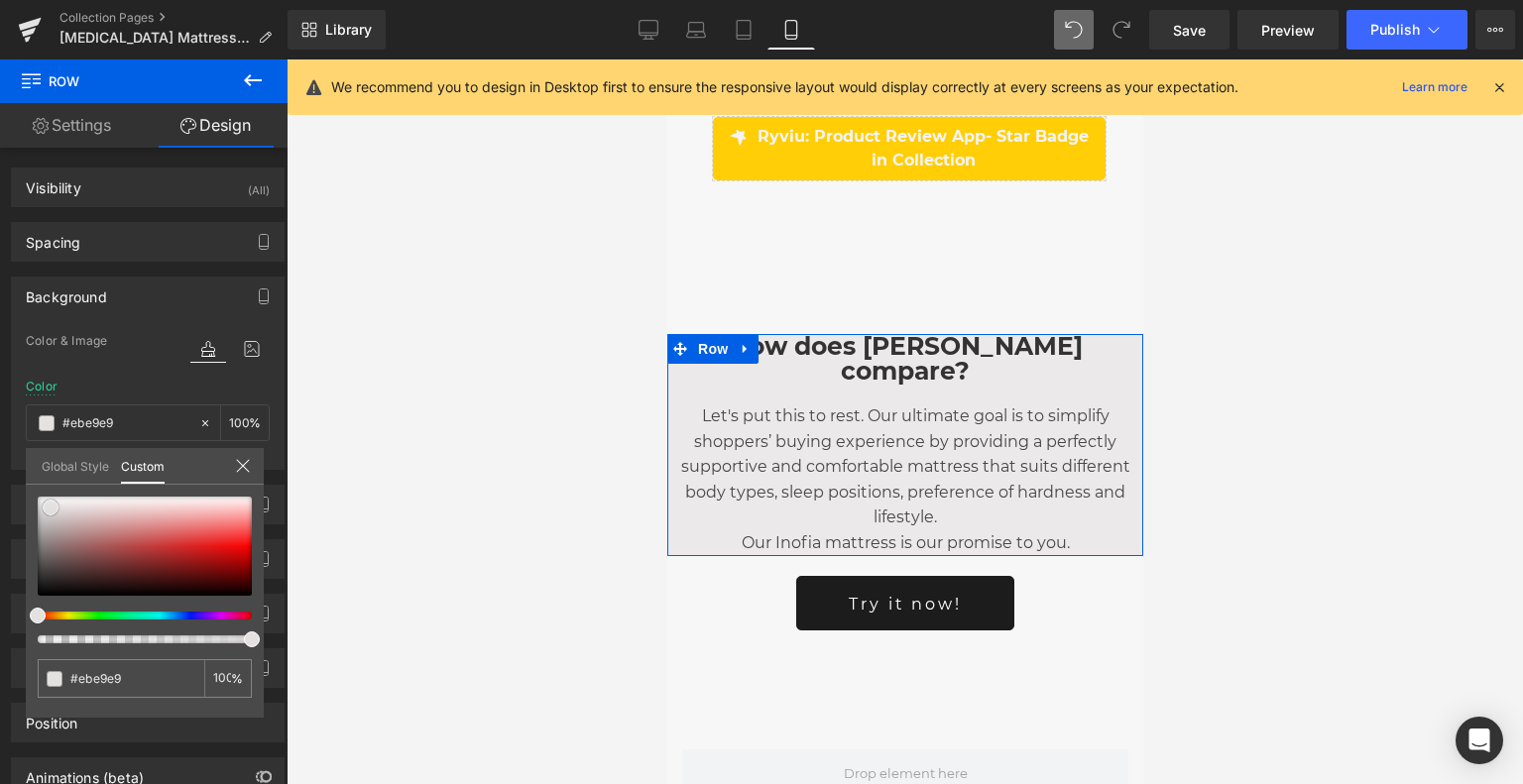 type on "#eeecec" 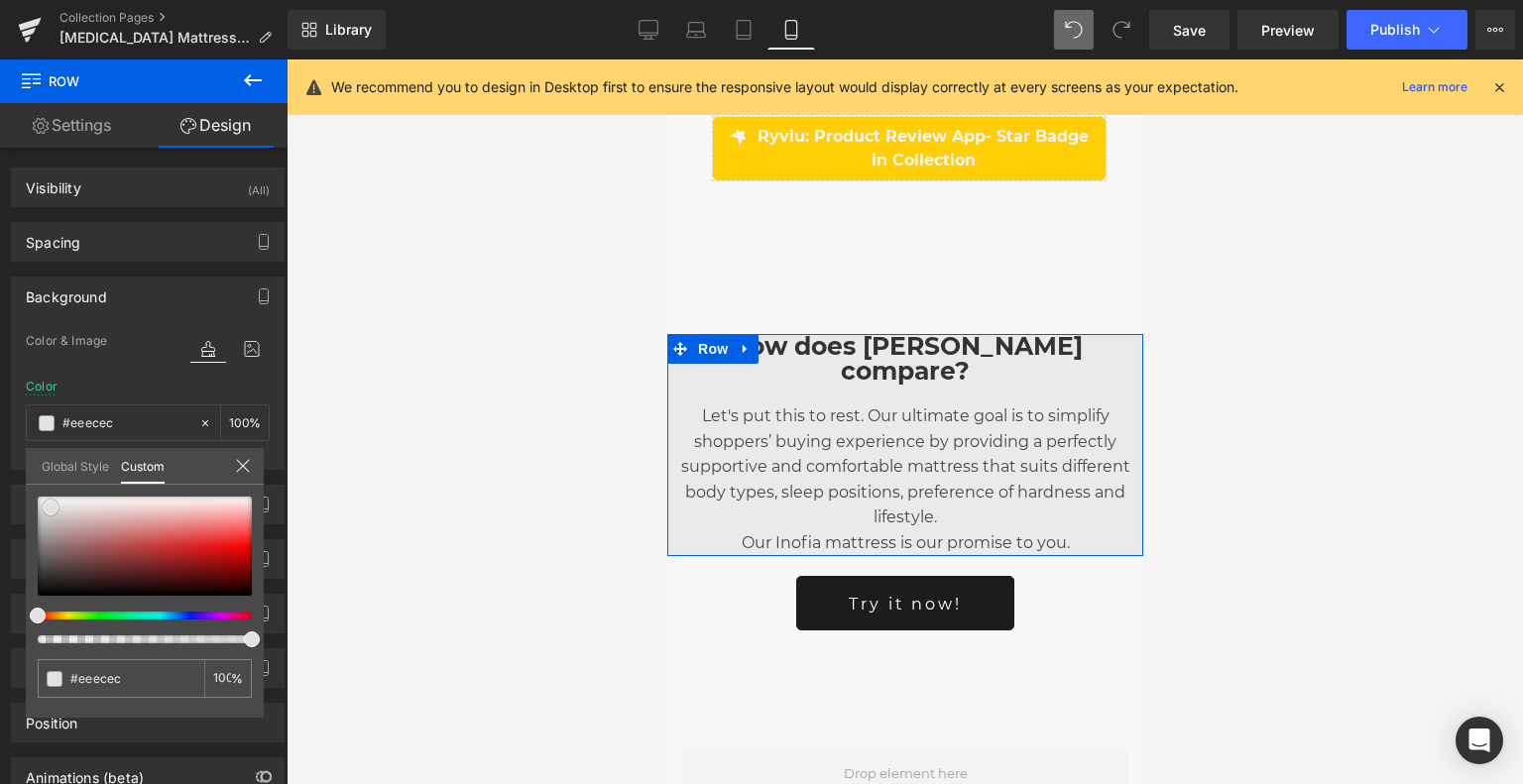 type on "#f0eeee" 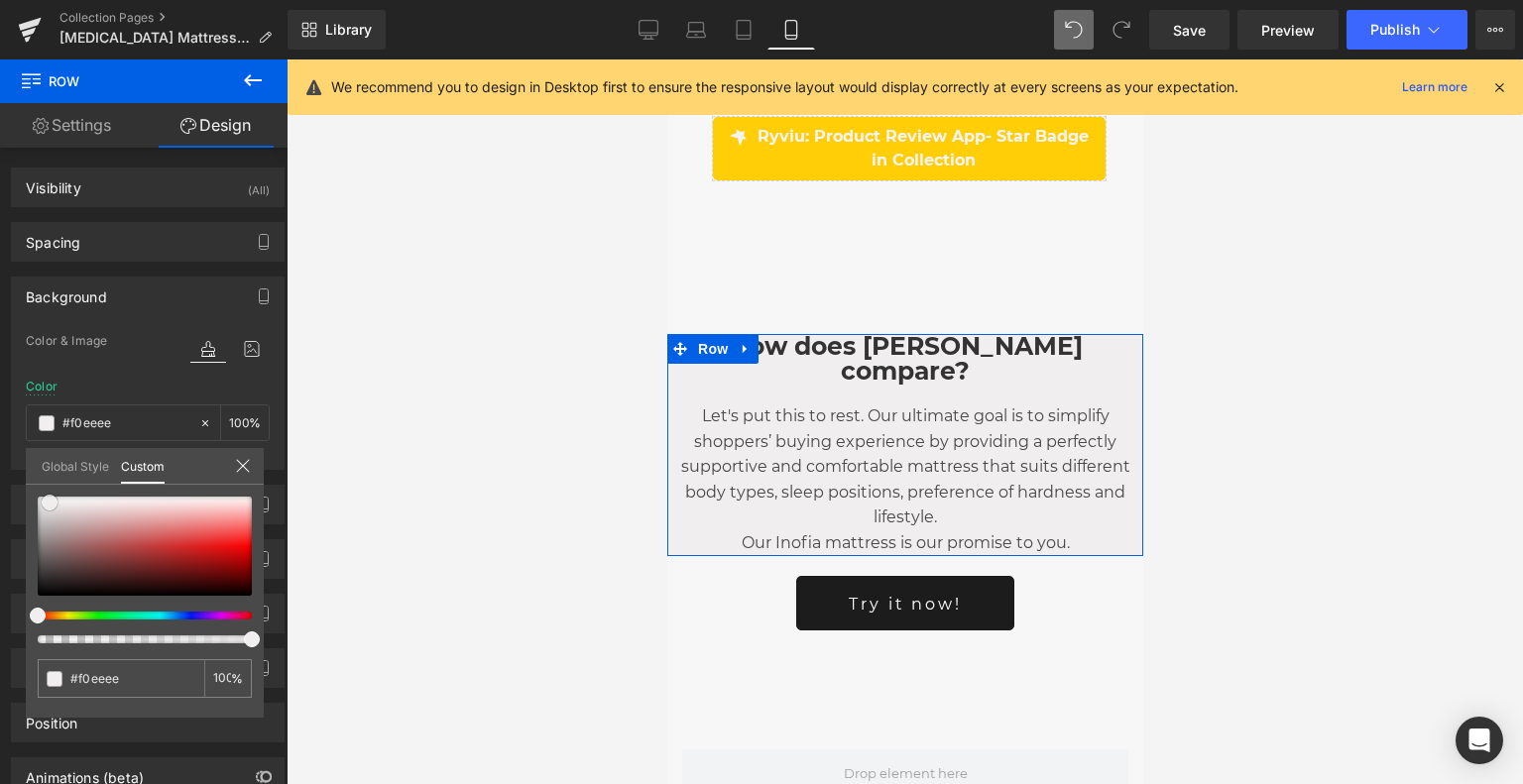 drag, startPoint x: 57, startPoint y: 513, endPoint x: 50, endPoint y: 502, distance: 13.038405 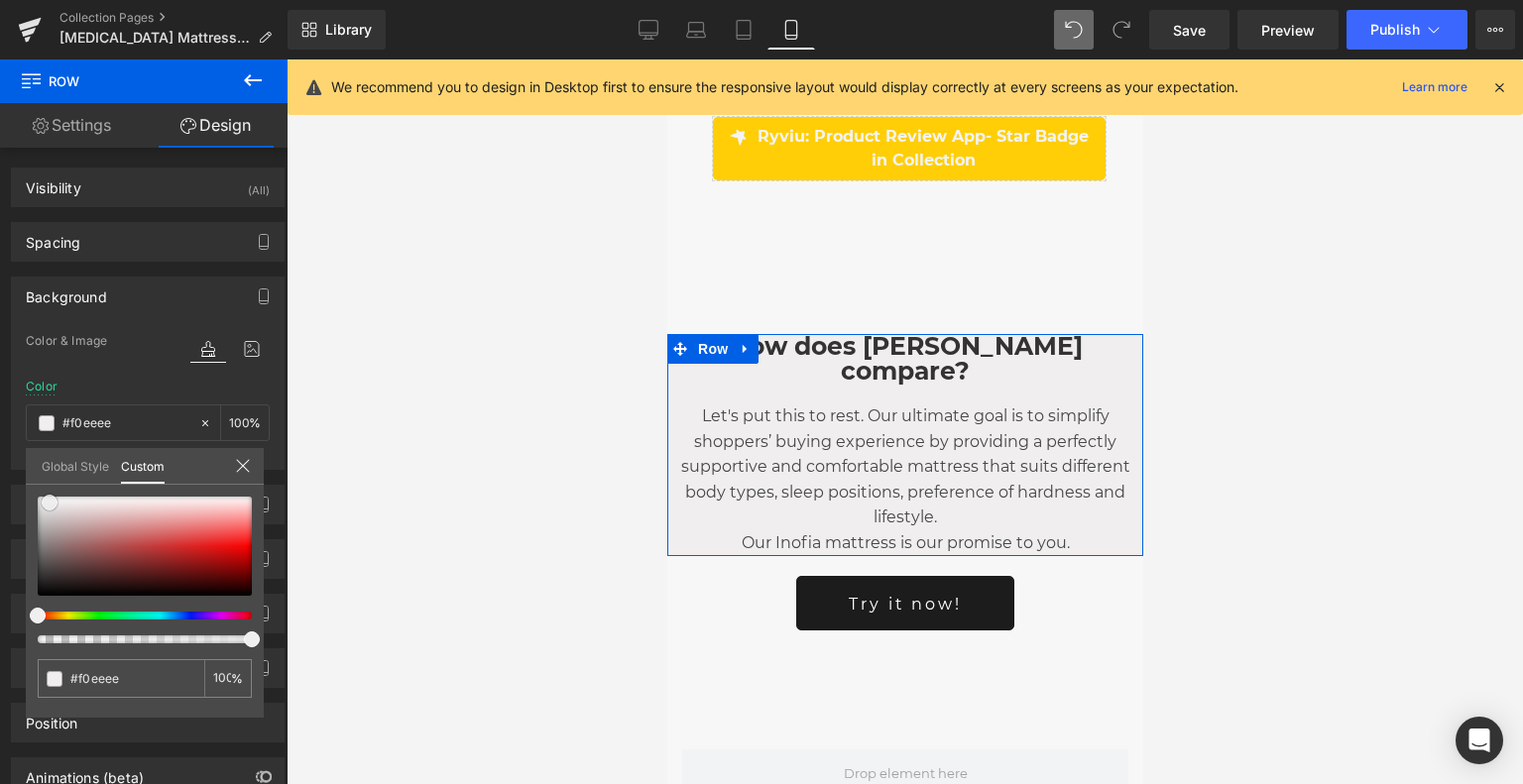 click at bounding box center (145, 546) 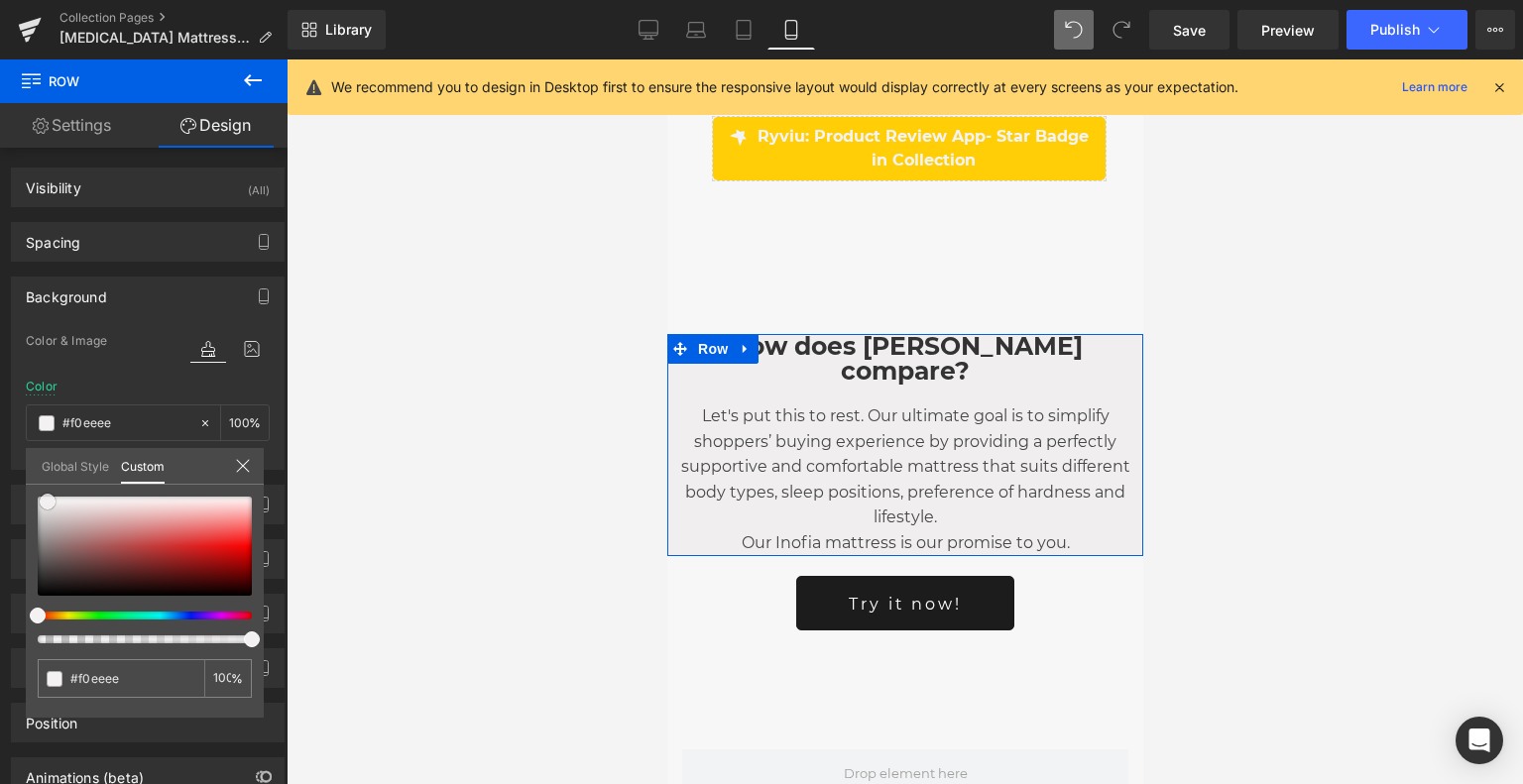 type on "#f3f1f1" 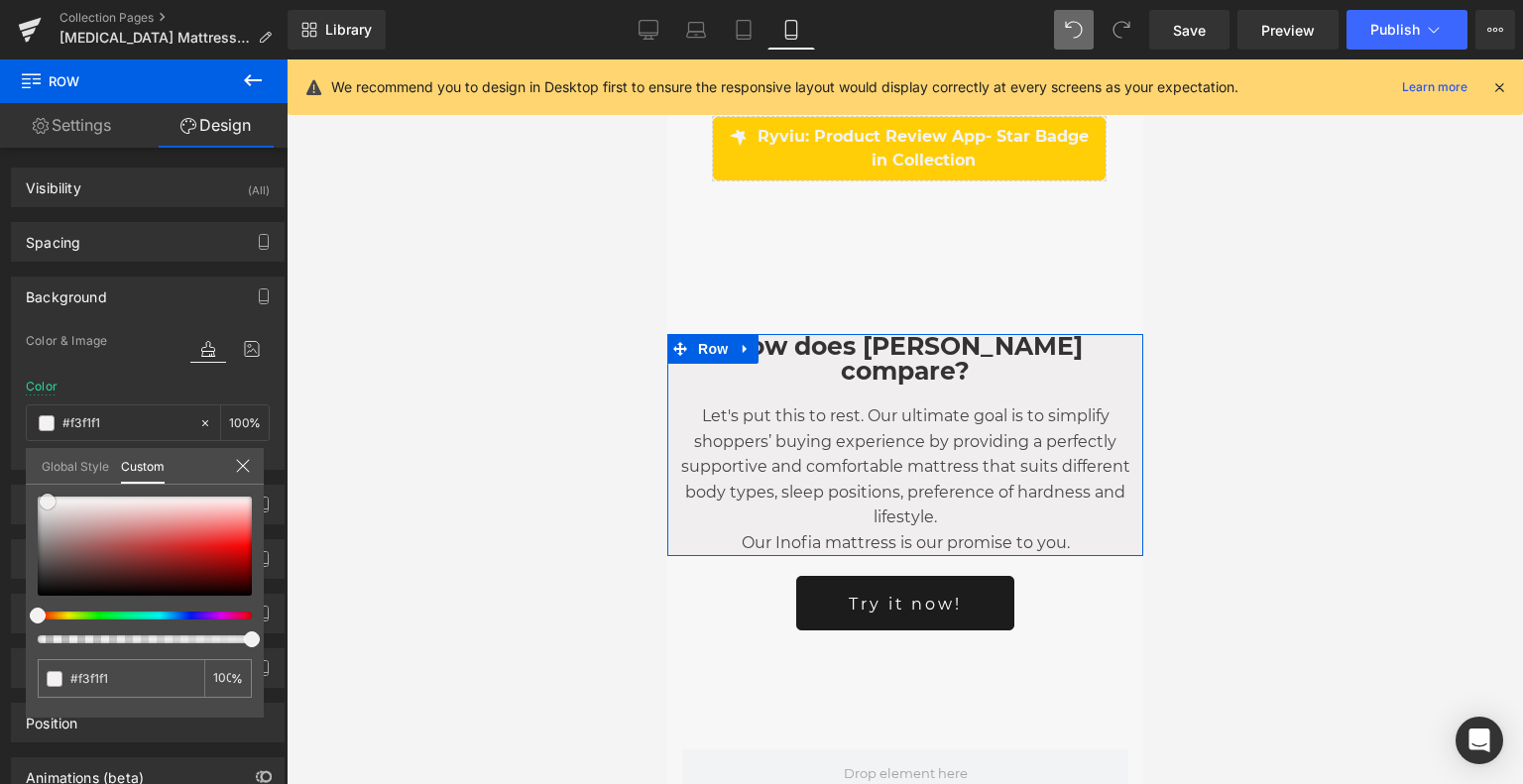 type on "#faf9f9" 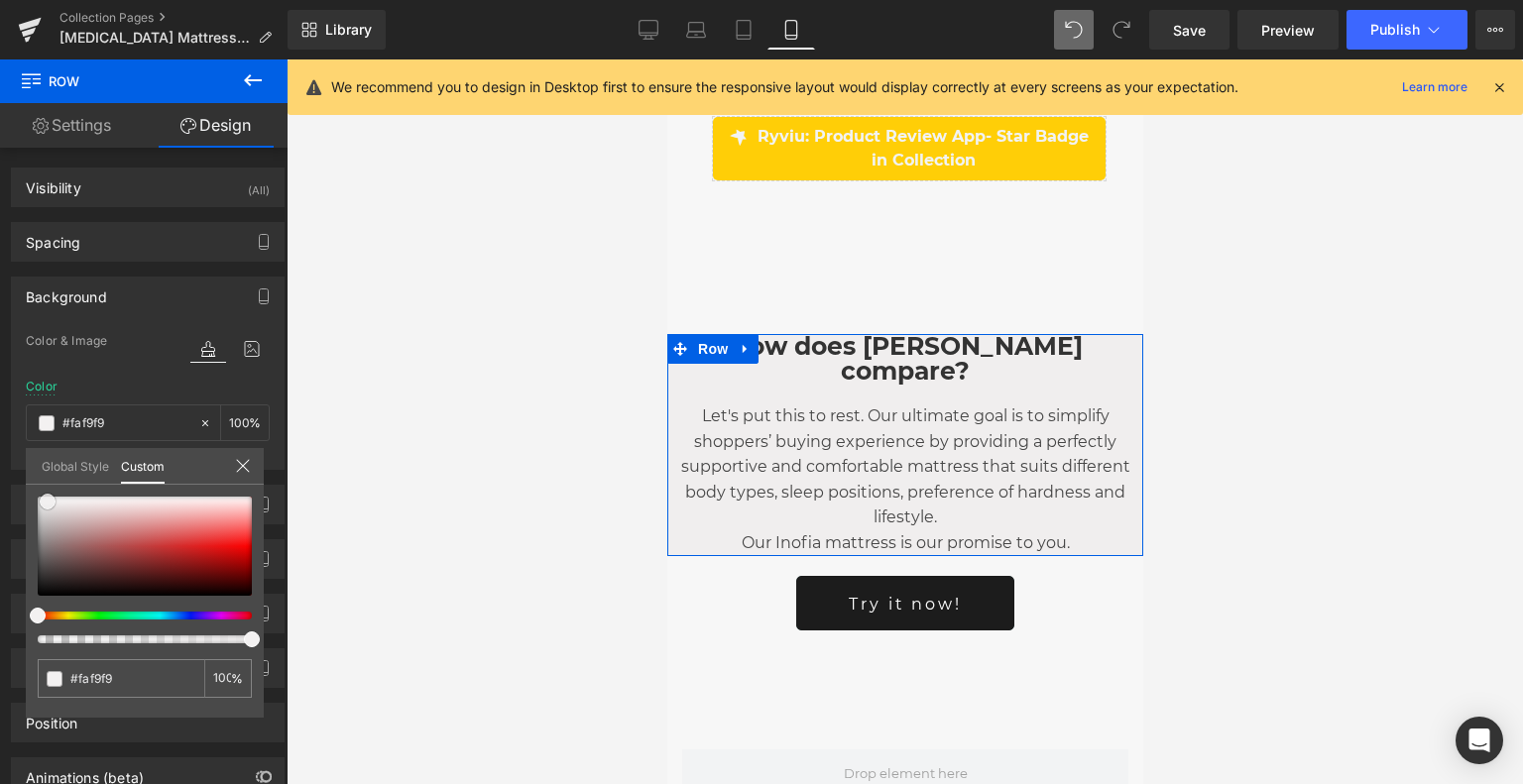 type on "#ffffff" 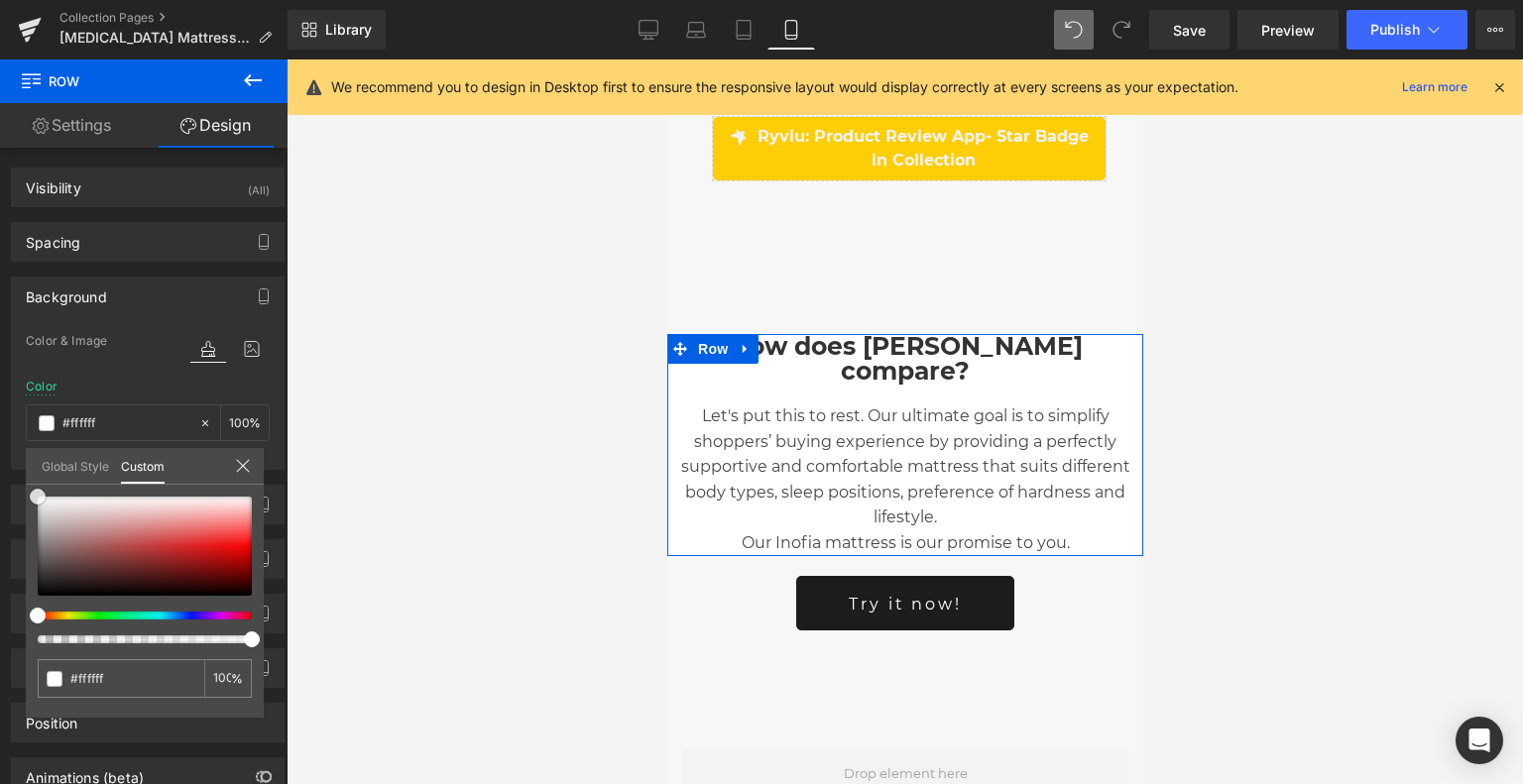 drag, startPoint x: 50, startPoint y: 502, endPoint x: 29, endPoint y: 487, distance: 25.806976 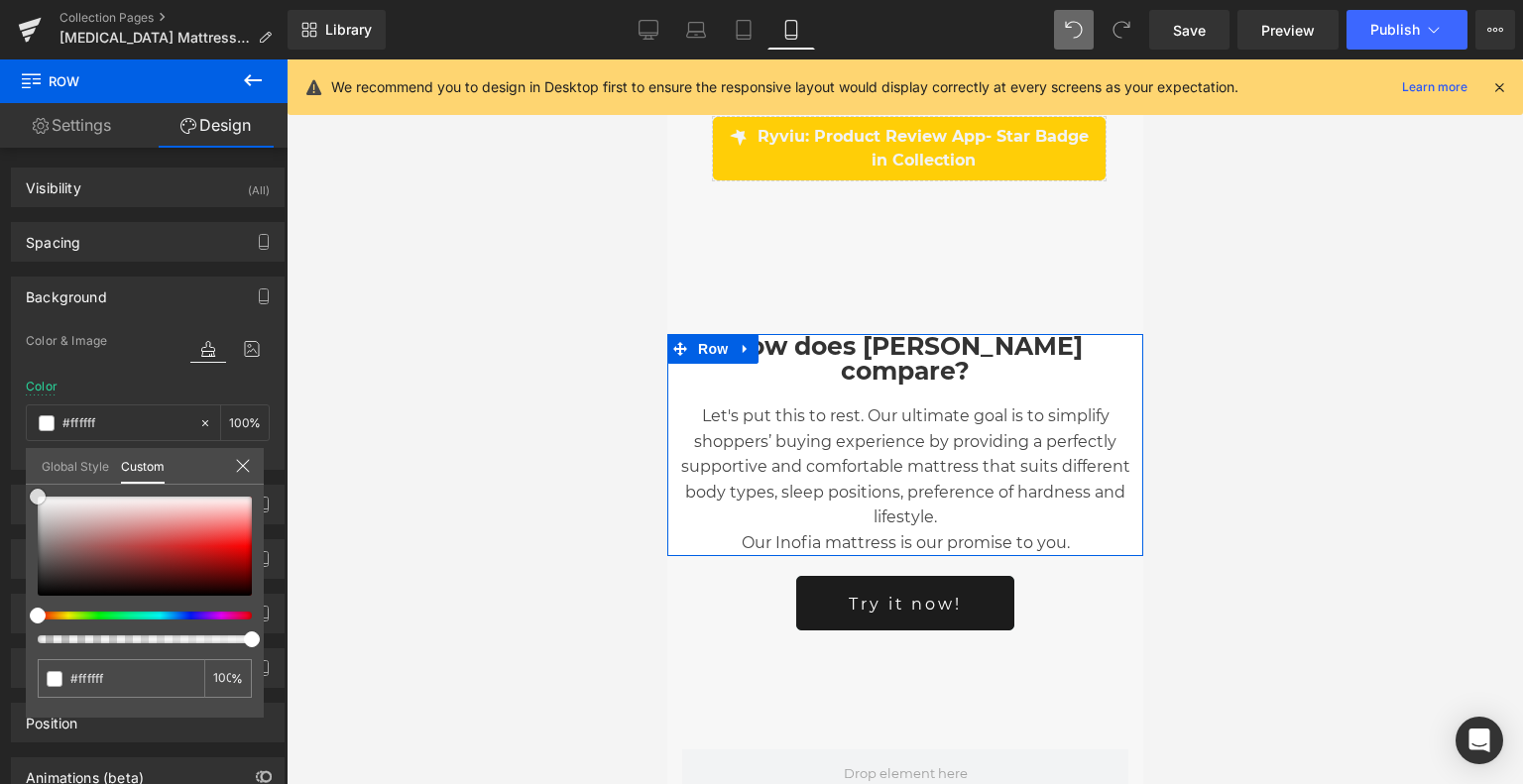 click on "#ffffff 100 %" at bounding box center (145, 497) 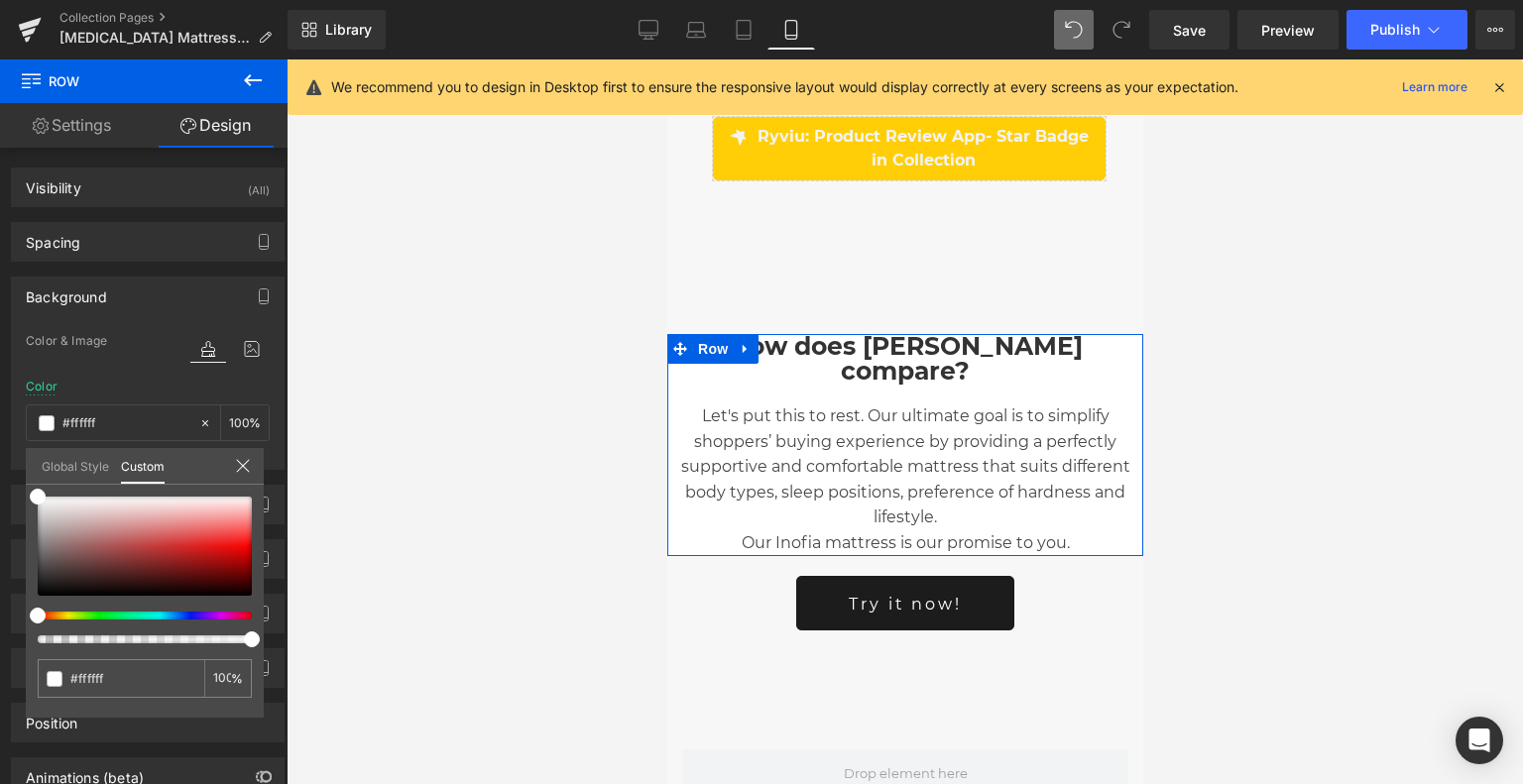 click 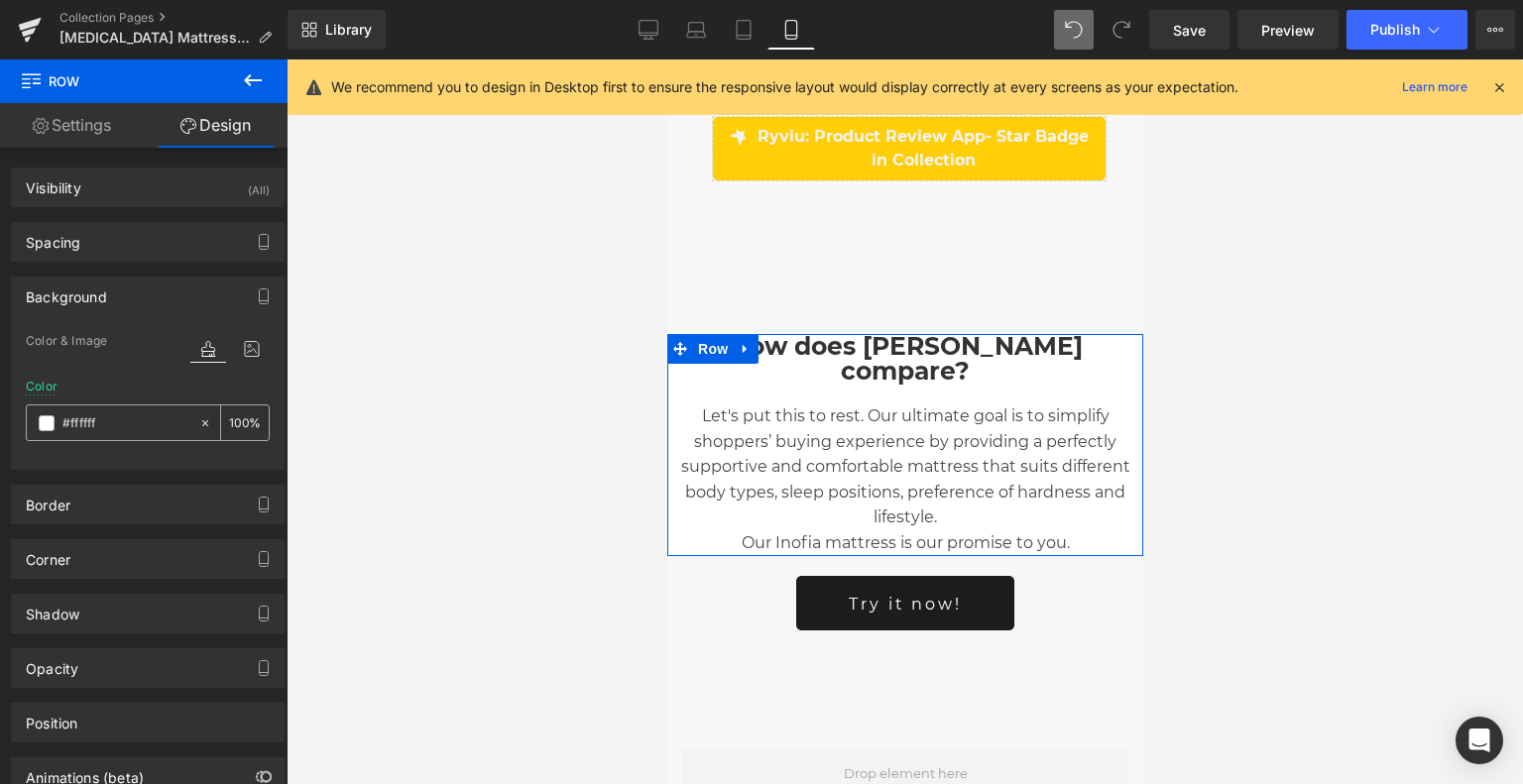 click on "#ffffff" at bounding box center (126, 423) 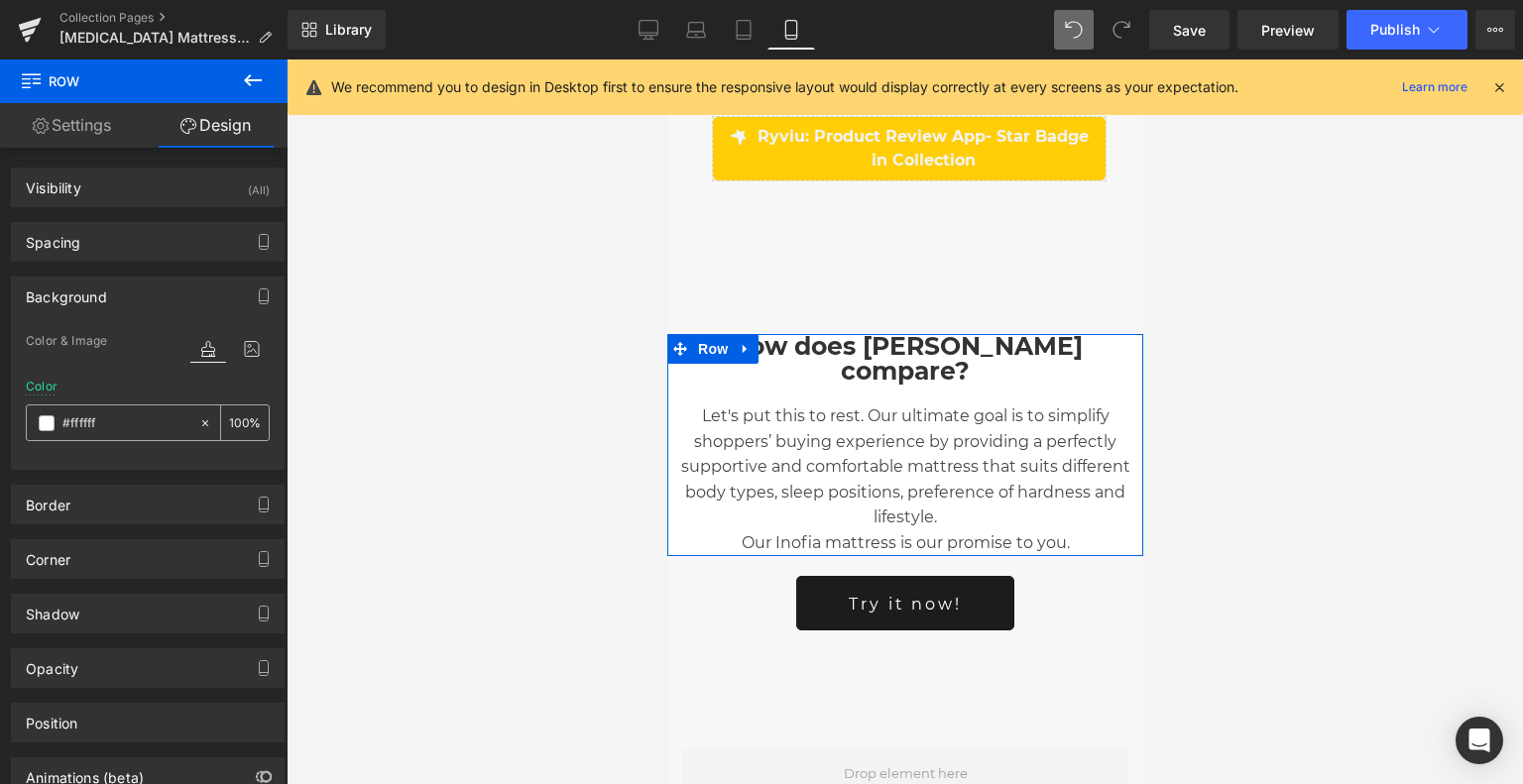 paste on "E4F4F9" 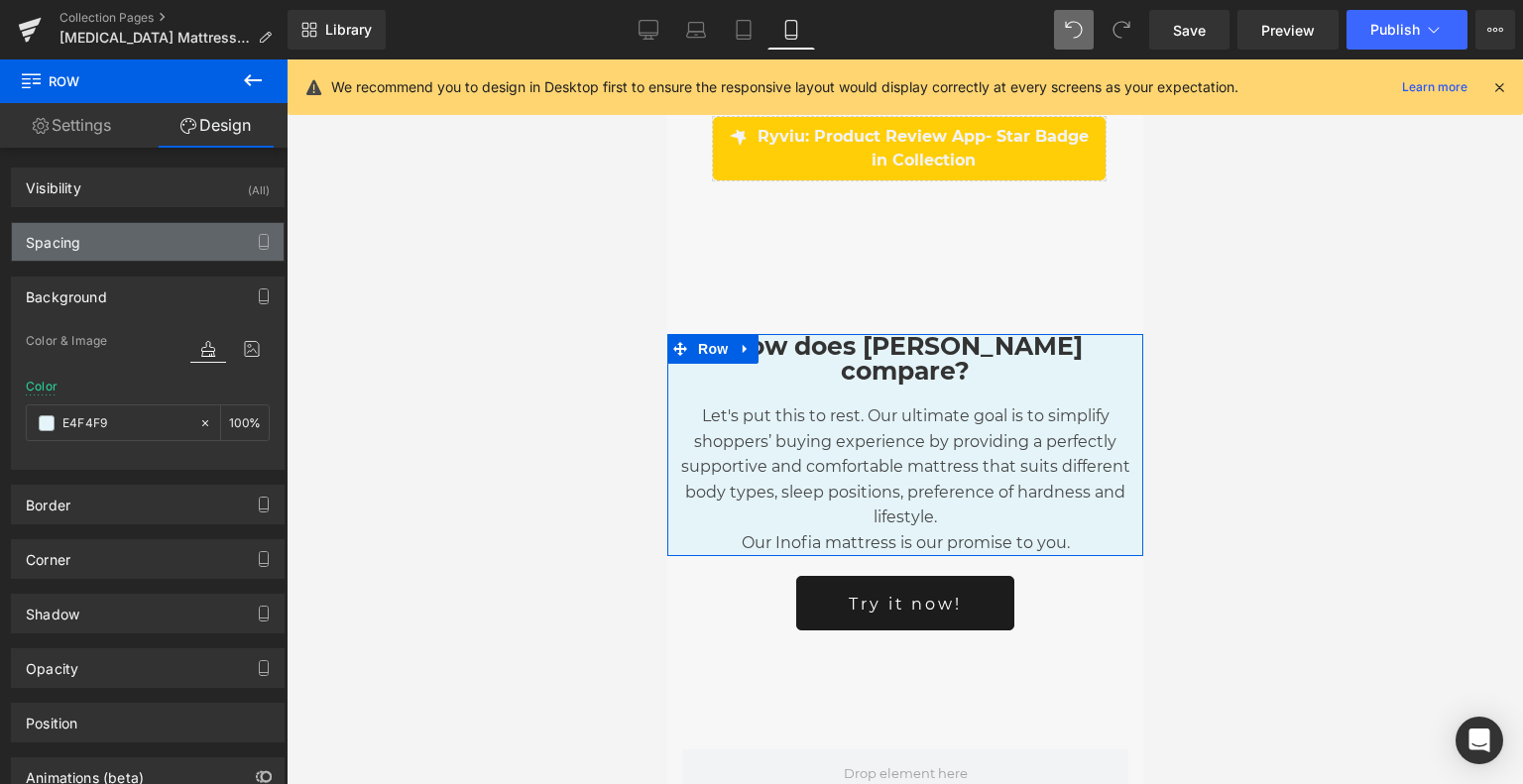 type on "#e4f4f9" 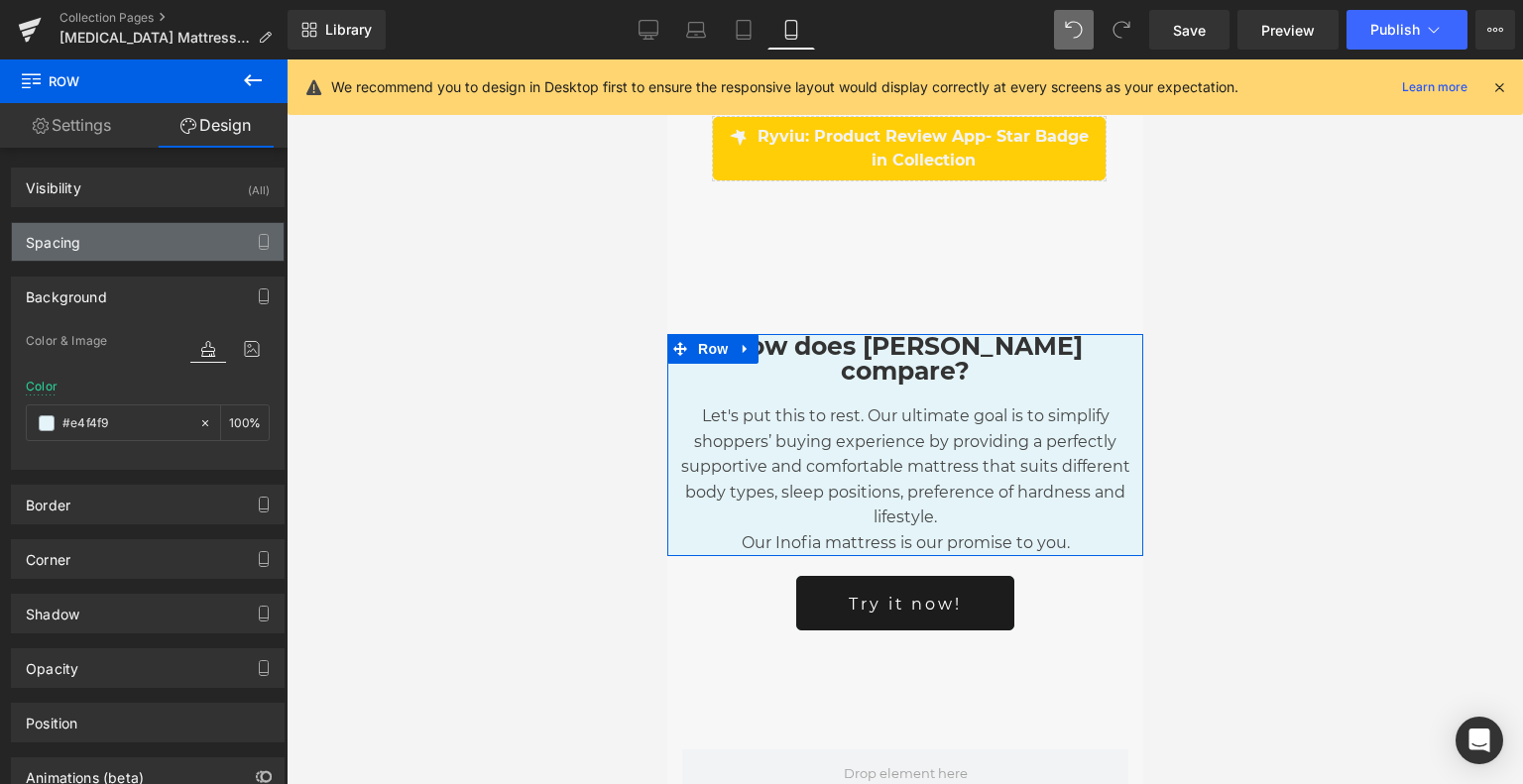 click on "Spacing" at bounding box center [148, 242] 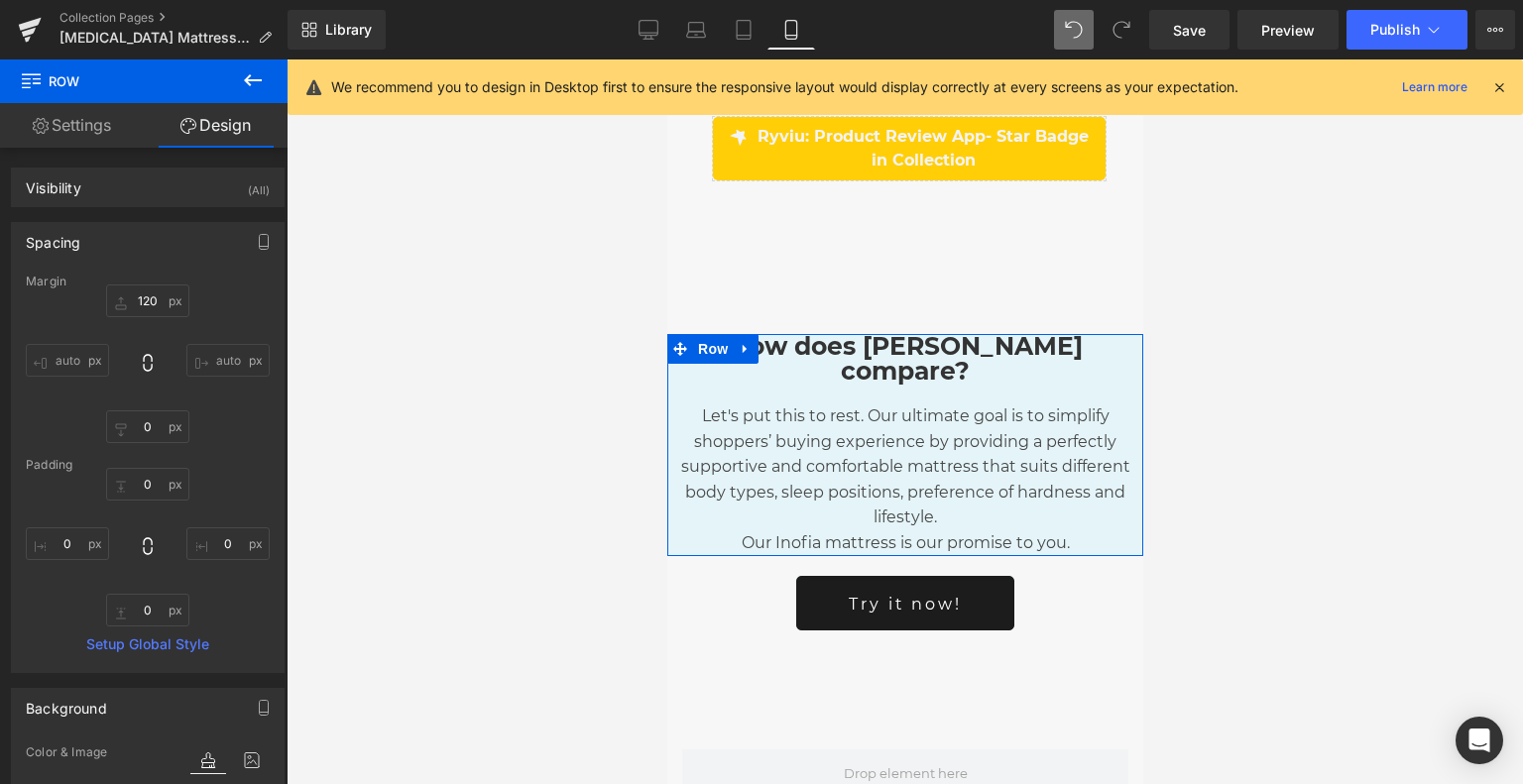 click on "auto" at bounding box center (67, 360) 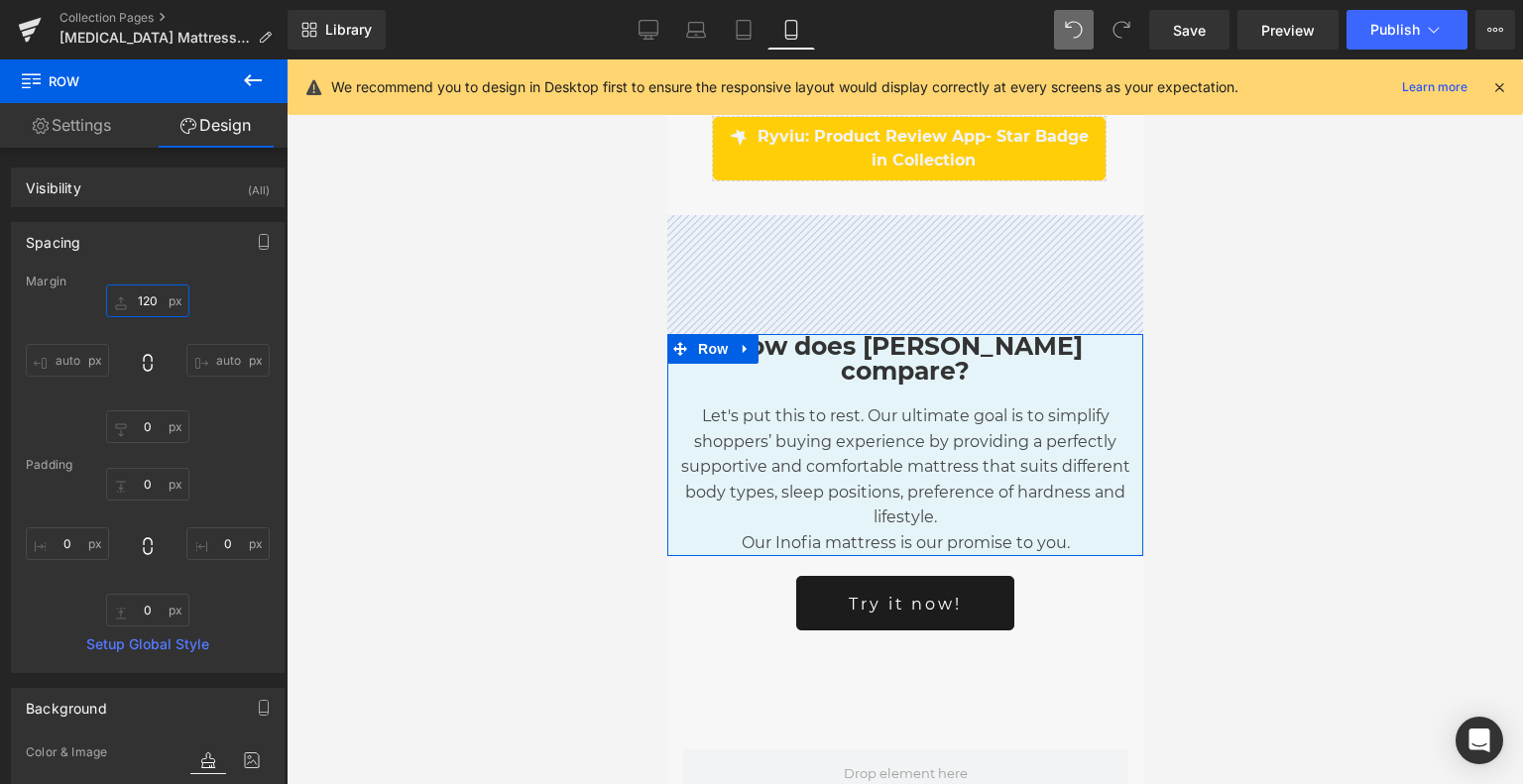click on "120" at bounding box center (148, 300) 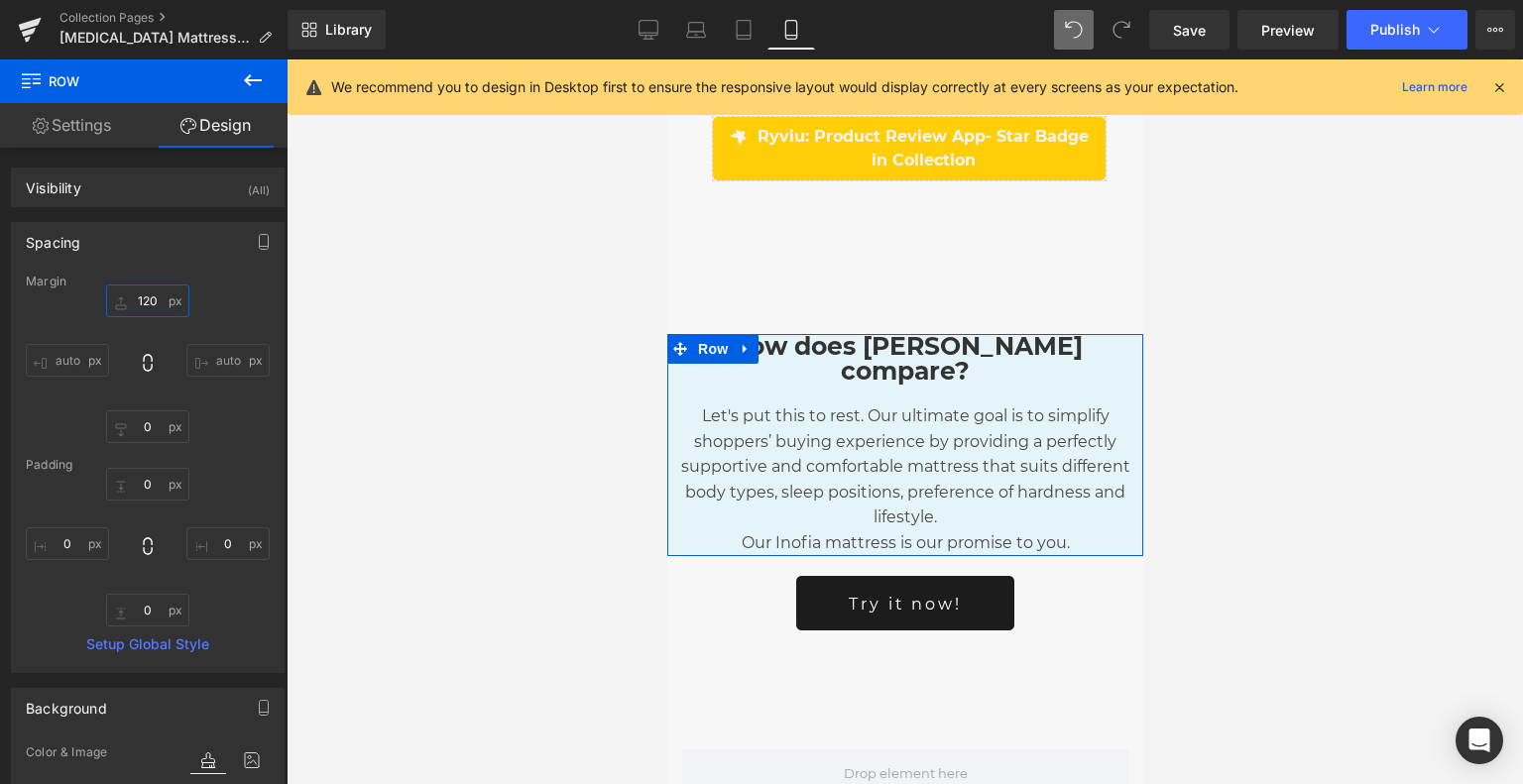 click on "120" at bounding box center [148, 300] 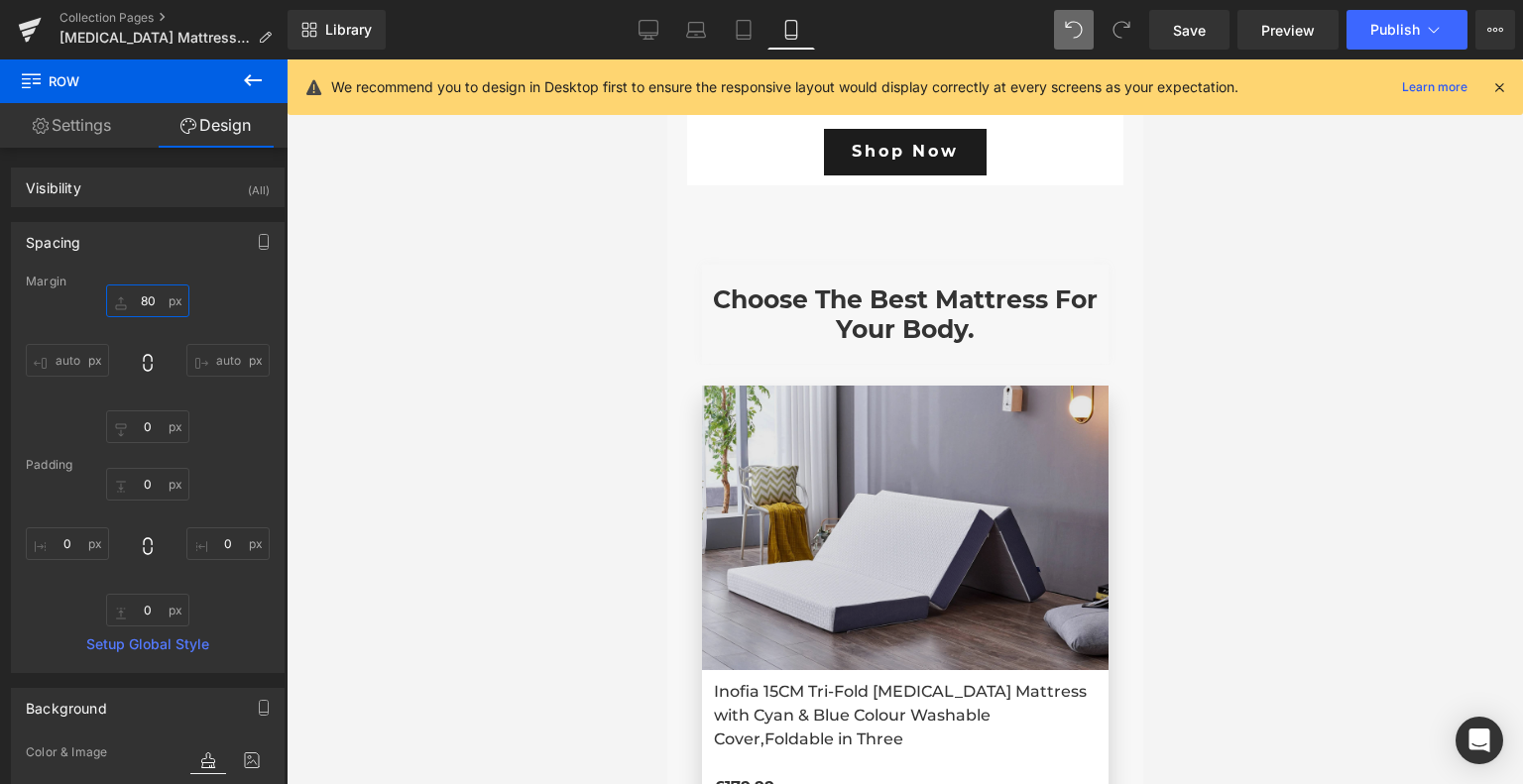 scroll, scrollTop: 1566, scrollLeft: 0, axis: vertical 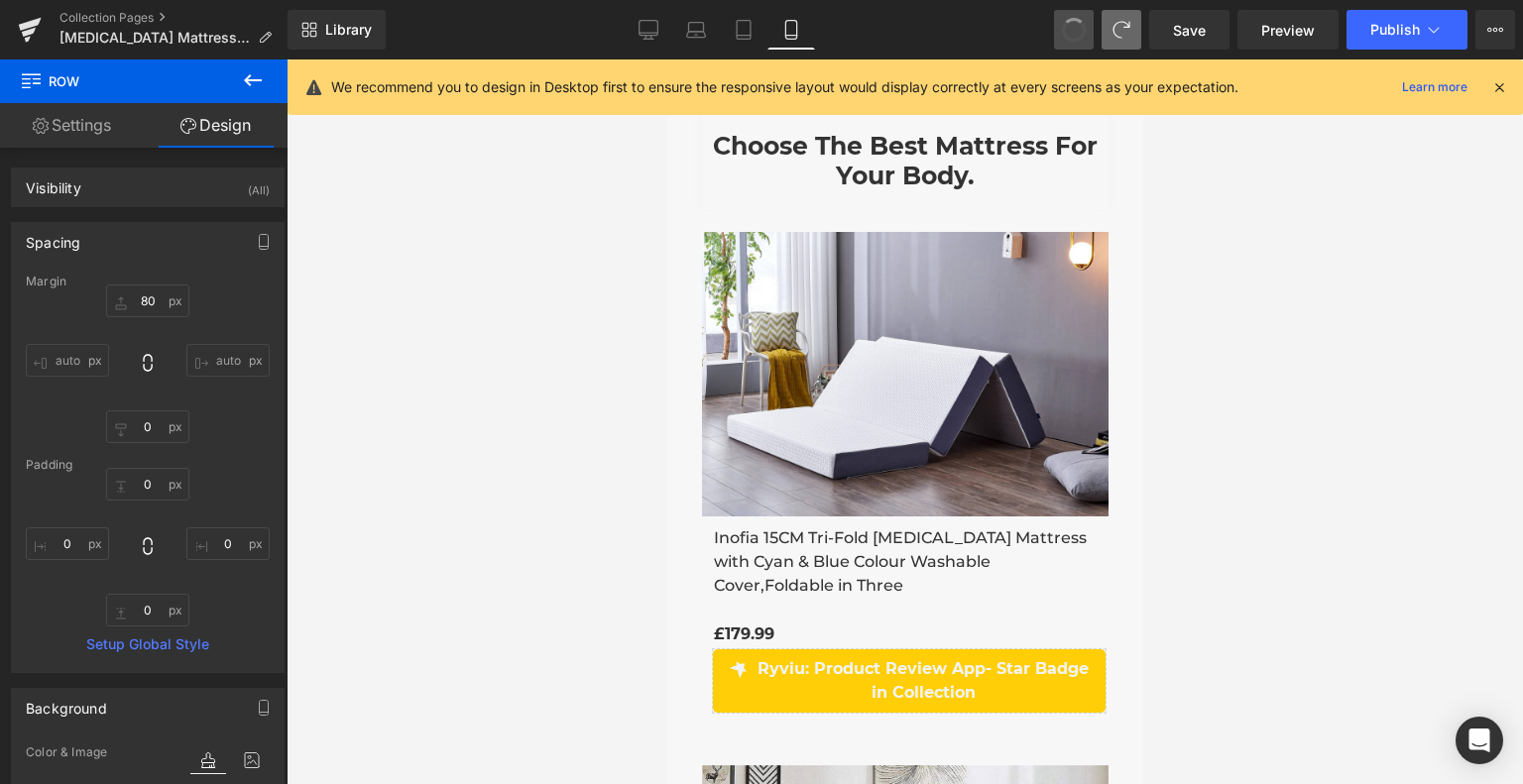 type on "120" 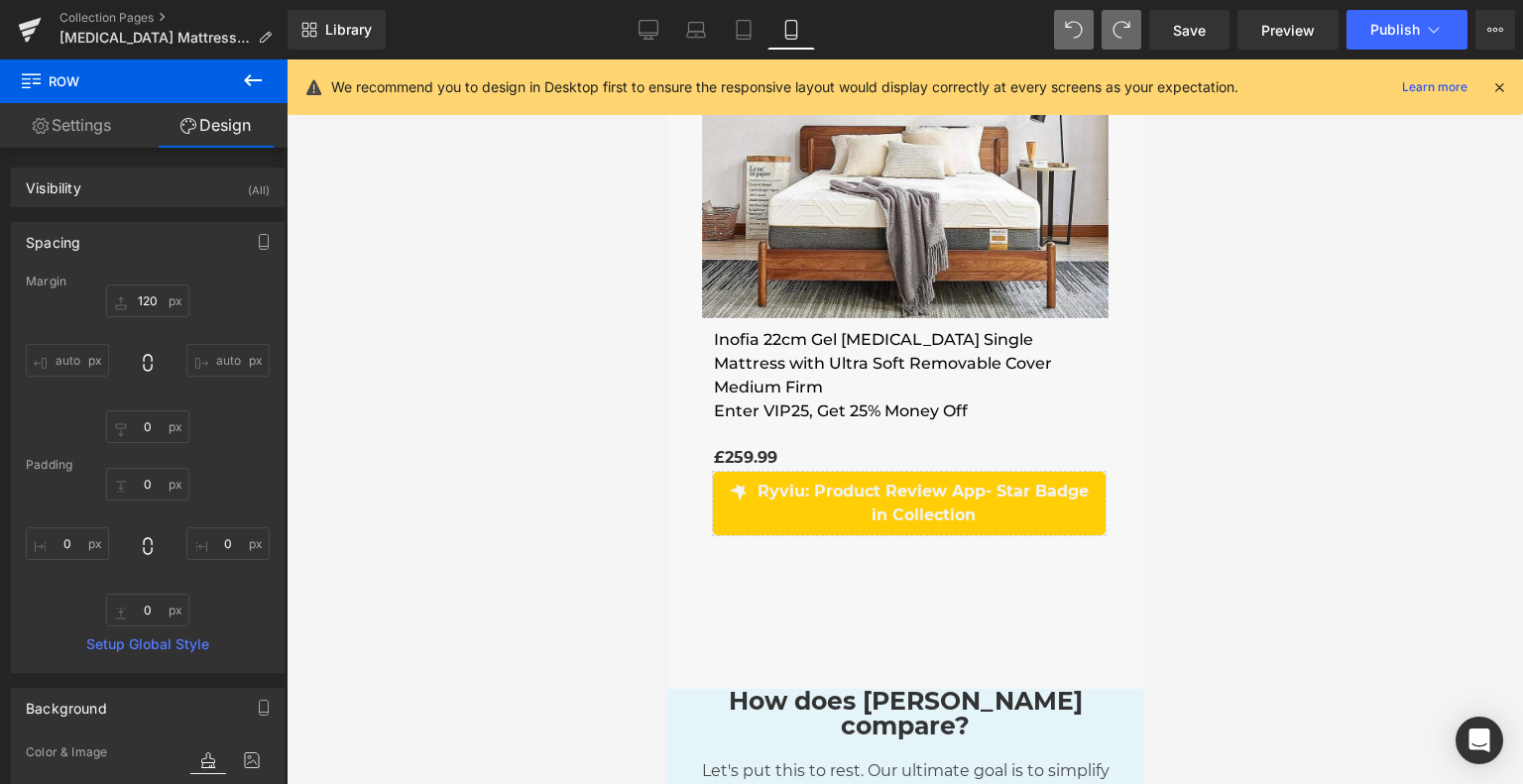 scroll, scrollTop: 2647, scrollLeft: 0, axis: vertical 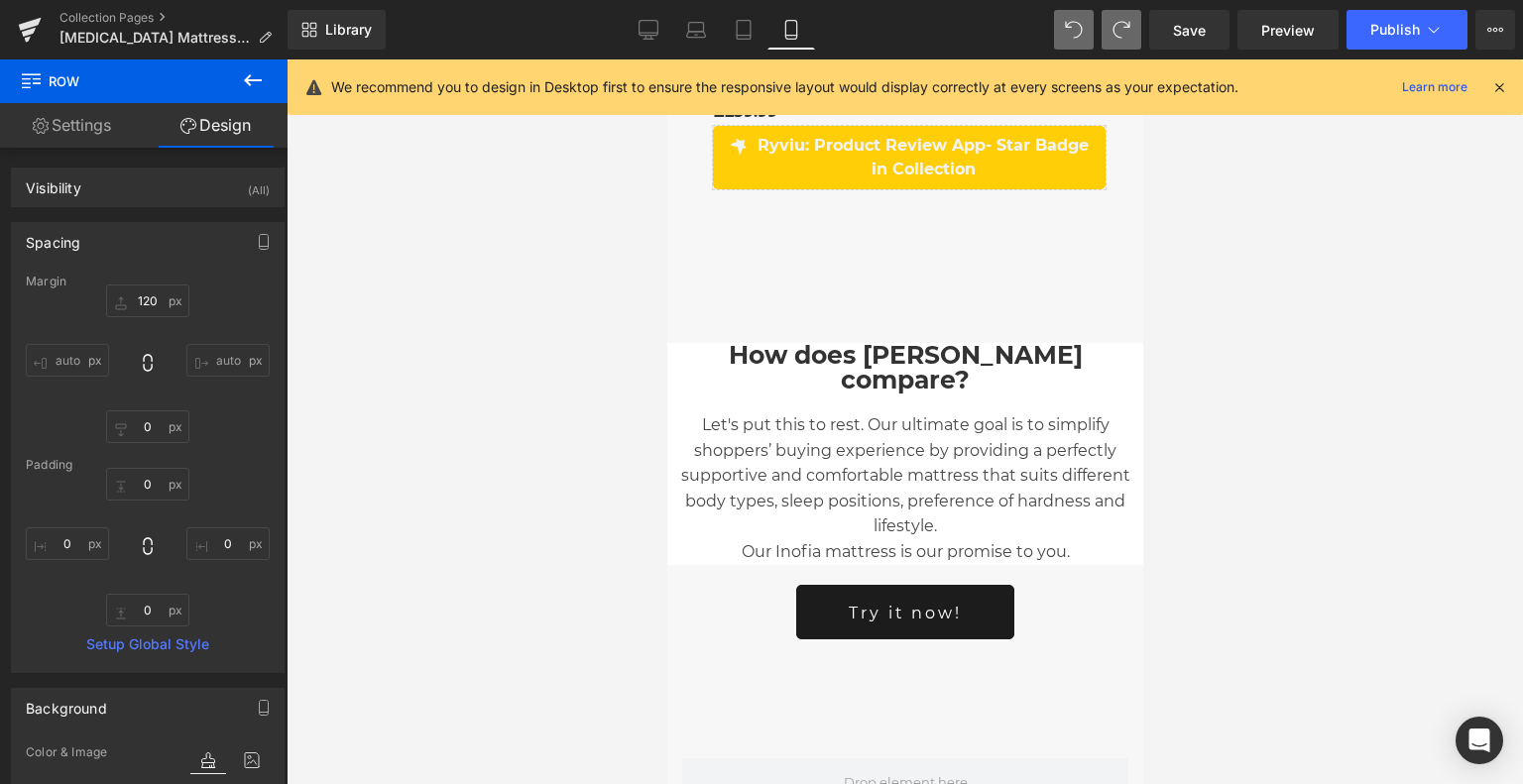 type on "120" 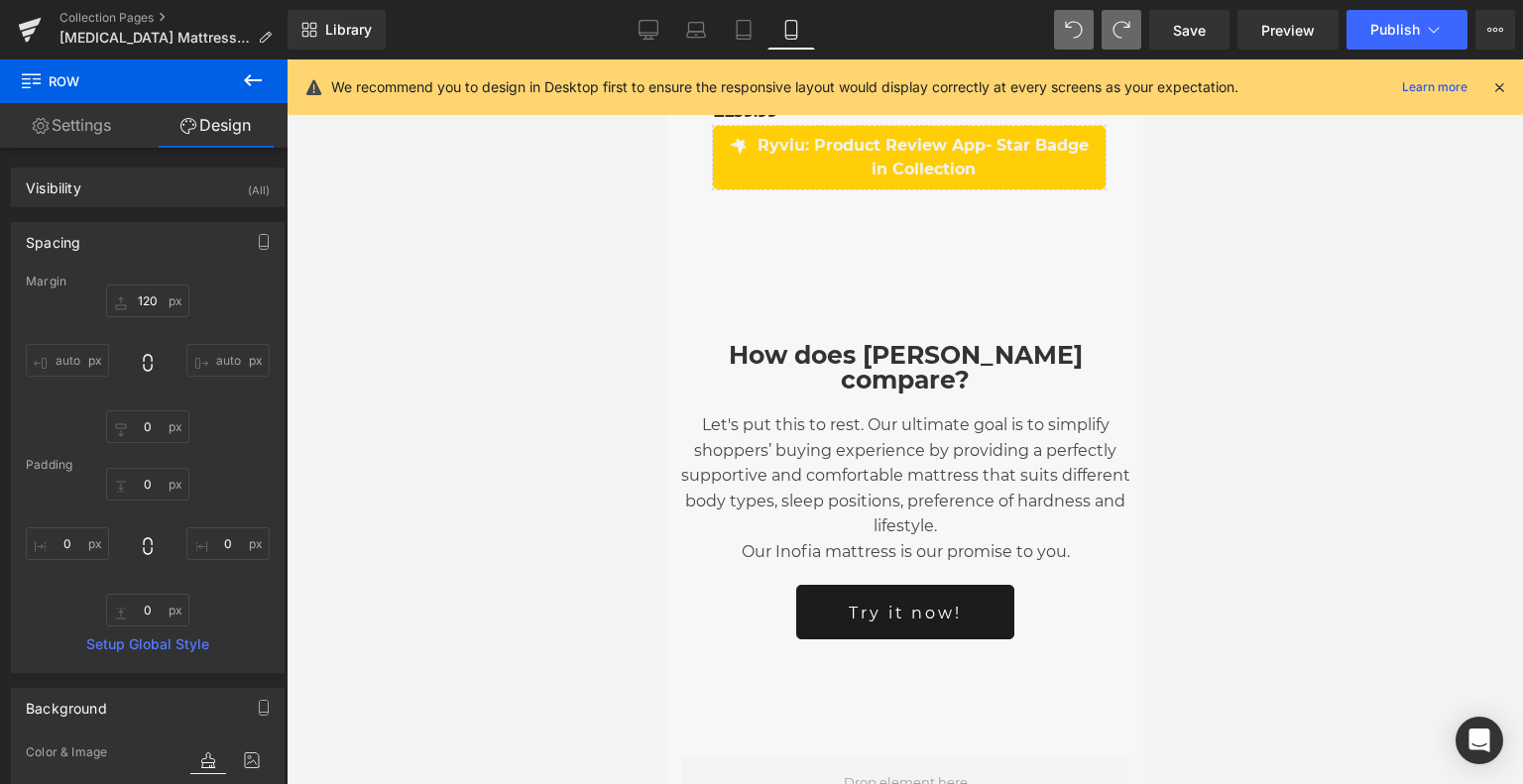 type on "120" 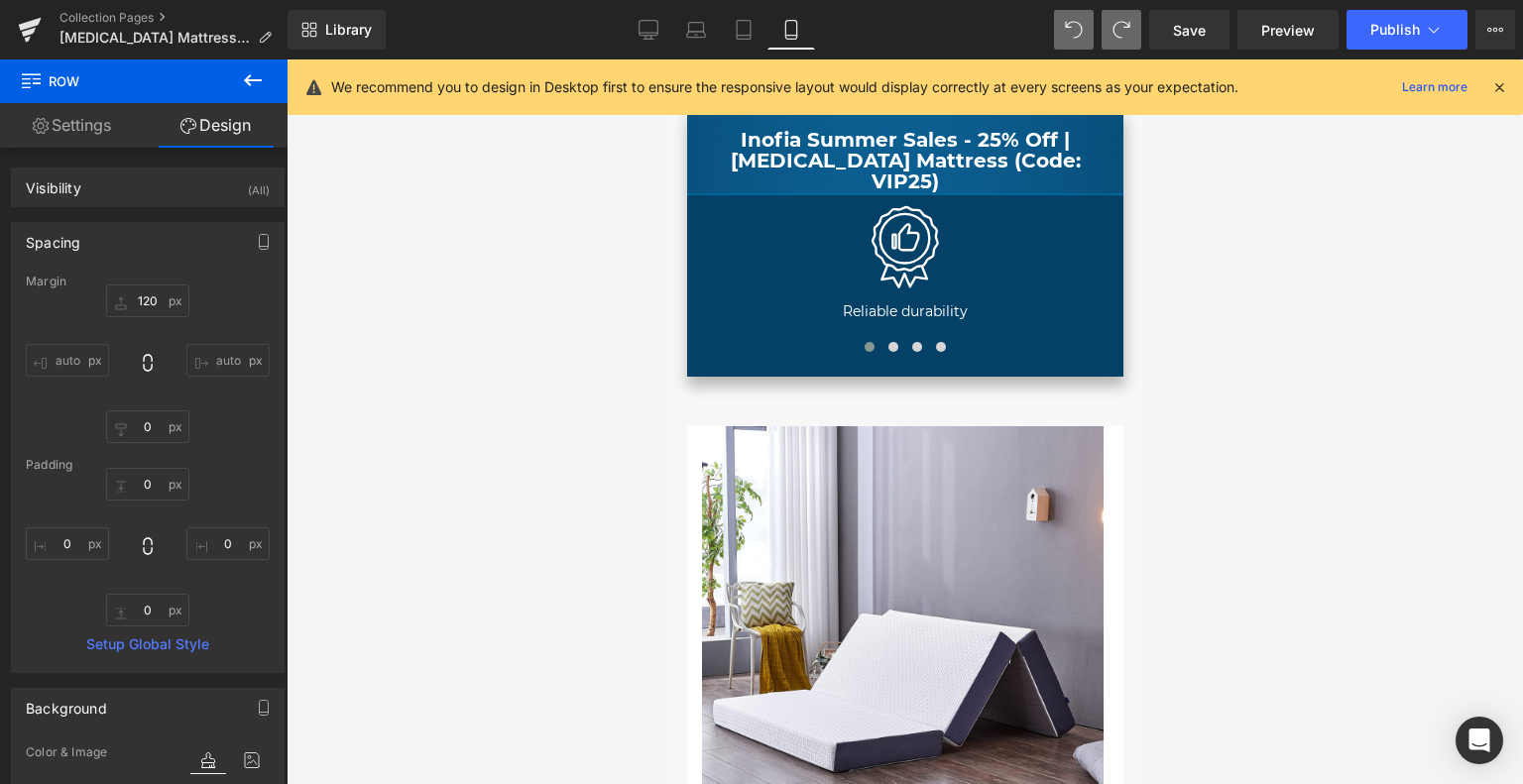 scroll, scrollTop: 0, scrollLeft: 0, axis: both 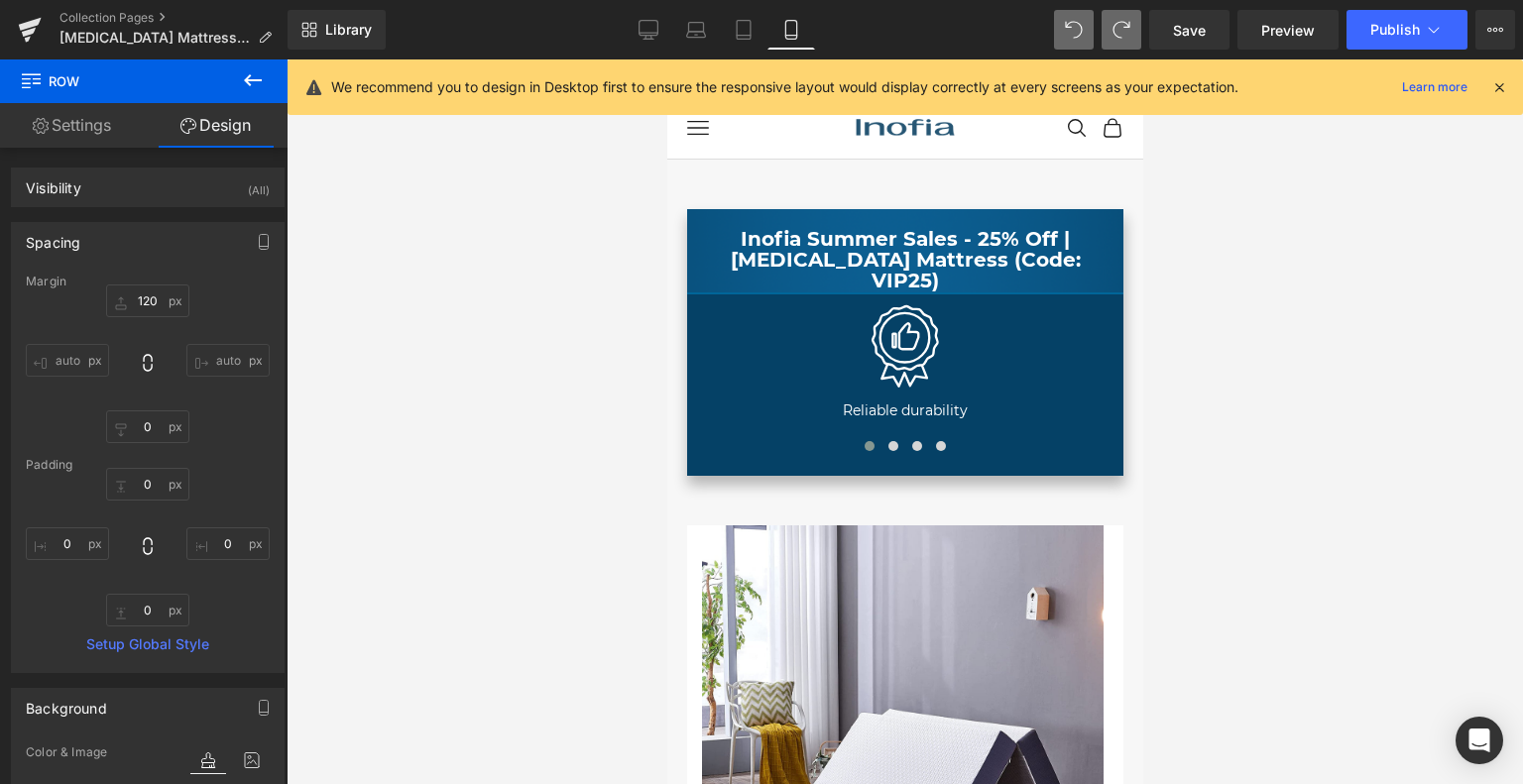 click on "Inofia Summer Sales - 25% Off | [MEDICAL_DATA] Mattress (Code: VIP25)
Heading
Hero Banner
Image
Reliable durability
Text Block
Row
Image         Text Block" at bounding box center [904, 2138] 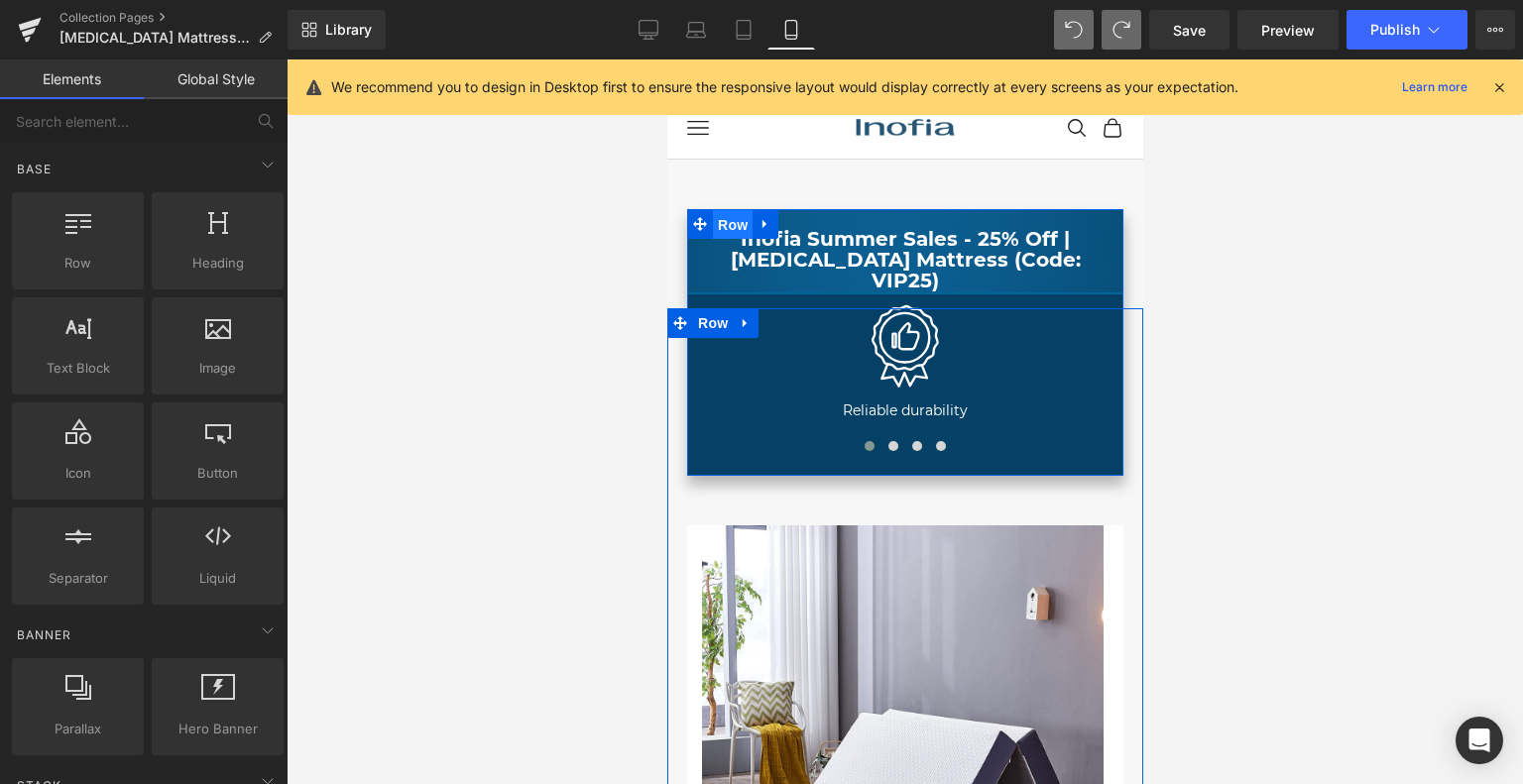 click on "Row" at bounding box center [732, 225] 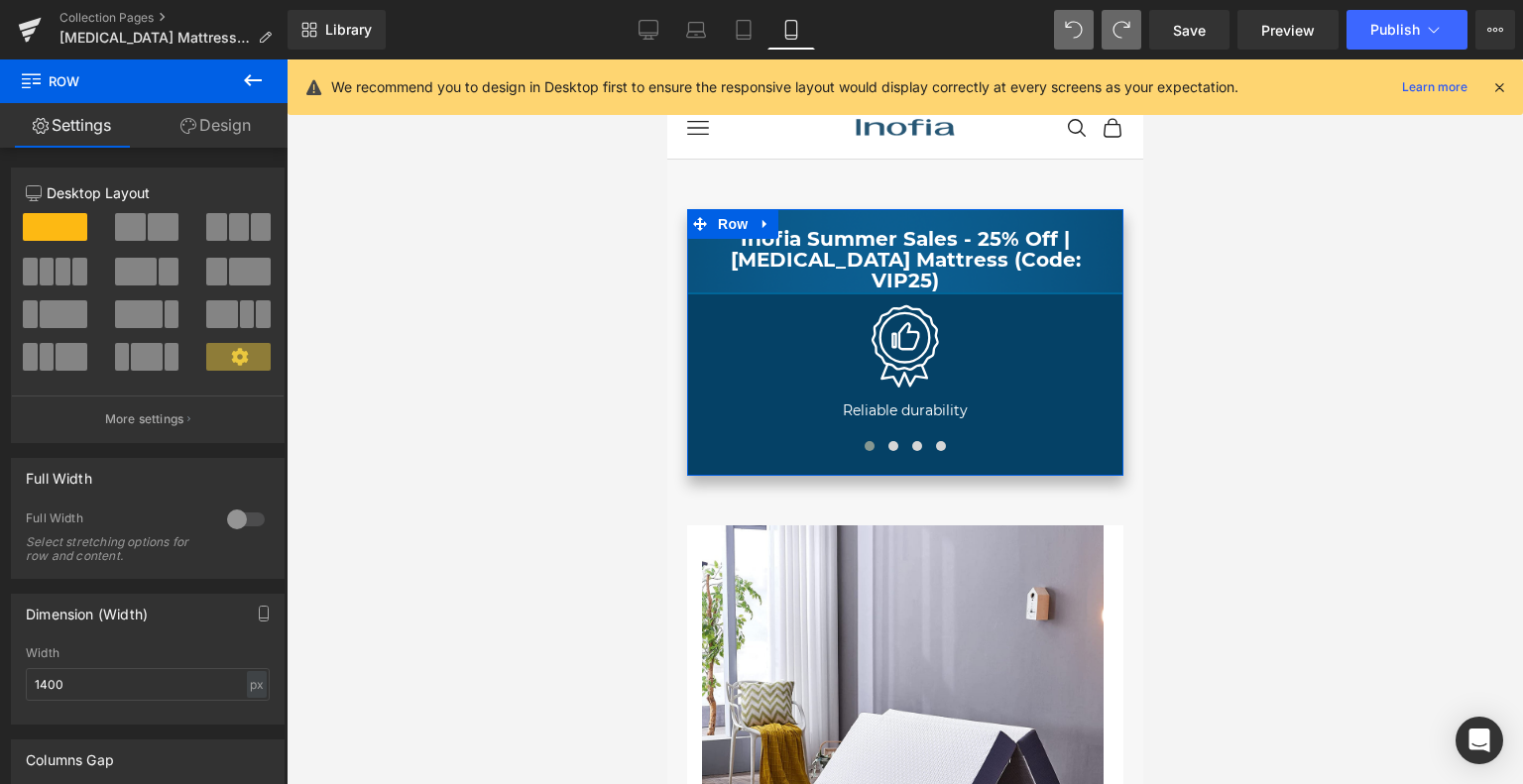 click on "Design" at bounding box center [215, 125] 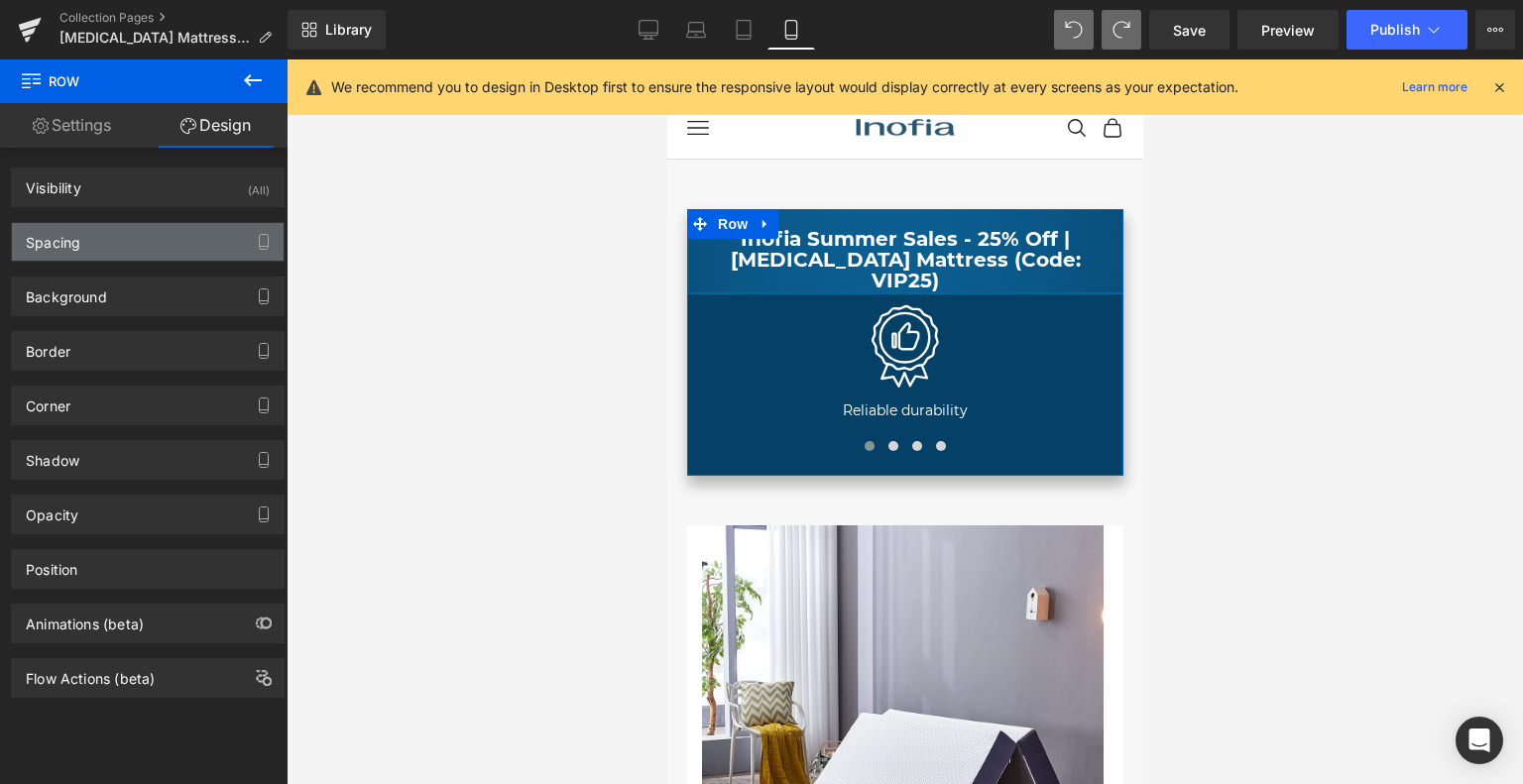 click on "Spacing" at bounding box center (148, 242) 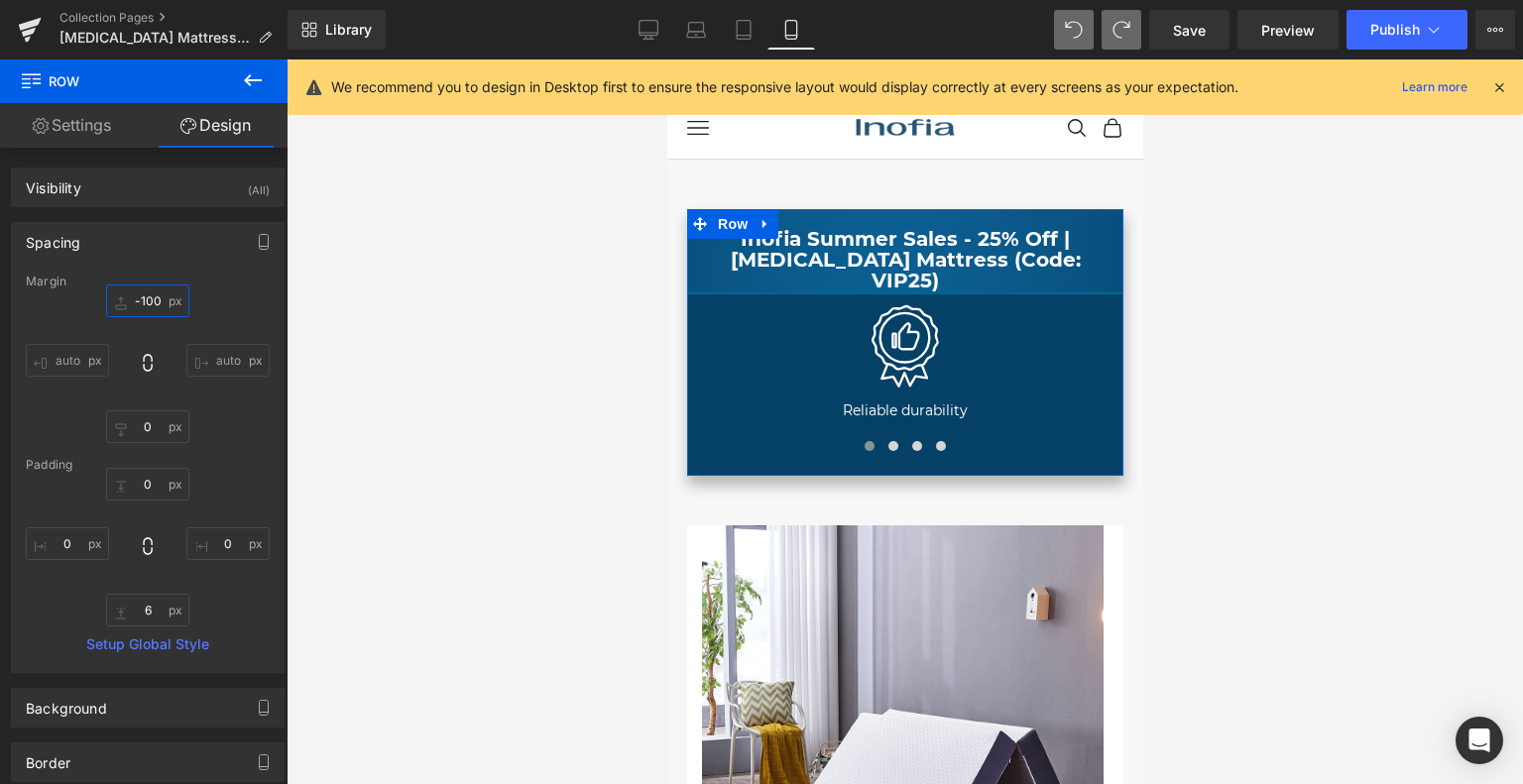 click on "-100" at bounding box center [148, 300] 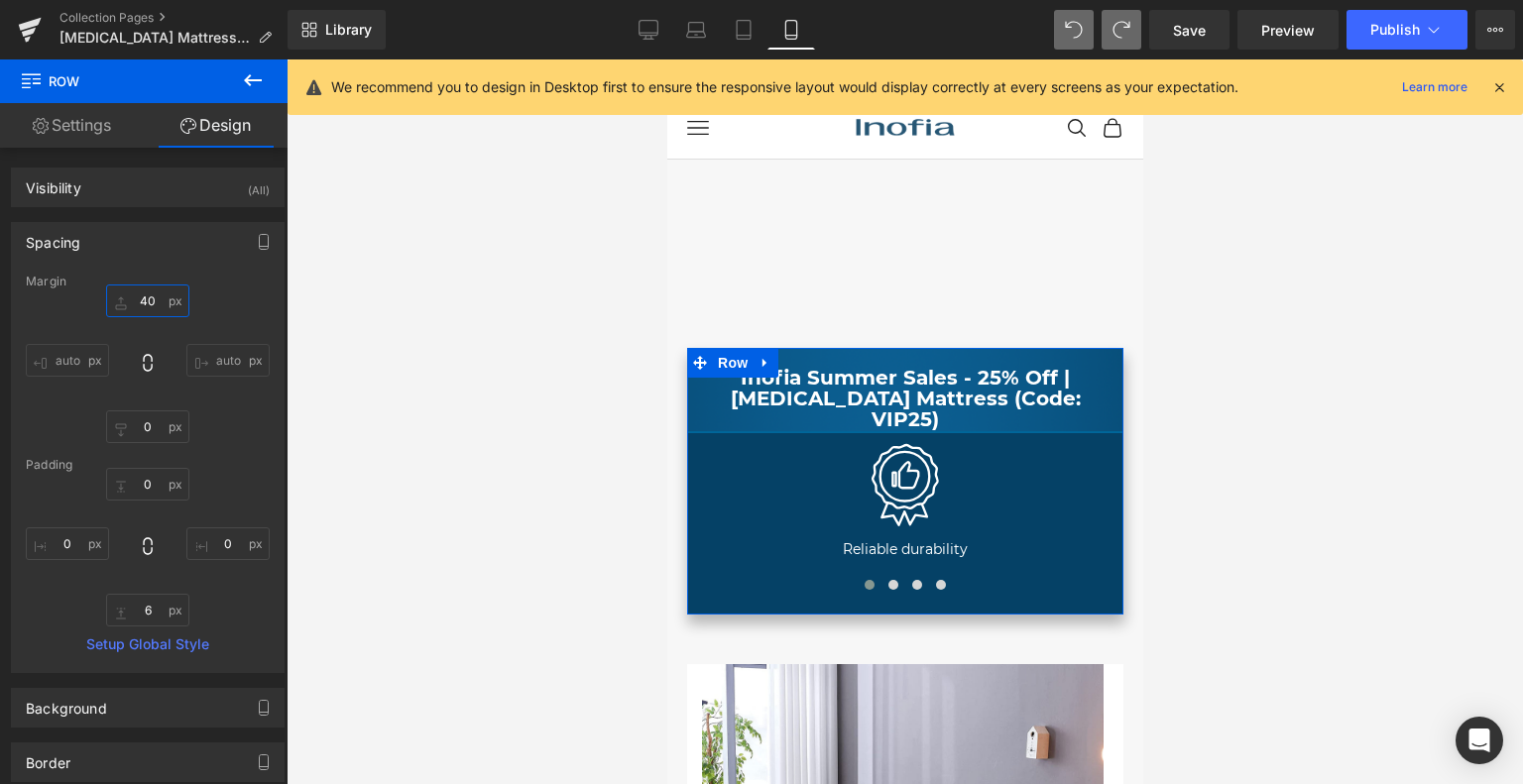type on "4" 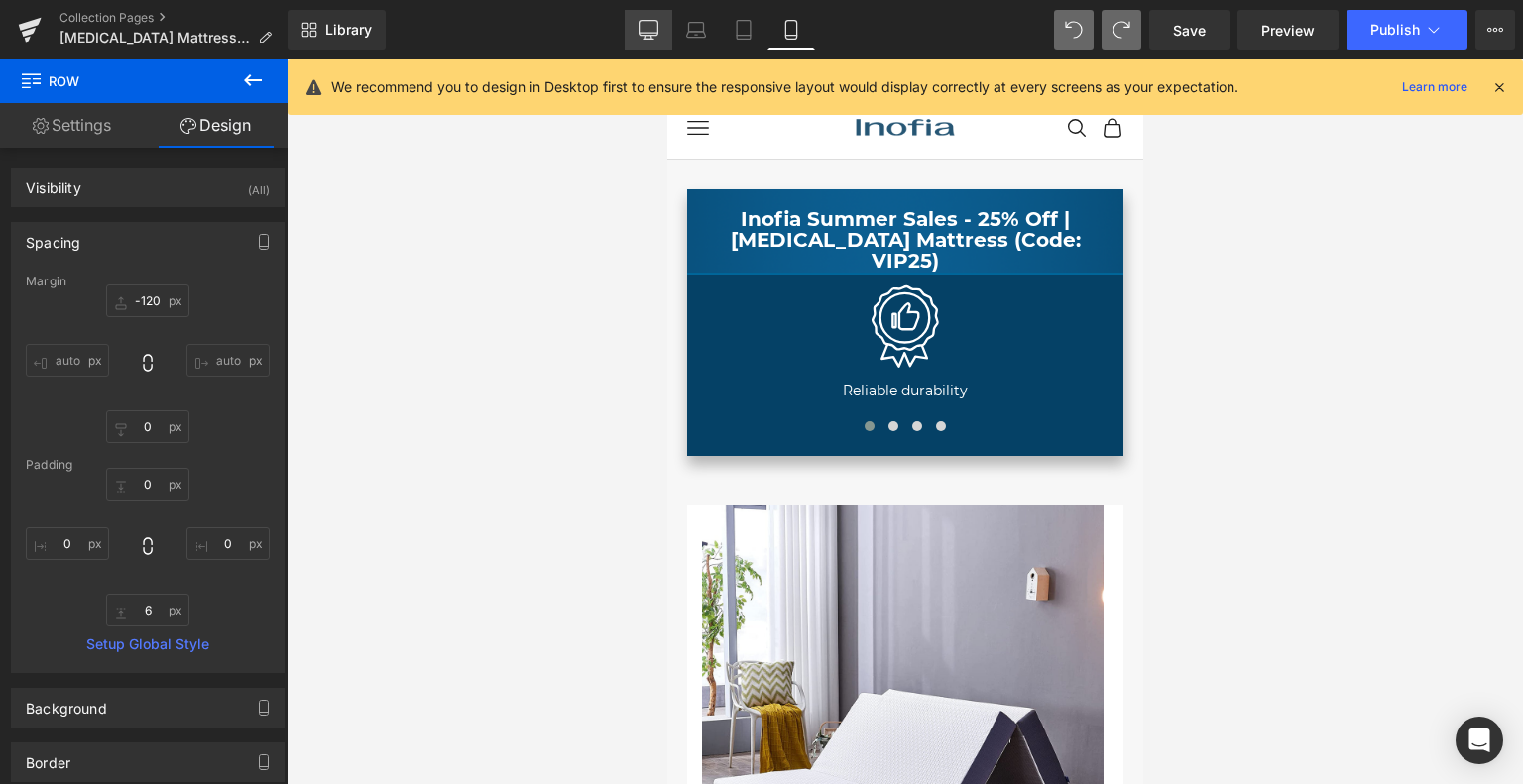 click 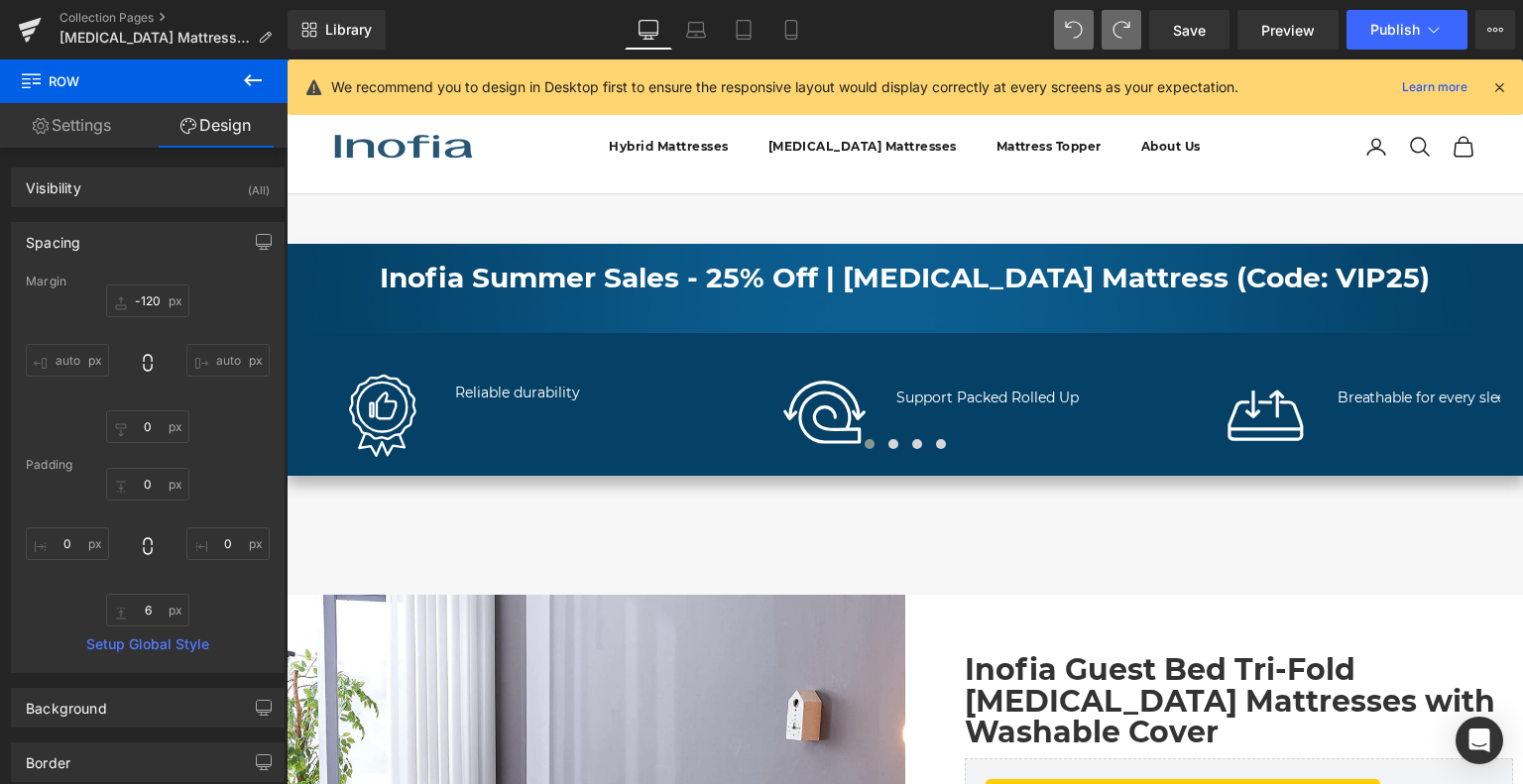 type on "-100" 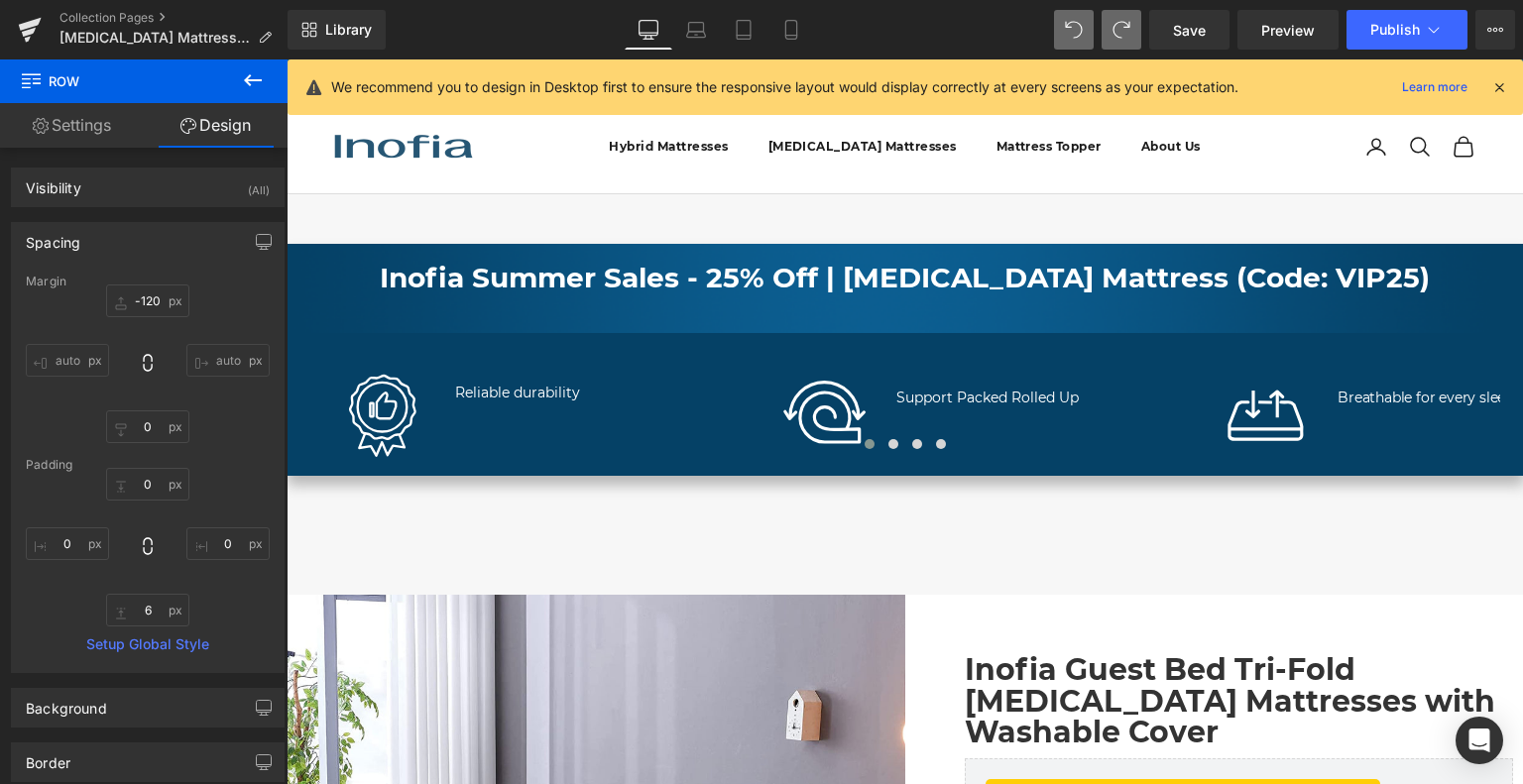type on "0" 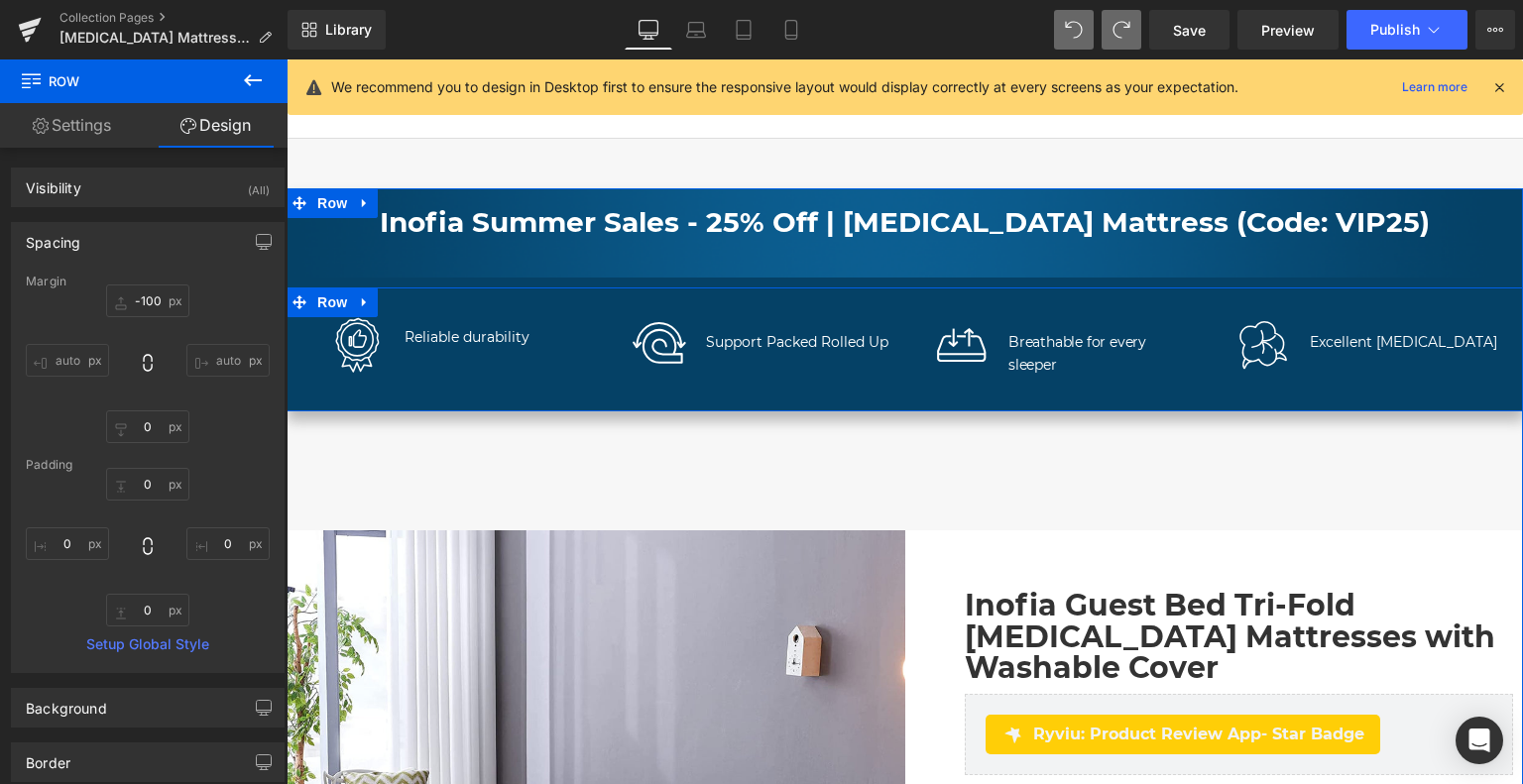 scroll, scrollTop: 0, scrollLeft: 0, axis: both 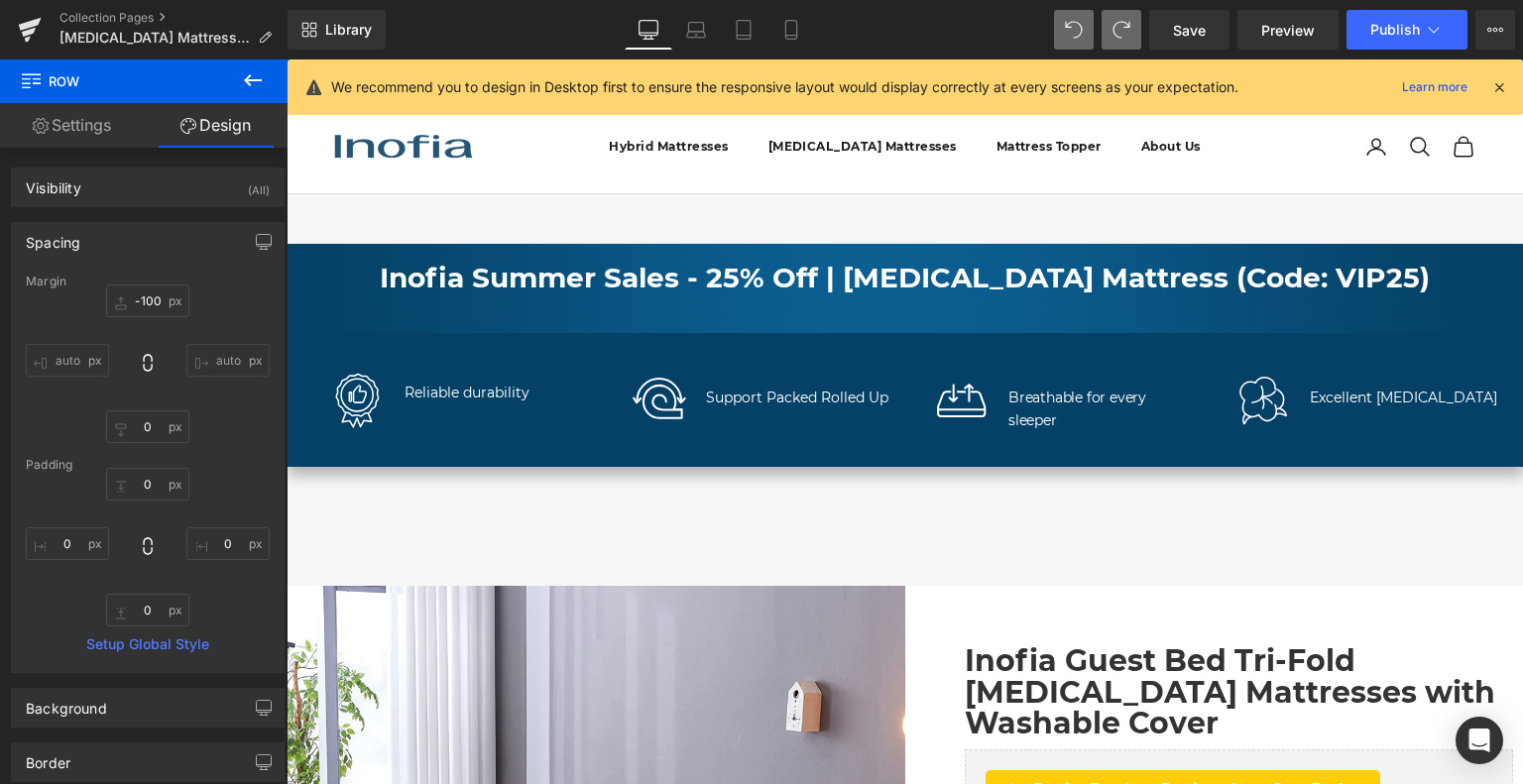 click on "Inofia Summer Sales - 25% Off | [MEDICAL_DATA] Mattress (Code: VIP25)
Heading
Hero Banner
Image
Reliable durability
Text Block
Row
Image         Text Block" at bounding box center [904, 1788] 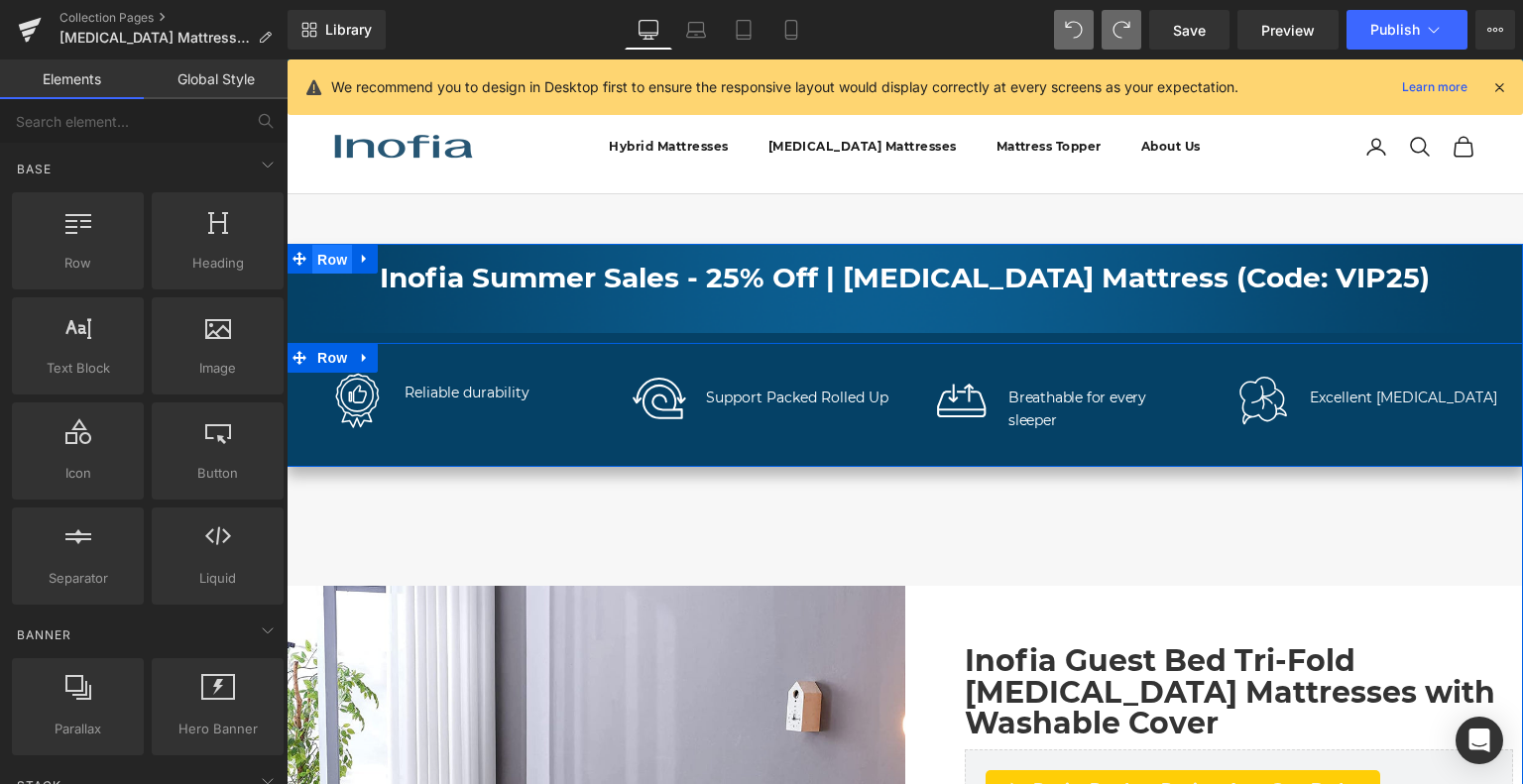 click on "Row" at bounding box center [332, 260] 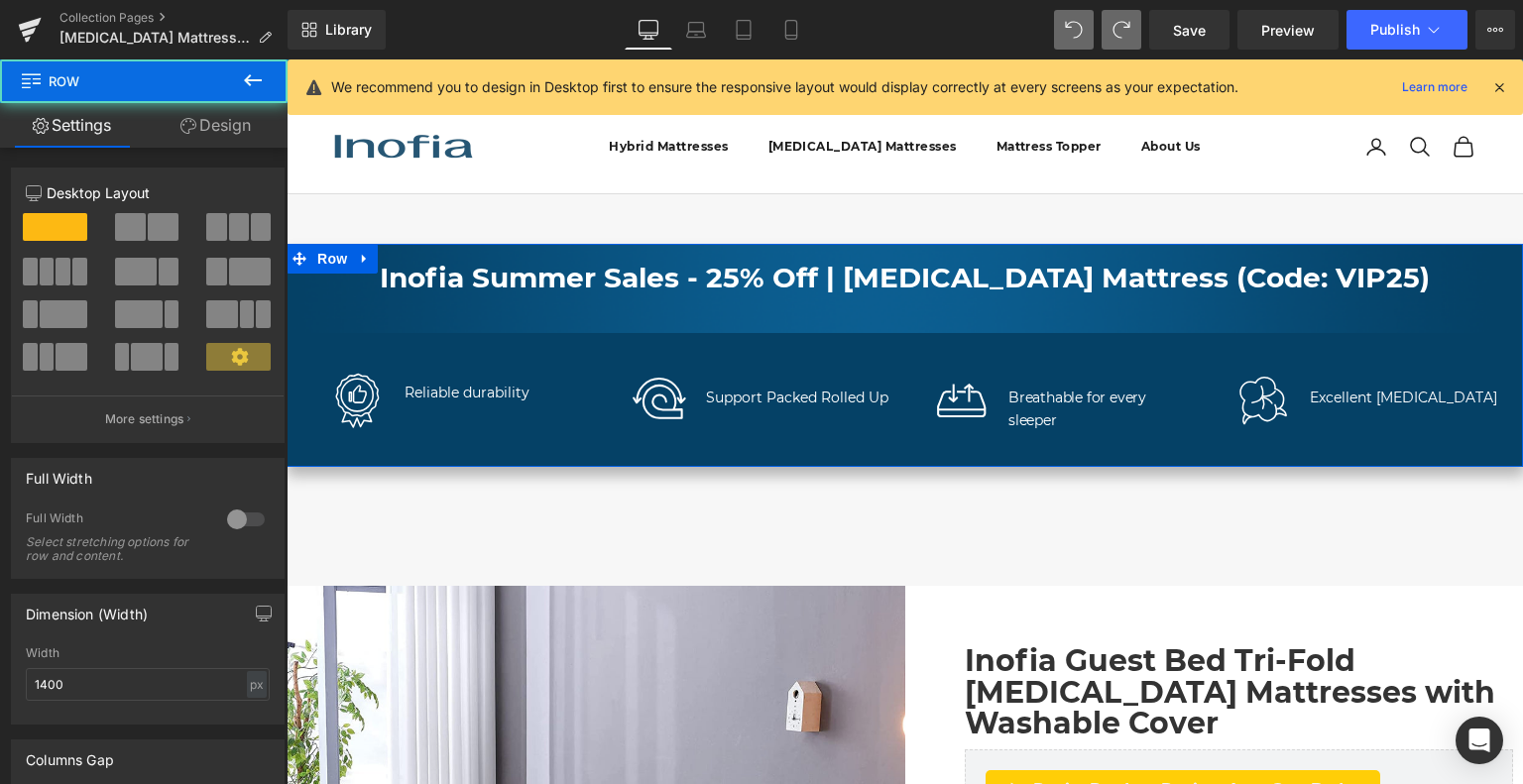 click on "Design" at bounding box center (215, 125) 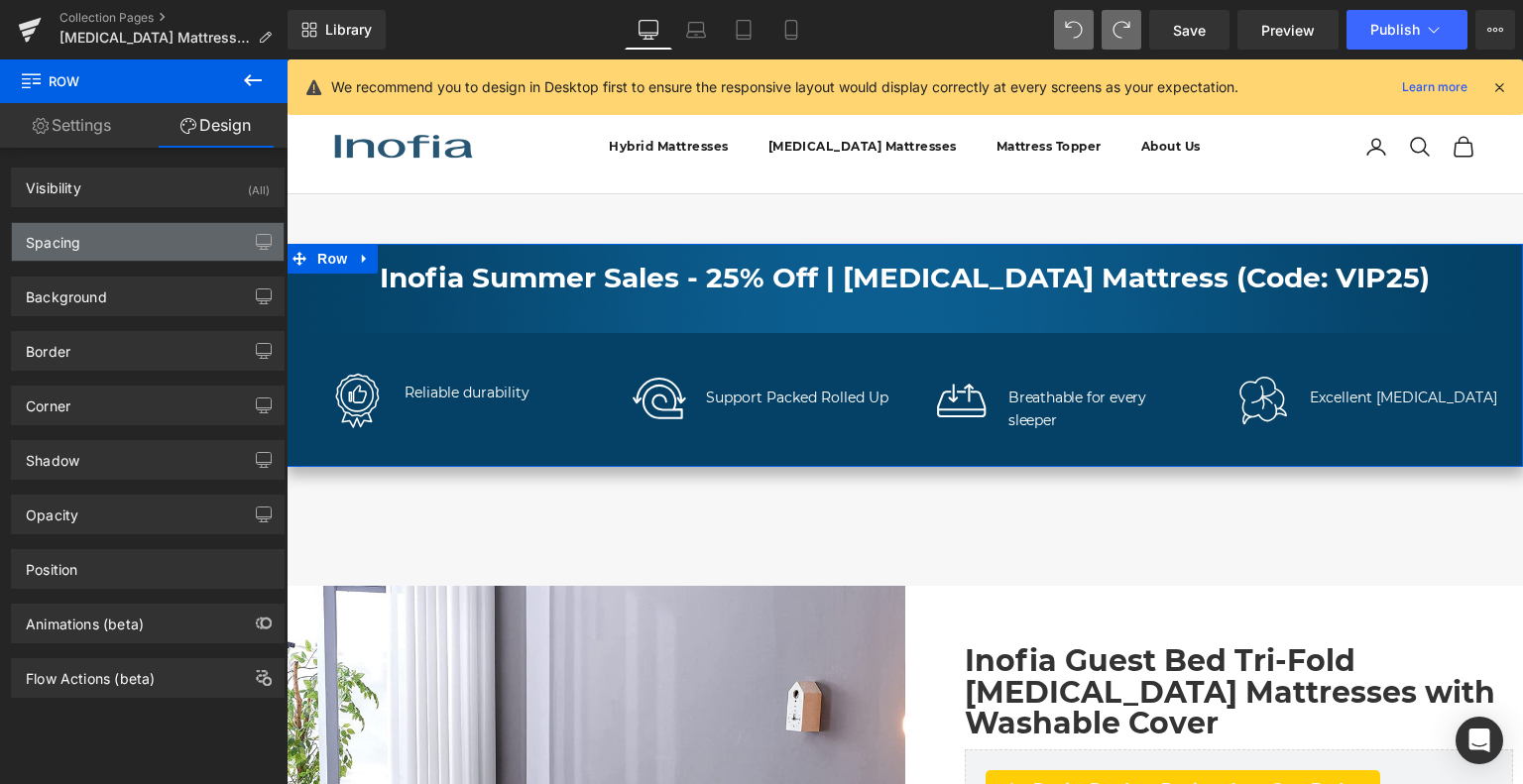 click on "Spacing" at bounding box center [148, 242] 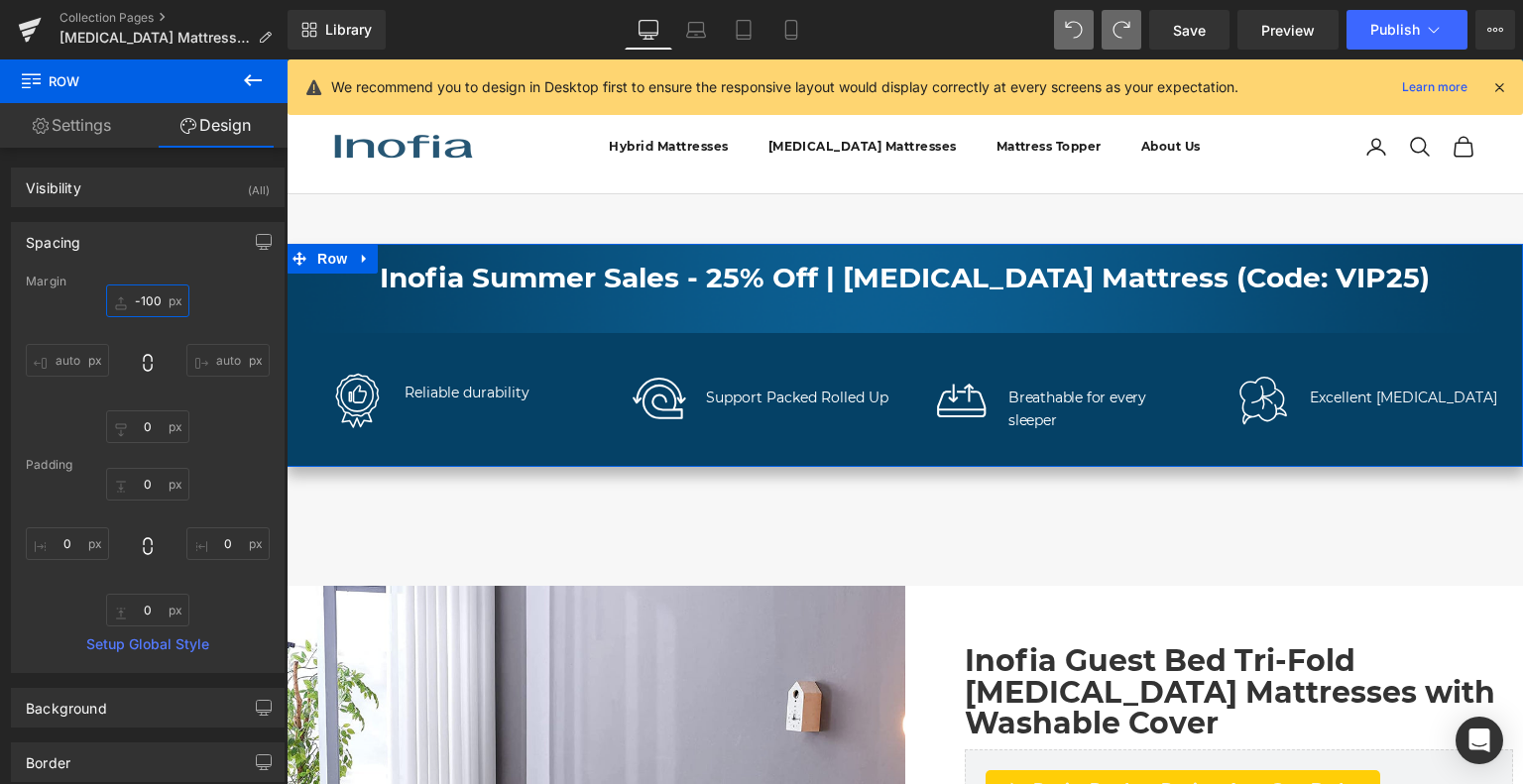 click on "-100" at bounding box center [148, 300] 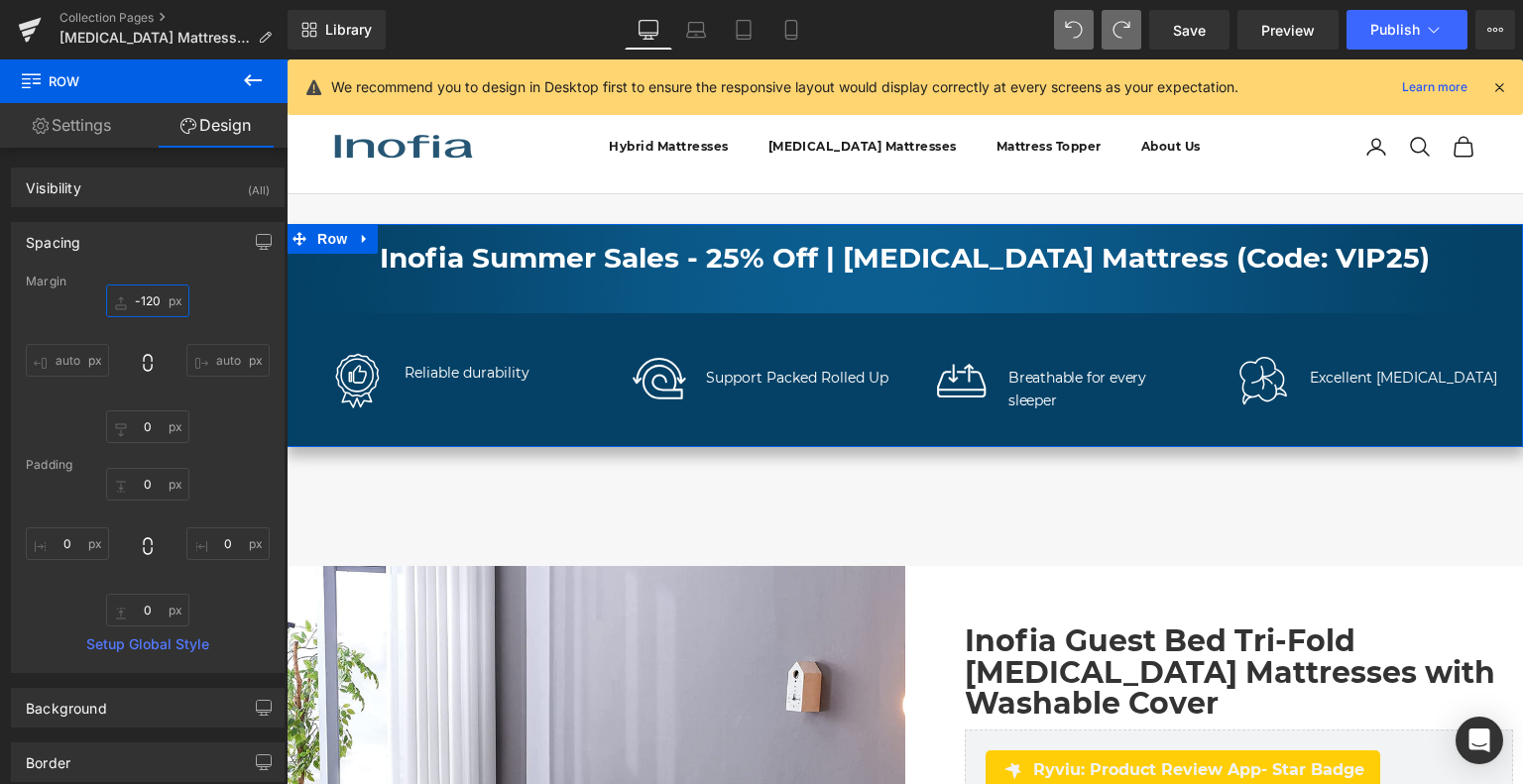 click on "-120" at bounding box center (148, 300) 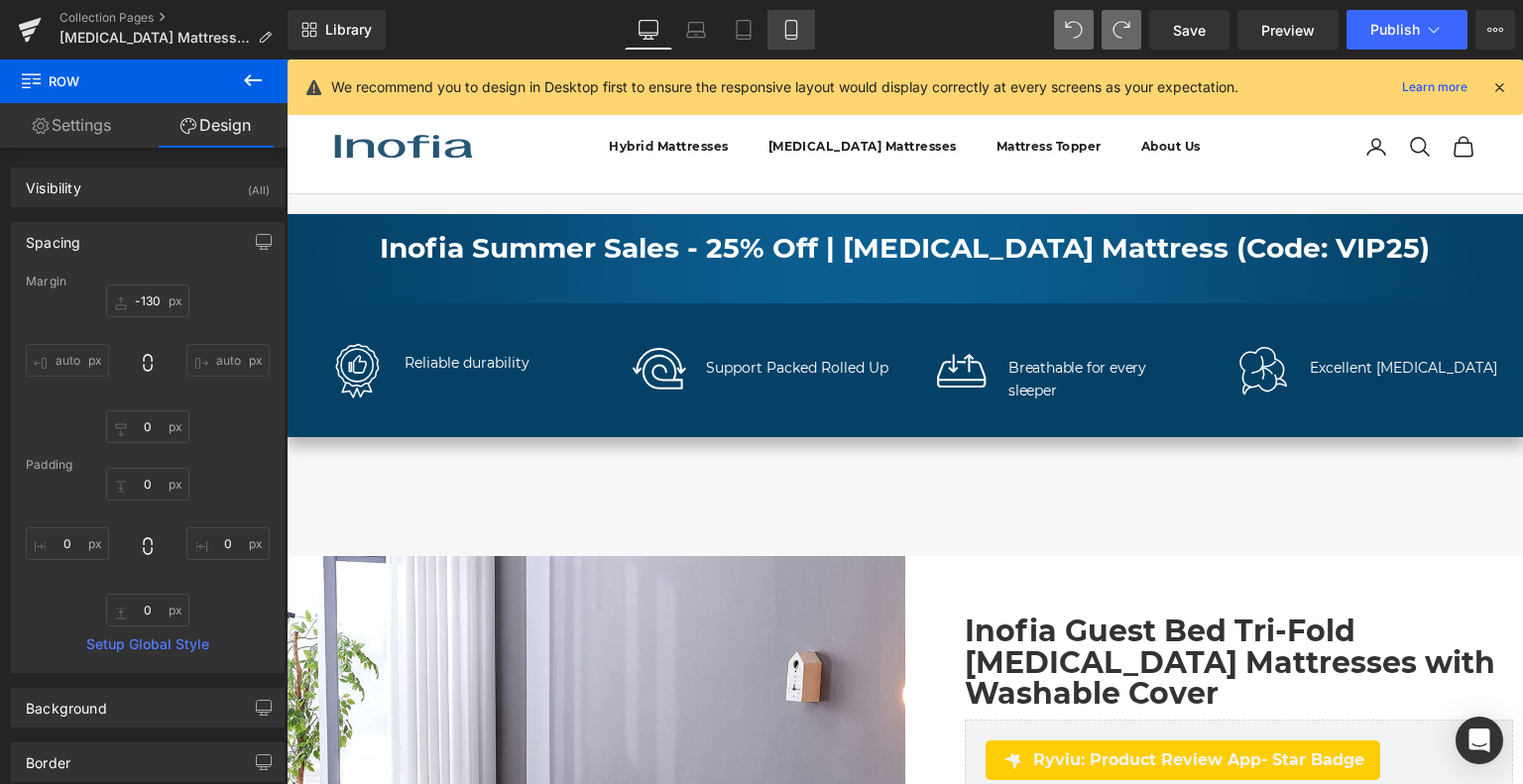click 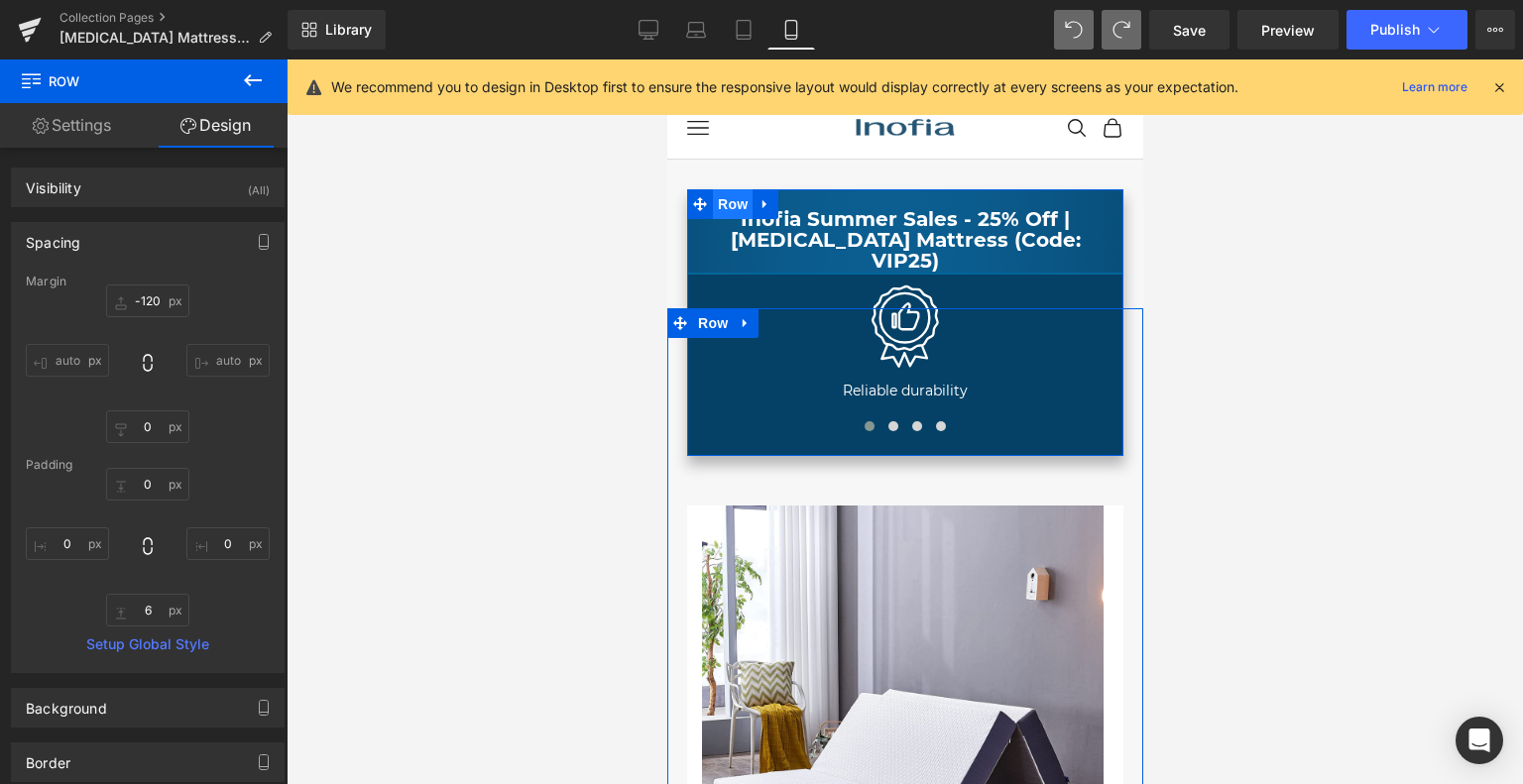 click on "Row" at bounding box center (732, 204) 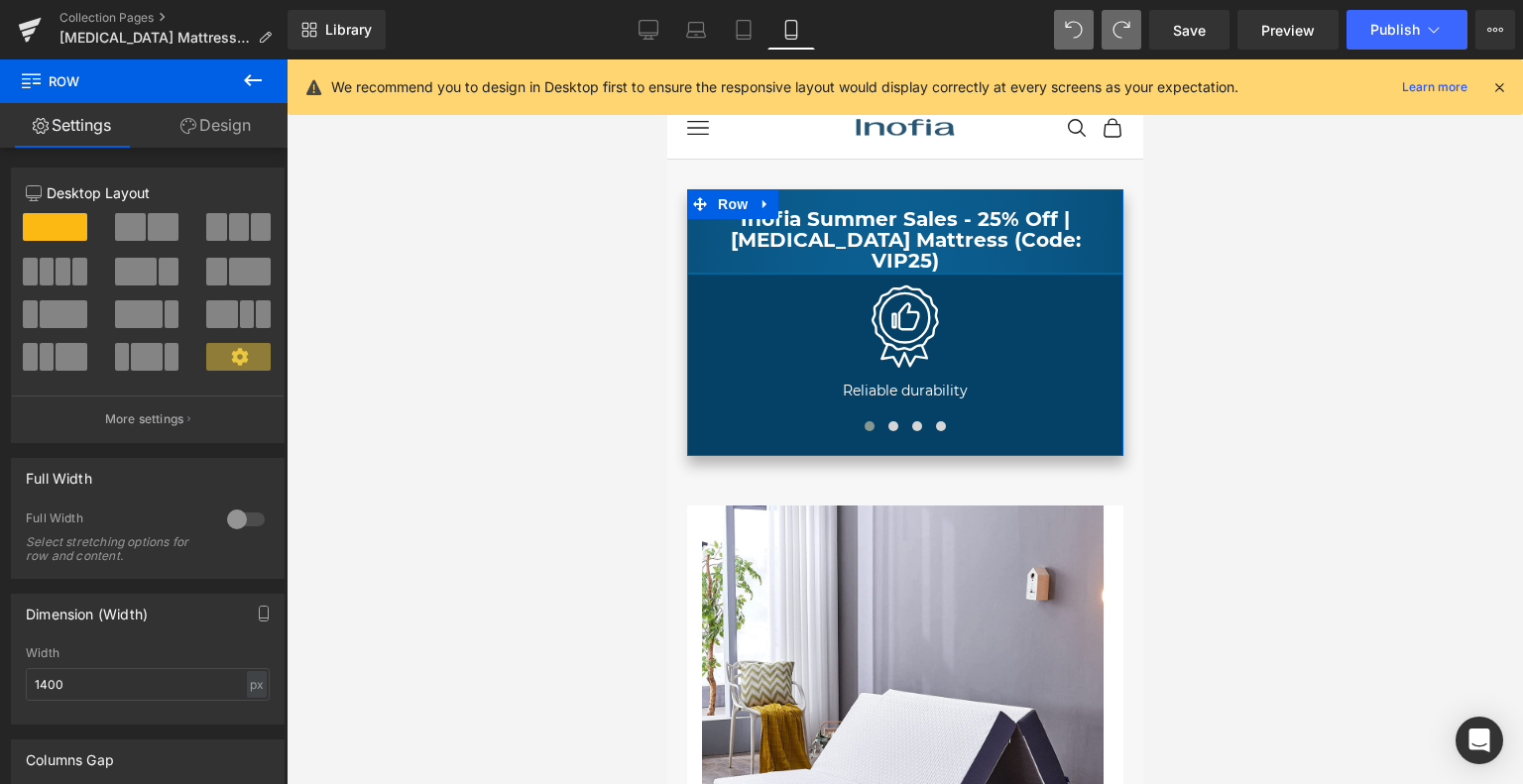 click on "Design" at bounding box center (215, 125) 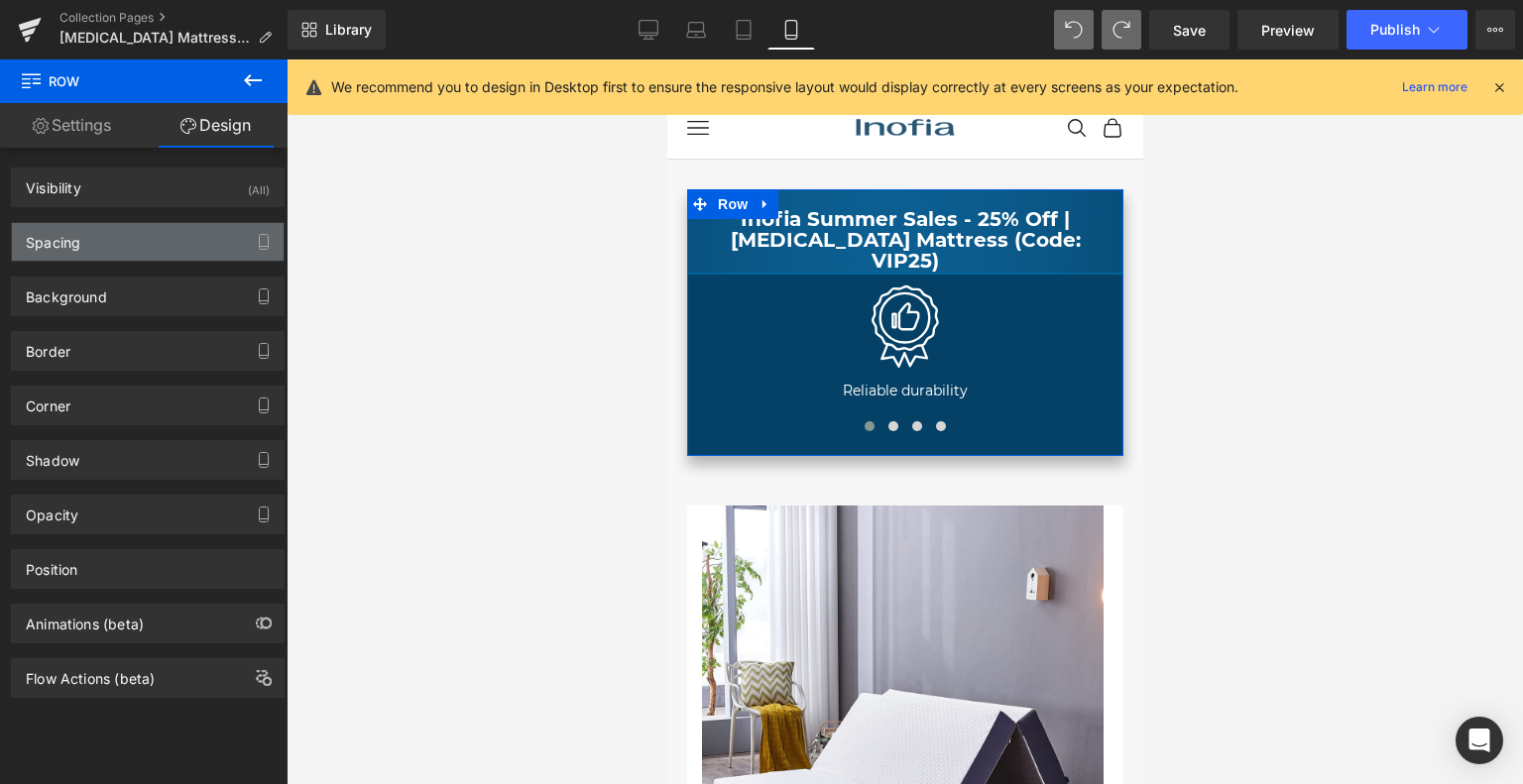 click on "Spacing" at bounding box center [148, 242] 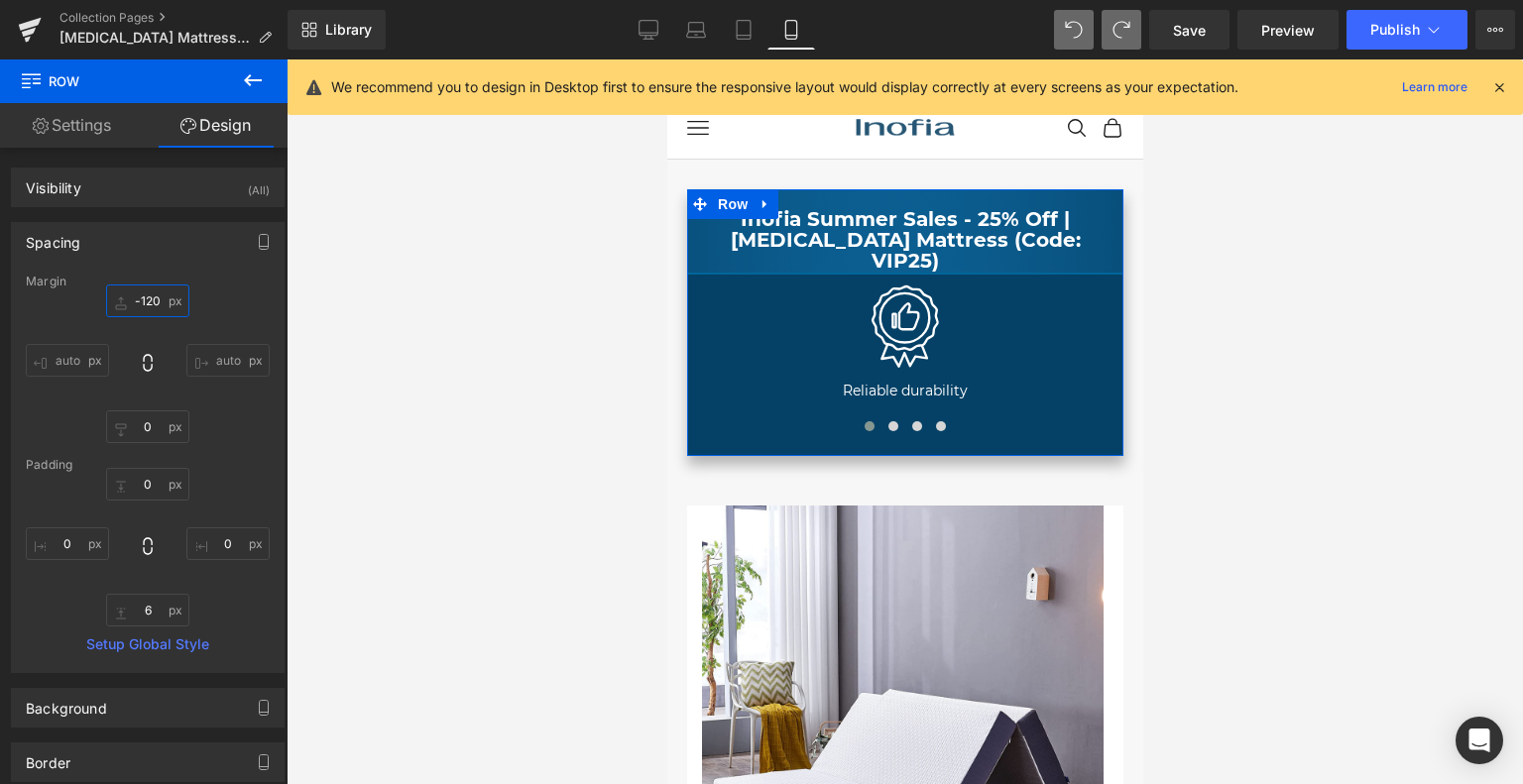click on "-120" at bounding box center [148, 300] 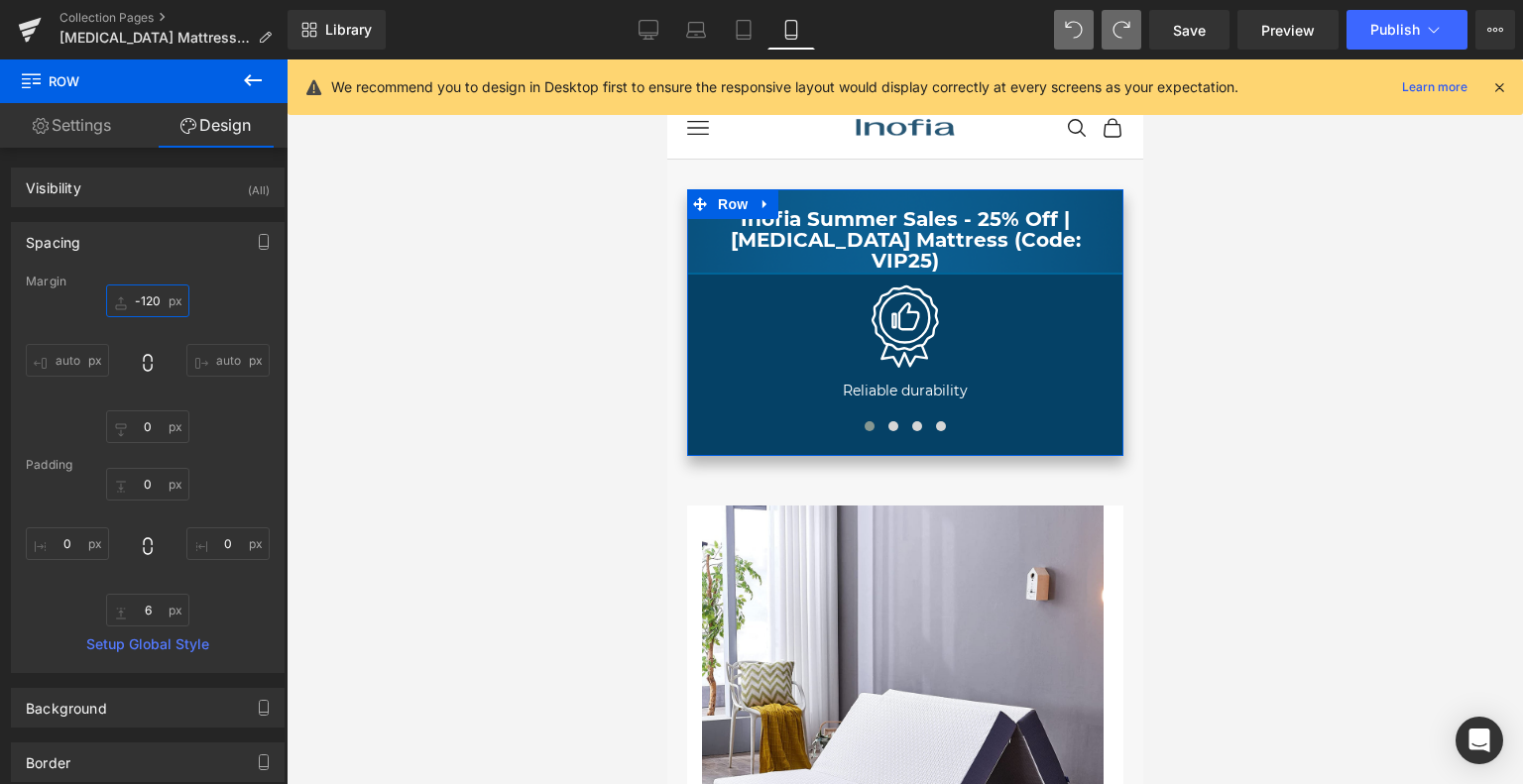 click on "-120" at bounding box center [148, 300] 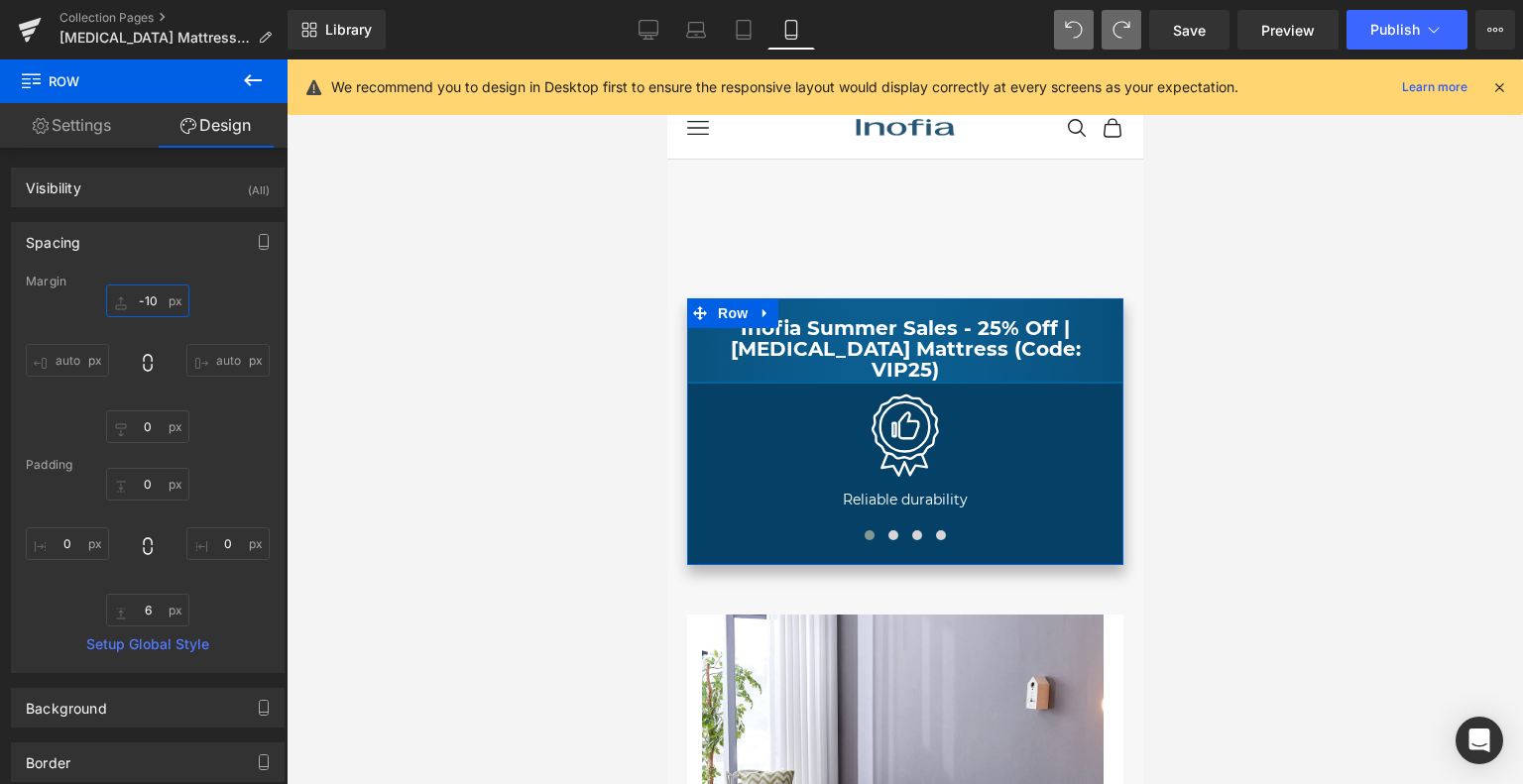 type on "-130" 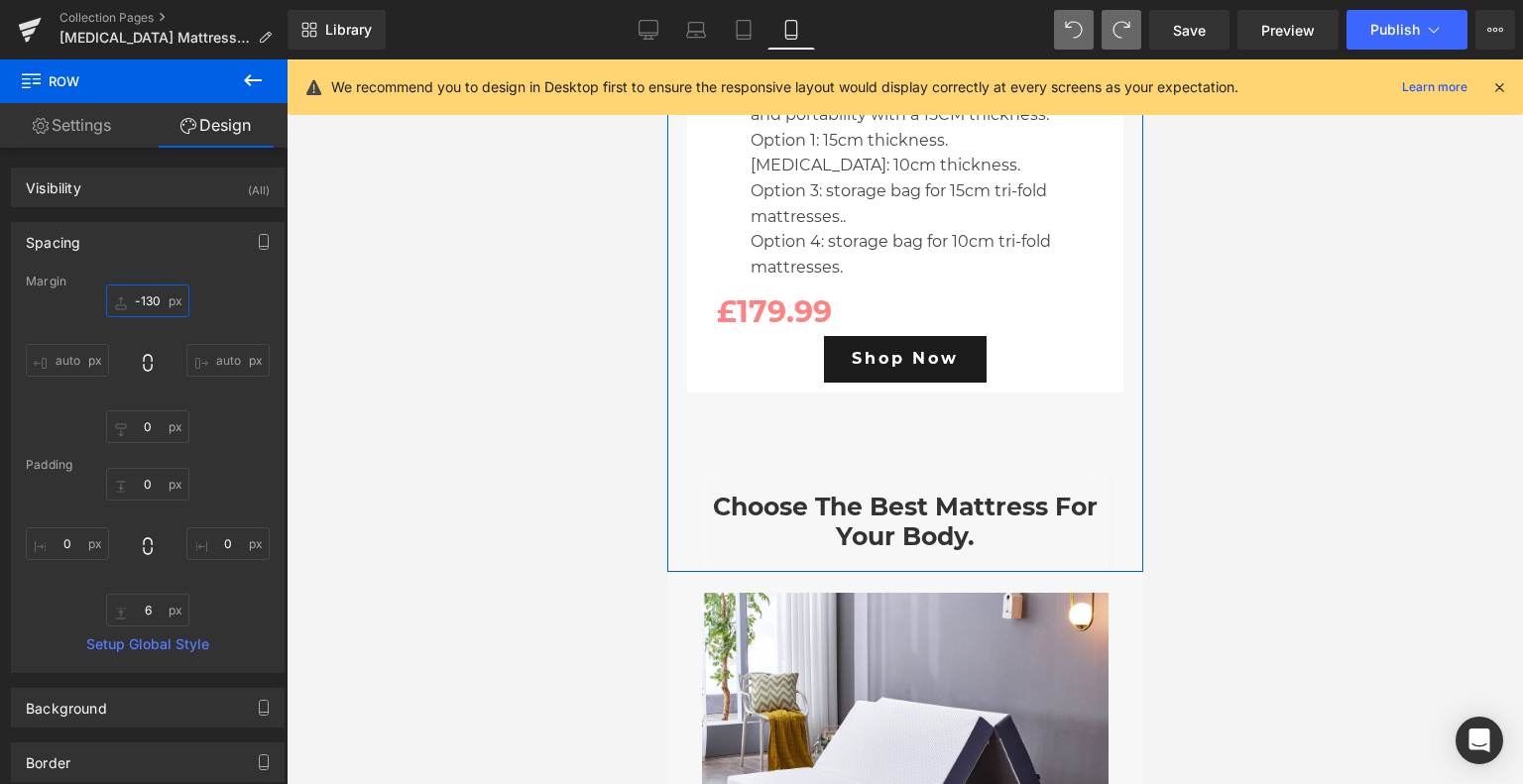scroll, scrollTop: 1189, scrollLeft: 0, axis: vertical 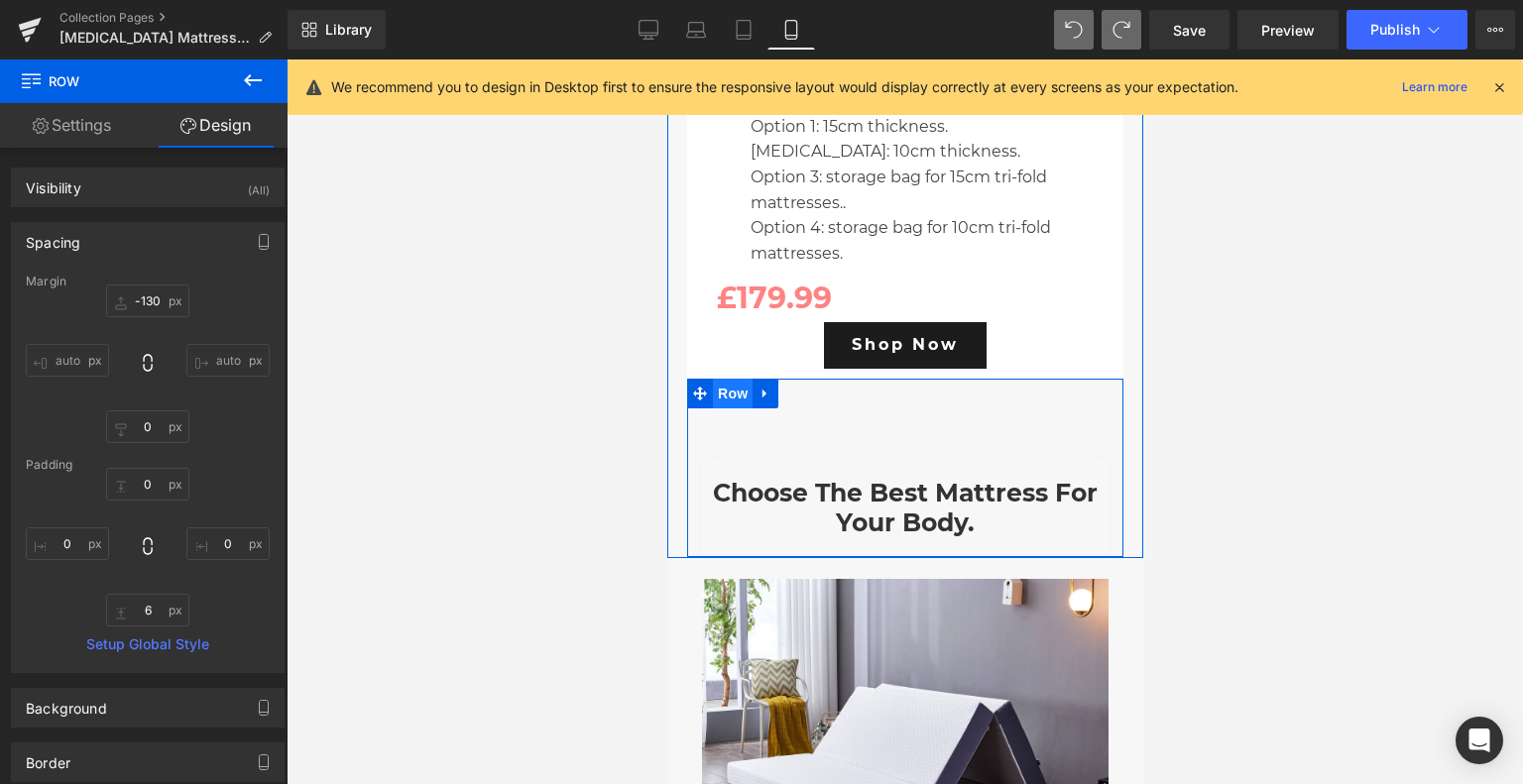 click on "Row" at bounding box center (732, 393) 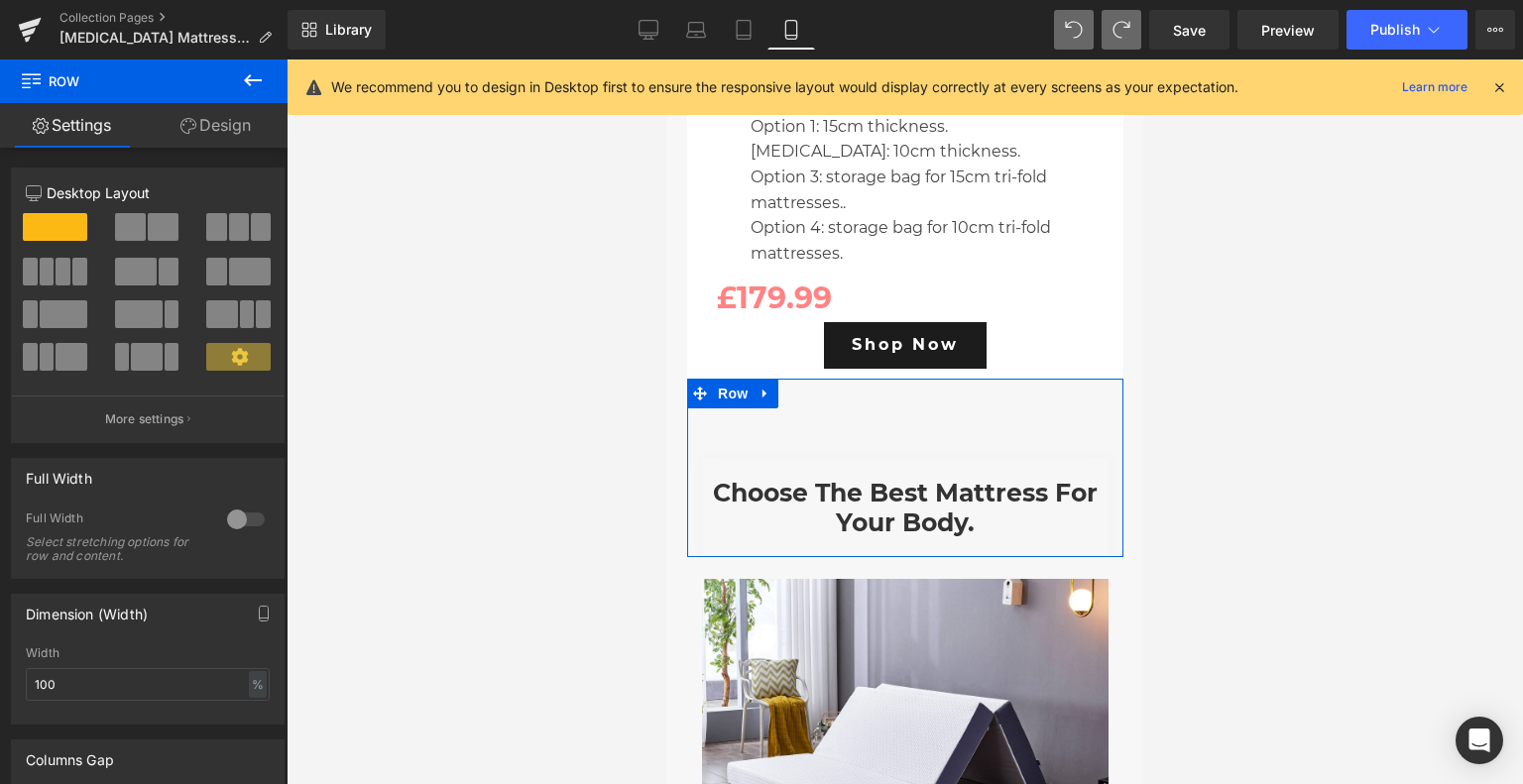 click 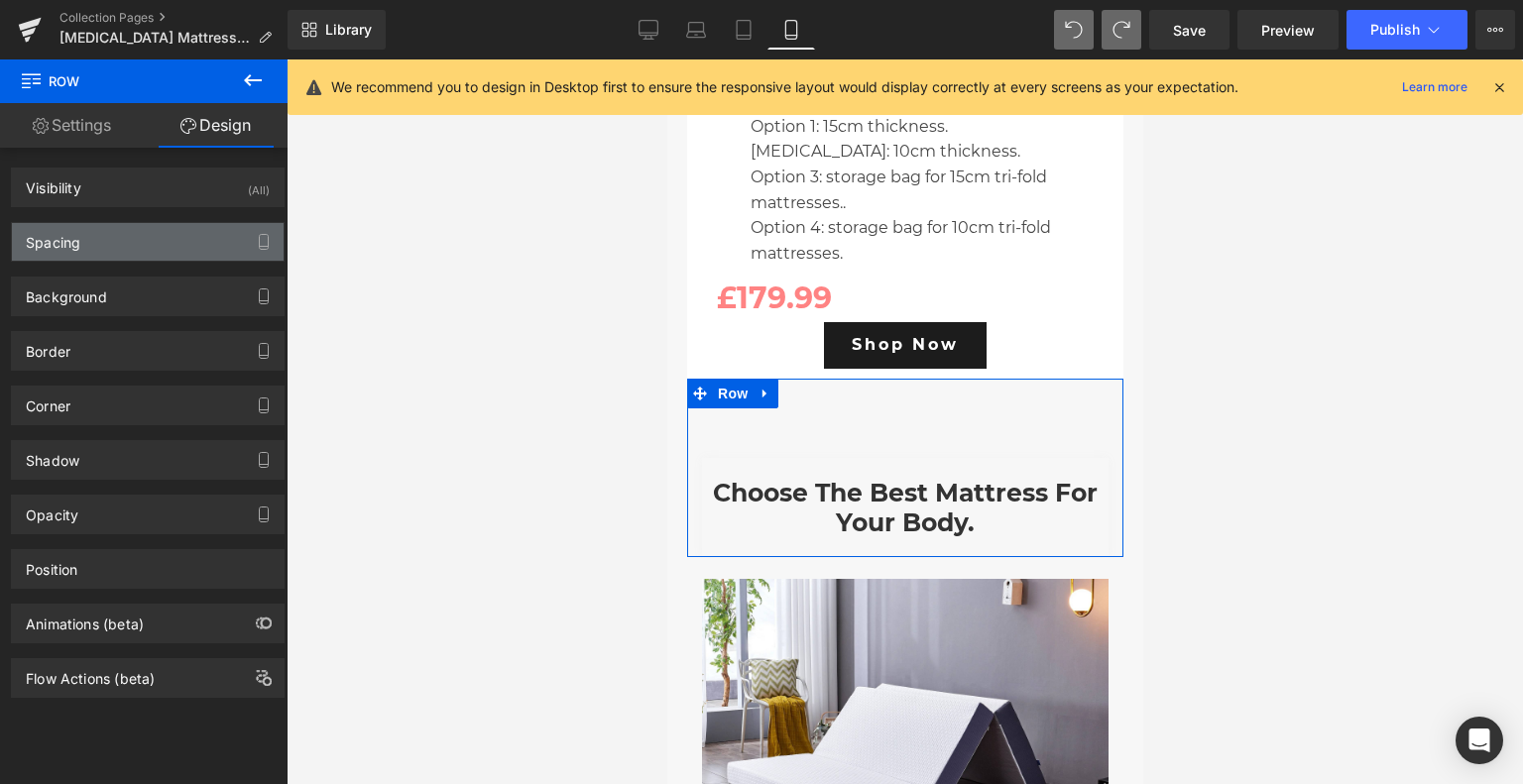 click on "Spacing" at bounding box center (148, 242) 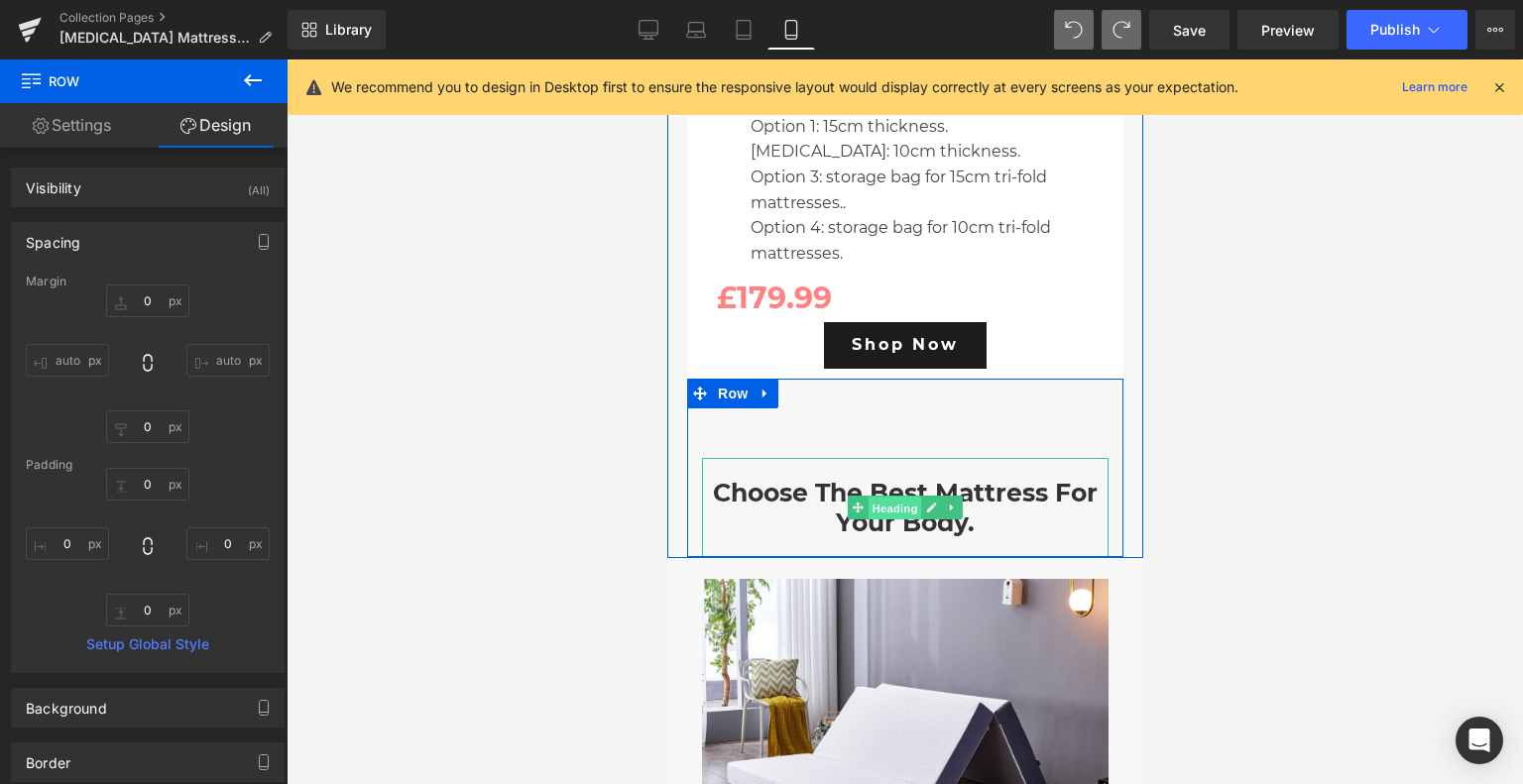 click on "Heading" at bounding box center (894, 508) 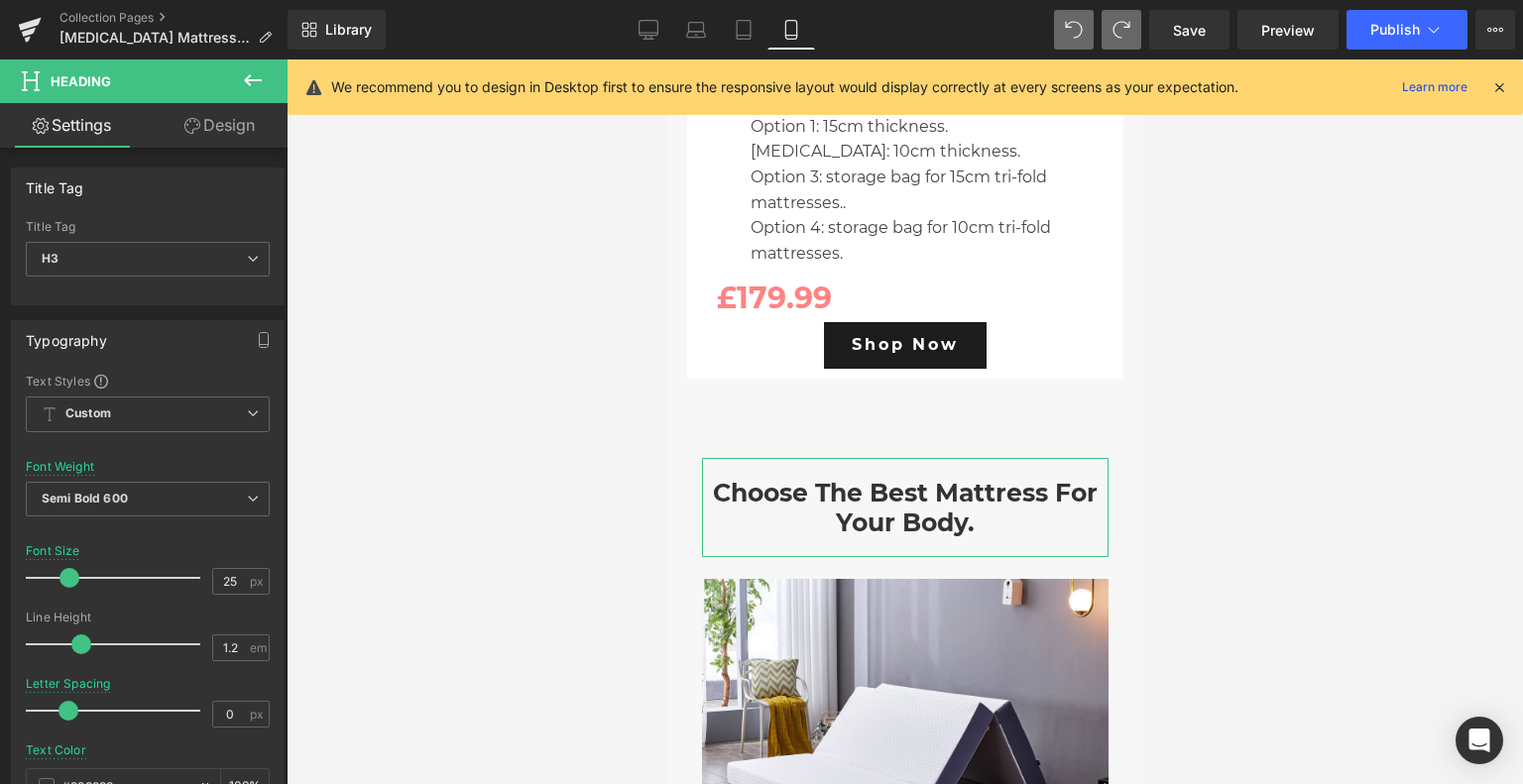 click on "Design" at bounding box center [219, 125] 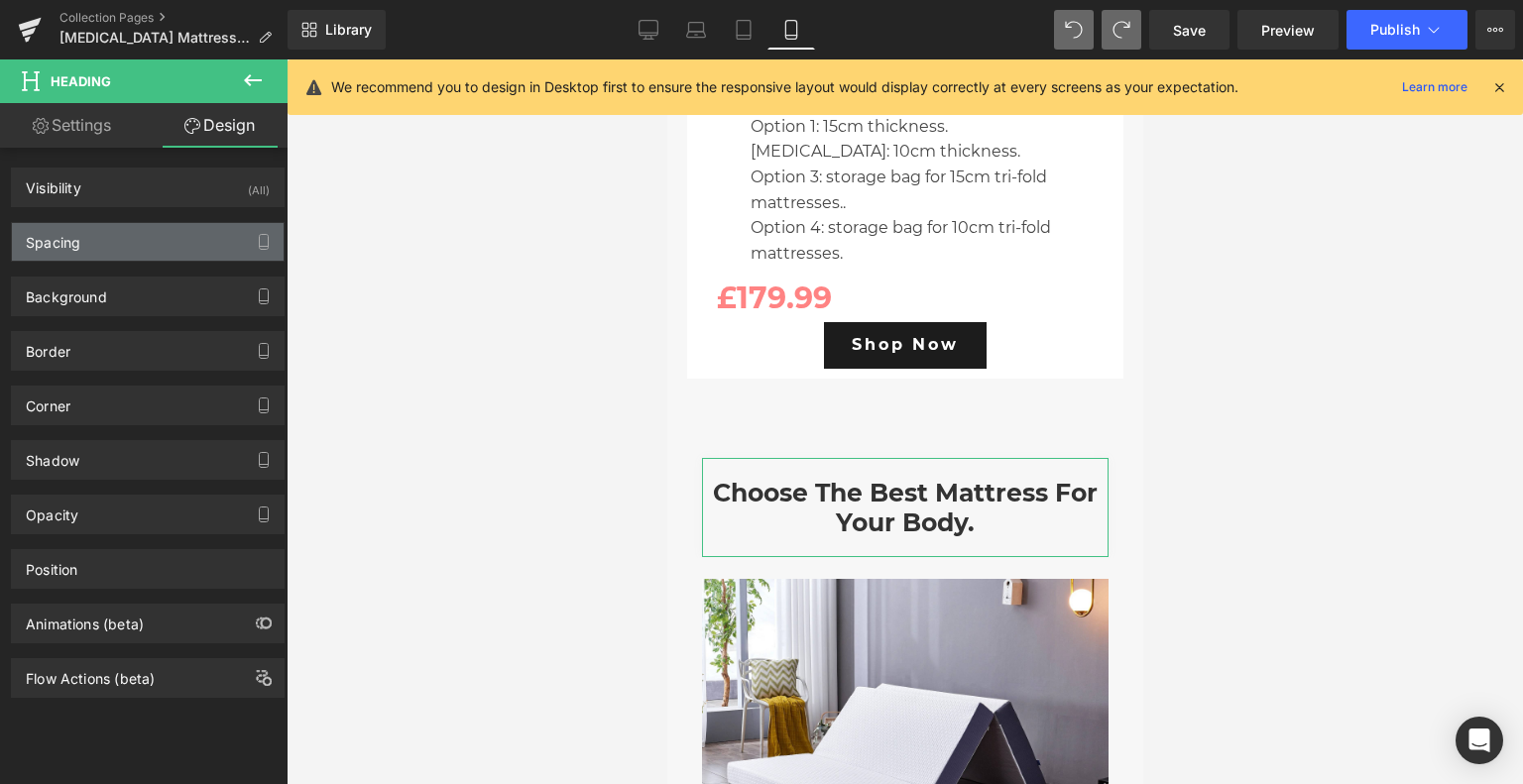 click on "Spacing" at bounding box center (148, 242) 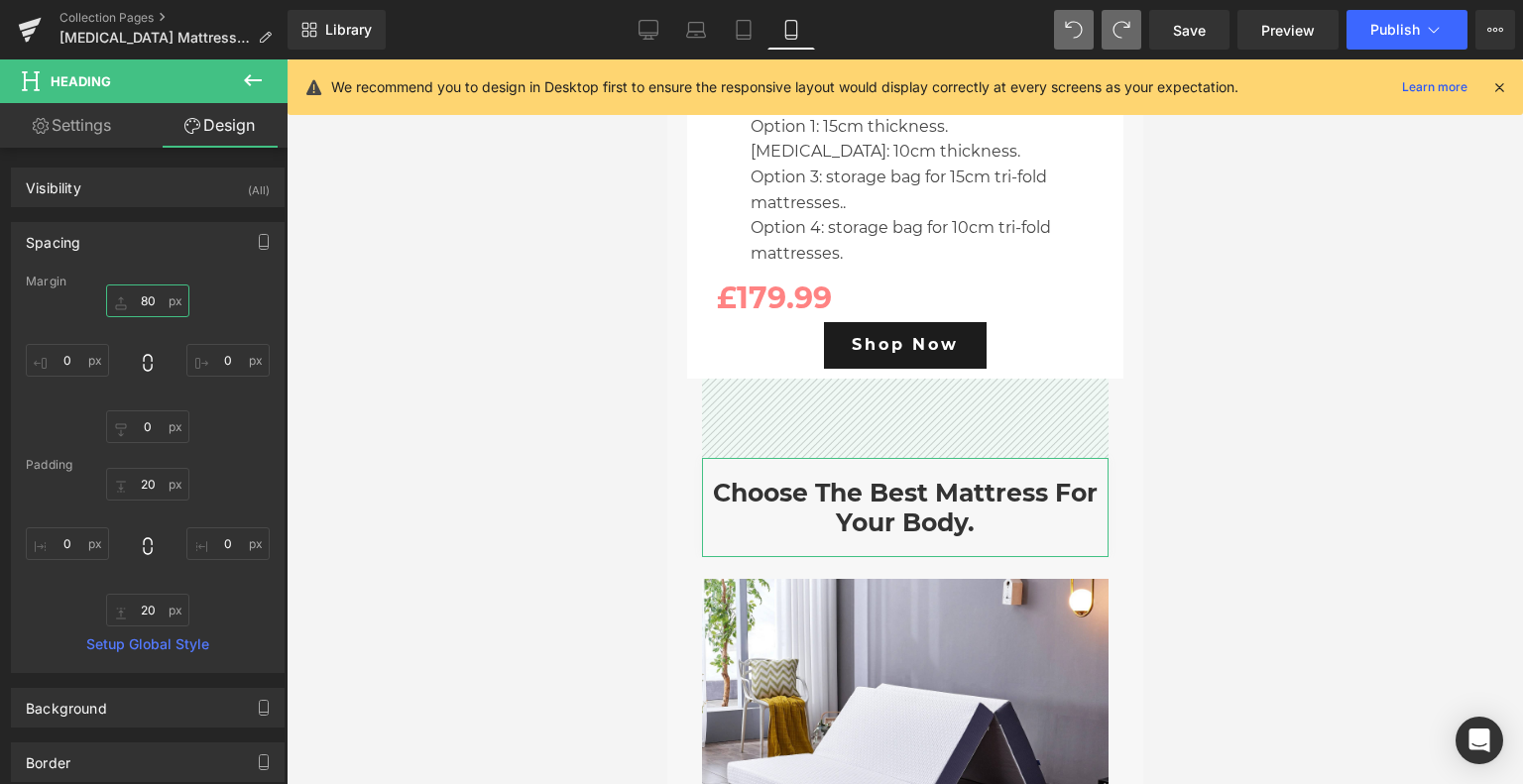 click on "80" at bounding box center (148, 300) 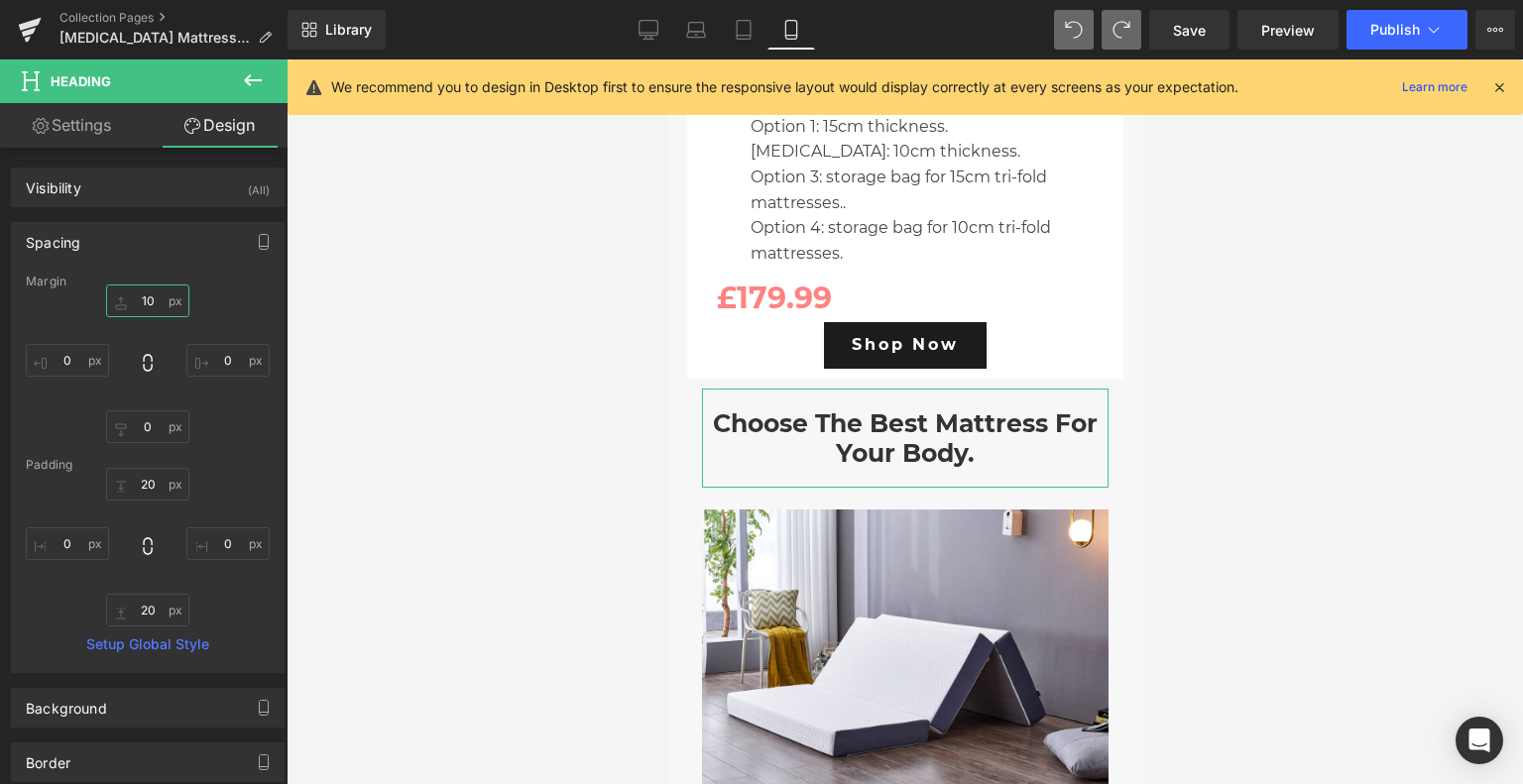 type on "1" 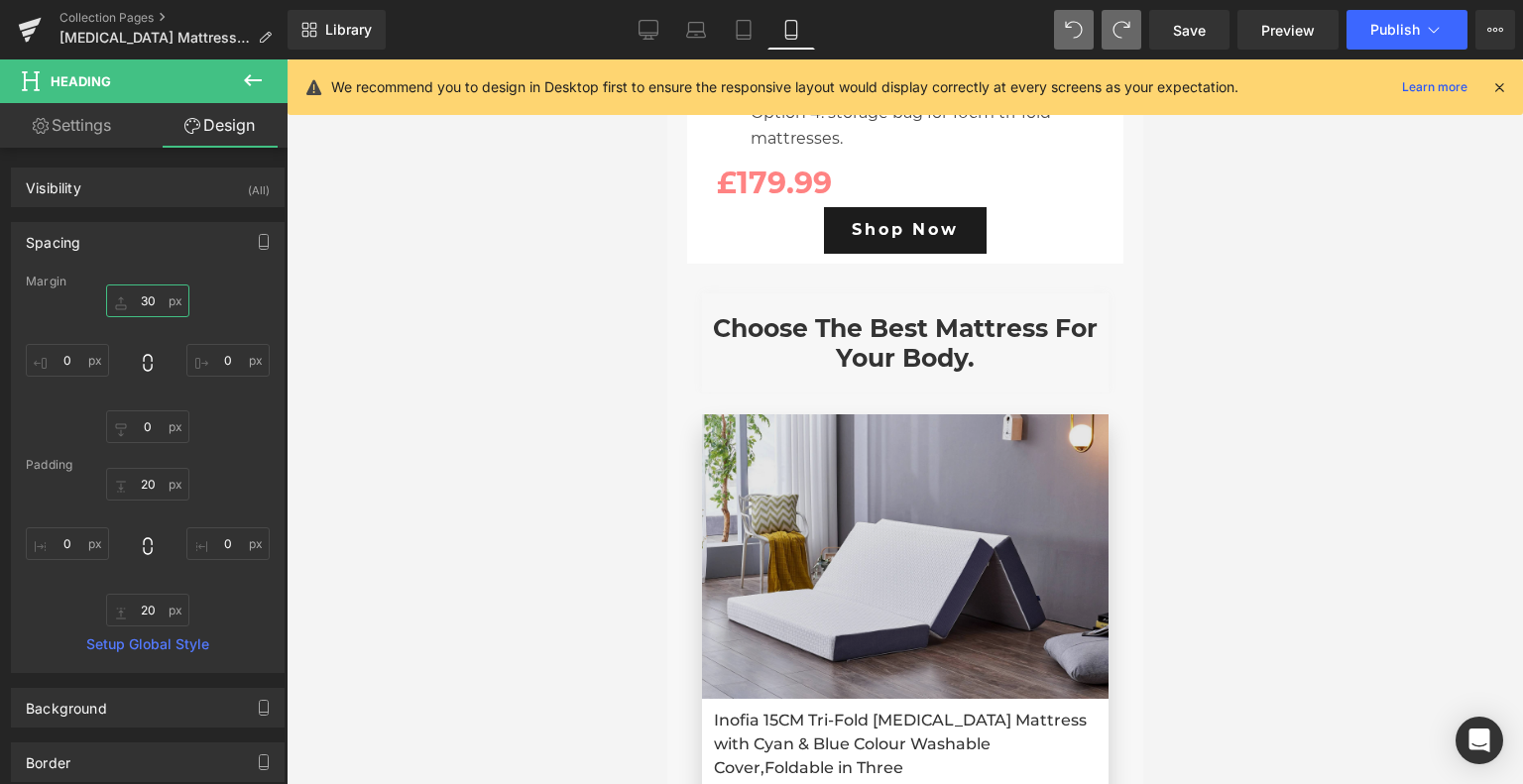 scroll, scrollTop: 1288, scrollLeft: 0, axis: vertical 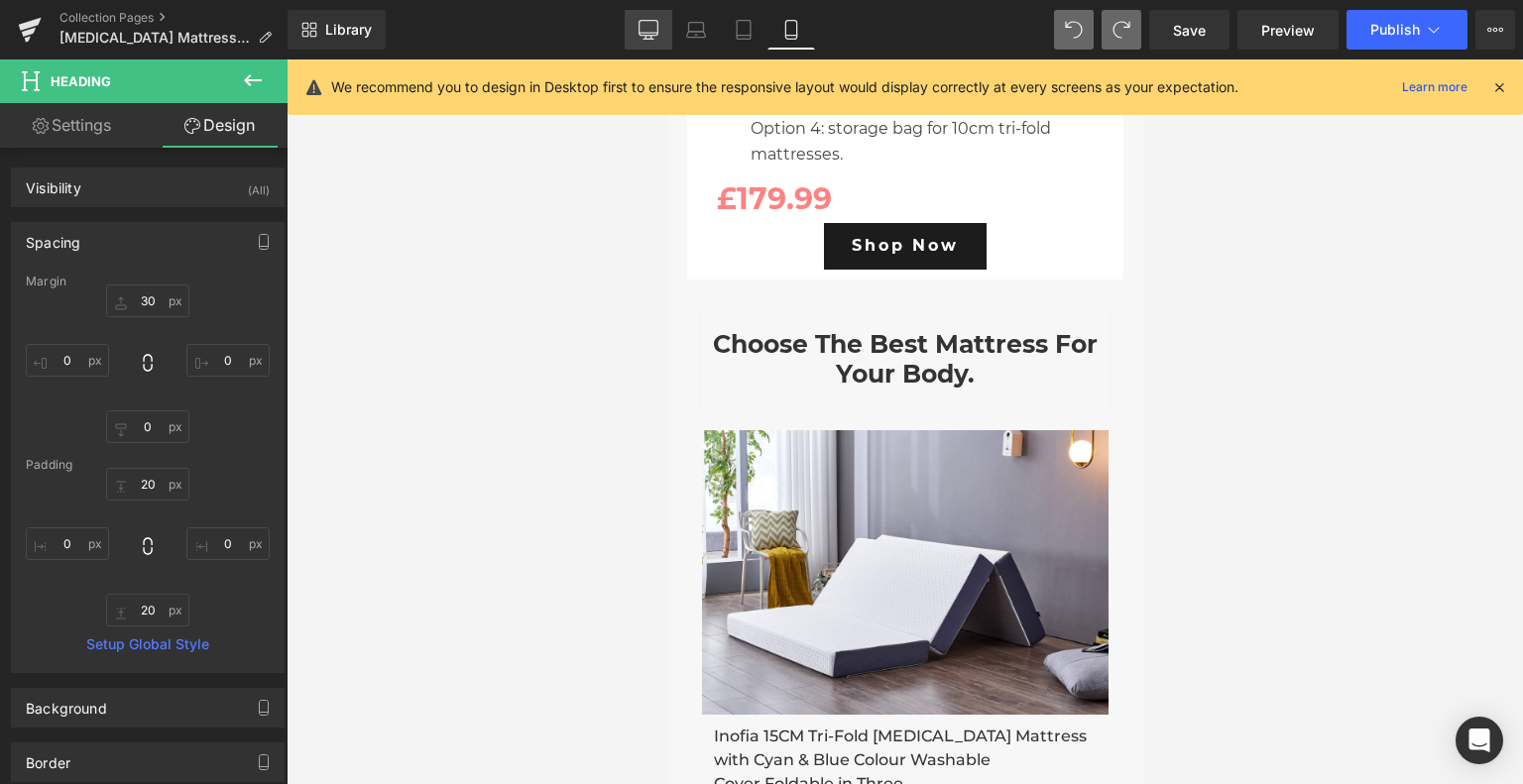 click on "Desktop" at bounding box center [648, 30] 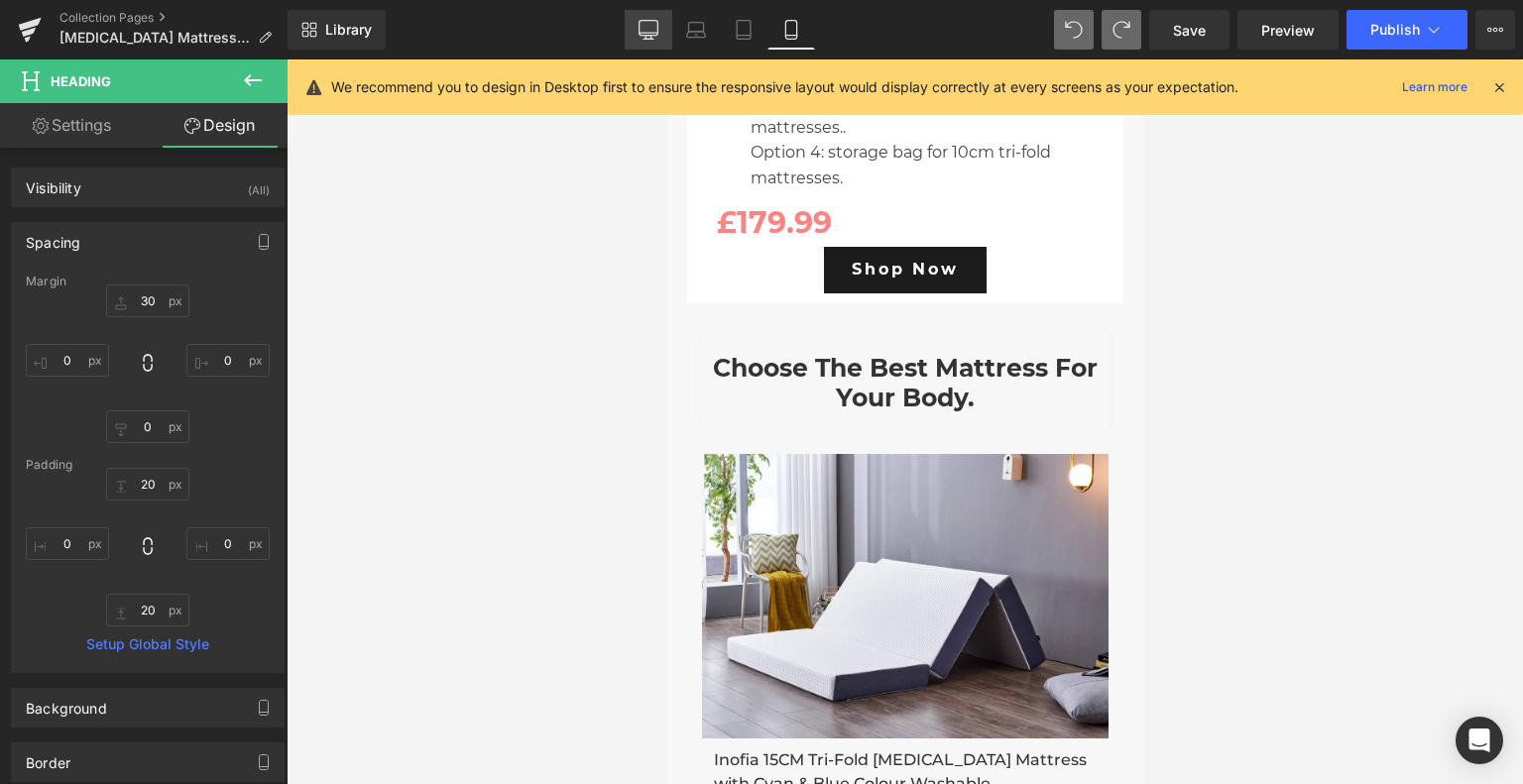 type on "80" 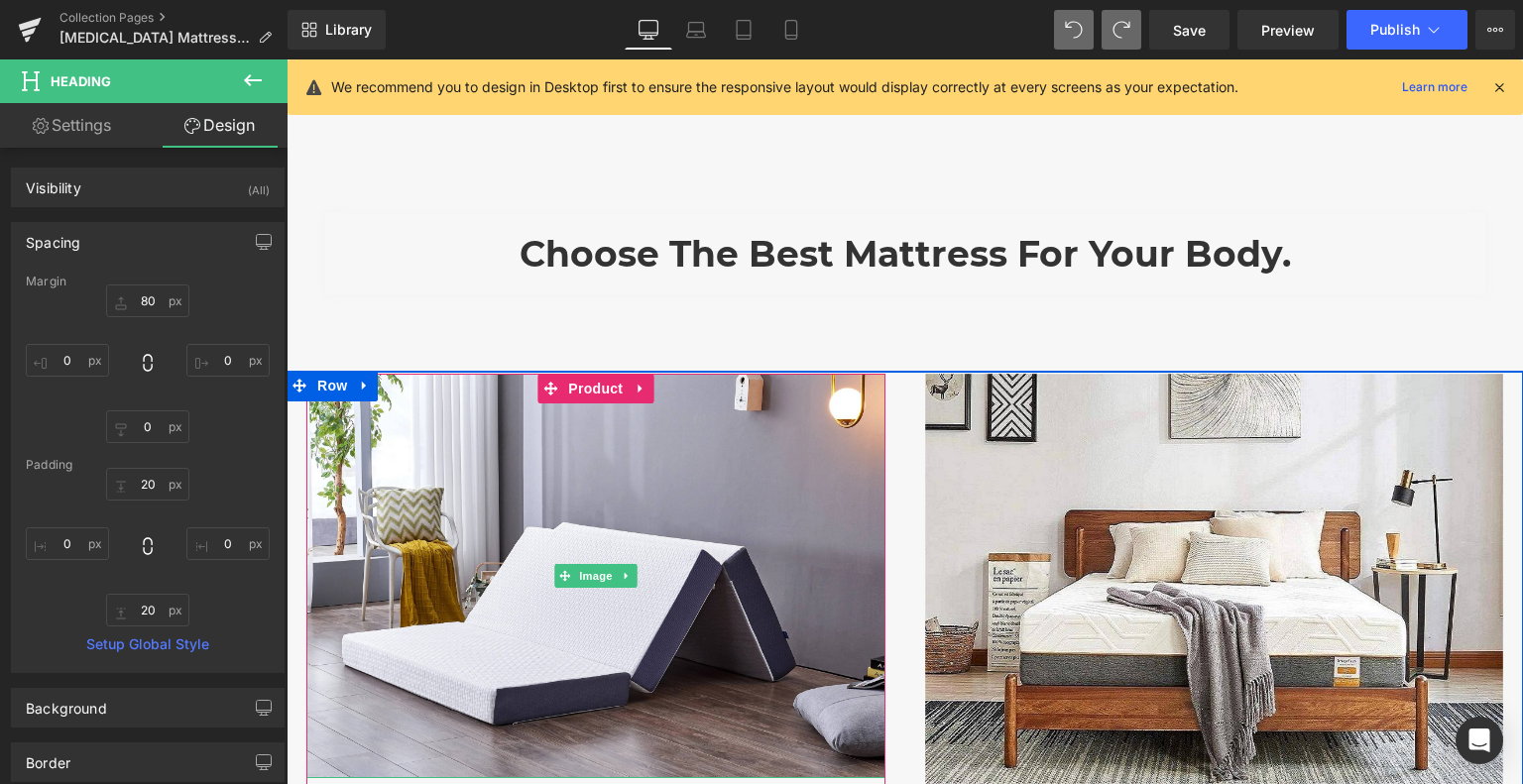 scroll, scrollTop: 1073, scrollLeft: 0, axis: vertical 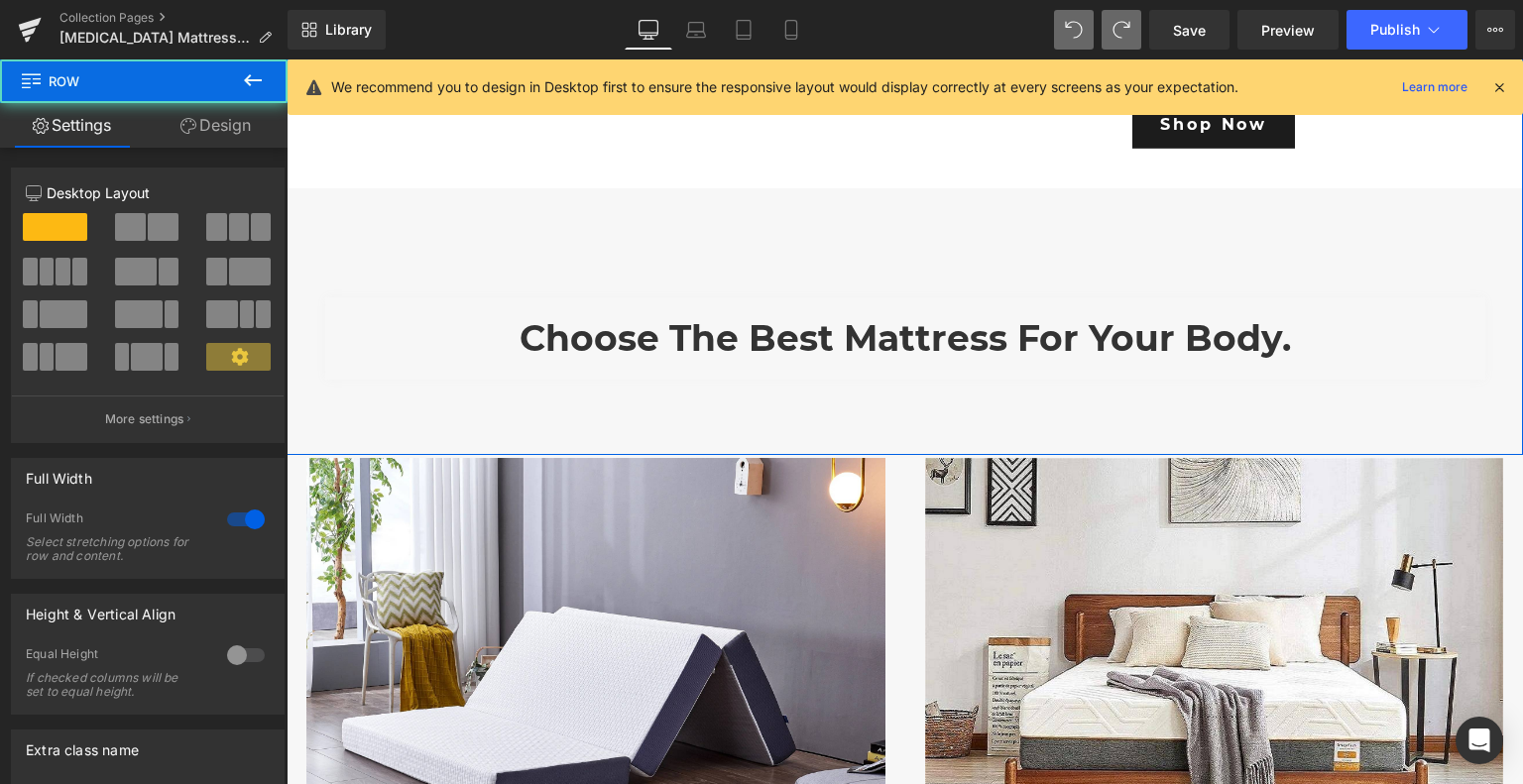 click on "Inofia Summer Sales - 25% Off | [MEDICAL_DATA] Mattress (Code: VIP25)
Heading
Hero Banner
Image
Reliable durability
Text Block
Row
Image         Text Block" at bounding box center (904, -139) 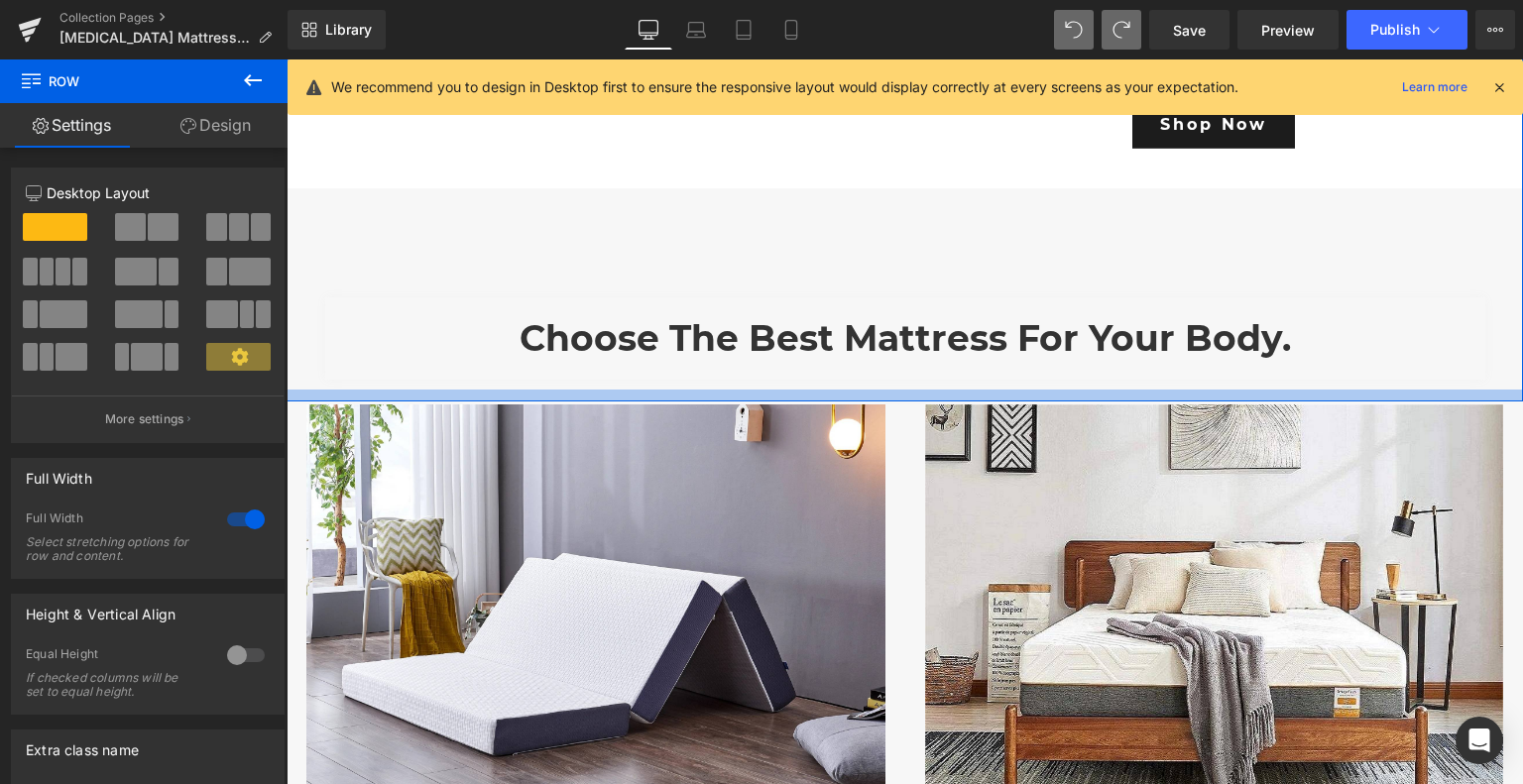 drag, startPoint x: 859, startPoint y: 430, endPoint x: 865, endPoint y: 377, distance: 53.33854 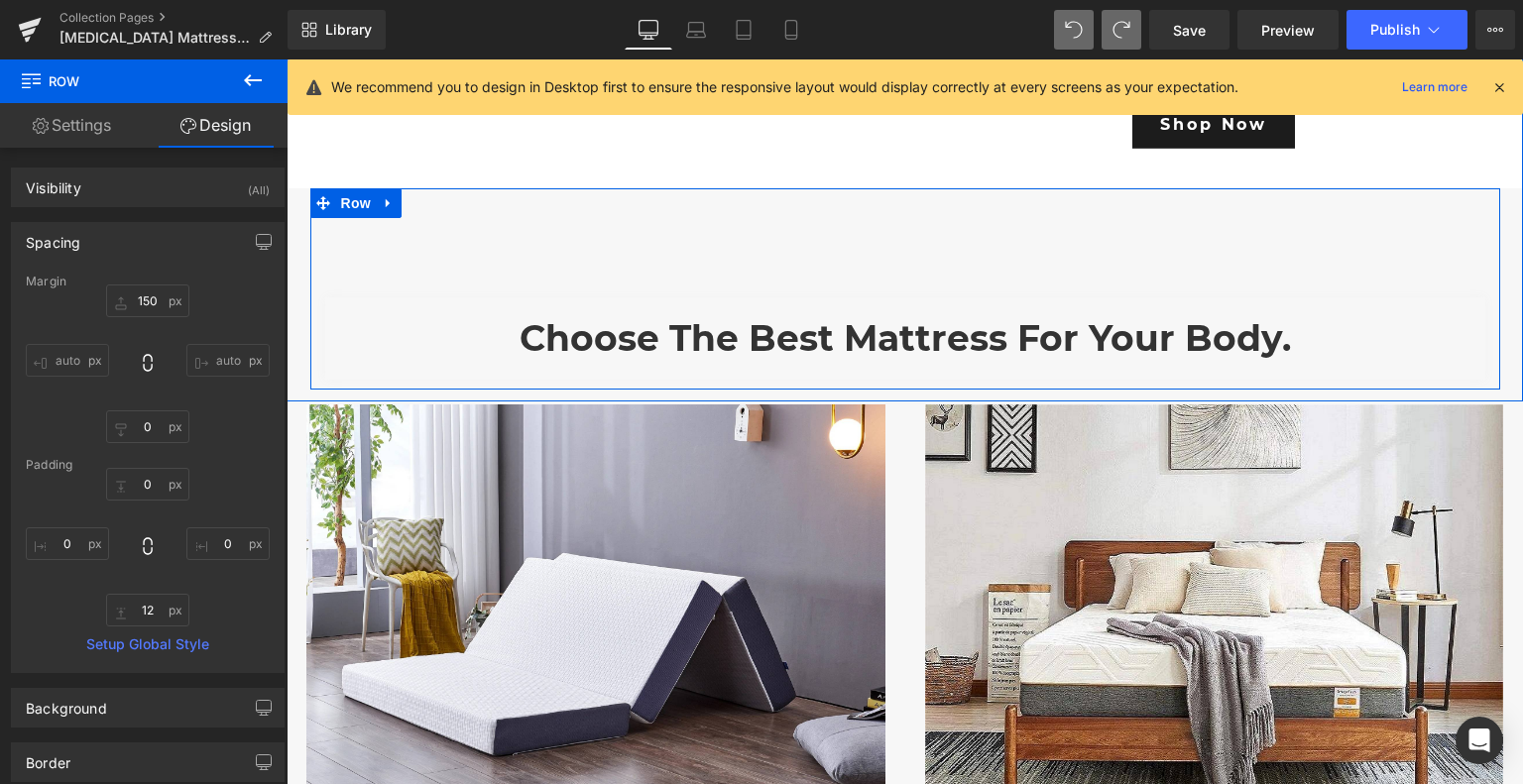 click on "Choose The Best Mattress for Your Body." at bounding box center [905, 338] 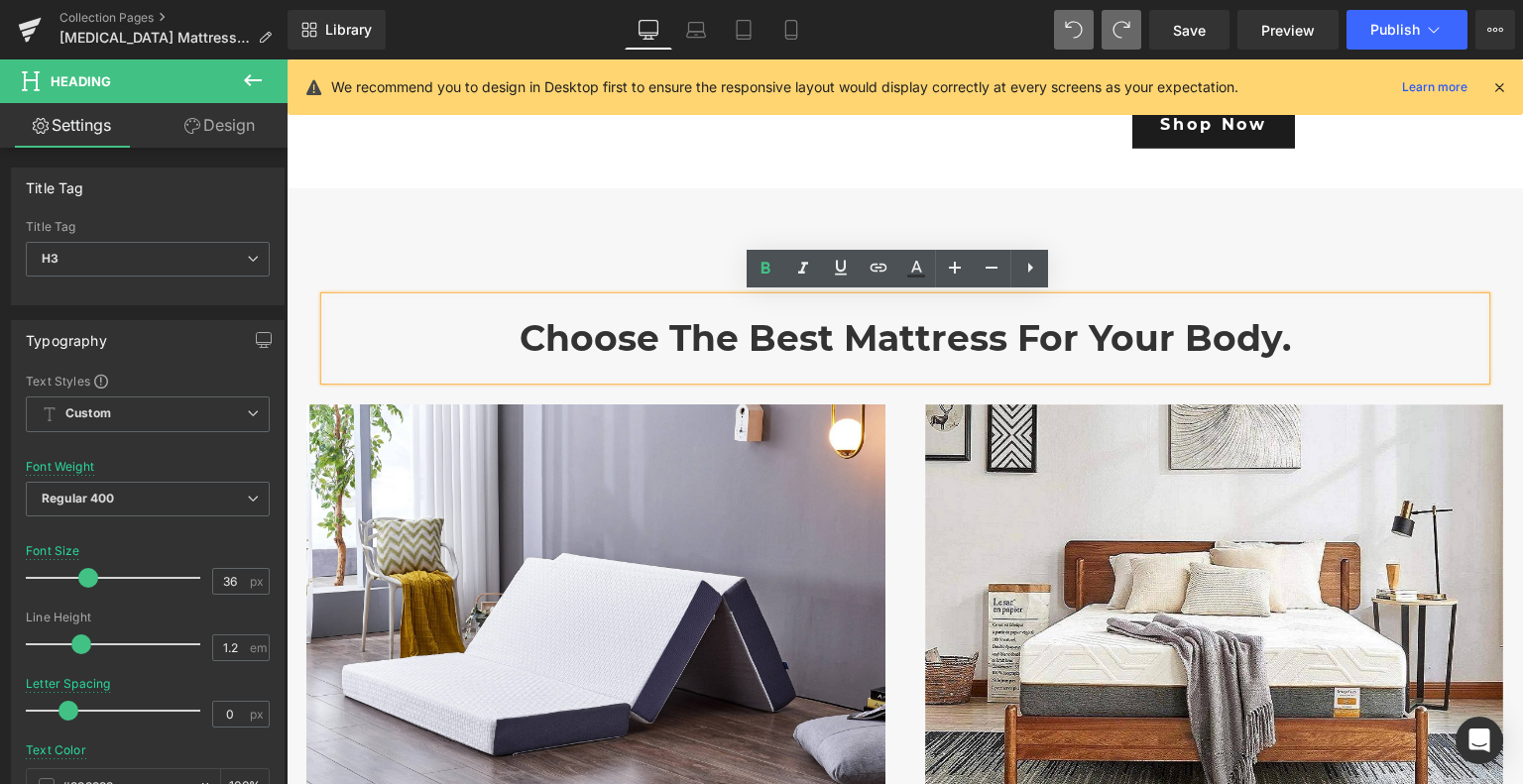 click on "Choose The Best Mattress for Your Body. Heading" at bounding box center (905, 298) 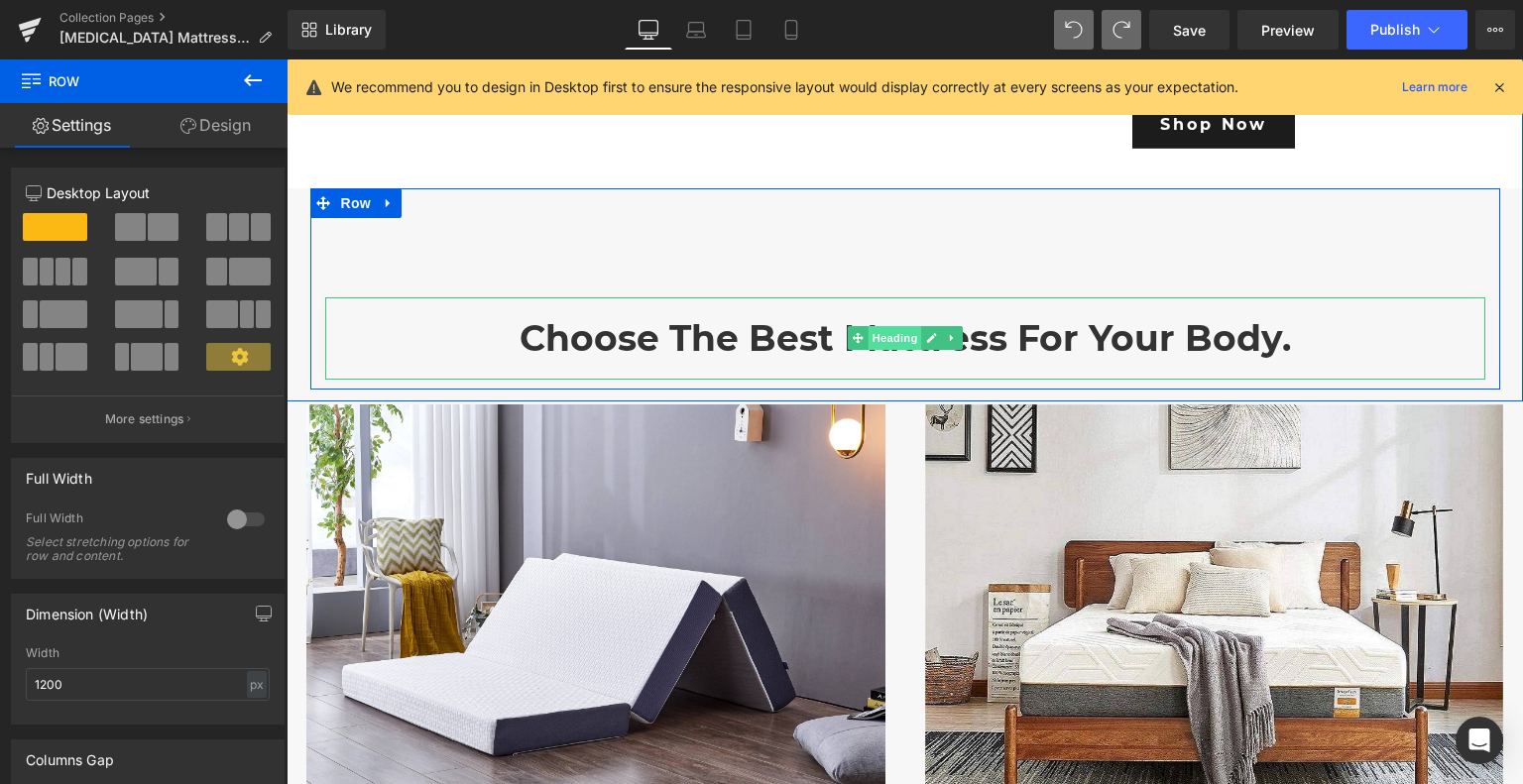 click on "Heading" at bounding box center [894, 338] 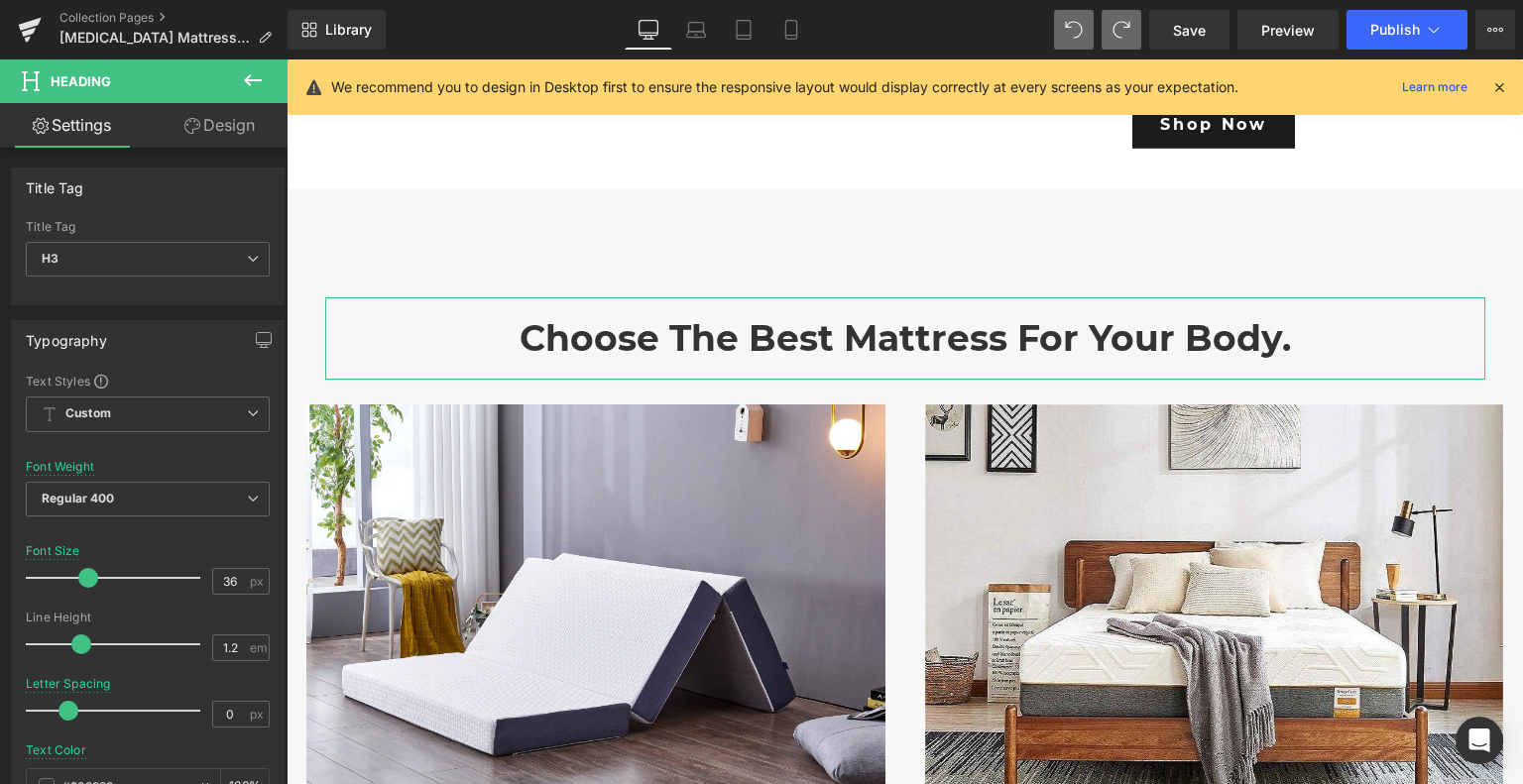 click on "Design" at bounding box center [219, 125] 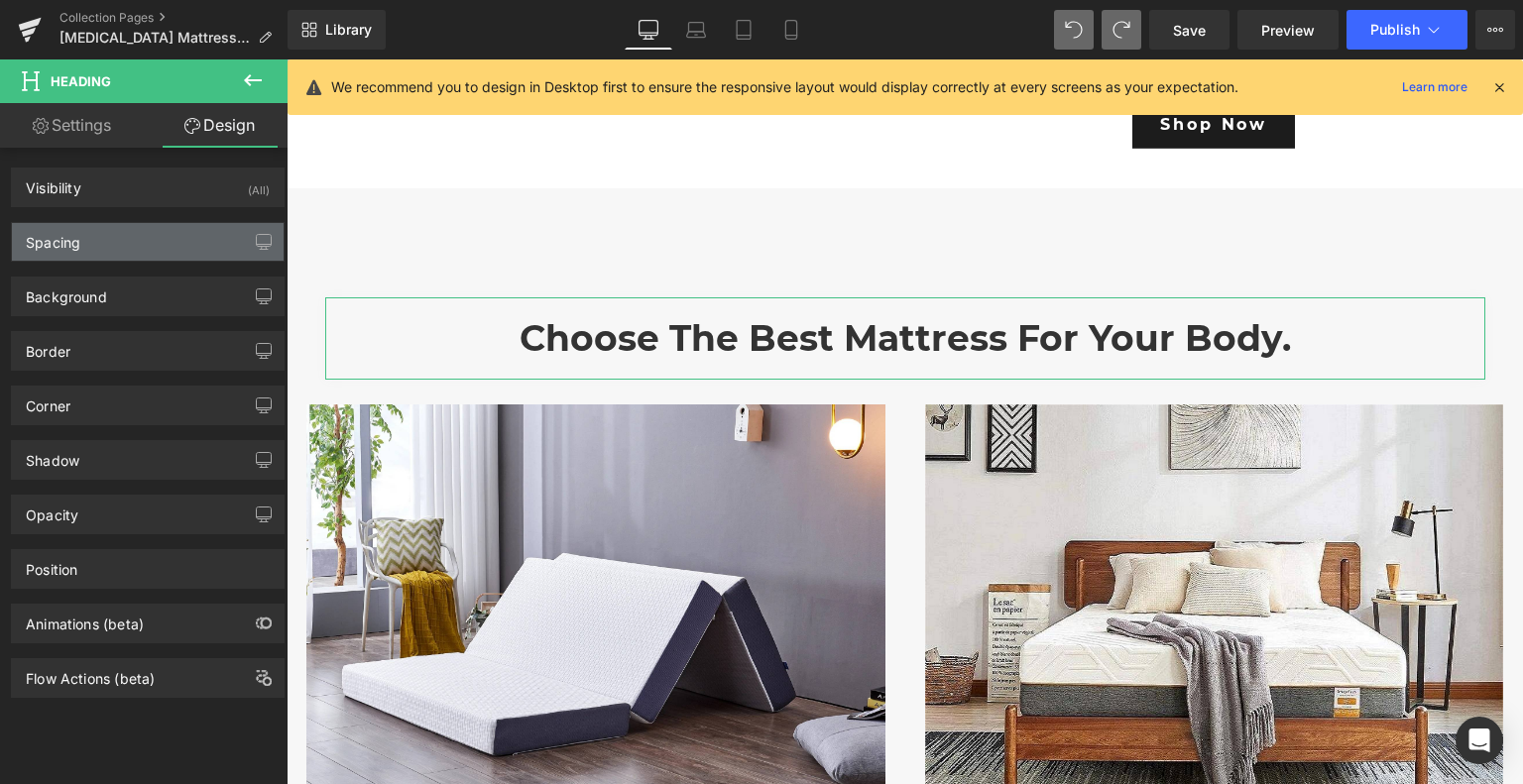 type on "80" 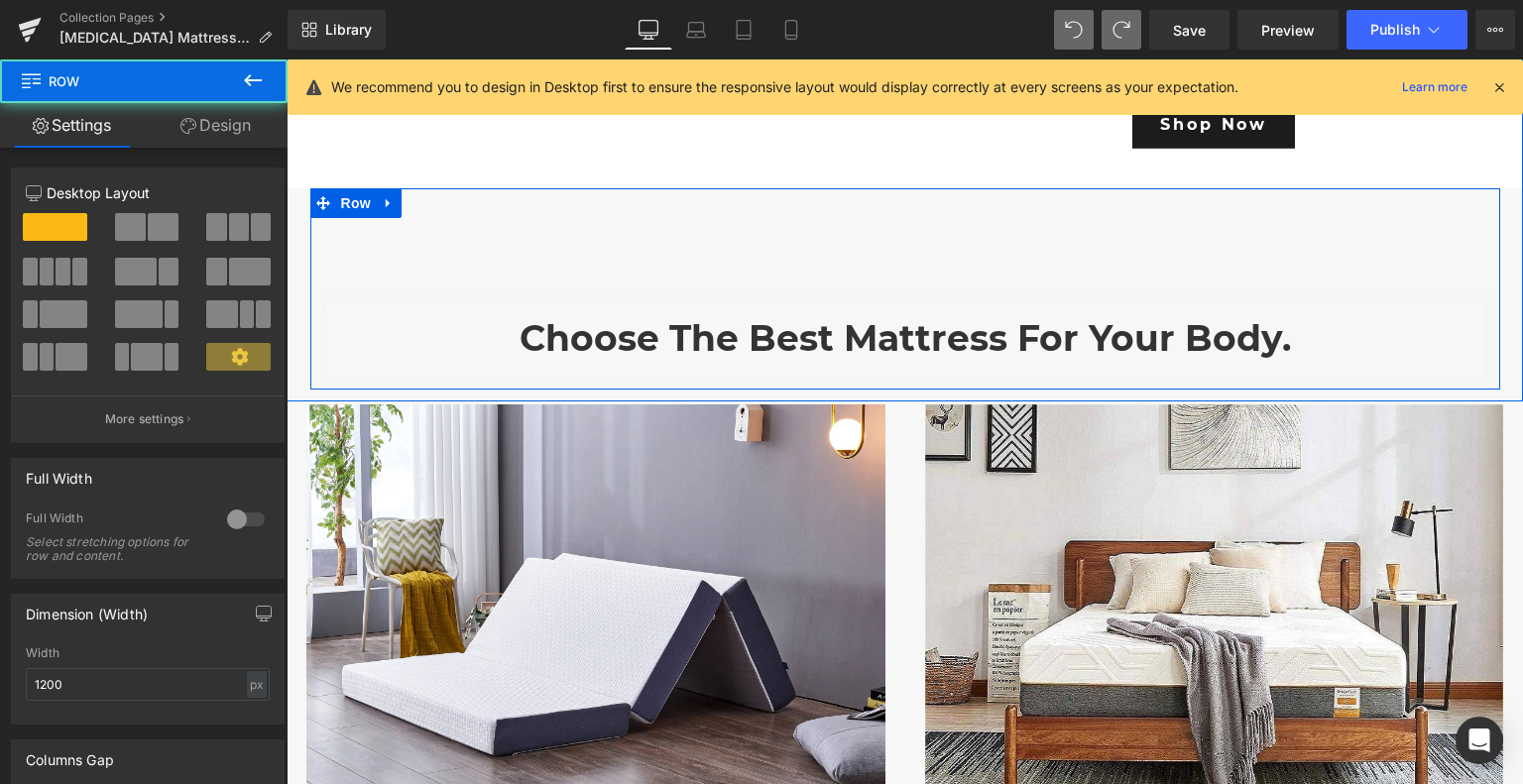 drag, startPoint x: 527, startPoint y: 258, endPoint x: 529, endPoint y: 227, distance: 31.06445 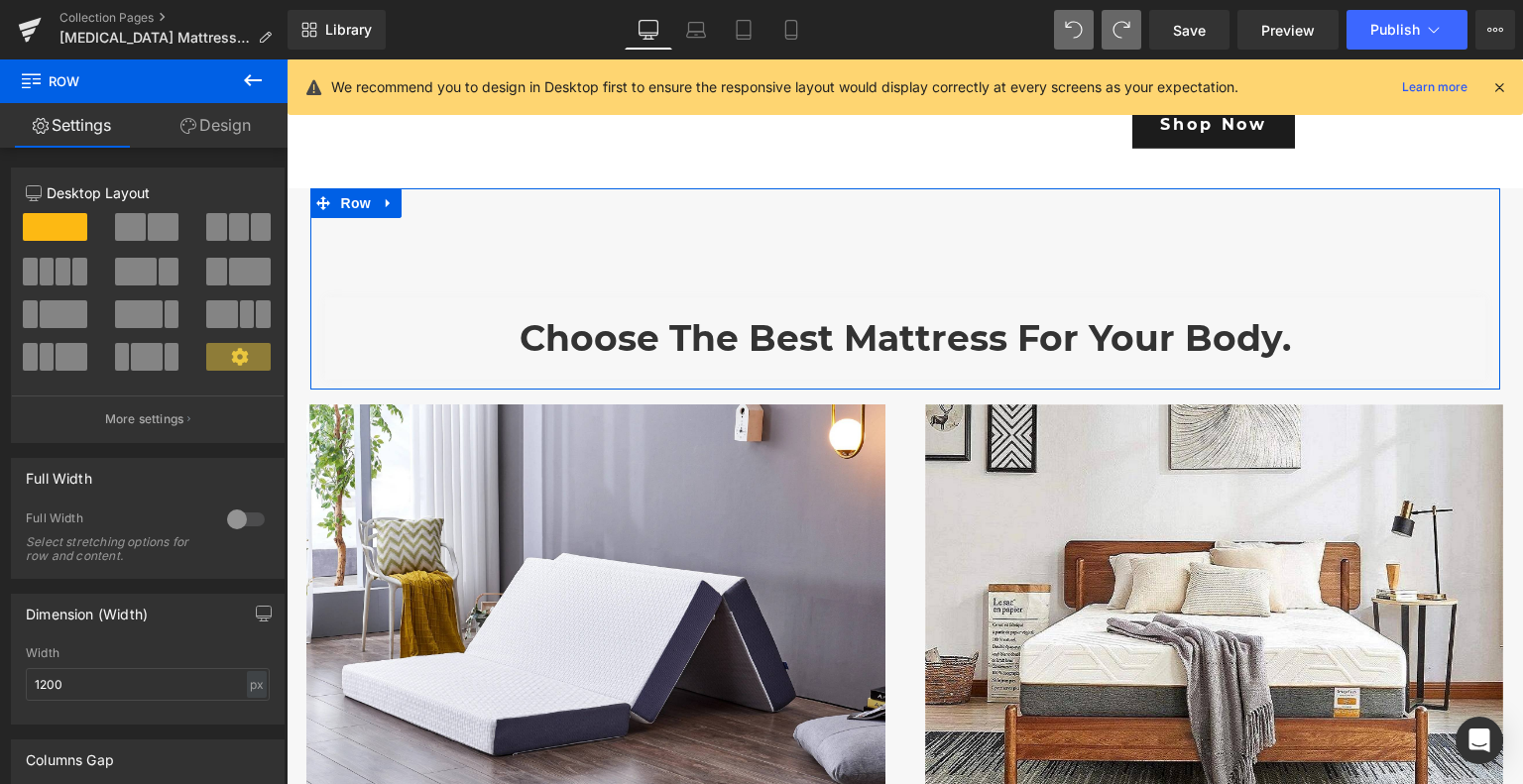 click on "Design" at bounding box center [215, 125] 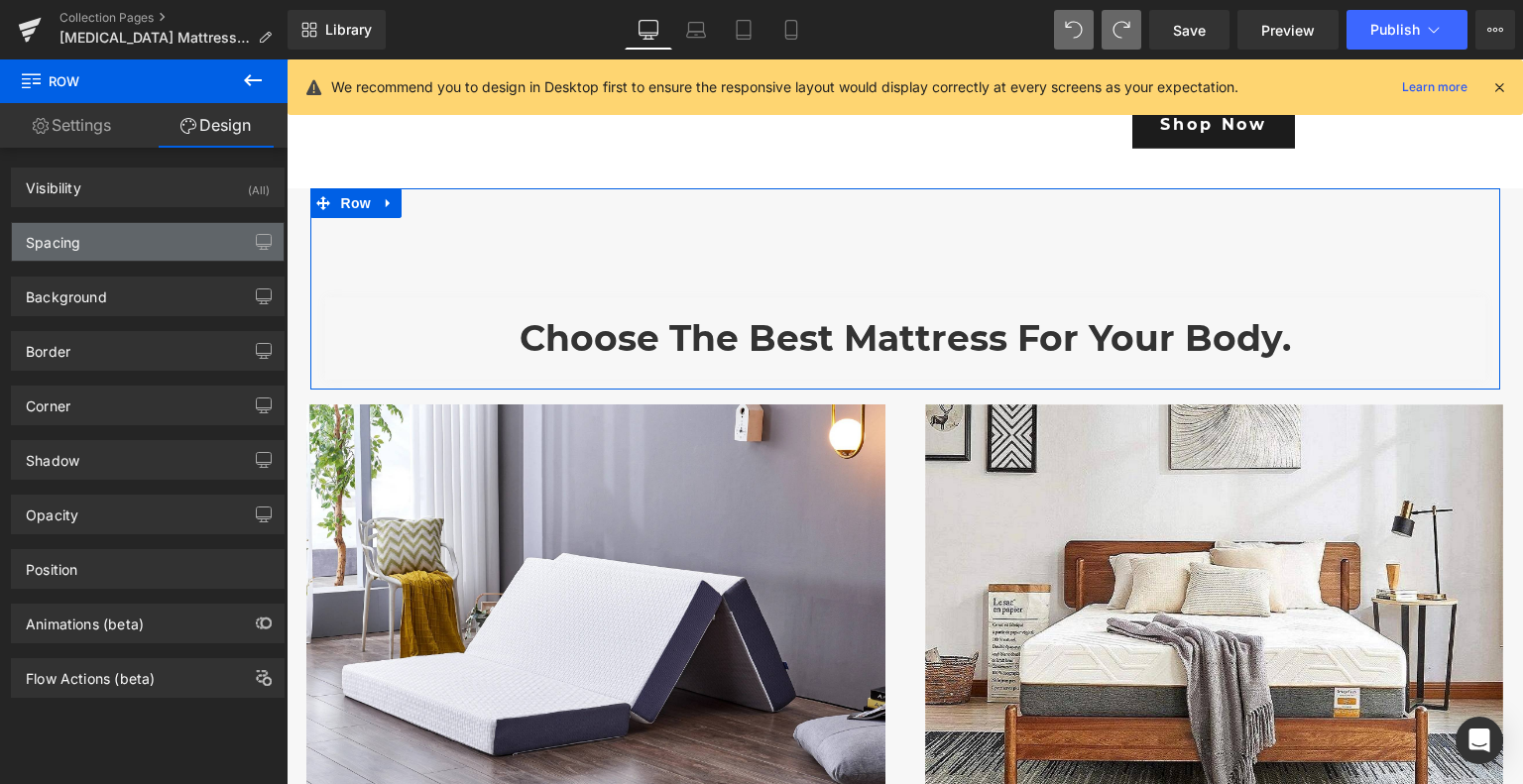 click on "Spacing" at bounding box center (148, 242) 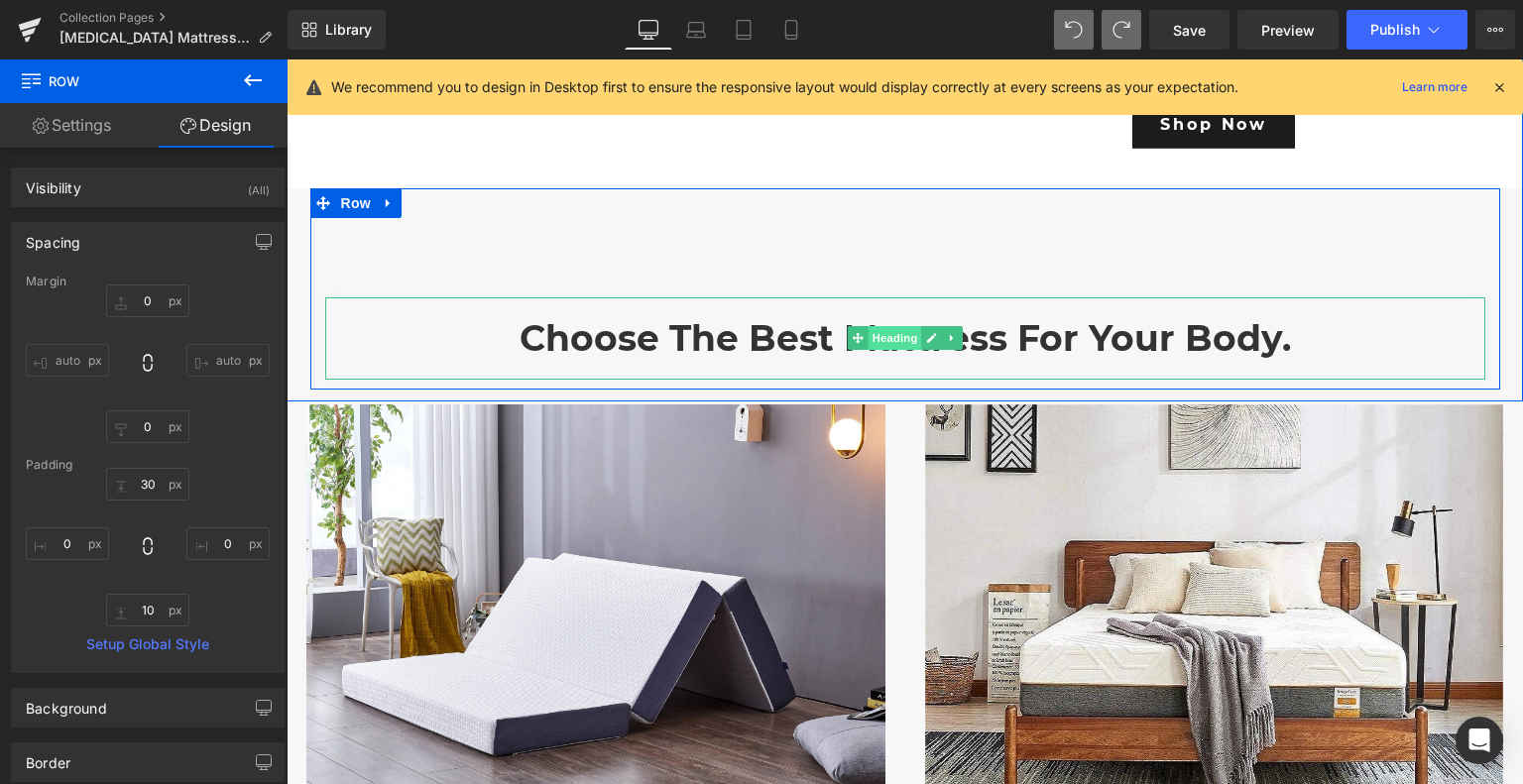 click on "Heading" at bounding box center (894, 338) 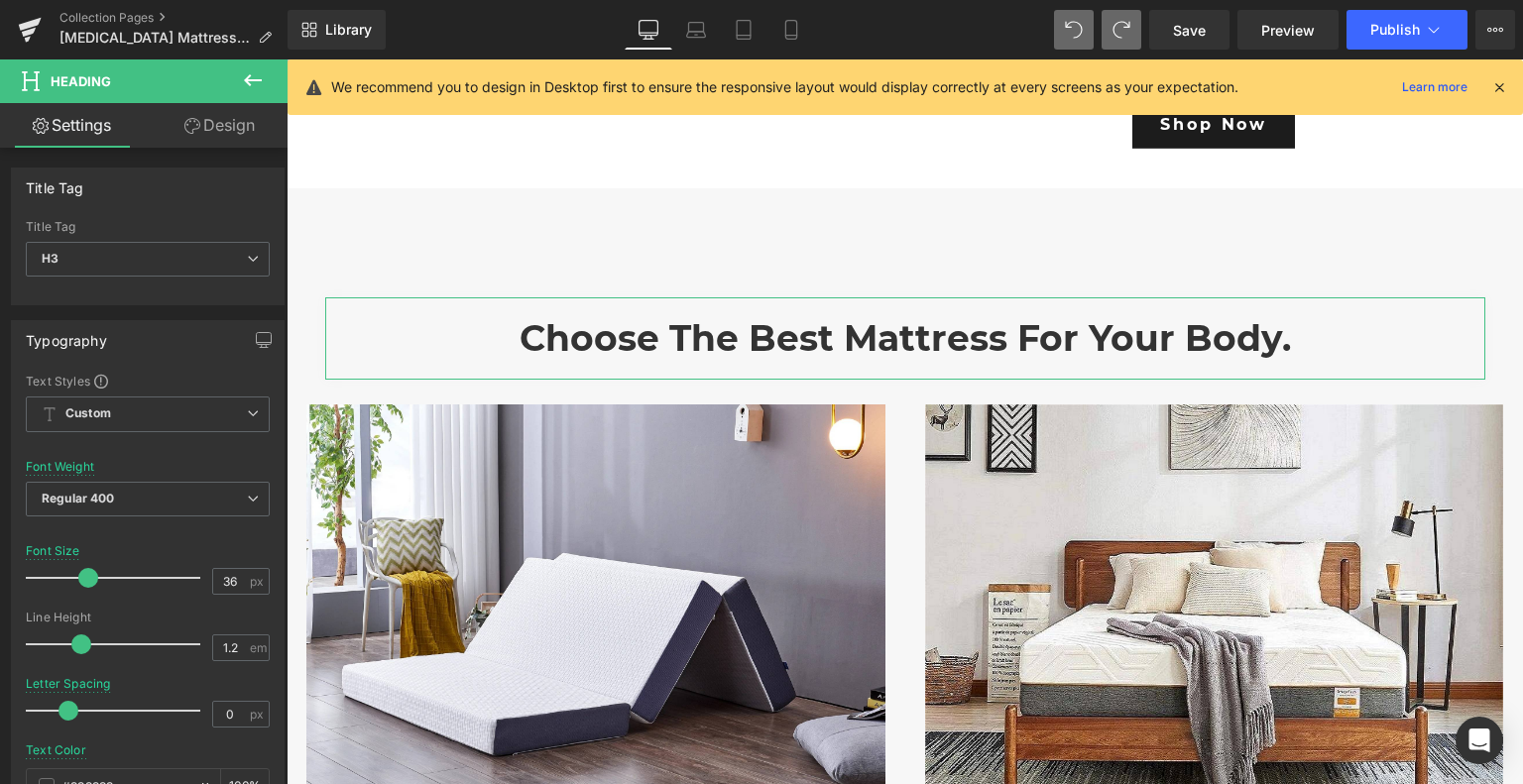 click on "Design" at bounding box center (219, 125) 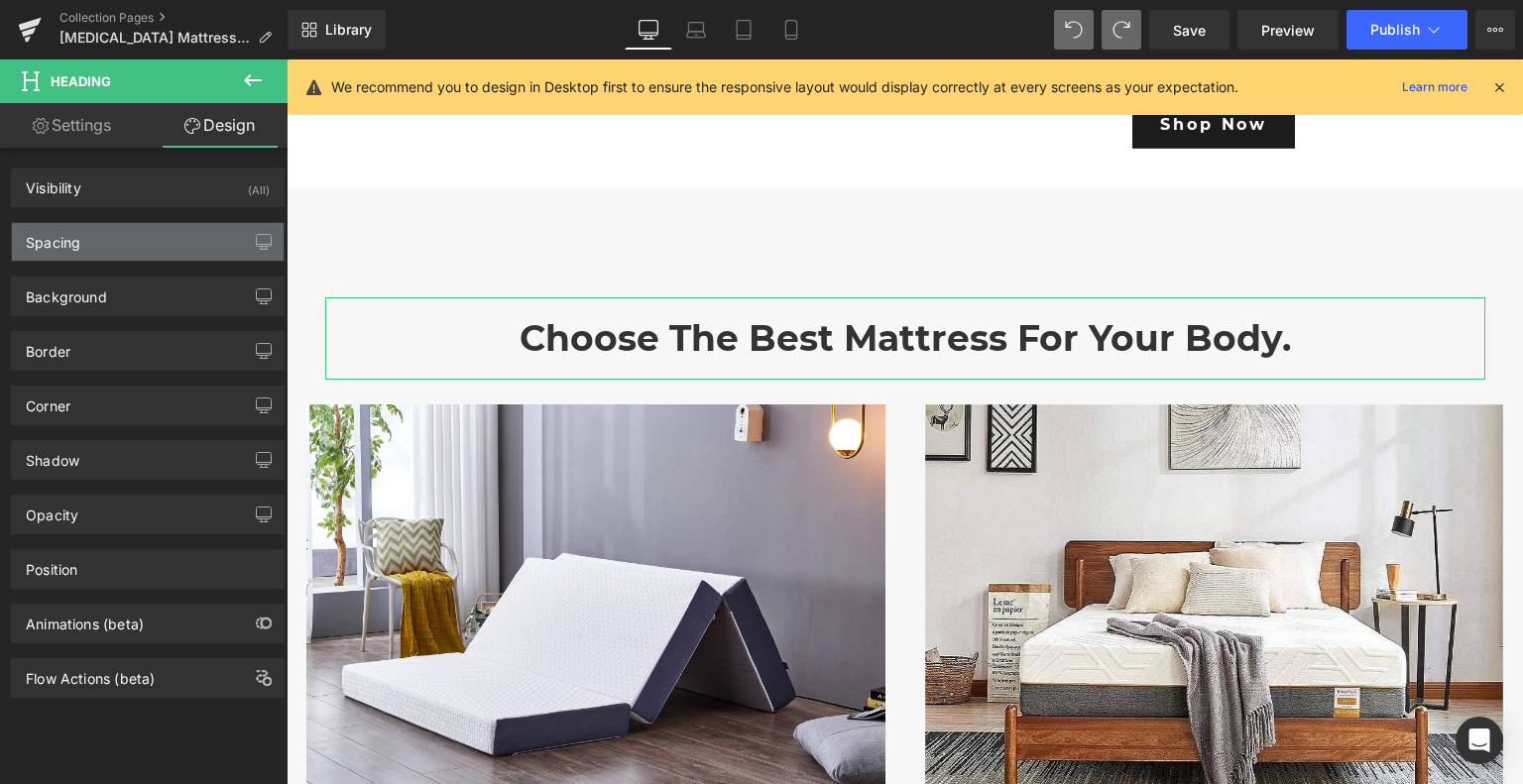 click on "Spacing" at bounding box center [148, 242] 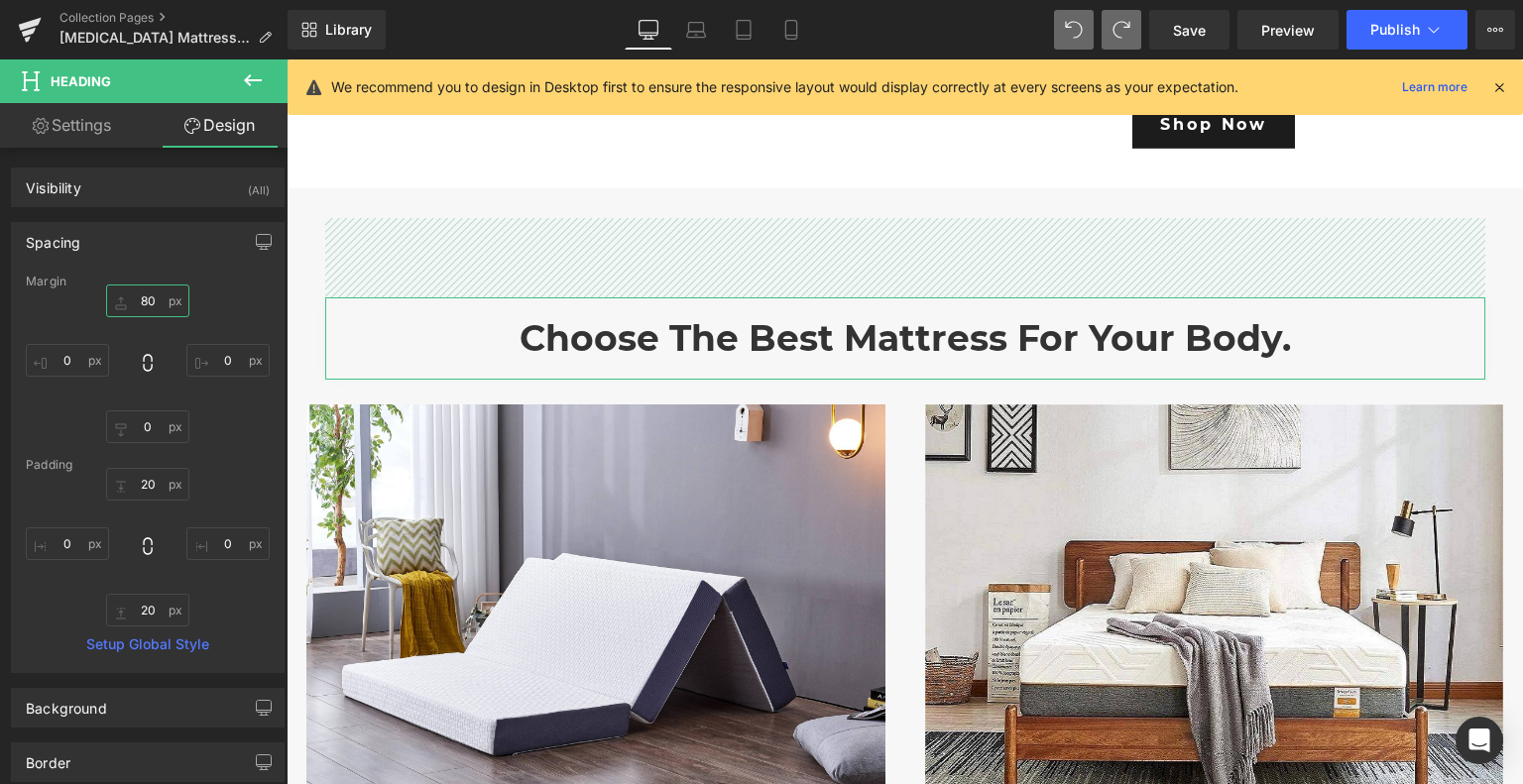 click on "80" at bounding box center [148, 300] 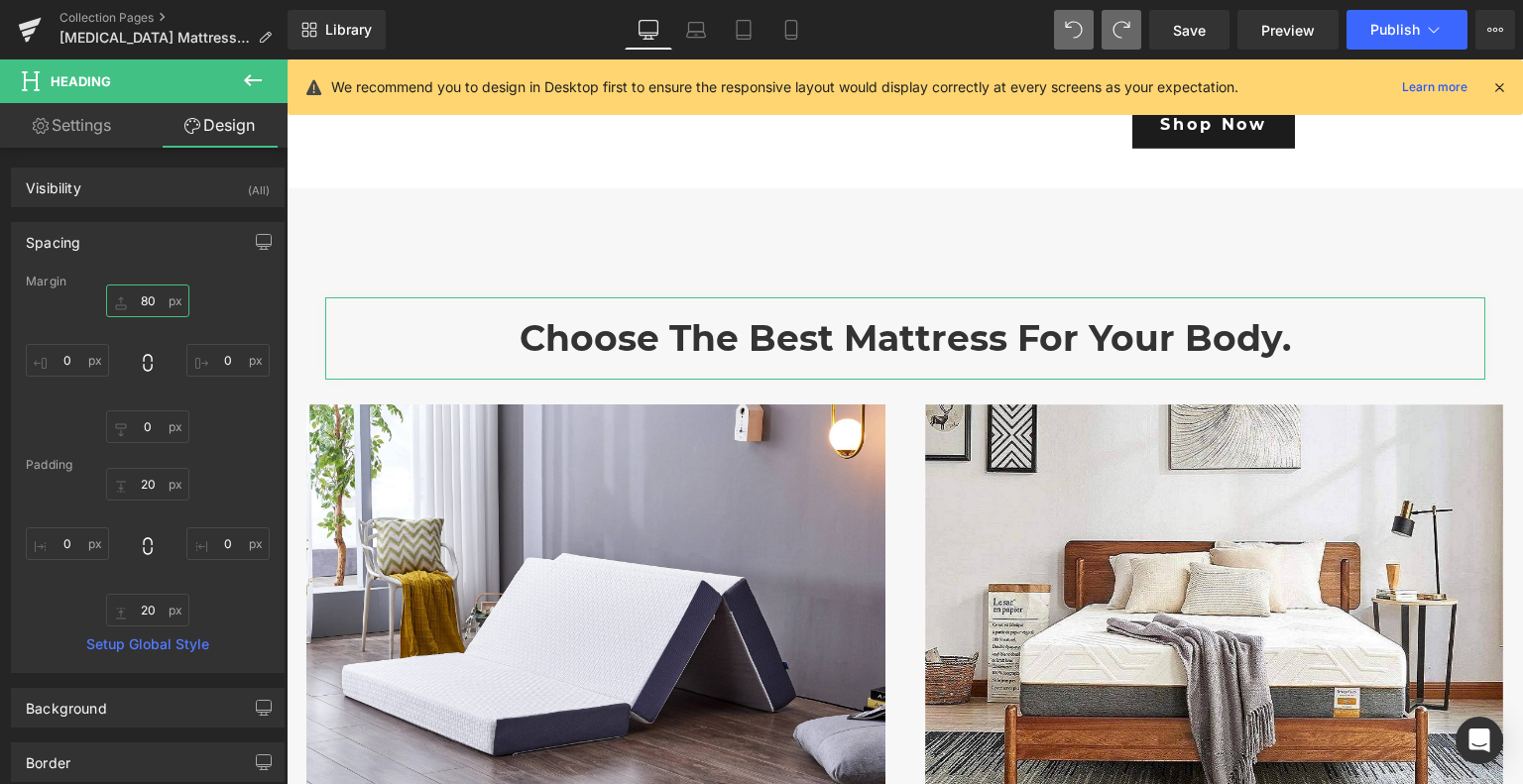 click on "80" at bounding box center (148, 300) 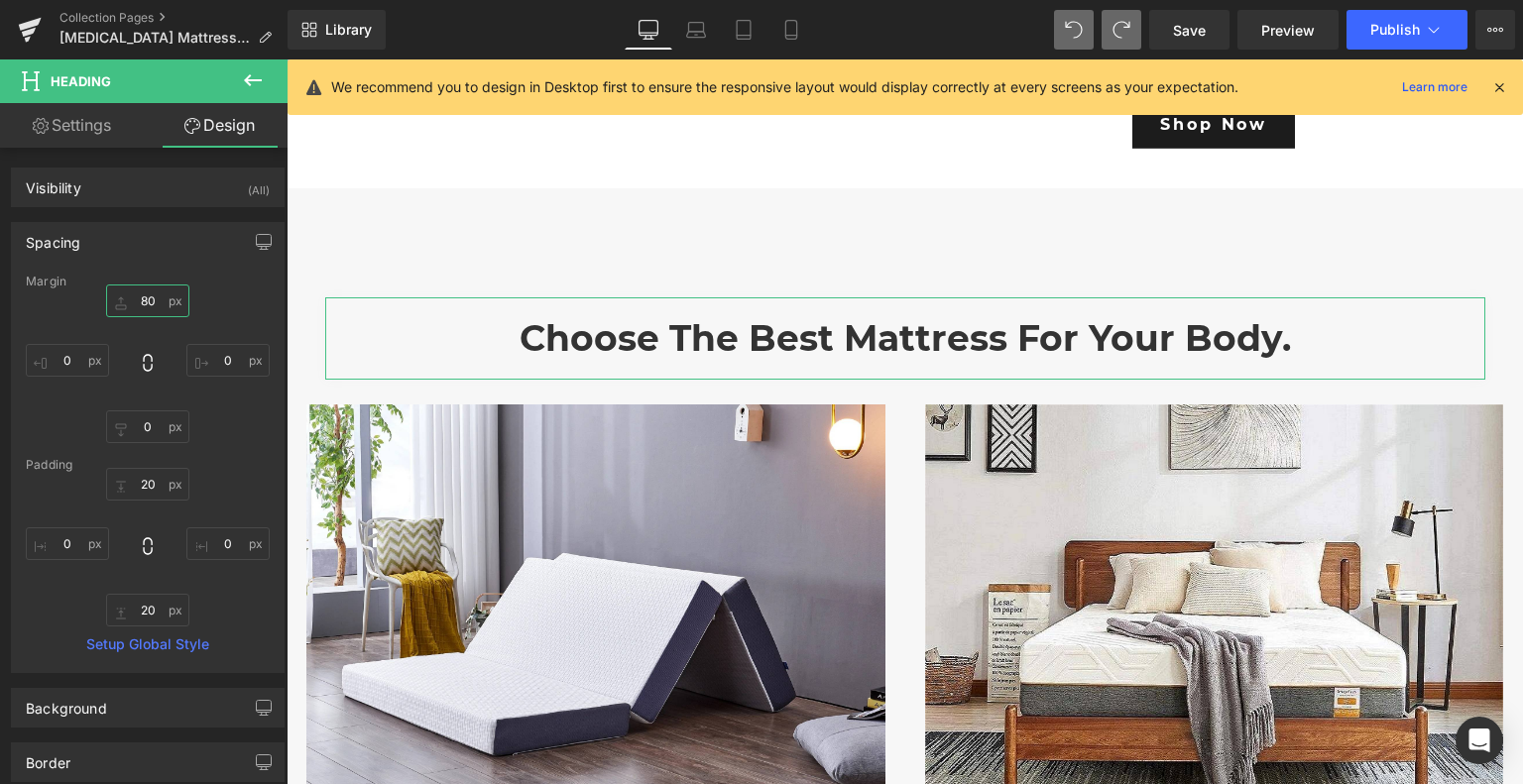 type on "8" 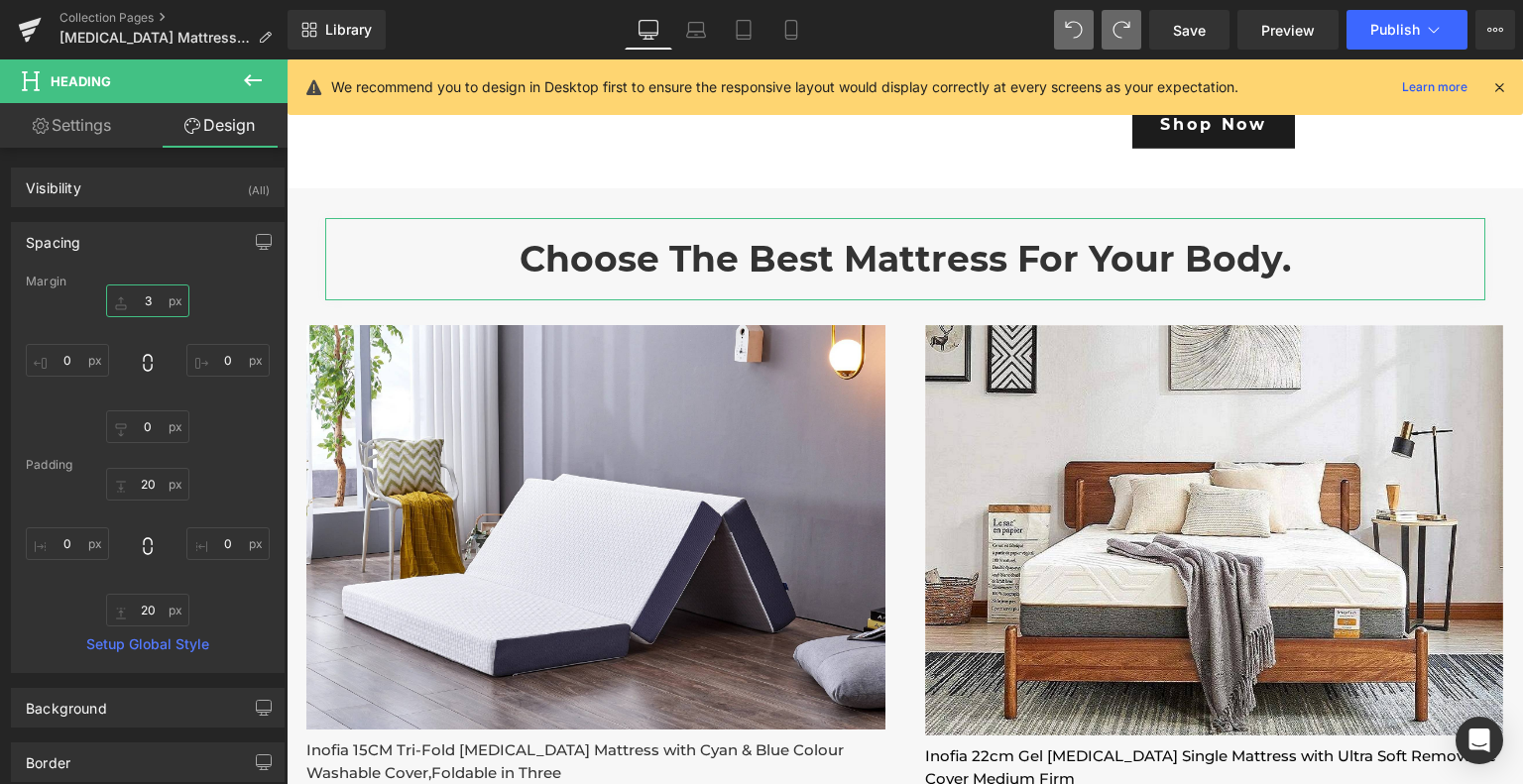 type on "30" 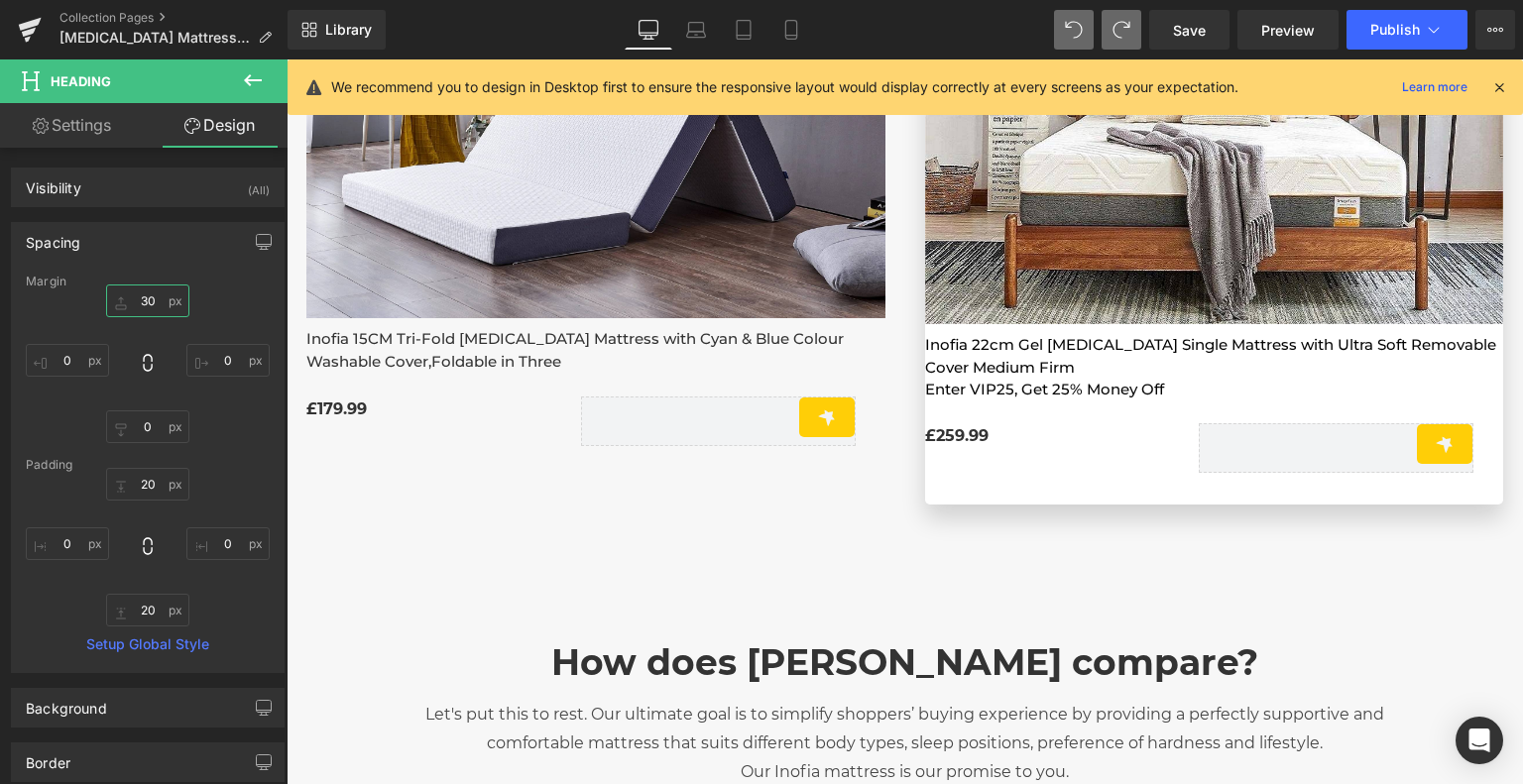 scroll, scrollTop: 1668, scrollLeft: 0, axis: vertical 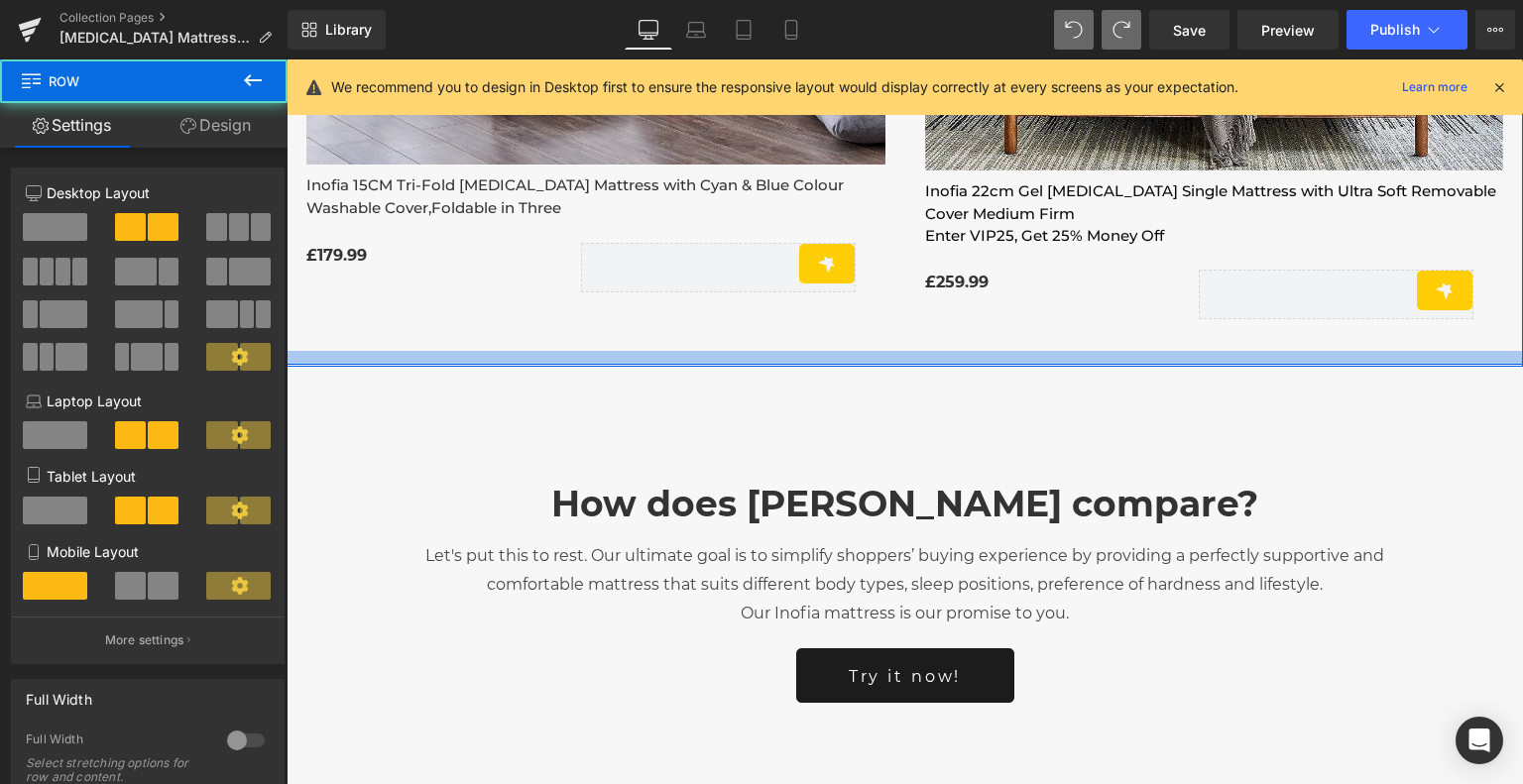 click at bounding box center [904, 358] 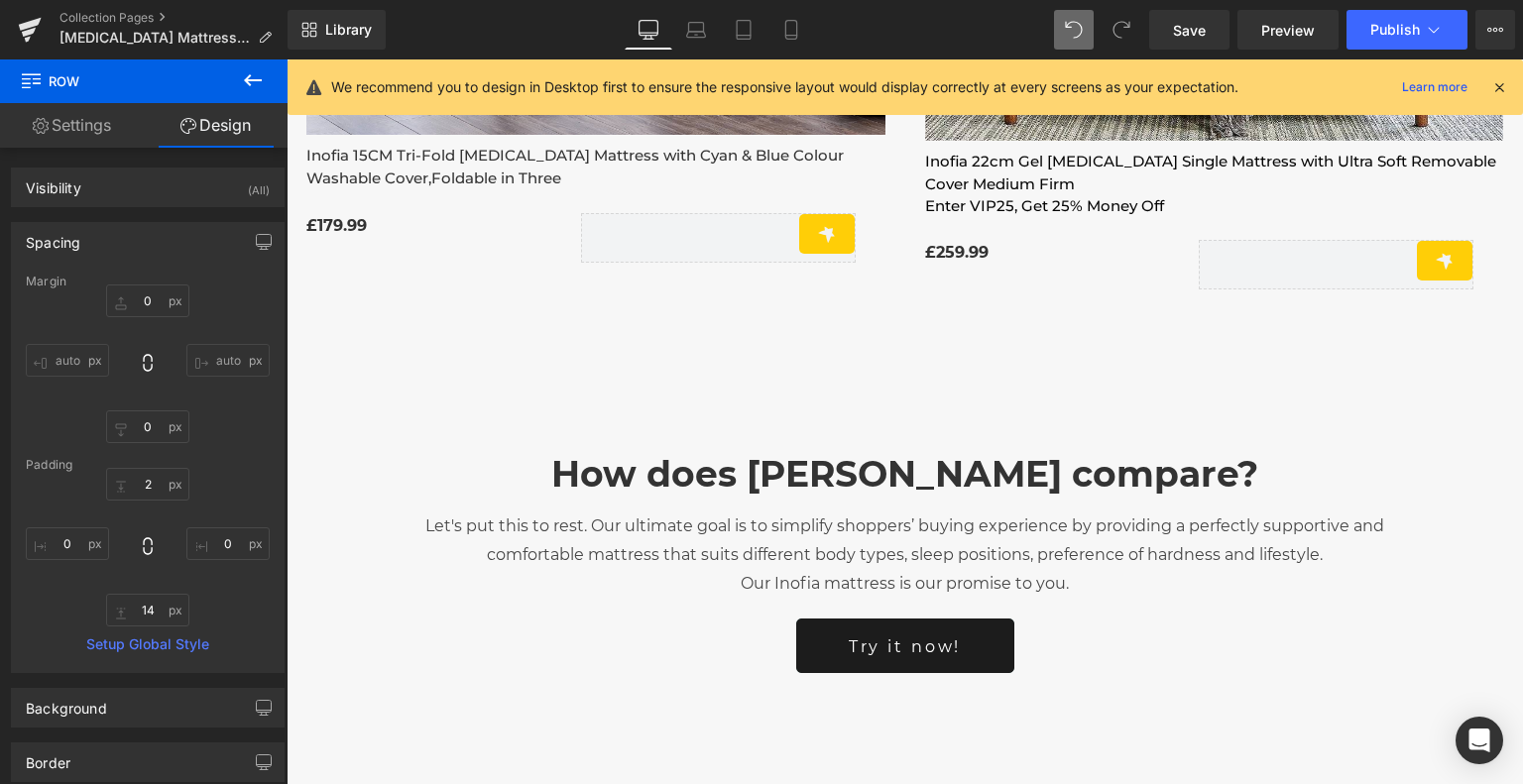 scroll, scrollTop: 1569, scrollLeft: 0, axis: vertical 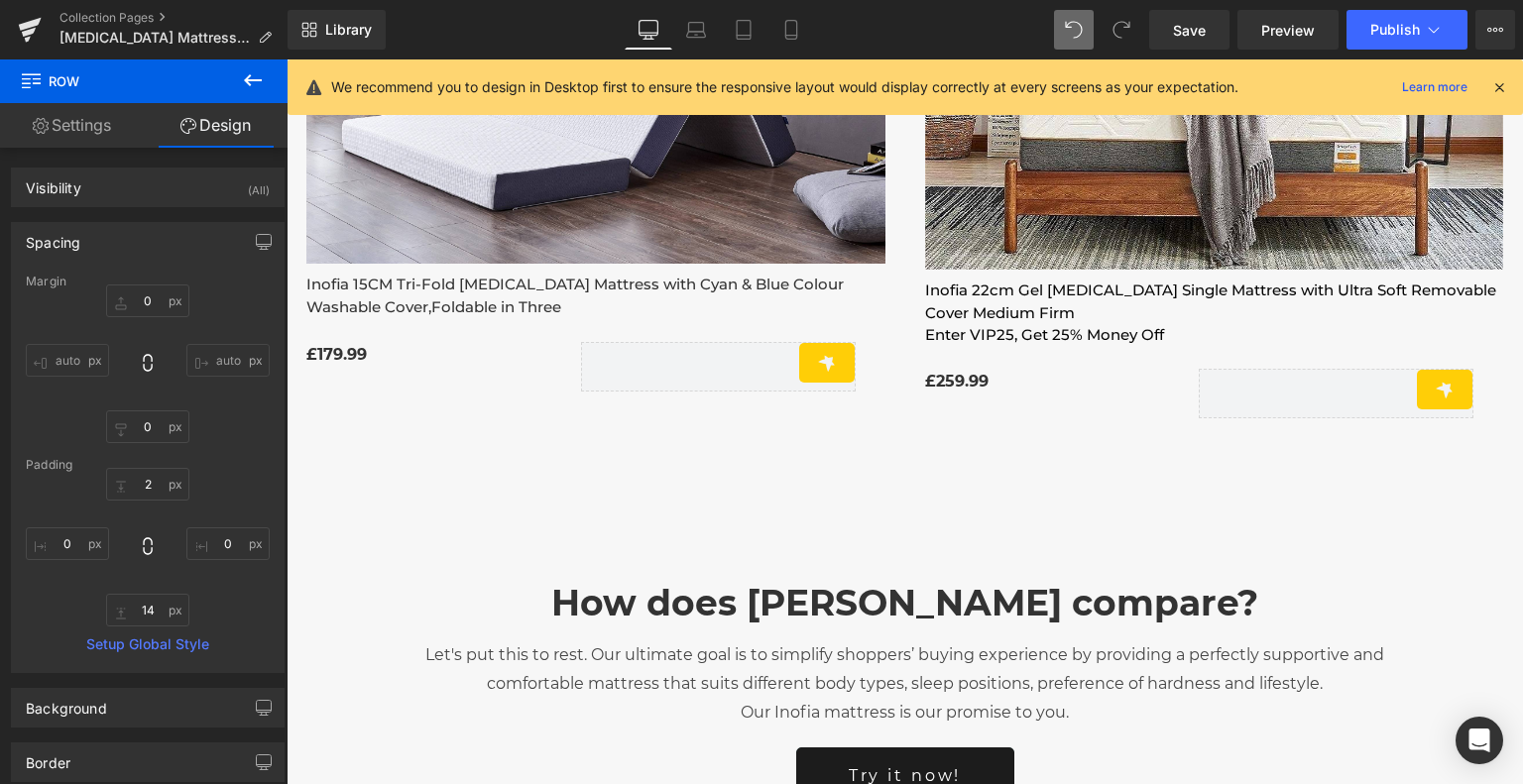 click on "How does [PERSON_NAME] compare? Heading         Let's put this to rest. Our ultimate goal is to simplify shoppers’ buying experience by providing a perfectly supportive and comfortable mattress that suits different body types, sleep positions, preference of hardness and lifestyle.  Our Inofia mattress is our promise to you.  Text Block         Row" at bounding box center [905, 656] 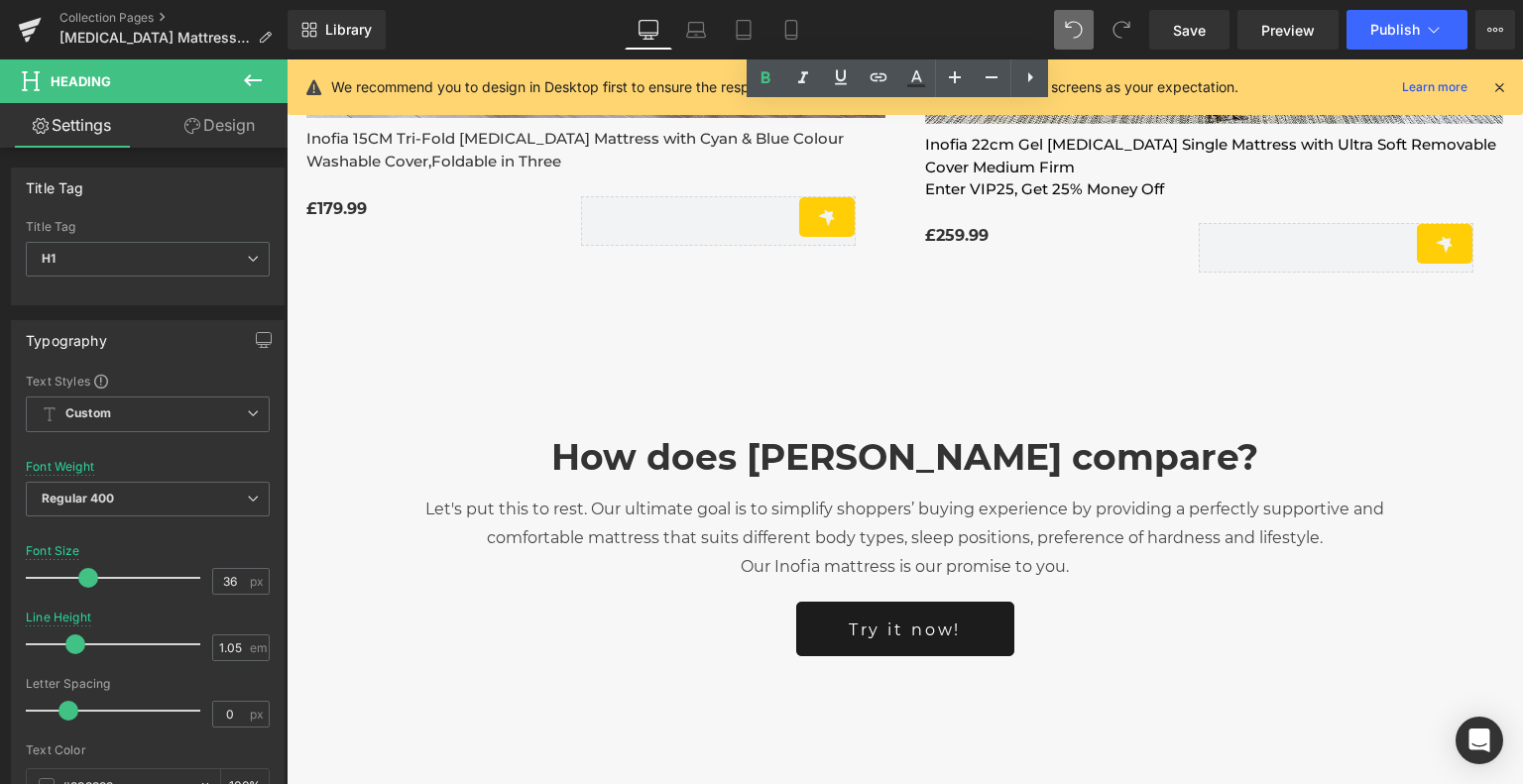 scroll, scrollTop: 1767, scrollLeft: 0, axis: vertical 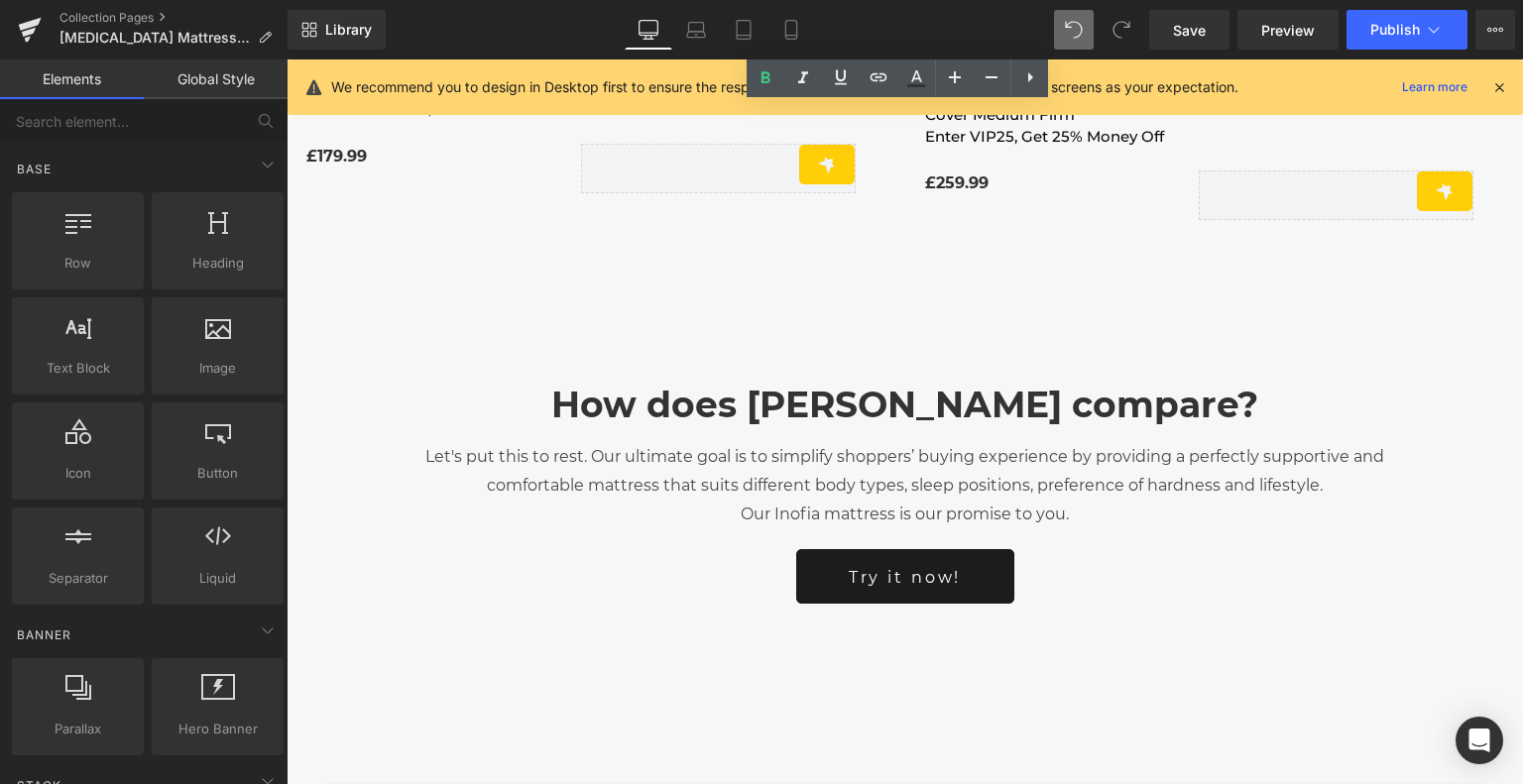 click on "Inofia Summer Sales - 25% Off | [MEDICAL_DATA] Mattress (Code: VIP25)
Heading
Hero Banner
Image
Reliable durability
Text Block
Row
Image         Text Block" at bounding box center [904, -48] 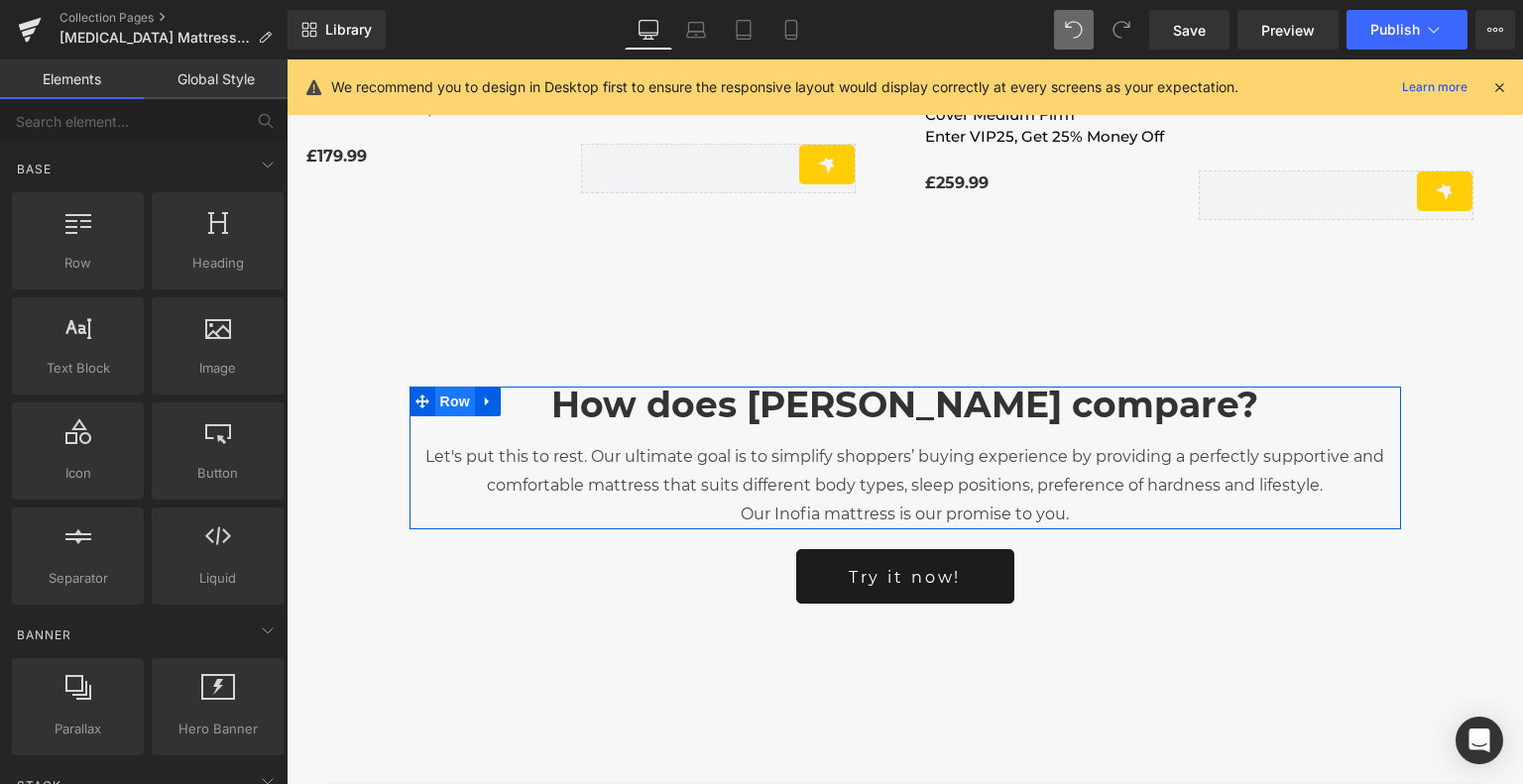 click on "Row" at bounding box center (455, 401) 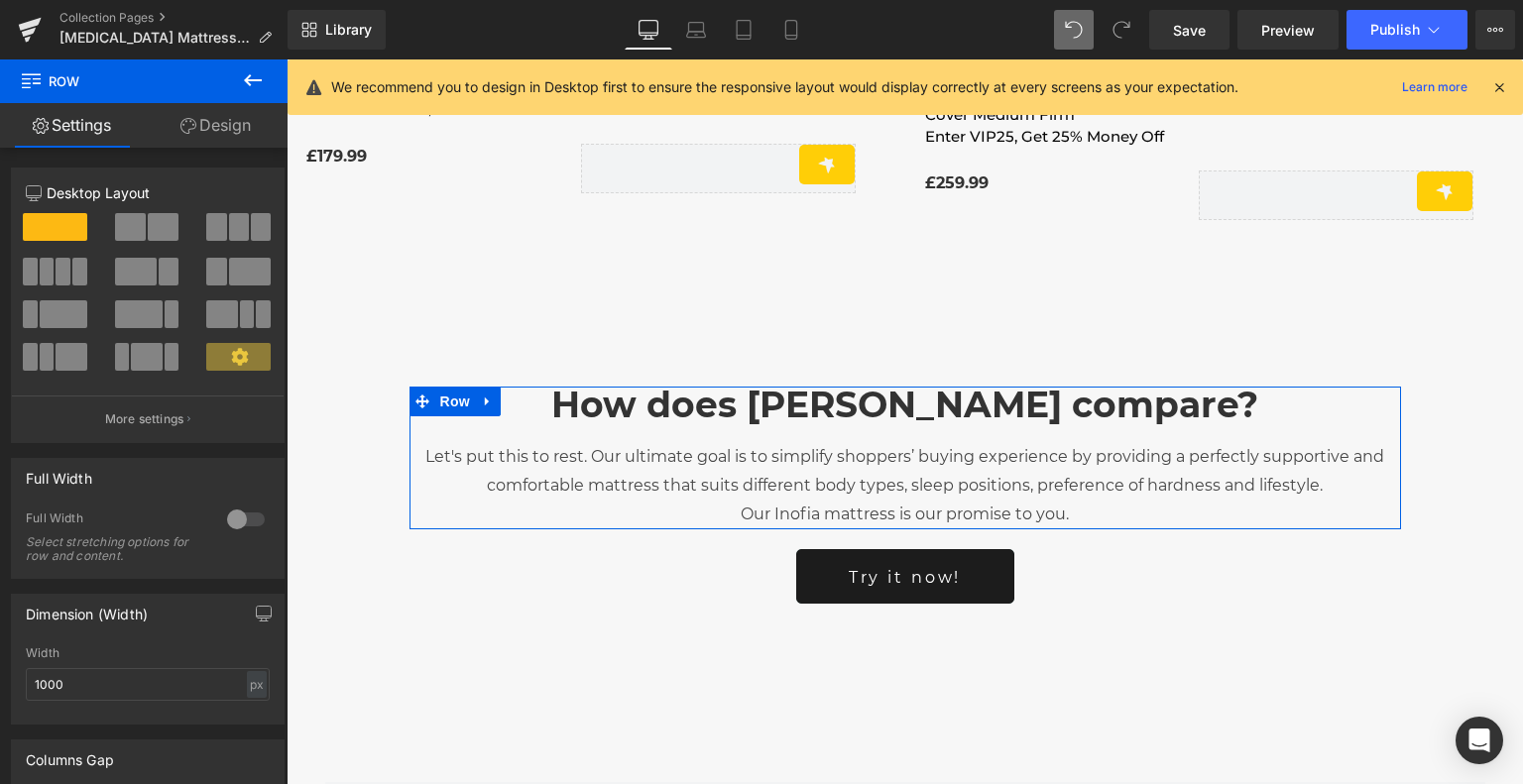 click on "Design" at bounding box center [215, 125] 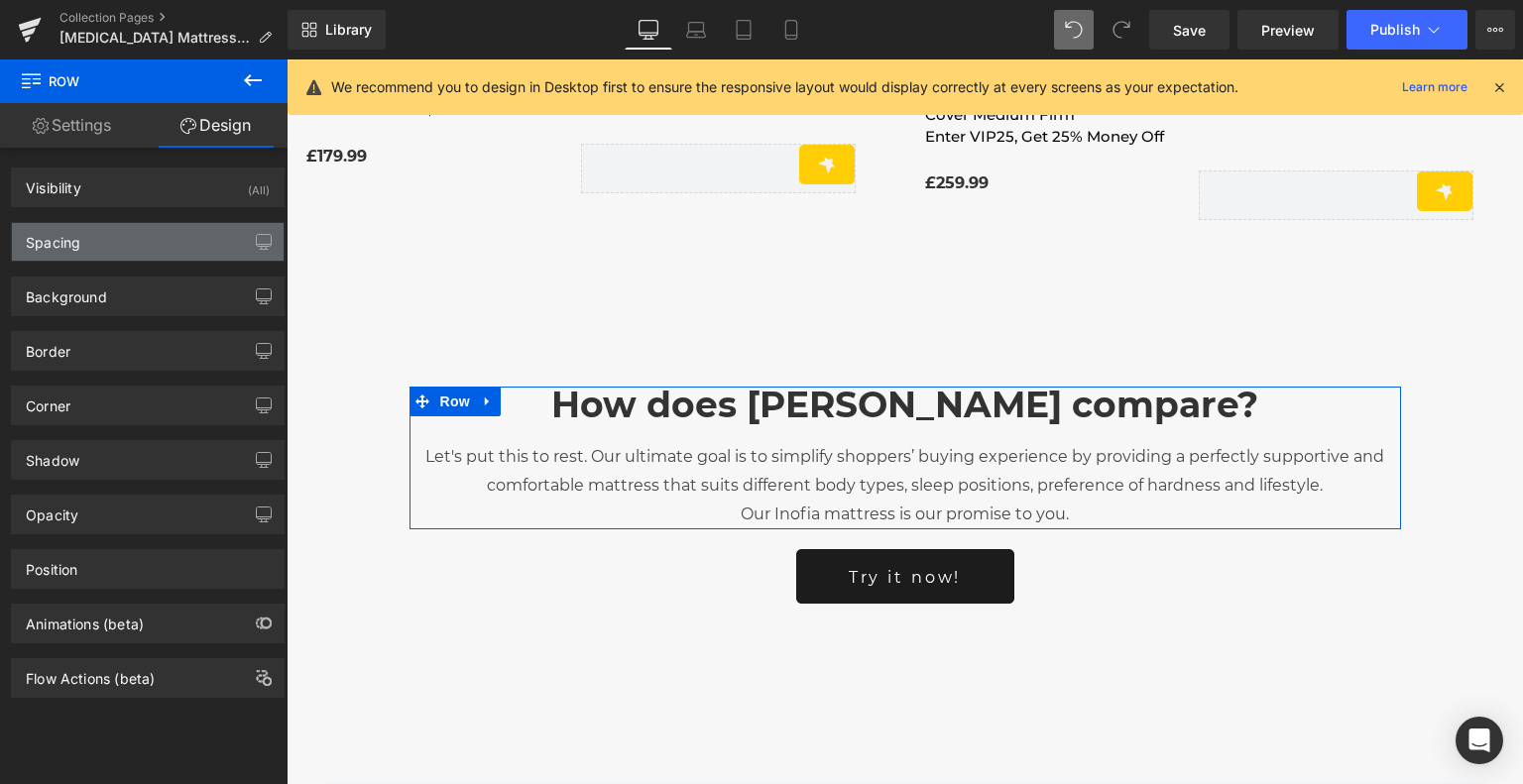 click on "Spacing" at bounding box center (148, 242) 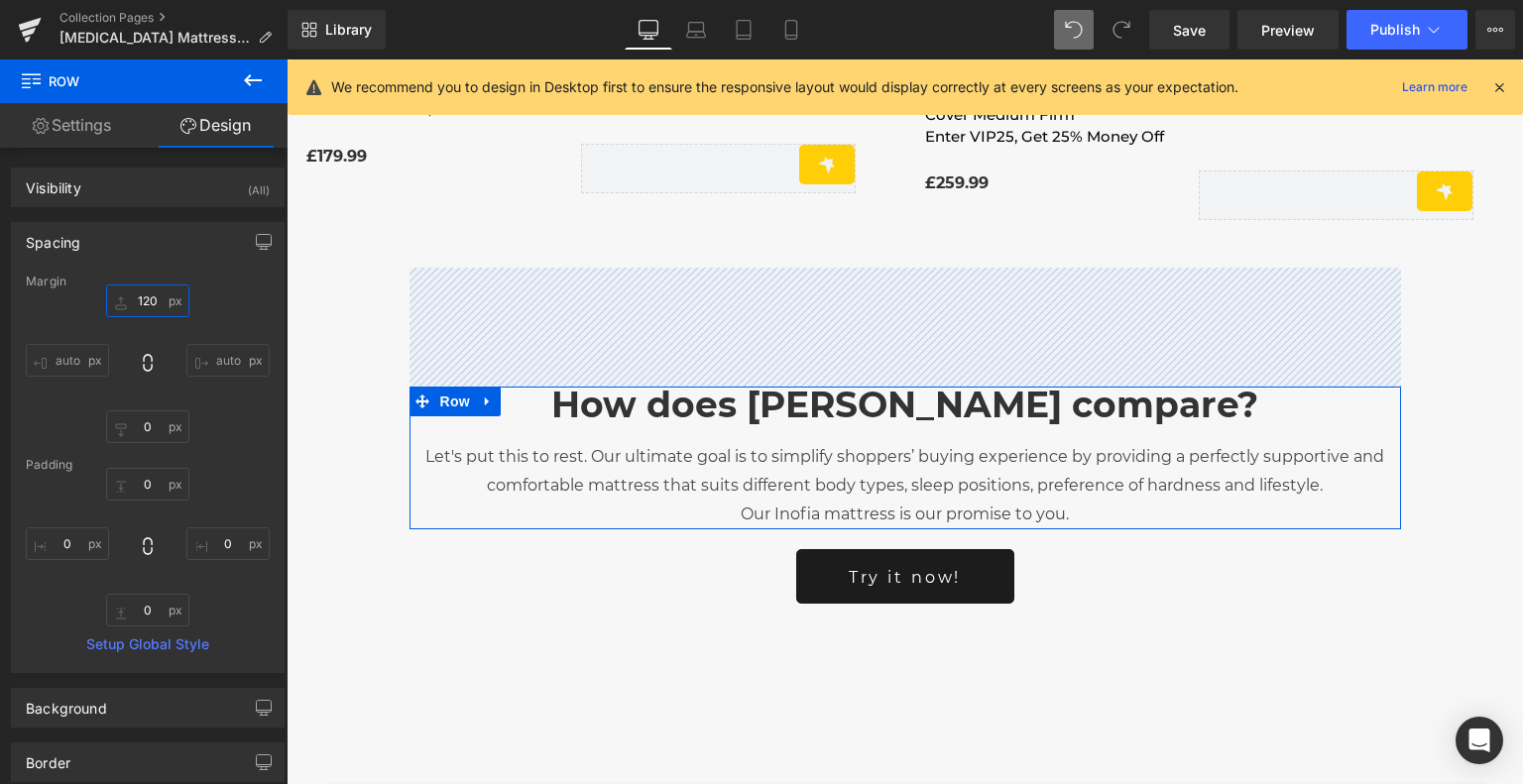 click on "120" at bounding box center [148, 300] 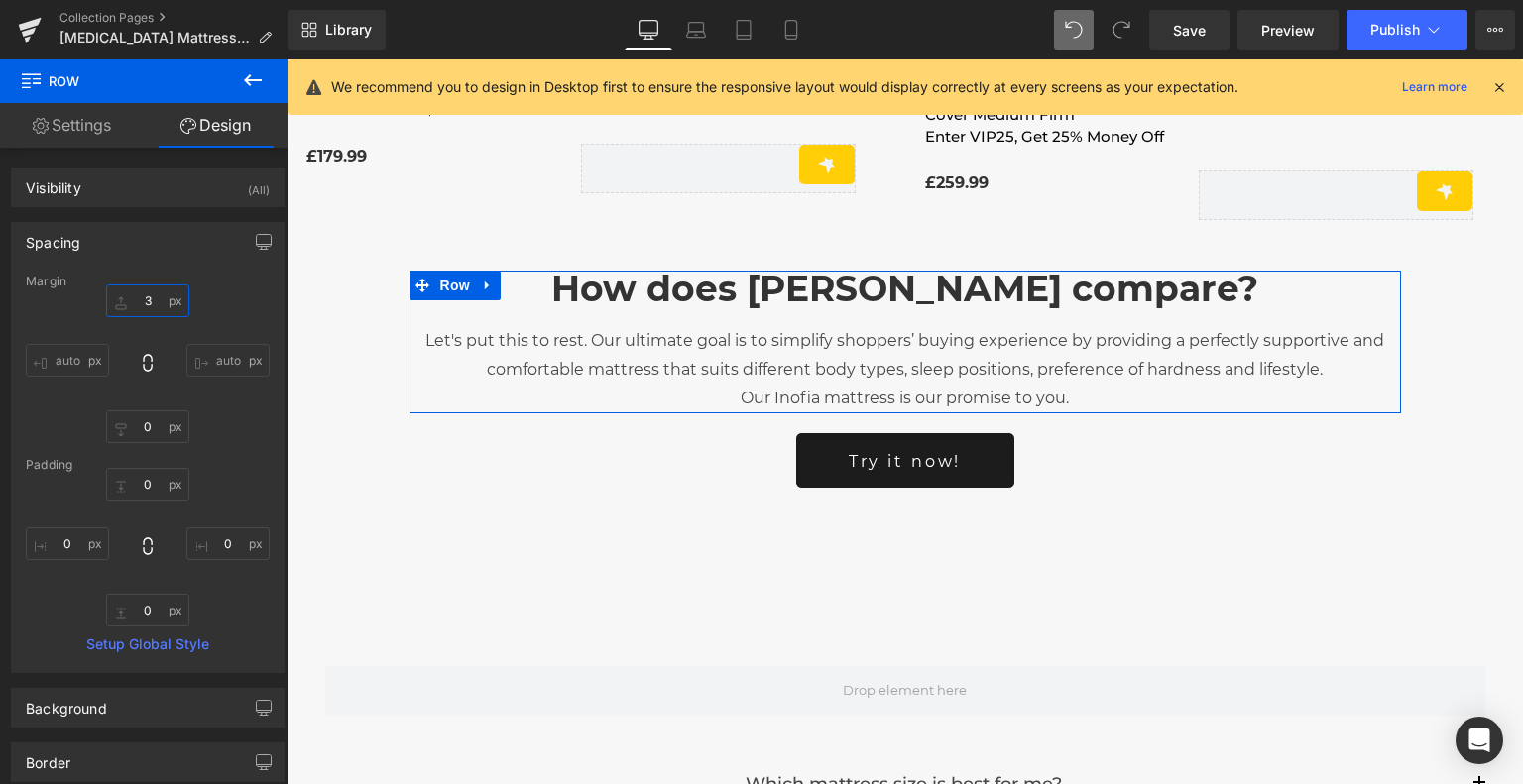 type on "30" 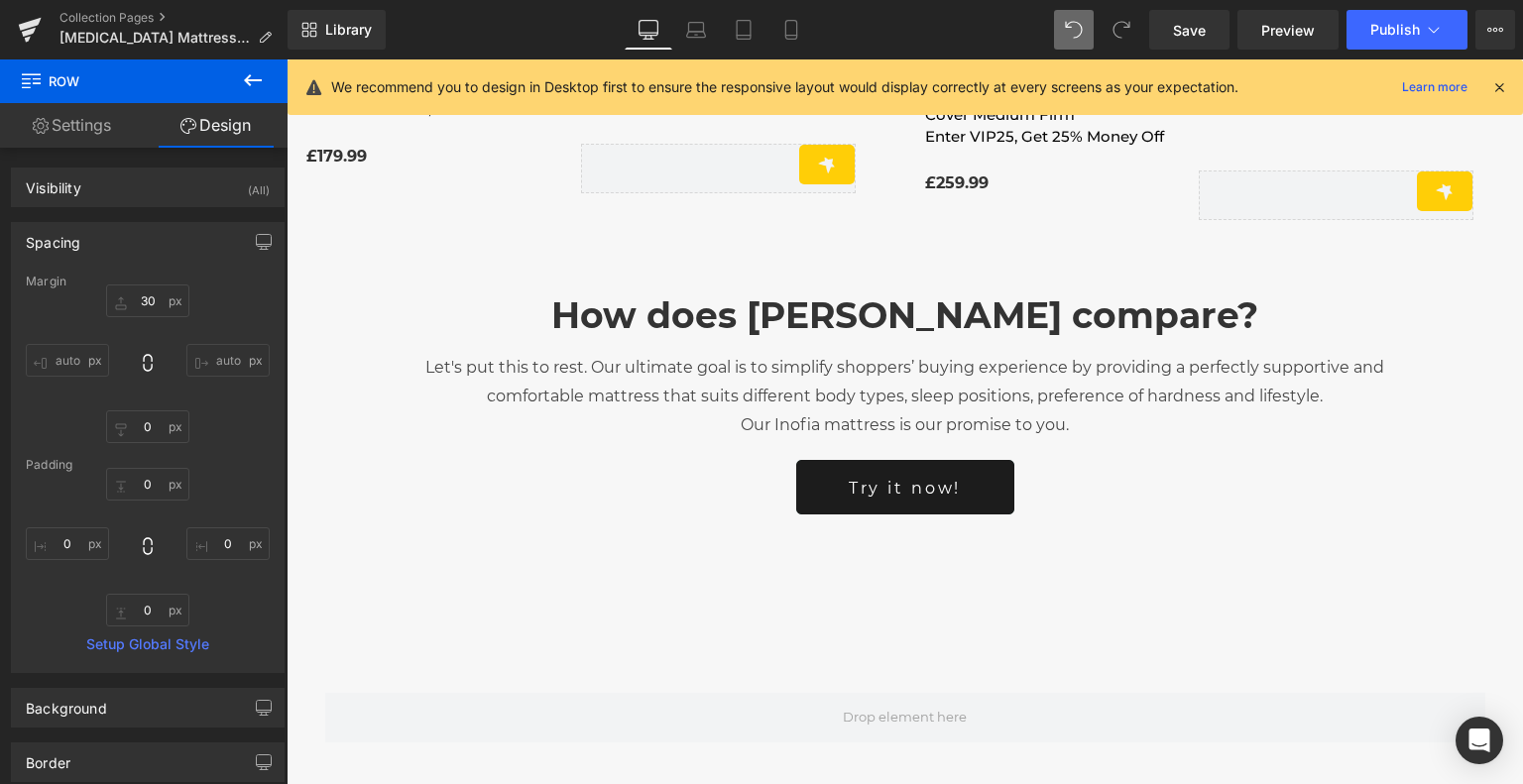 click on "Inofia Summer Sales - 25% Off | [MEDICAL_DATA] Mattress (Code: VIP25)
Heading
Hero Banner
Image
Reliable durability
Text Block
Row
Image         Text Block" at bounding box center [904, -92] 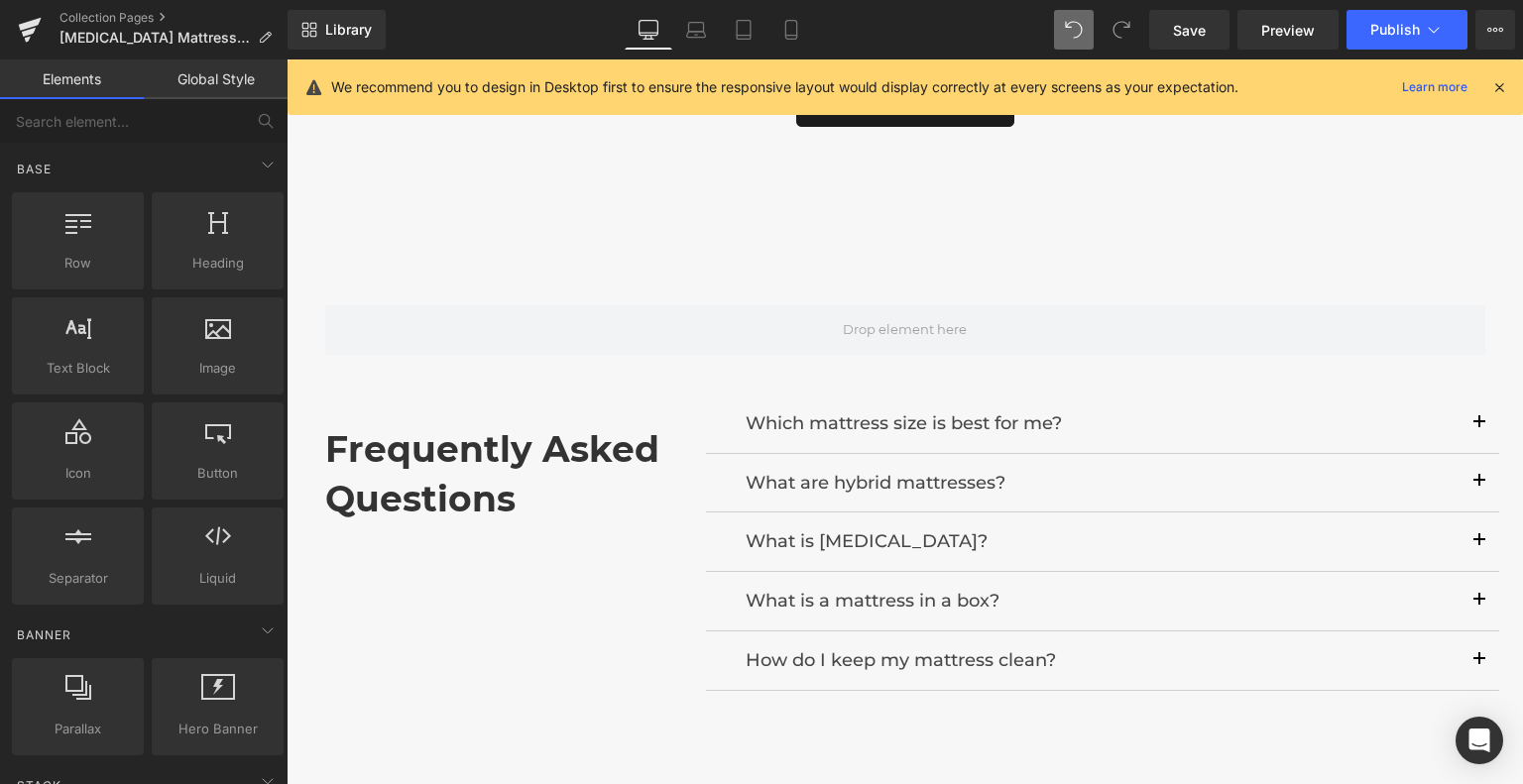 scroll, scrollTop: 2164, scrollLeft: 0, axis: vertical 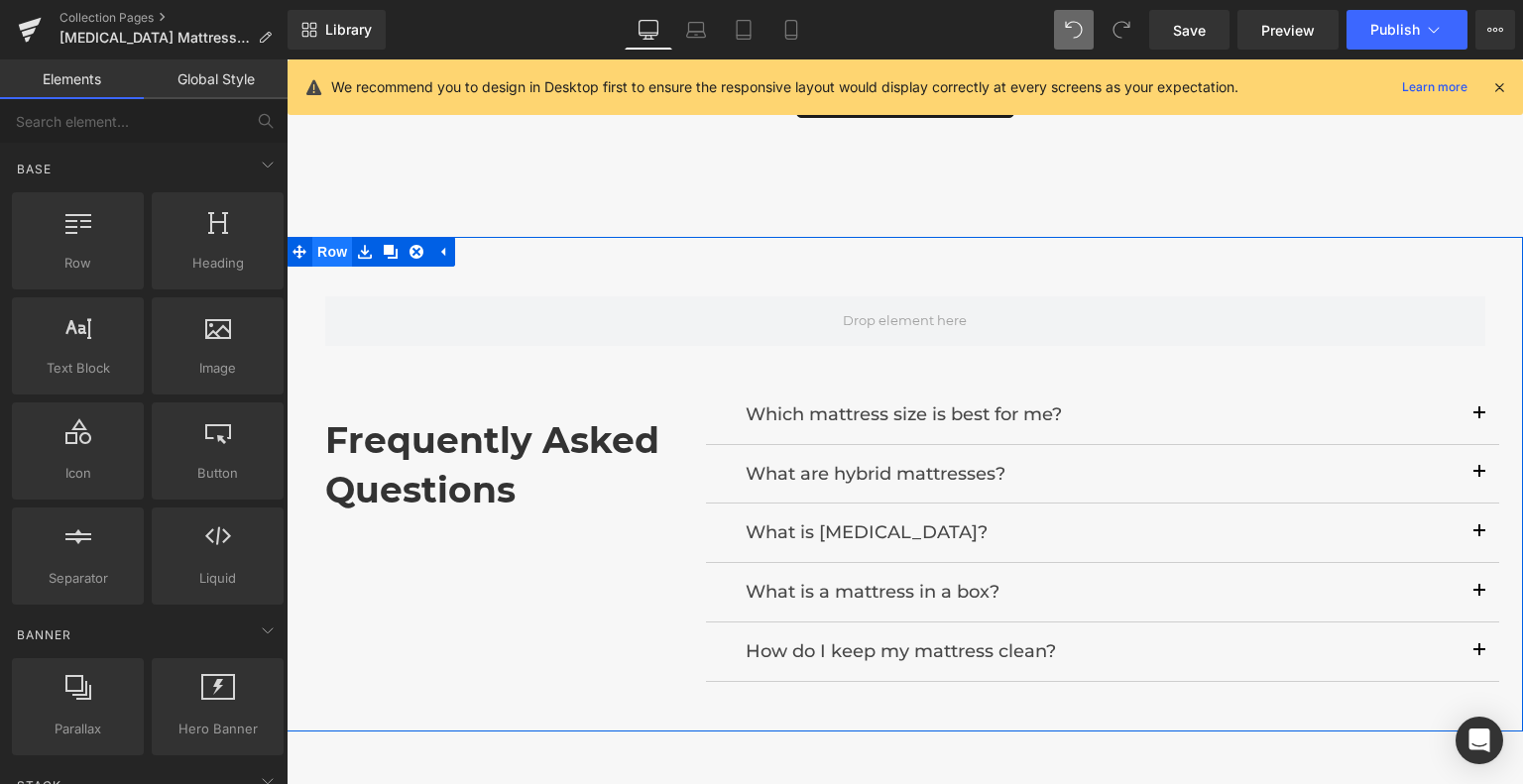click on "Row" at bounding box center [332, 252] 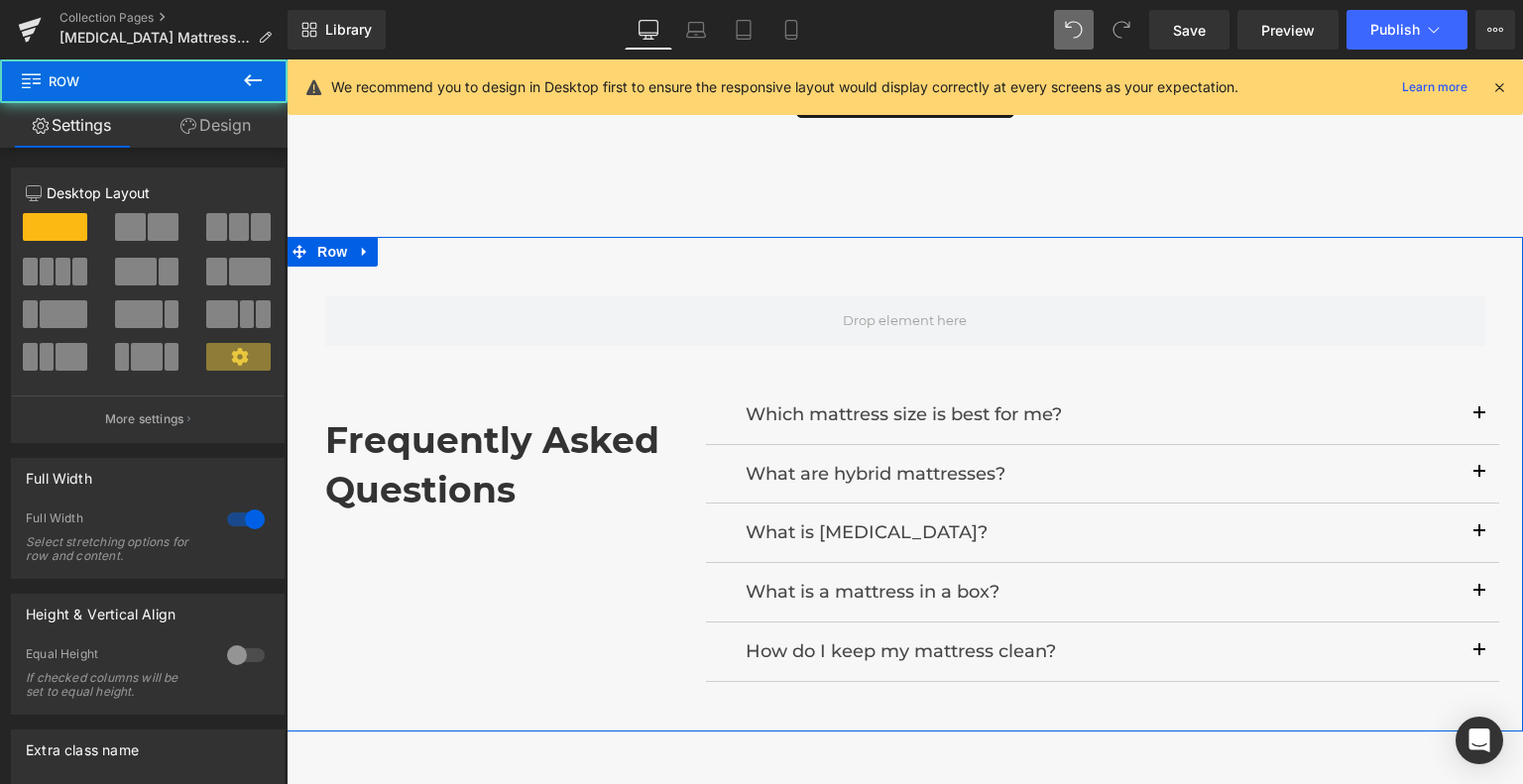 click on "Design" at bounding box center (215, 125) 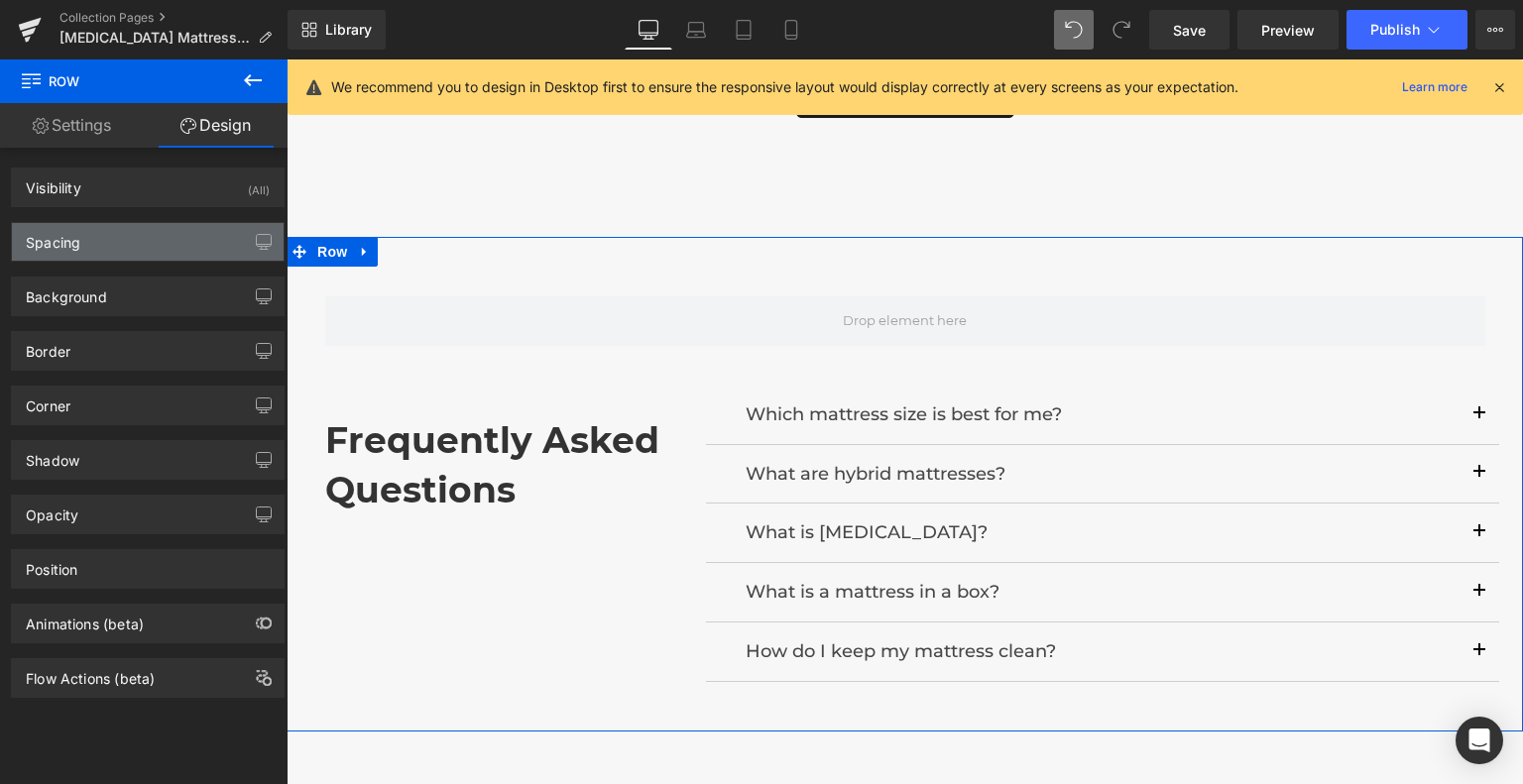 click on "Spacing" at bounding box center (148, 242) 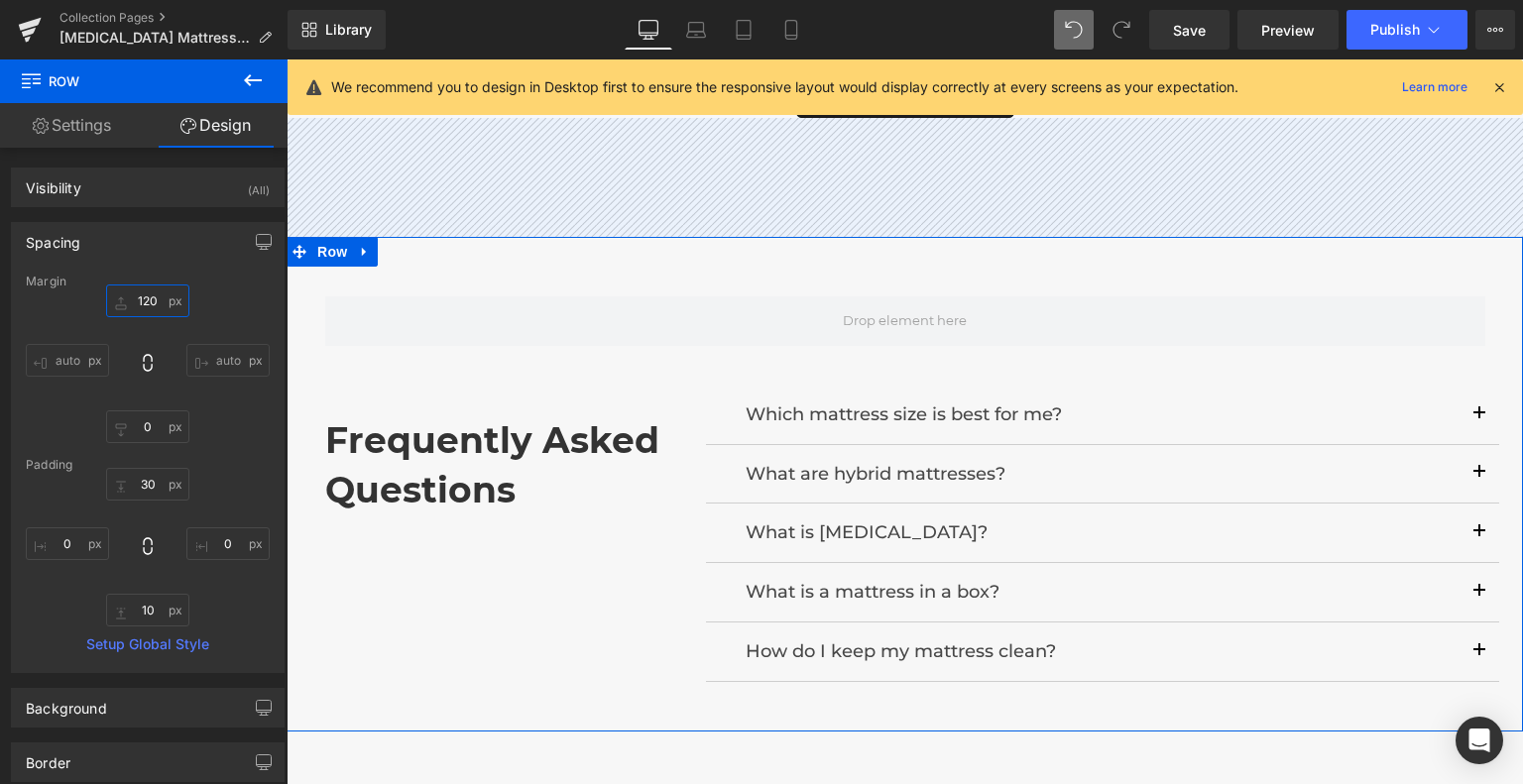 click on "120" at bounding box center (148, 300) 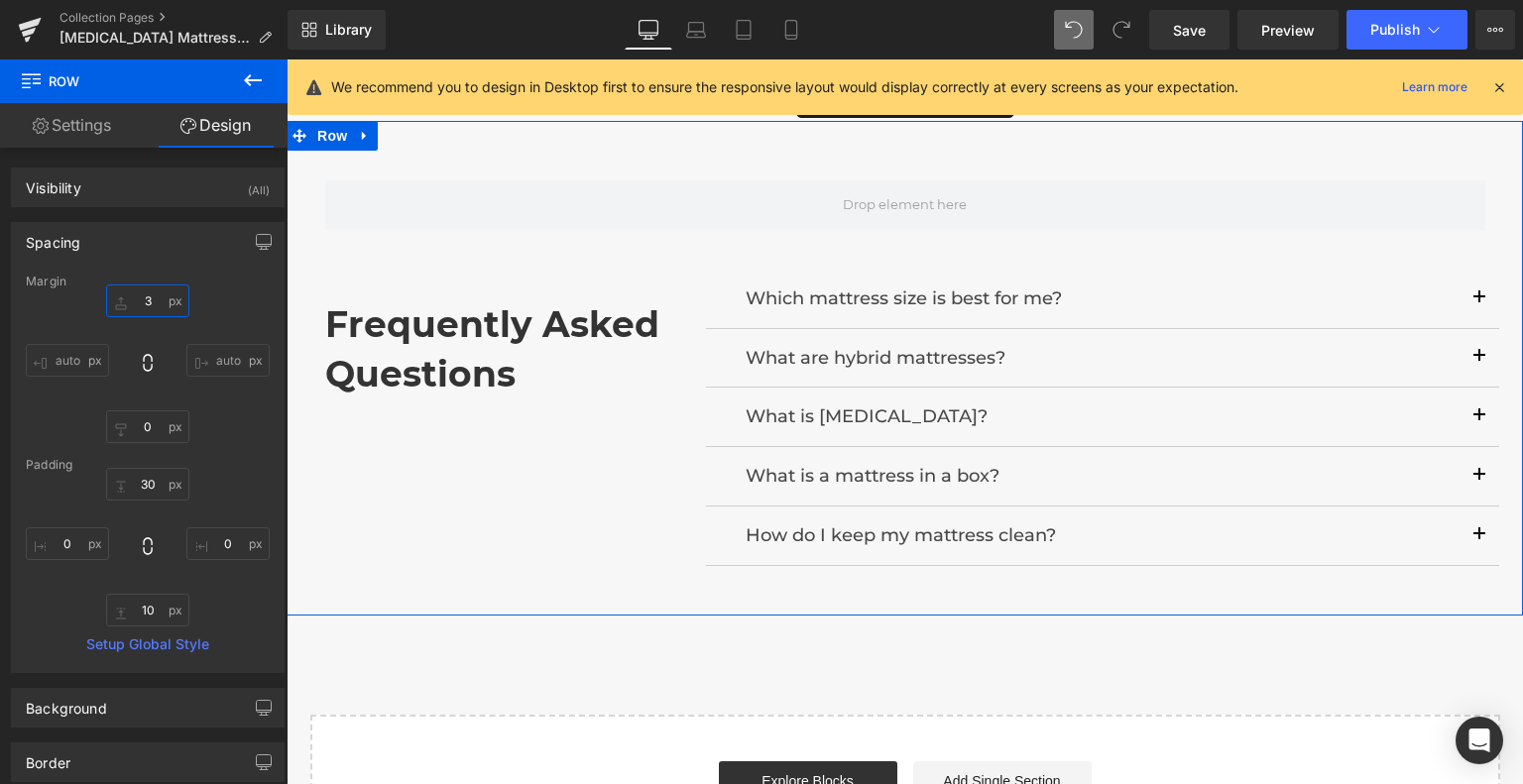 type on "30" 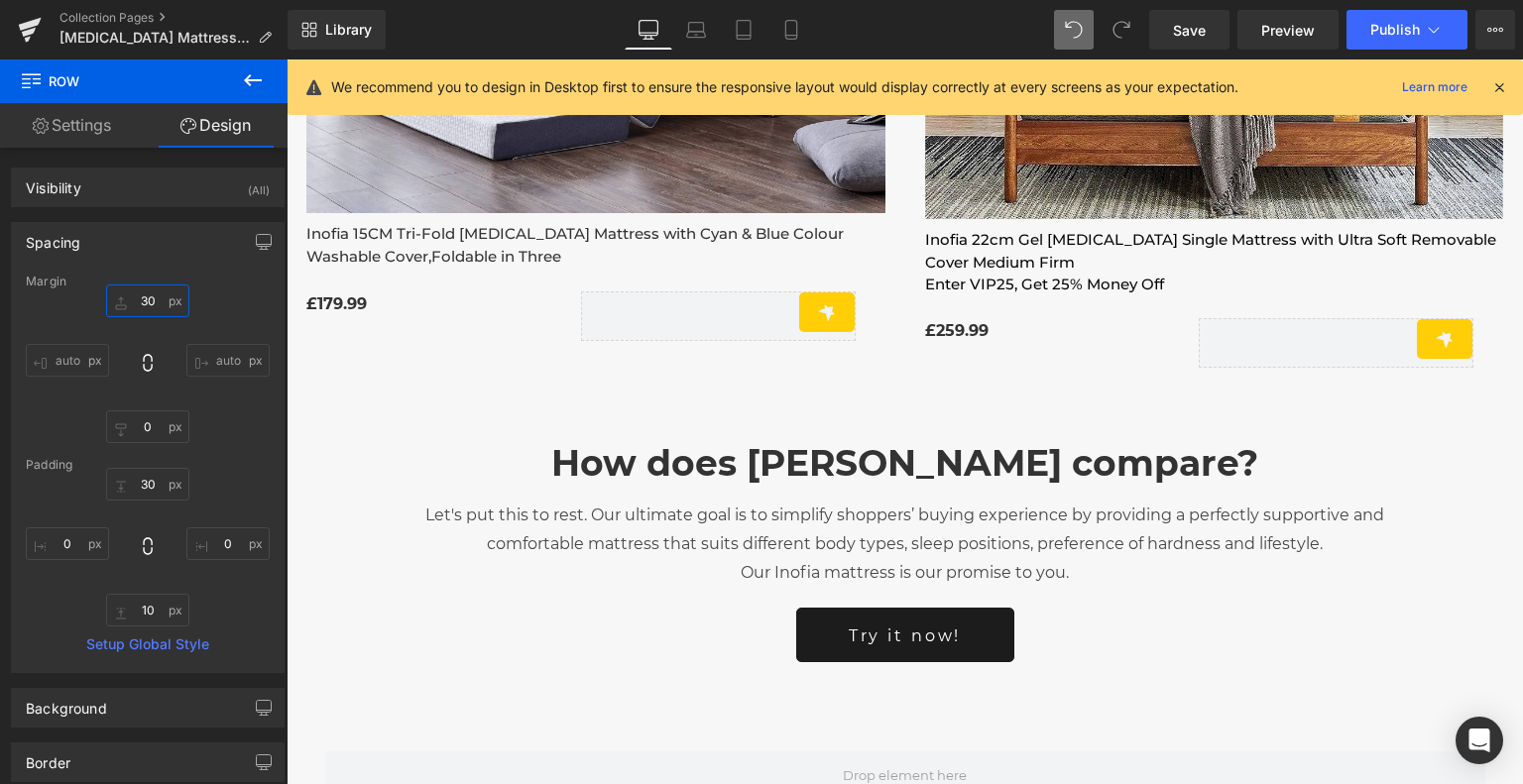 scroll, scrollTop: 1487, scrollLeft: 0, axis: vertical 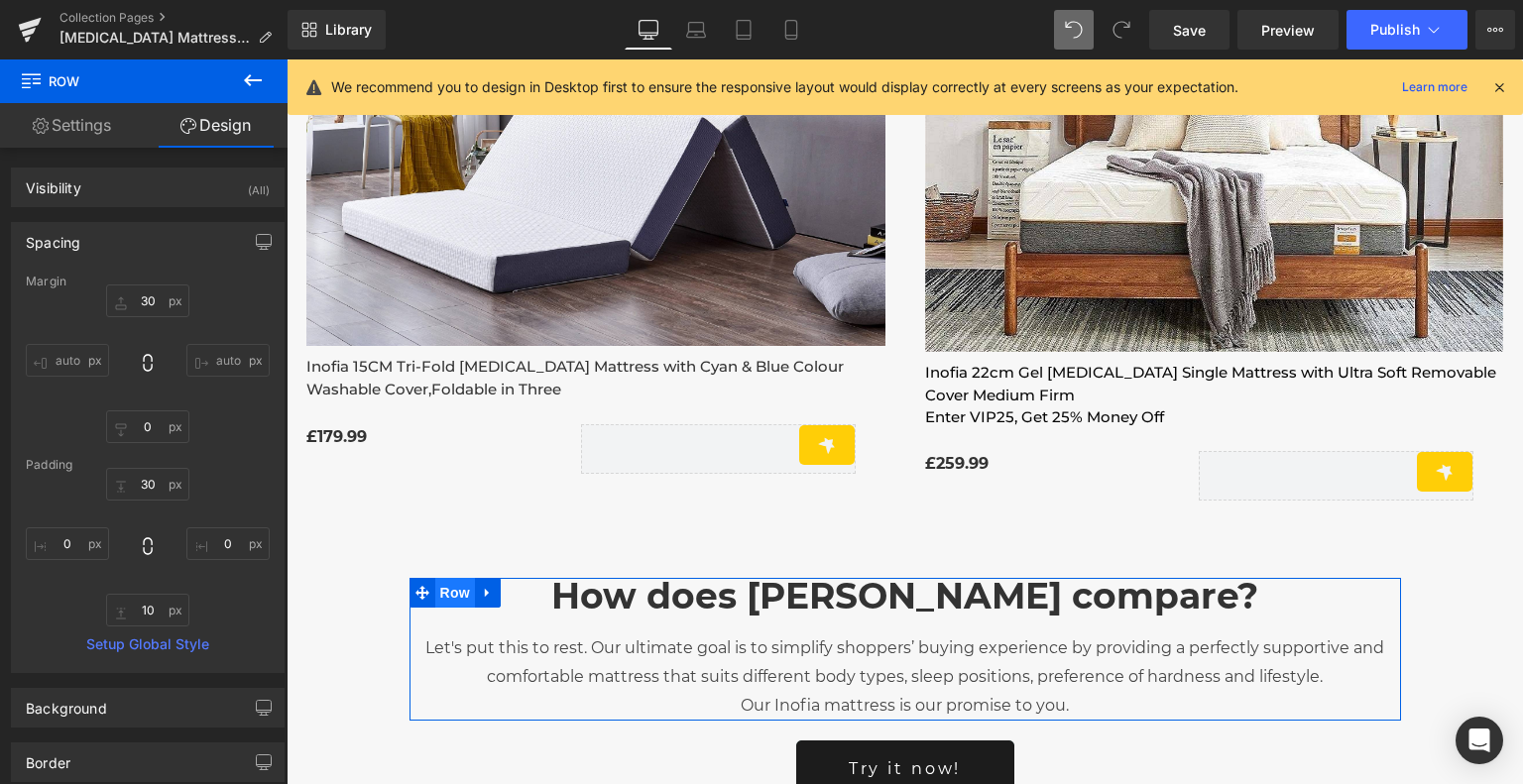 click on "Row" at bounding box center (455, 593) 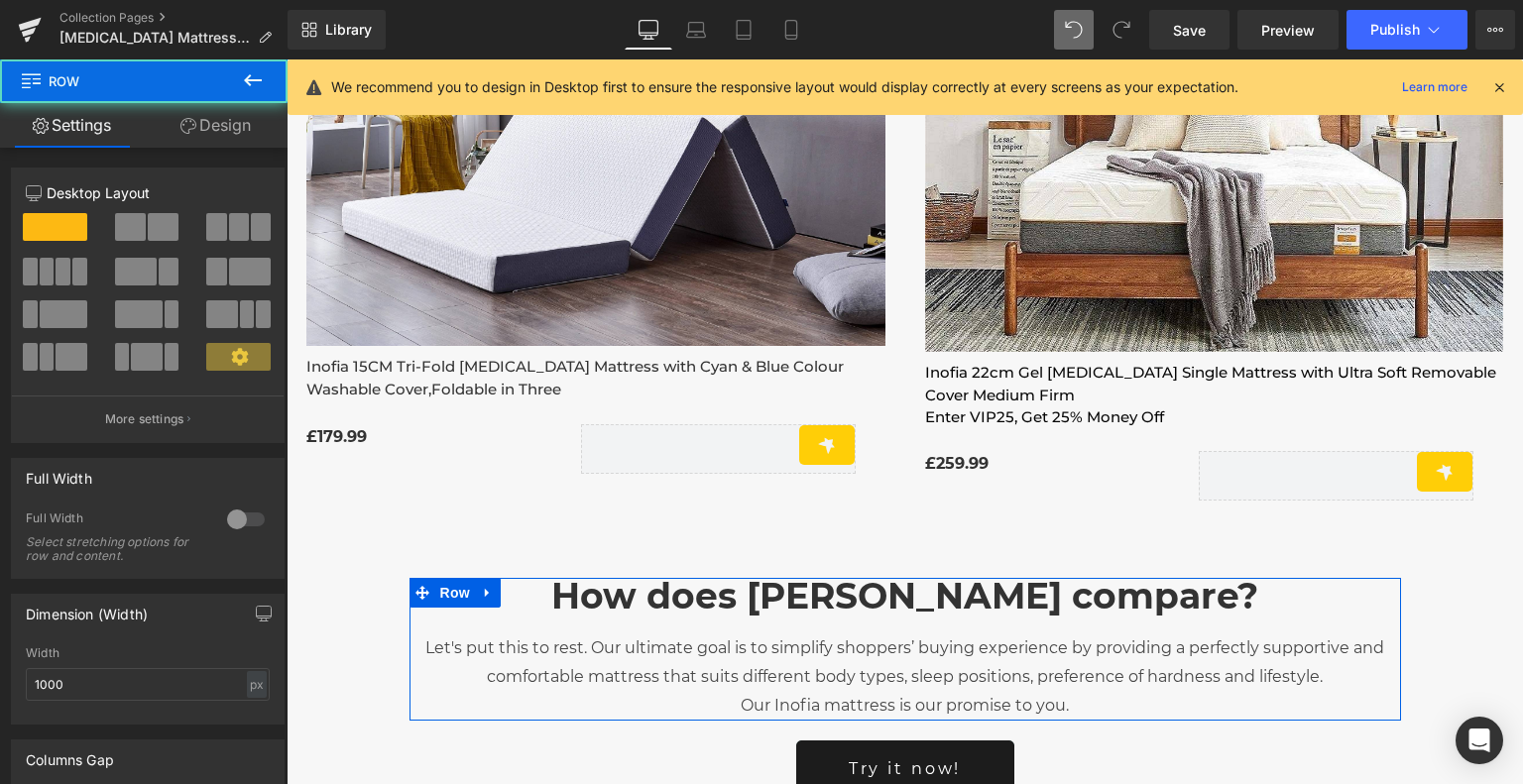 drag, startPoint x: 217, startPoint y: 122, endPoint x: 157, endPoint y: 236, distance: 128.8255 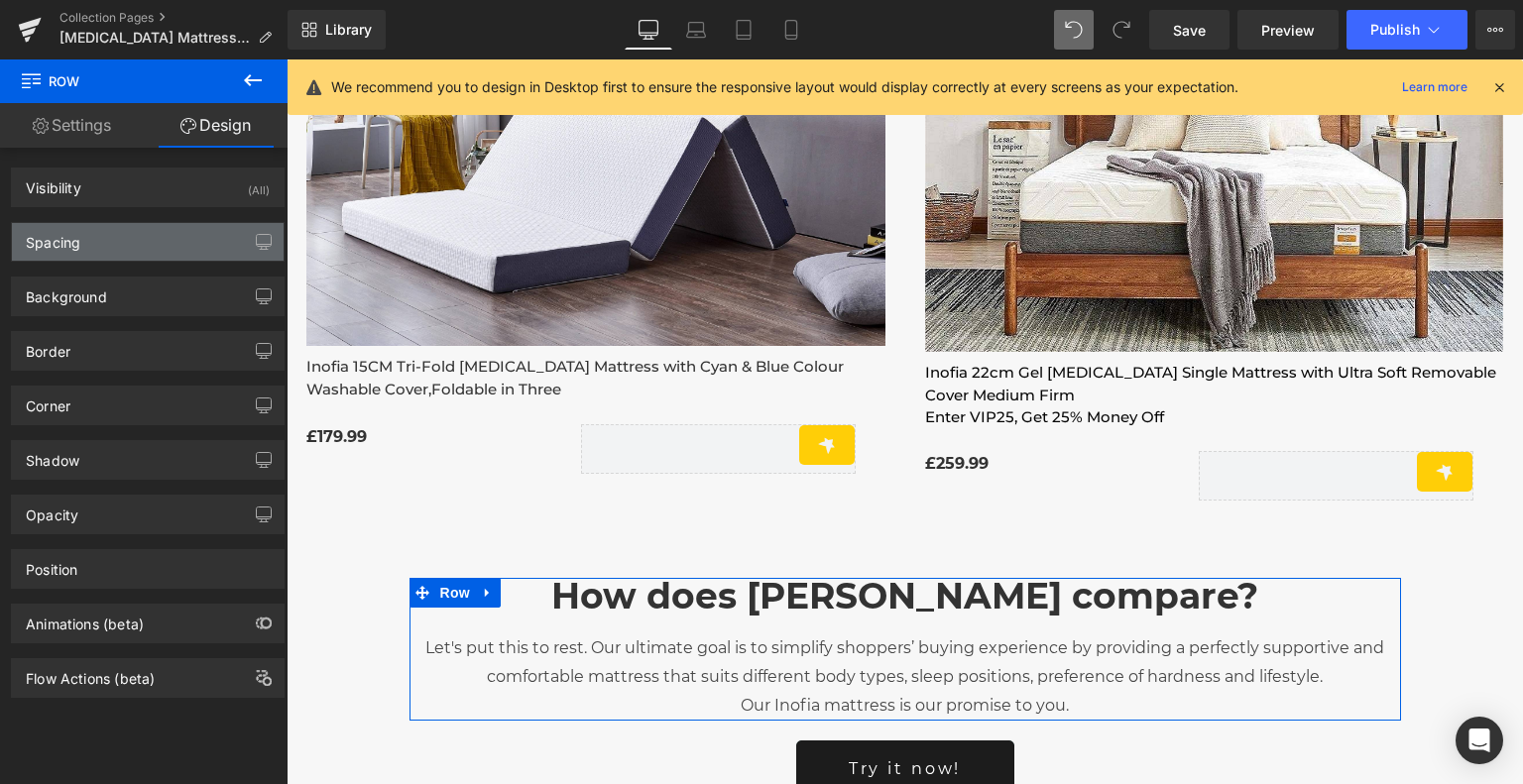 click on "Spacing" at bounding box center [148, 242] 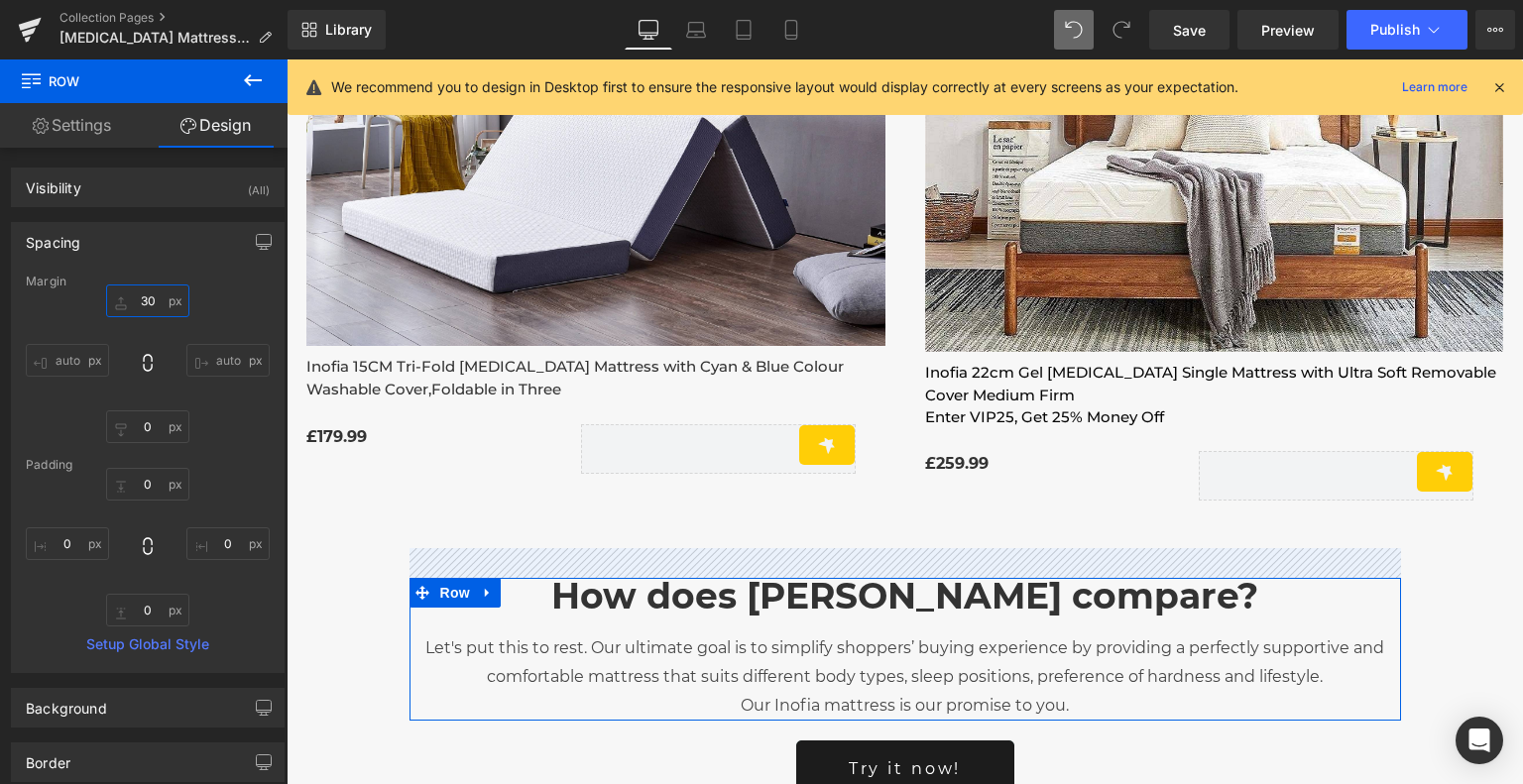 drag, startPoint x: 147, startPoint y: 296, endPoint x: 157, endPoint y: 292, distance: 10.77033 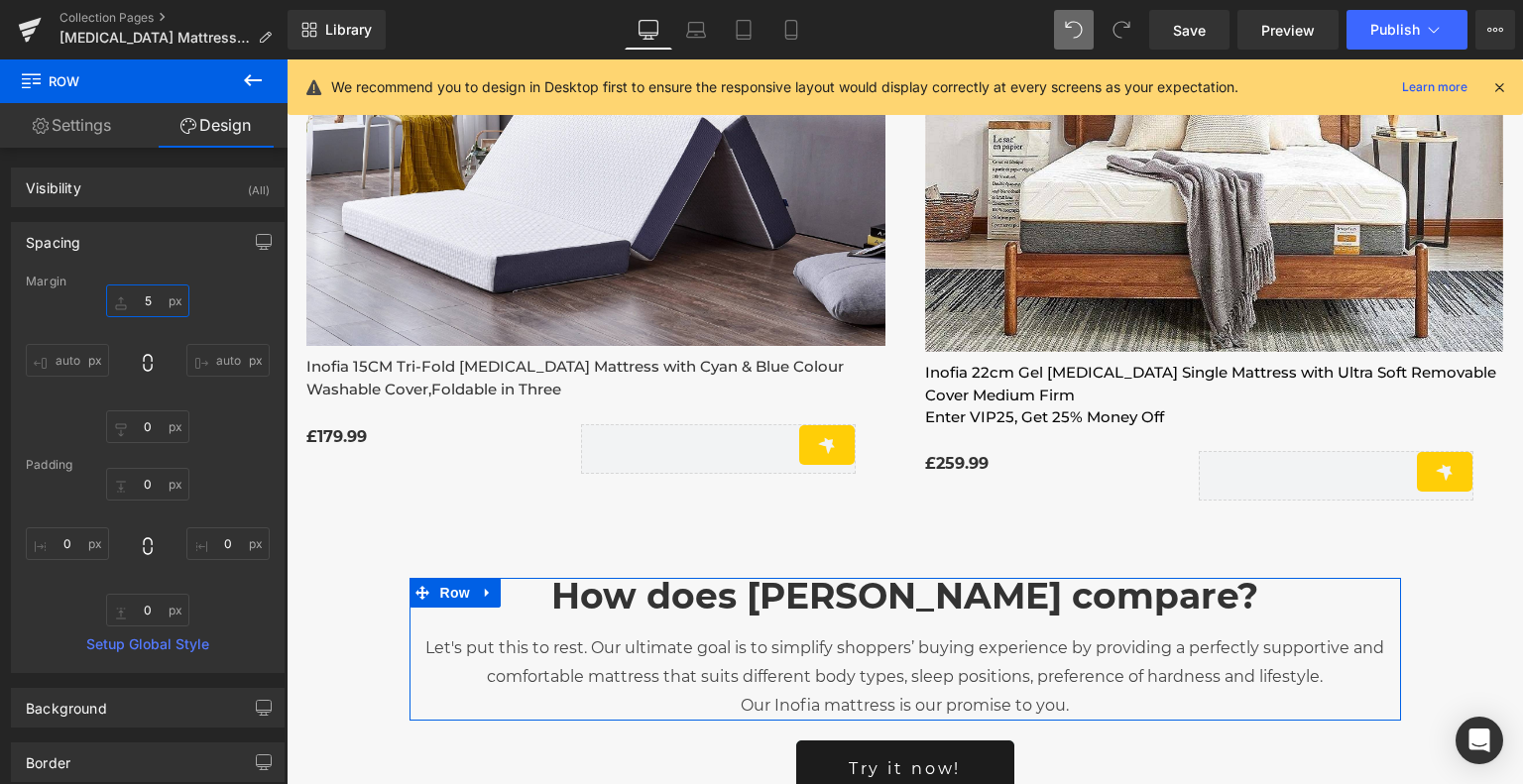 type on "50" 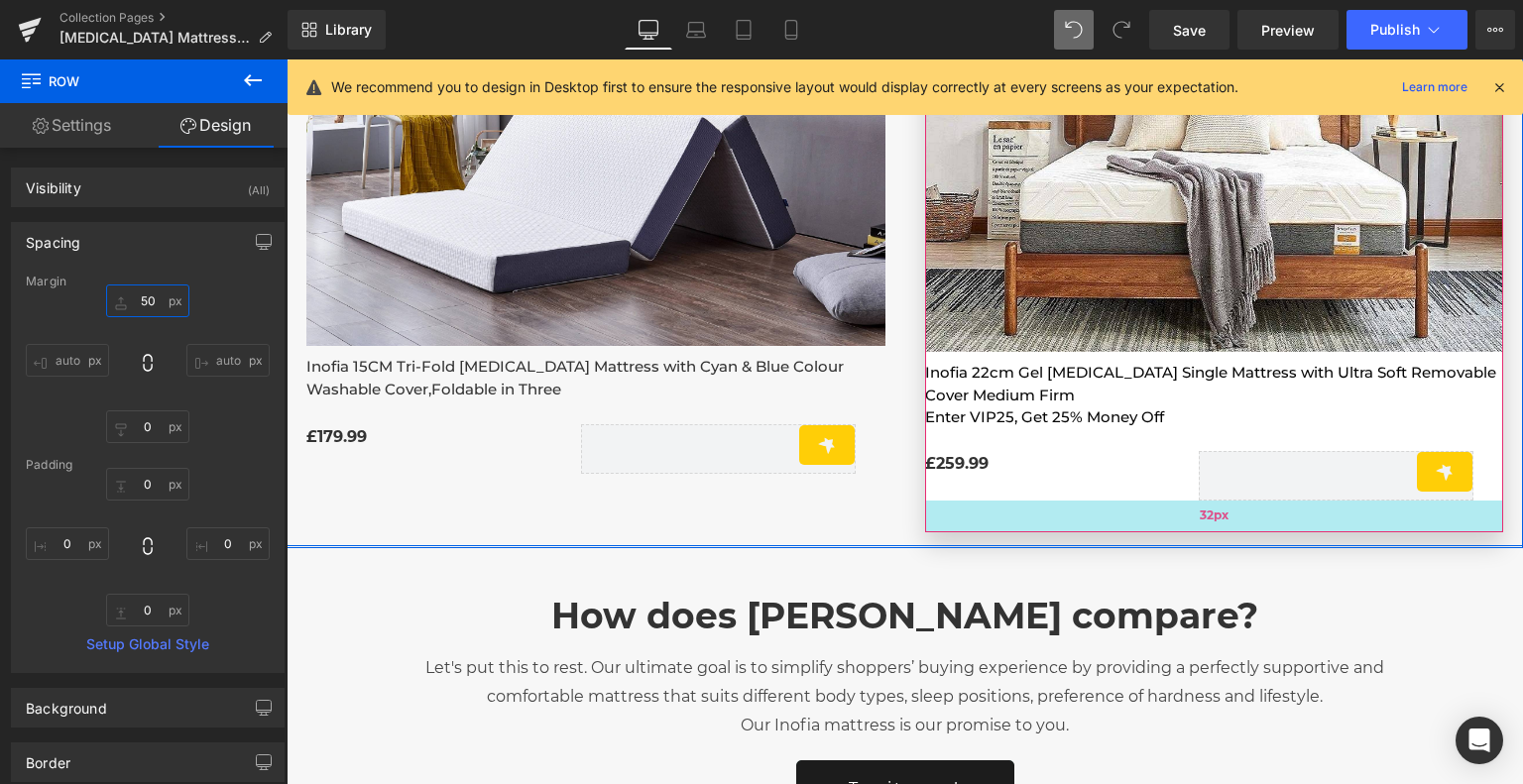 scroll, scrollTop: 1784, scrollLeft: 0, axis: vertical 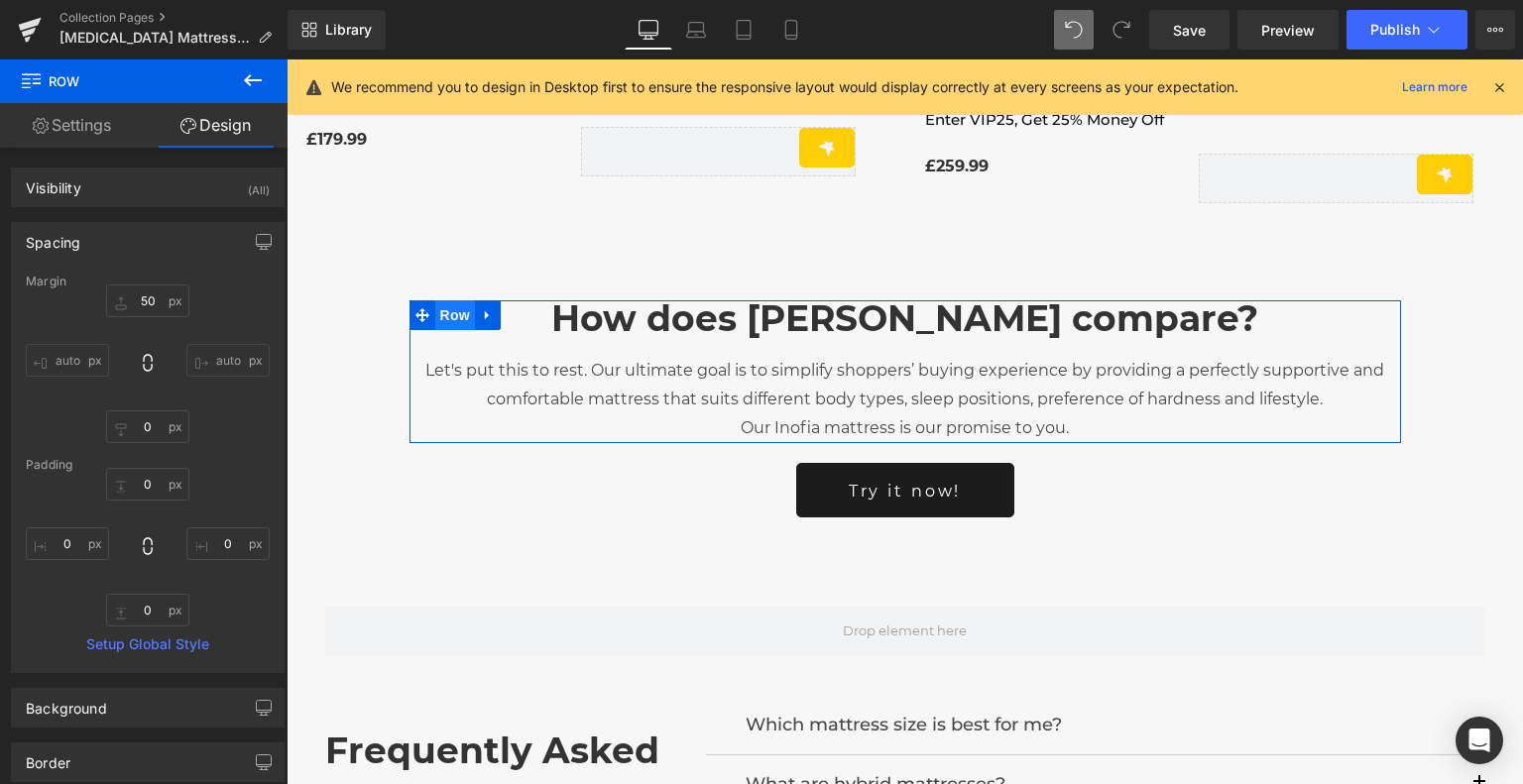 click on "Row" at bounding box center (455, 315) 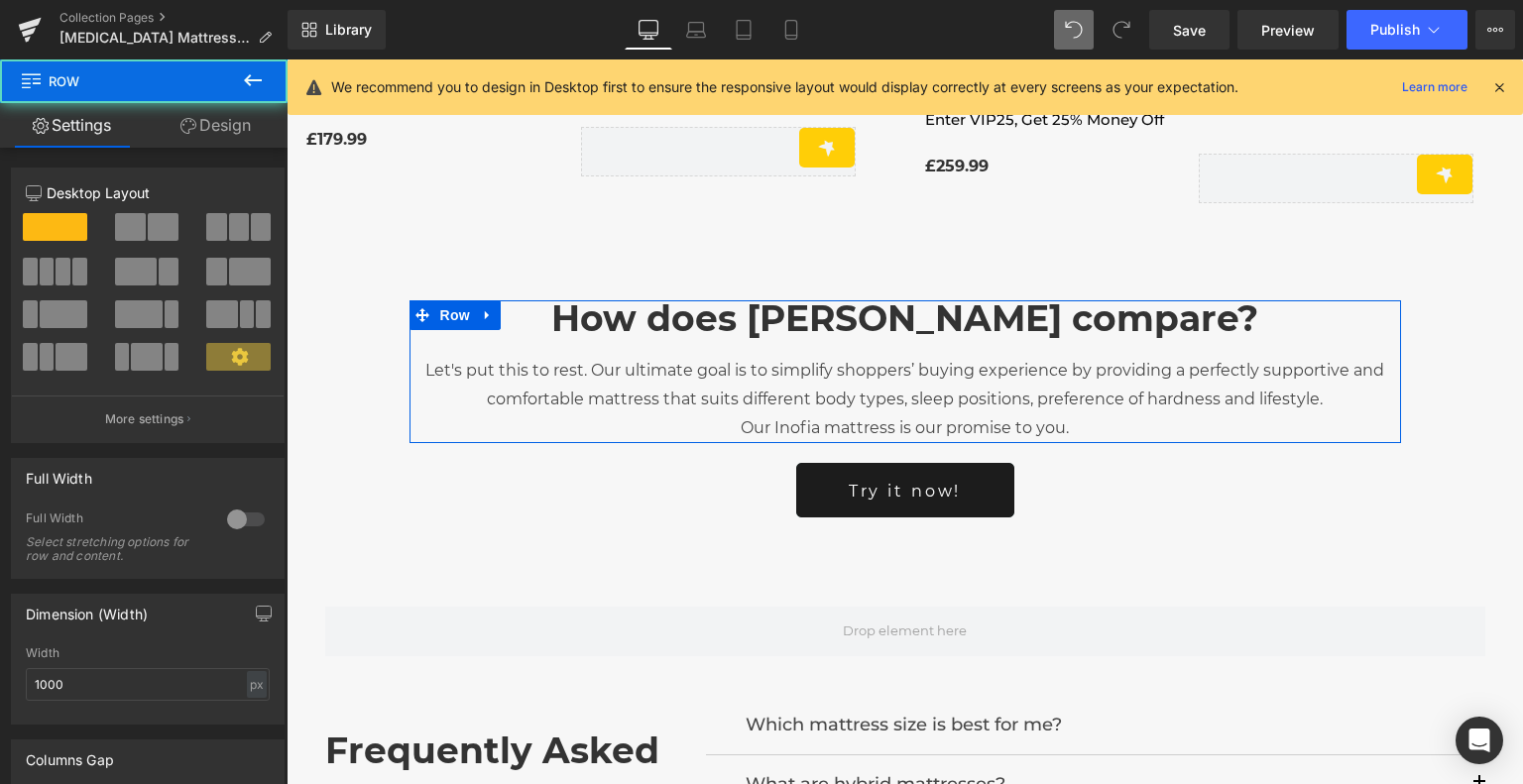click on "Design" at bounding box center [215, 125] 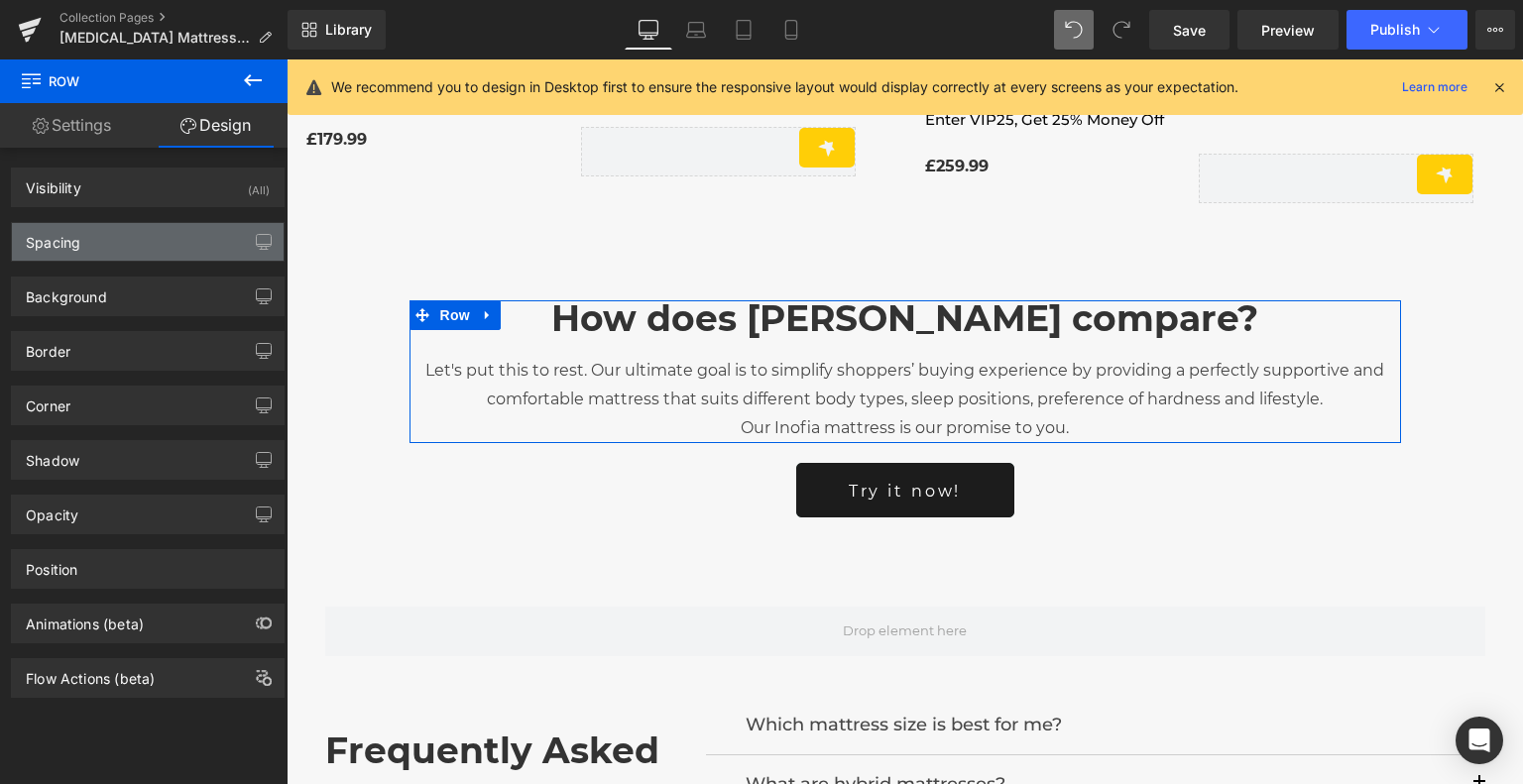 click on "Spacing" at bounding box center (148, 242) 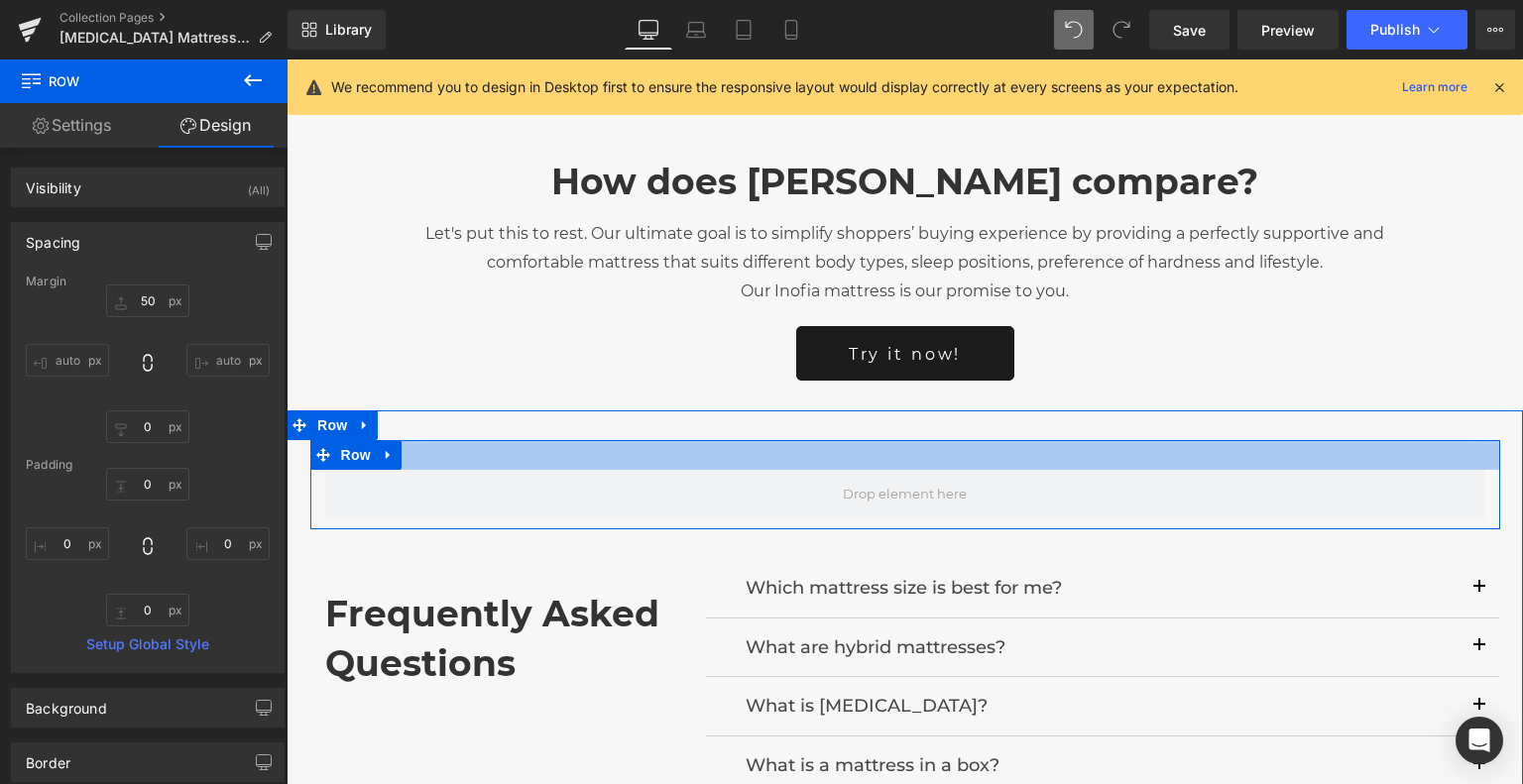 scroll, scrollTop: 2081, scrollLeft: 0, axis: vertical 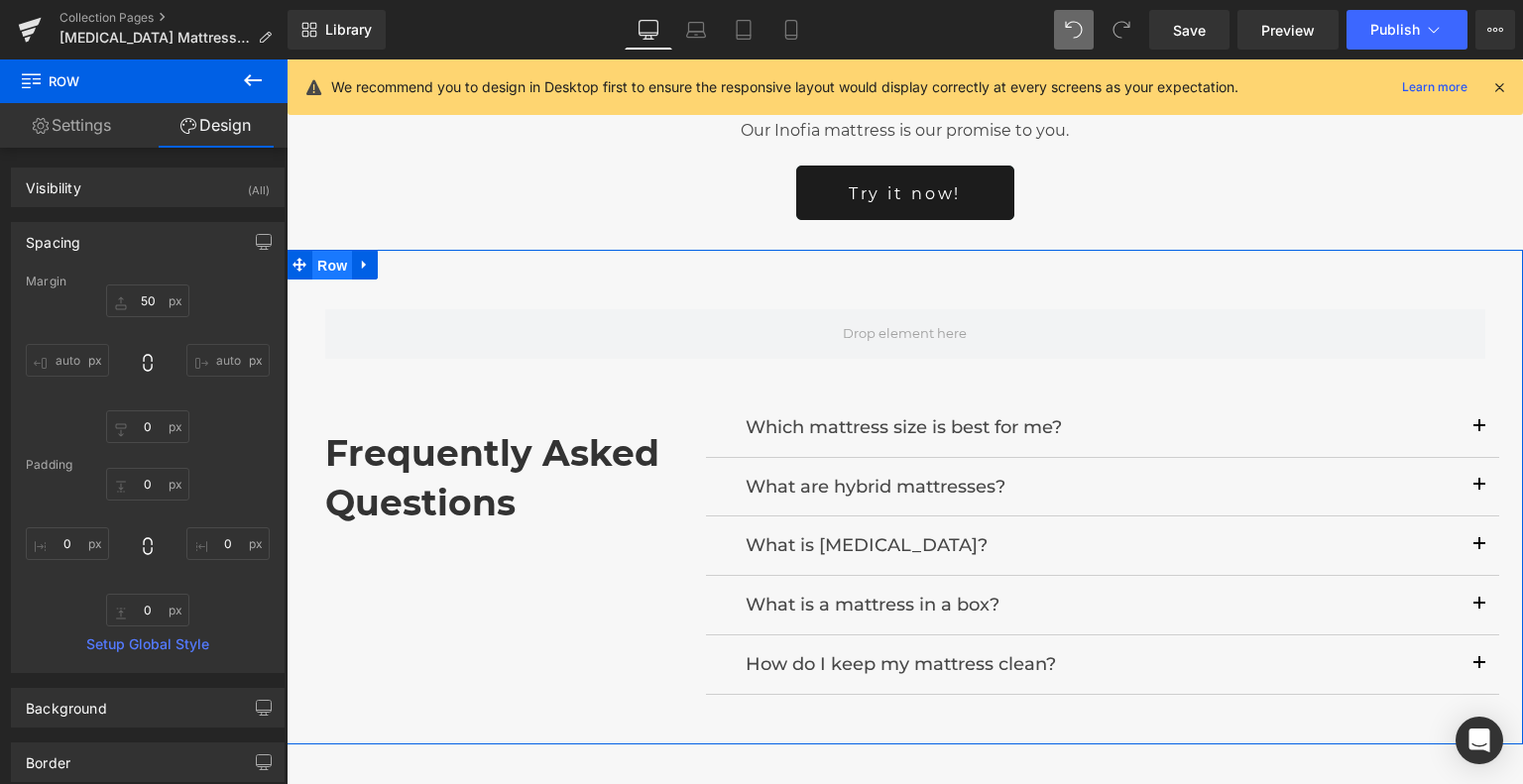 click on "Row" at bounding box center [332, 266] 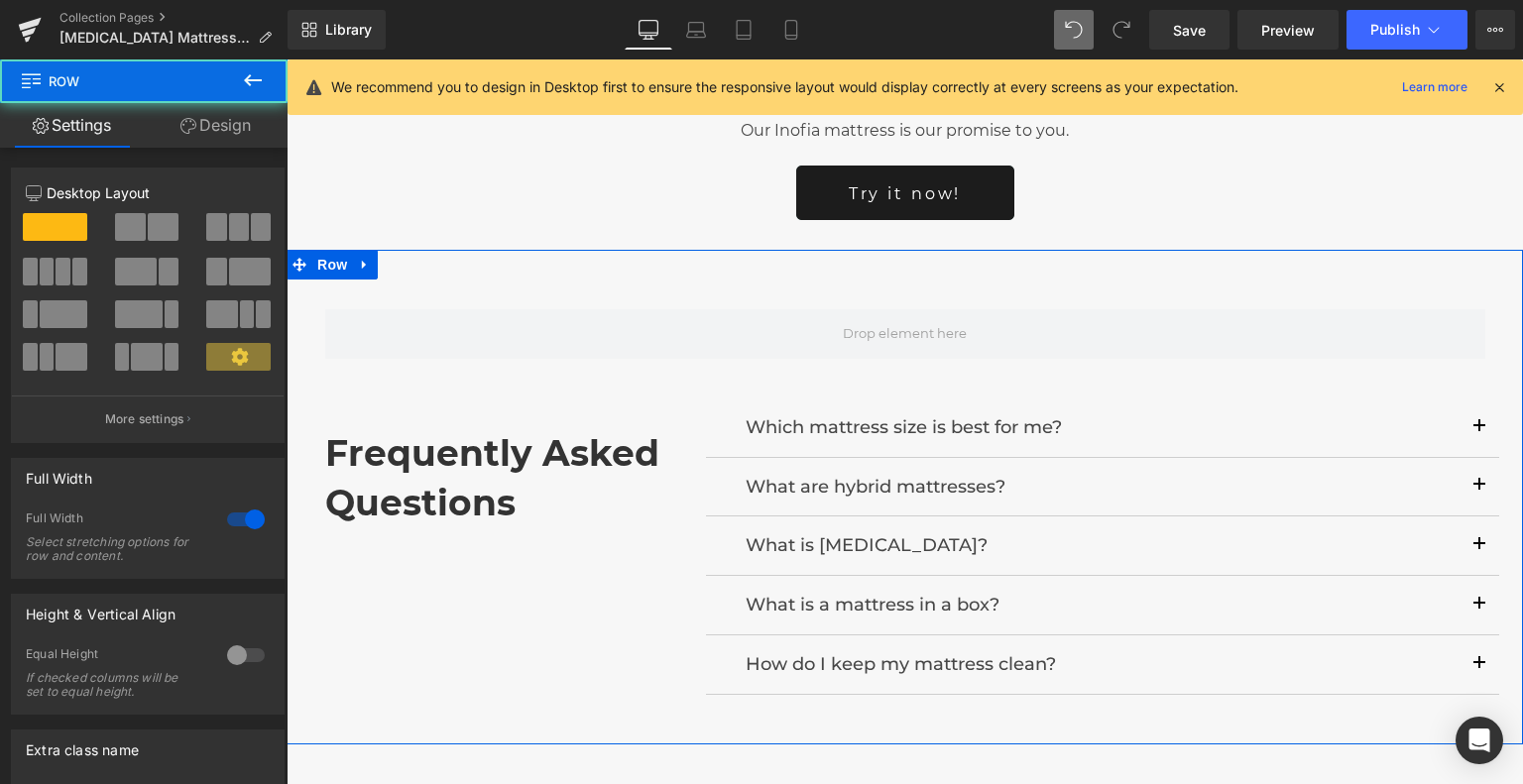 click on "Design" at bounding box center [215, 125] 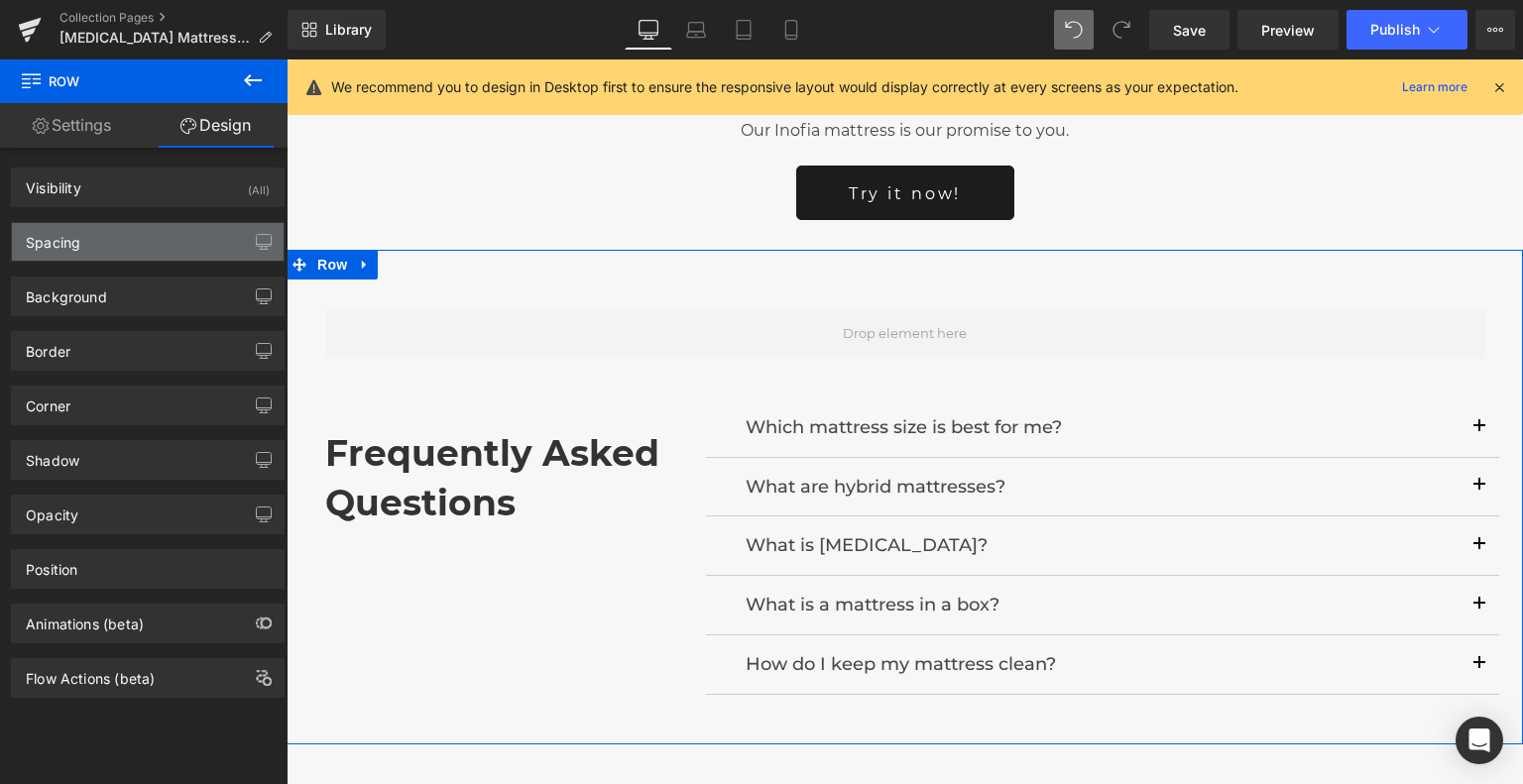 click on "Spacing" at bounding box center (148, 242) 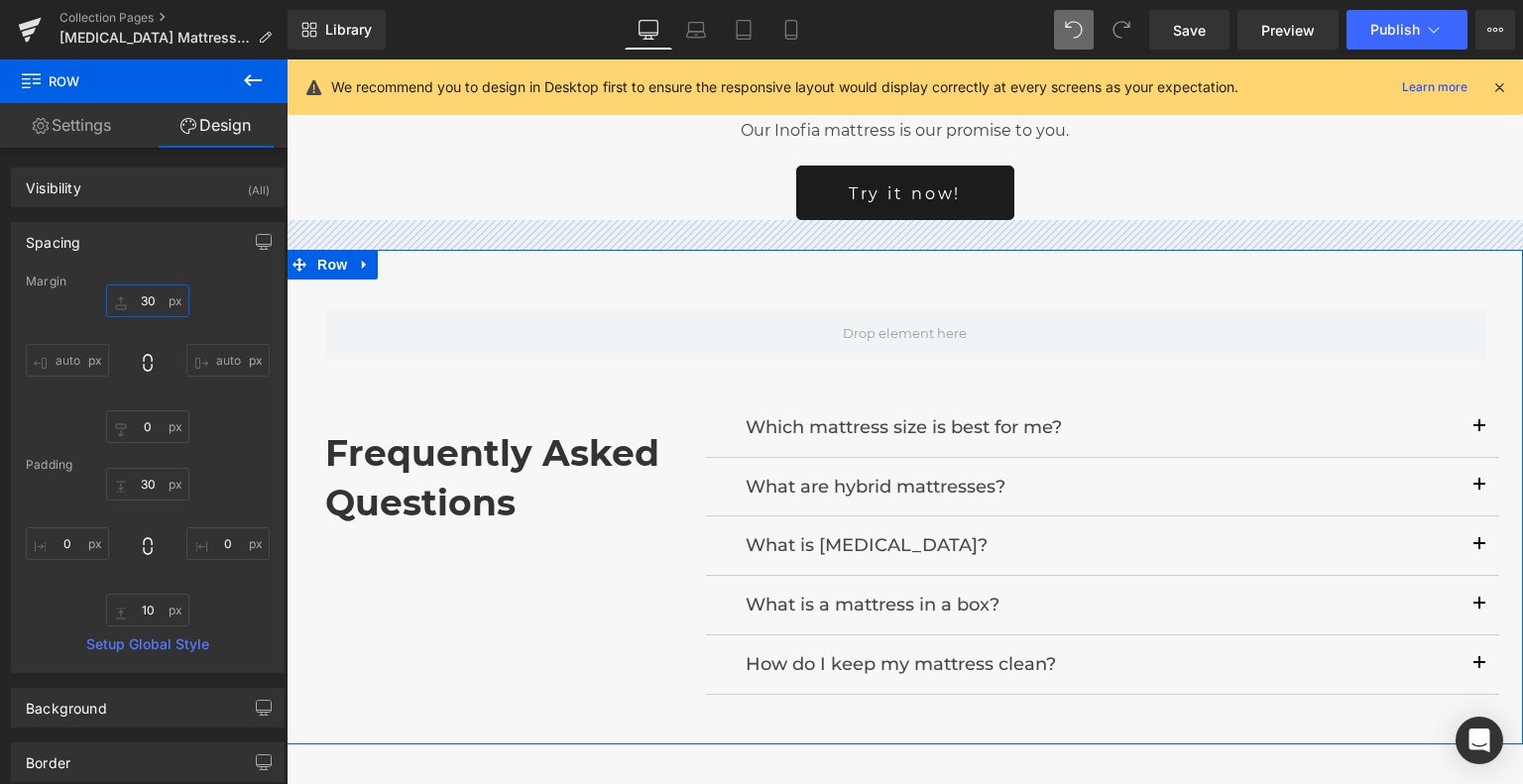 click on "30" at bounding box center [148, 300] 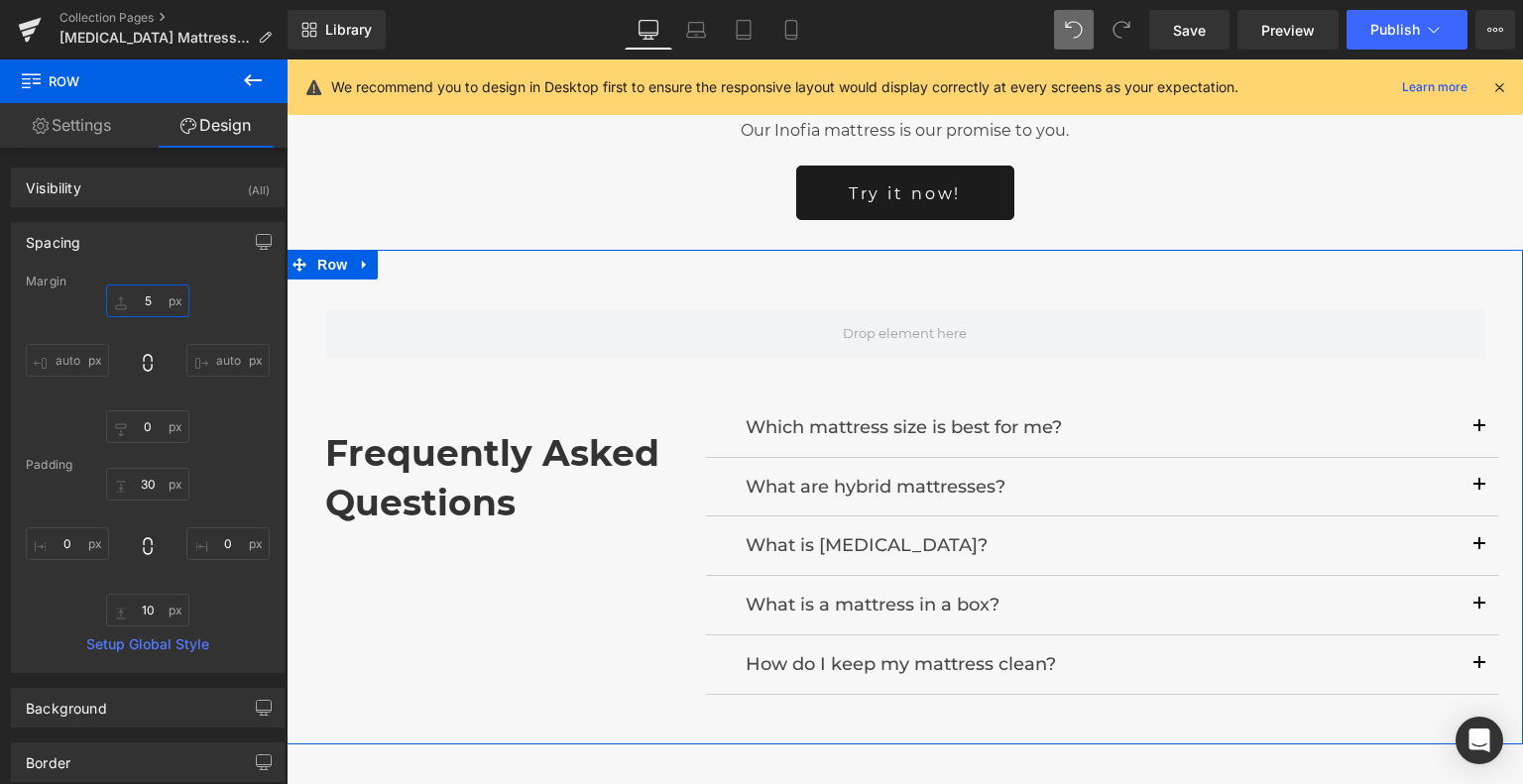 type on "50" 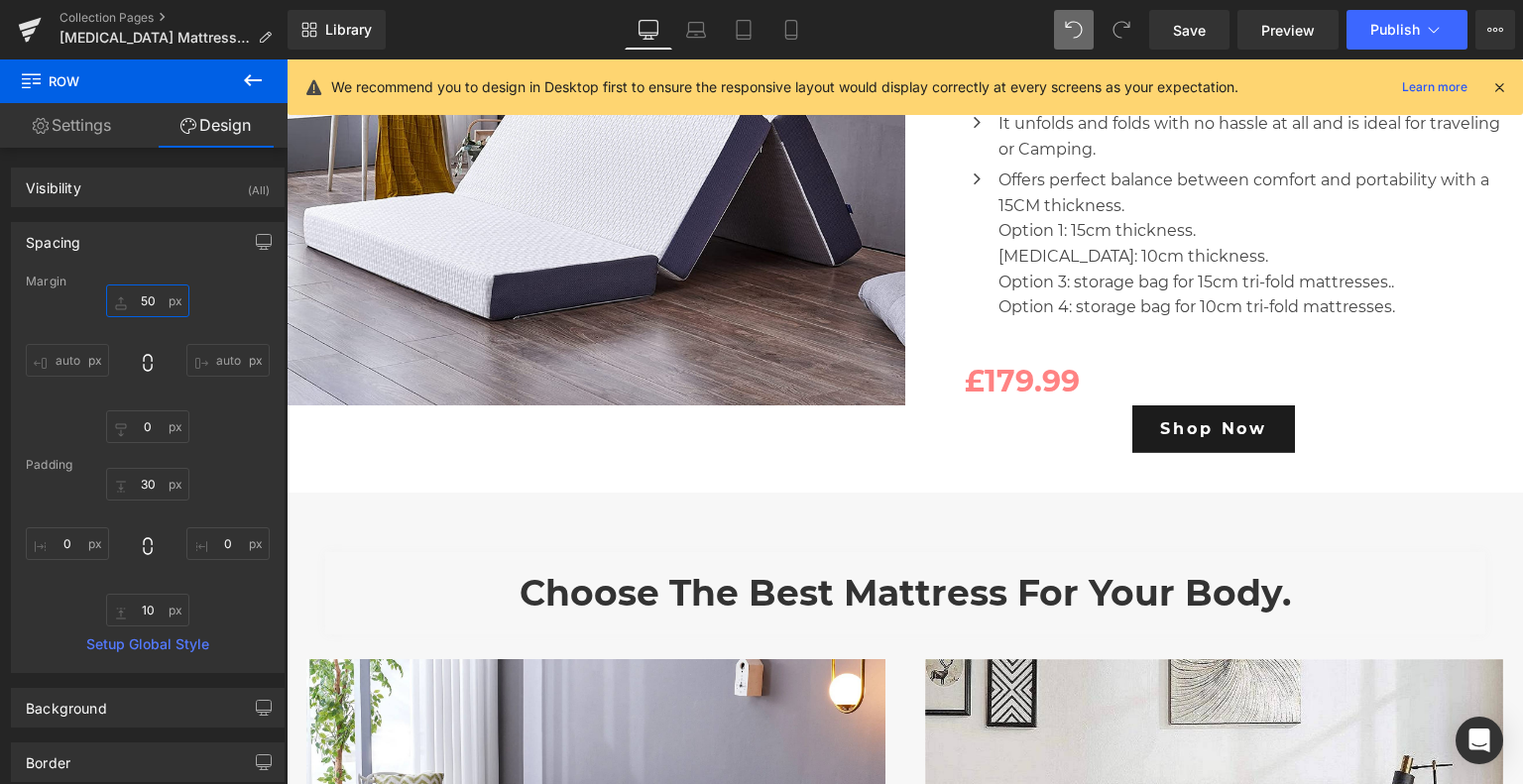 scroll, scrollTop: 892, scrollLeft: 0, axis: vertical 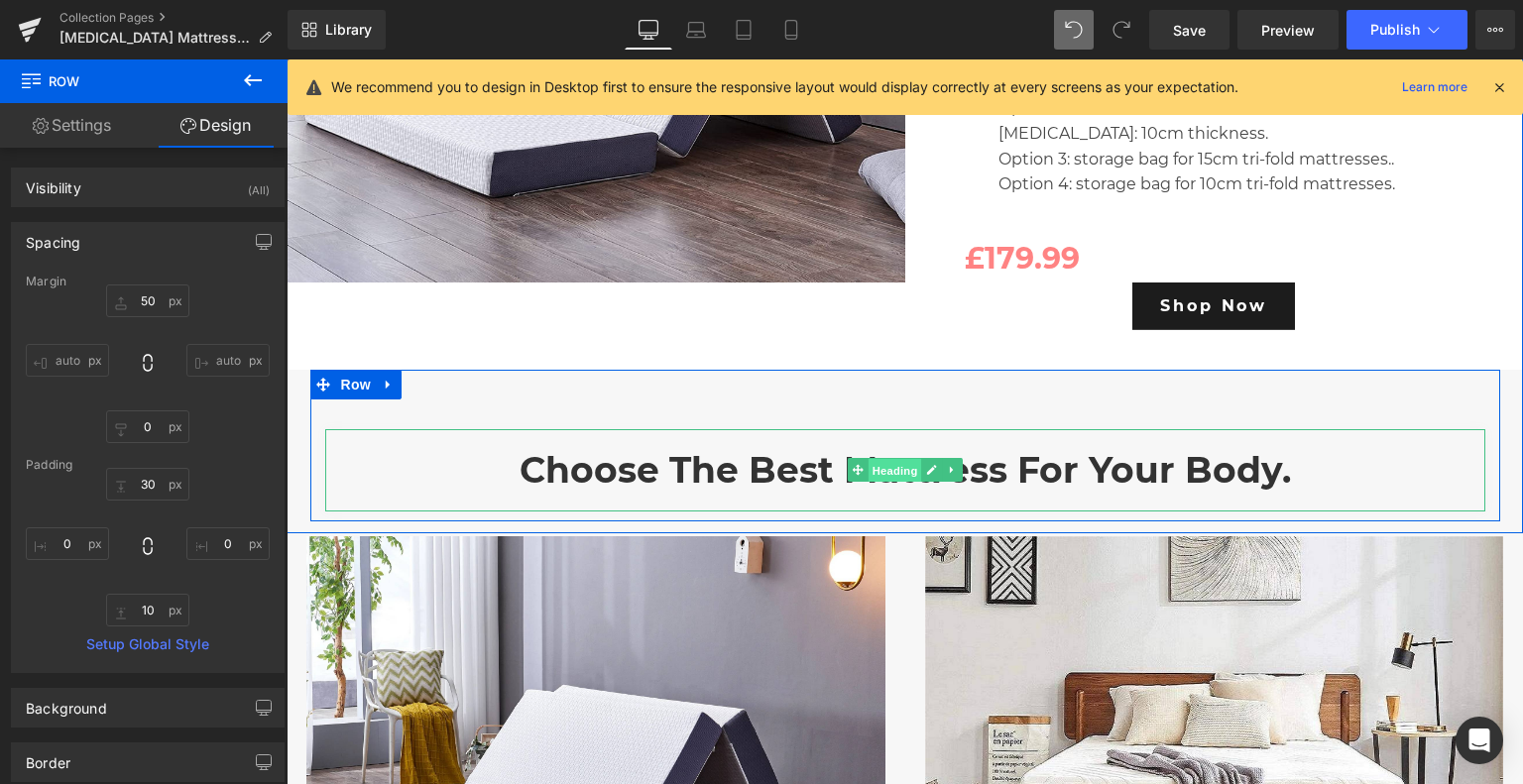 click on "Heading" at bounding box center [894, 471] 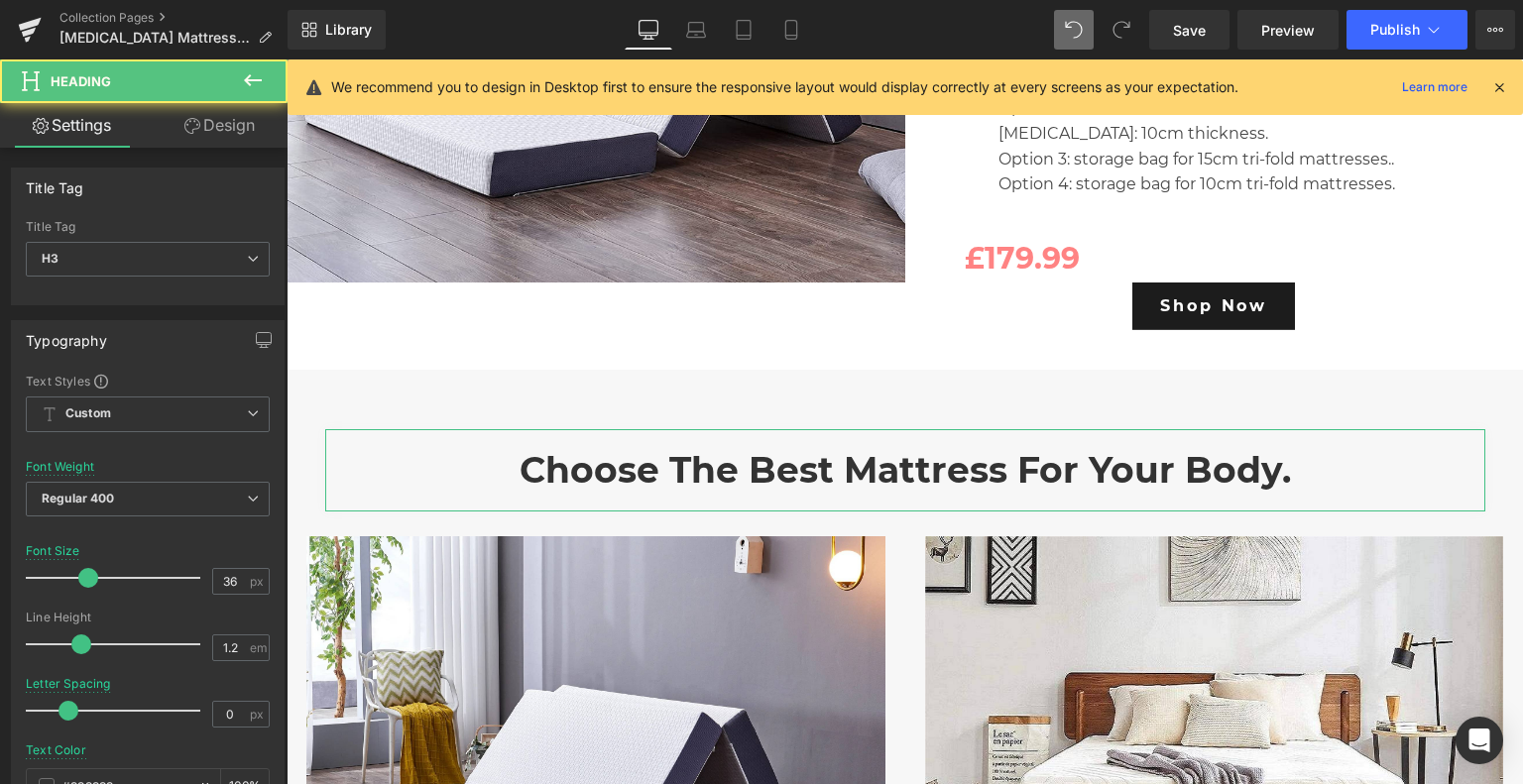 click on "Design" at bounding box center [219, 125] 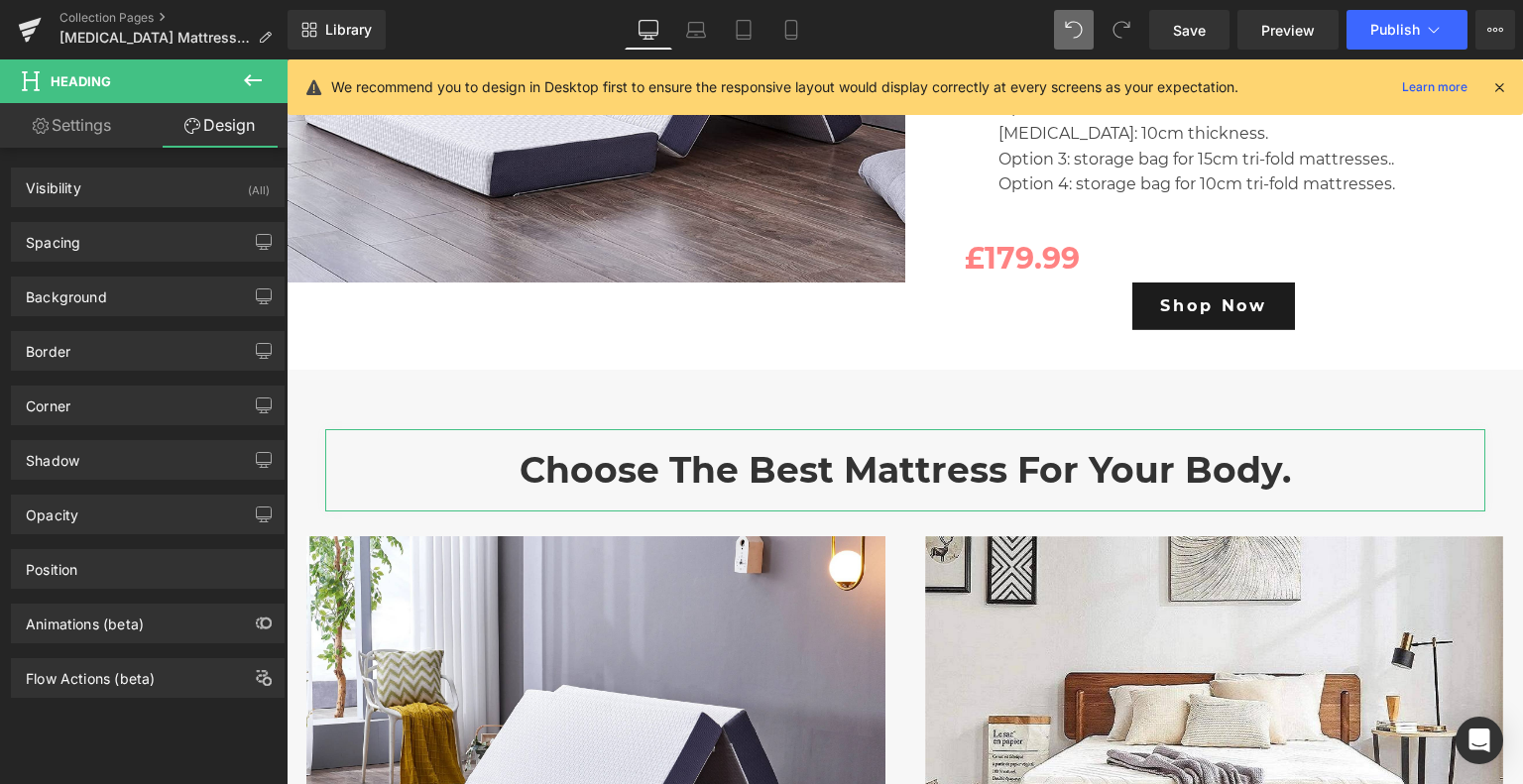 click on "Background
Color & Image color
none Color none 0 %
Image  Replace Image  Upload image or  Browse gallery Image Src Image Quality Lighter Lightest
Lighter
Lighter Lightest Only support for UCare CDN
More settings" at bounding box center [148, 288] 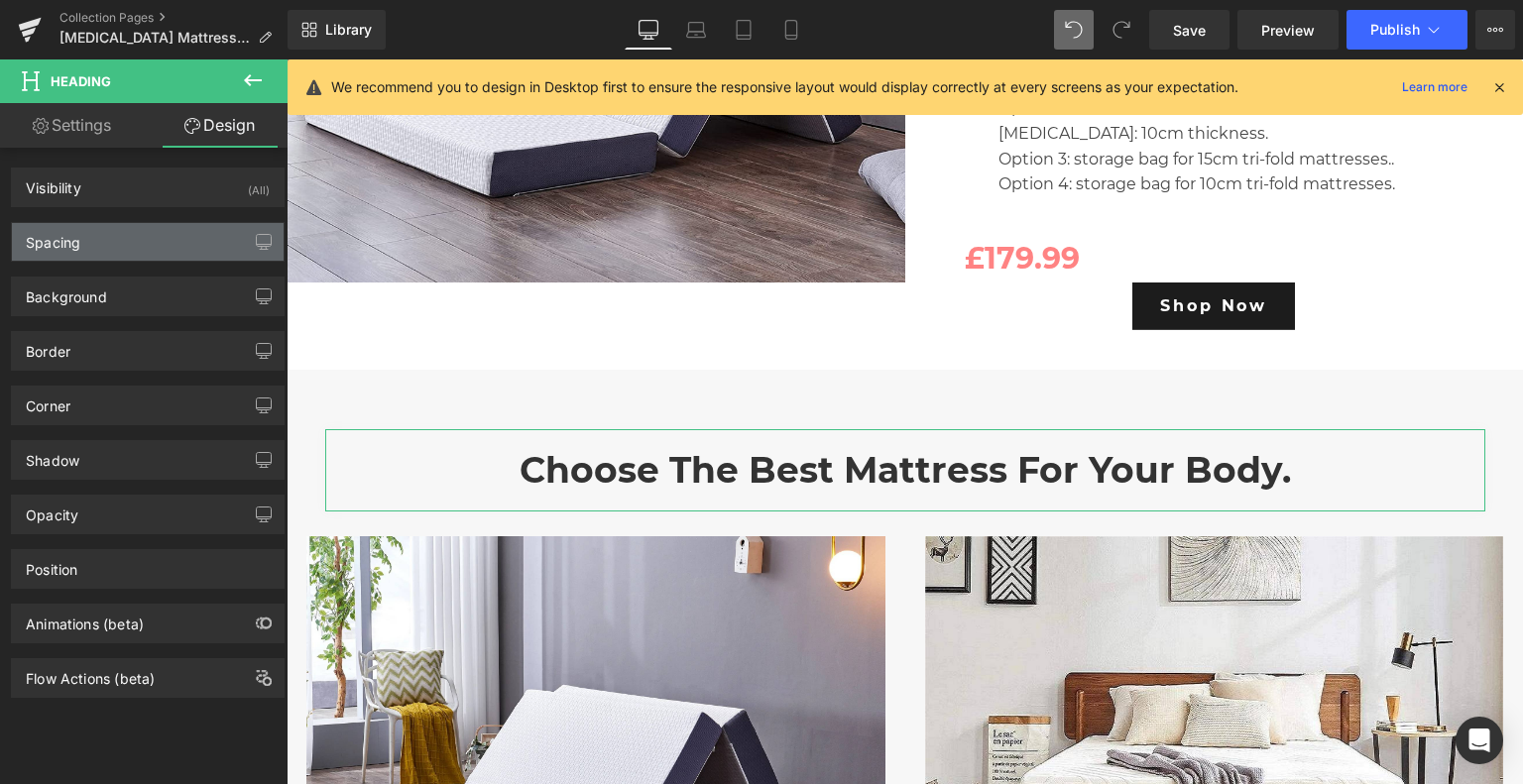 click on "Spacing" at bounding box center [148, 242] 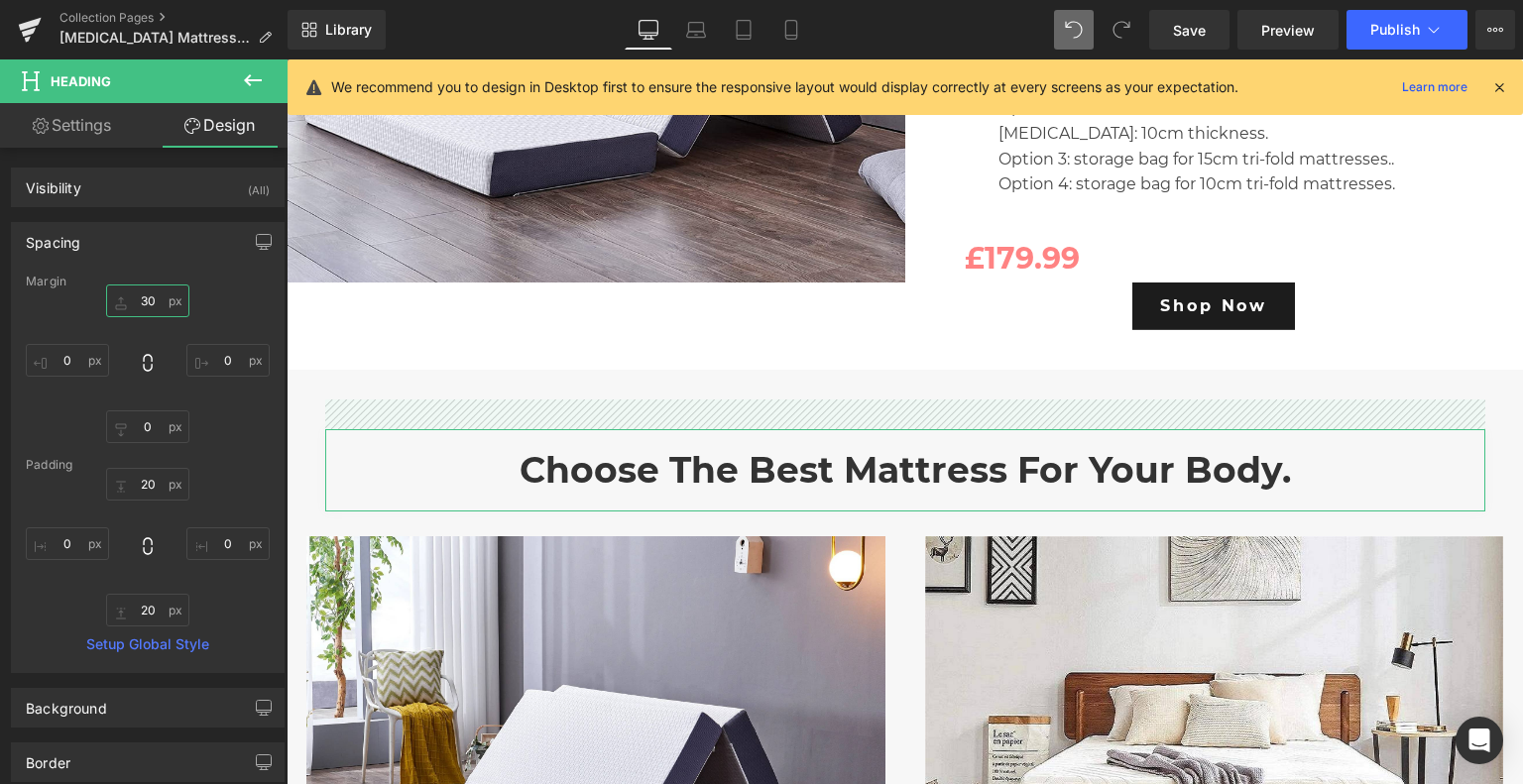 drag, startPoint x: 148, startPoint y: 298, endPoint x: 157, endPoint y: 291, distance: 11.401754 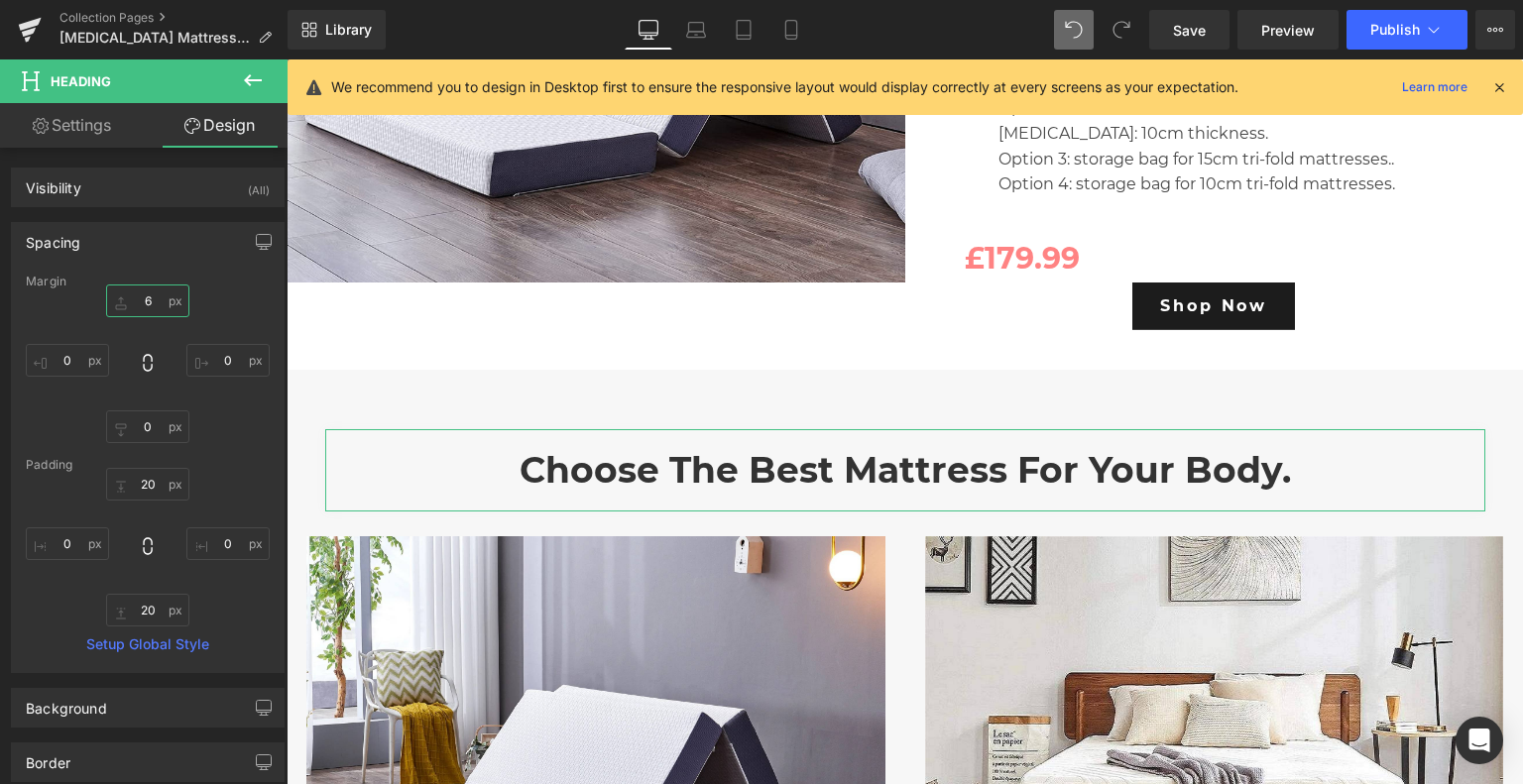 type on "60" 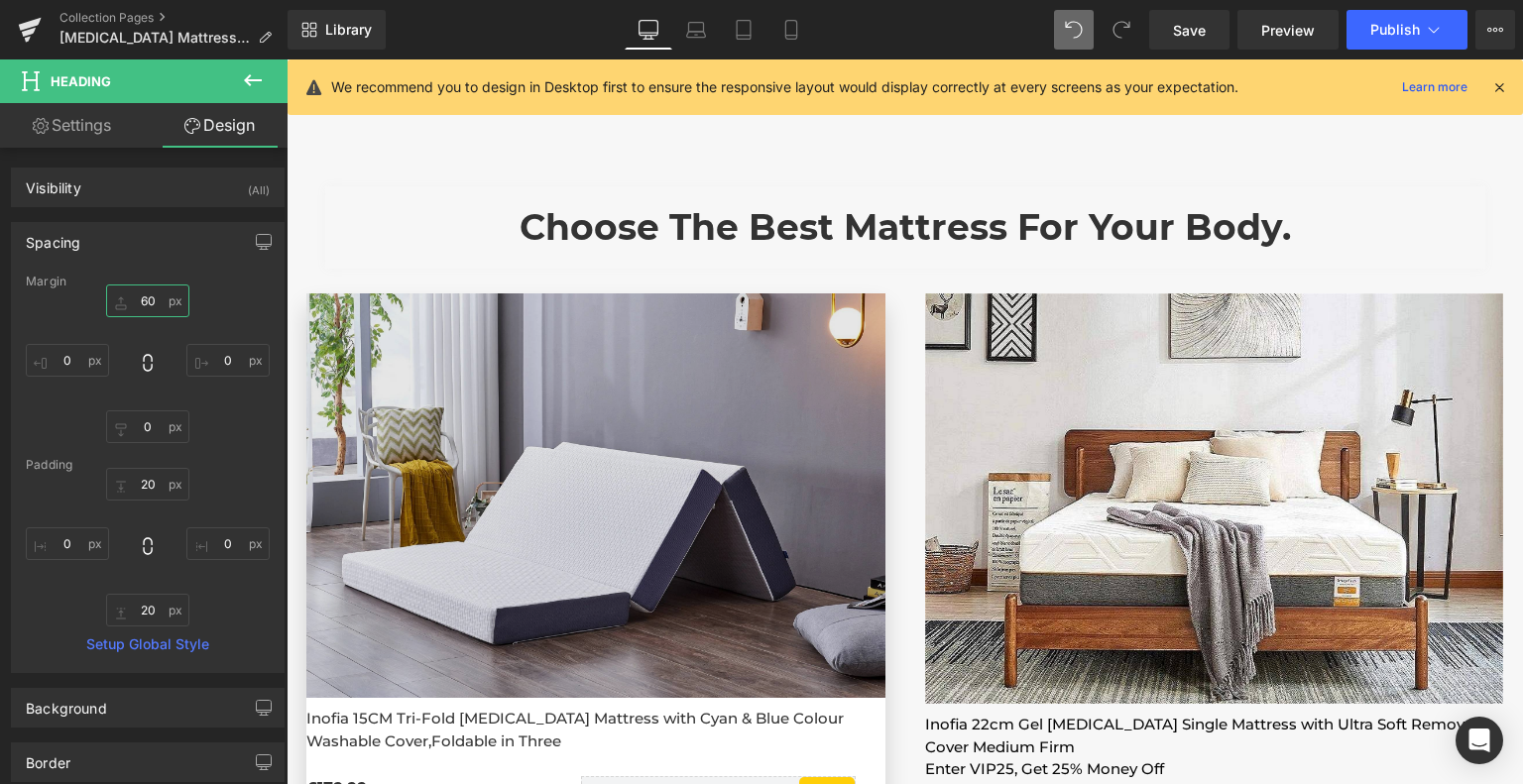 scroll, scrollTop: 1189, scrollLeft: 0, axis: vertical 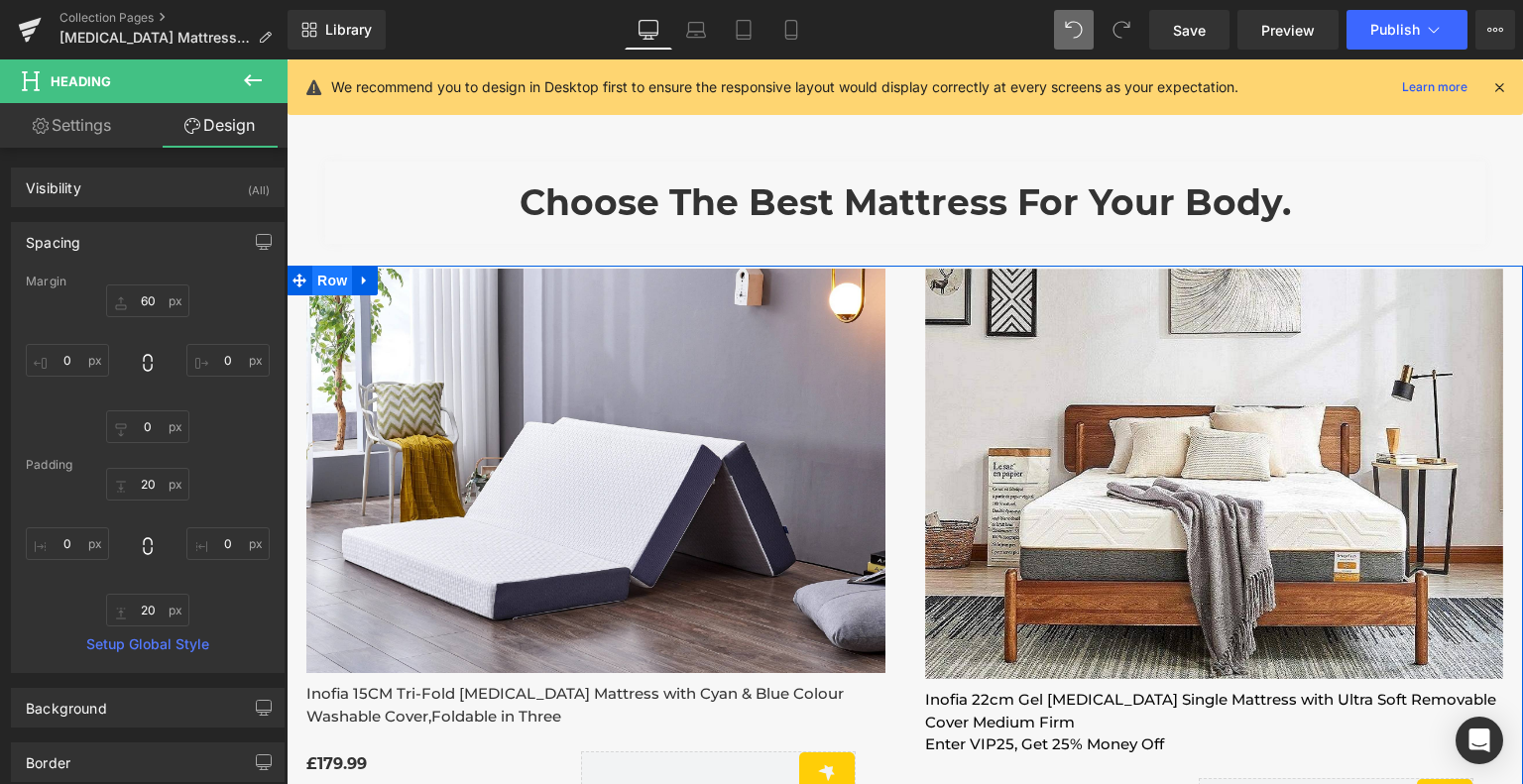 click on "Row" at bounding box center (332, 280) 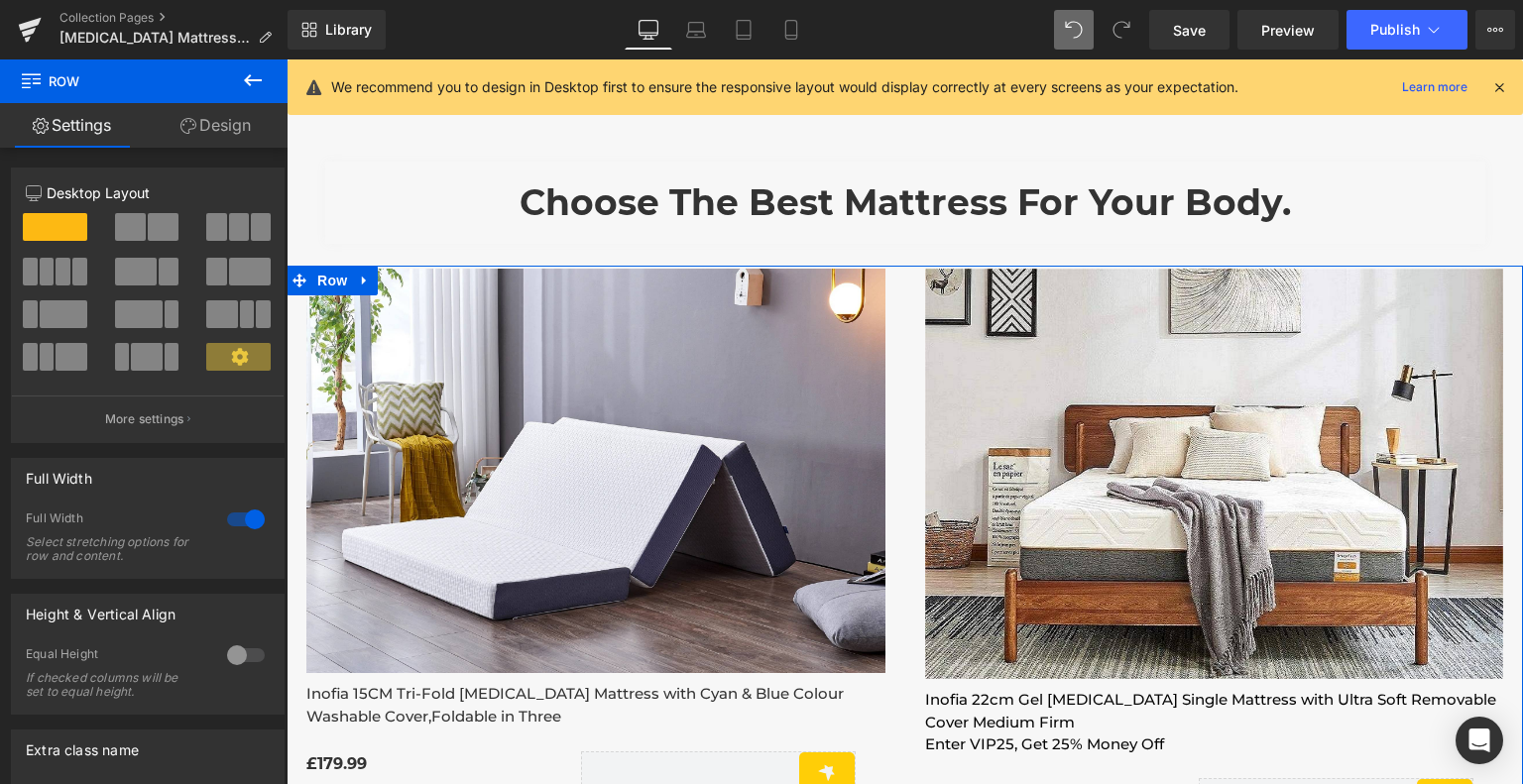 click on "Design" at bounding box center (215, 125) 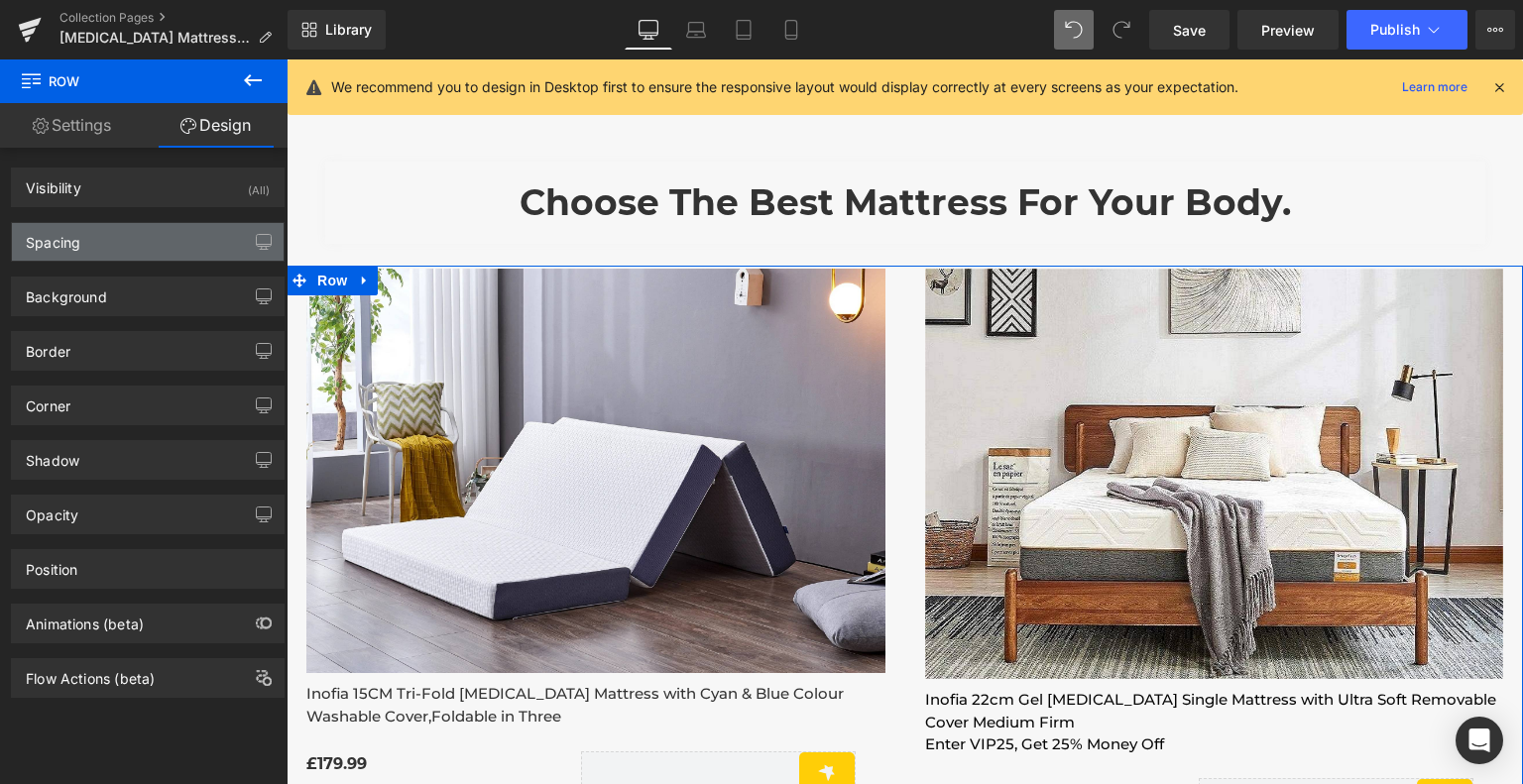 click on "Spacing" at bounding box center (148, 242) 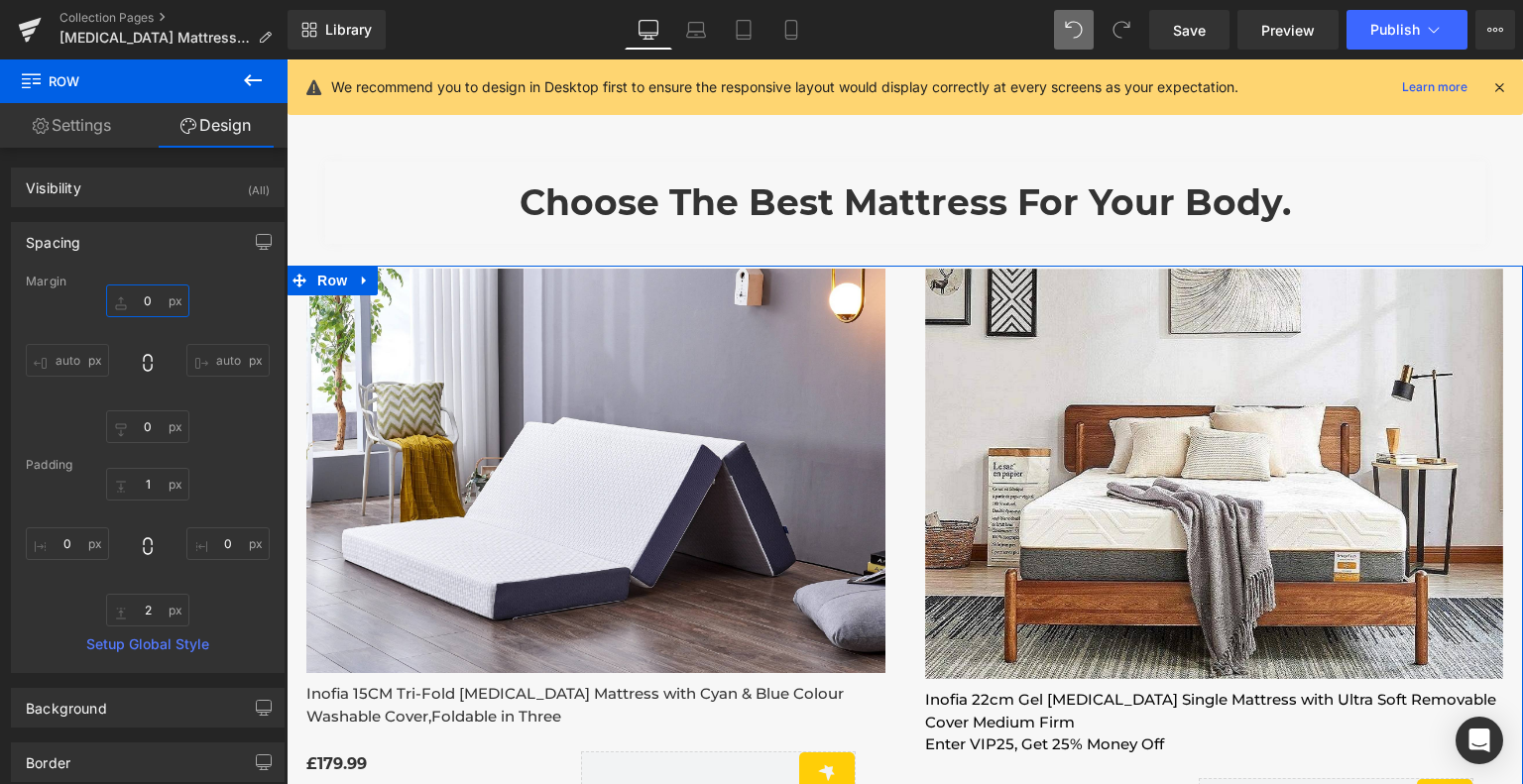 click on "0" at bounding box center (148, 300) 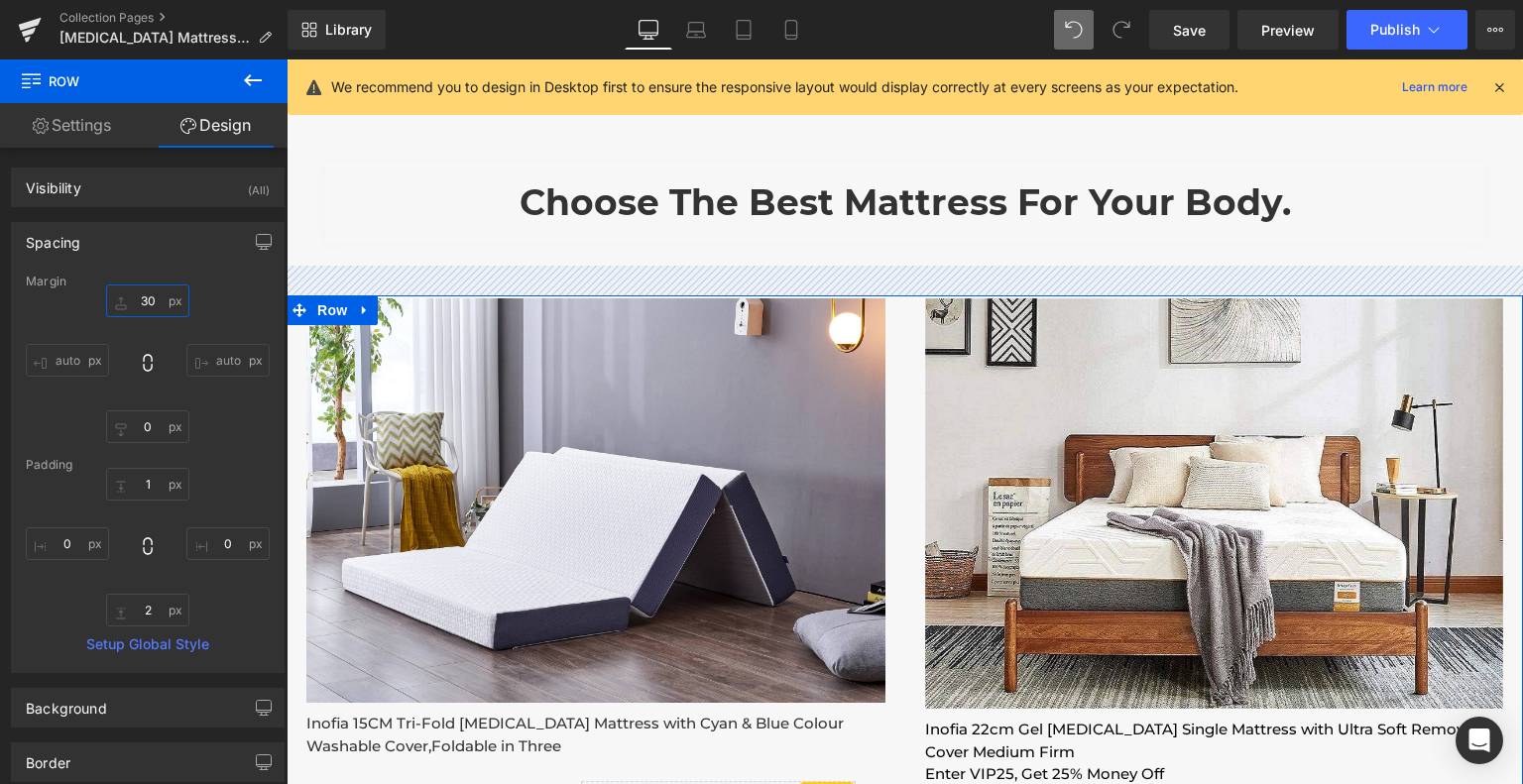type on "3" 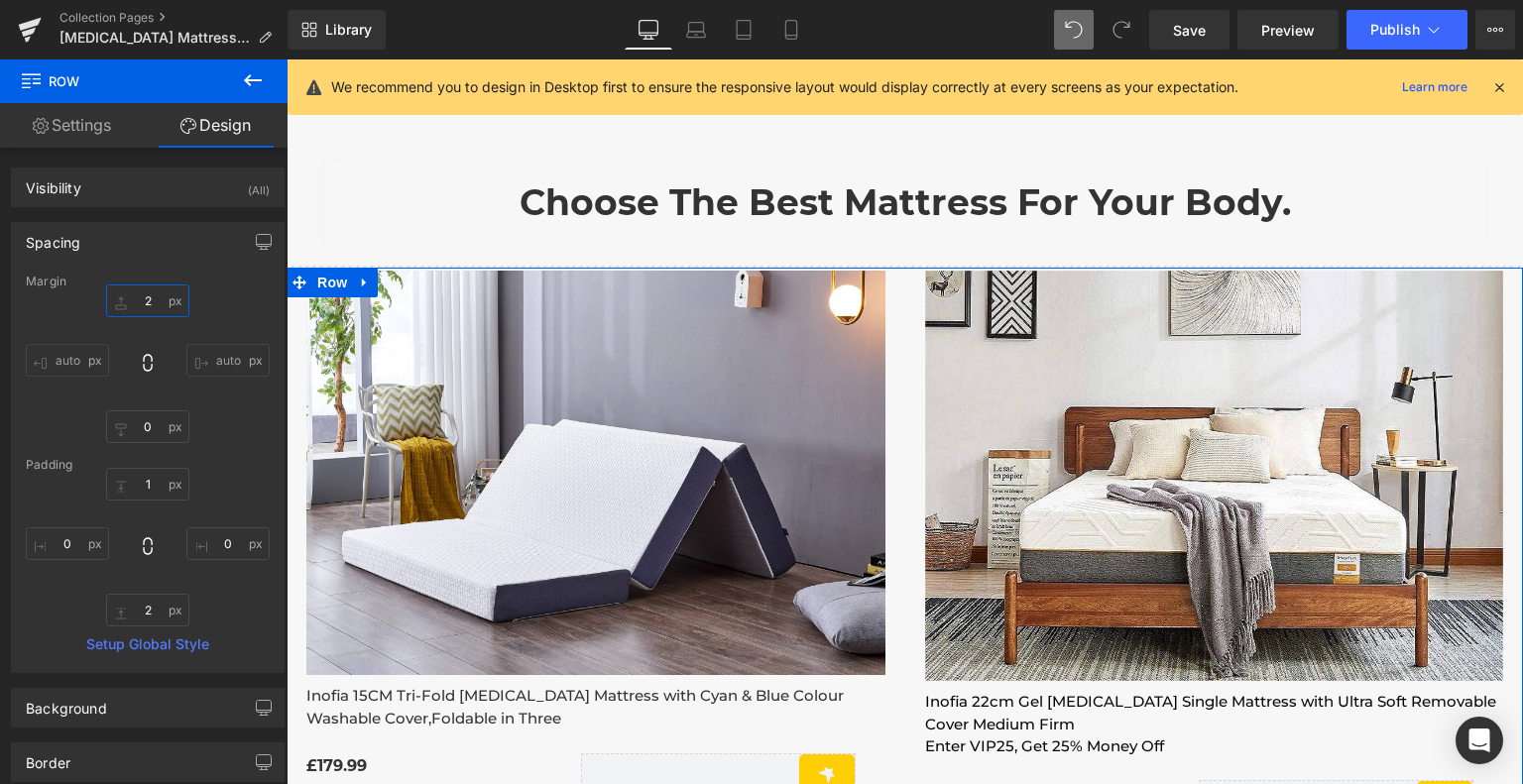 type on "20" 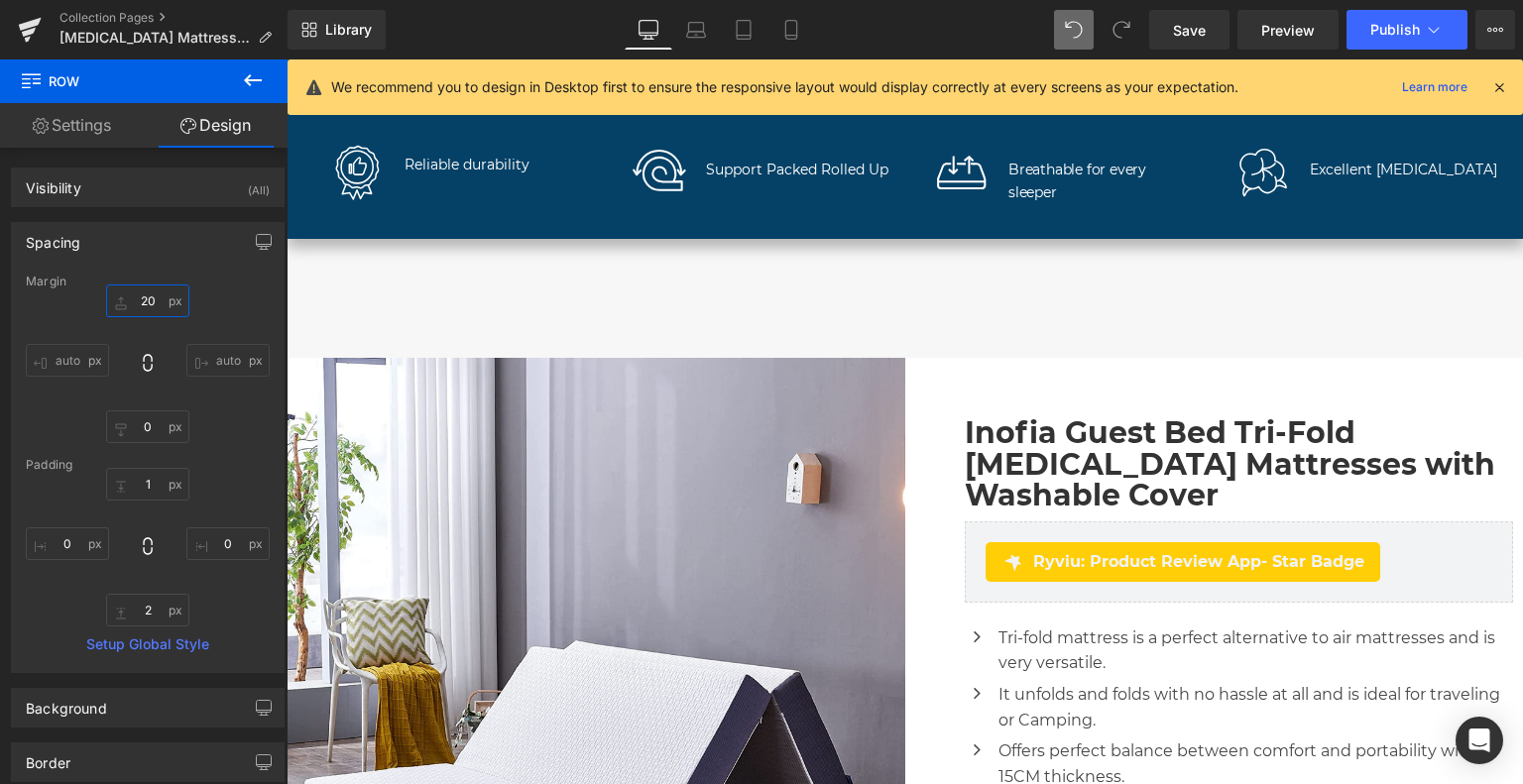 scroll, scrollTop: 0, scrollLeft: 0, axis: both 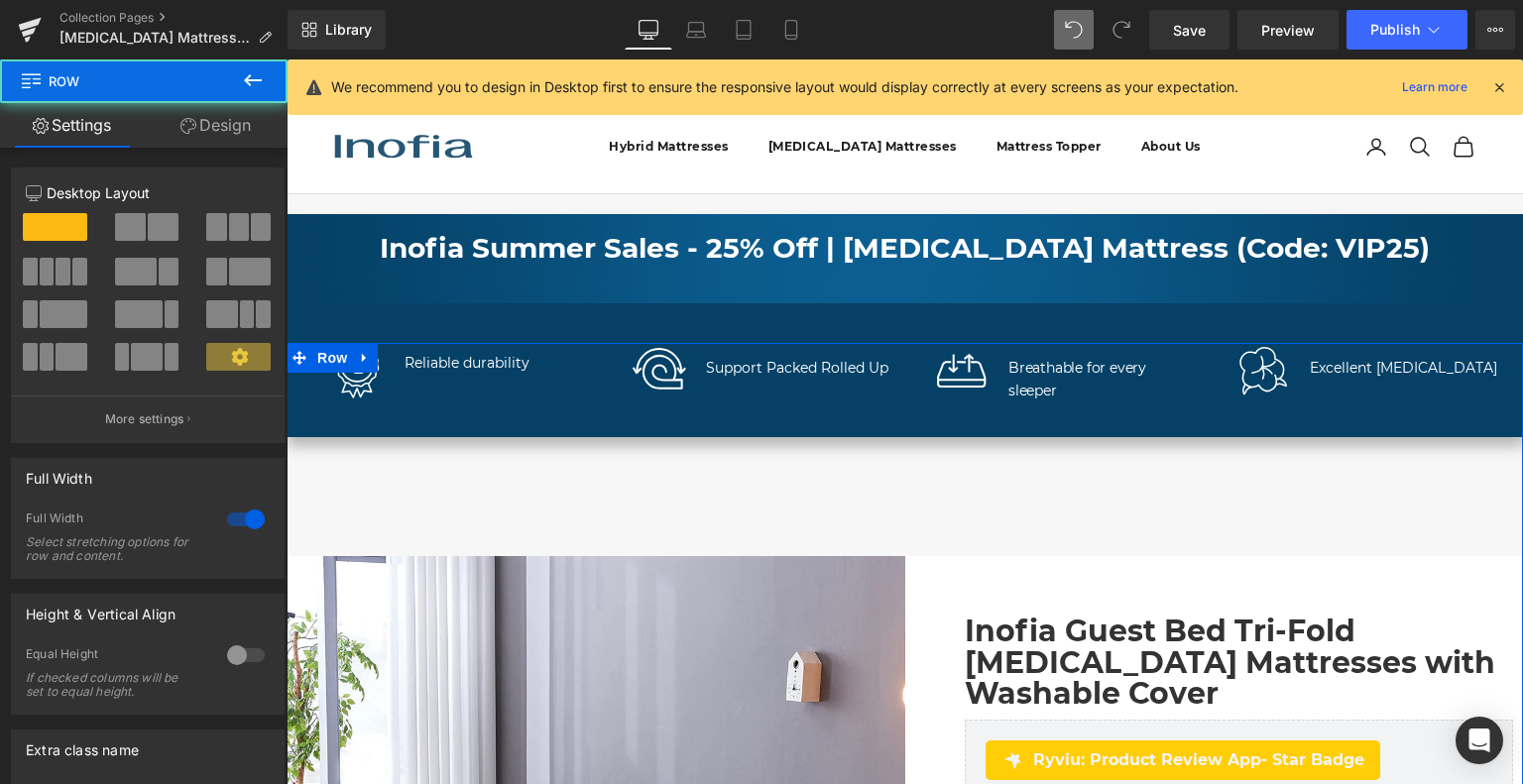 click on "Inofia Summer Sales - 25% Off | [MEDICAL_DATA] Mattress (Code: VIP25)
Heading
Hero Banner
Image
Reliable durability
Text Block
Row
Image         Text Block" at bounding box center (904, 892) 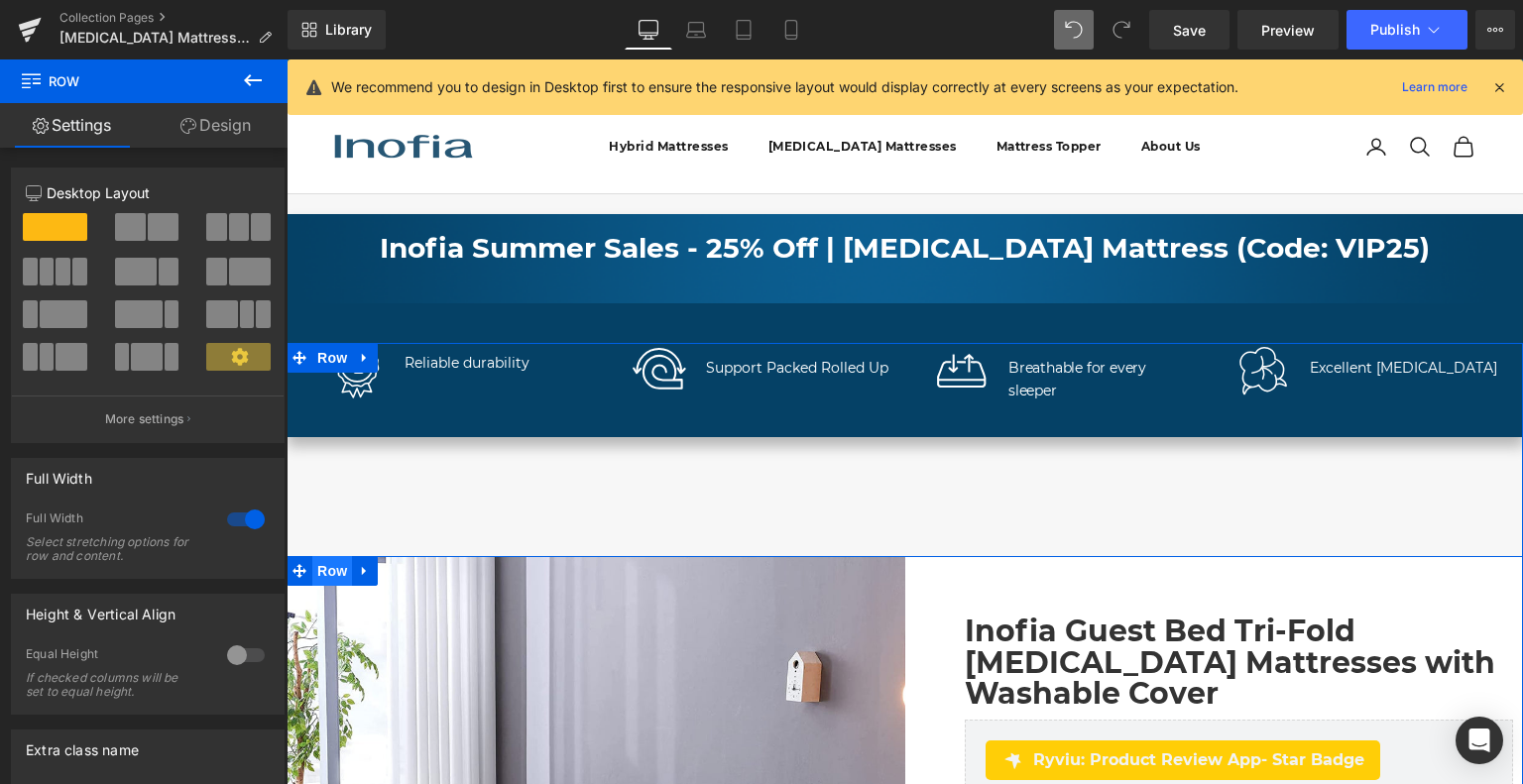 click on "Row" at bounding box center [332, 571] 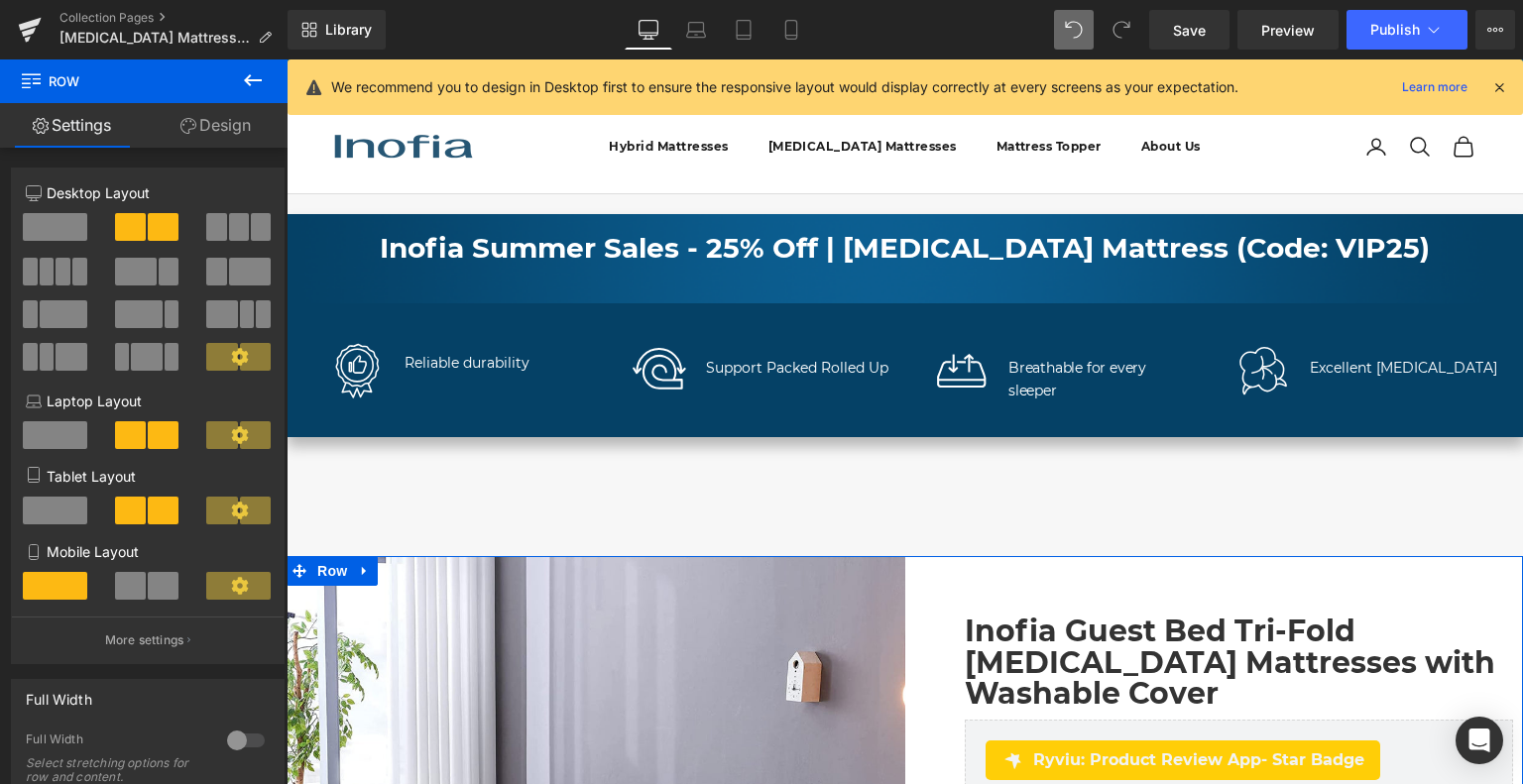 click on "Design" at bounding box center (215, 125) 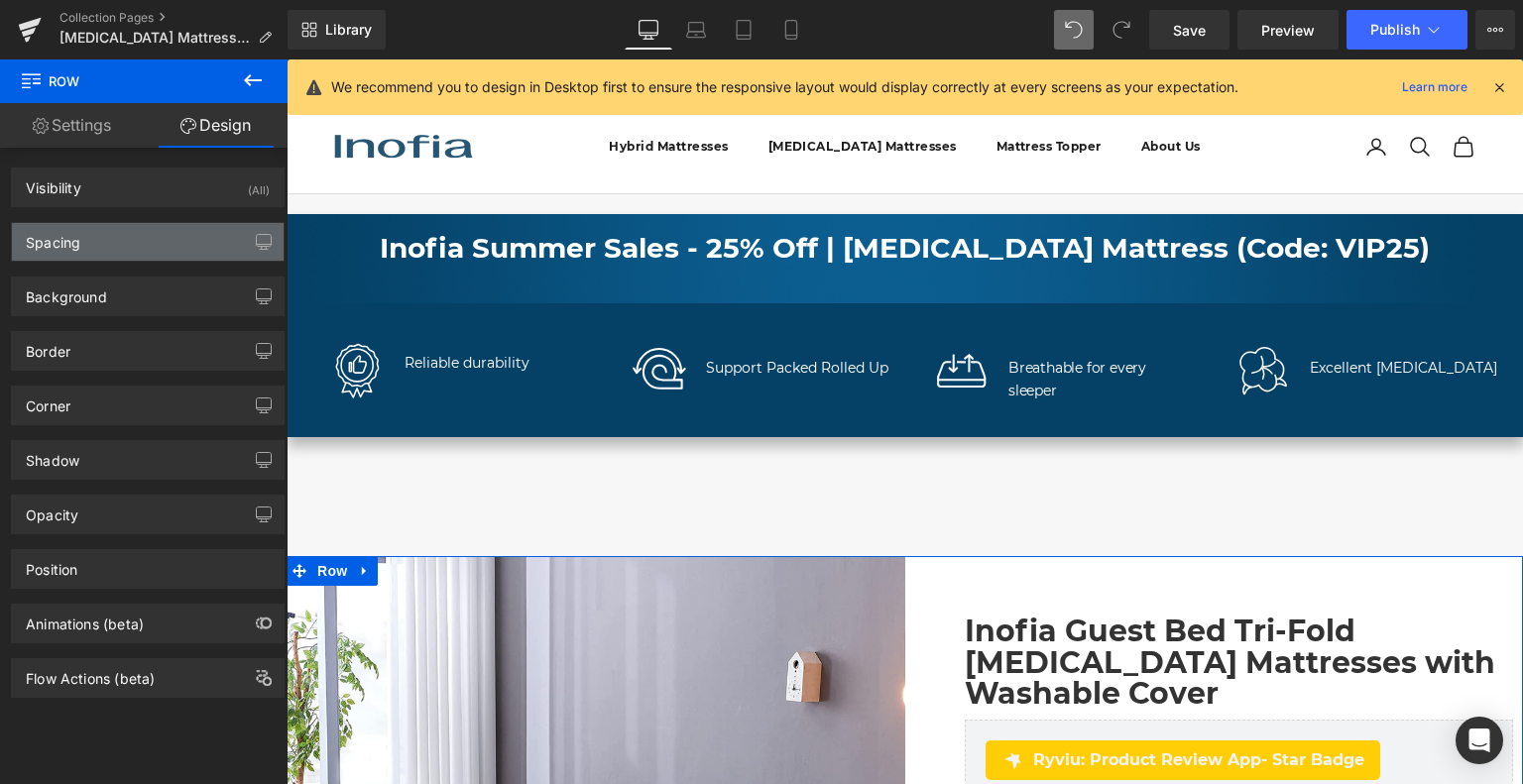 type on "120" 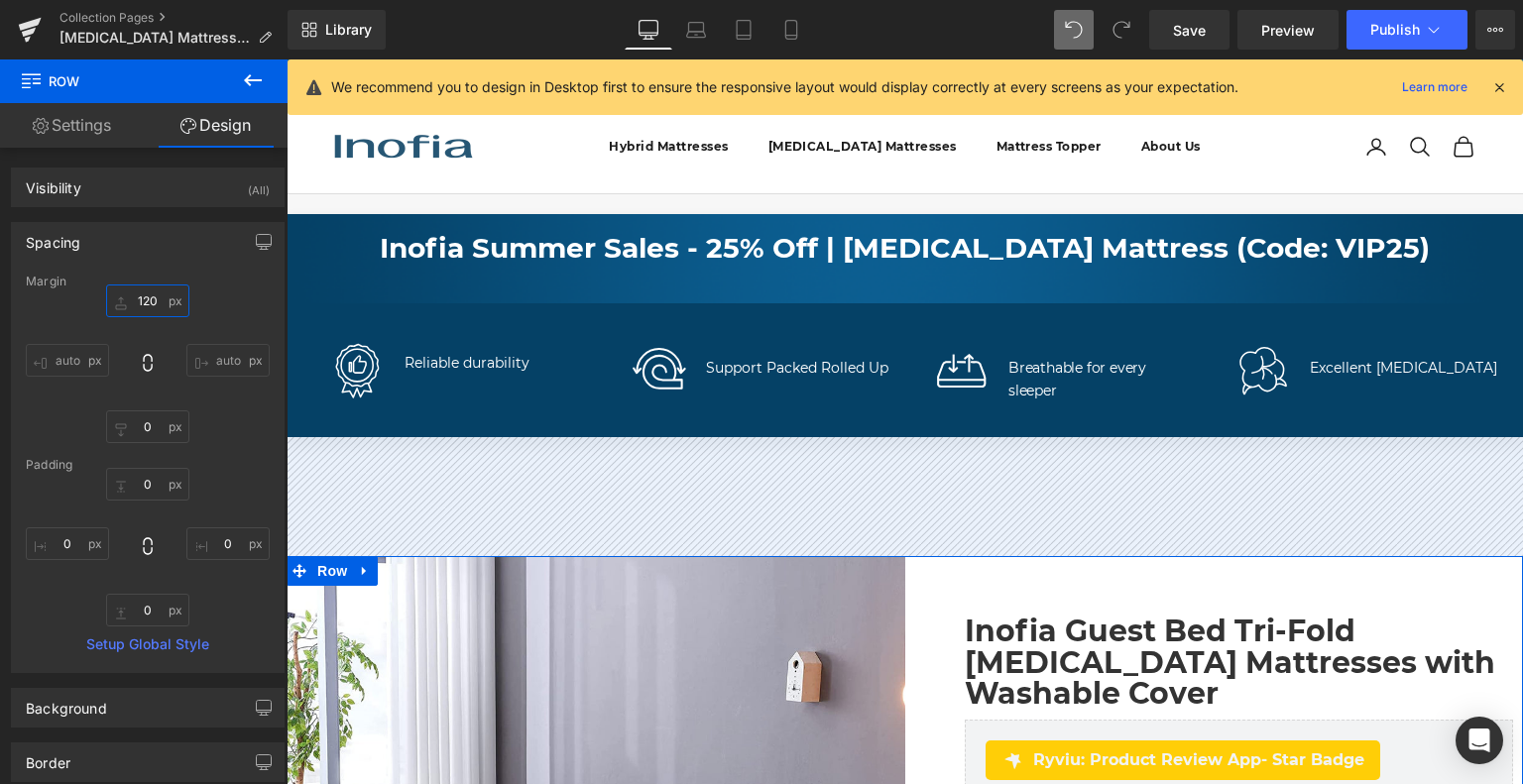 click on "120" at bounding box center (148, 300) 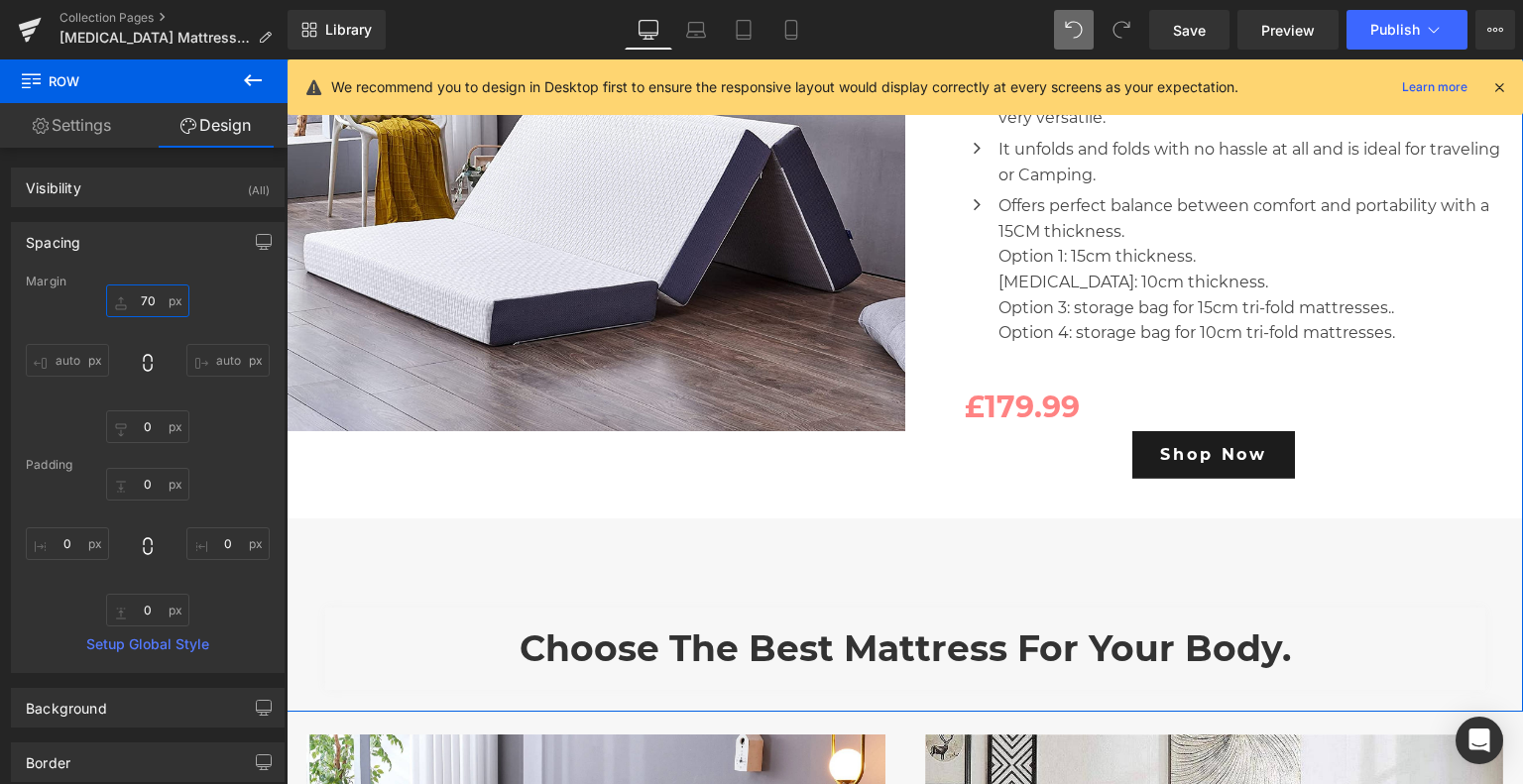 scroll, scrollTop: 991, scrollLeft: 0, axis: vertical 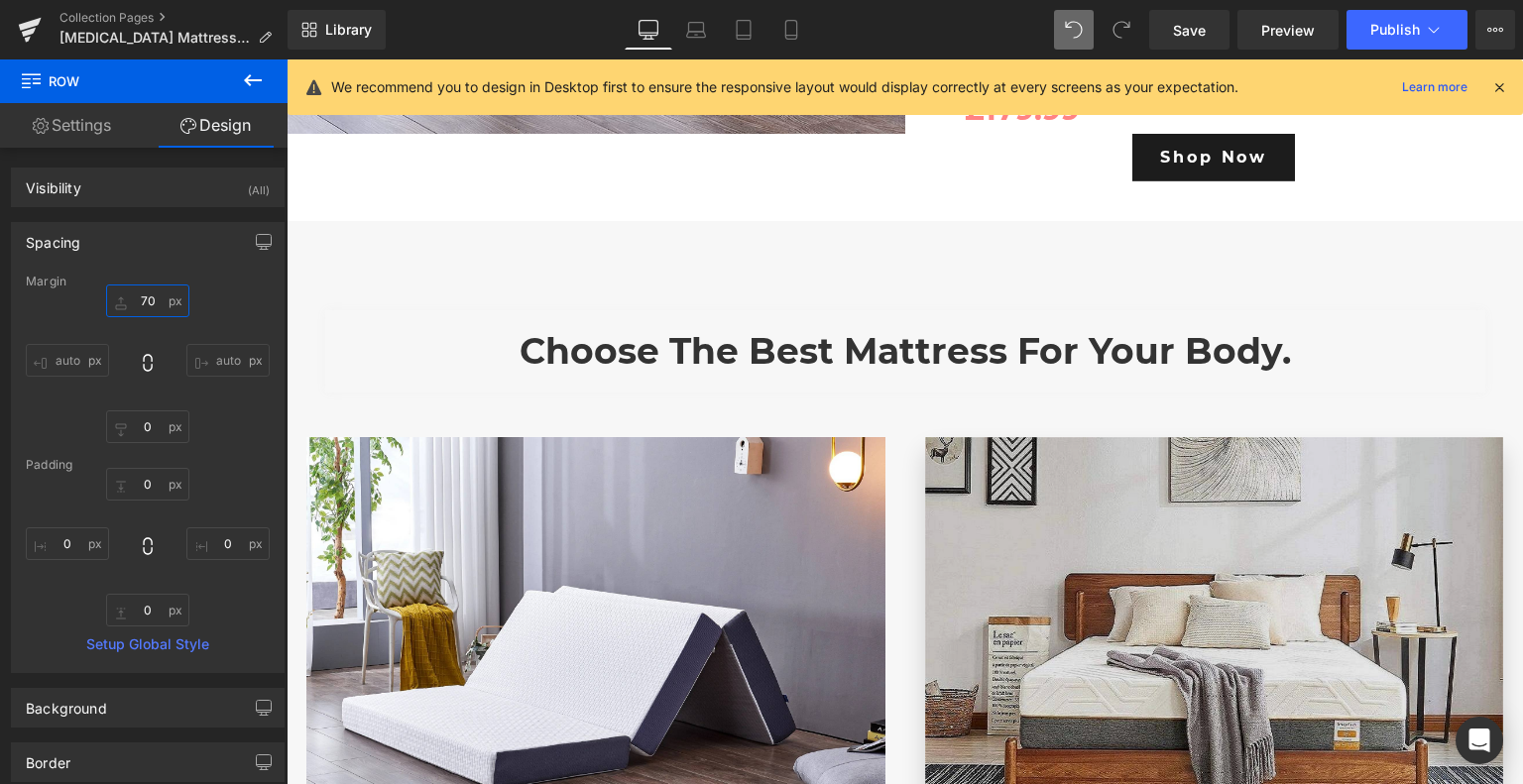 type on "70" 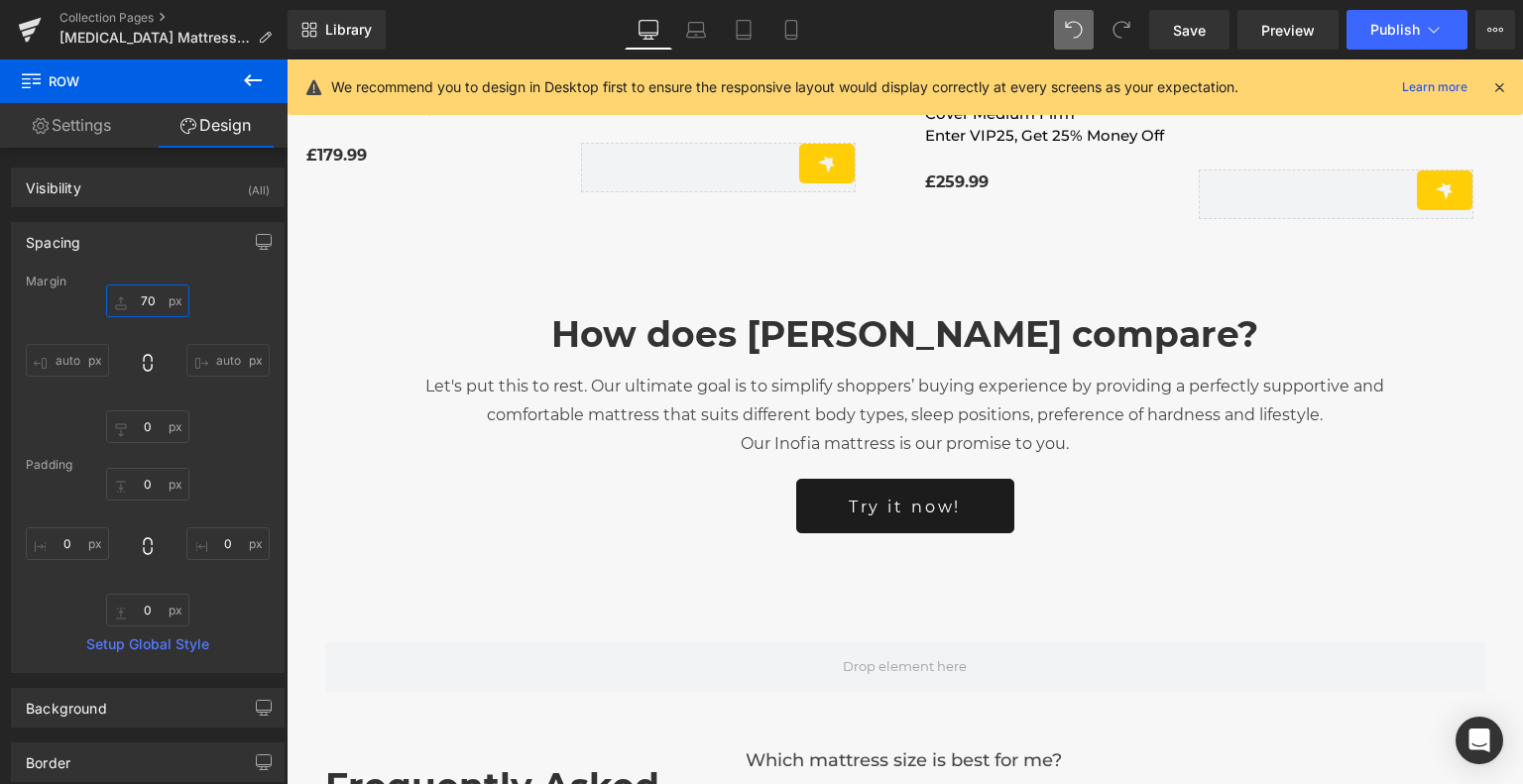 scroll, scrollTop: 1784, scrollLeft: 0, axis: vertical 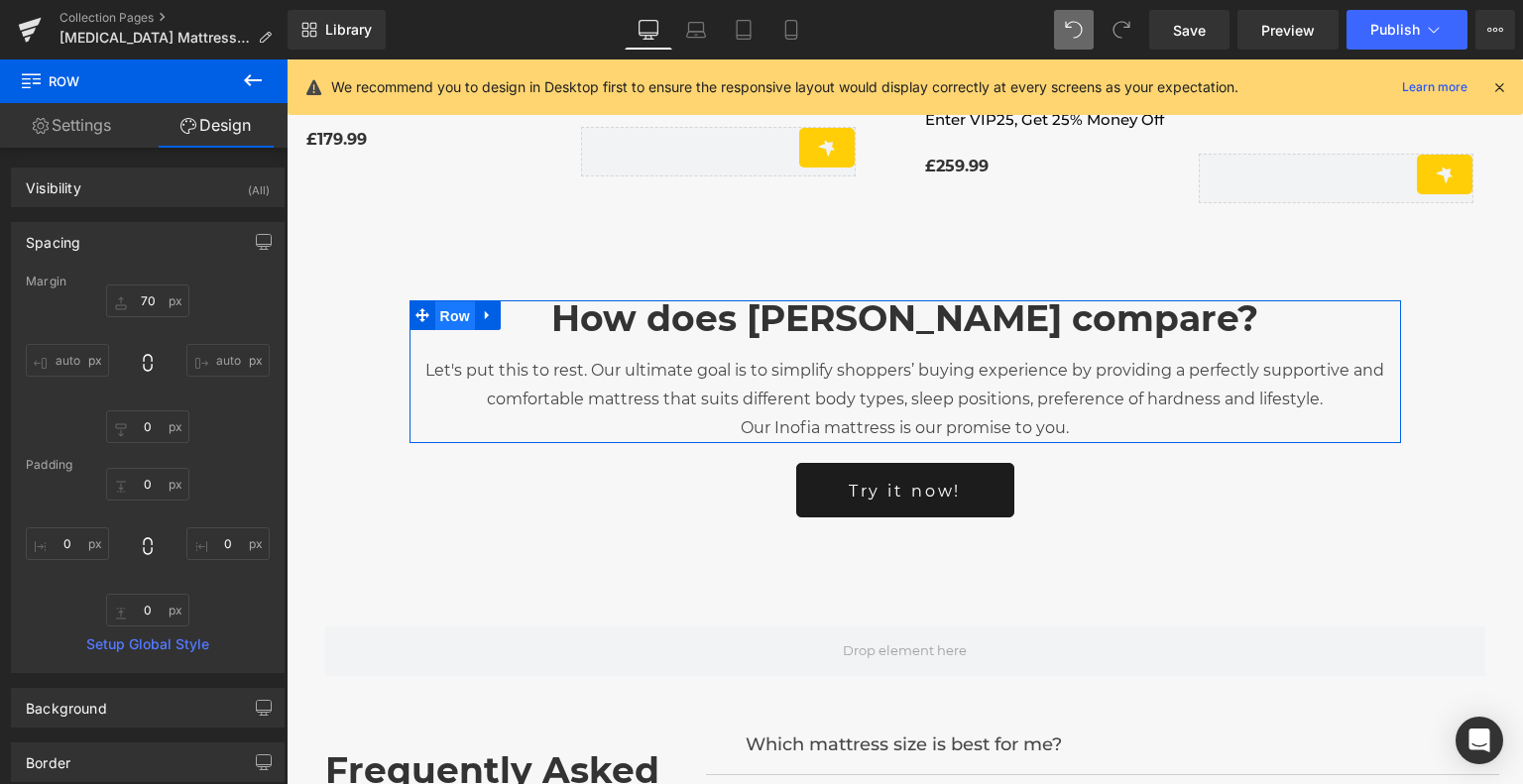 click on "Row" at bounding box center [455, 316] 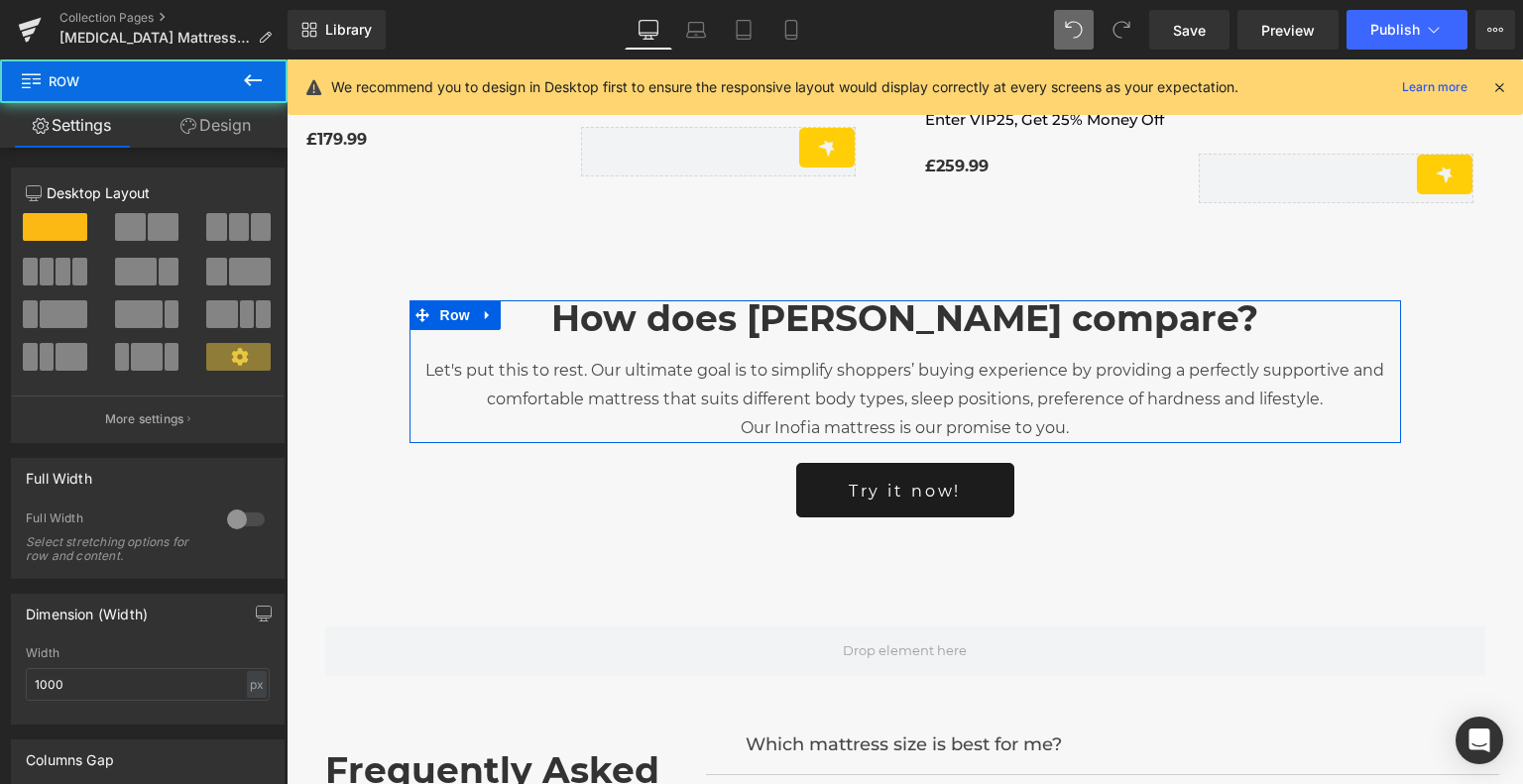 click on "Design" at bounding box center [215, 125] 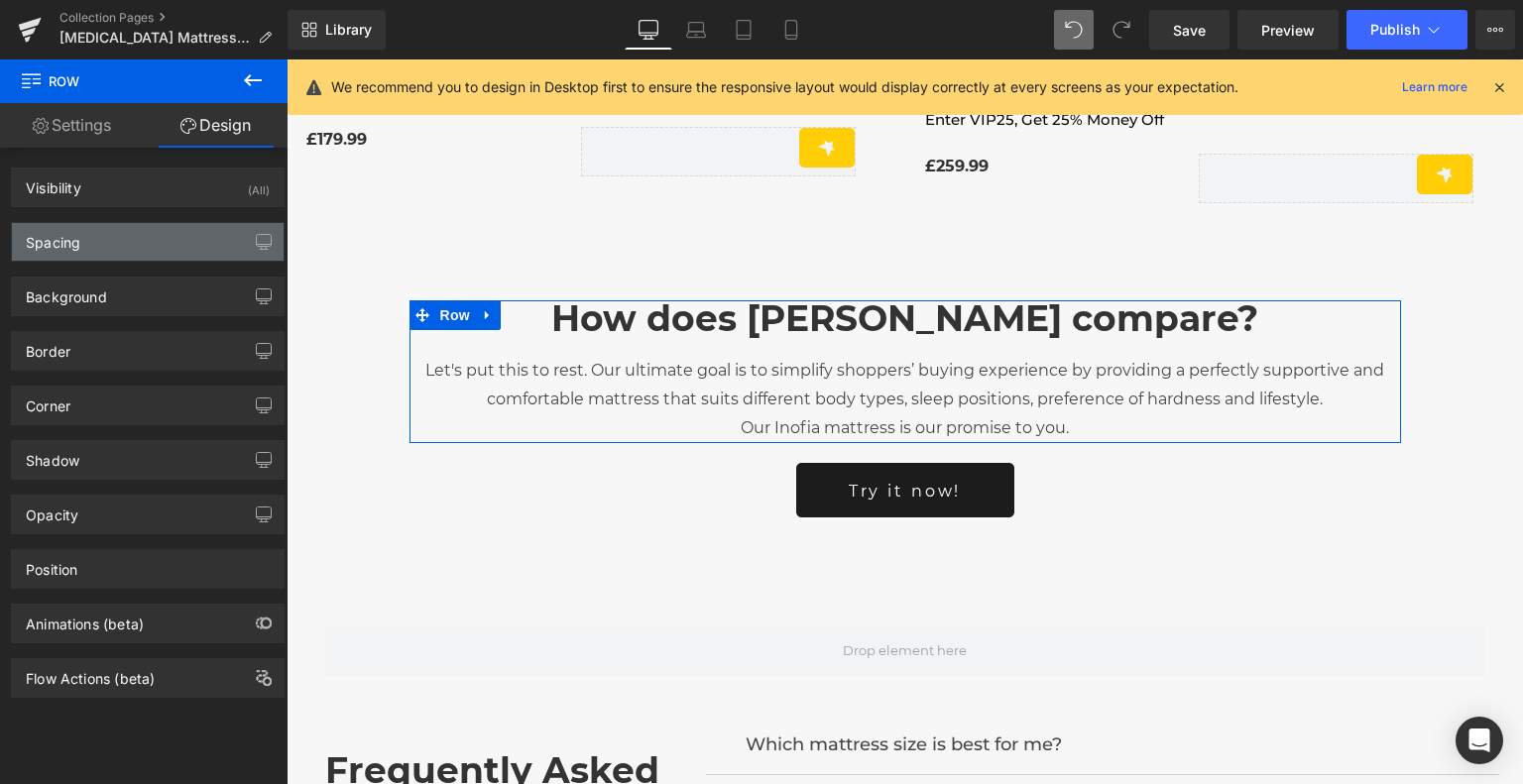 type on "50" 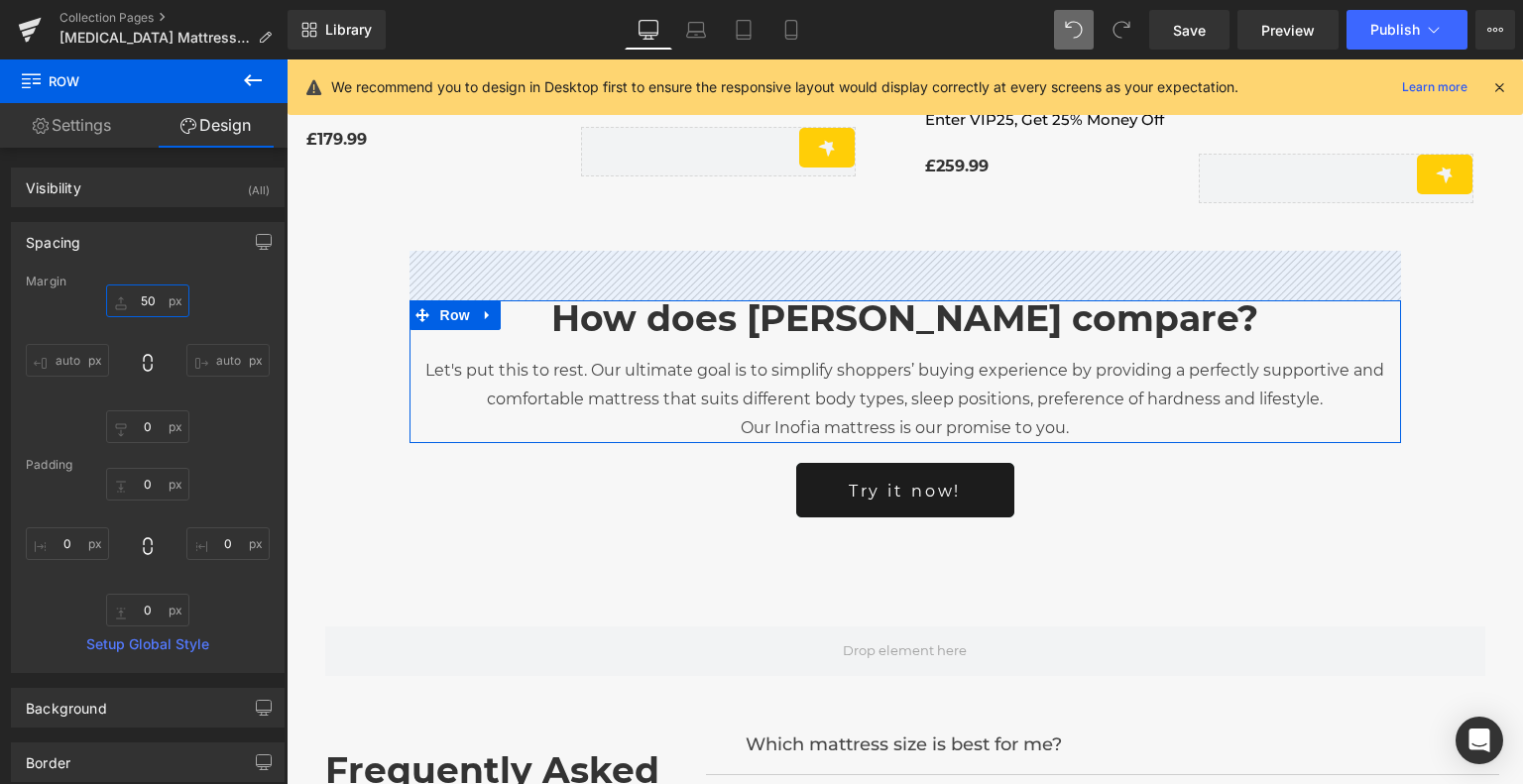 click on "50" at bounding box center (148, 300) 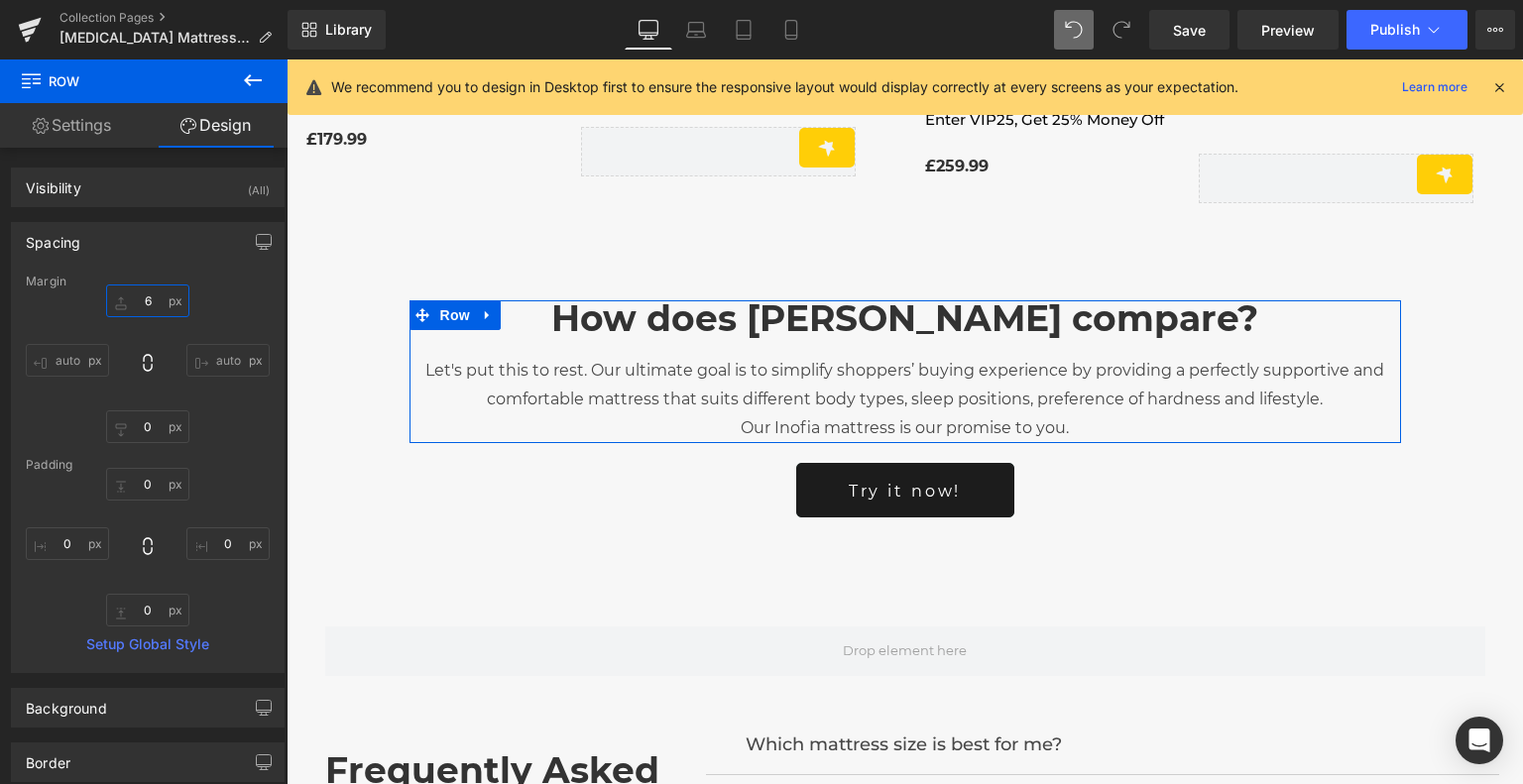 type on "60" 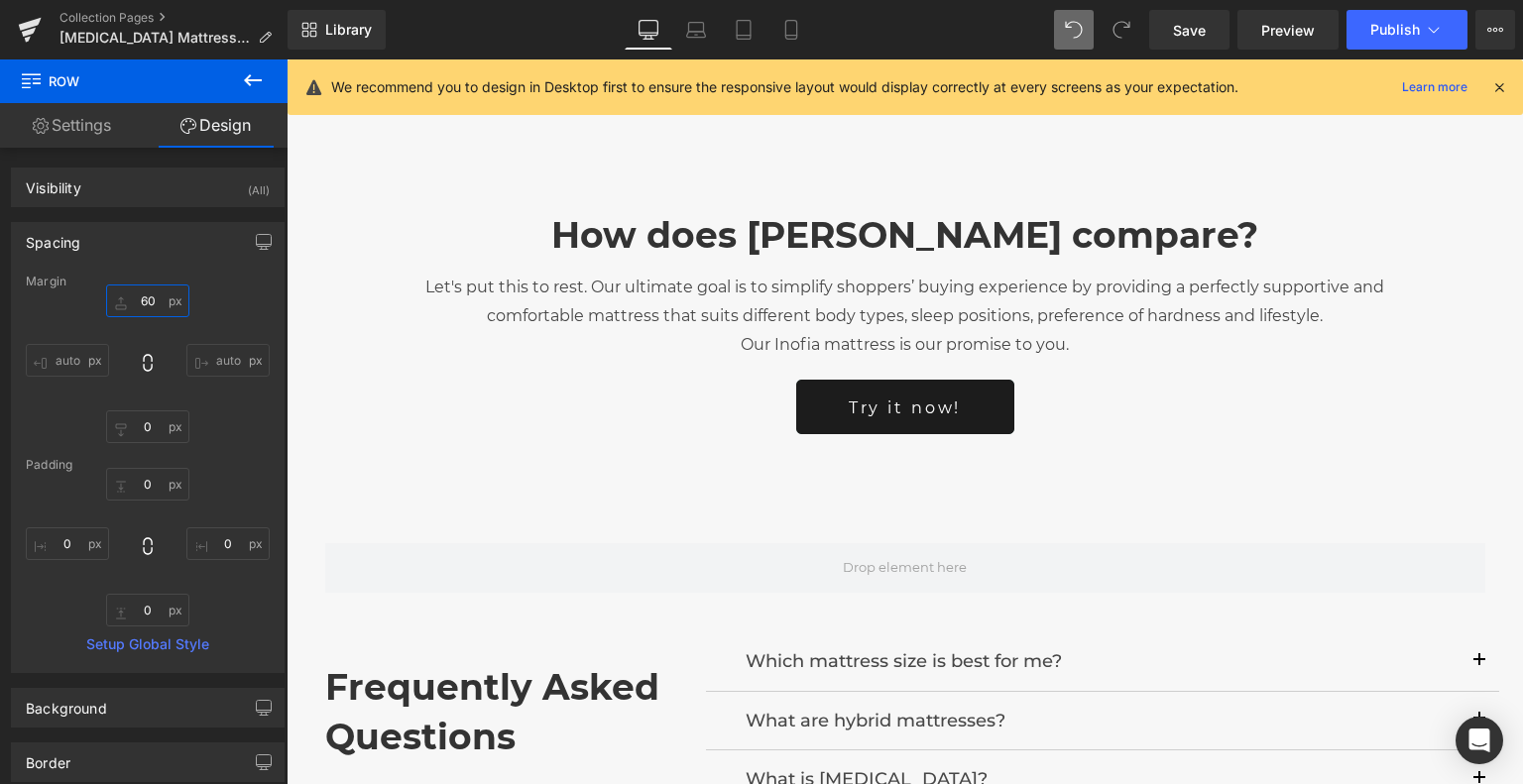 scroll, scrollTop: 1982, scrollLeft: 0, axis: vertical 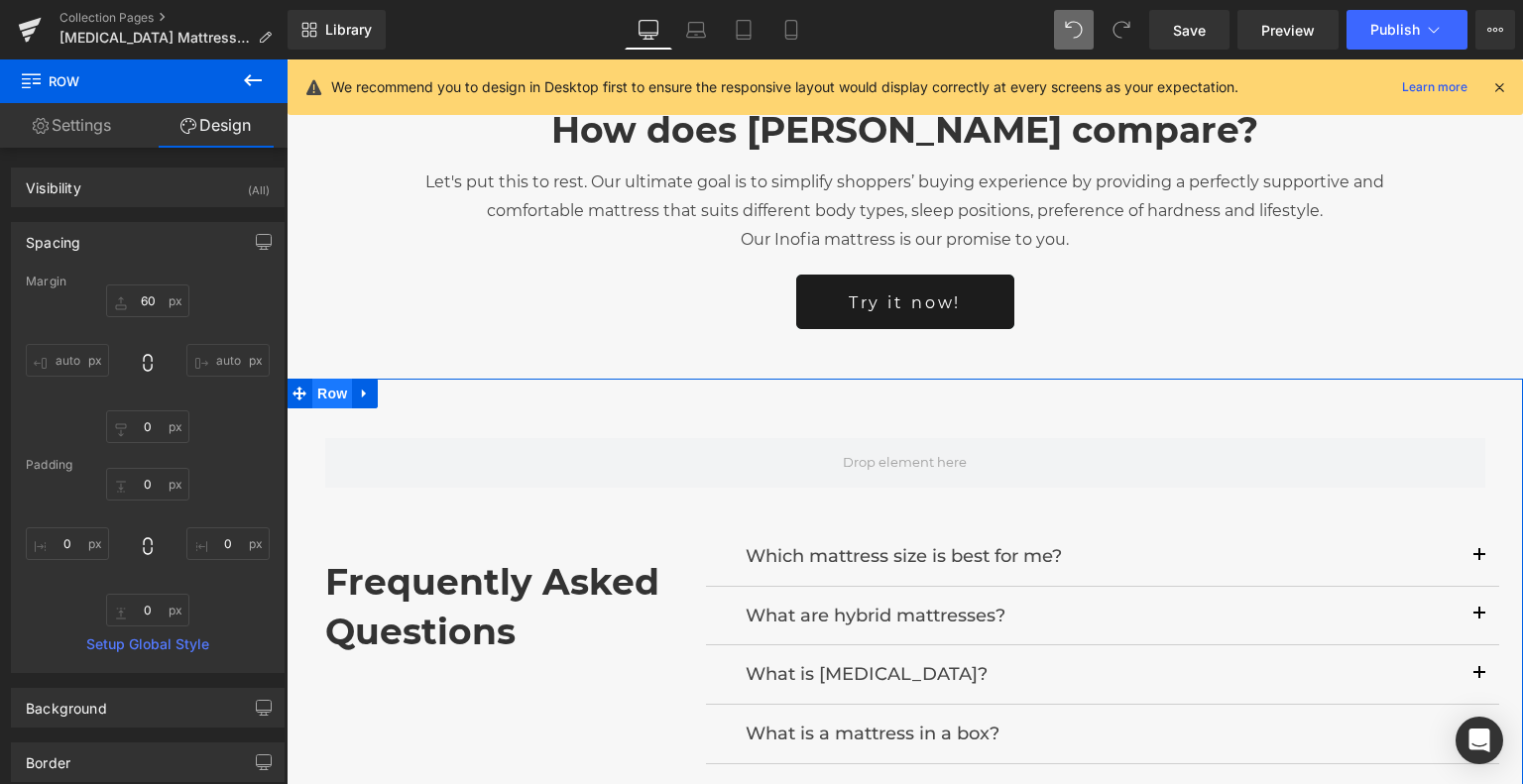 click on "Row" at bounding box center (332, 393) 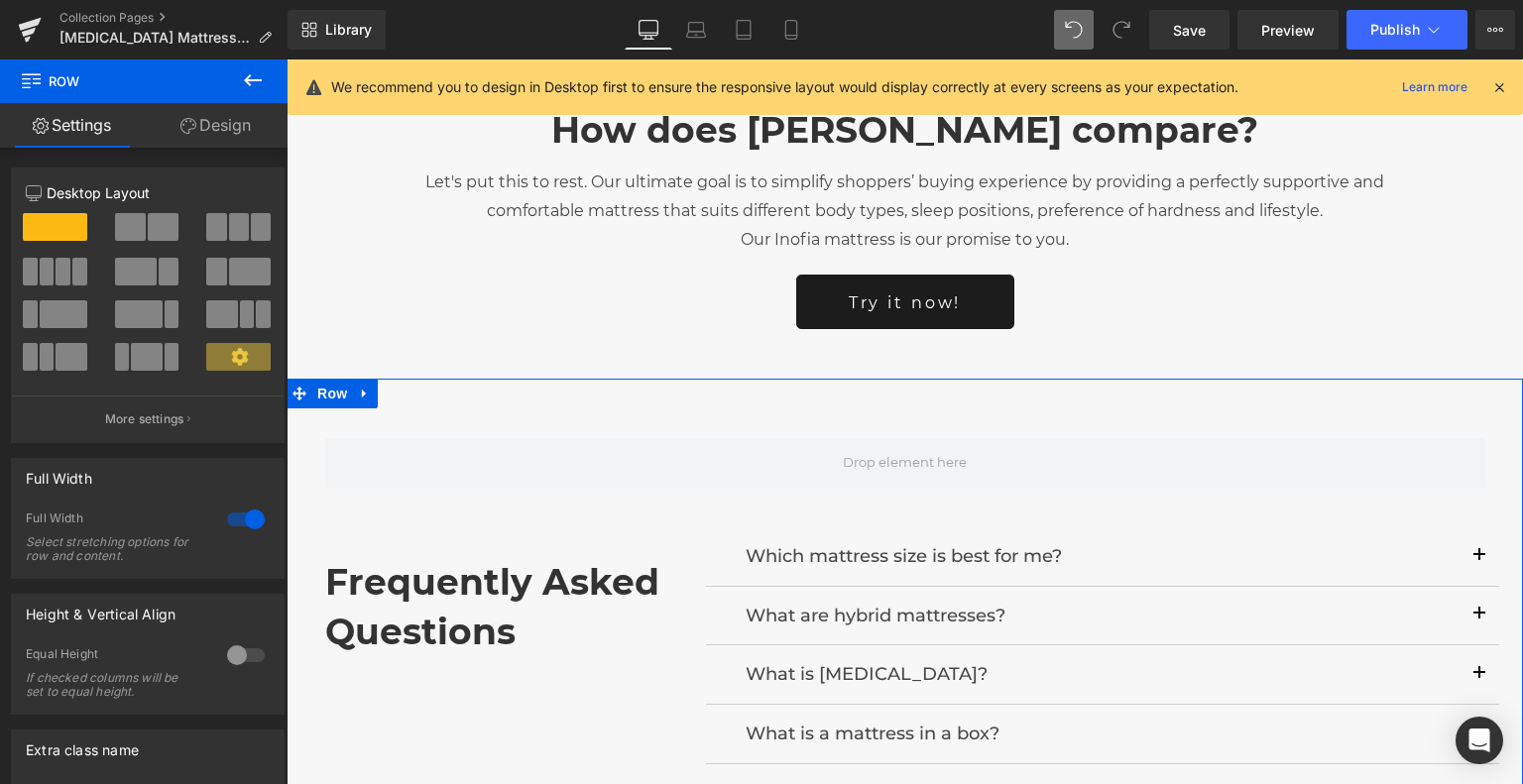 click on "Design" at bounding box center [215, 125] 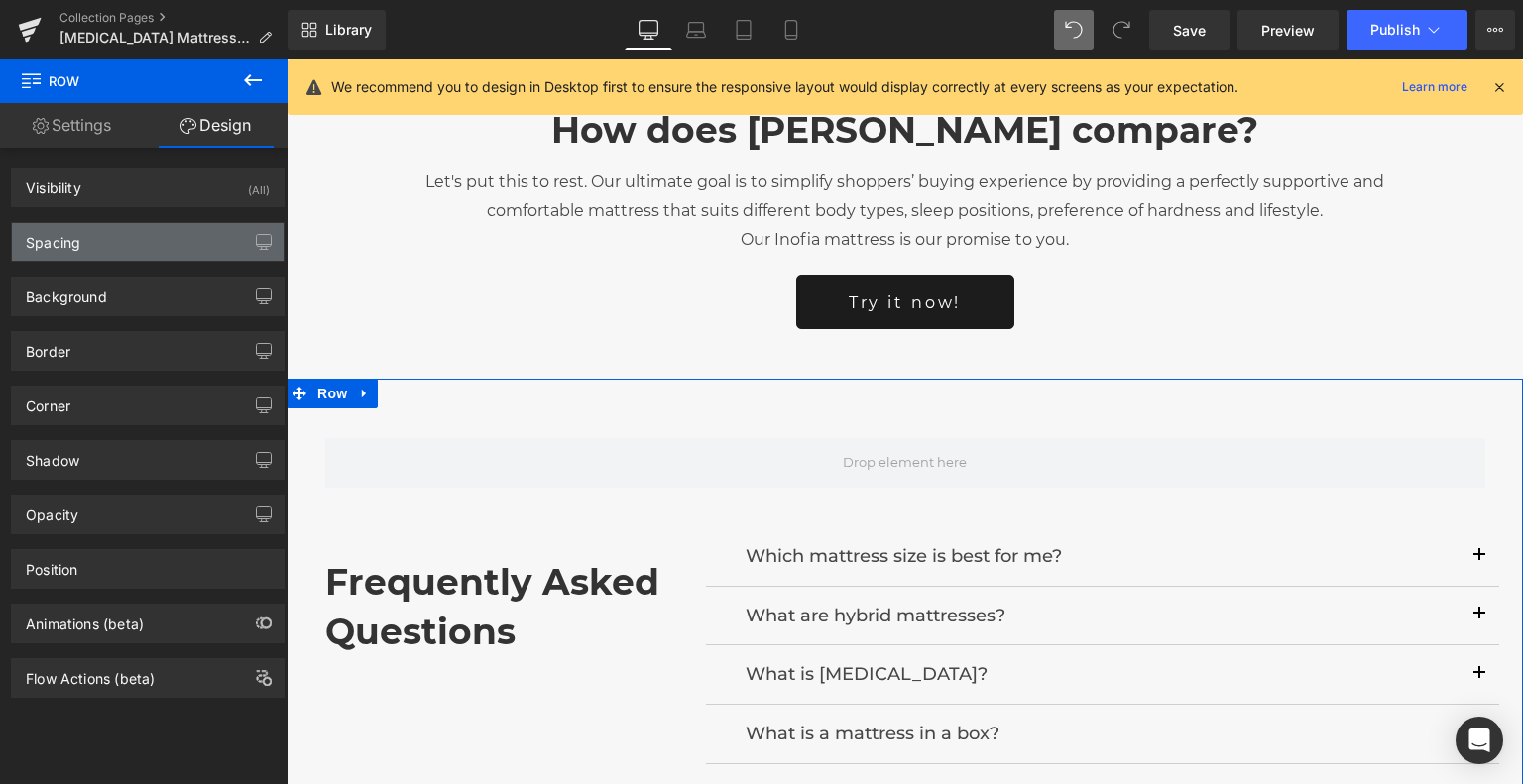 click on "Spacing" at bounding box center [148, 242] 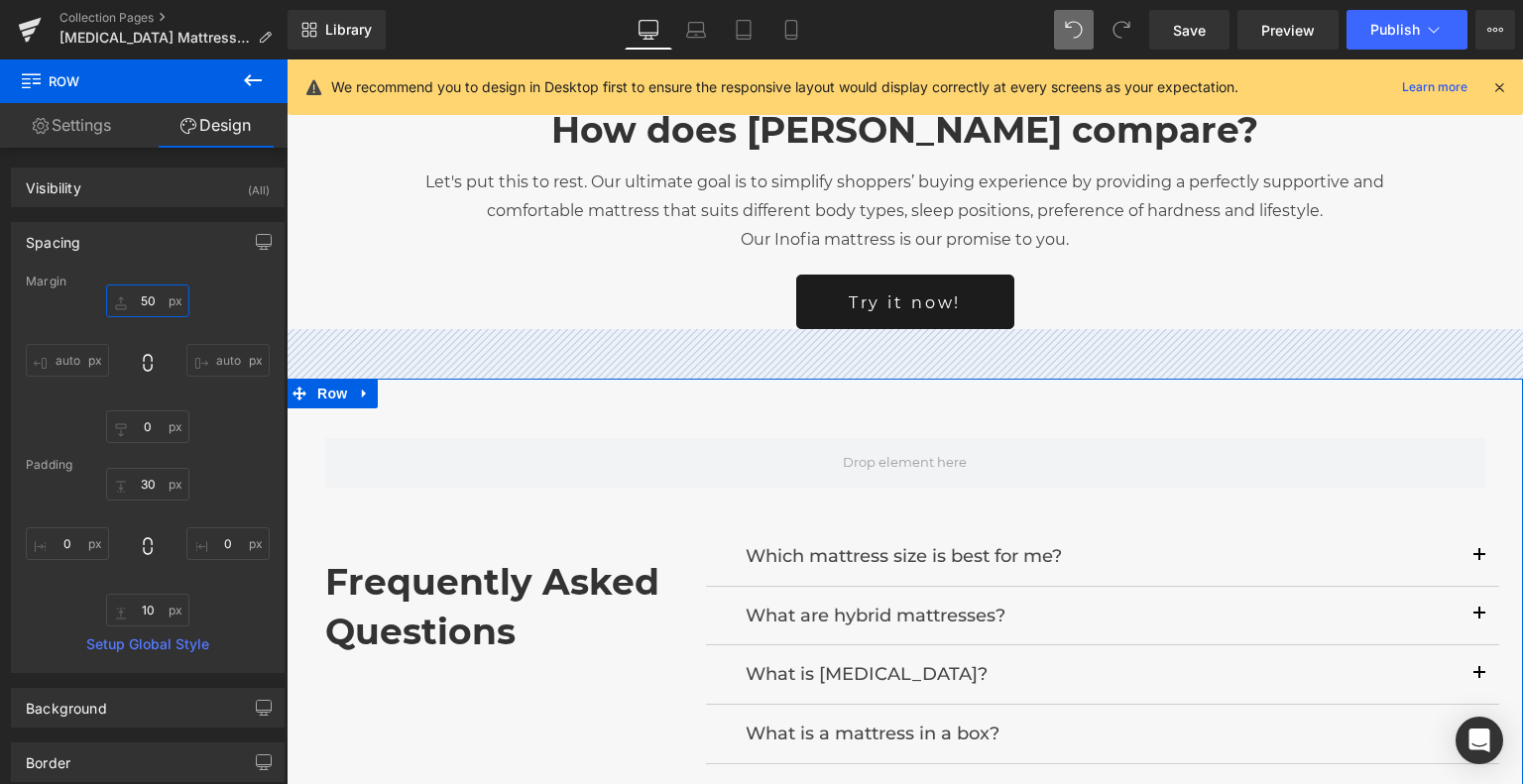 click on "50" at bounding box center [148, 300] 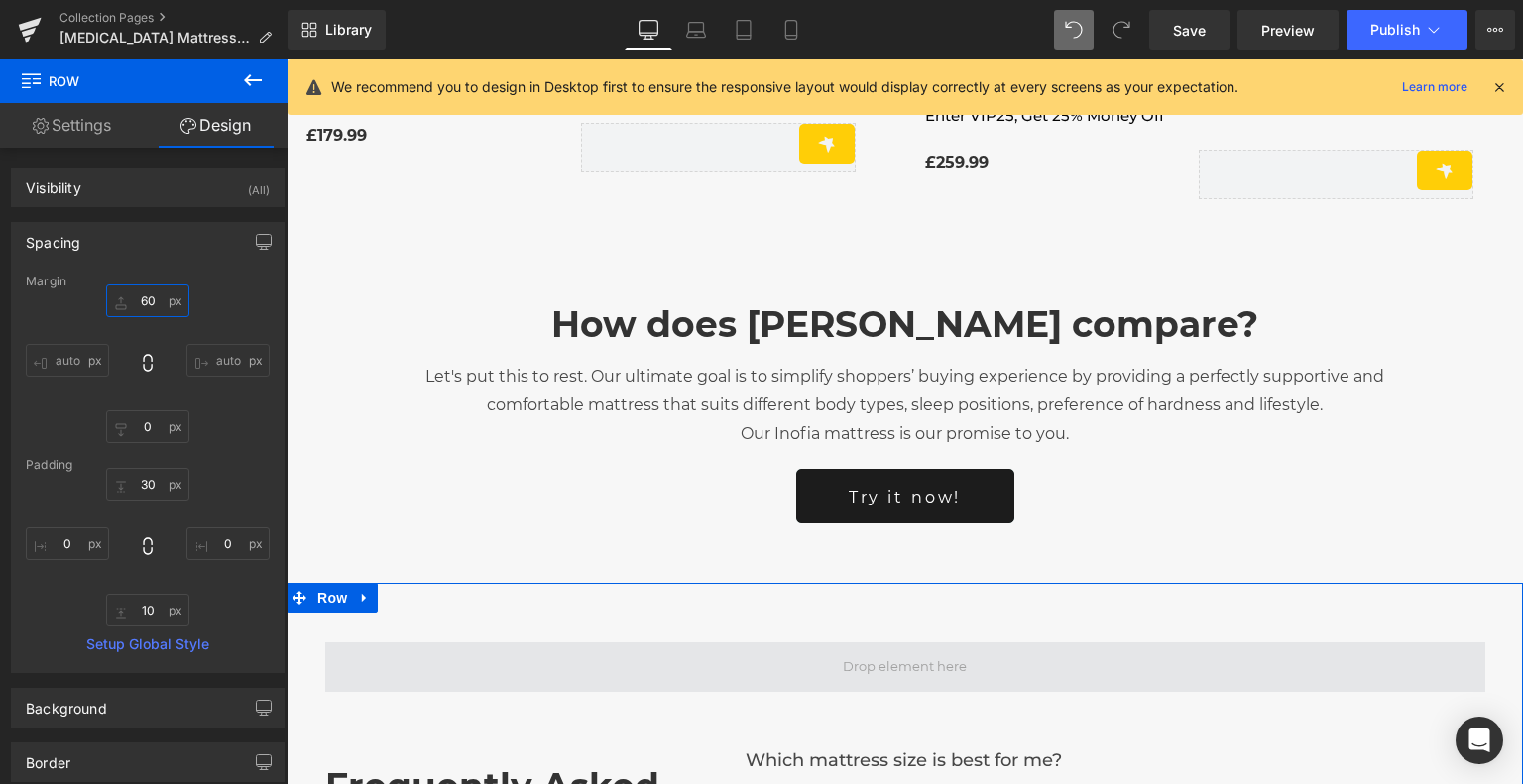 scroll, scrollTop: 1784, scrollLeft: 0, axis: vertical 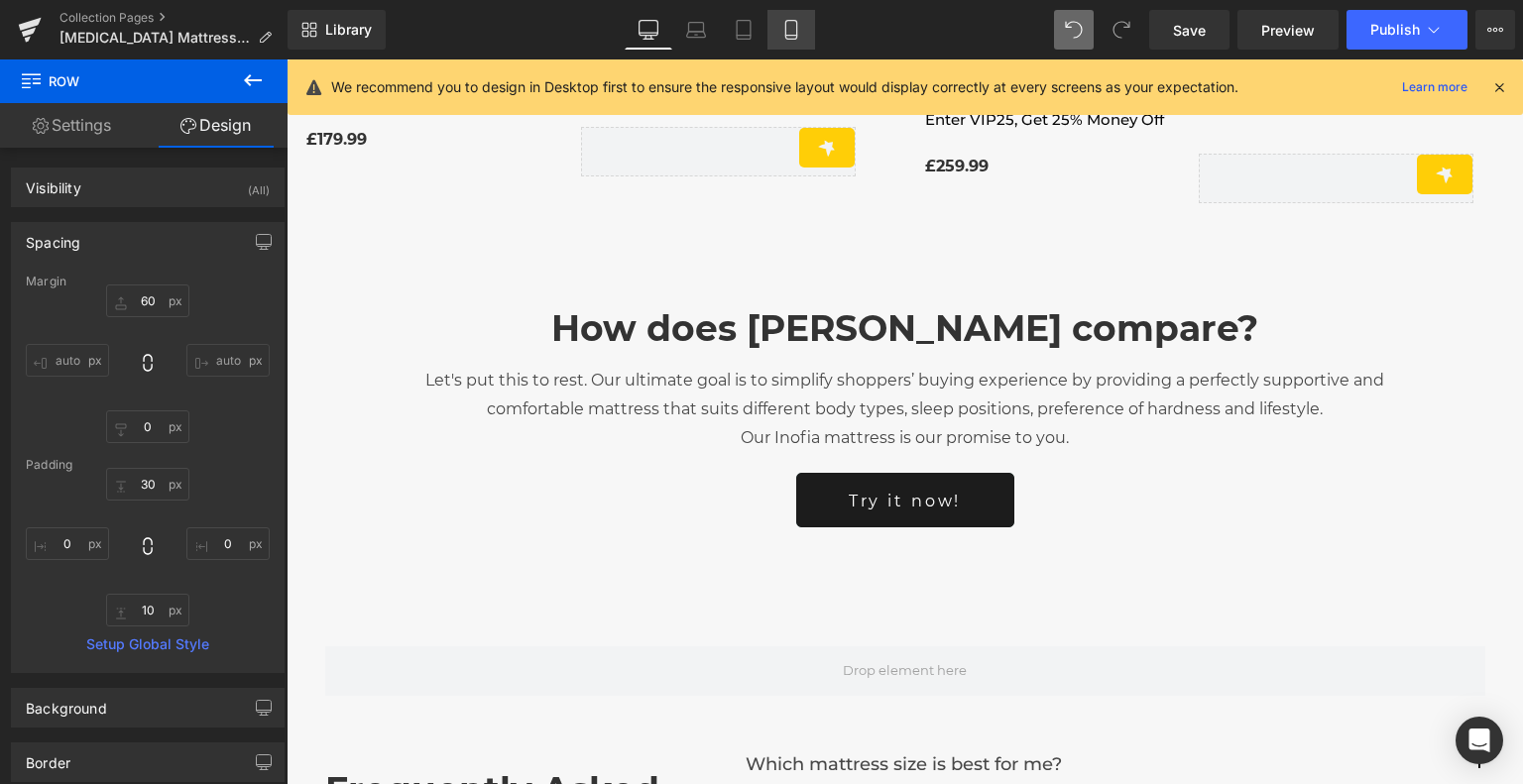 click 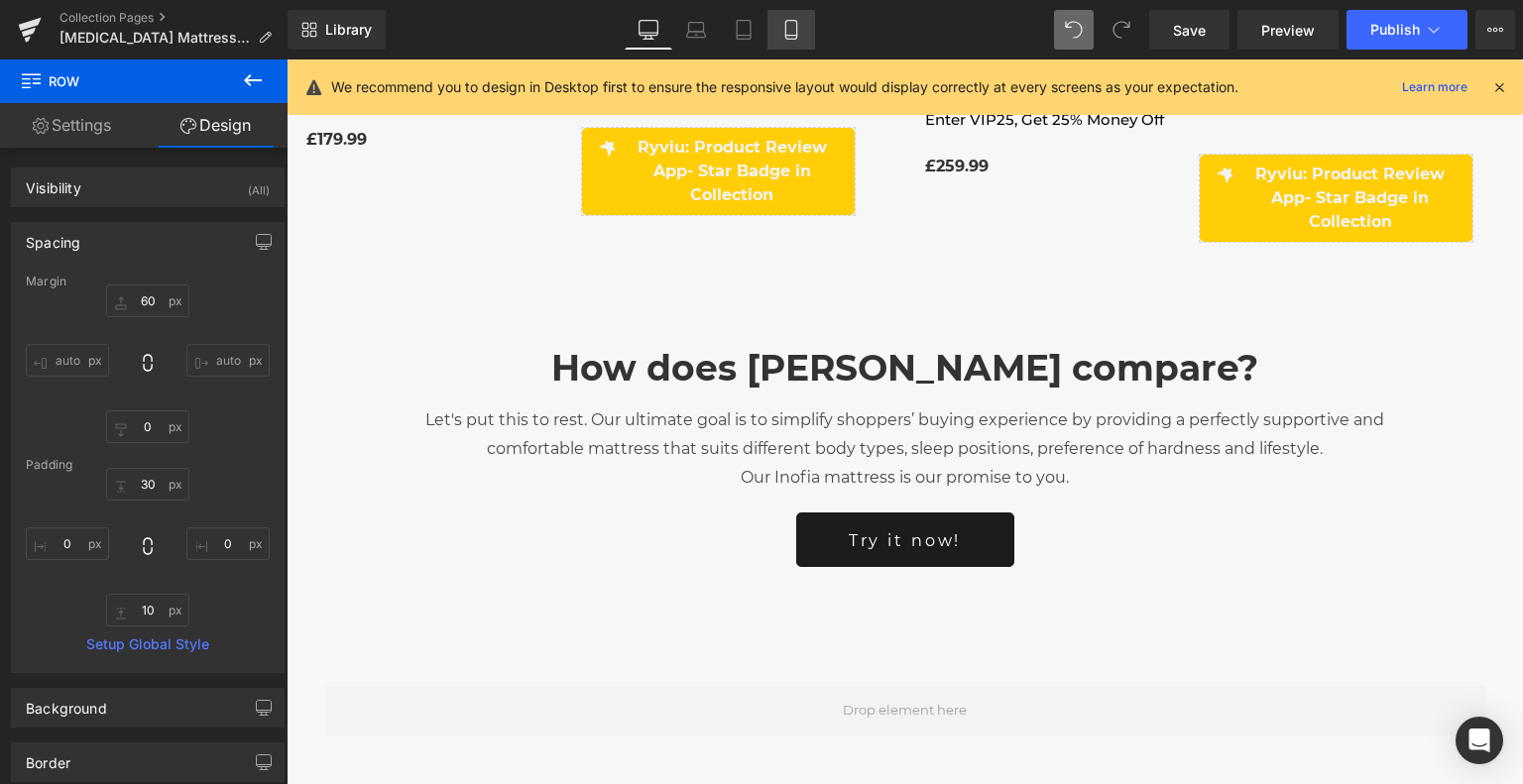 type on "60" 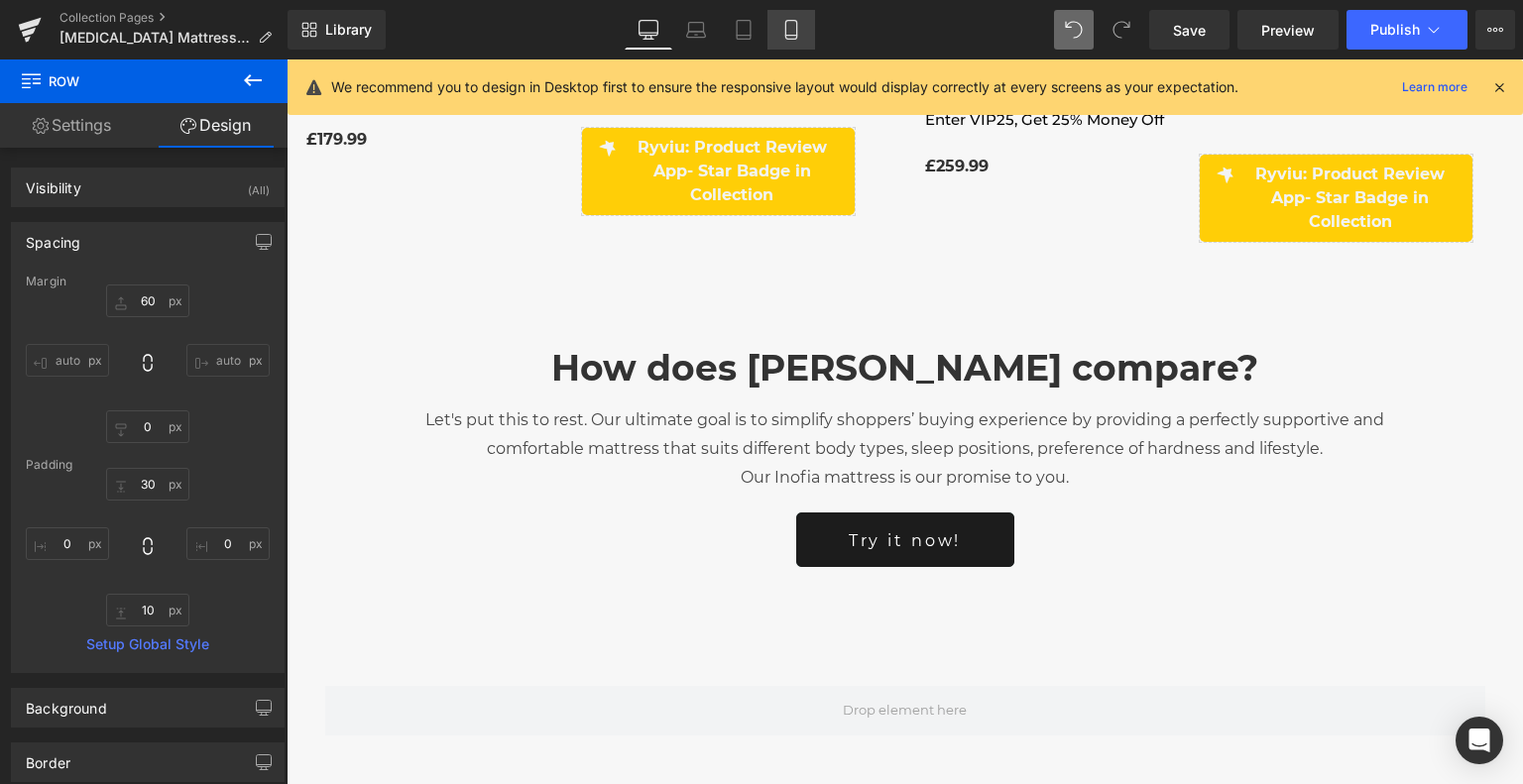 type on "0" 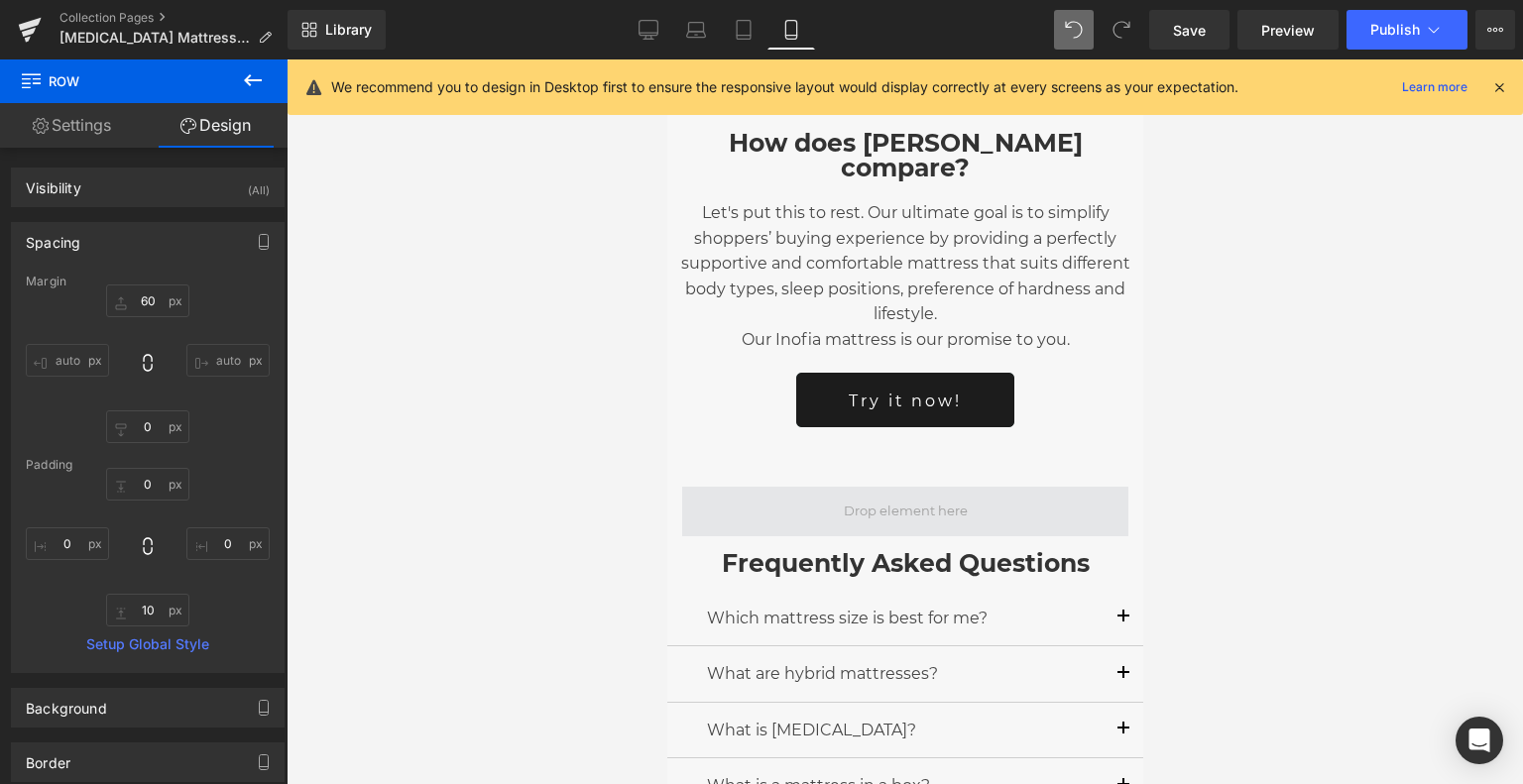 scroll, scrollTop: 2537, scrollLeft: 0, axis: vertical 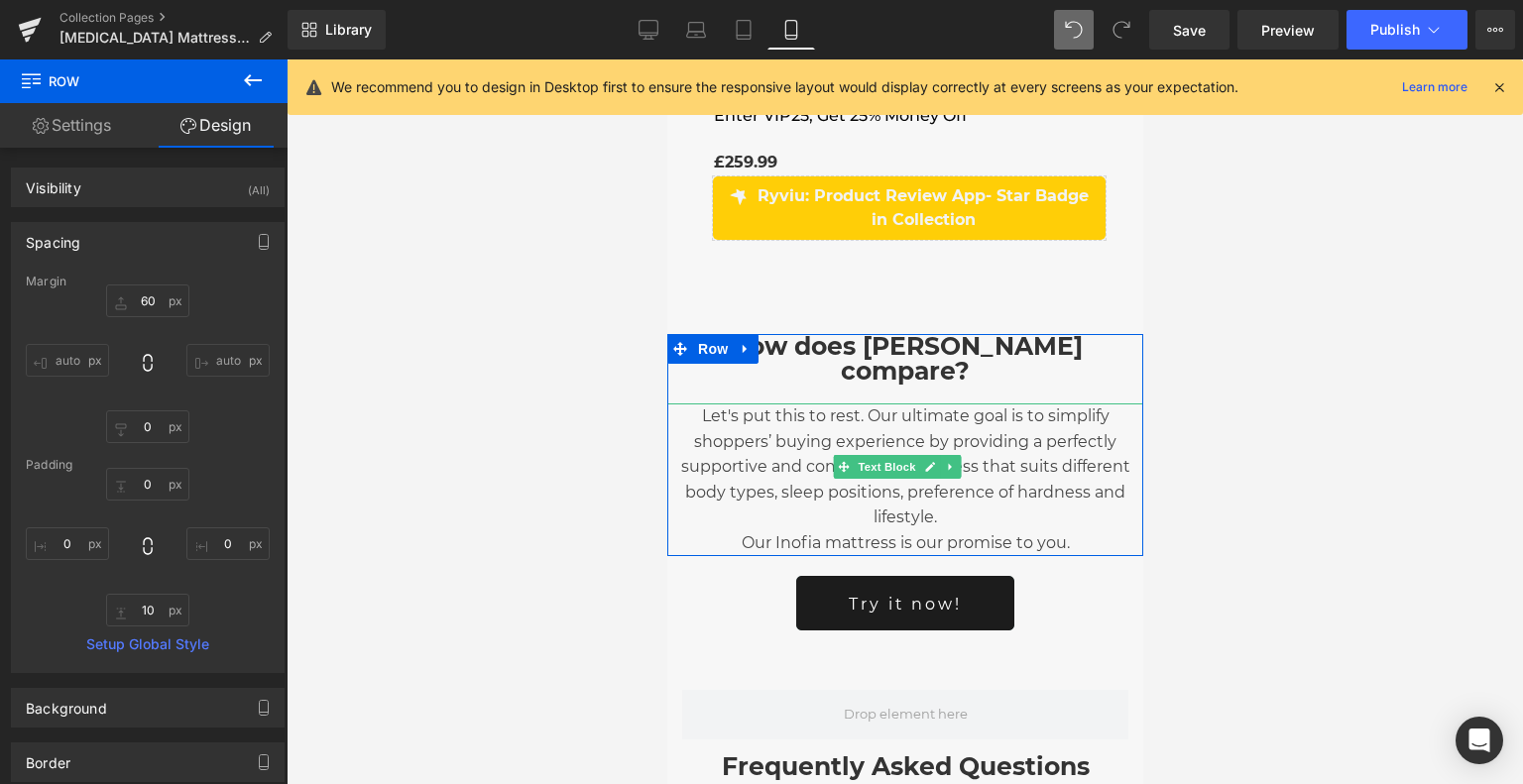 click on "Let's put this to rest. Our ultimate goal is to simplify shoppers’ buying experience by providing a perfectly supportive and comfortable mattress that suits different body types, sleep positions, preference of hardness and lifestyle." at bounding box center (904, 467) 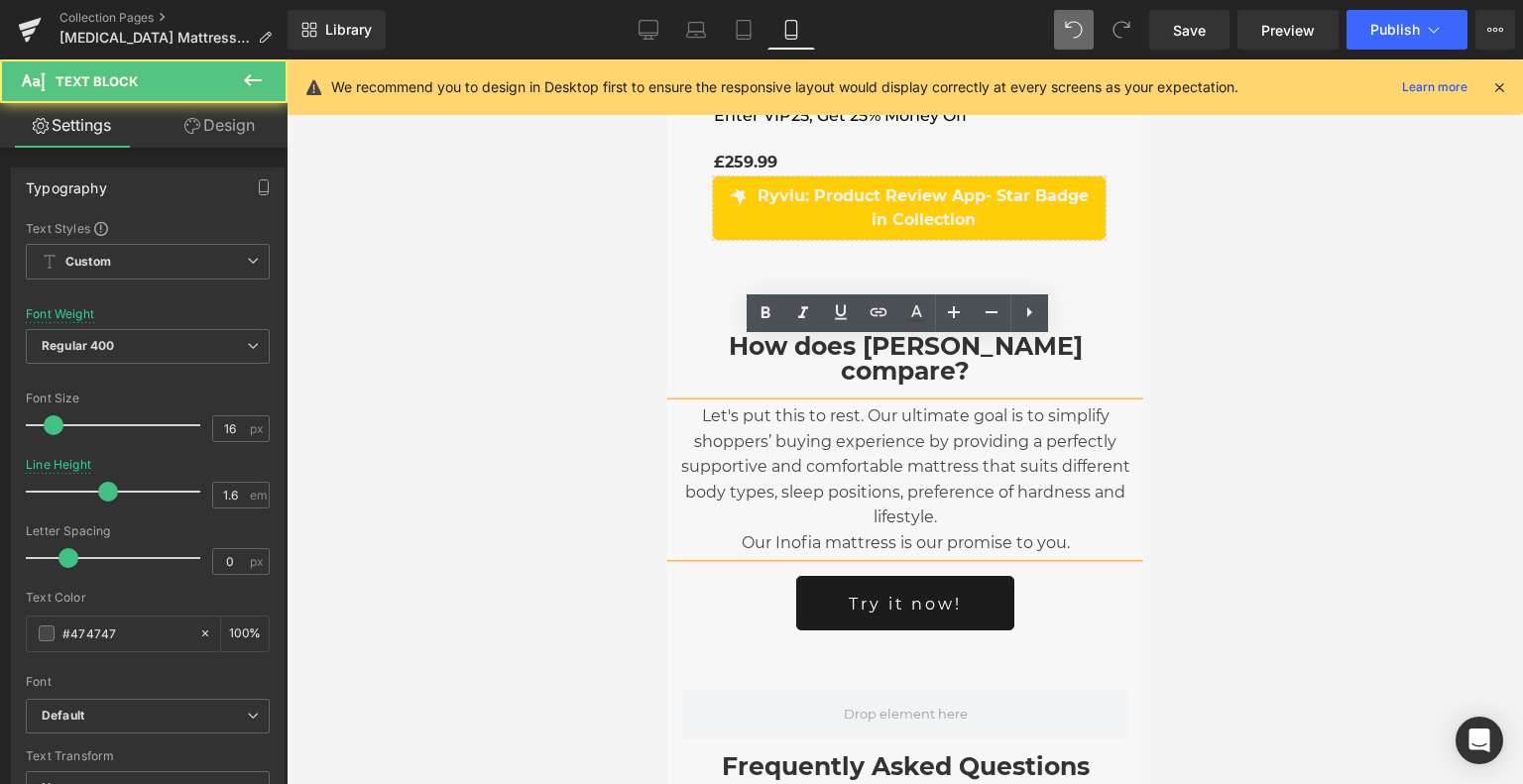 click on "Let's put this to rest. Our ultimate goal is to simplify shoppers’ buying experience by providing a perfectly supportive and comfortable mattress that suits different body types, sleep positions, preference of hardness and lifestyle." at bounding box center [904, 467] 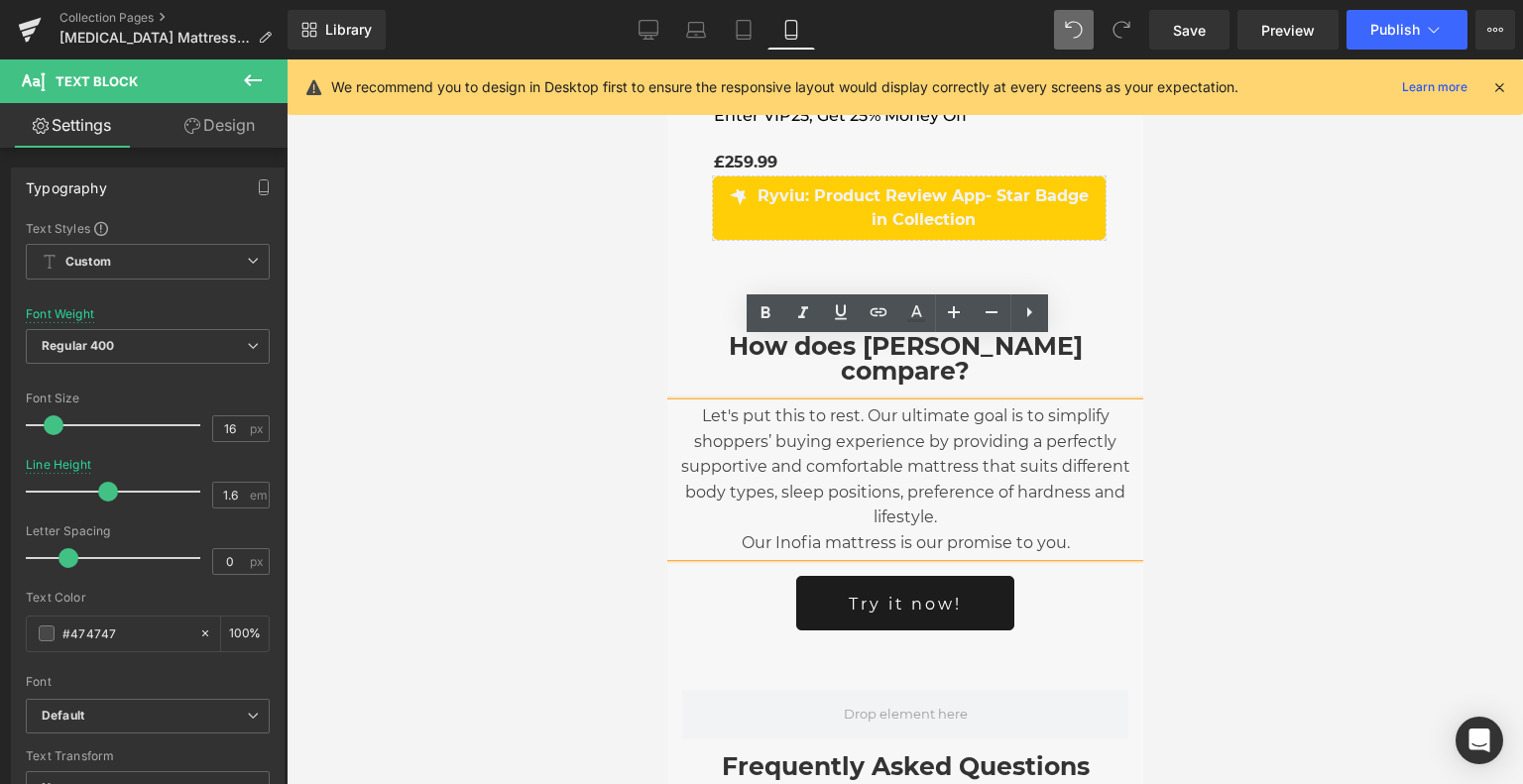 click on "Inofia Summer Sales - 25% Off | [MEDICAL_DATA] Mattress (Code: VIP25)
Heading
Hero Banner
Image
Reliable durability
Text Block
Row
Image         Text Block" at bounding box center (904, -489) 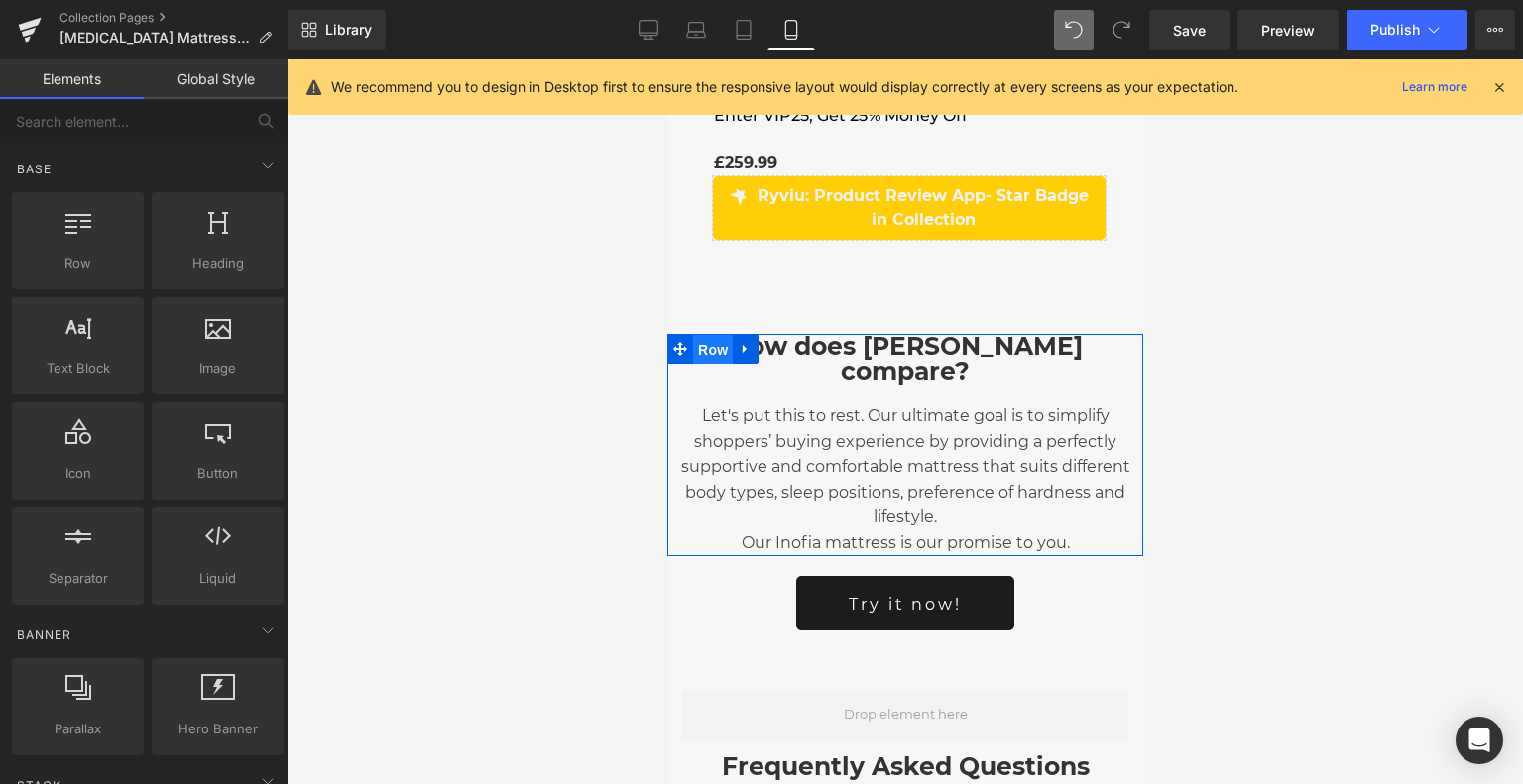 click on "Row" at bounding box center (712, 350) 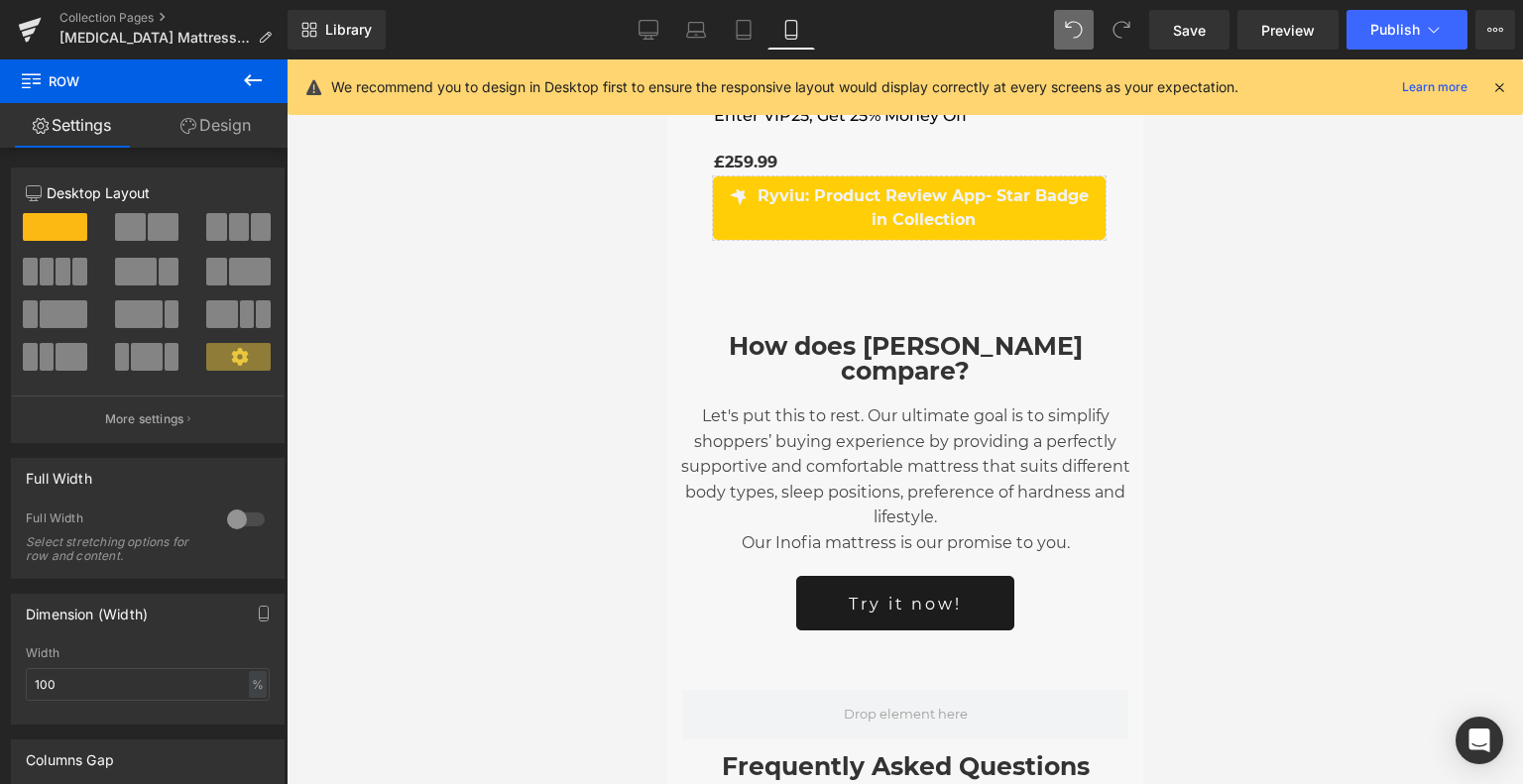 click at bounding box center [253, 81] 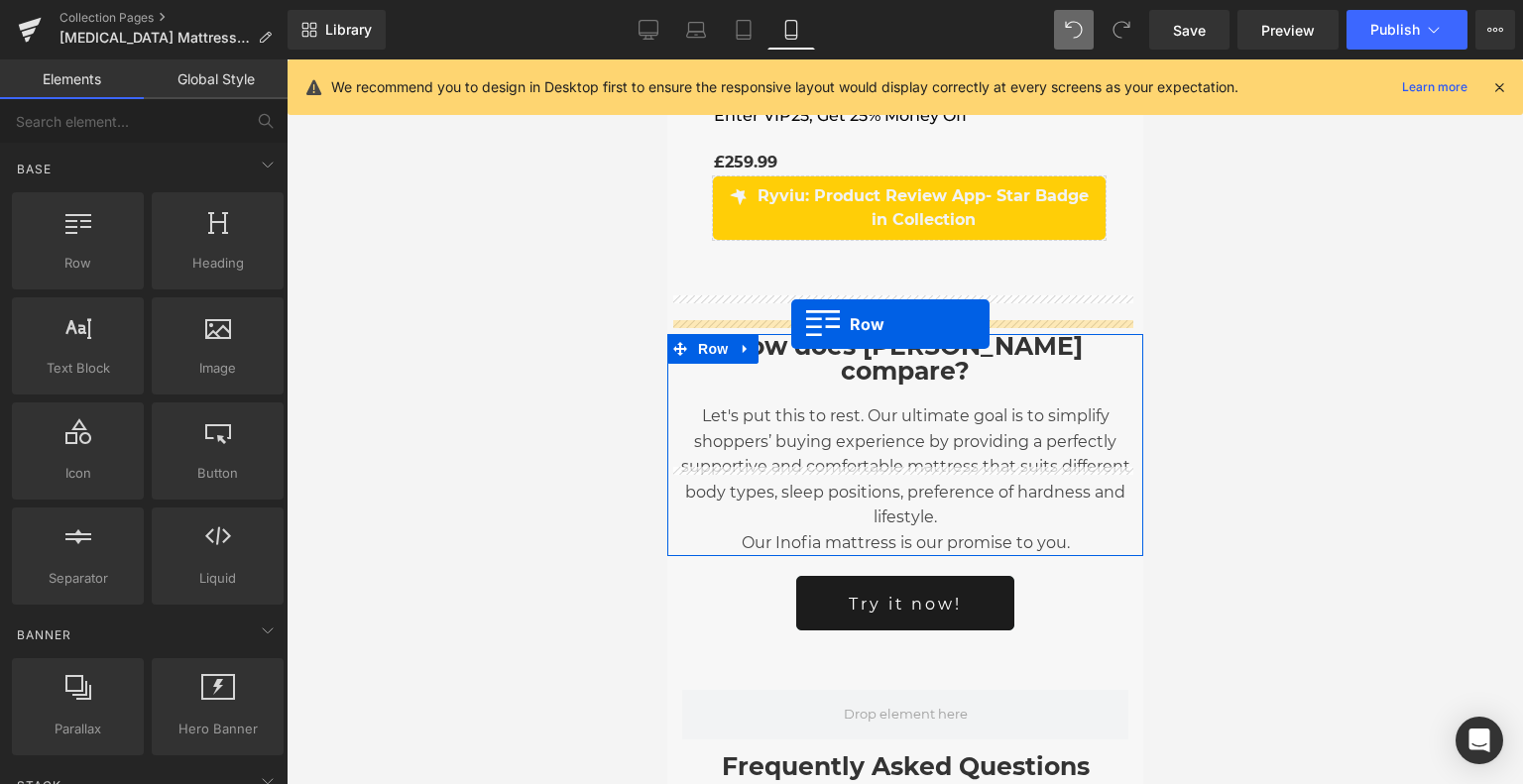 drag, startPoint x: 727, startPoint y: 295, endPoint x: 790, endPoint y: 324, distance: 69.35416 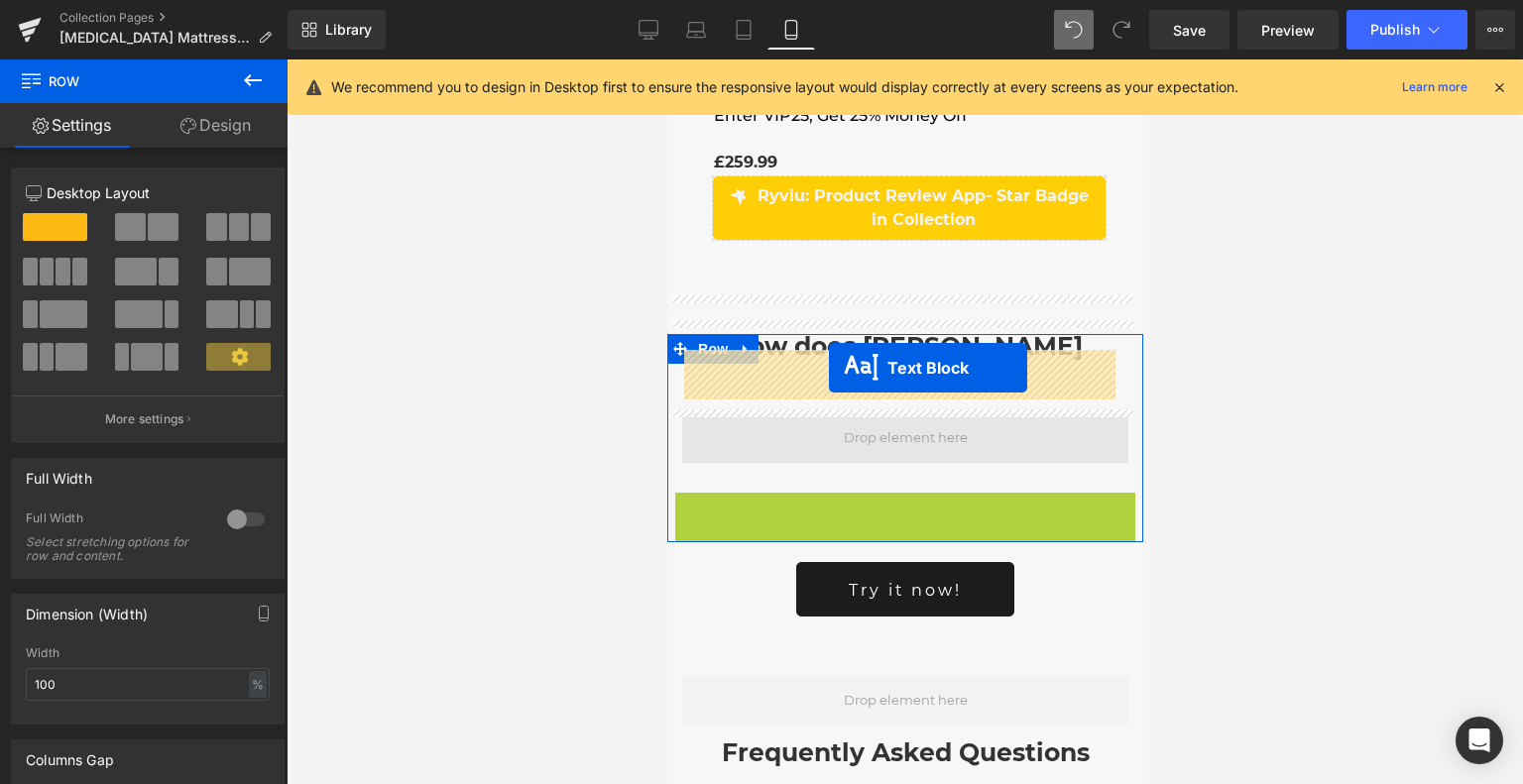 drag, startPoint x: 846, startPoint y: 499, endPoint x: 828, endPoint y: 368, distance: 132.23086 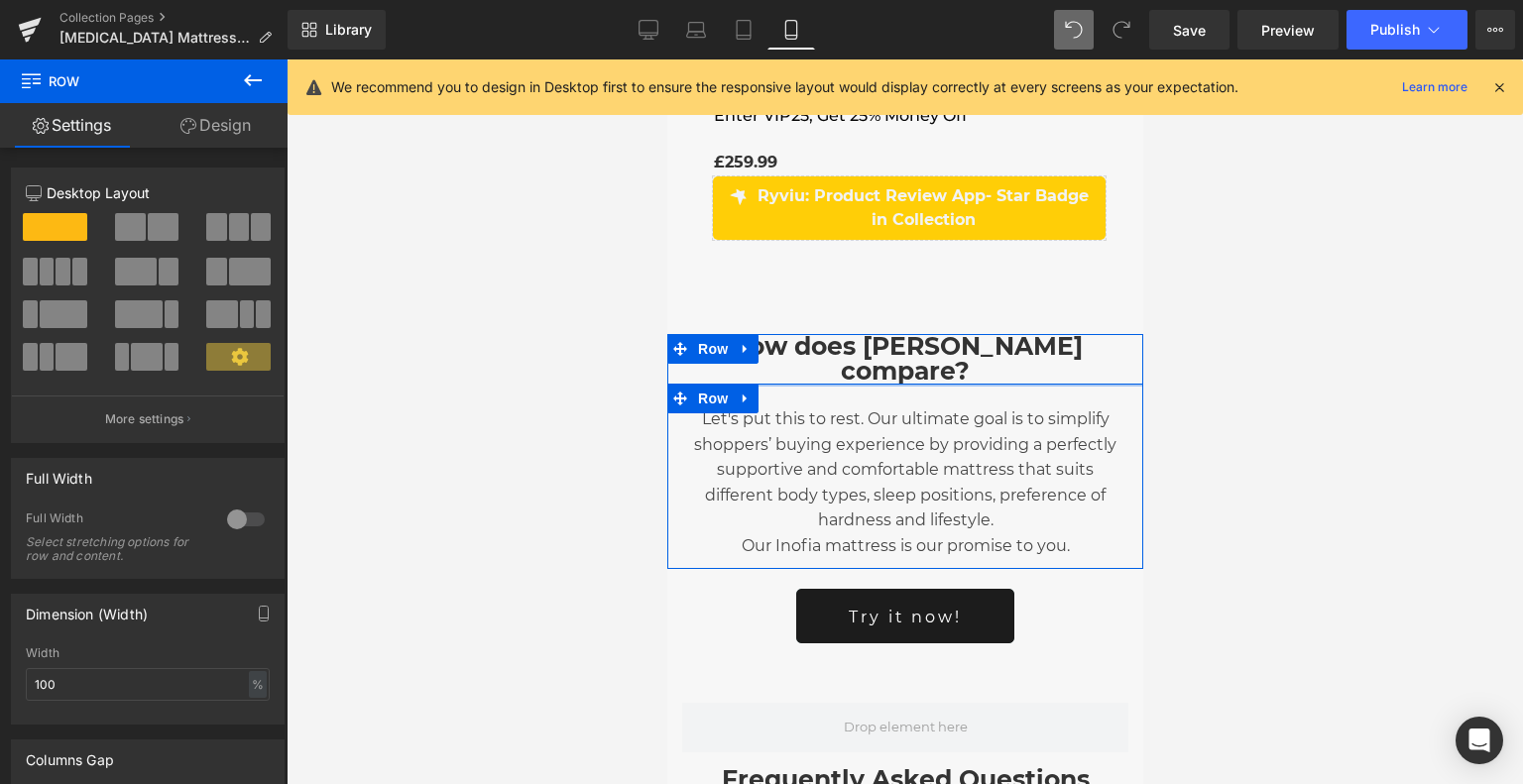 drag, startPoint x: 838, startPoint y: 343, endPoint x: 840, endPoint y: 316, distance: 27.073973 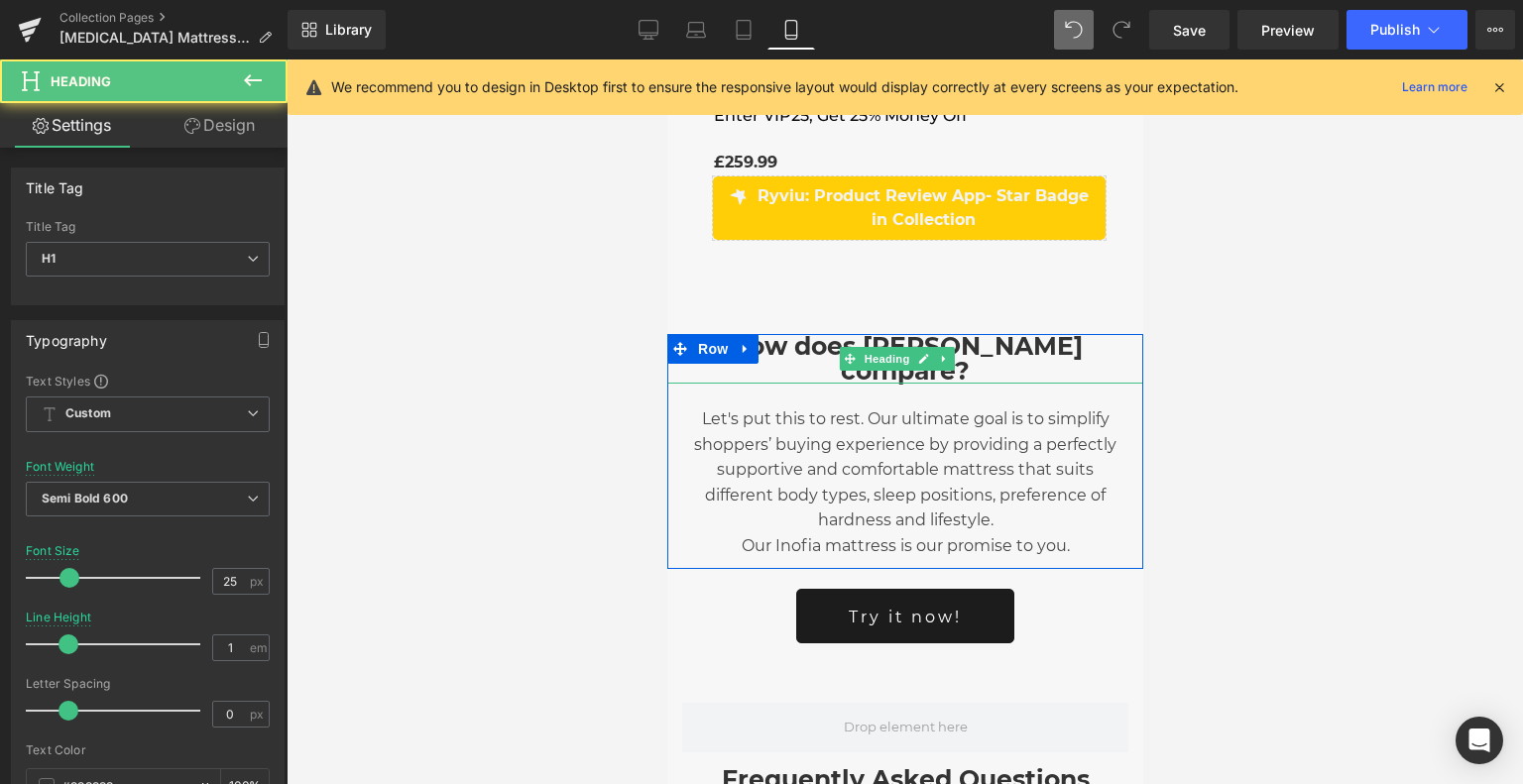 click on "How does [PERSON_NAME] compare?" at bounding box center (904, 359) 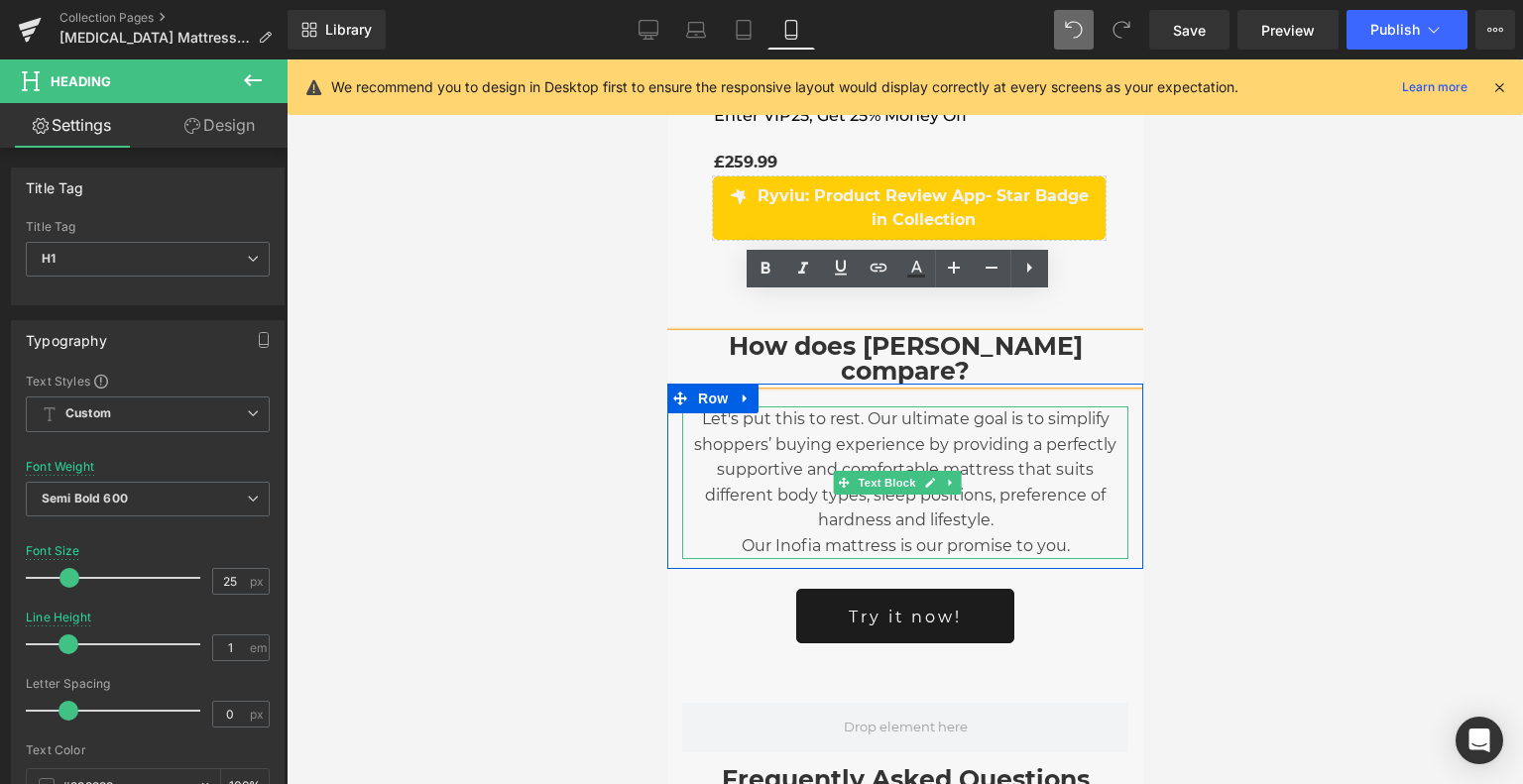 drag, startPoint x: 743, startPoint y: 483, endPoint x: 813, endPoint y: 449, distance: 77.82031 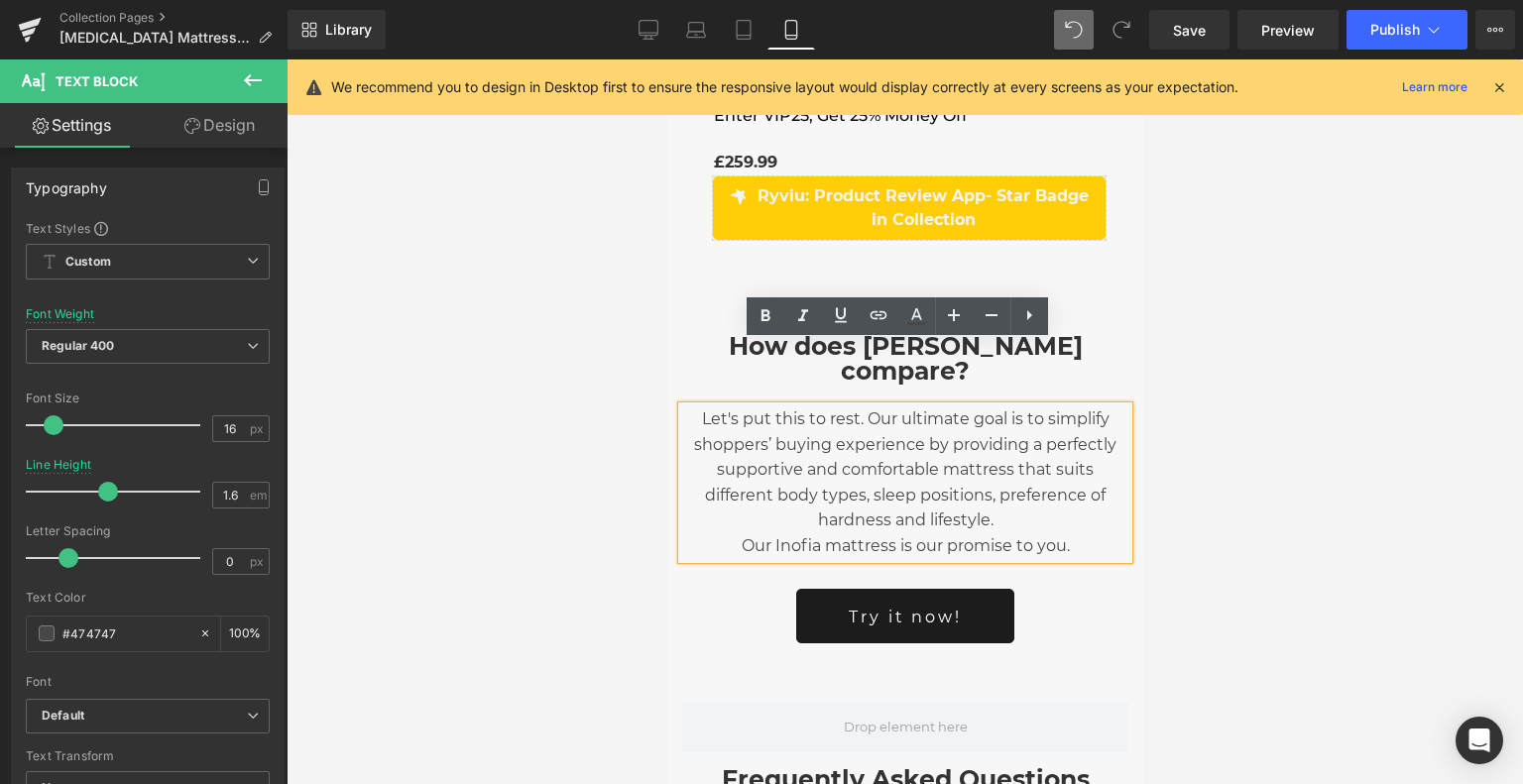 type 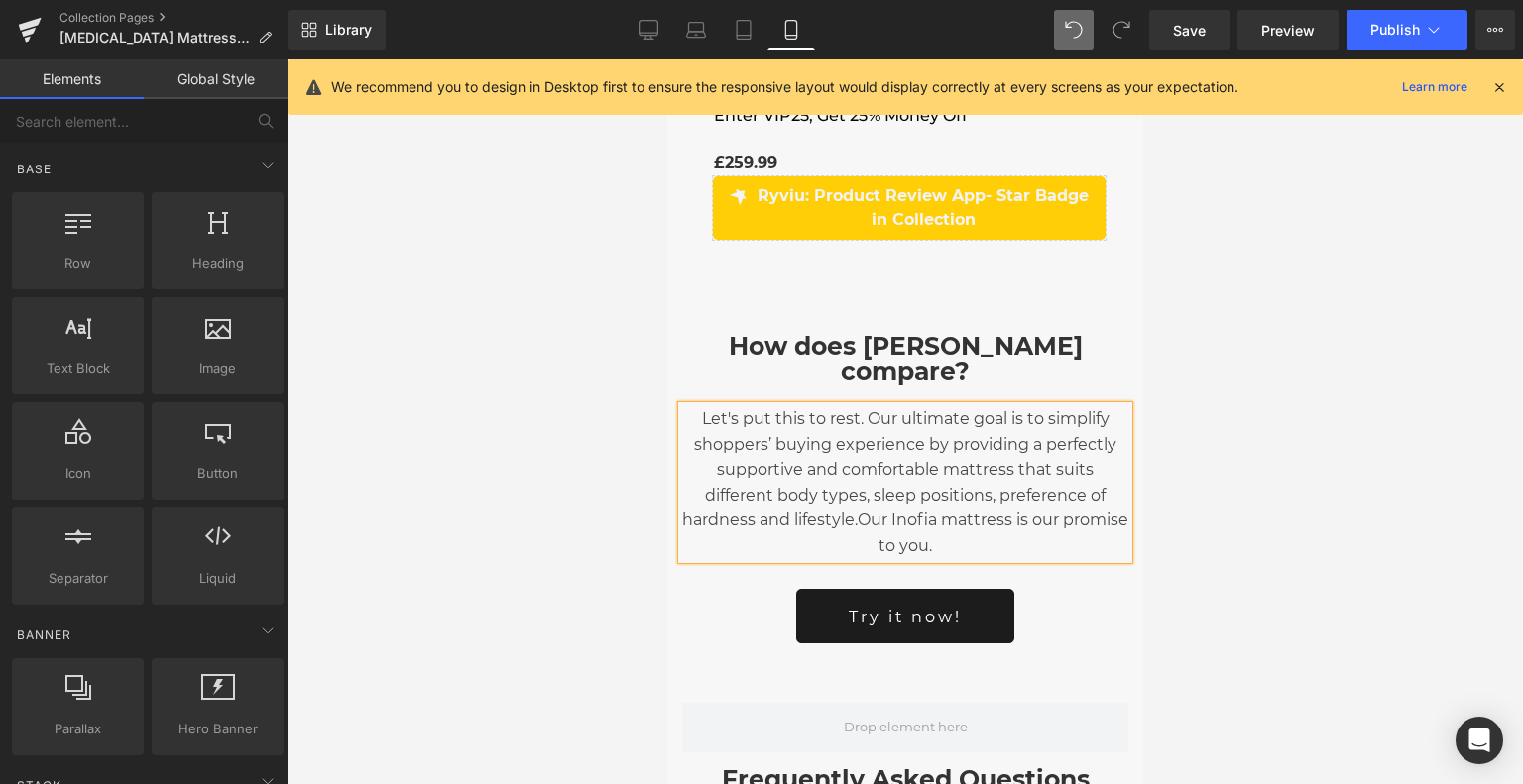 click on "Inofia Summer Sales - 25% Off | [MEDICAL_DATA] Mattress (Code: VIP25)
Heading
Hero Banner
Image
Reliable durability
Text Block
Row
Image         Text Block" at bounding box center [904, -482] 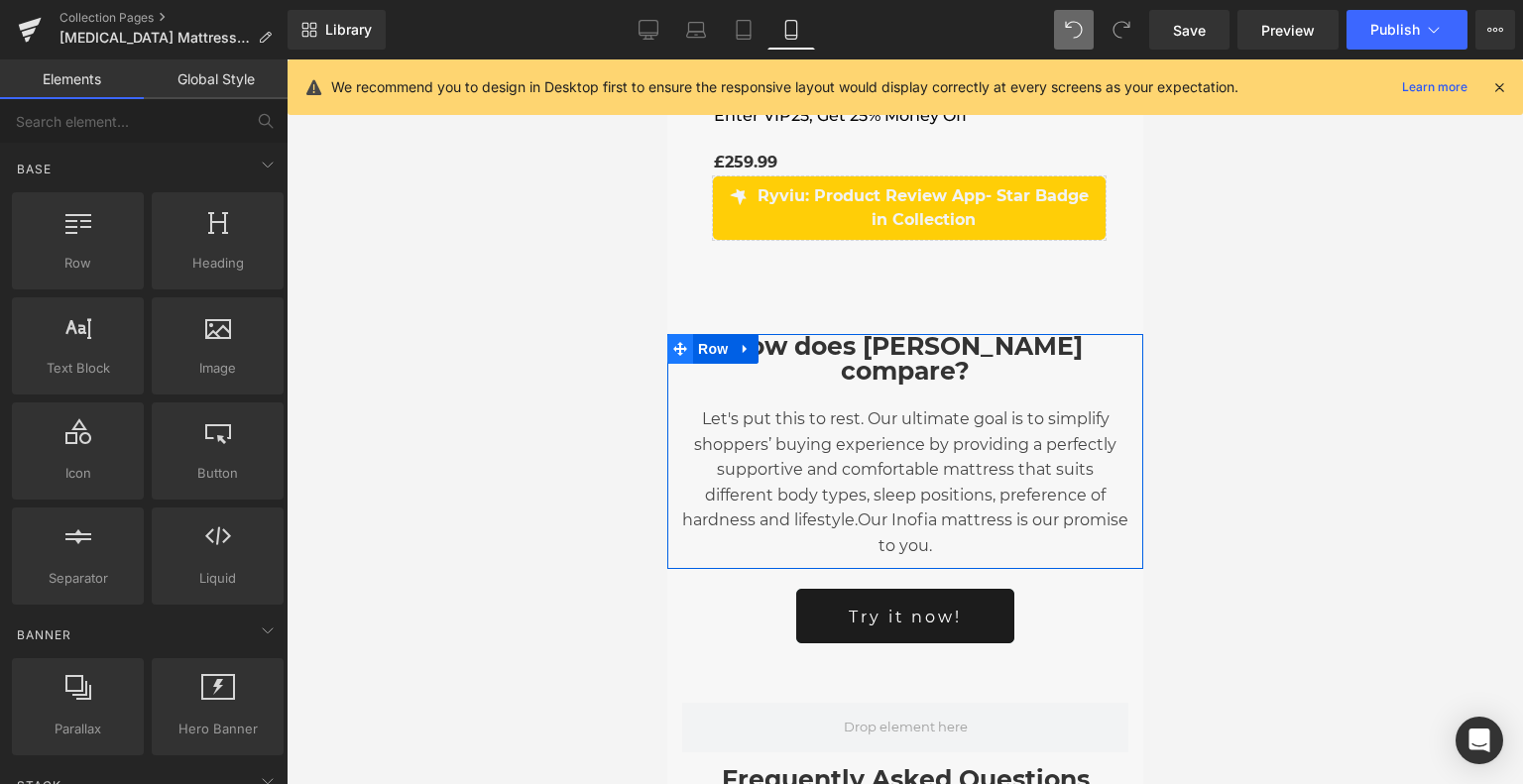 click at bounding box center (679, 349) 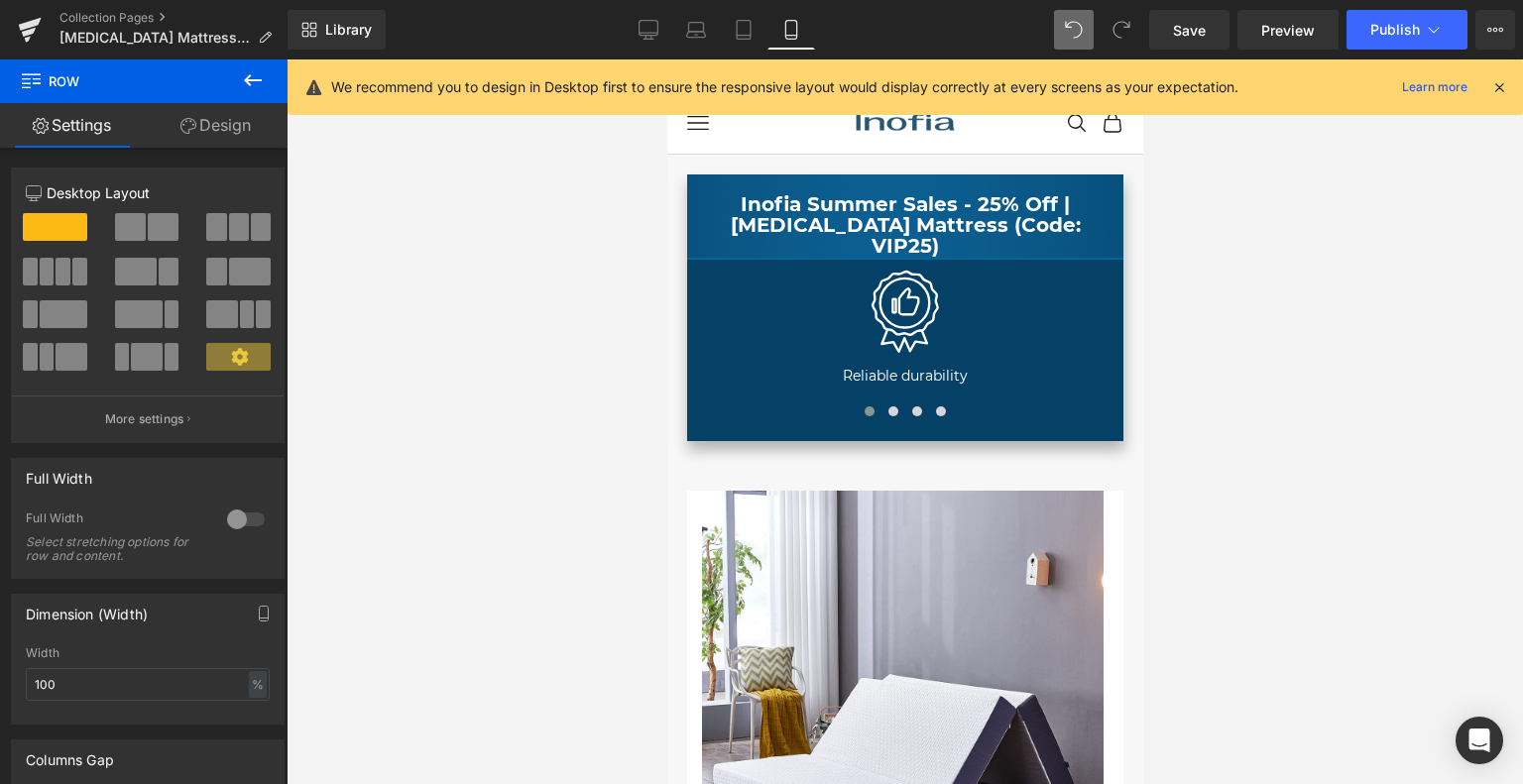 scroll, scrollTop: 0, scrollLeft: 0, axis: both 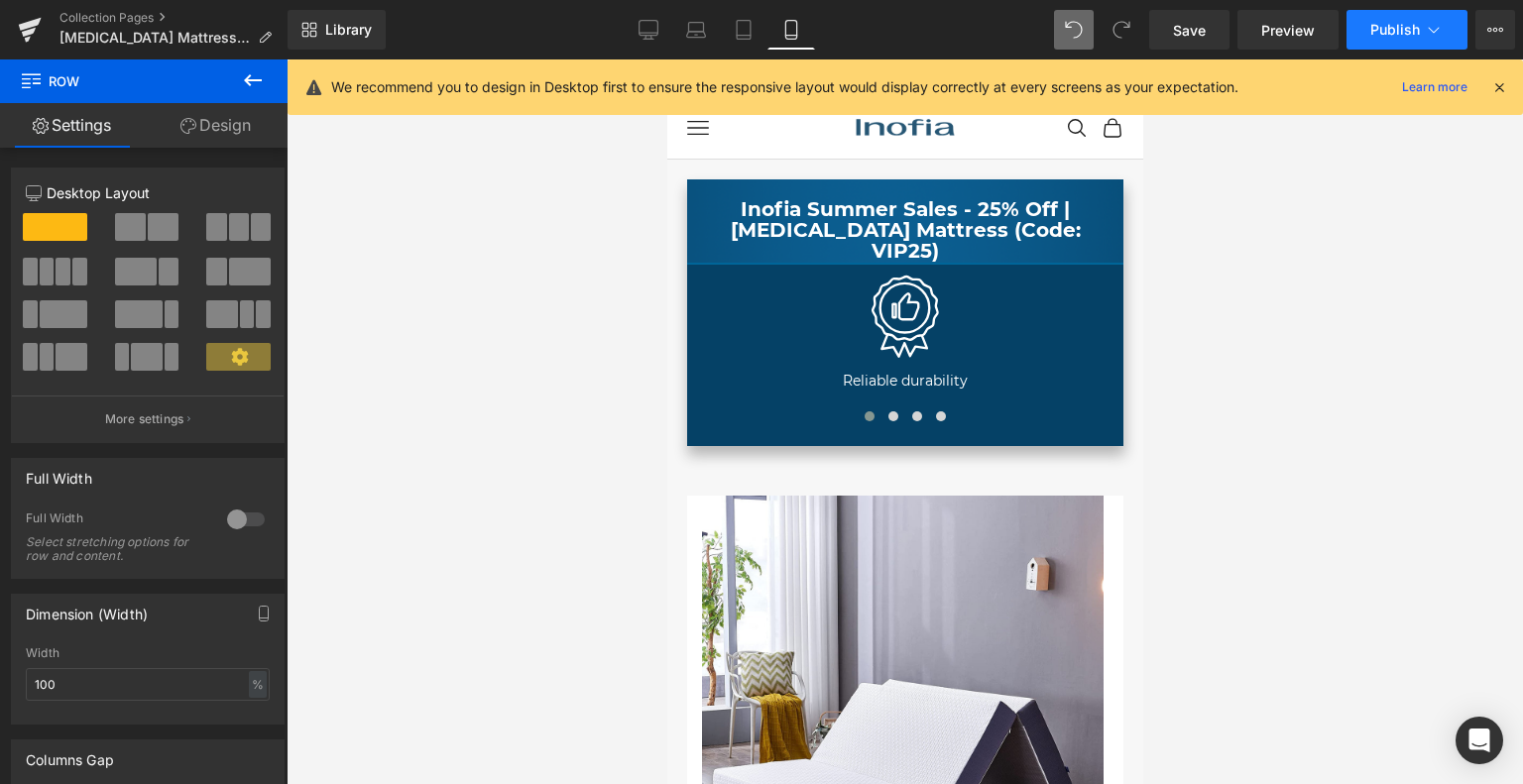 click on "Publish" at bounding box center (1395, 30) 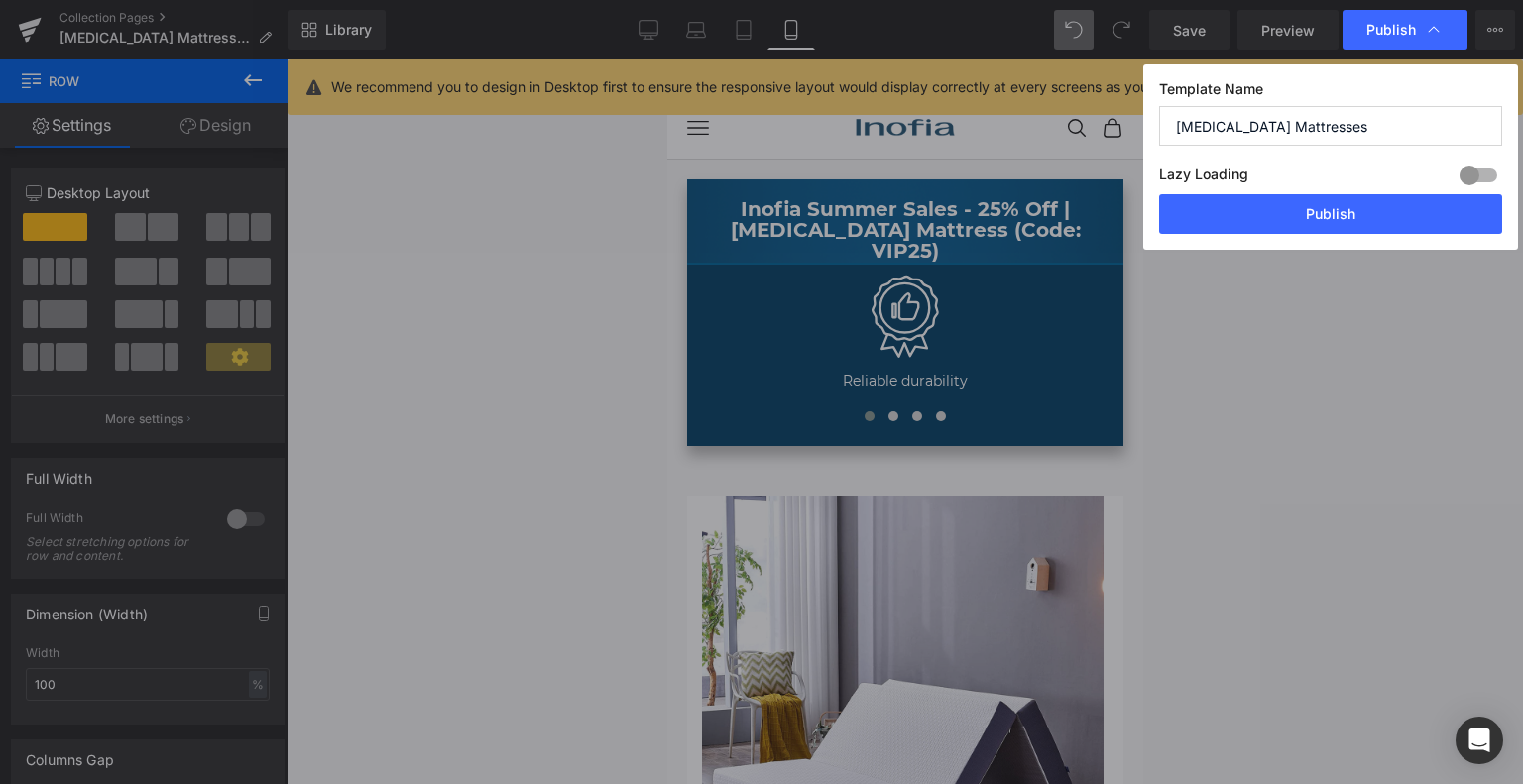click on "Template Name [MEDICAL_DATA] Mattresses
Lazy Loading
Build
Upgrade plan to unlock
Lazy loading helps you improve page loading time, enhance user experience & increase your SEO results.
Lazy loading is available on  Build, Optimize & Enterprise.
You’ve reached the maximum published page number of your plan  (60/999999) .
Upgrade plan to unlock more pages
Publish" at bounding box center (1331, 157) 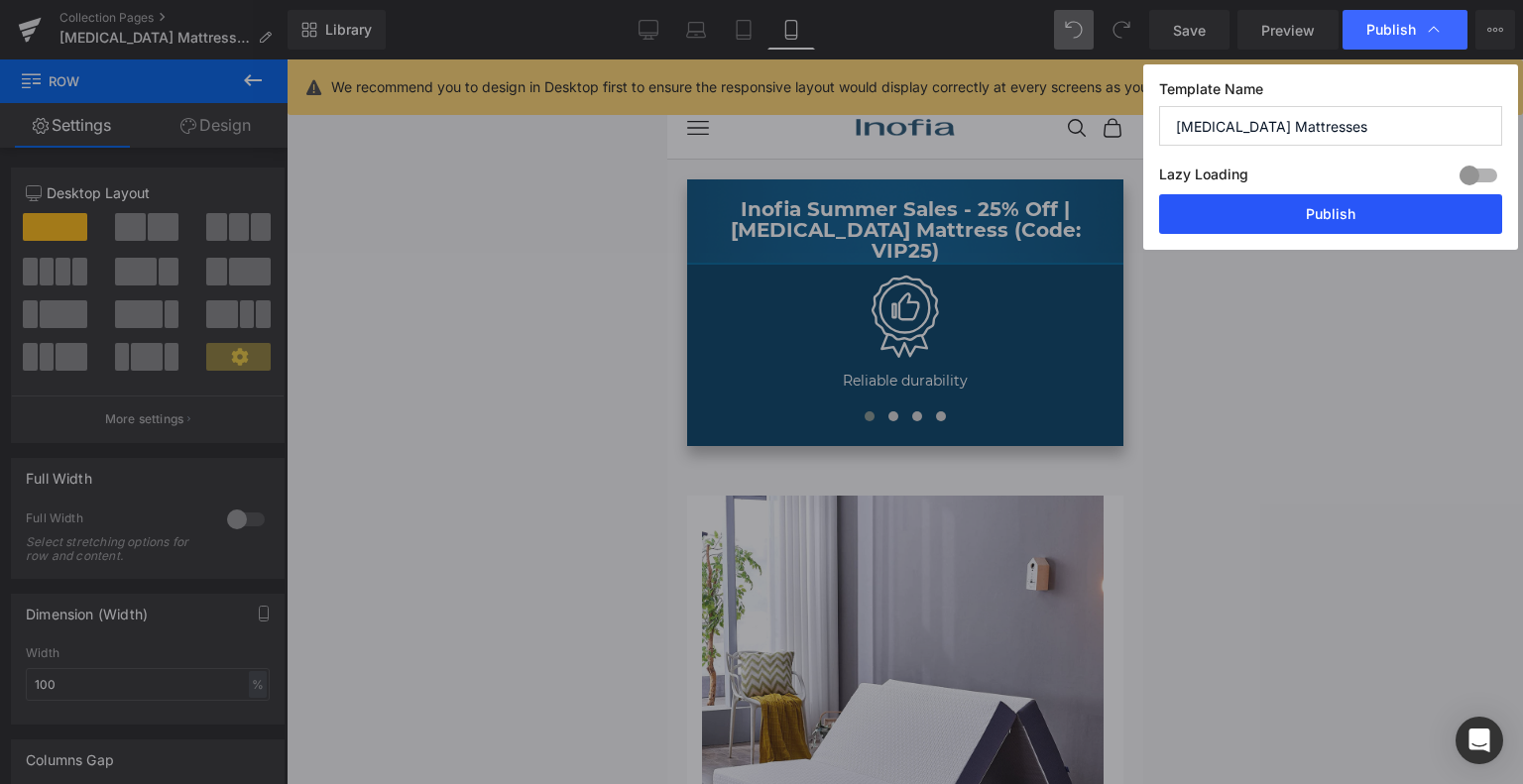 click on "Publish" at bounding box center [1331, 214] 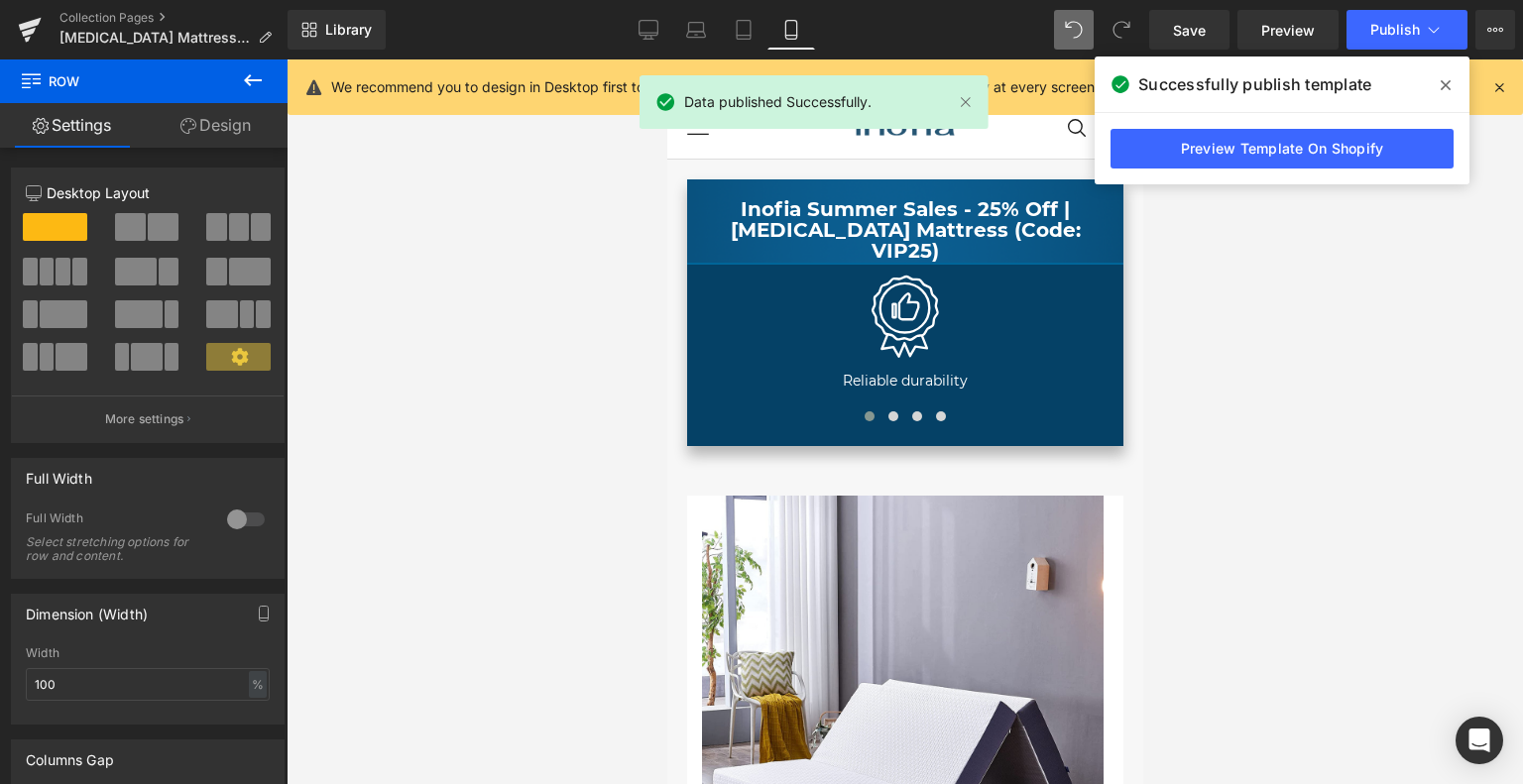 click on "Preview Template On Shopify" at bounding box center (1282, 149) 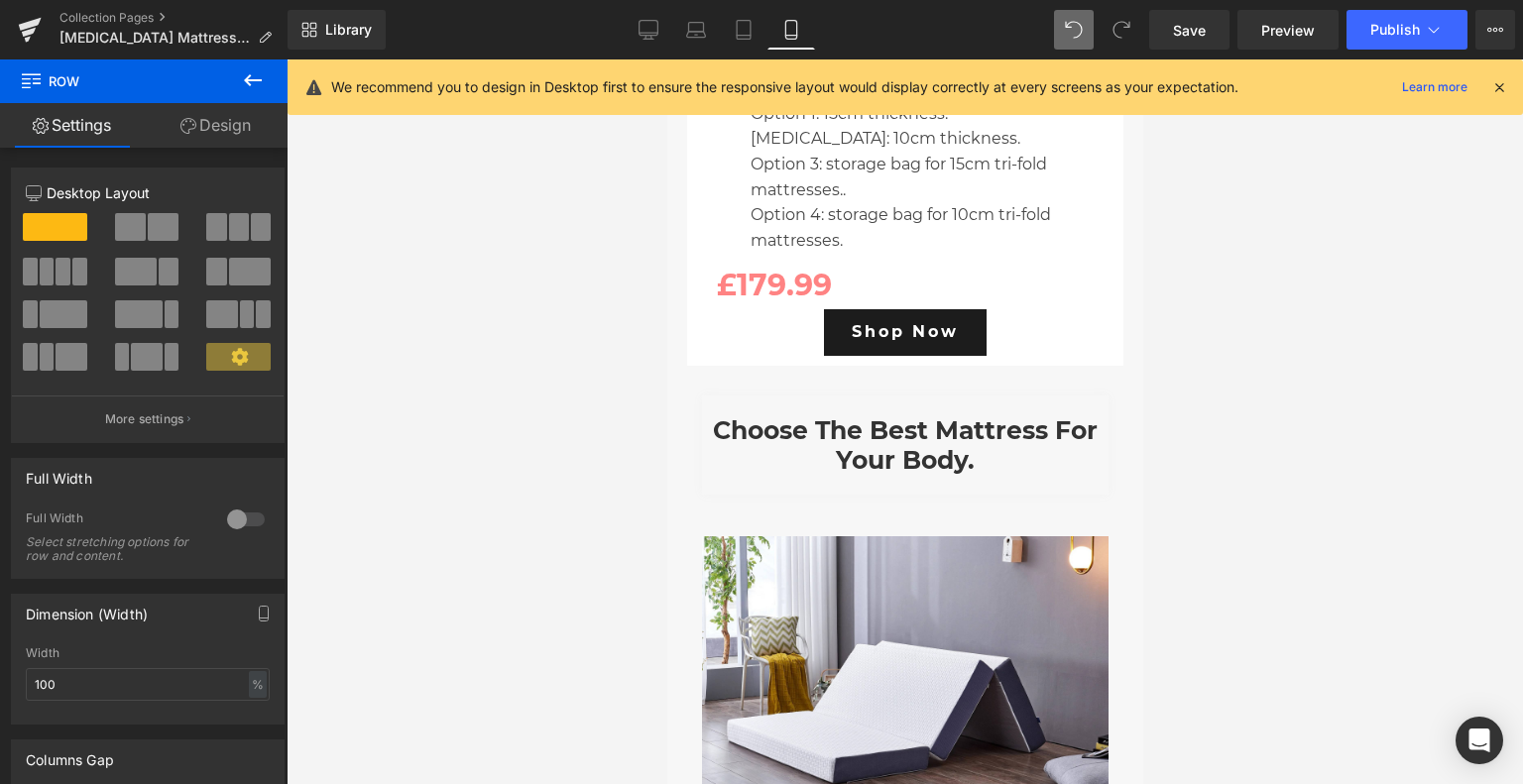 scroll, scrollTop: 1189, scrollLeft: 0, axis: vertical 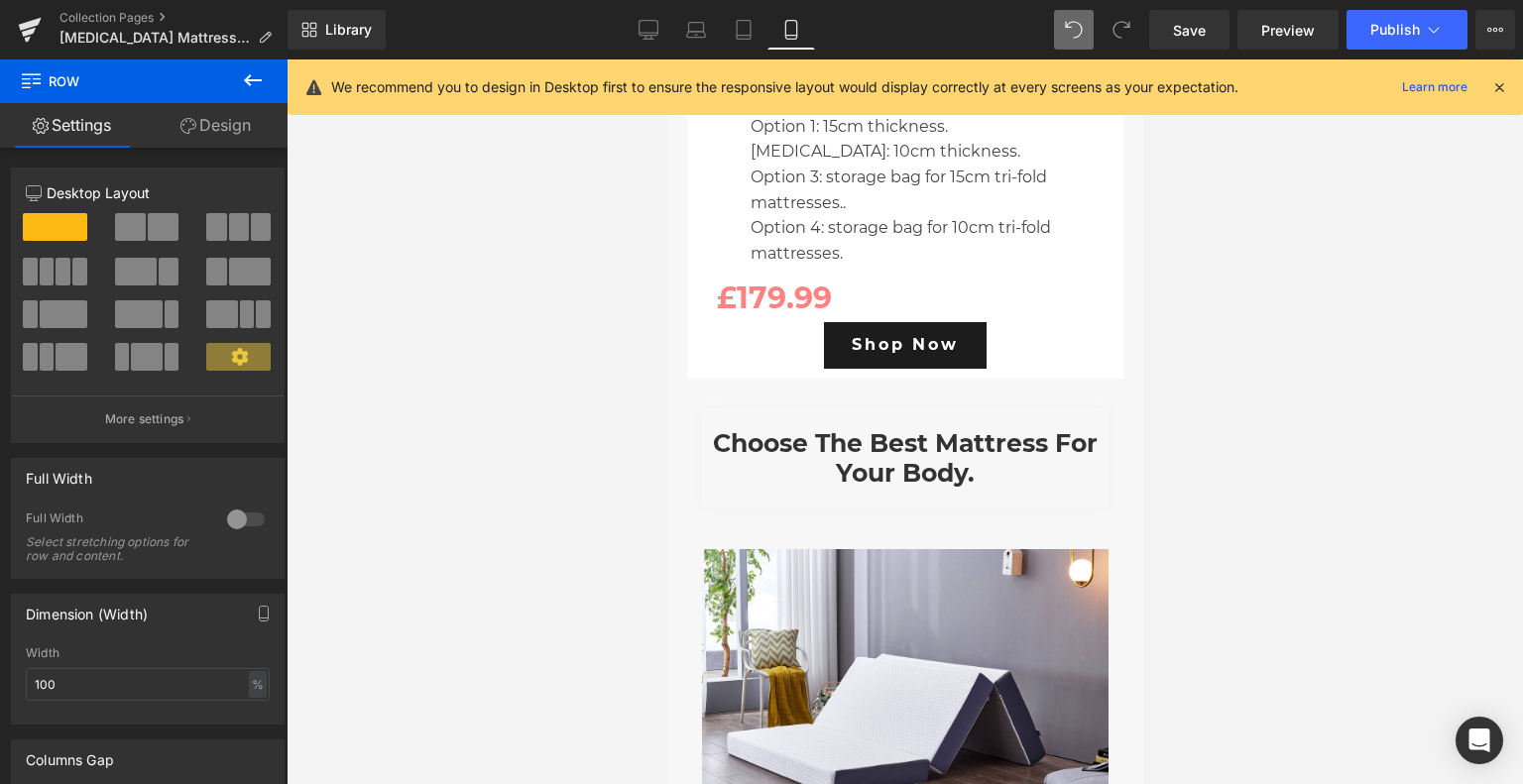 click on "Choose The Best Mattress for Your Body." at bounding box center (904, 458) 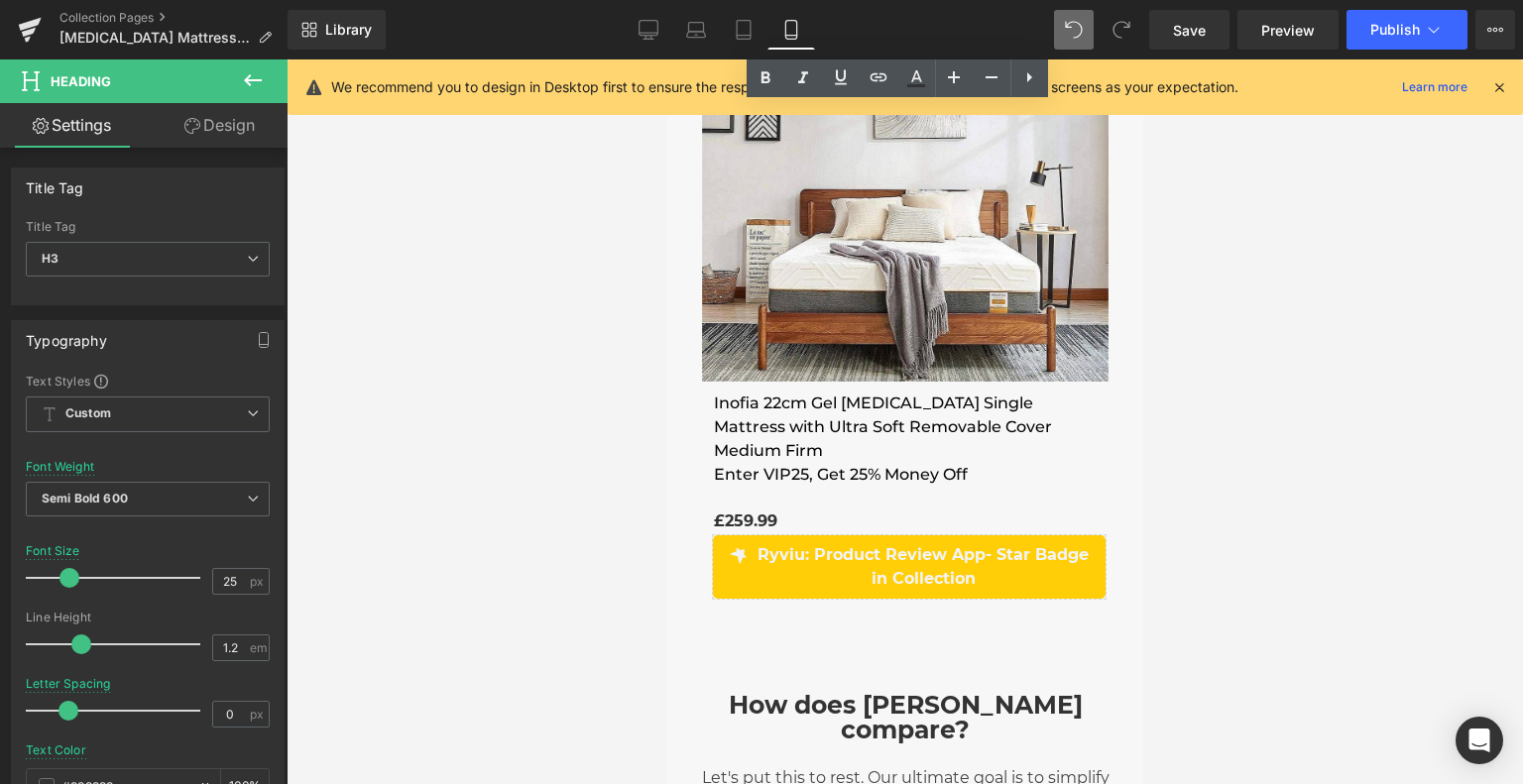 scroll, scrollTop: 2379, scrollLeft: 0, axis: vertical 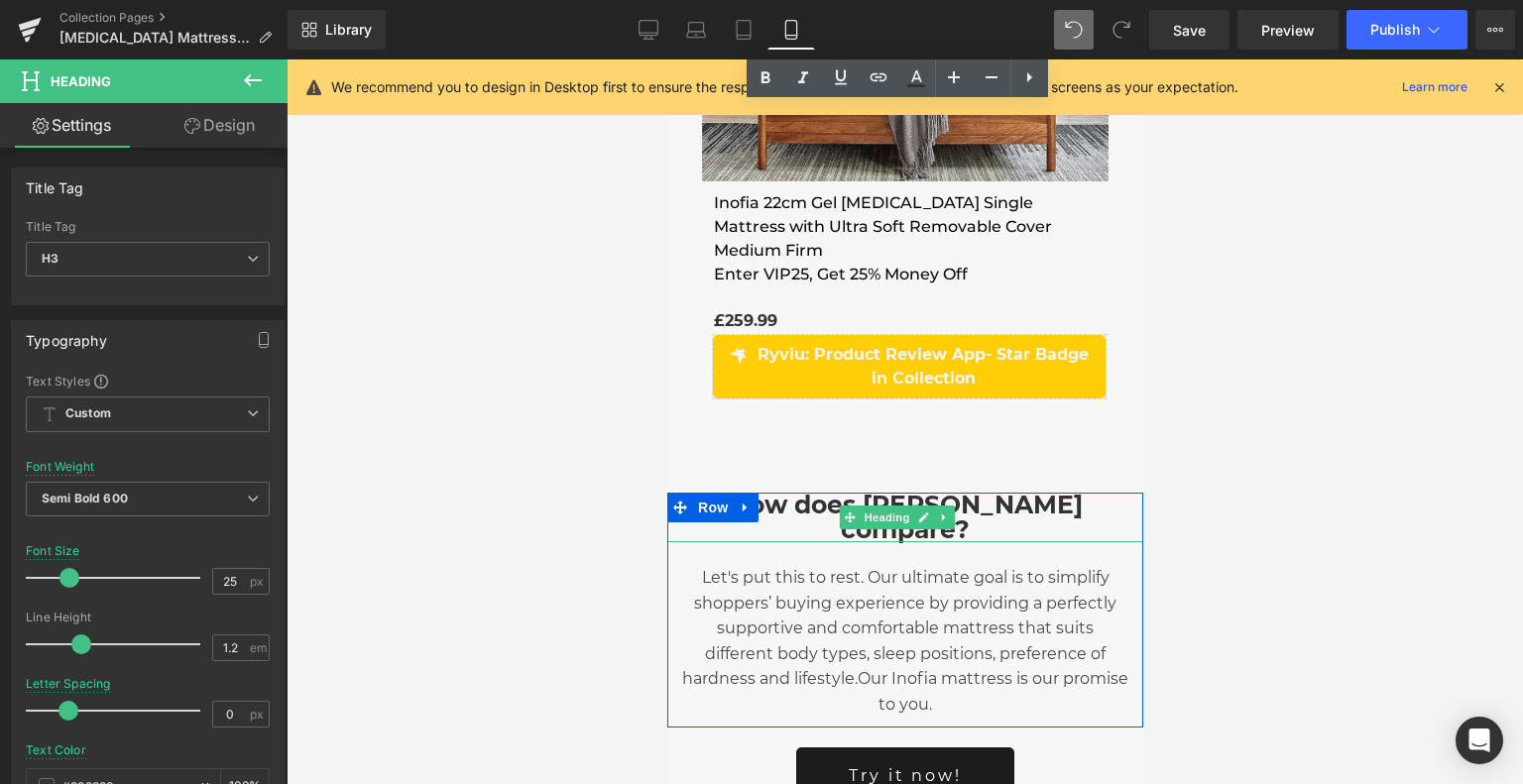 click at bounding box center (904, 539) 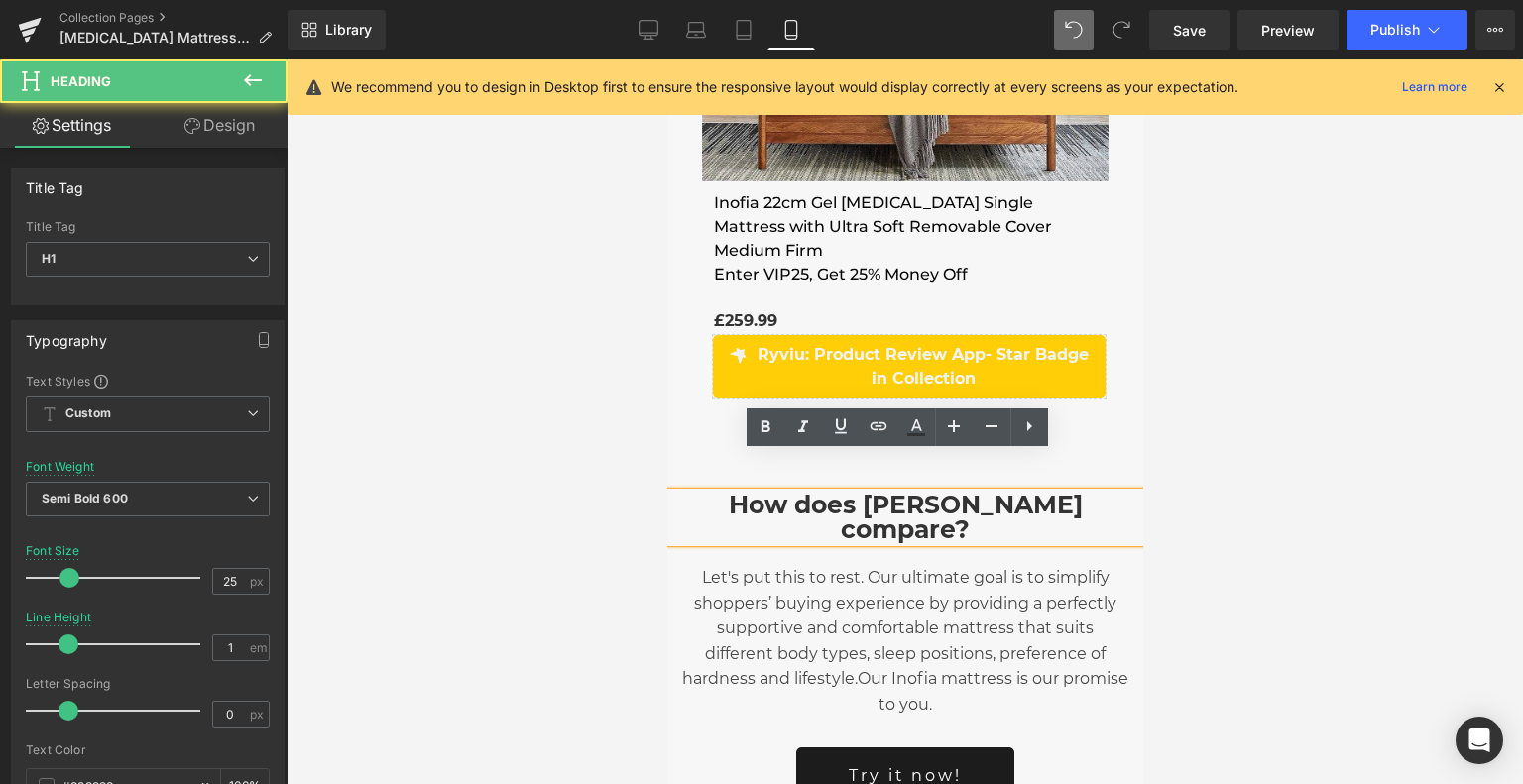 click on "How does [PERSON_NAME] compare?" at bounding box center [904, 517] 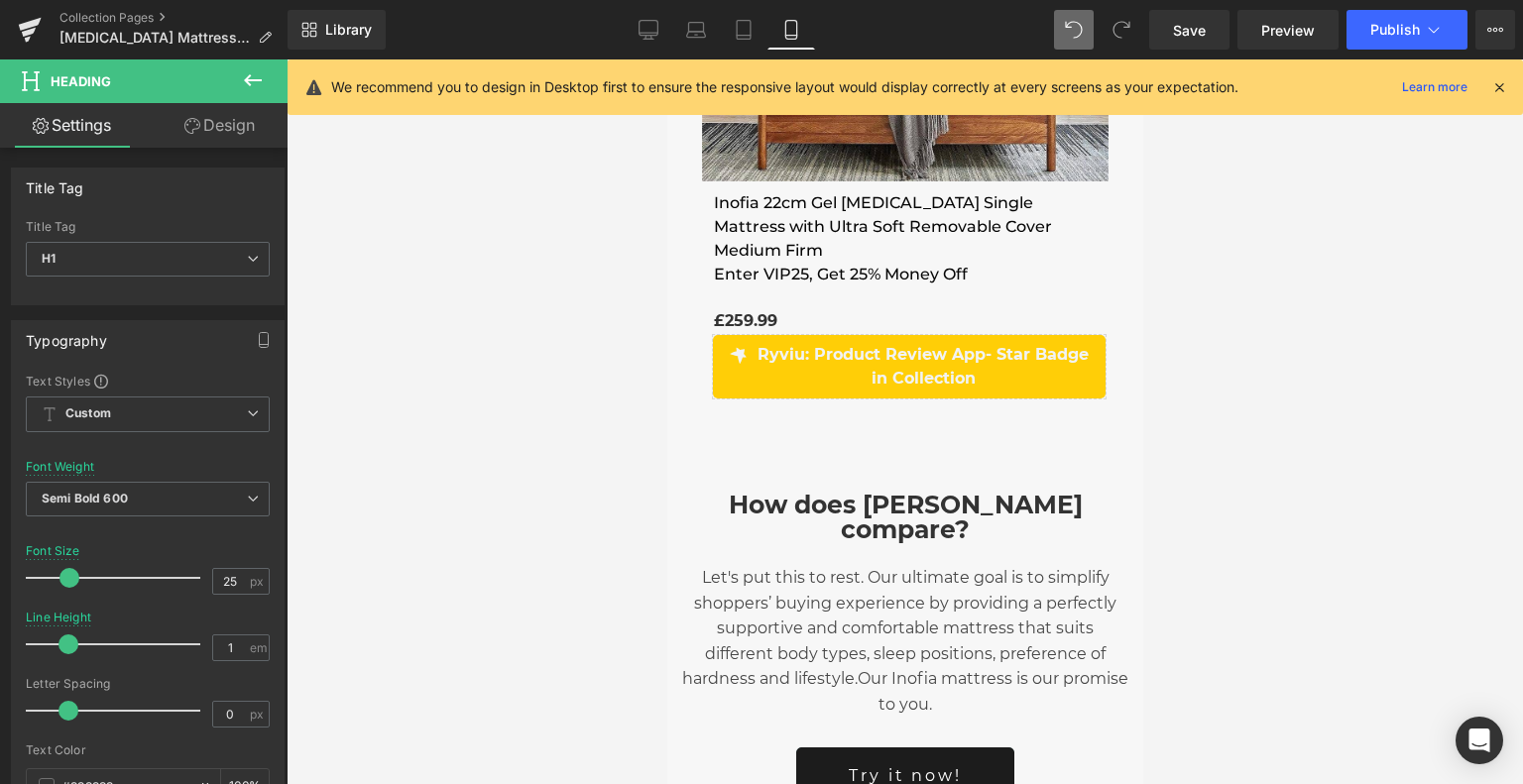 click on "Design" at bounding box center (219, 125) 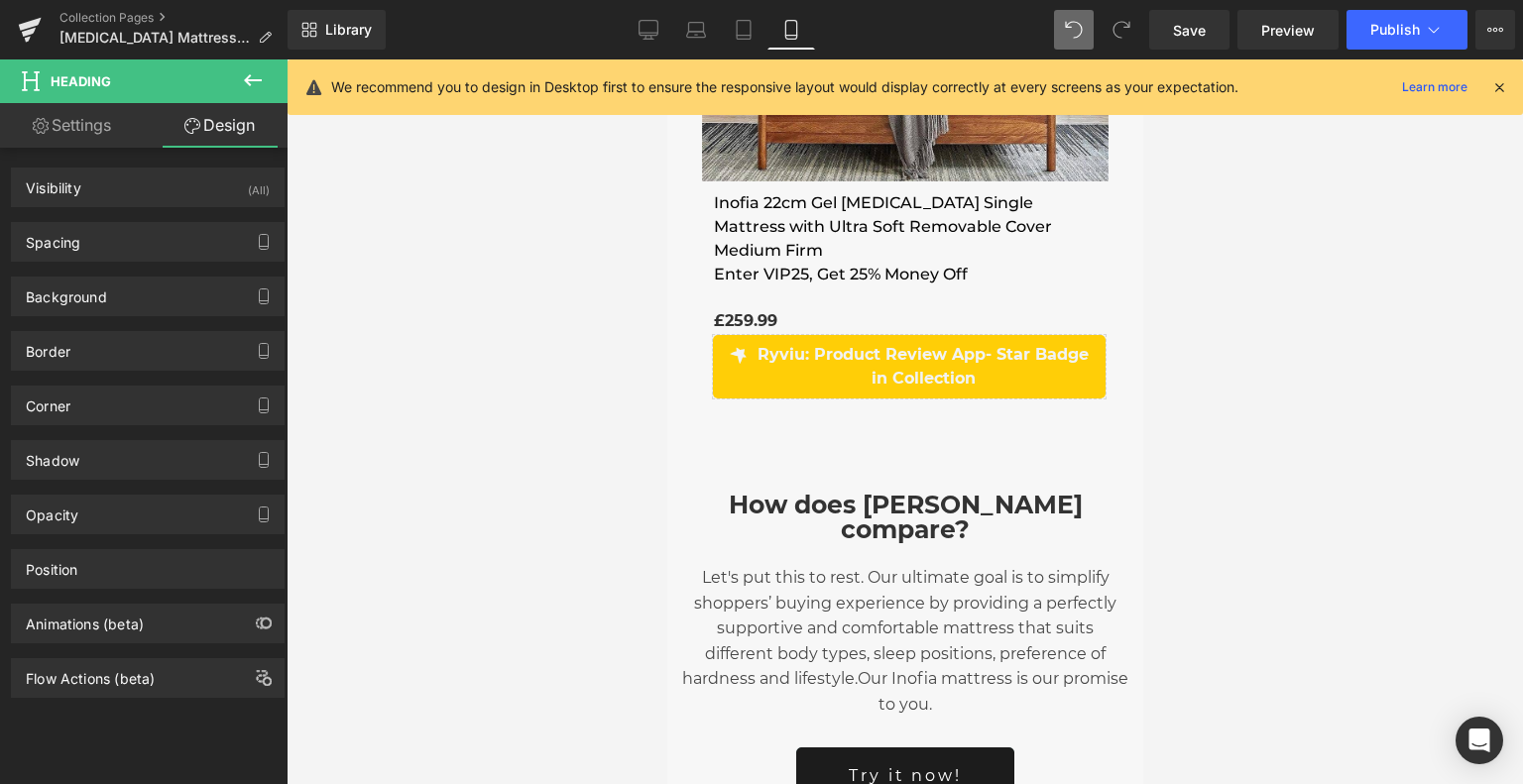 type on "0" 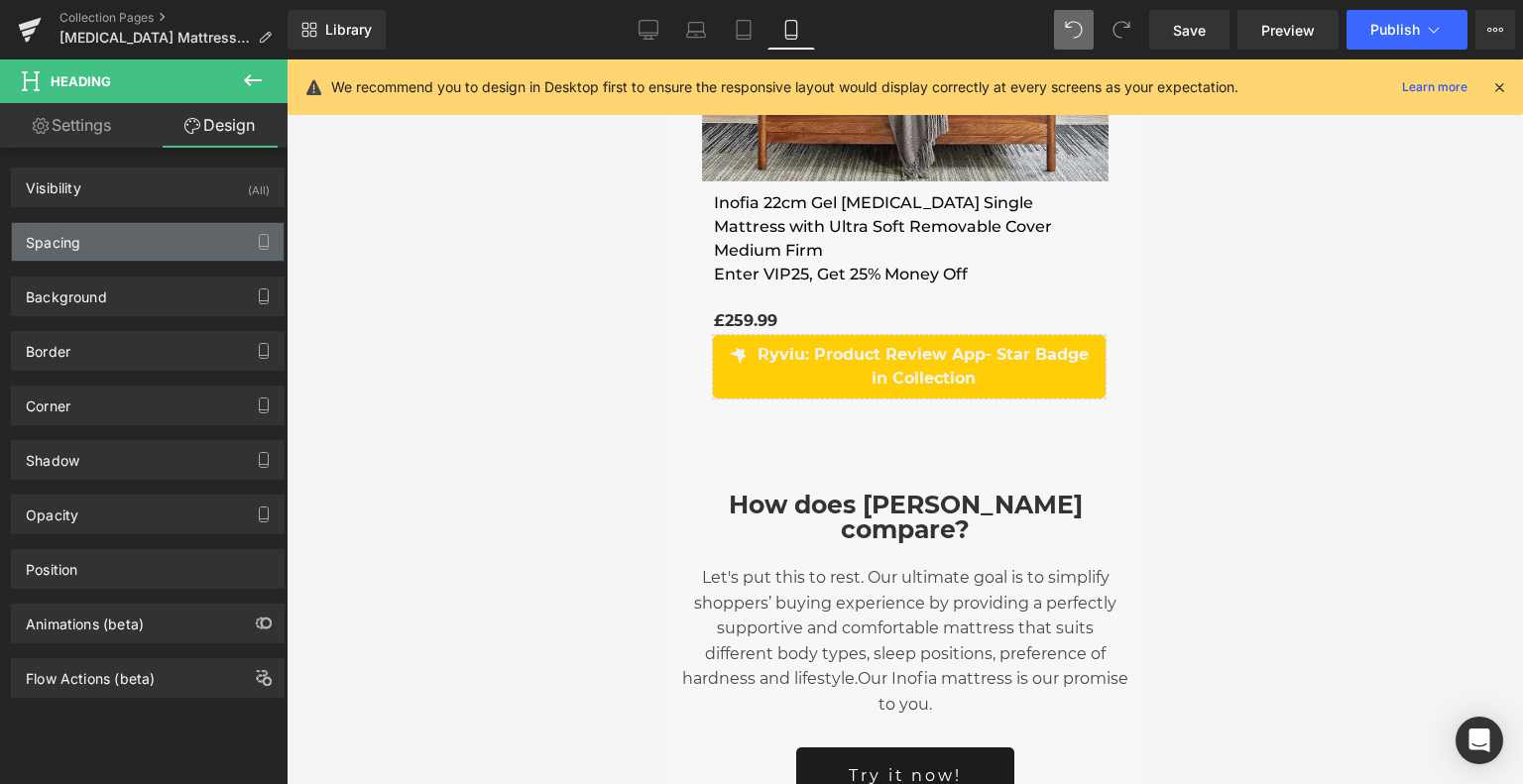 click on "Spacing" at bounding box center (148, 242) 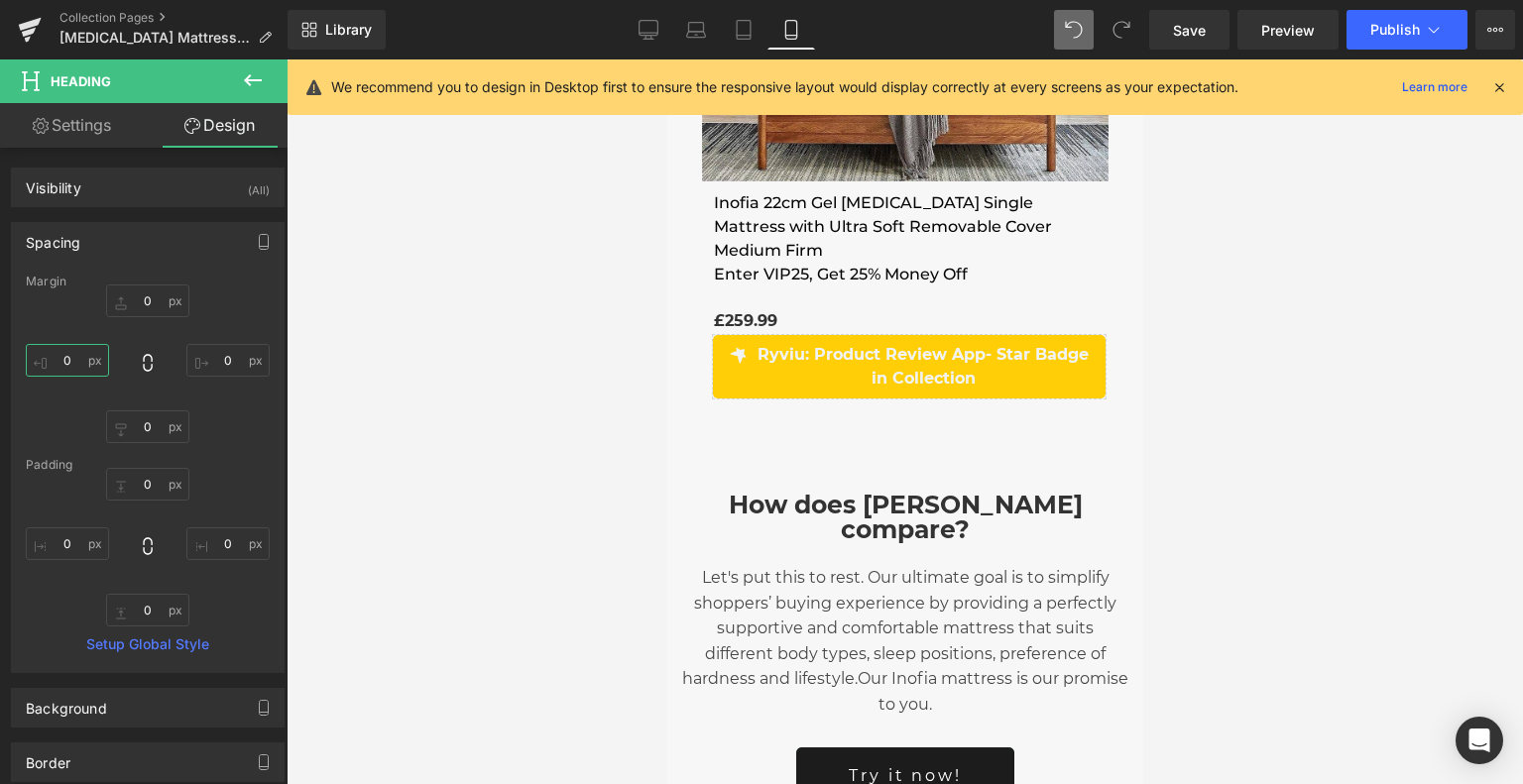 click on "0" at bounding box center [67, 360] 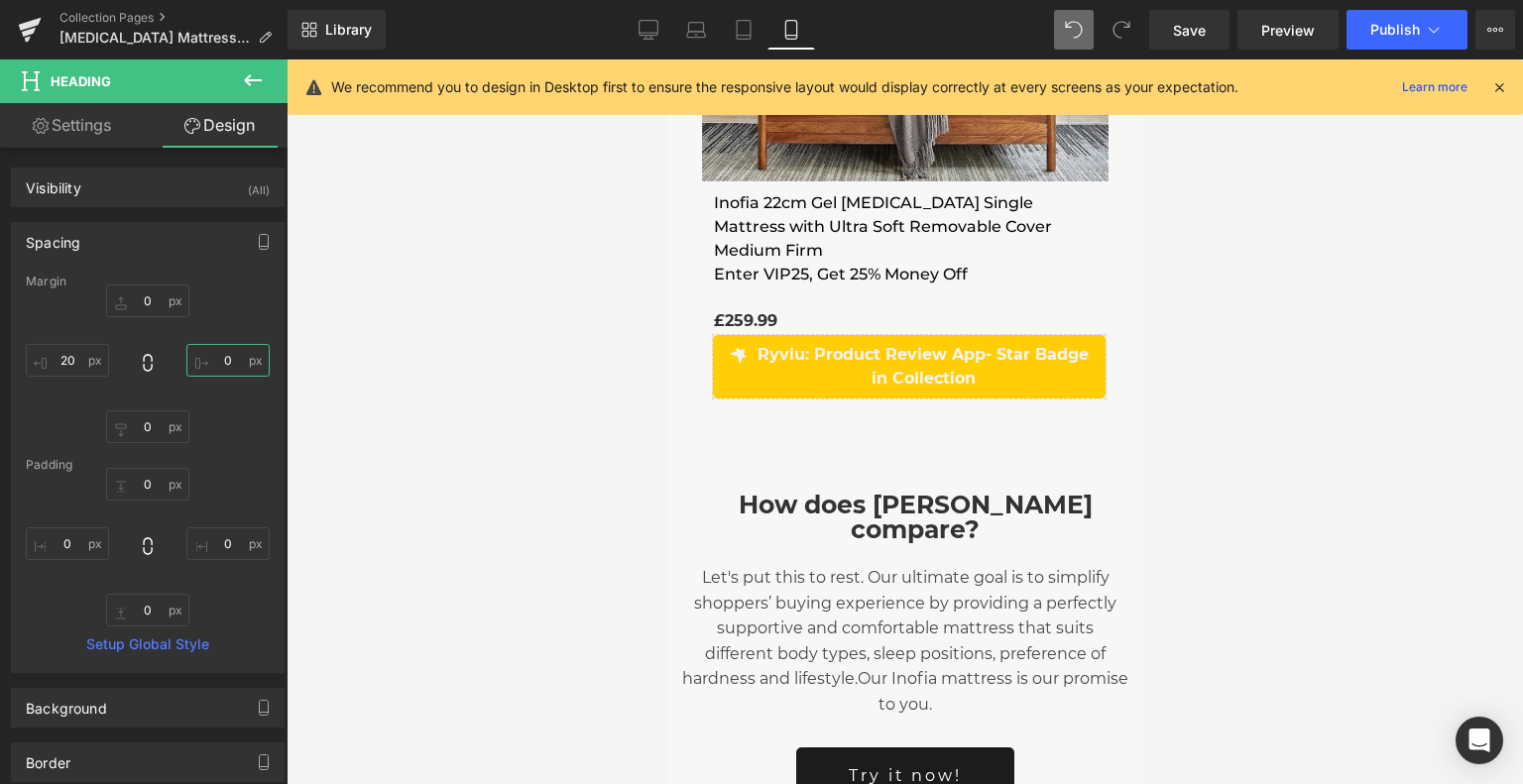 click on "0" at bounding box center [228, 360] 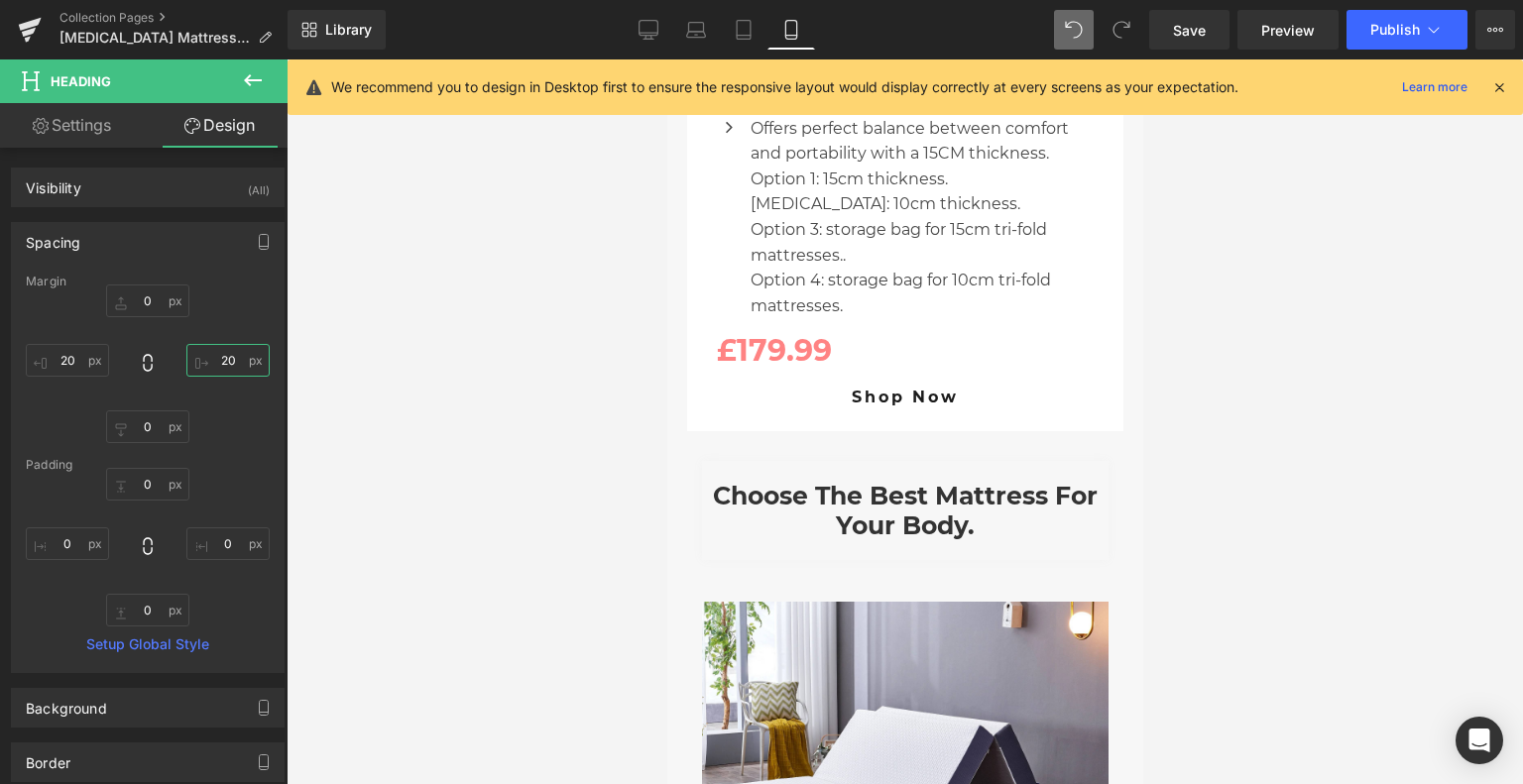 scroll, scrollTop: 1090, scrollLeft: 0, axis: vertical 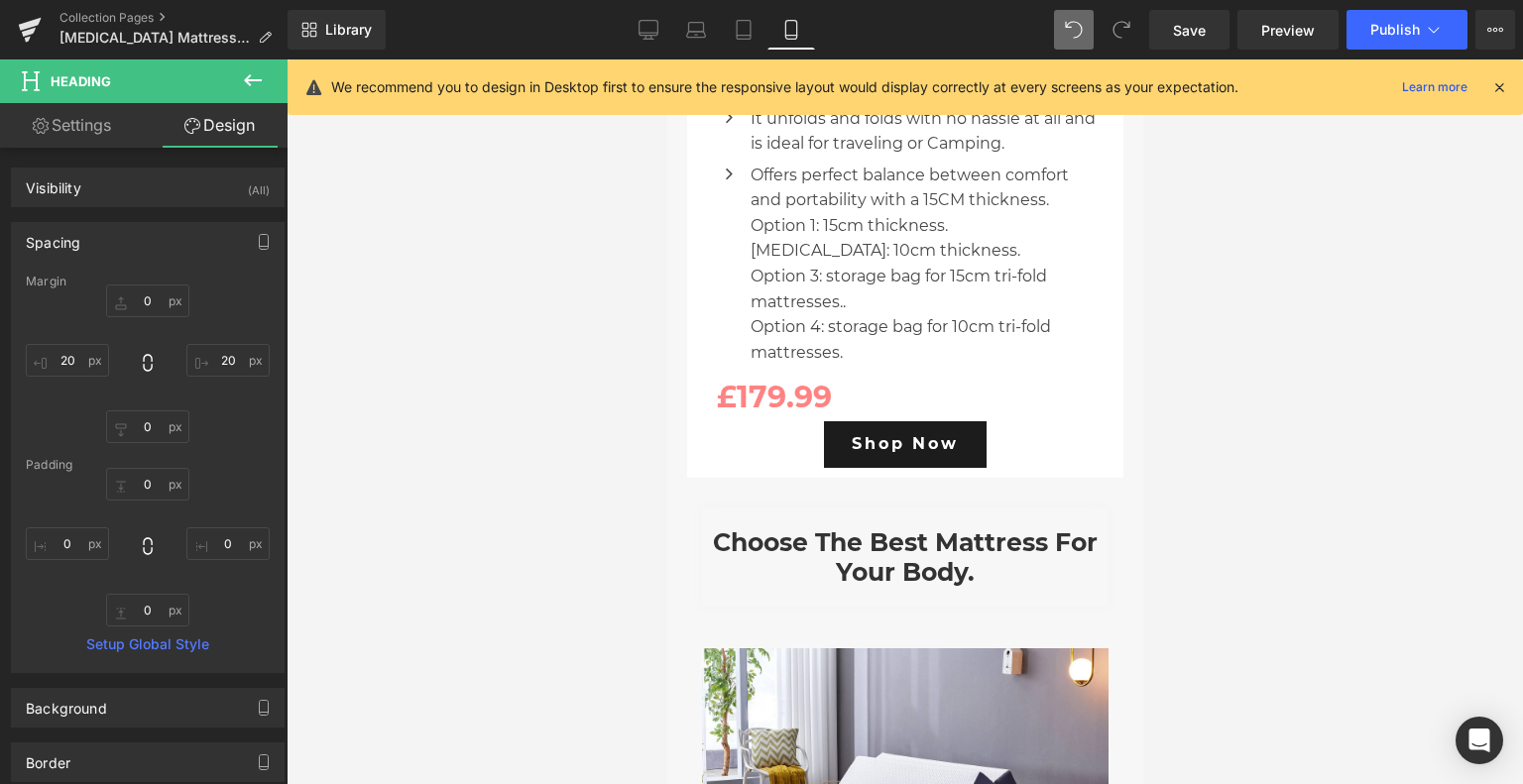 click on "Choose The Best Mattress for Your Body. Heading" at bounding box center [904, 557] 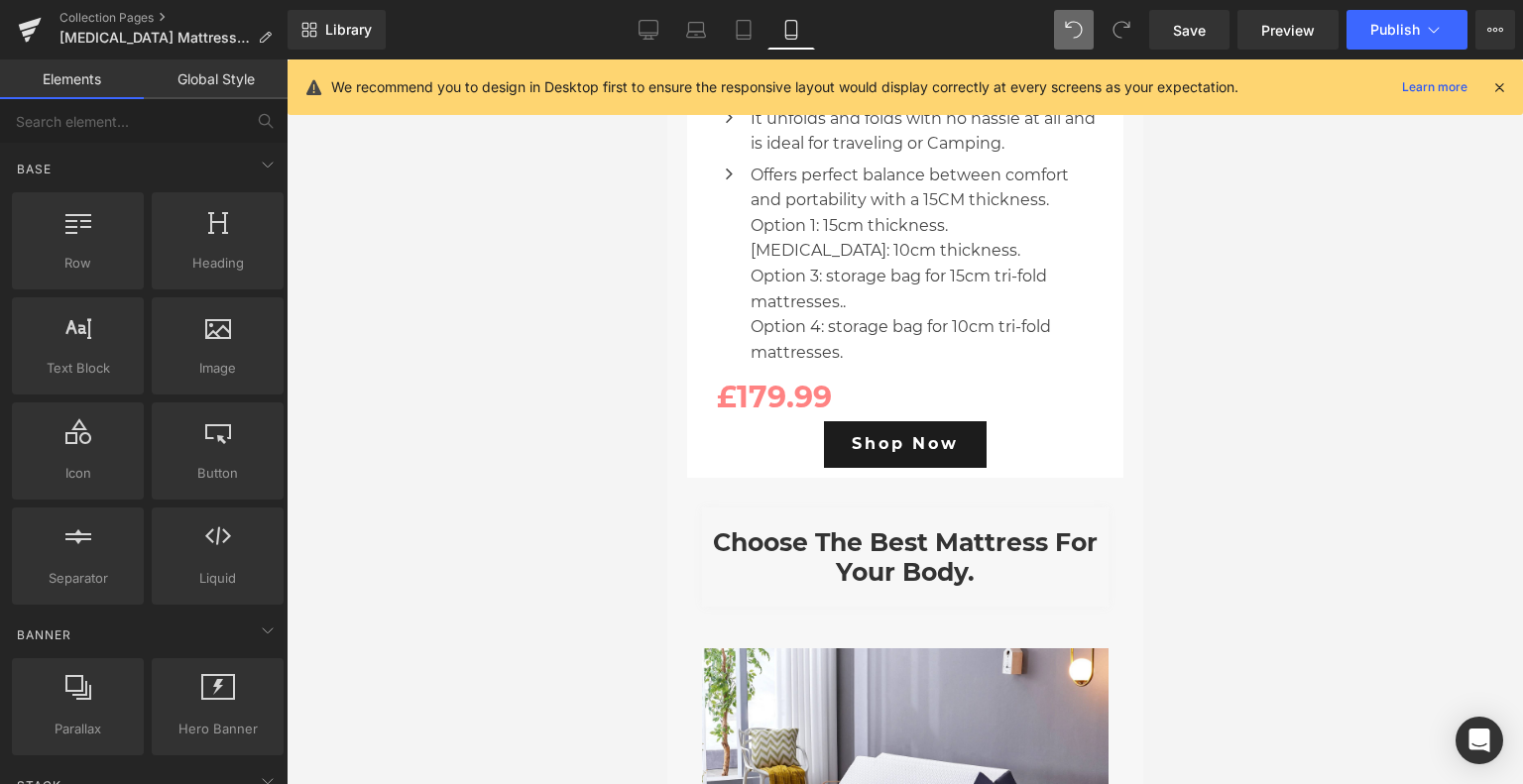 click at bounding box center (904, 421) 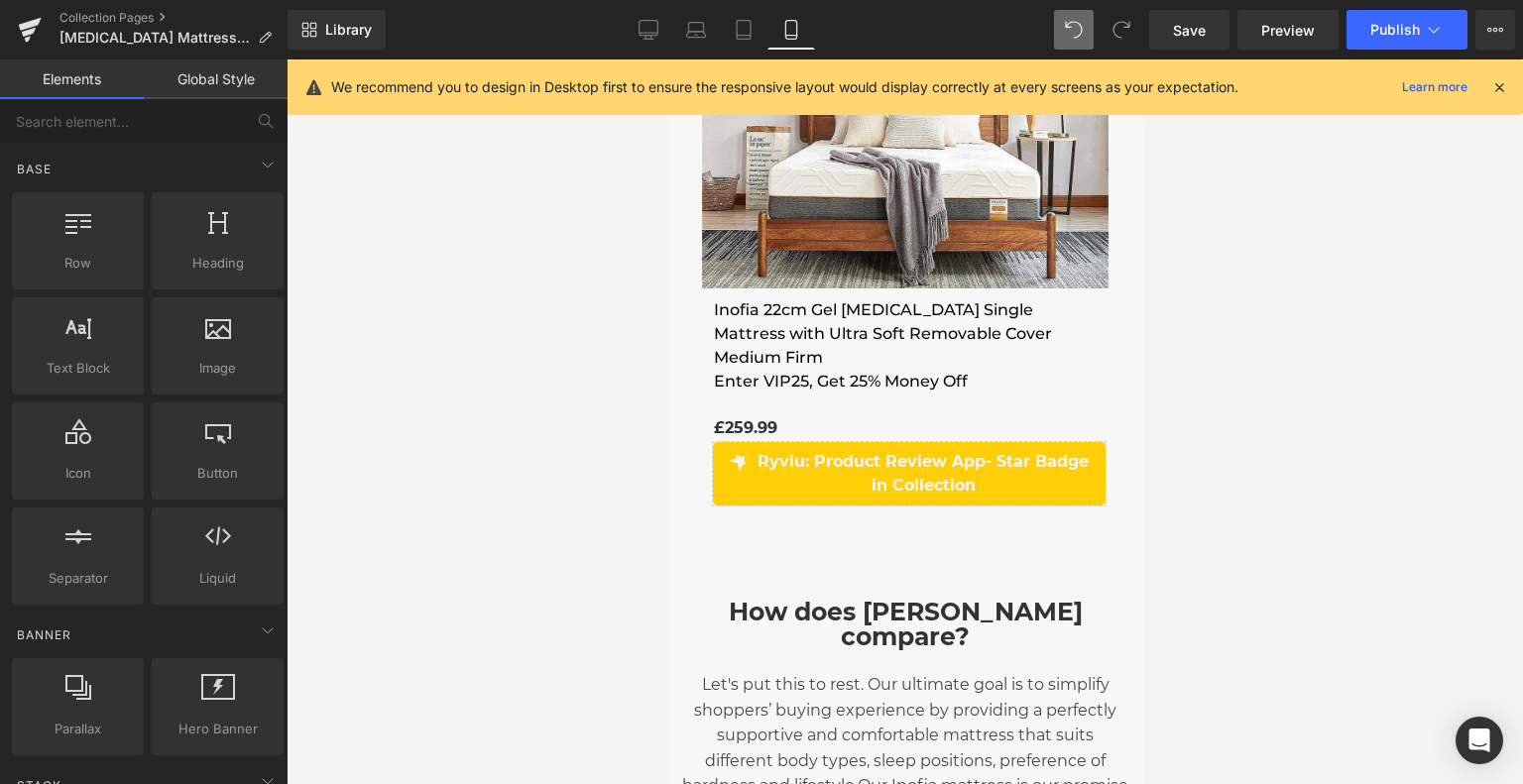 scroll, scrollTop: 2081, scrollLeft: 0, axis: vertical 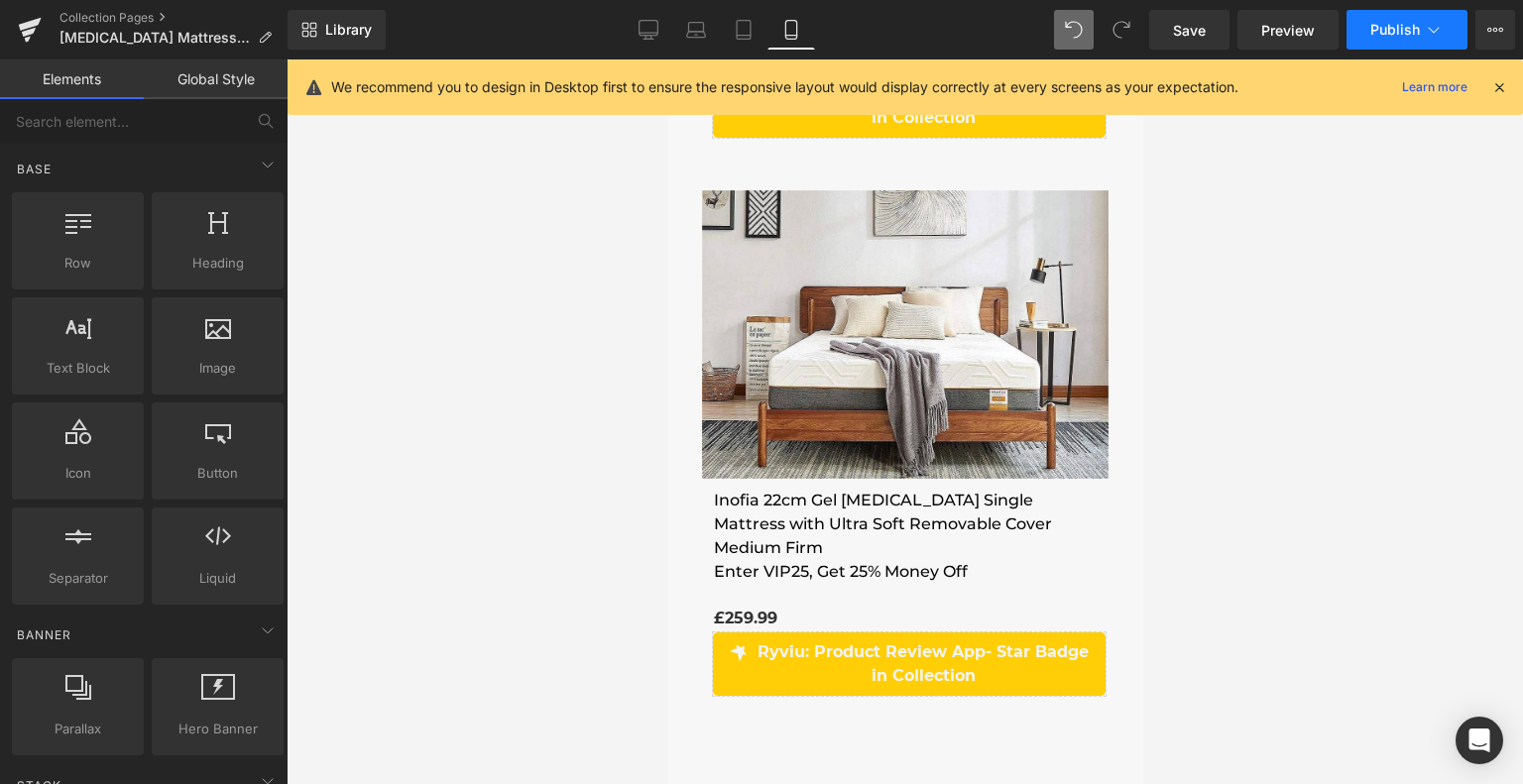click on "Publish" at bounding box center (1407, 30) 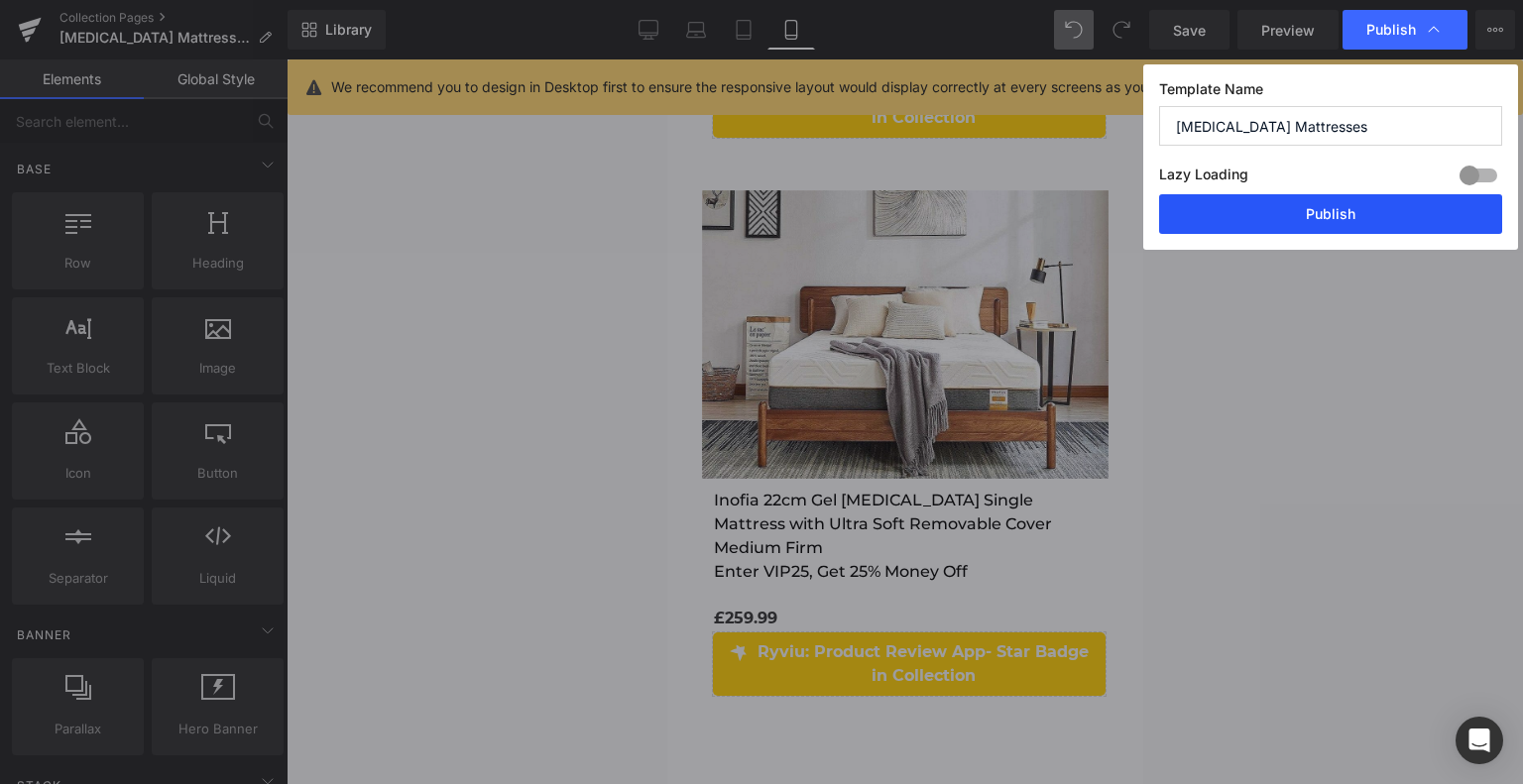 click on "Publish" at bounding box center (1331, 214) 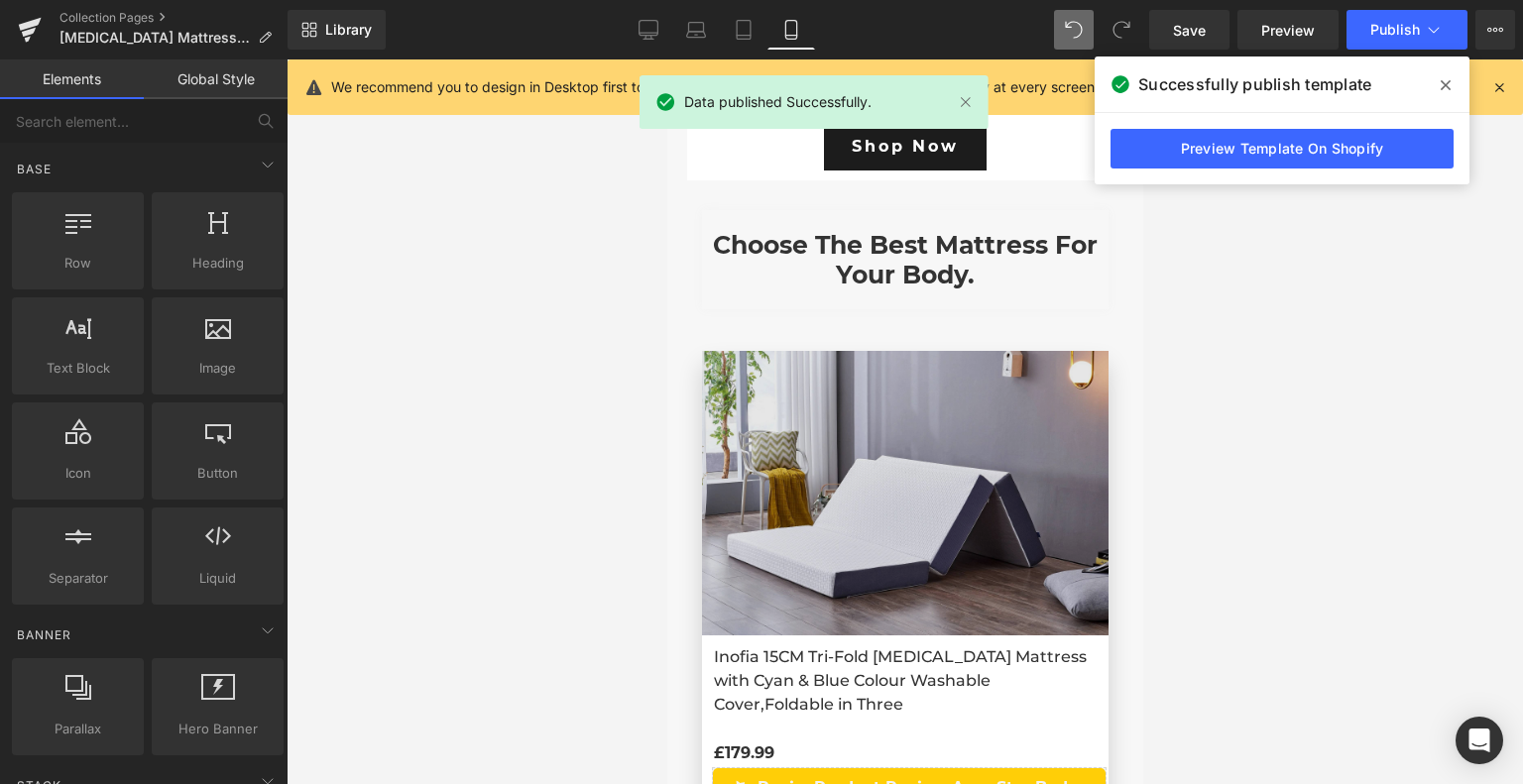 scroll, scrollTop: 1784, scrollLeft: 0, axis: vertical 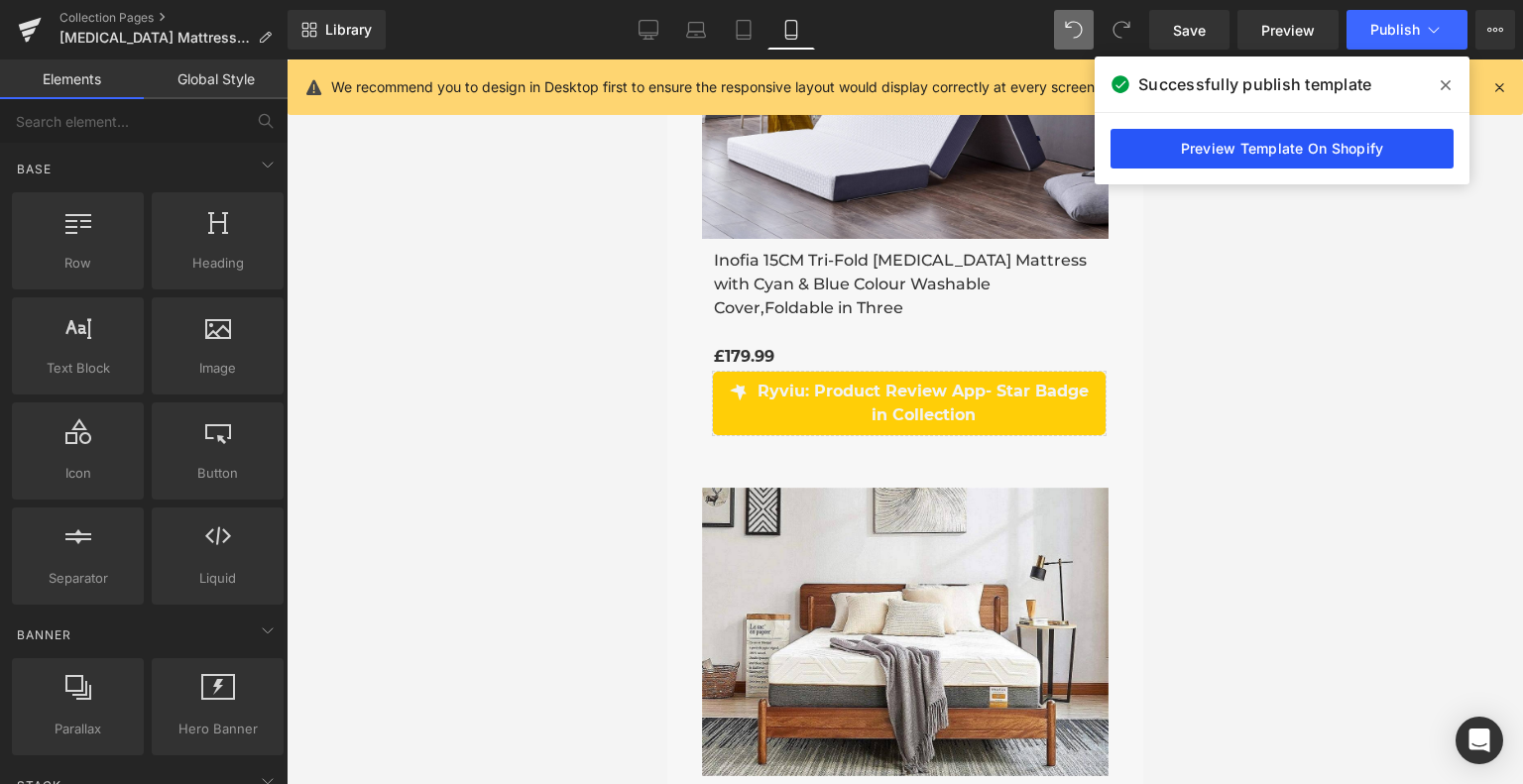 click on "Preview Template On Shopify" at bounding box center (1282, 149) 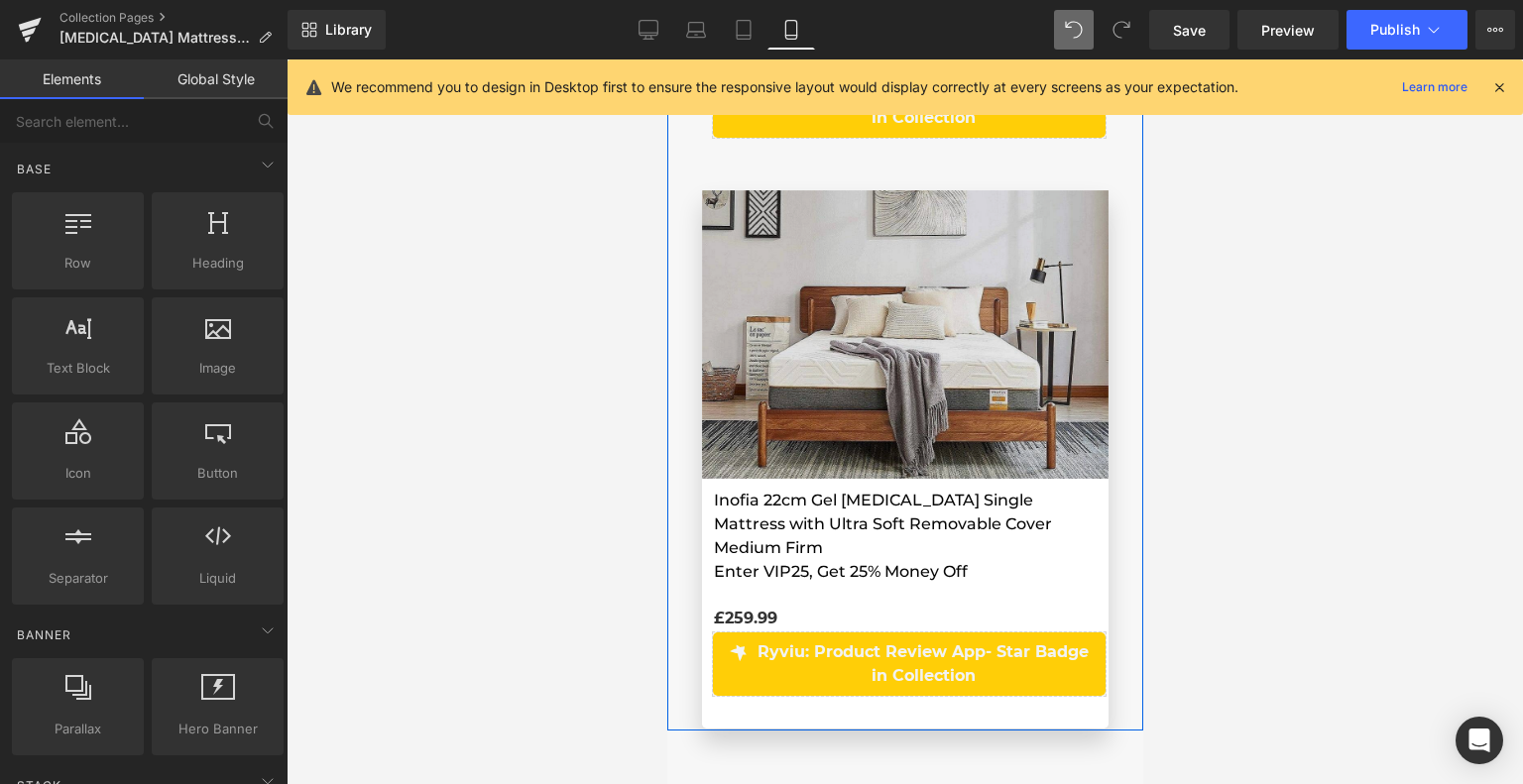 scroll, scrollTop: 1883, scrollLeft: 0, axis: vertical 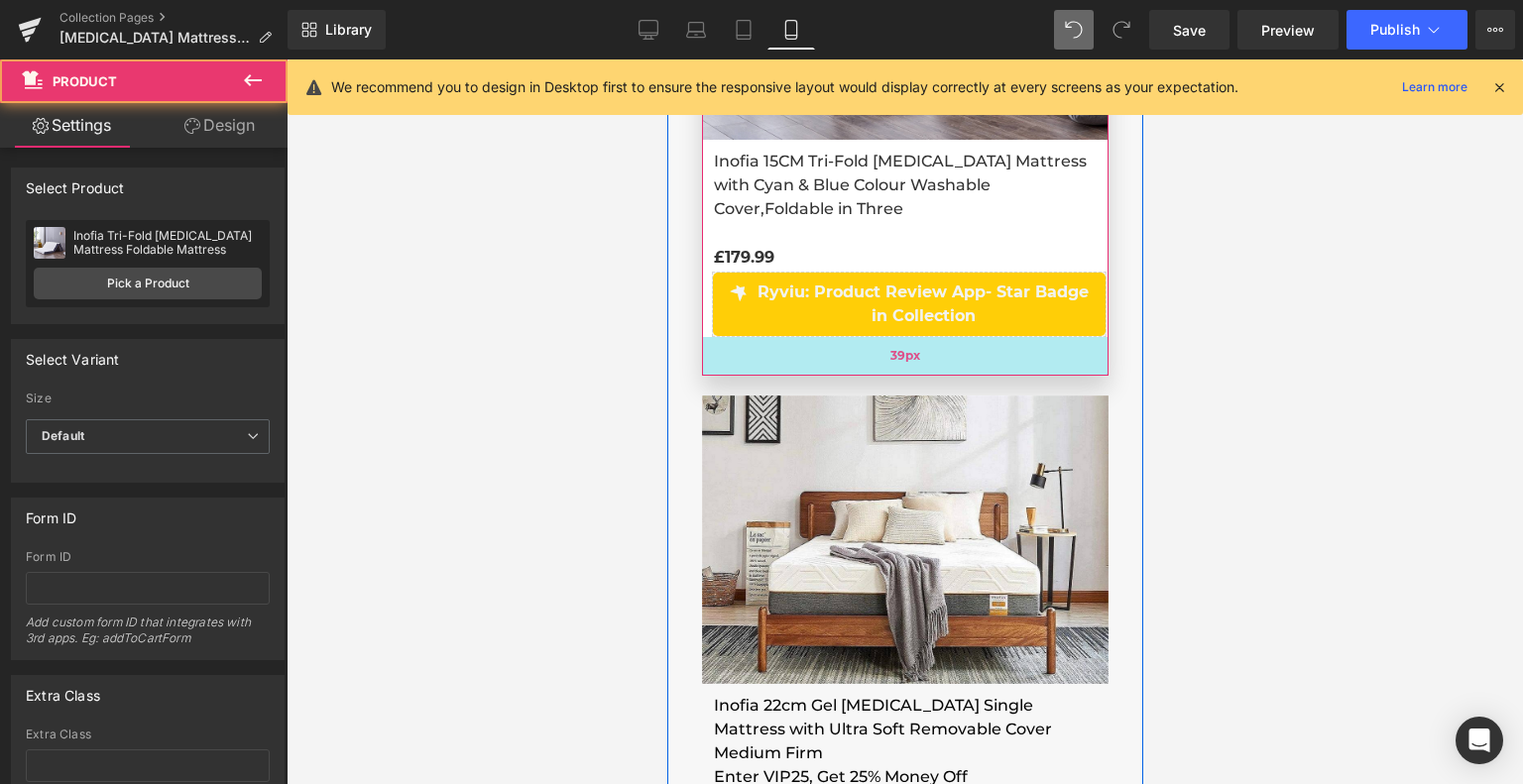 click on "39px" at bounding box center [904, 356] 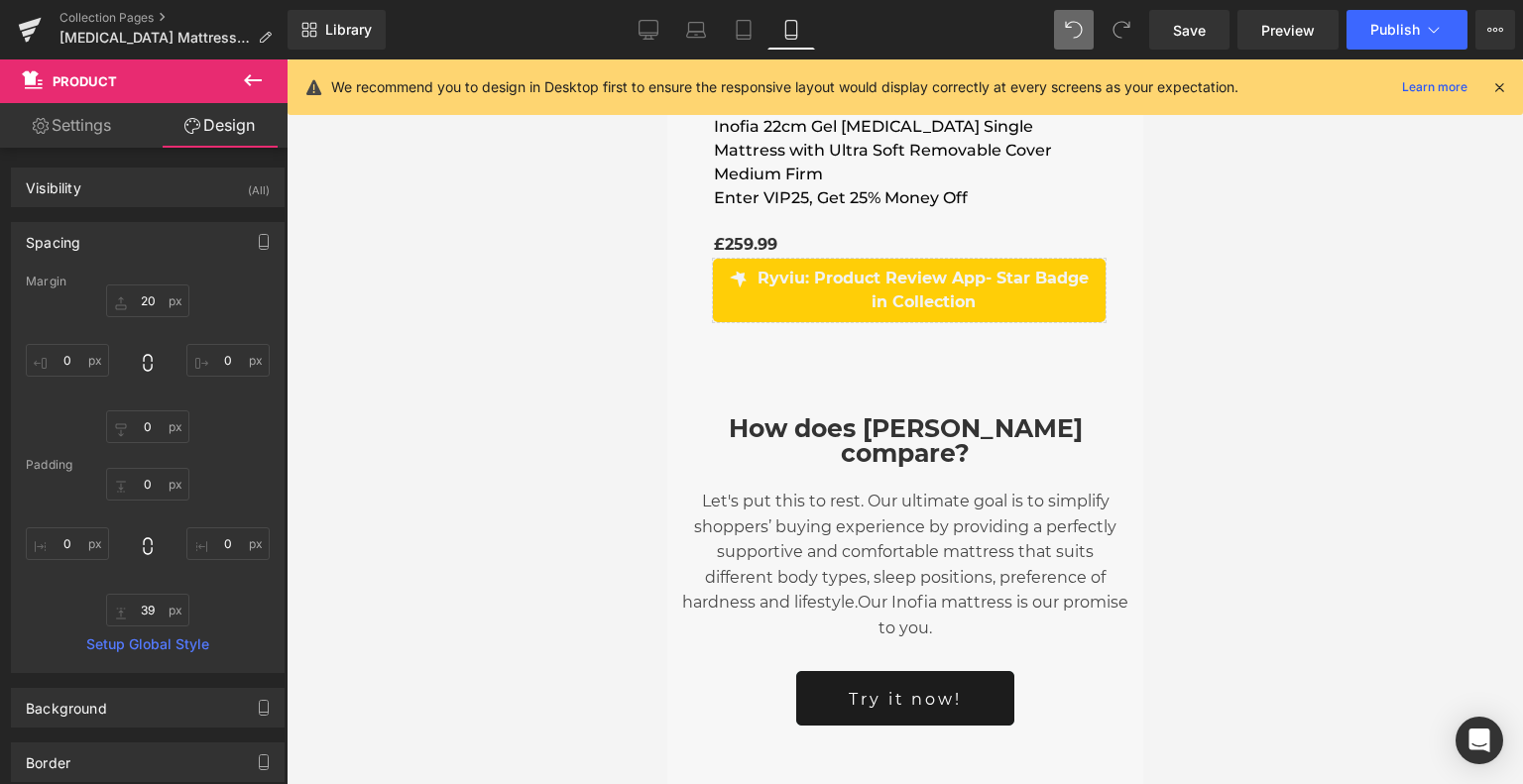 scroll, scrollTop: 2577, scrollLeft: 0, axis: vertical 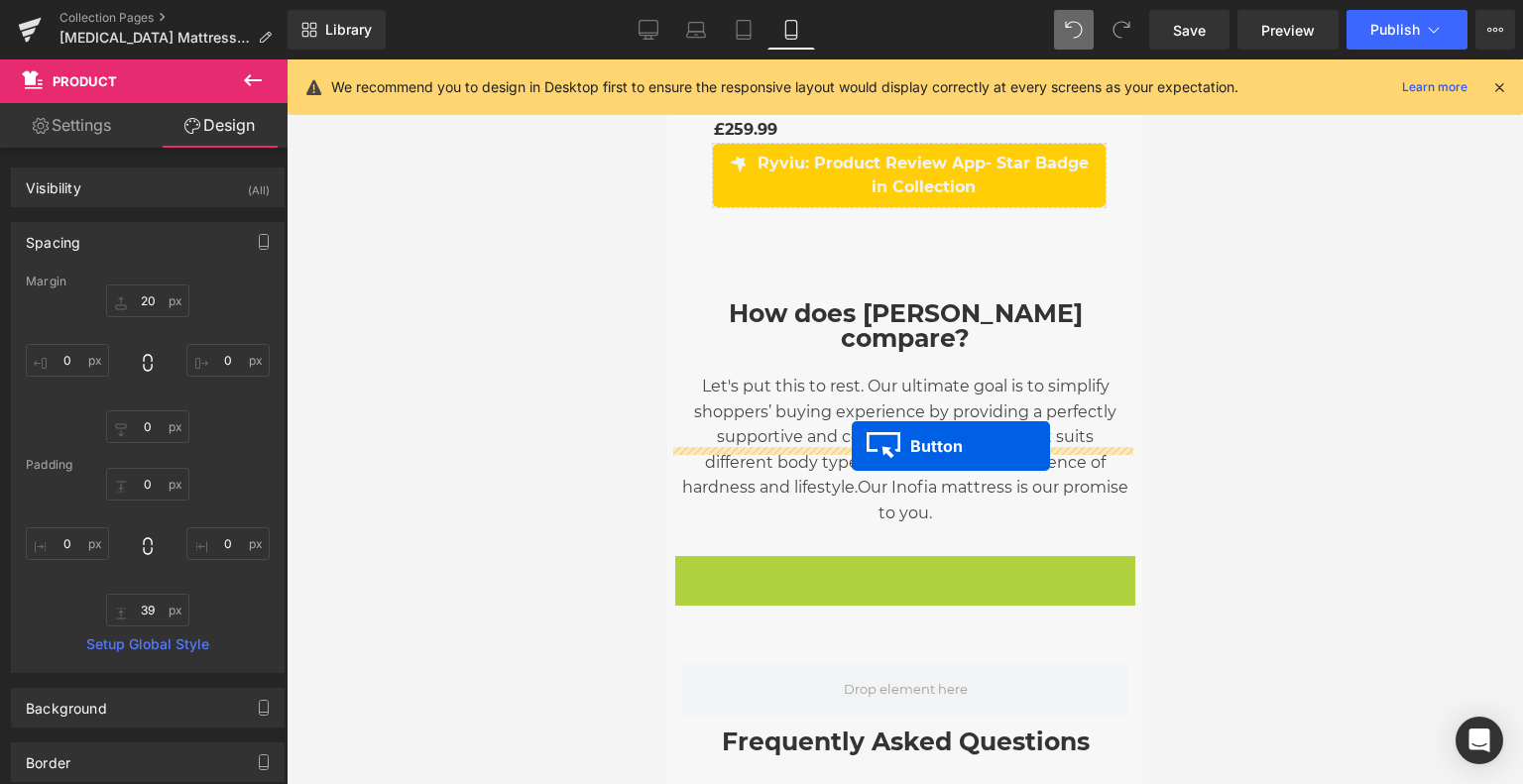 drag, startPoint x: 863, startPoint y: 494, endPoint x: 851, endPoint y: 446, distance: 49.47727 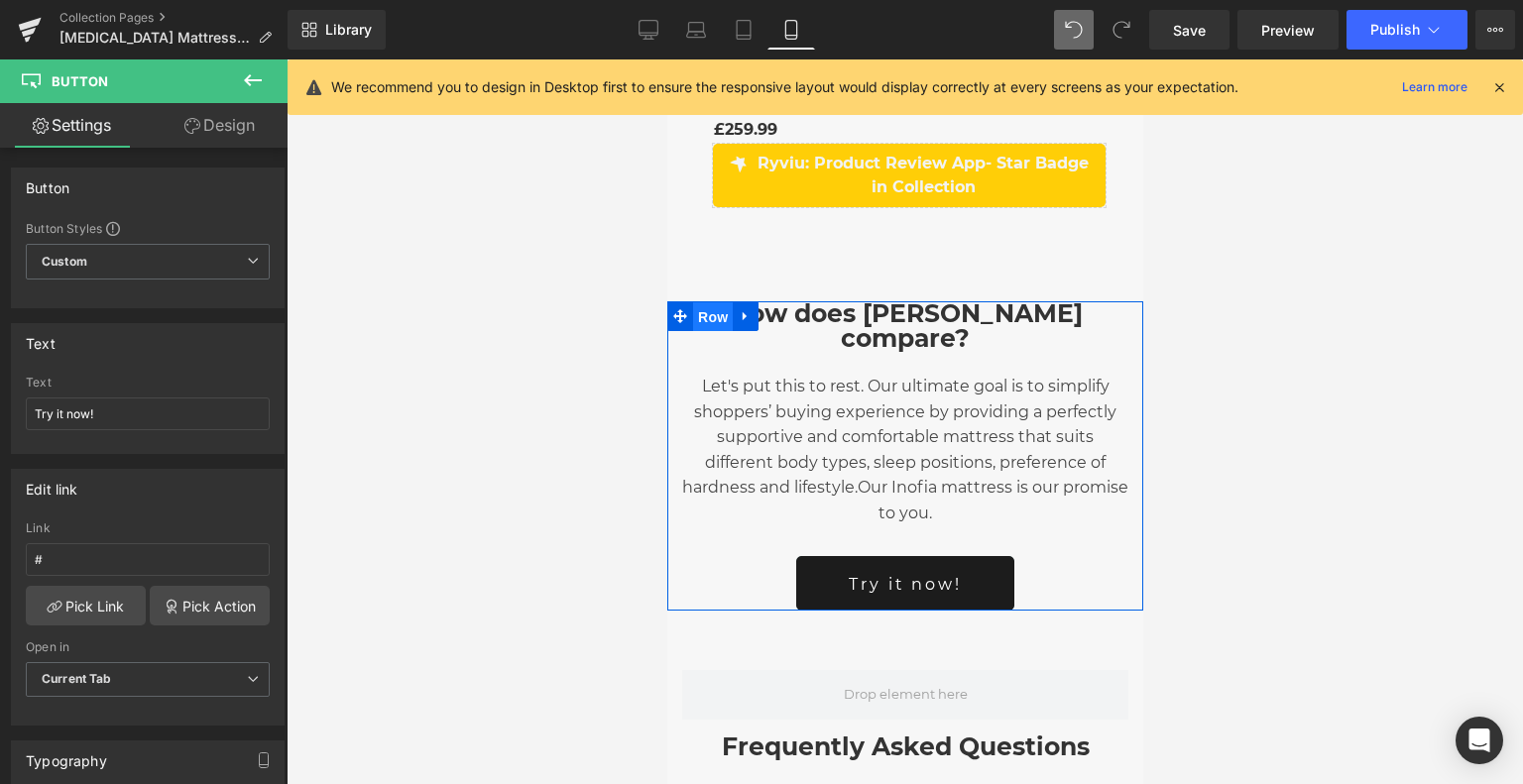click on "Row" at bounding box center [712, 317] 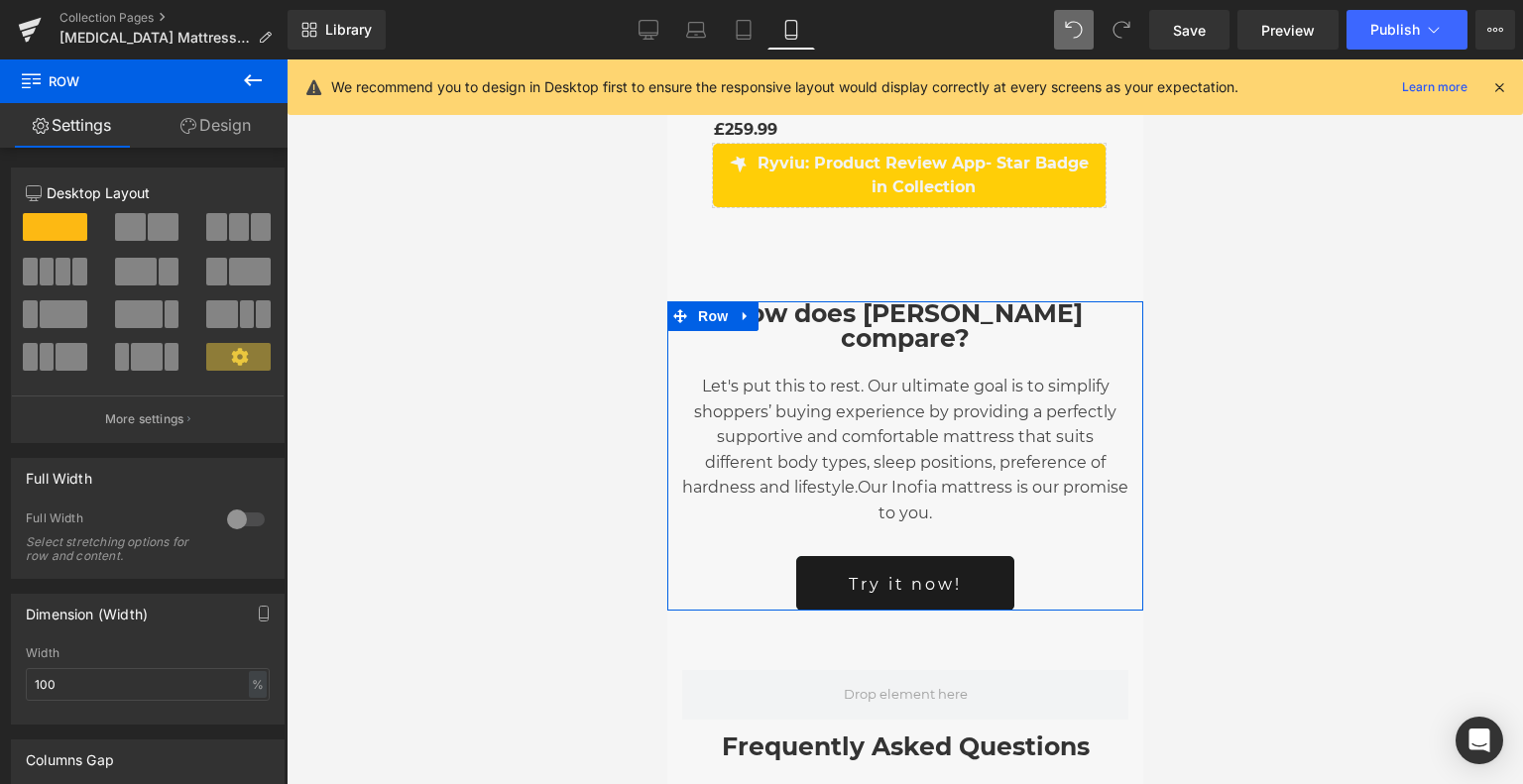 click on "Design" at bounding box center [215, 125] 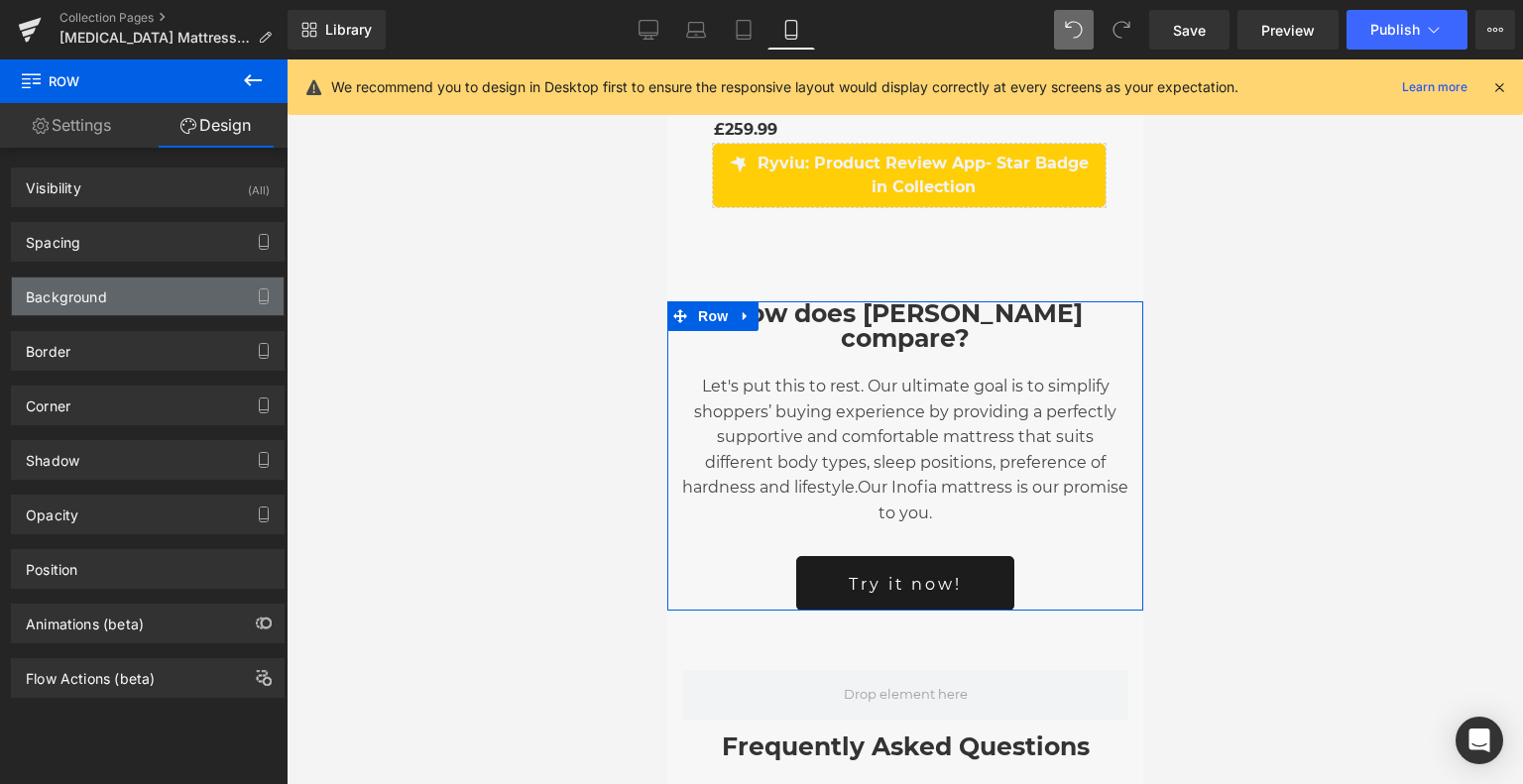 click on "Background" at bounding box center (148, 296) 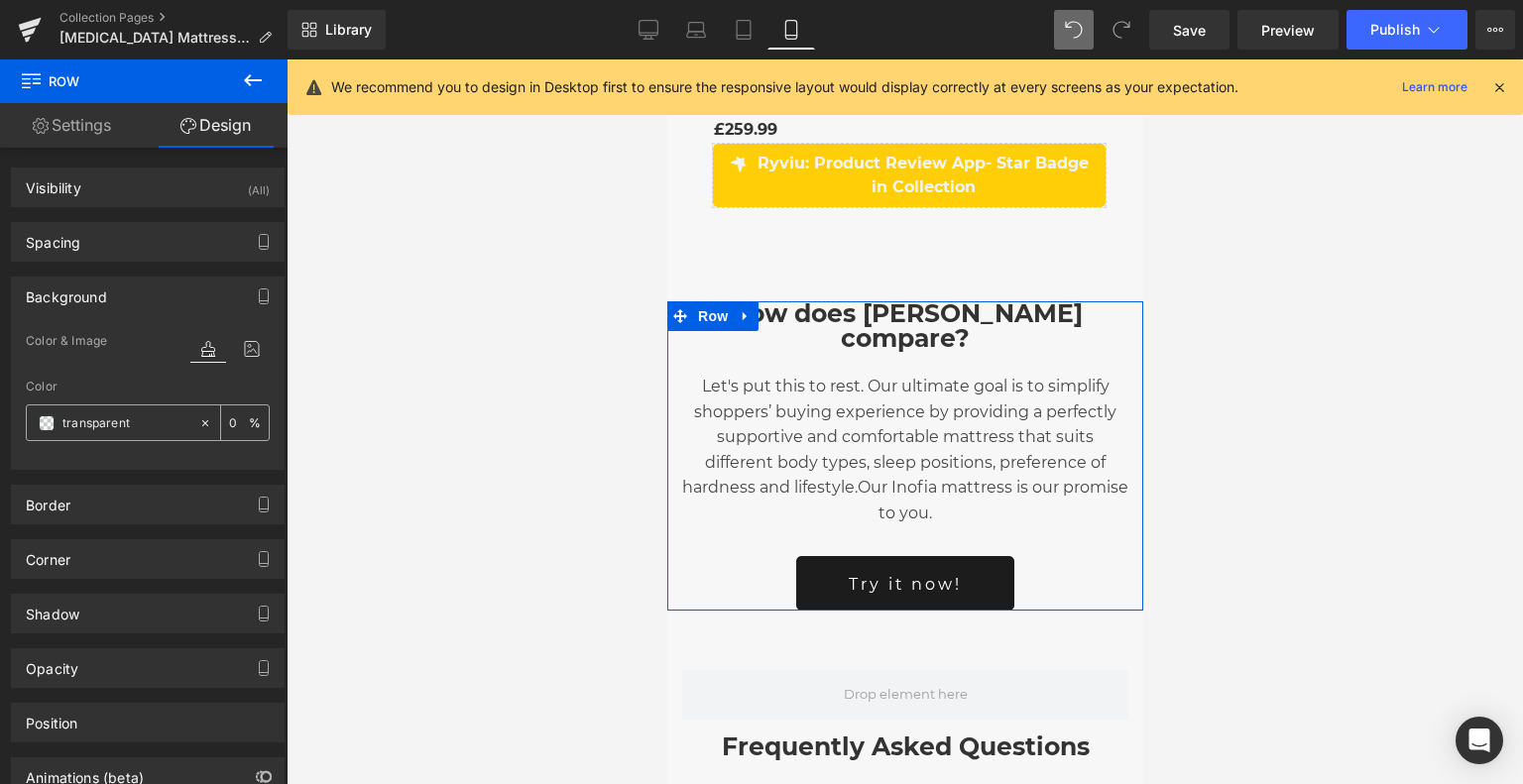 click on "transparent" at bounding box center [126, 423] 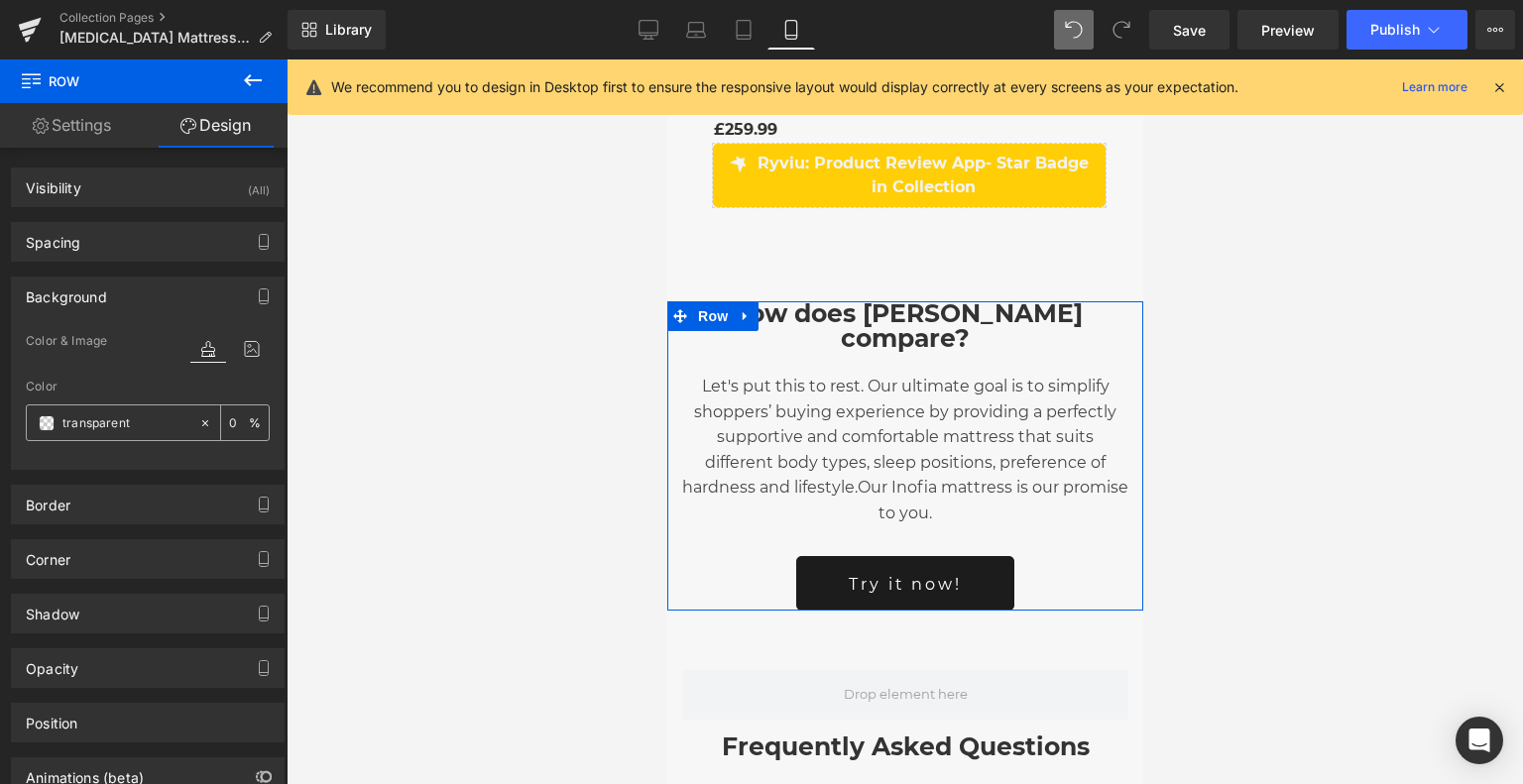 paste on "E4F4F9" 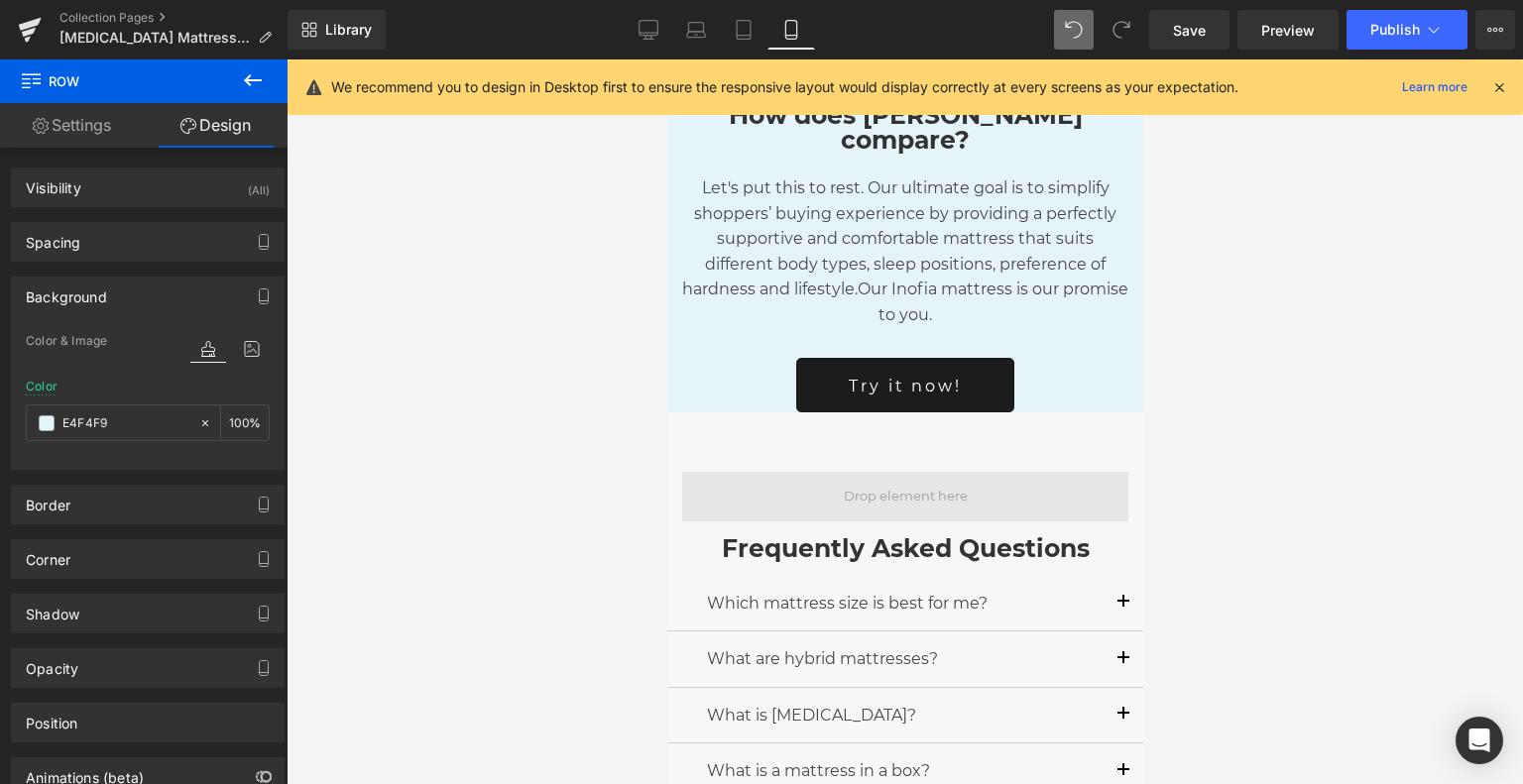 scroll, scrollTop: 2379, scrollLeft: 0, axis: vertical 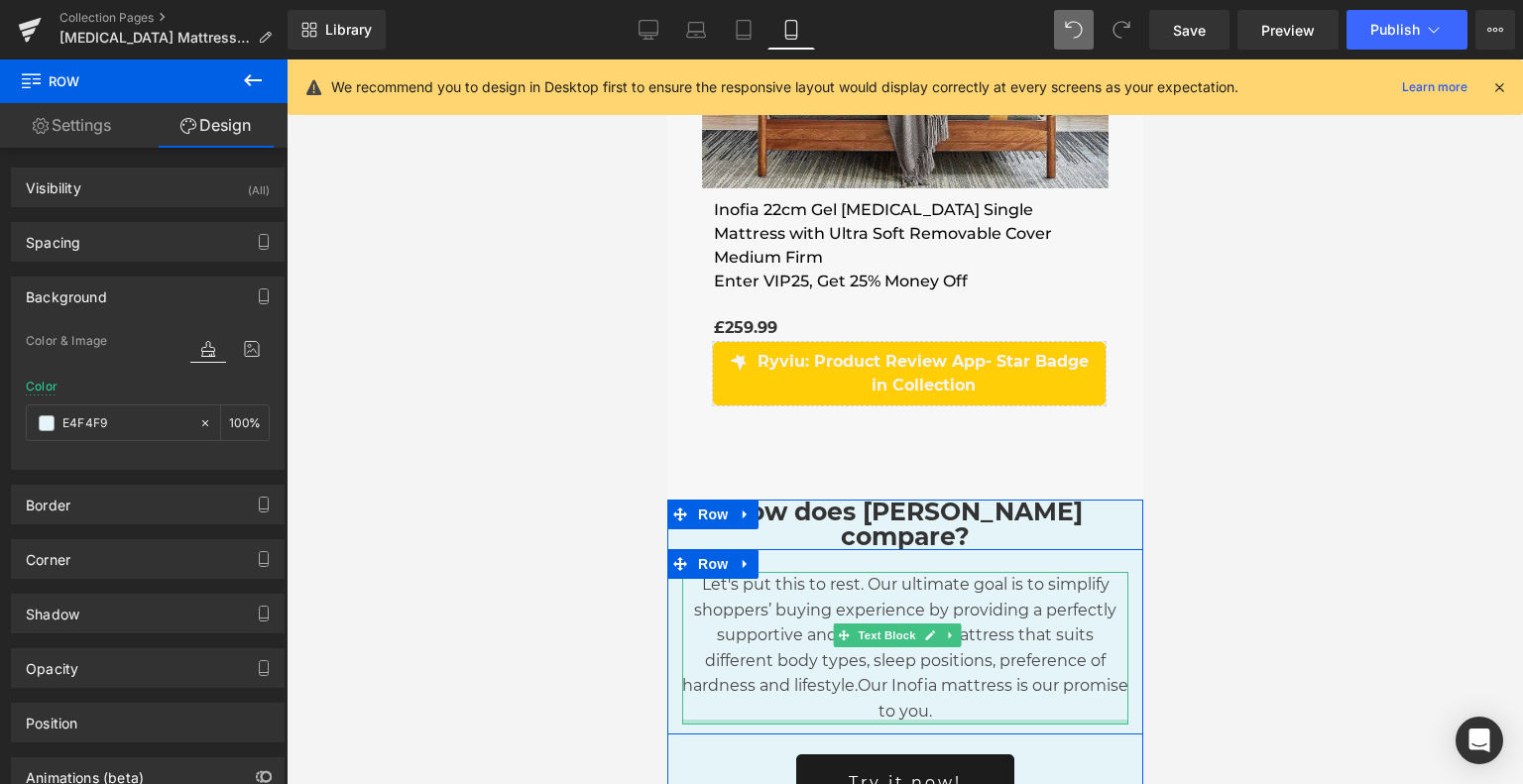 click on "Let's put this to rest. Our ultimate goal is to simplify shoppers’ buying experience by providing a perfectly supportive and comfortable mattress that suits different body types, sleep positions, preference of hardness and lifestyle.  Our Inofia mattress is our promise to you." at bounding box center (904, 648) 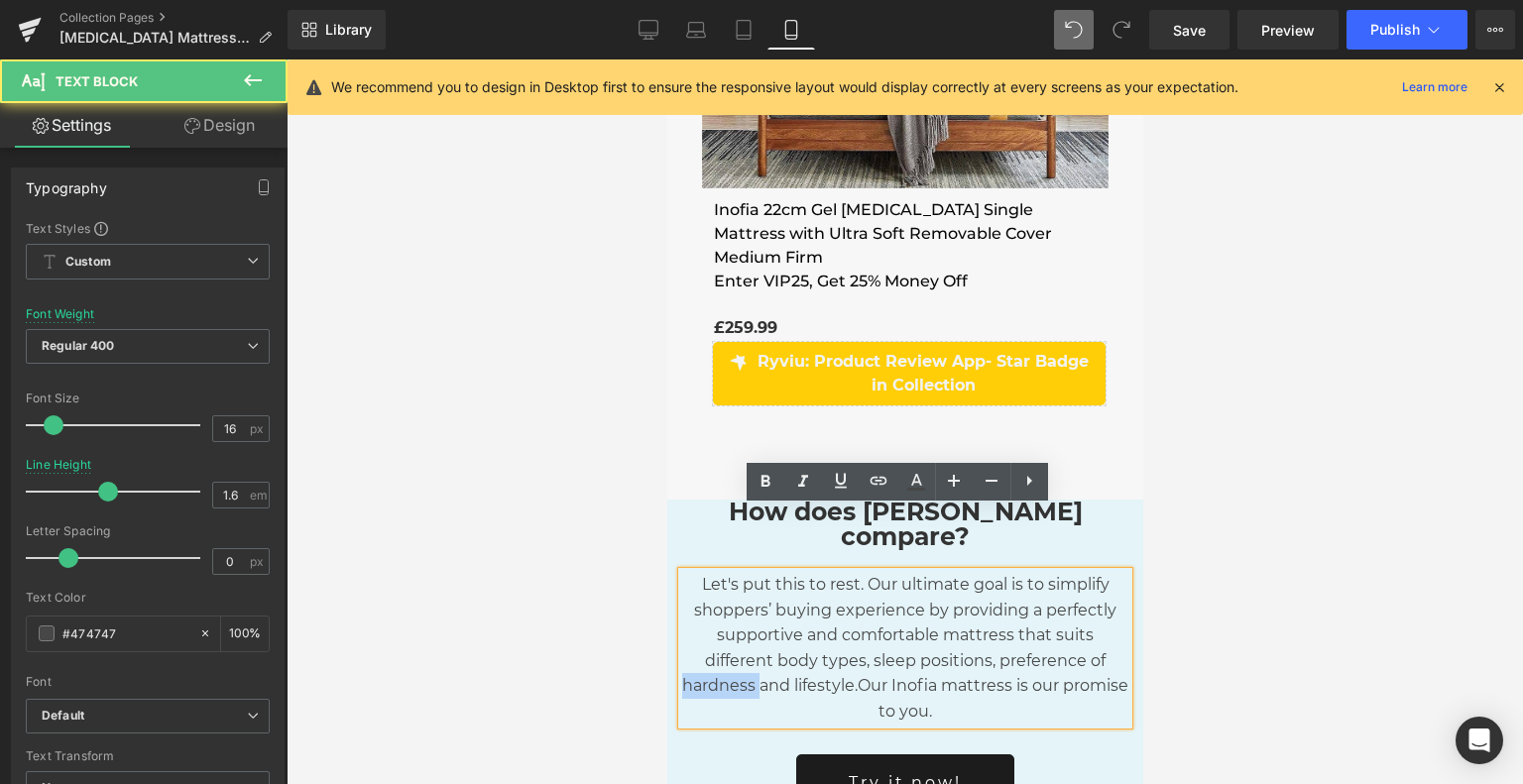 click on "Let's put this to rest. Our ultimate goal is to simplify shoppers’ buying experience by providing a perfectly supportive and comfortable mattress that suits different body types, sleep positions, preference of hardness and lifestyle.  Our Inofia mattress is our promise to you." at bounding box center (904, 648) 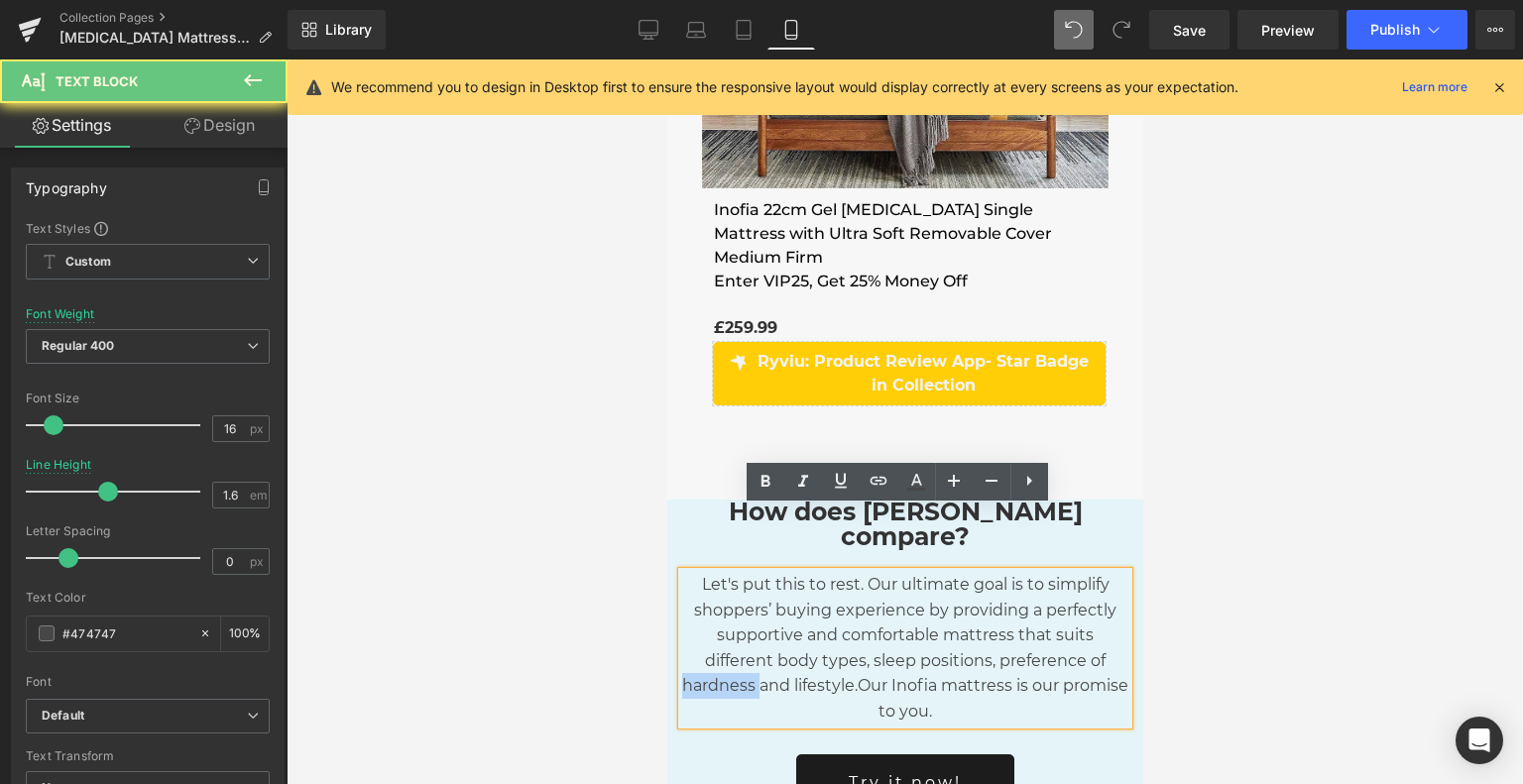 click on "Let's put this to rest. Our ultimate goal is to simplify shoppers’ buying experience by providing a perfectly supportive and comfortable mattress that suits different body types, sleep positions, preference of hardness and lifestyle.  Our Inofia mattress is our promise to you." at bounding box center (904, 648) 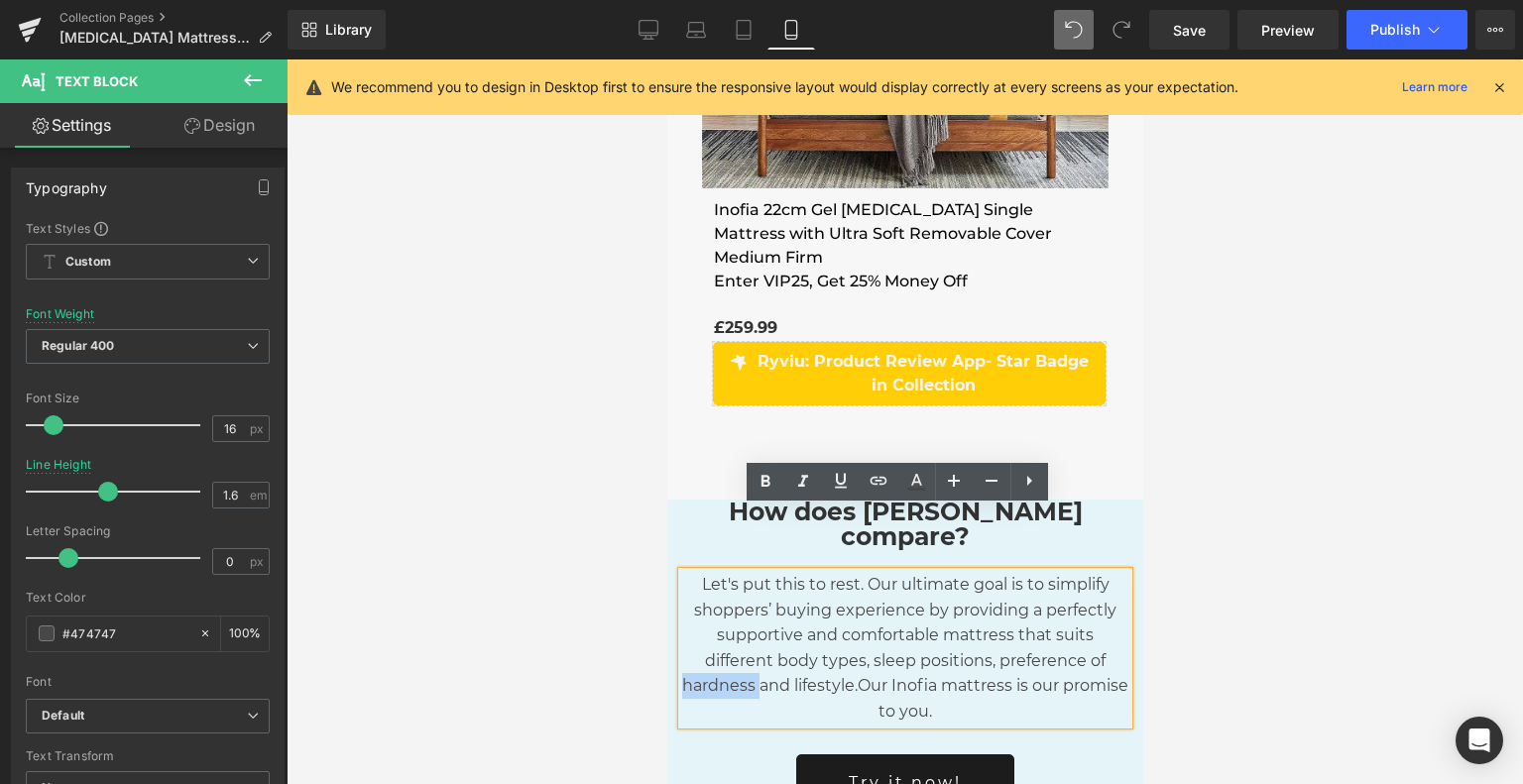 copy on "Let's put this to rest. Our ultimate goal is to simplify shoppers’ buying experience by providing a perfectly supportive and comfortable mattress that suits different body types, sleep positions, preference of hardness and lifestyle.  Our Inofia mattress is our promise to you." 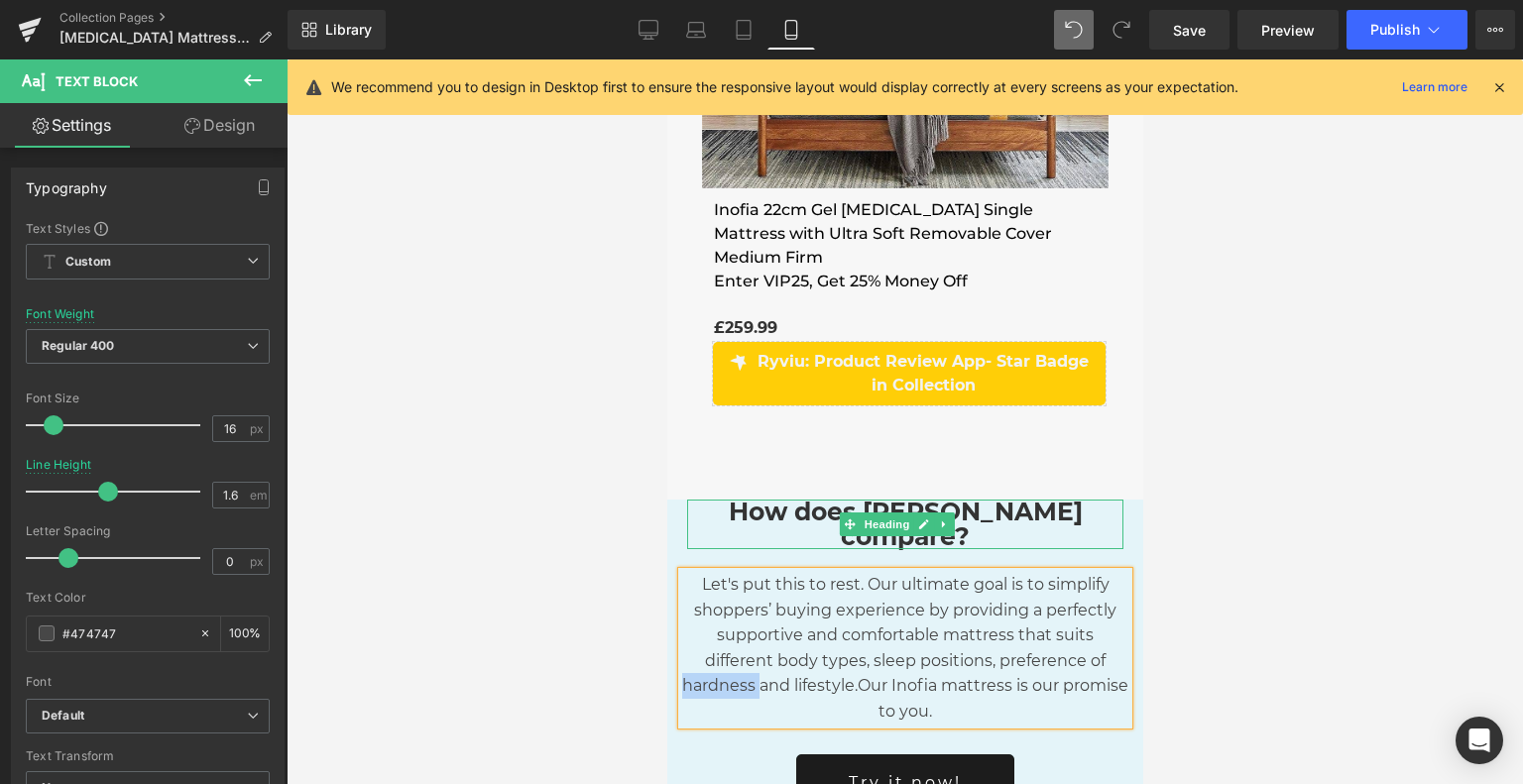 click on "How does [PERSON_NAME] compare?" at bounding box center [904, 524] 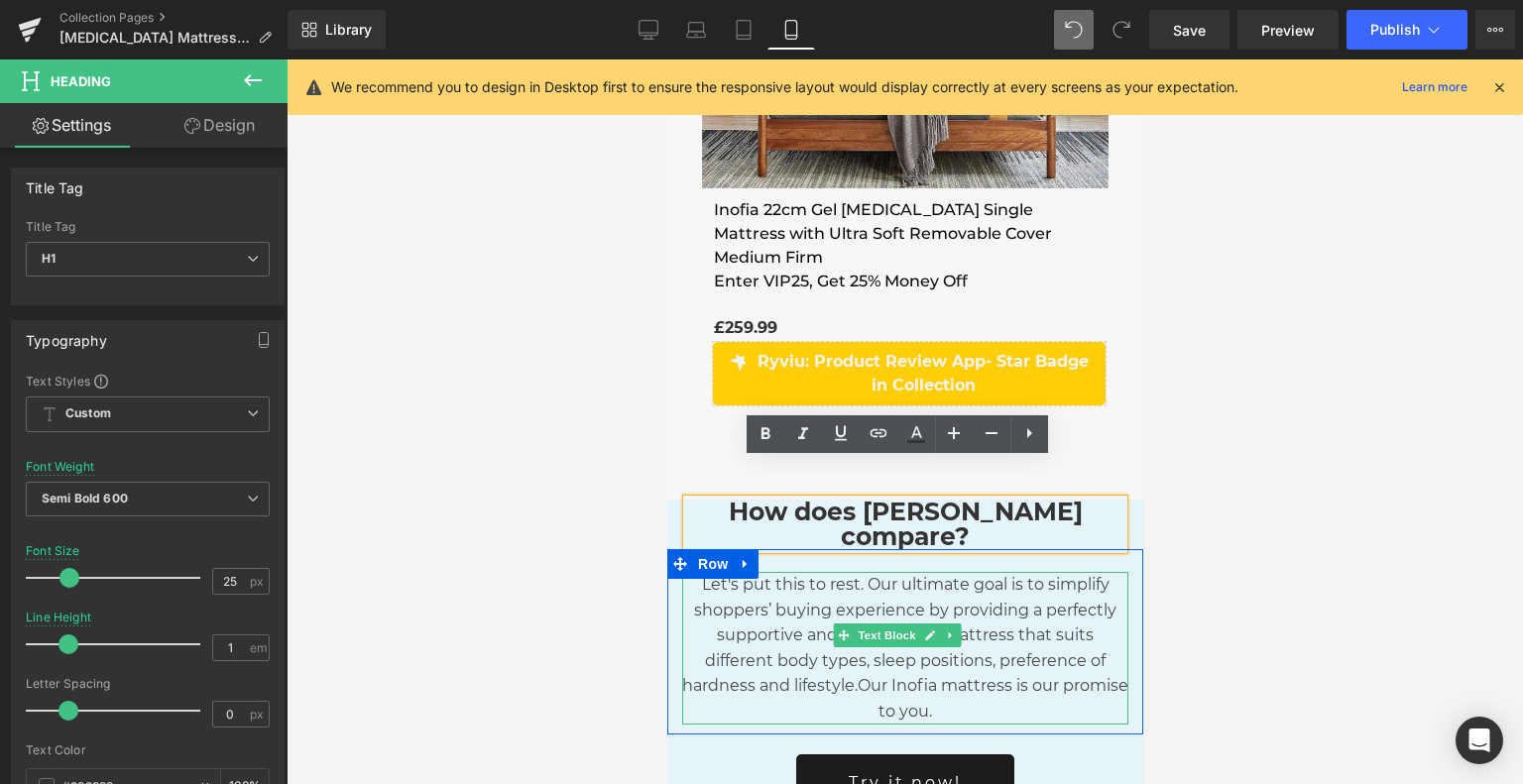 click on "Let's put this to rest. Our ultimate goal is to simplify shoppers’ buying experience by providing a perfectly supportive and comfortable mattress that suits different body types, sleep positions, preference of hardness and lifestyle.  Our Inofia mattress is our promise to you." at bounding box center (904, 648) 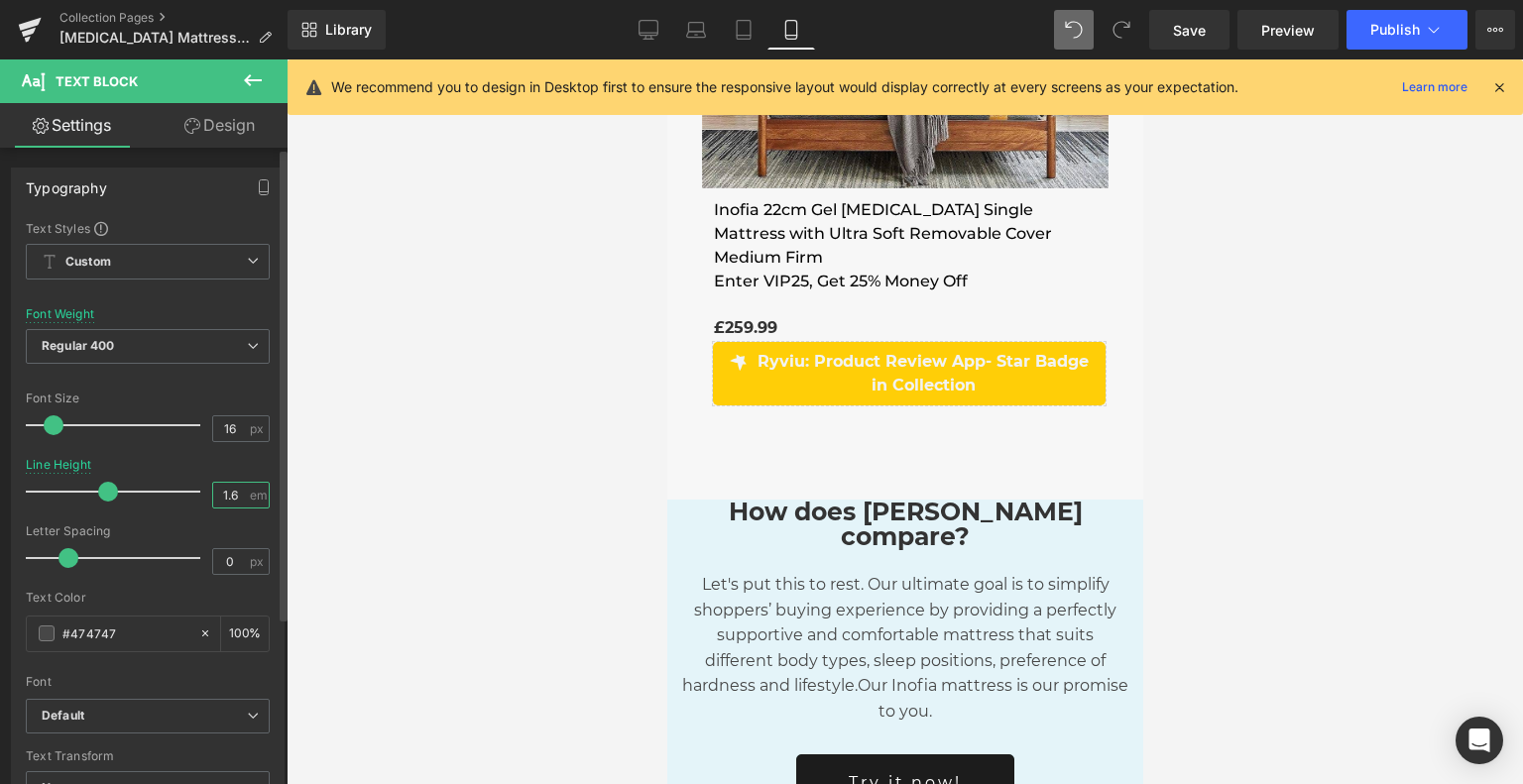 click on "1.6" at bounding box center [230, 495] 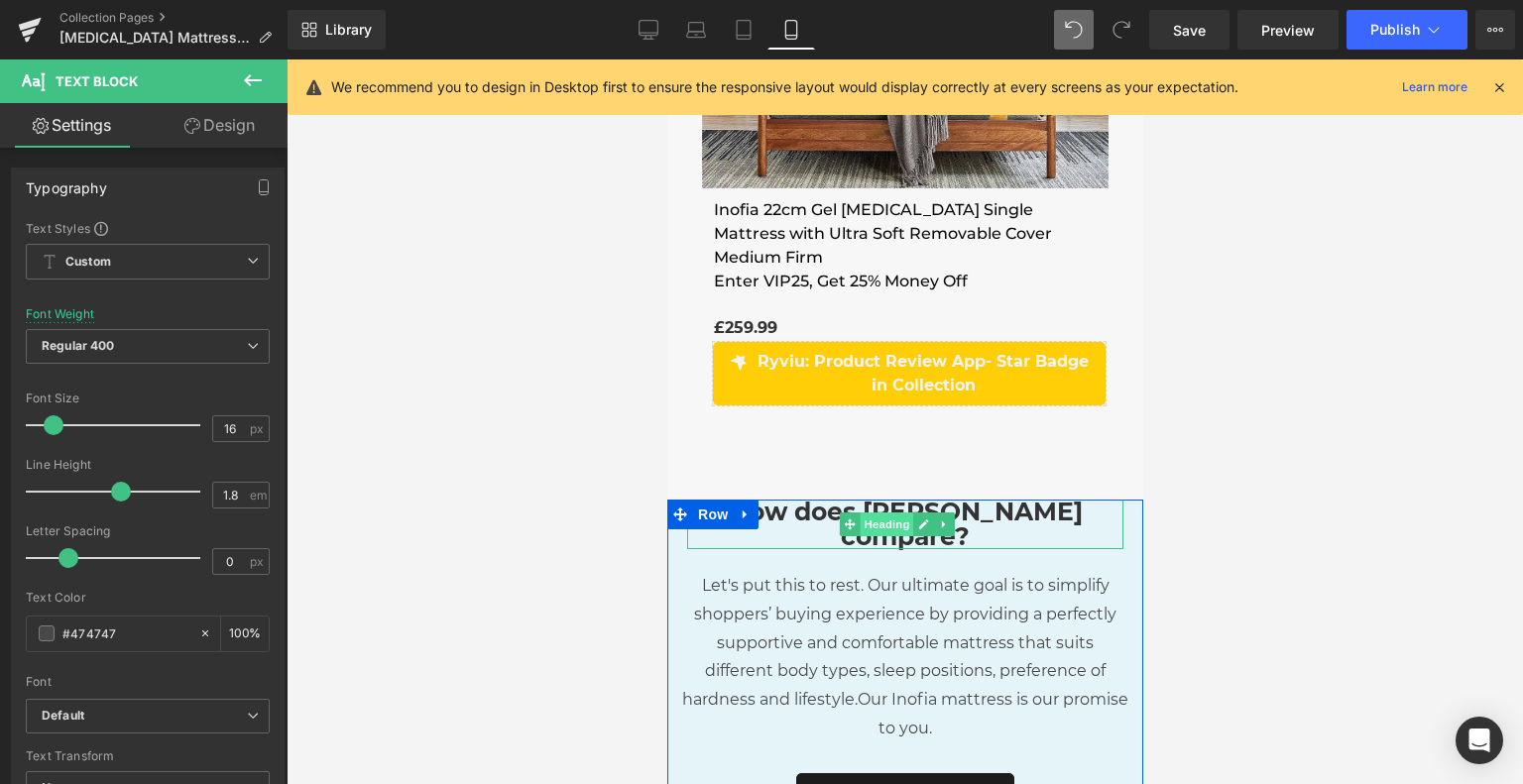 click on "Heading" at bounding box center [886, 524] 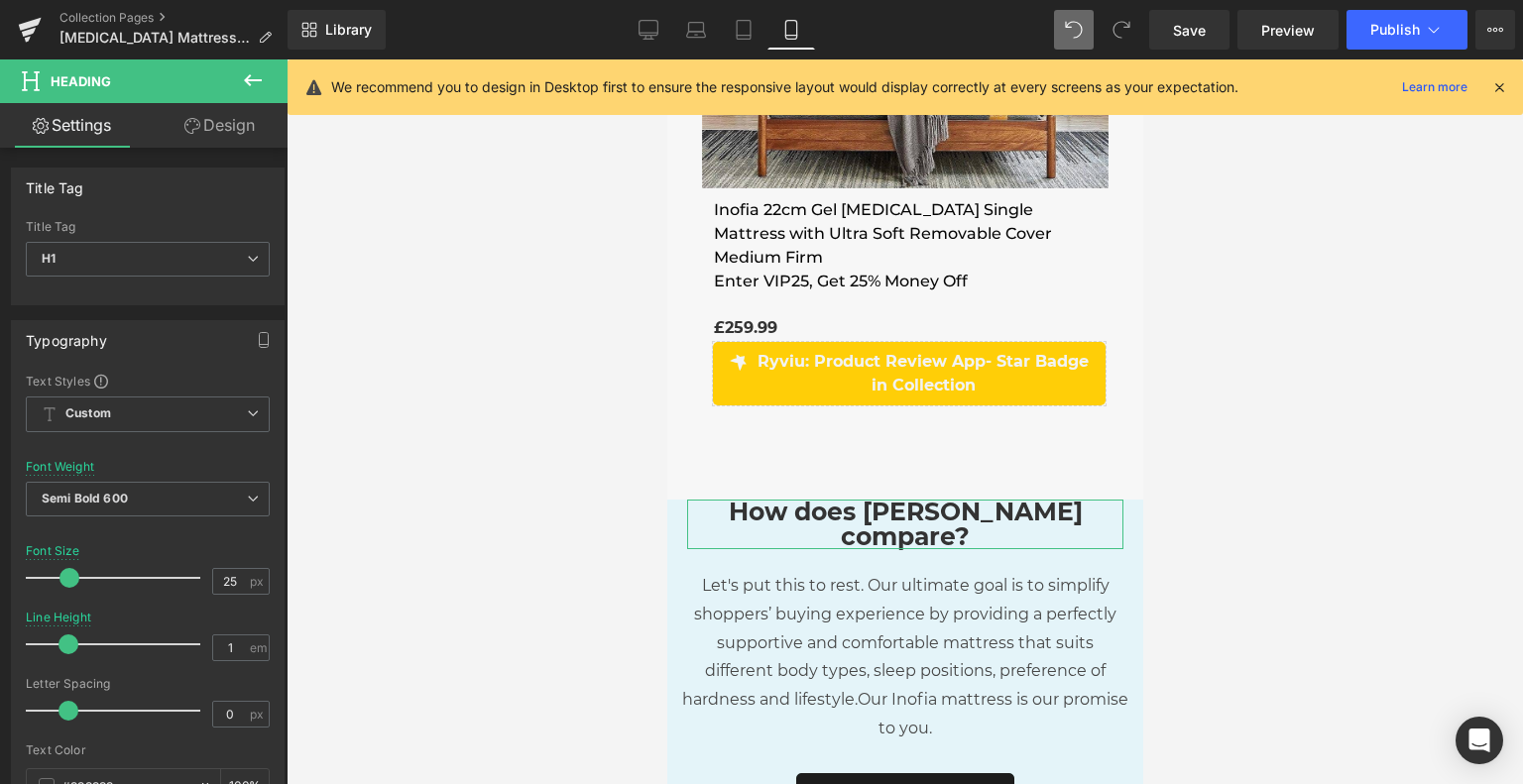 click on "Design" at bounding box center [219, 125] 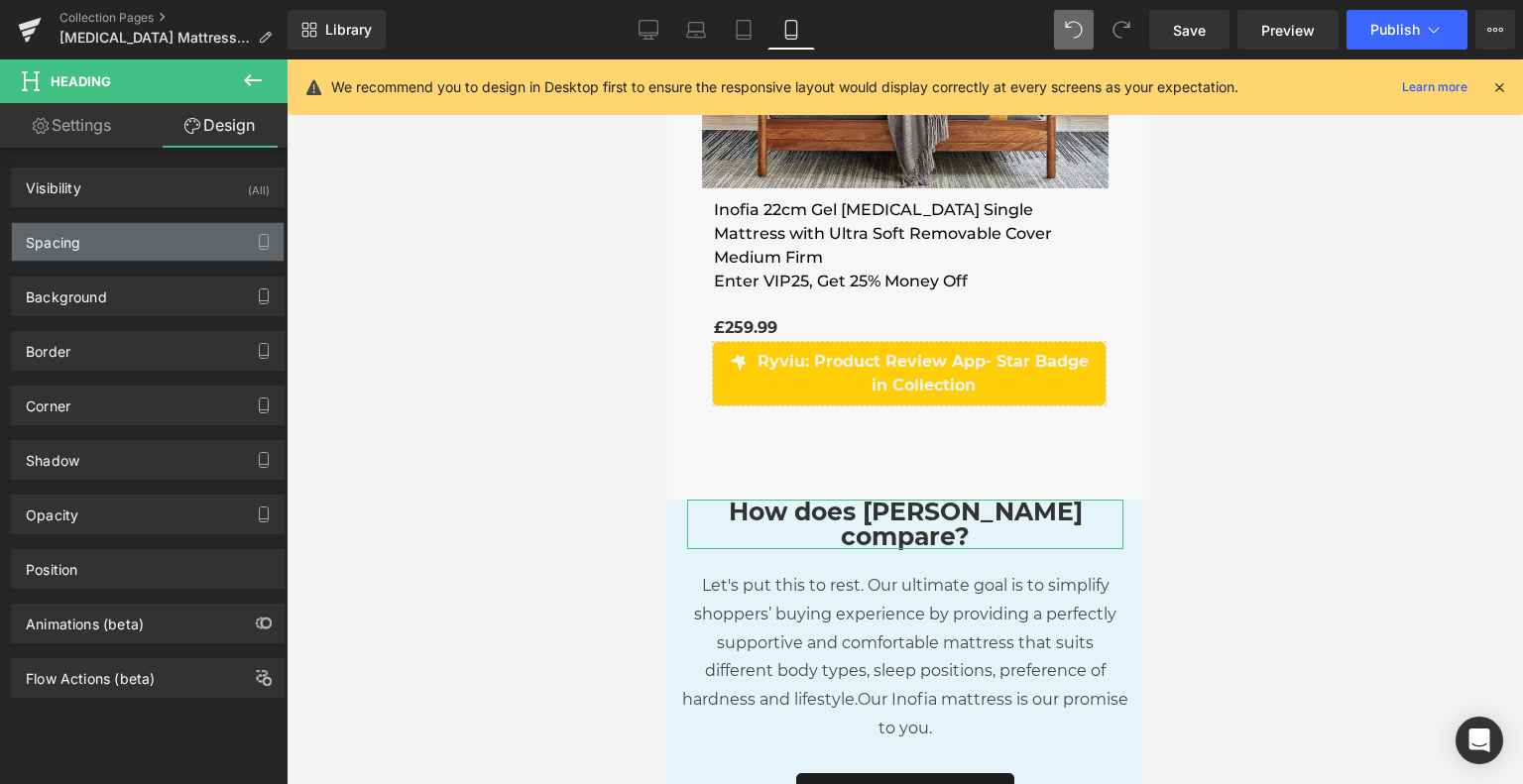 click on "Spacing" at bounding box center [148, 242] 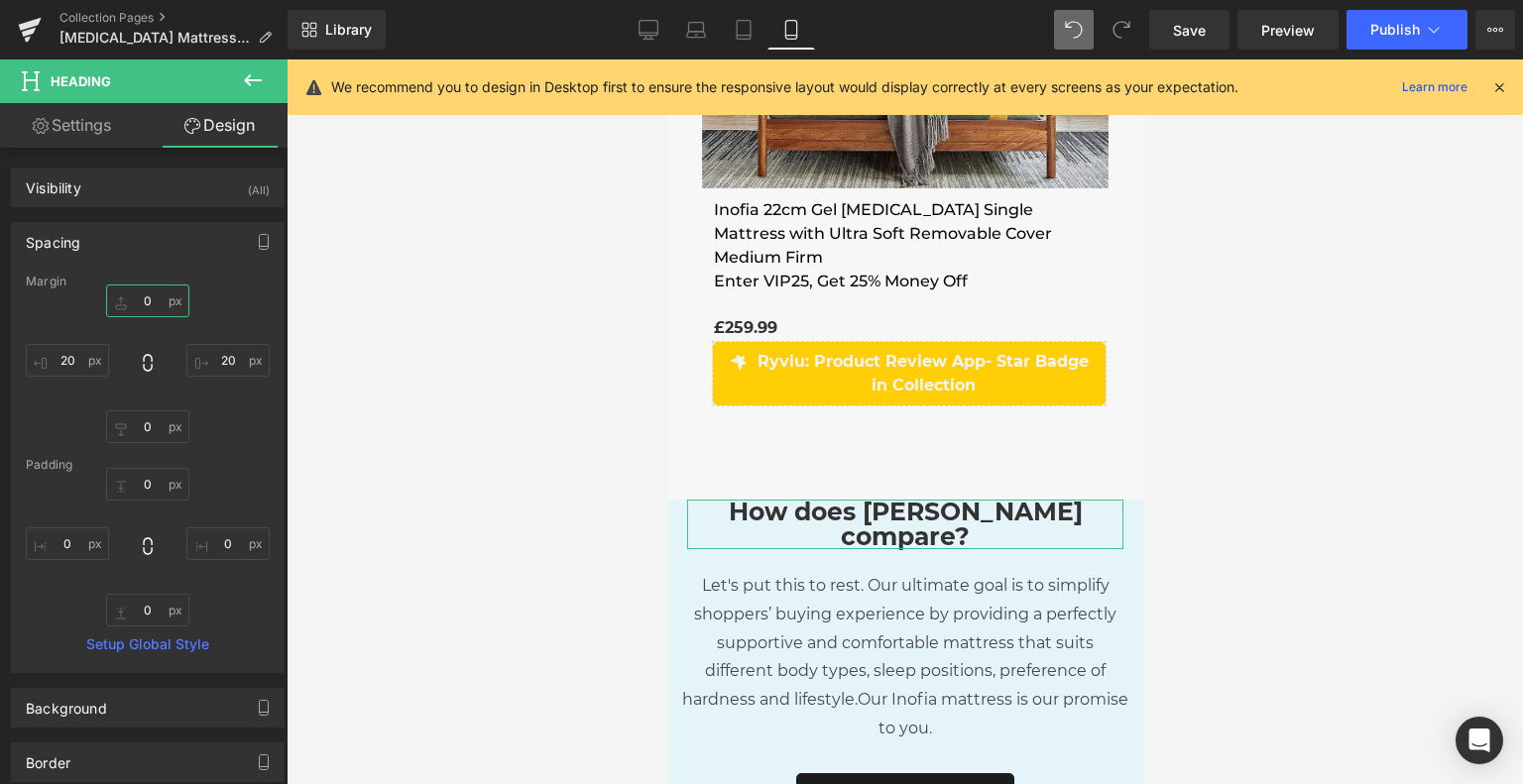 click on "0" at bounding box center (148, 300) 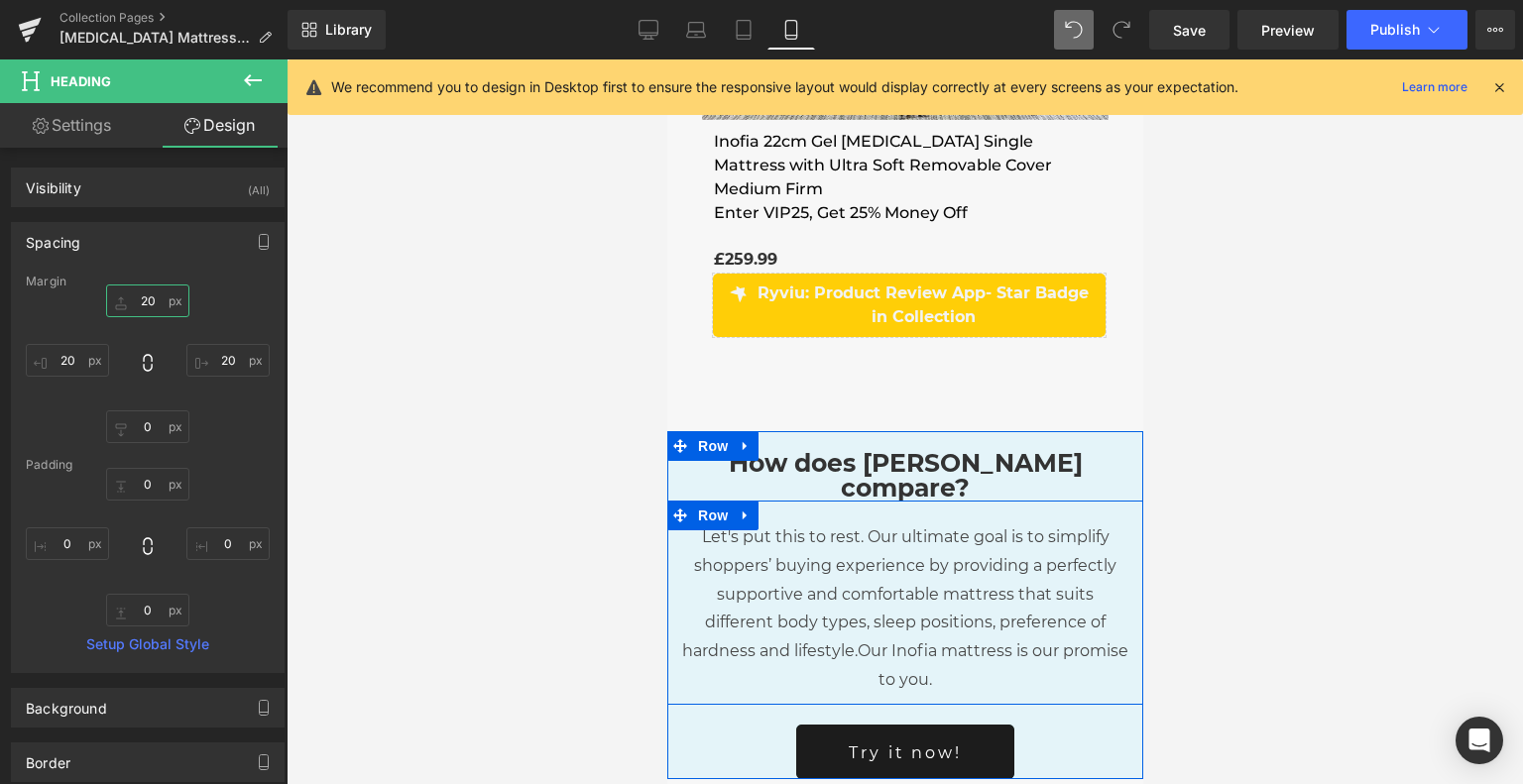 scroll, scrollTop: 2478, scrollLeft: 0, axis: vertical 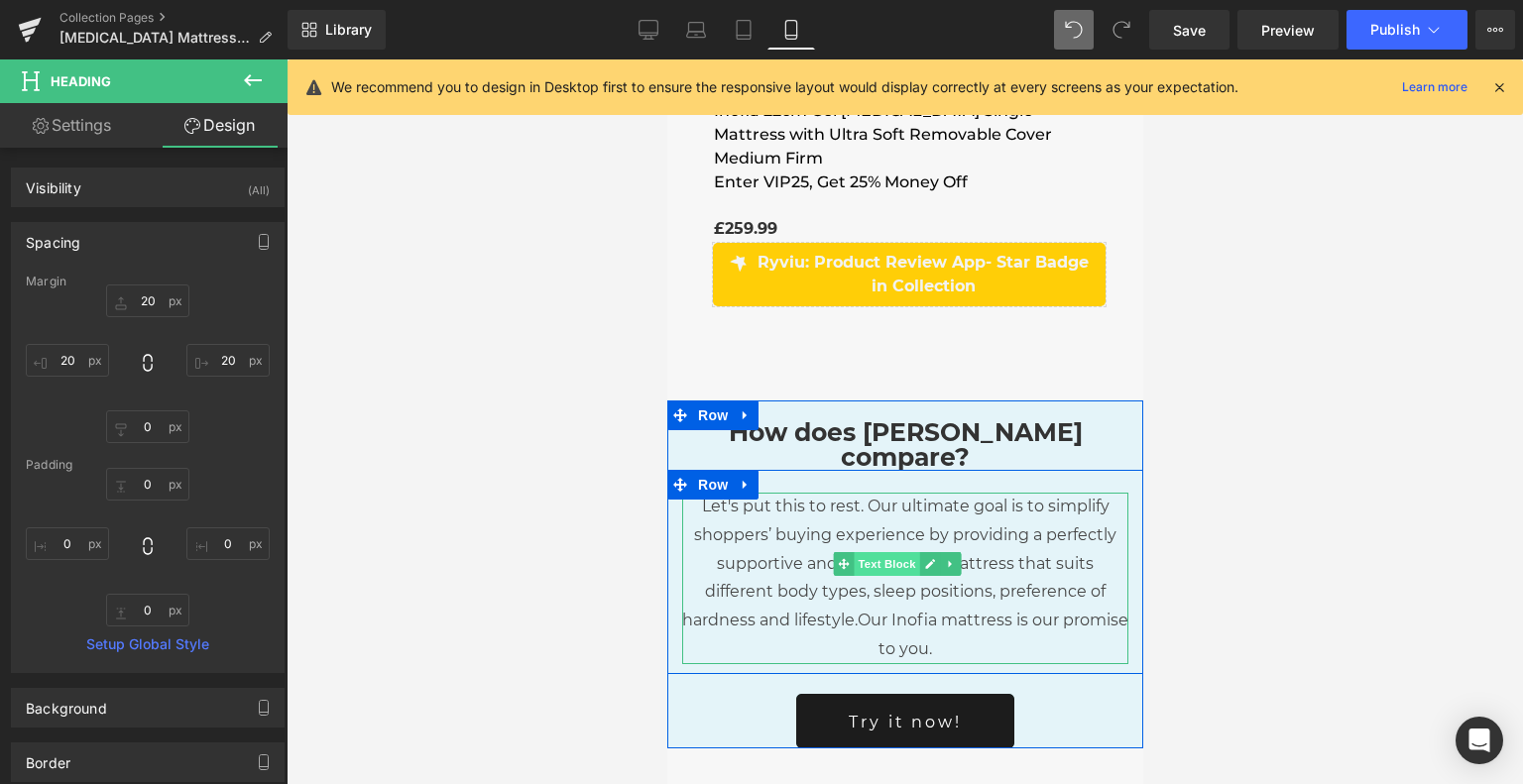 click on "Text Block" at bounding box center [886, 564] 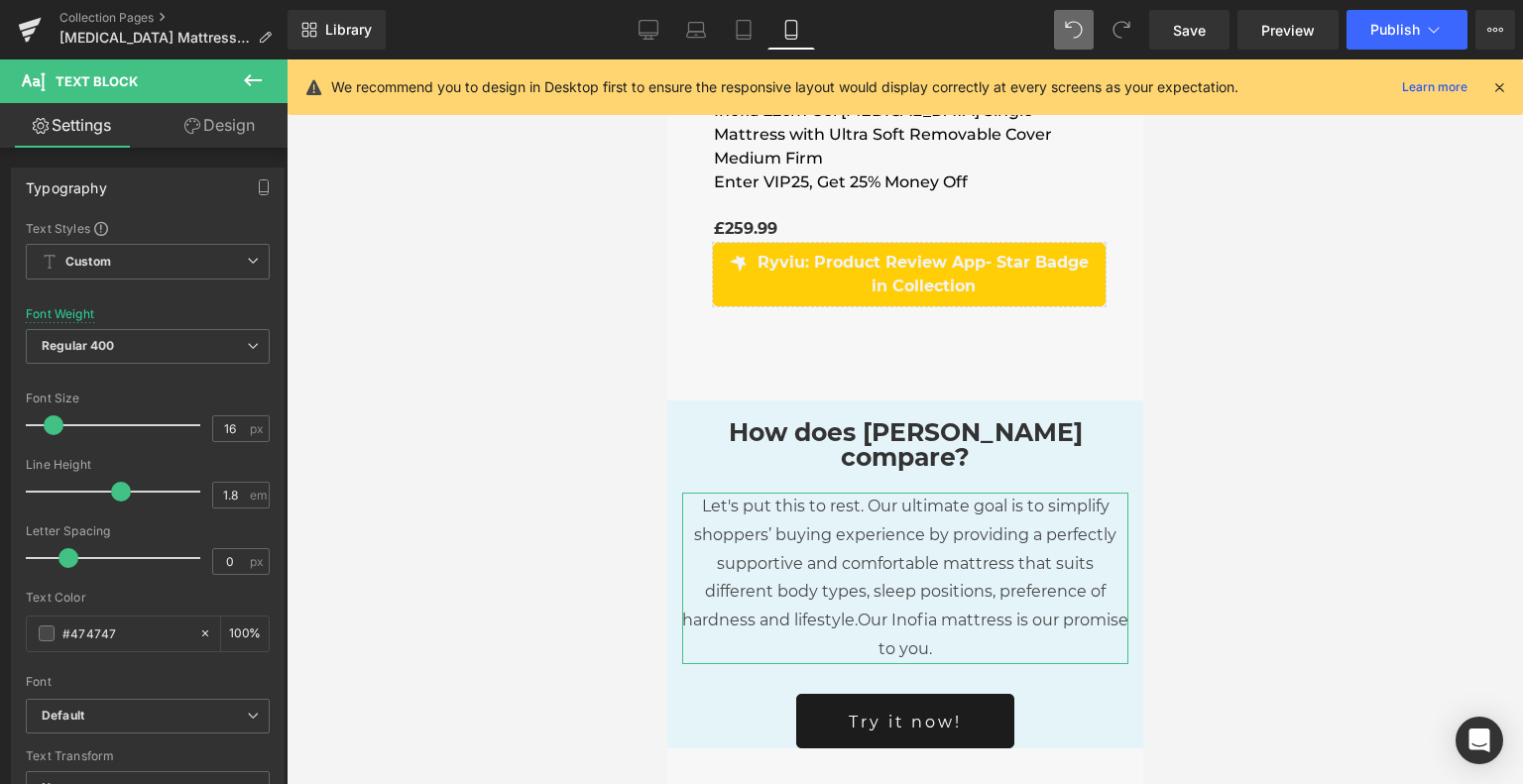 click on "Design" at bounding box center [219, 125] 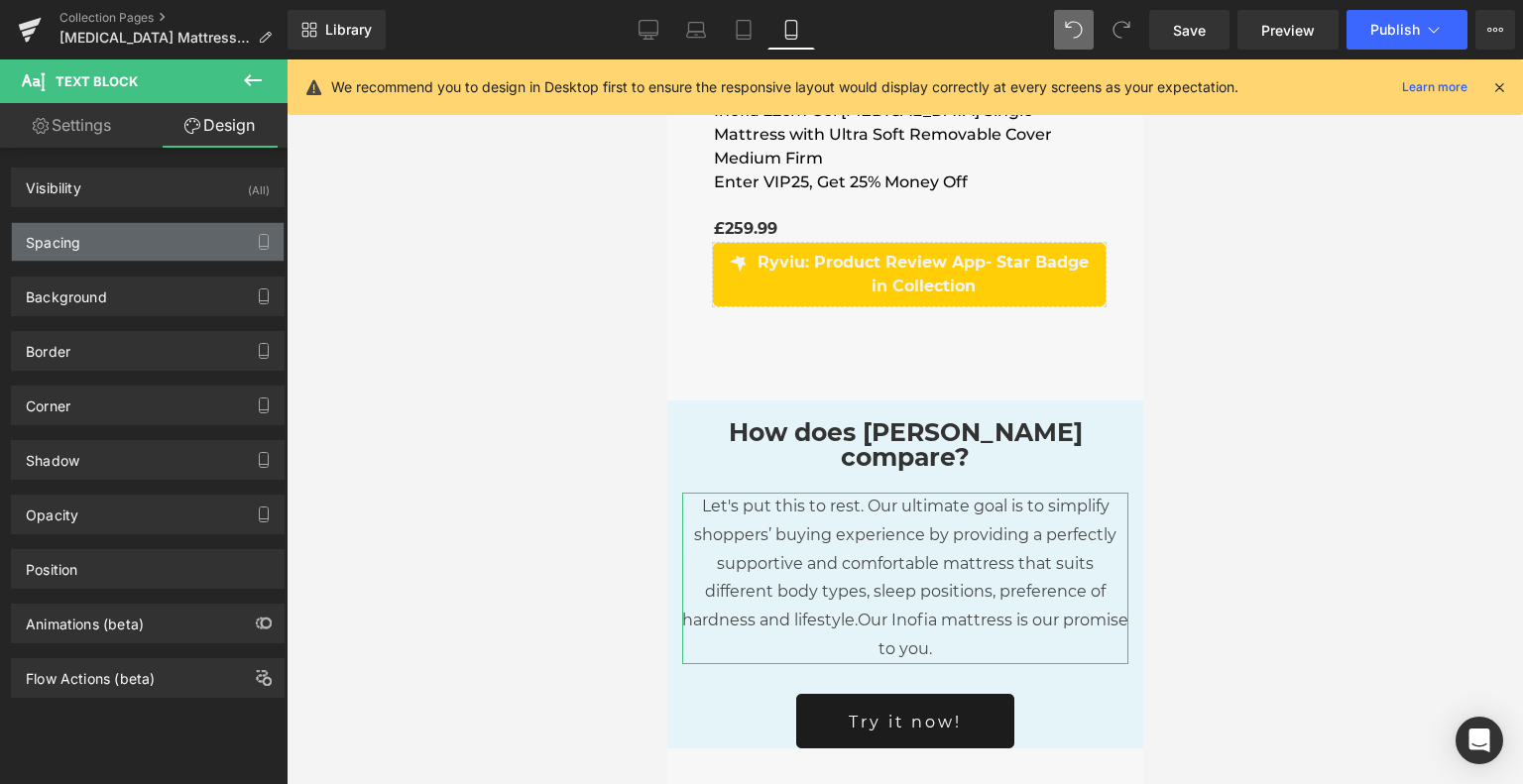 click on "Spacing" at bounding box center [148, 242] 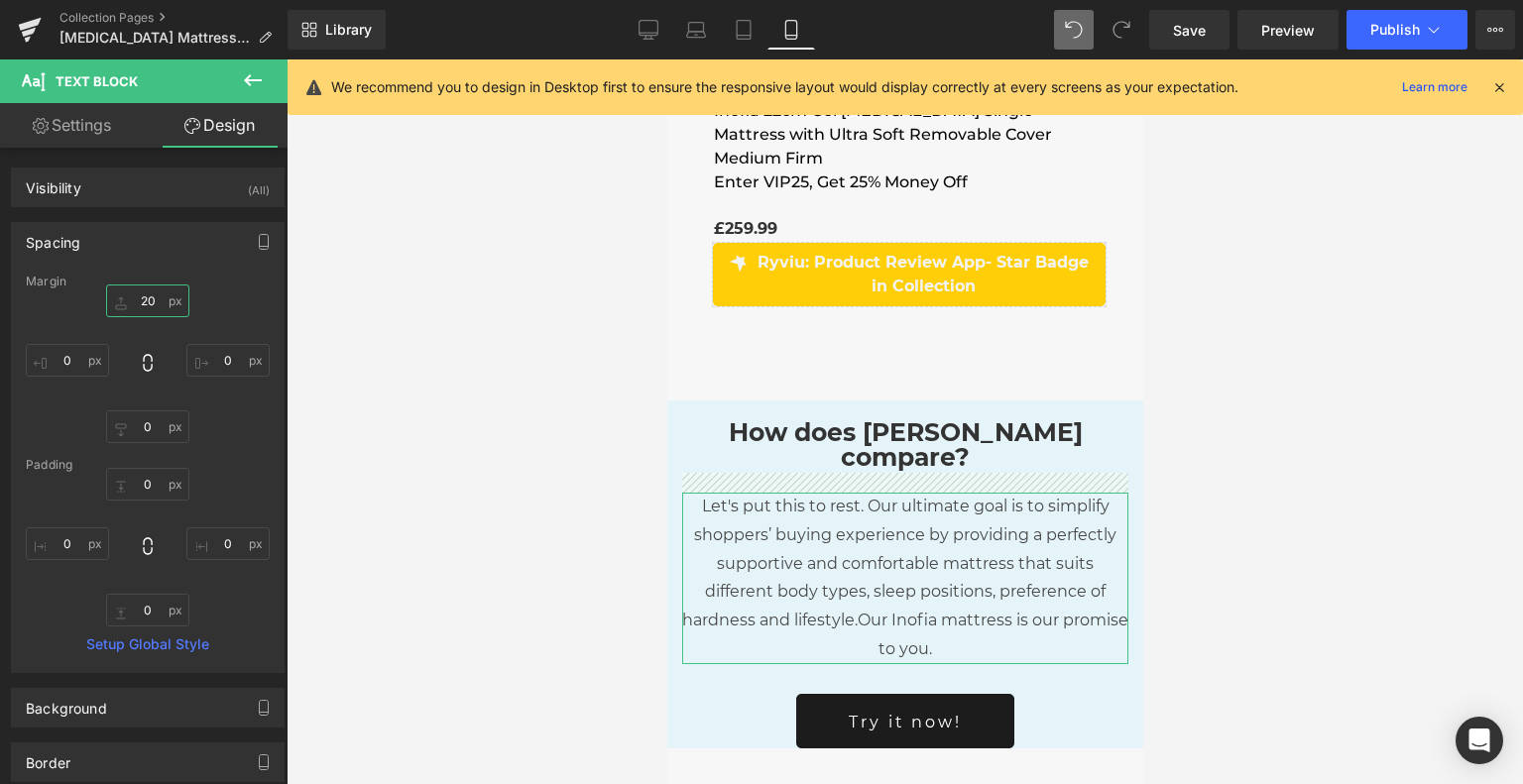 click on "20" at bounding box center (148, 300) 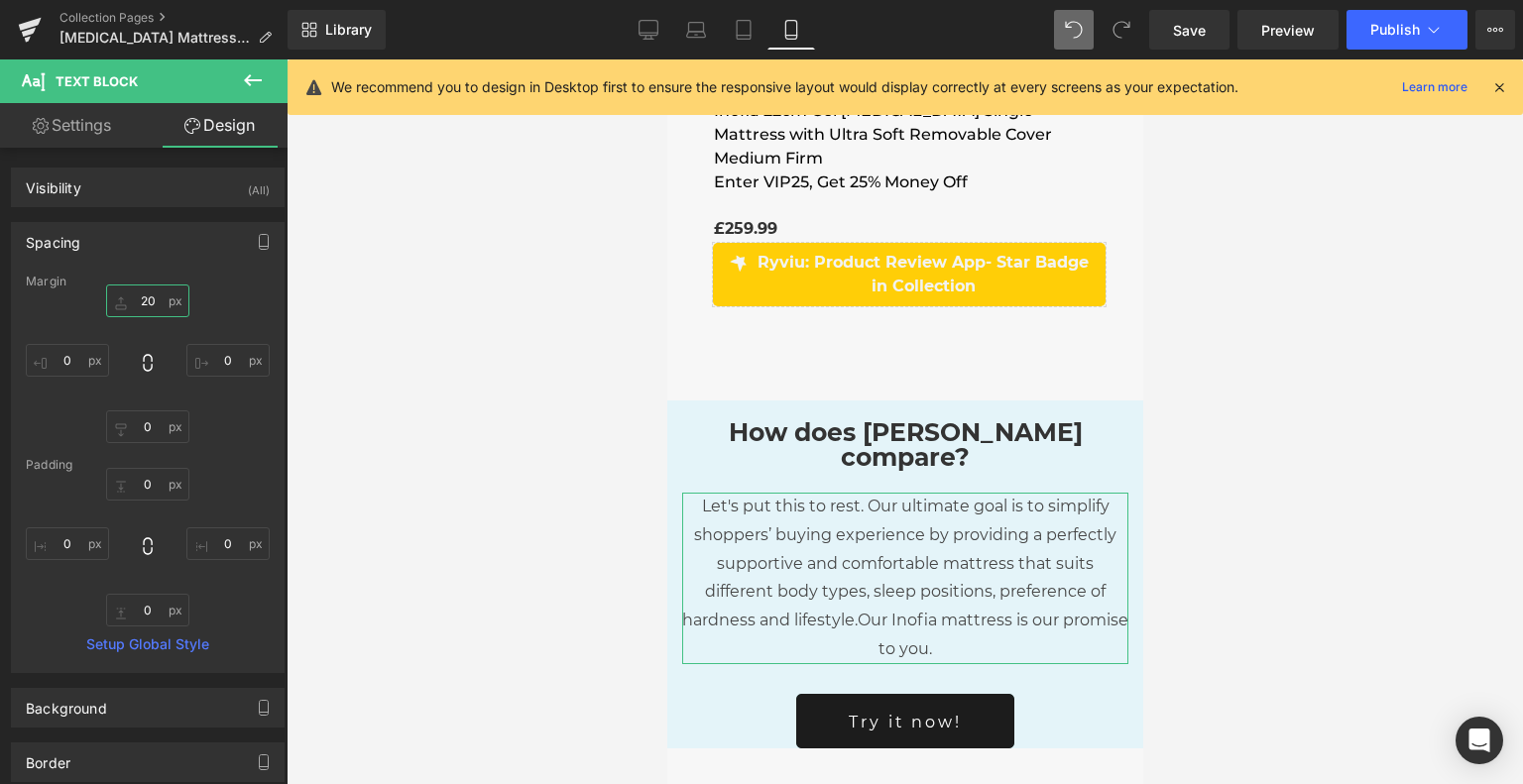 click on "20" at bounding box center [148, 300] 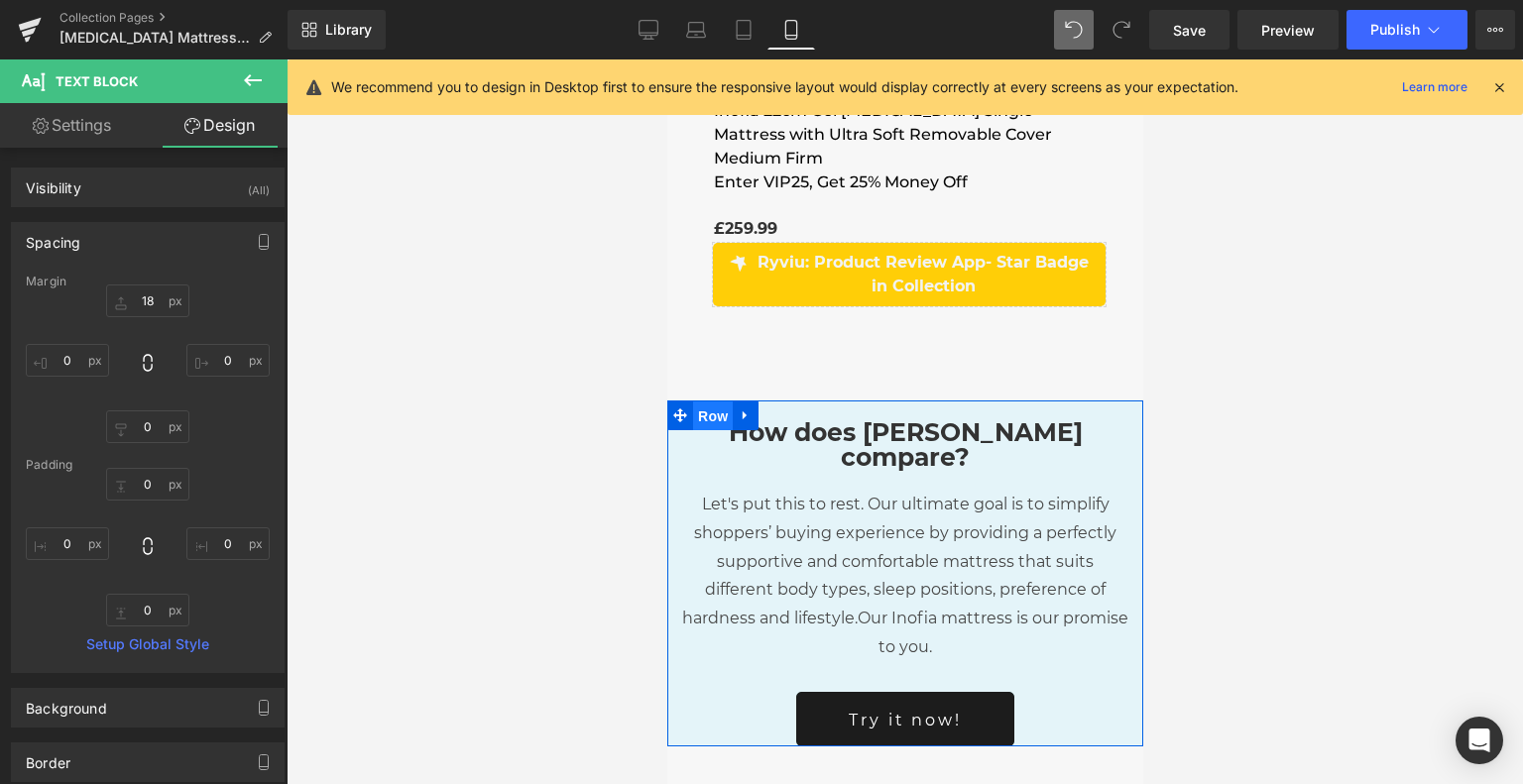 click on "Row" at bounding box center (712, 416) 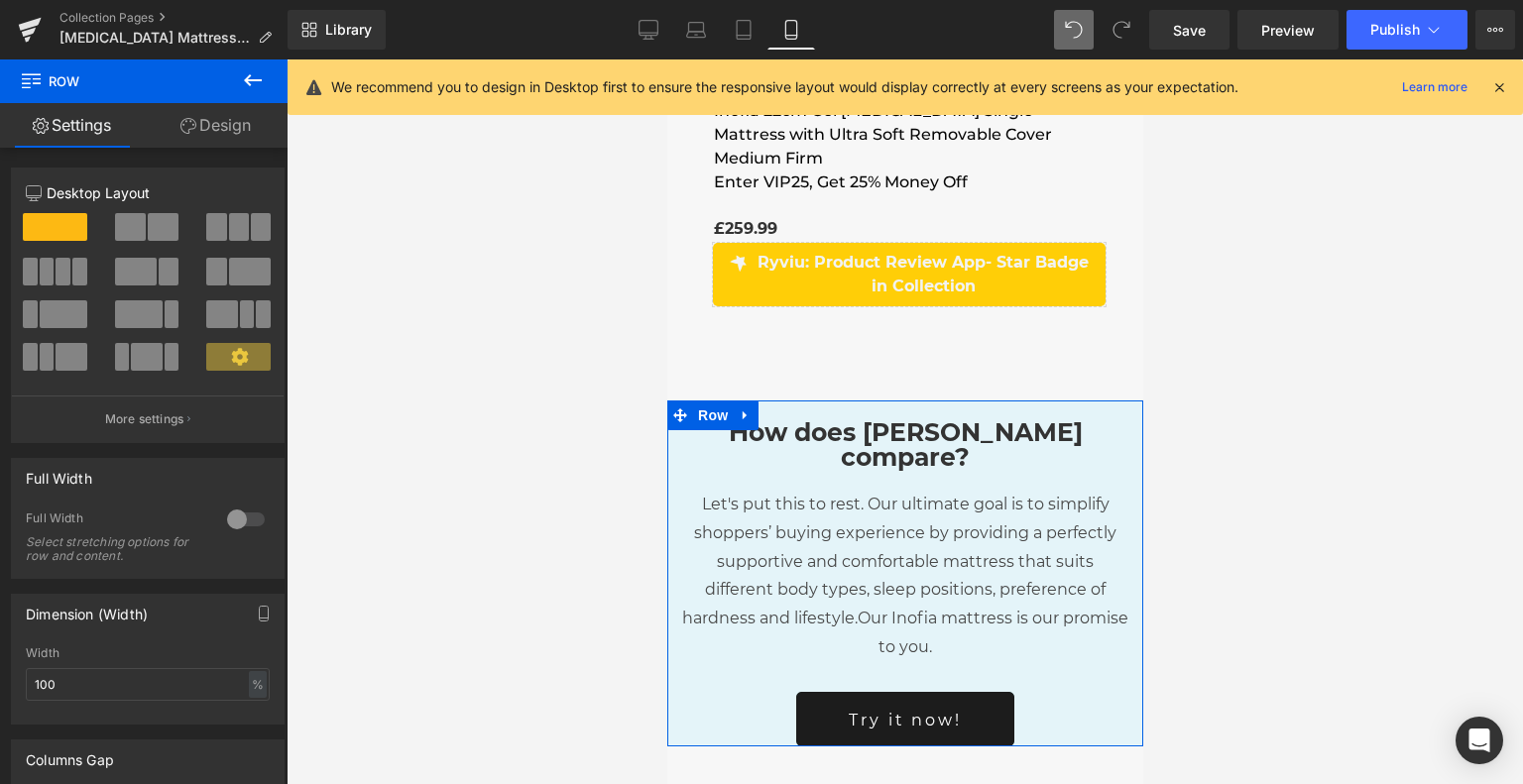 click on "Design" at bounding box center [215, 125] 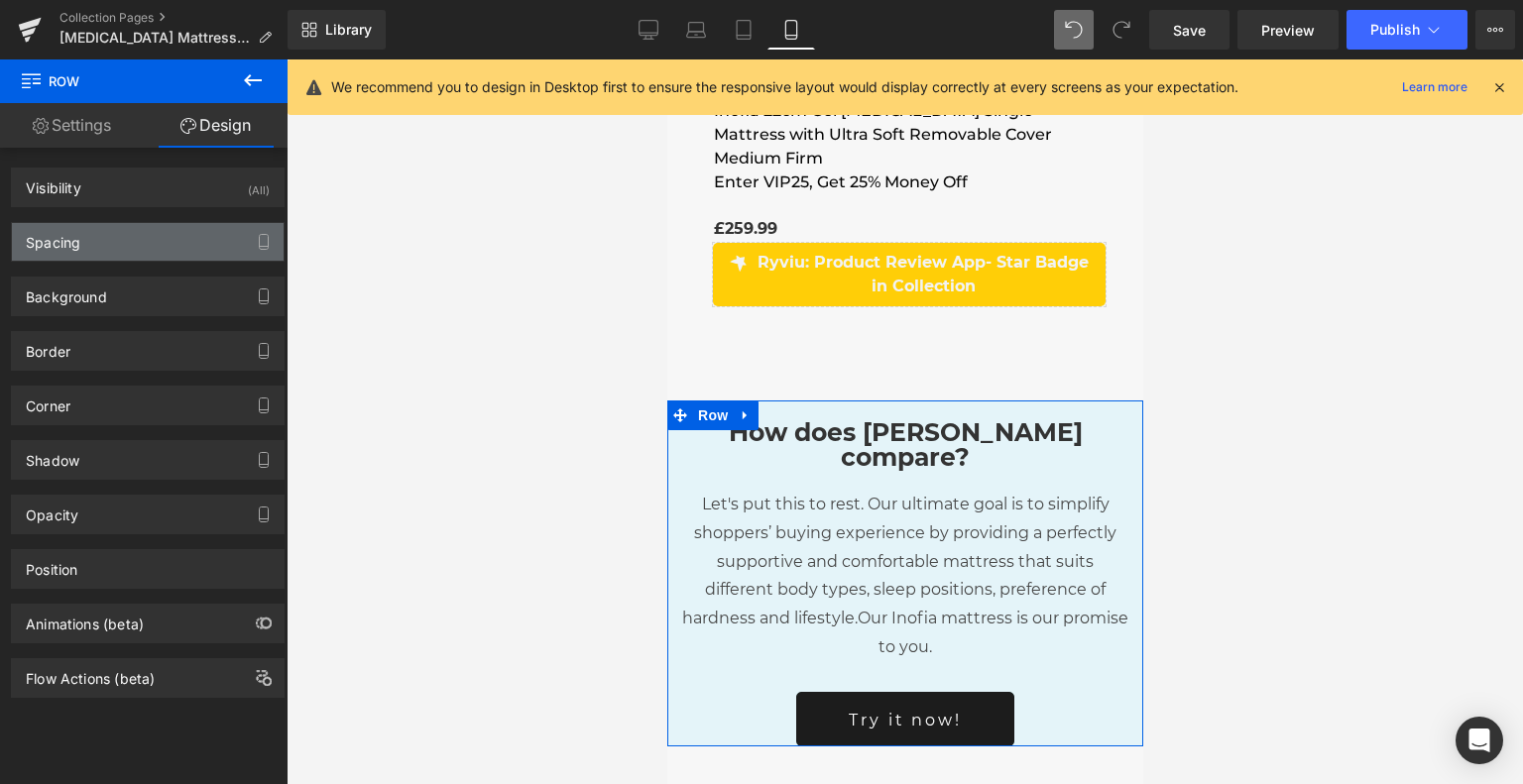 click on "Spacing" at bounding box center [148, 242] 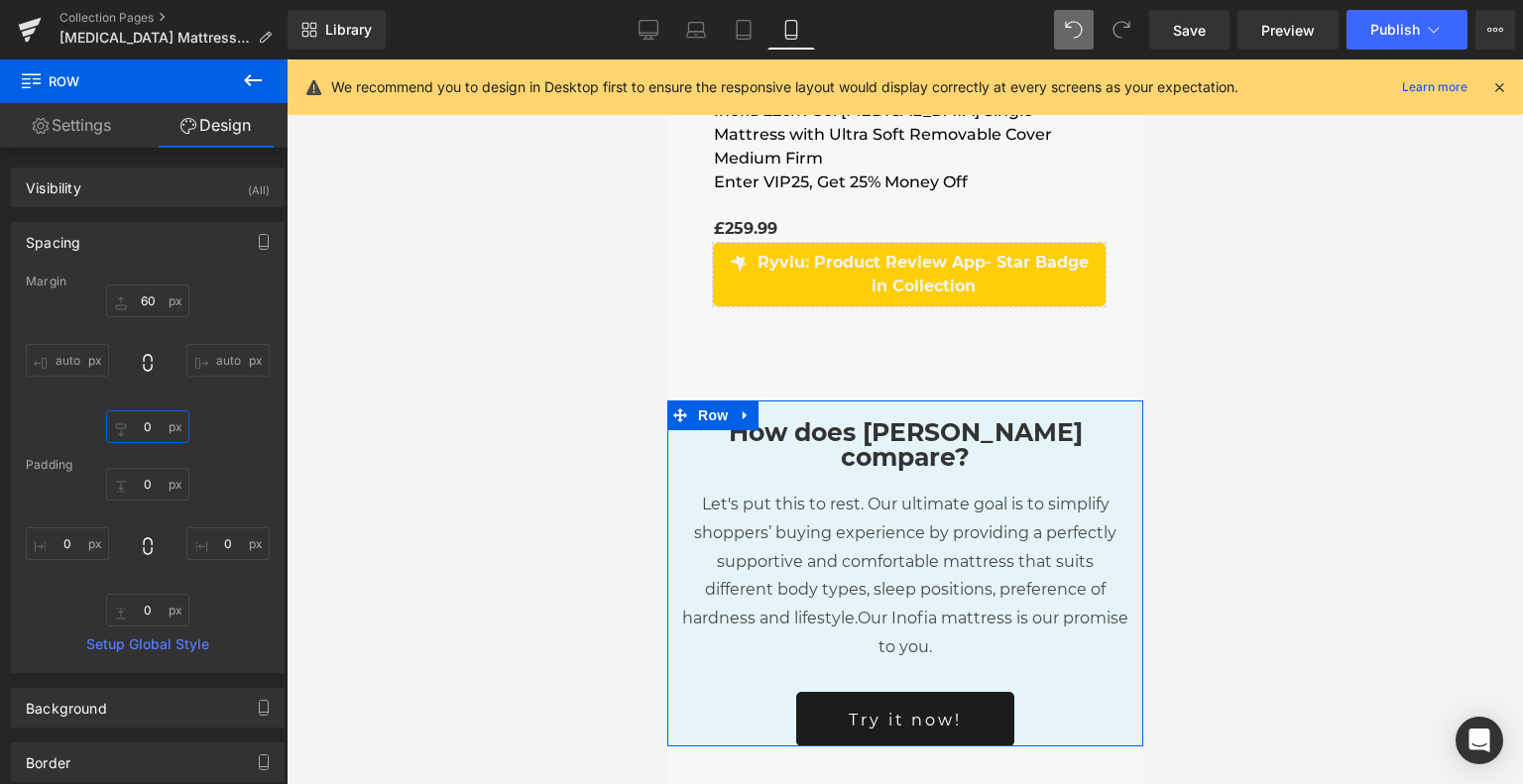 click on "0" at bounding box center [148, 426] 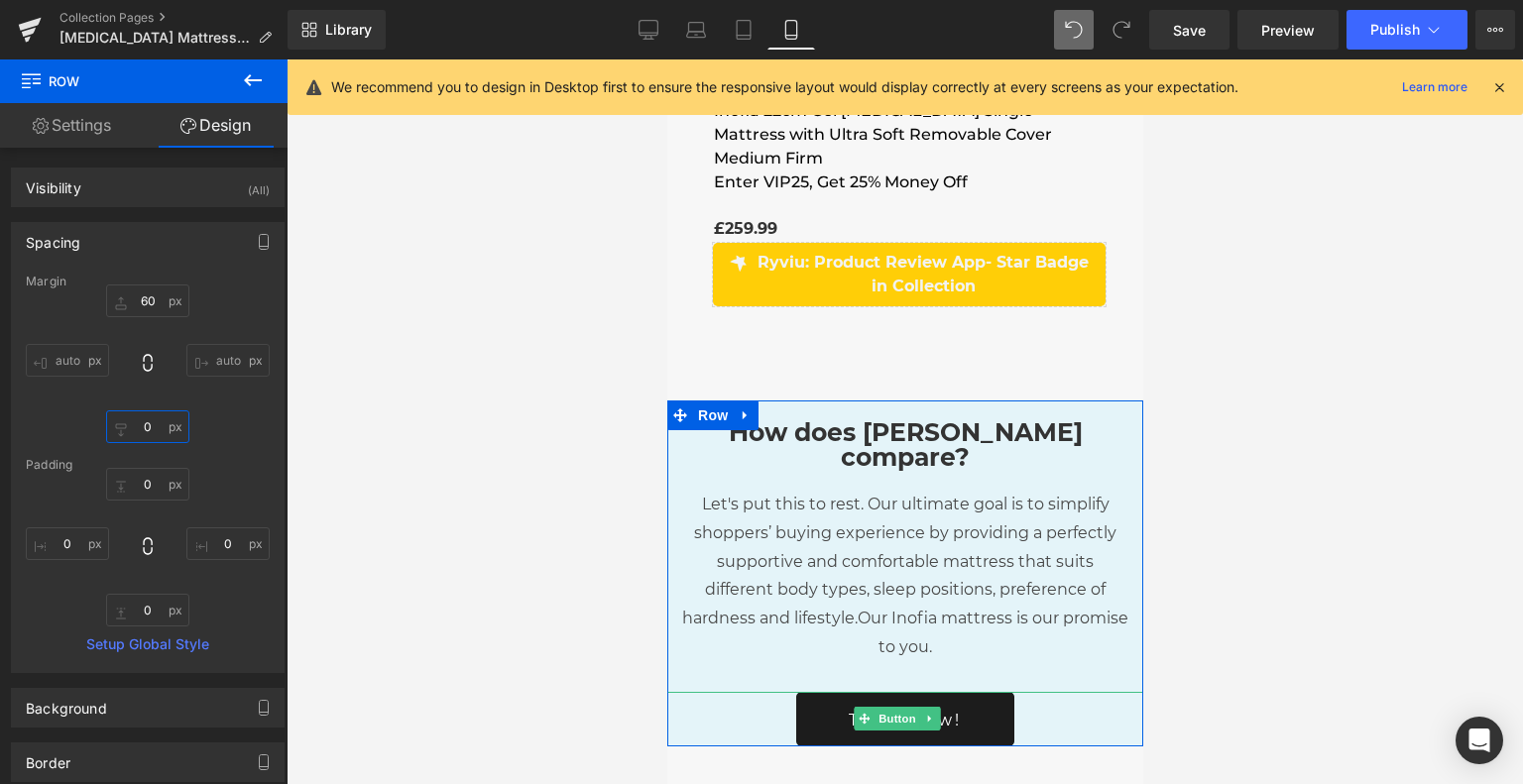 drag, startPoint x: 884, startPoint y: 626, endPoint x: 856, endPoint y: 595, distance: 41.773197 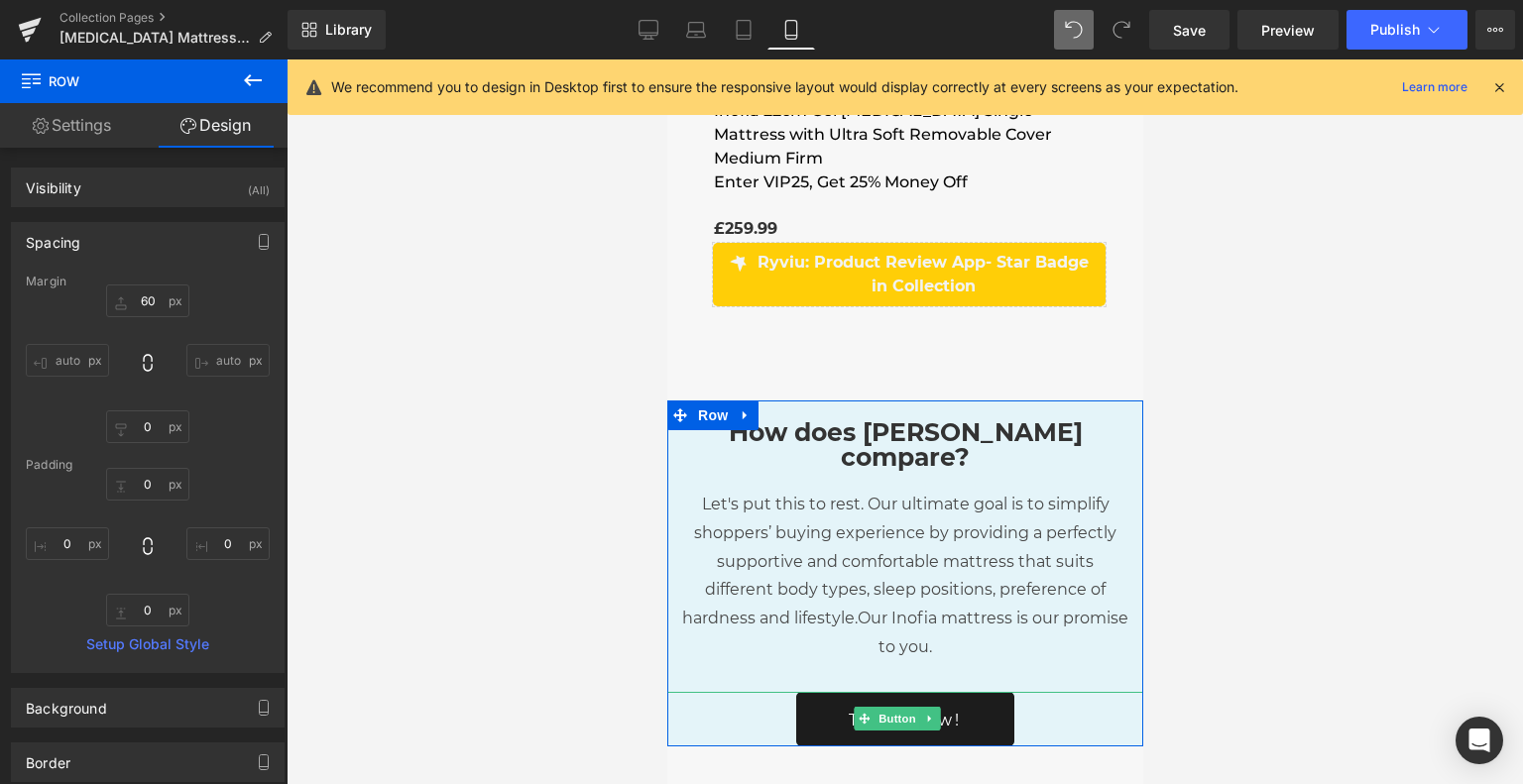 click on "Button" at bounding box center [897, 719] 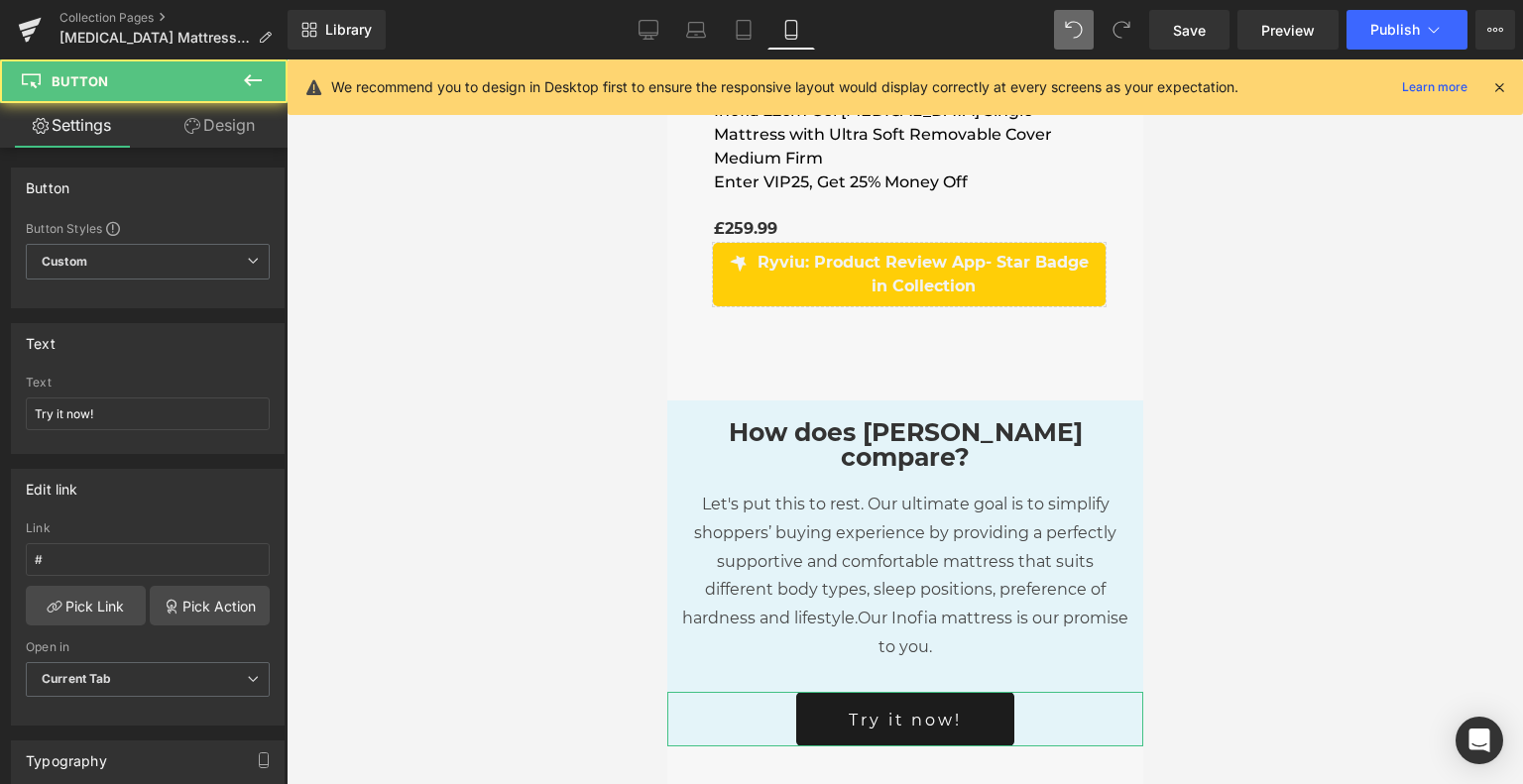 click on "Design" at bounding box center [219, 125] 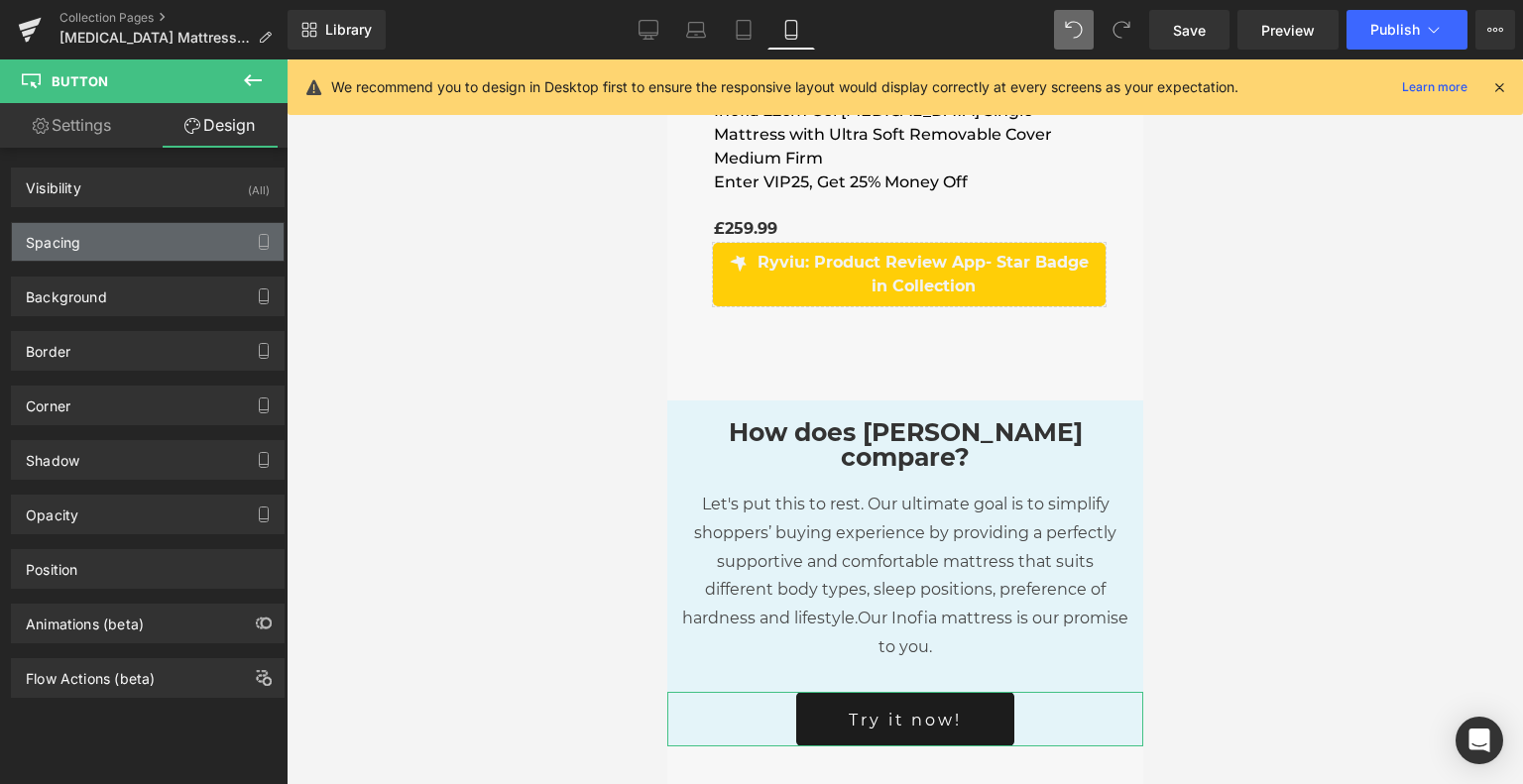 click on "Spacing" at bounding box center [148, 242] 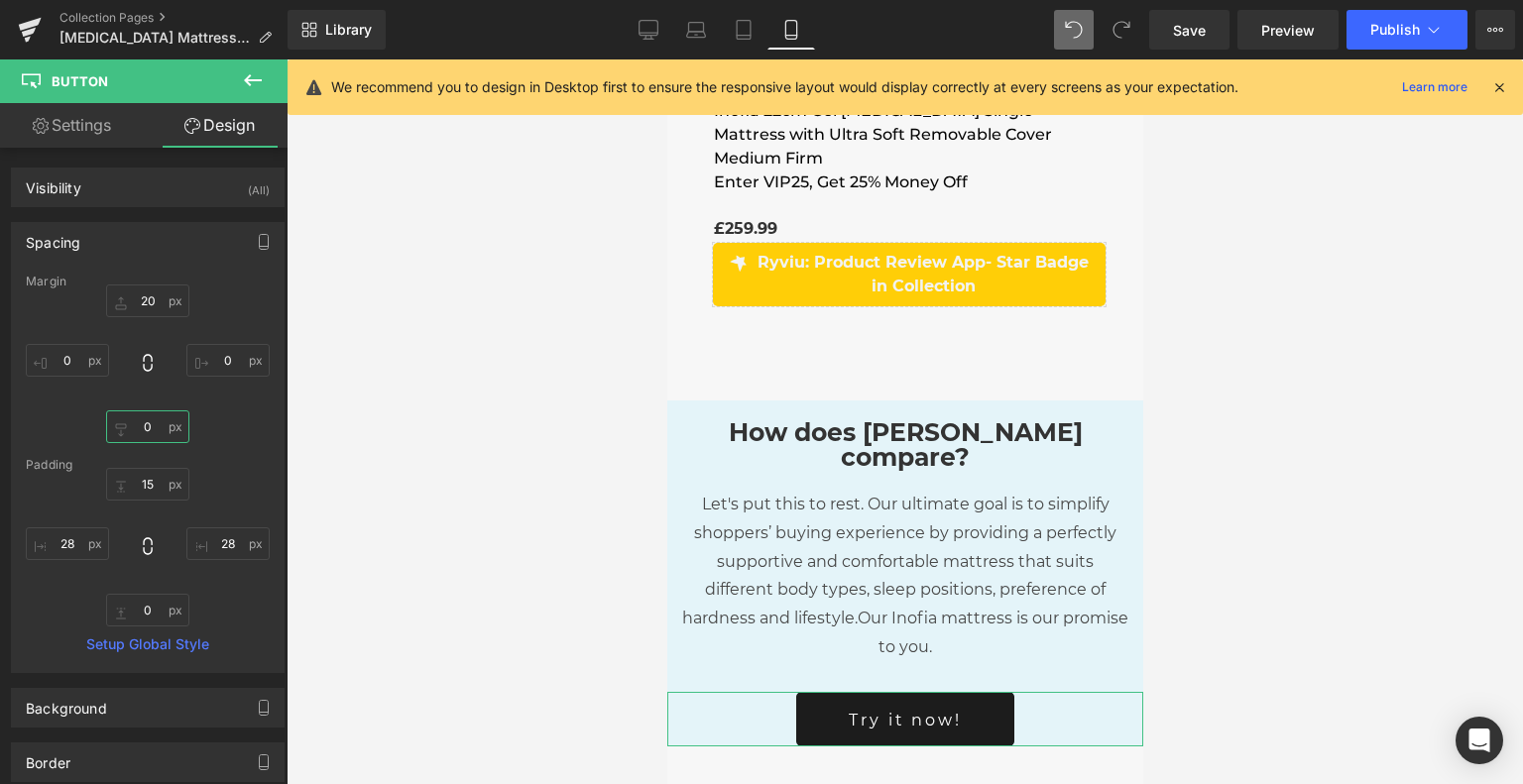 click on "0" at bounding box center (148, 426) 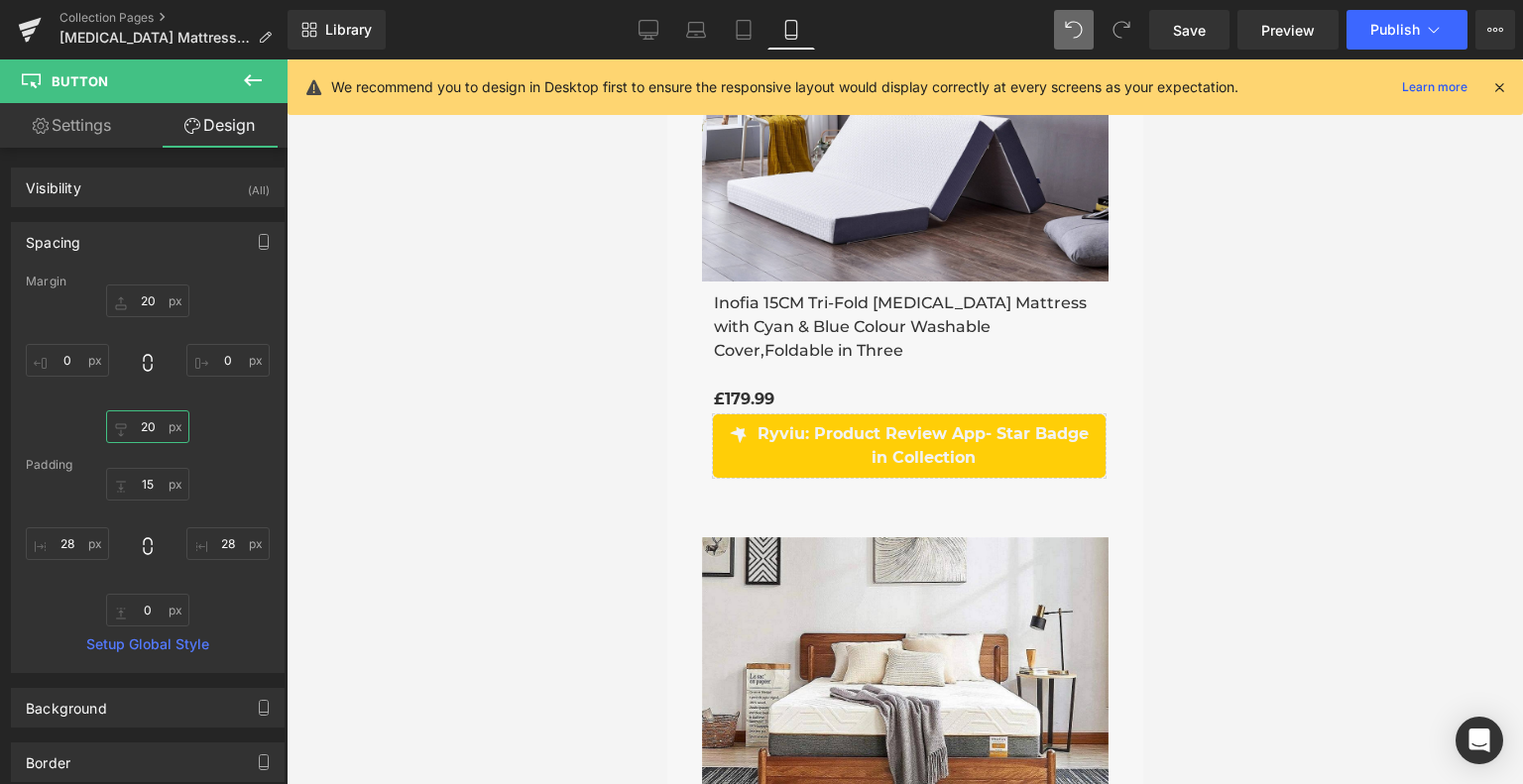 scroll, scrollTop: 1586, scrollLeft: 0, axis: vertical 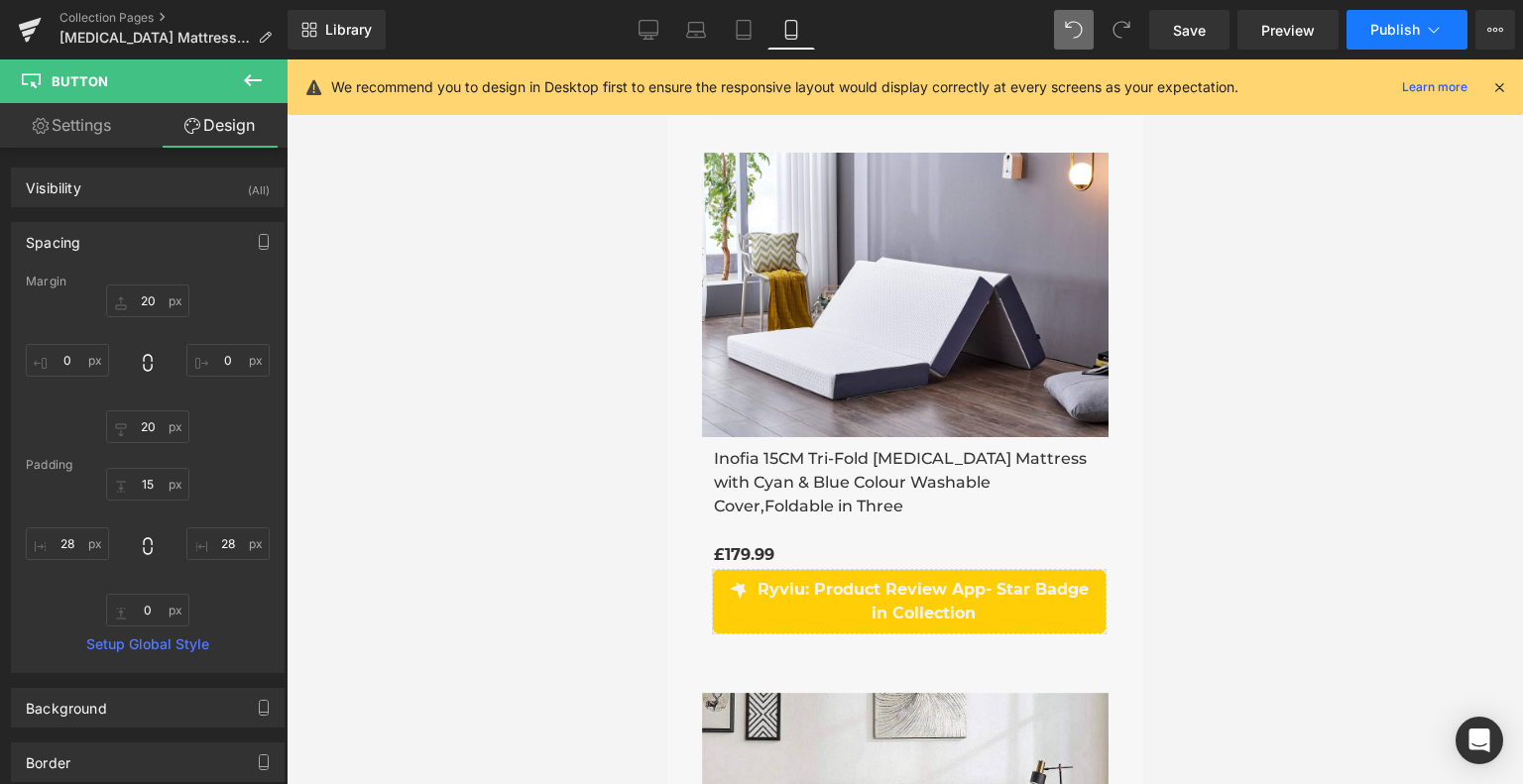 click on "Publish" at bounding box center [1395, 30] 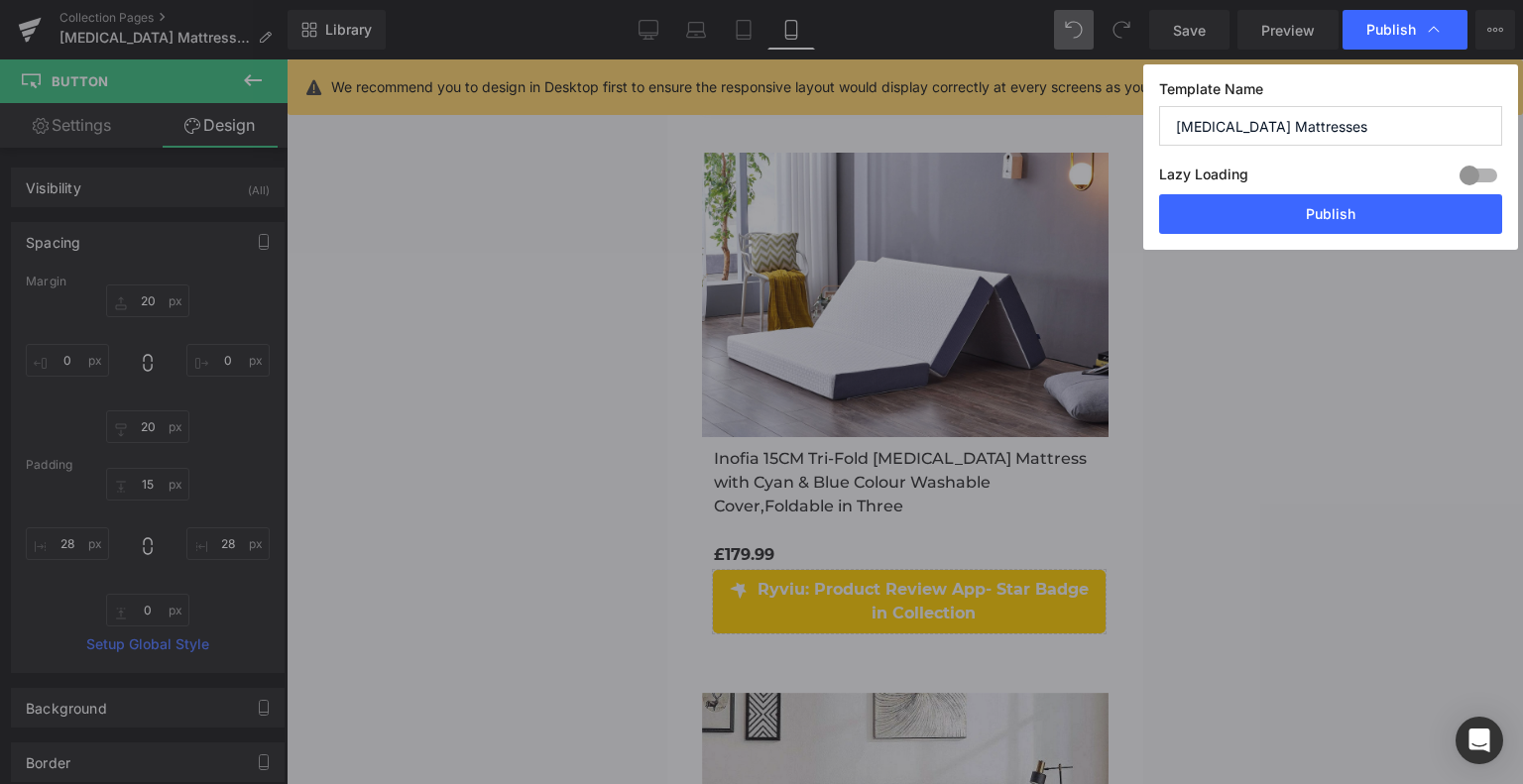click on "Publish" at bounding box center [1331, 214] 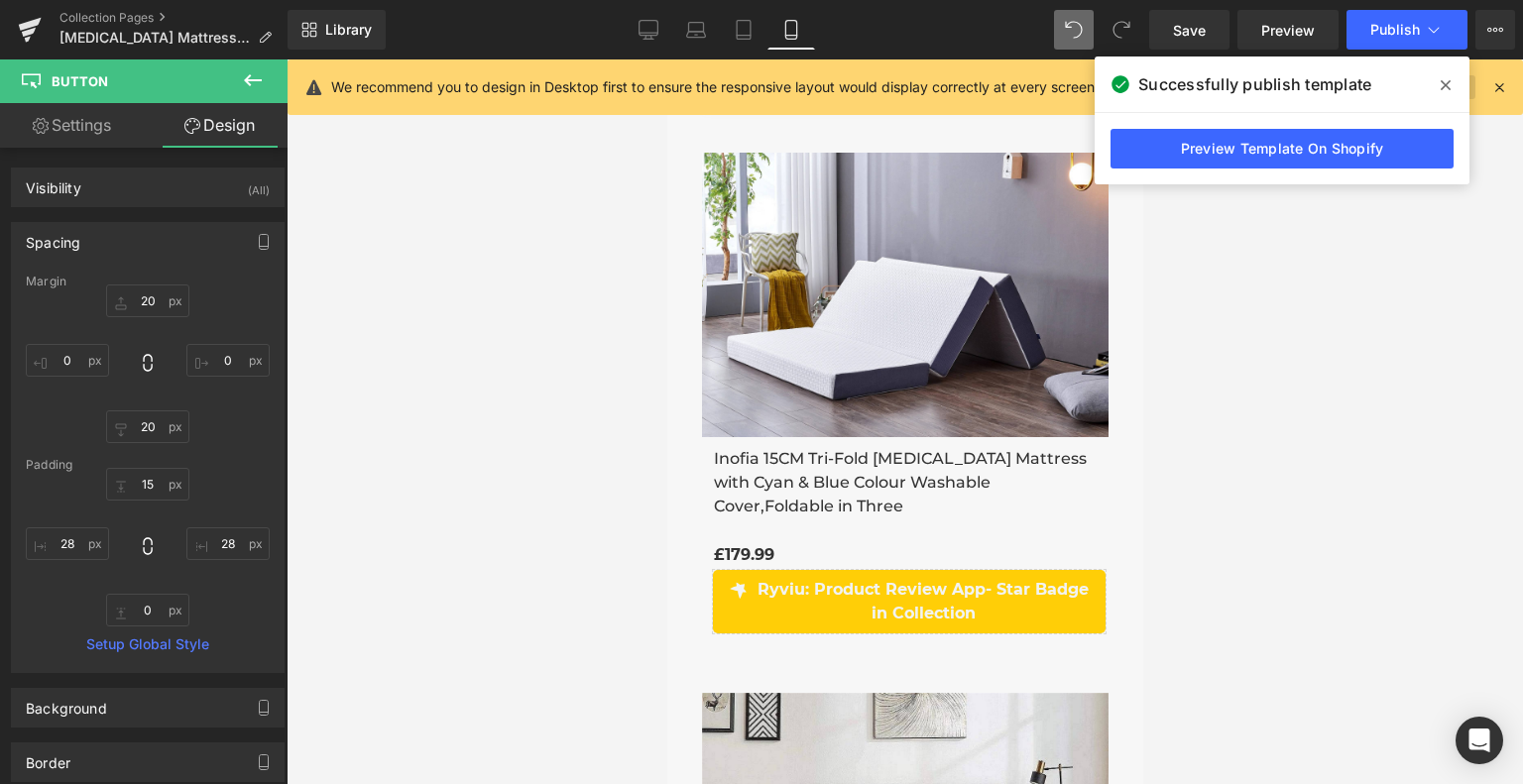 click at bounding box center [1446, 85] 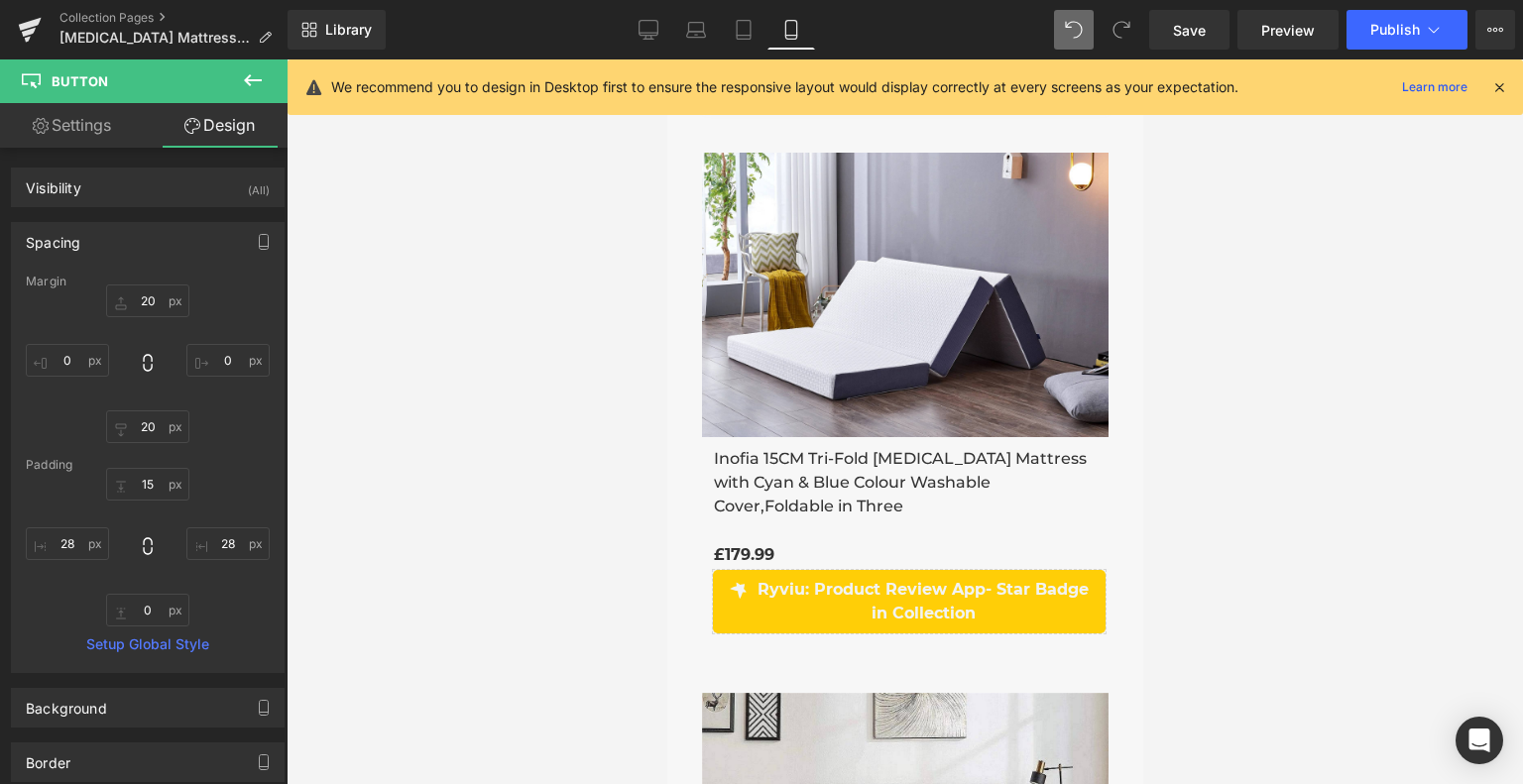 click at bounding box center (1499, 87) 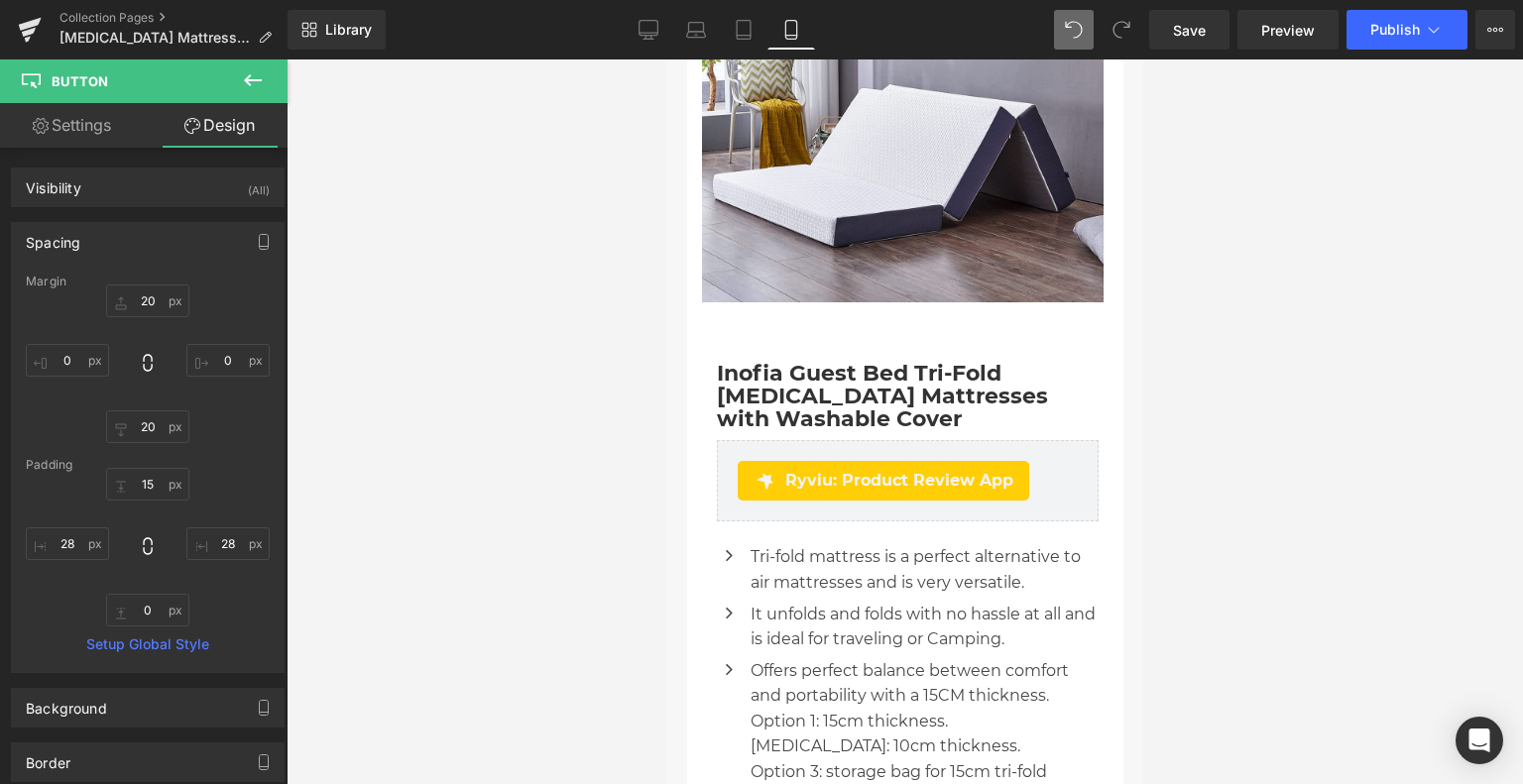 scroll, scrollTop: 297, scrollLeft: 0, axis: vertical 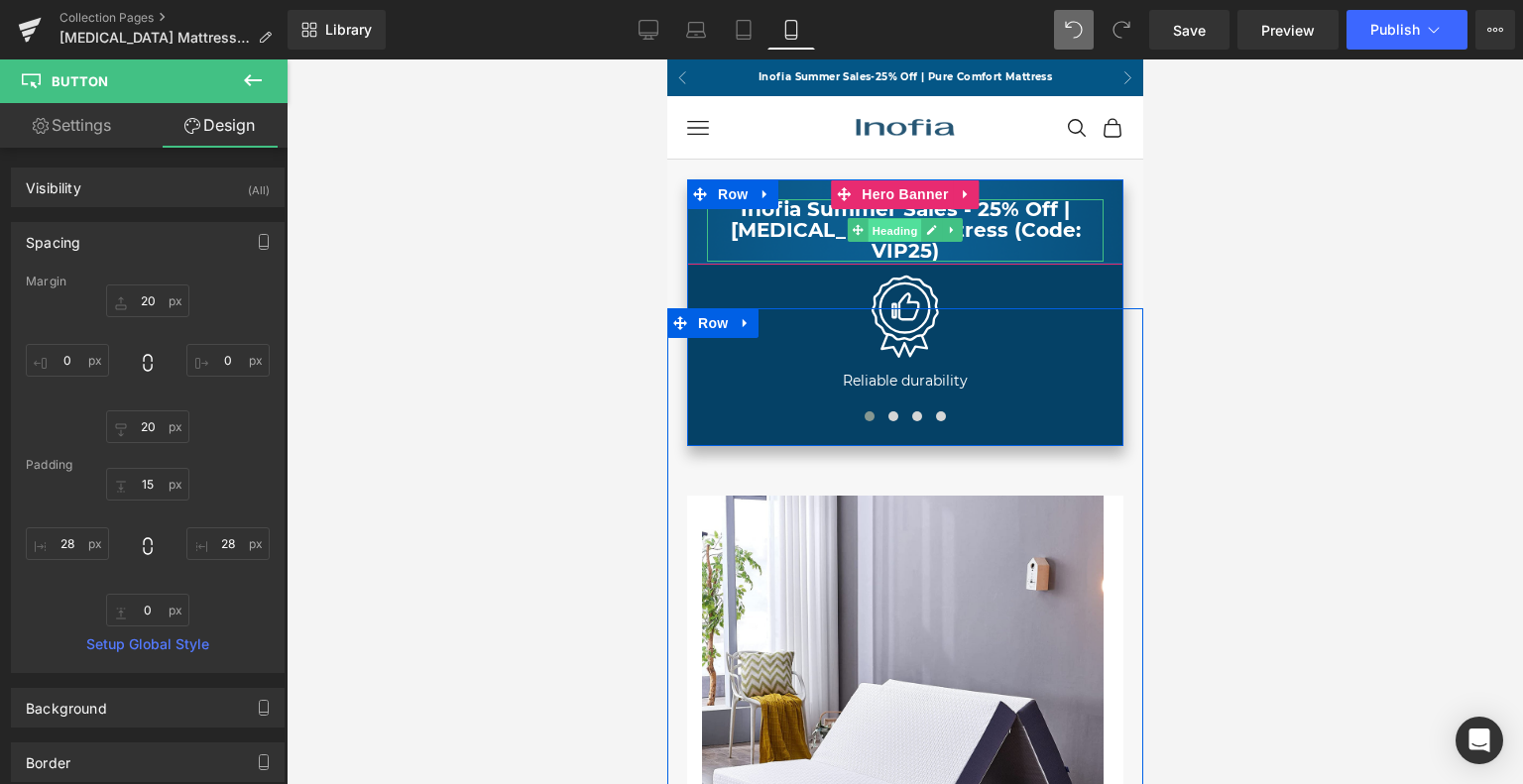 click on "Heading" at bounding box center [894, 231] 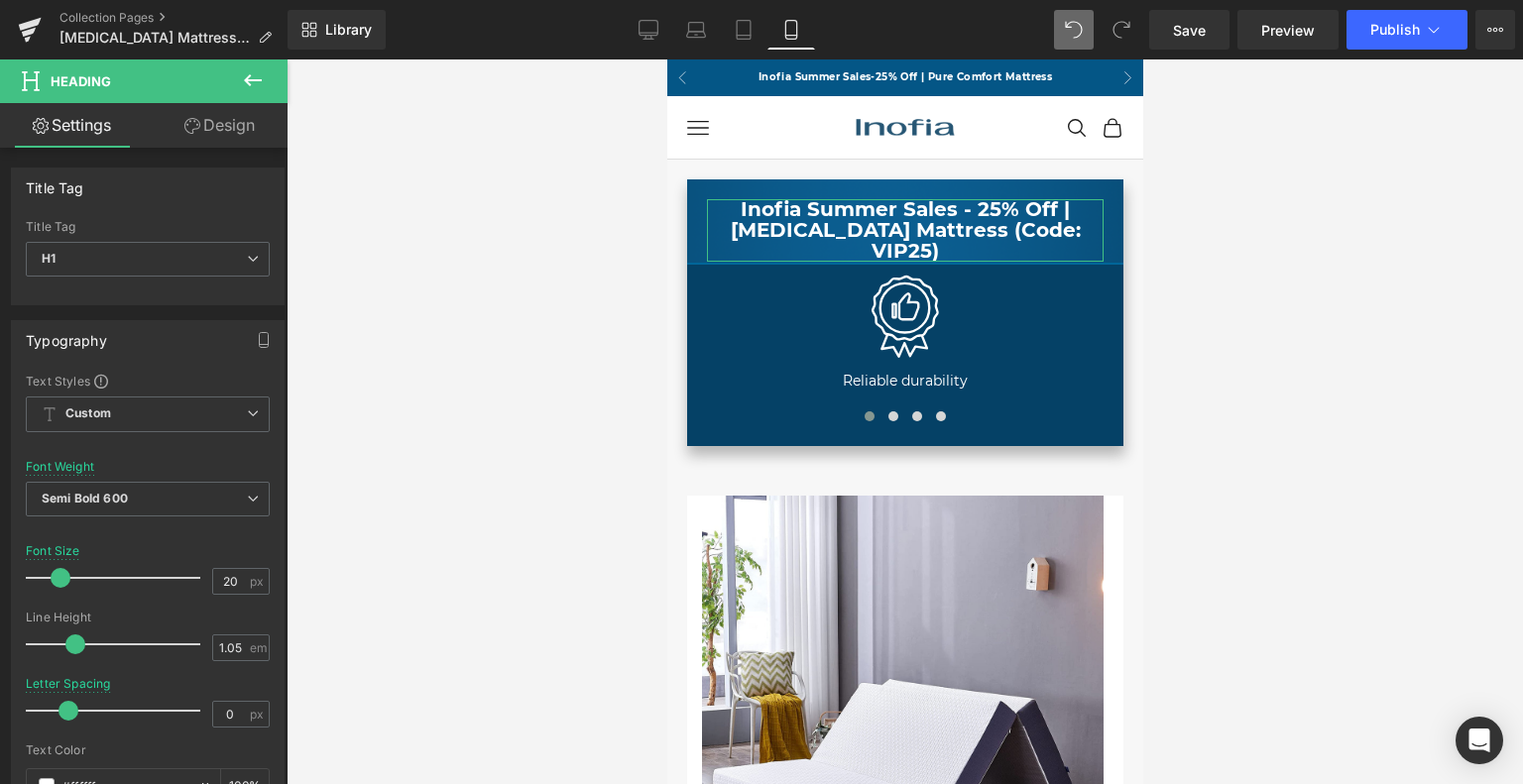 click 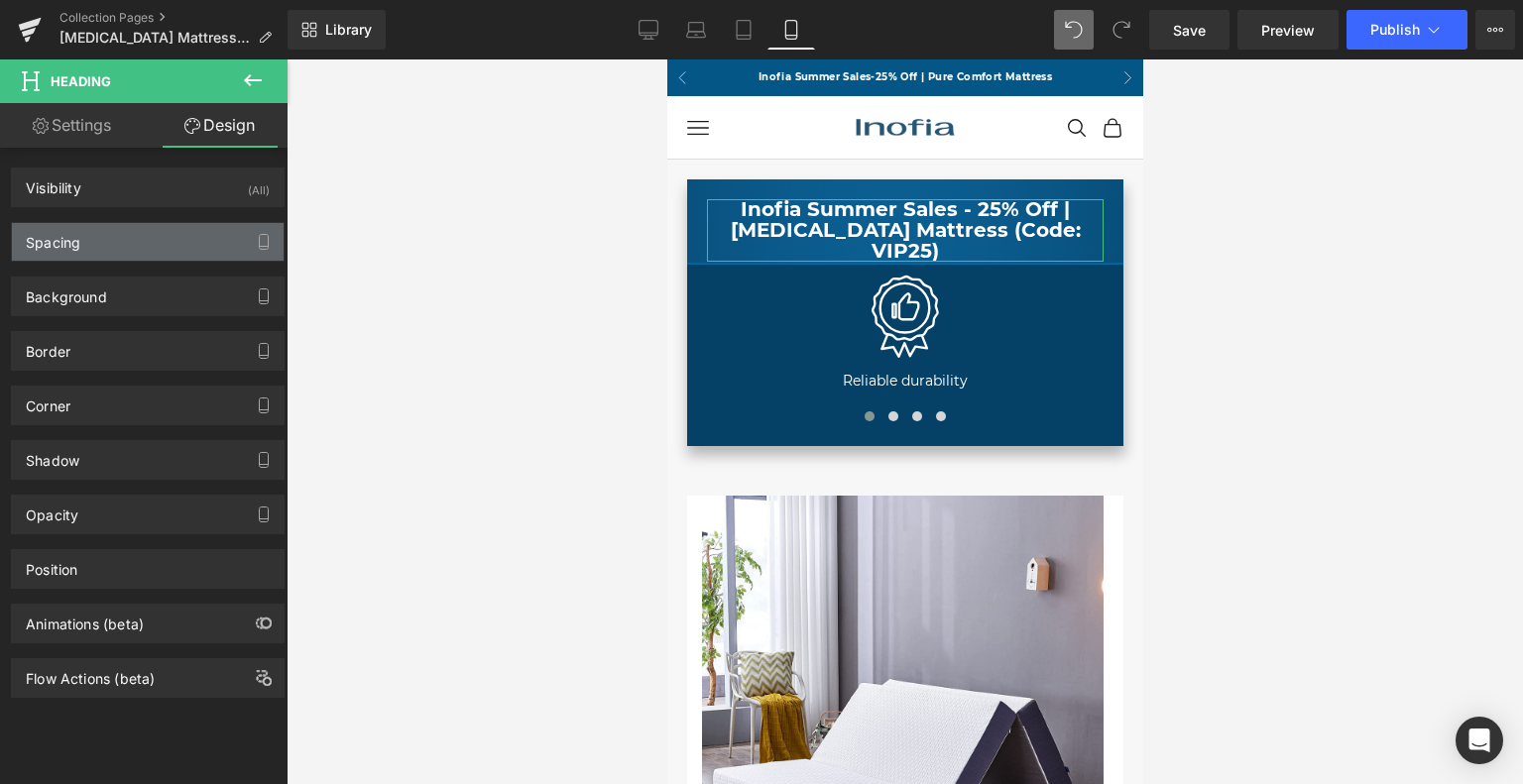 click on "Spacing" at bounding box center (148, 242) 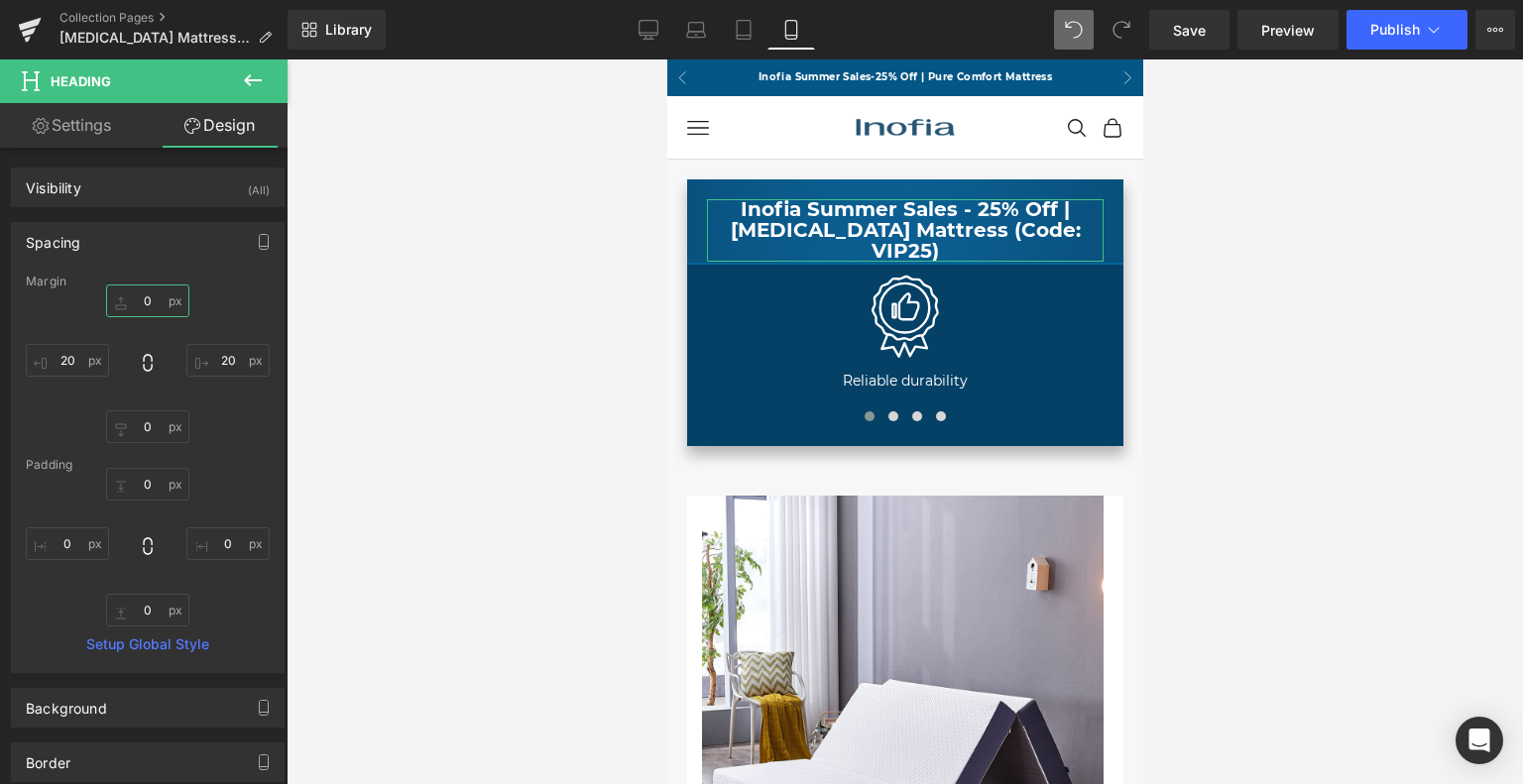 click on "0" at bounding box center [148, 300] 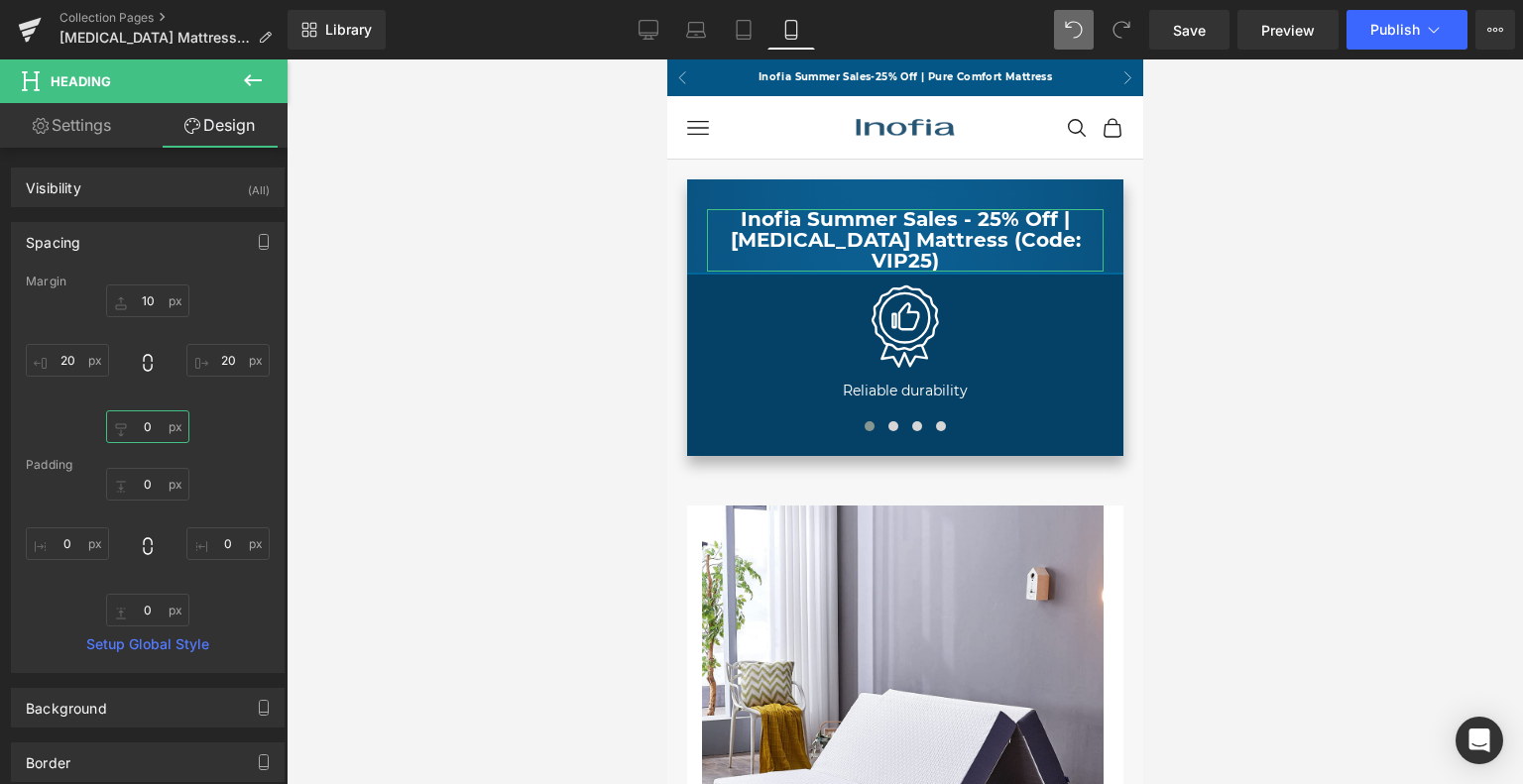click on "0" at bounding box center (148, 426) 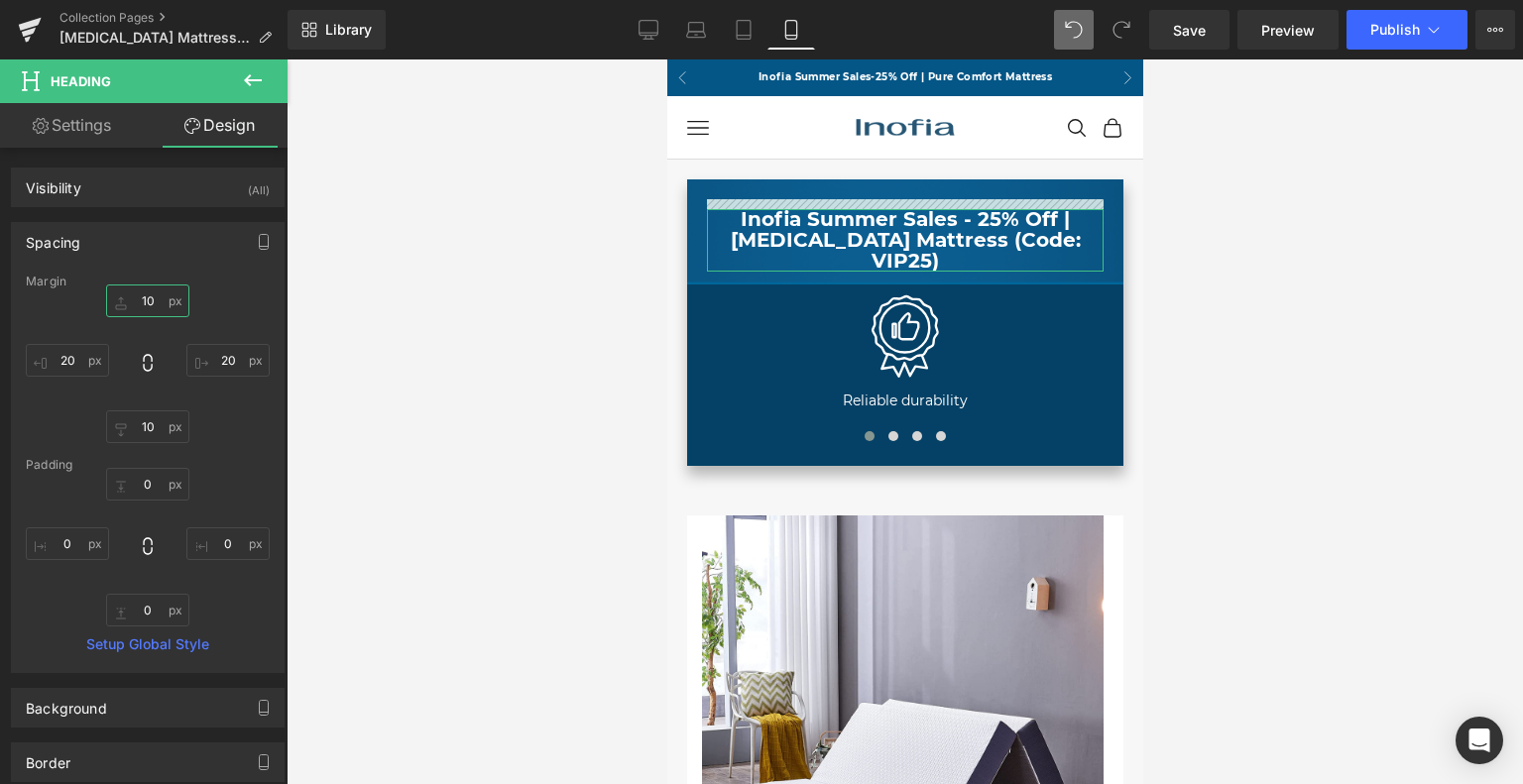 click on "10" at bounding box center [148, 300] 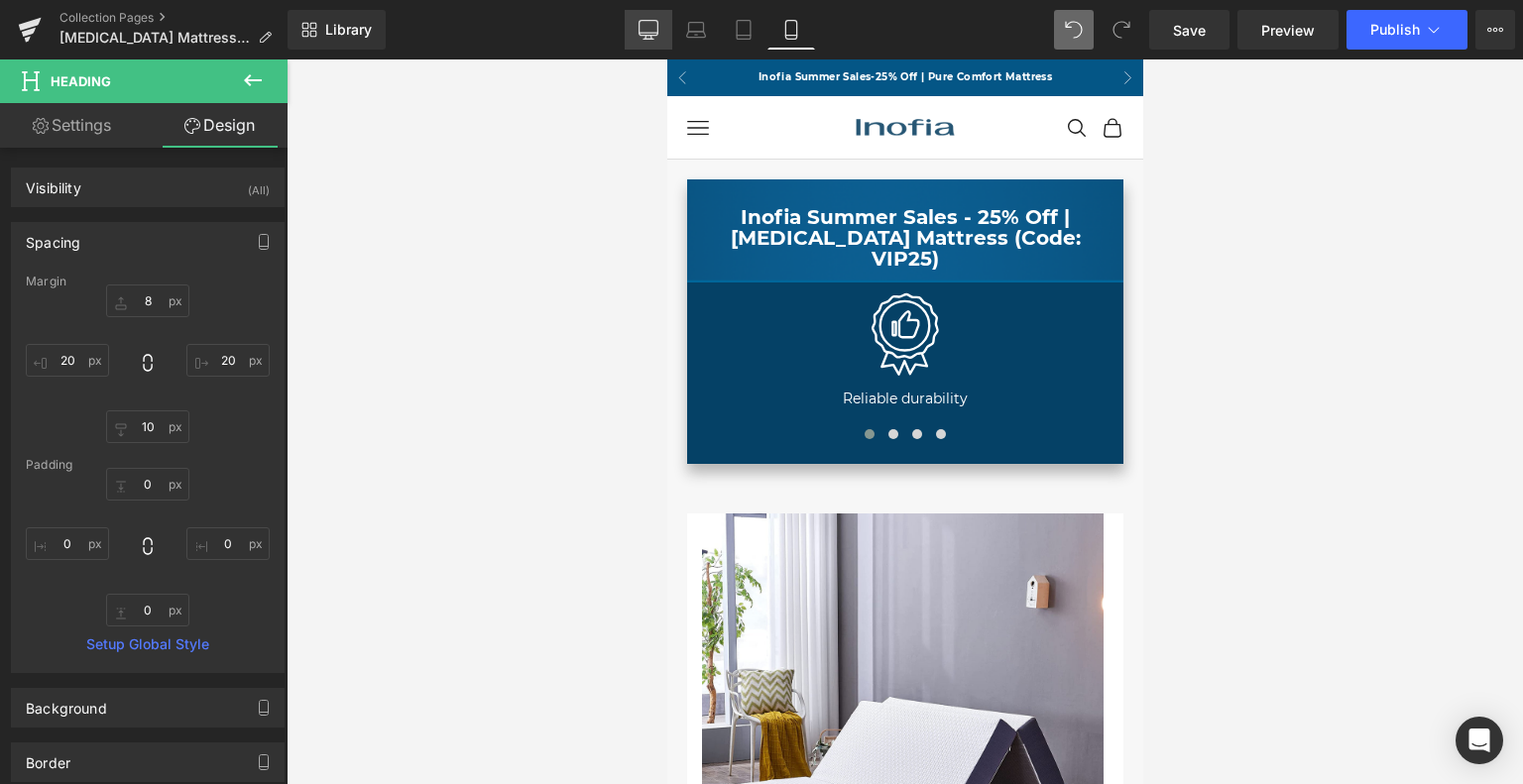 click on "Desktop" at bounding box center [648, 30] 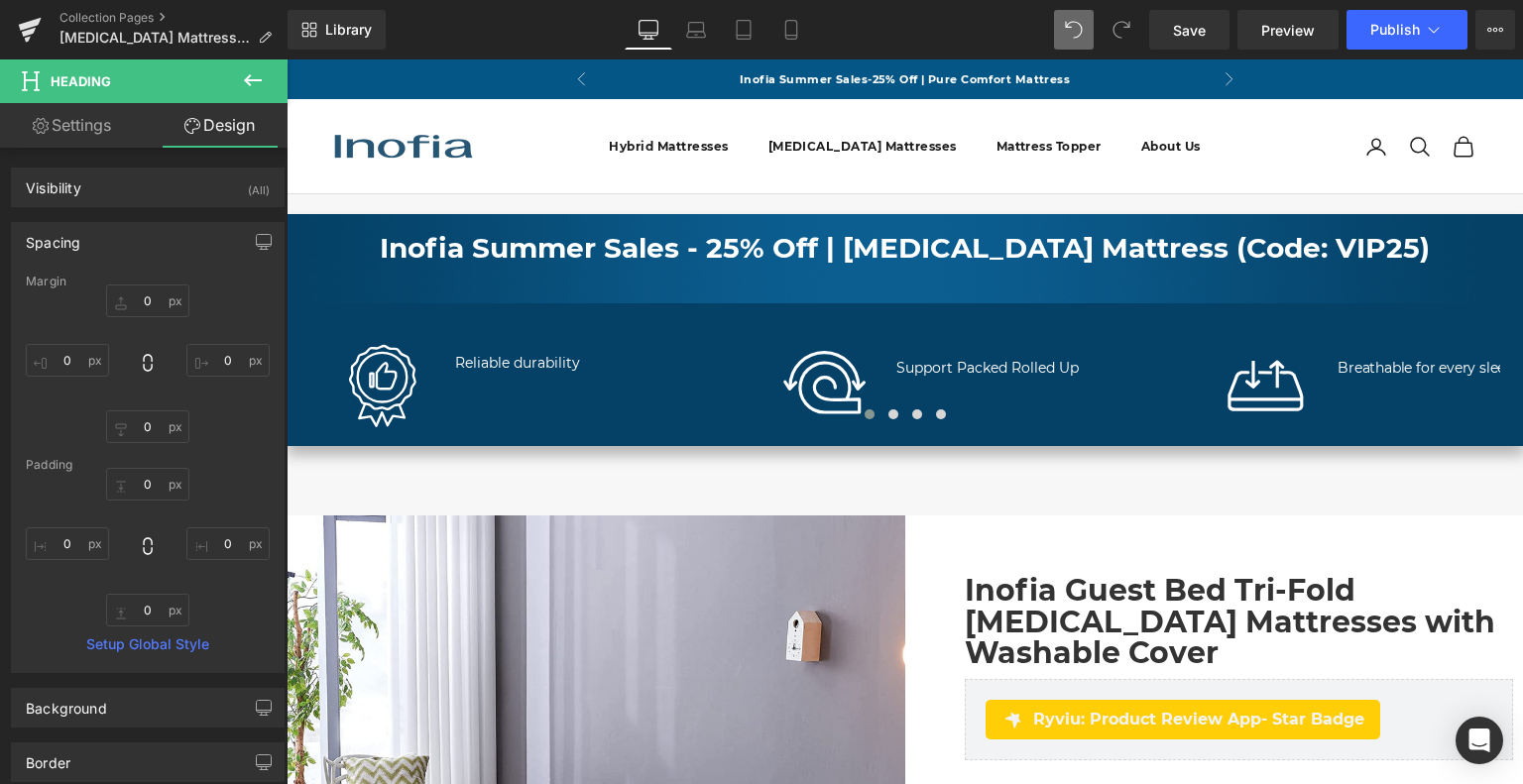 scroll, scrollTop: 28, scrollLeft: 0, axis: vertical 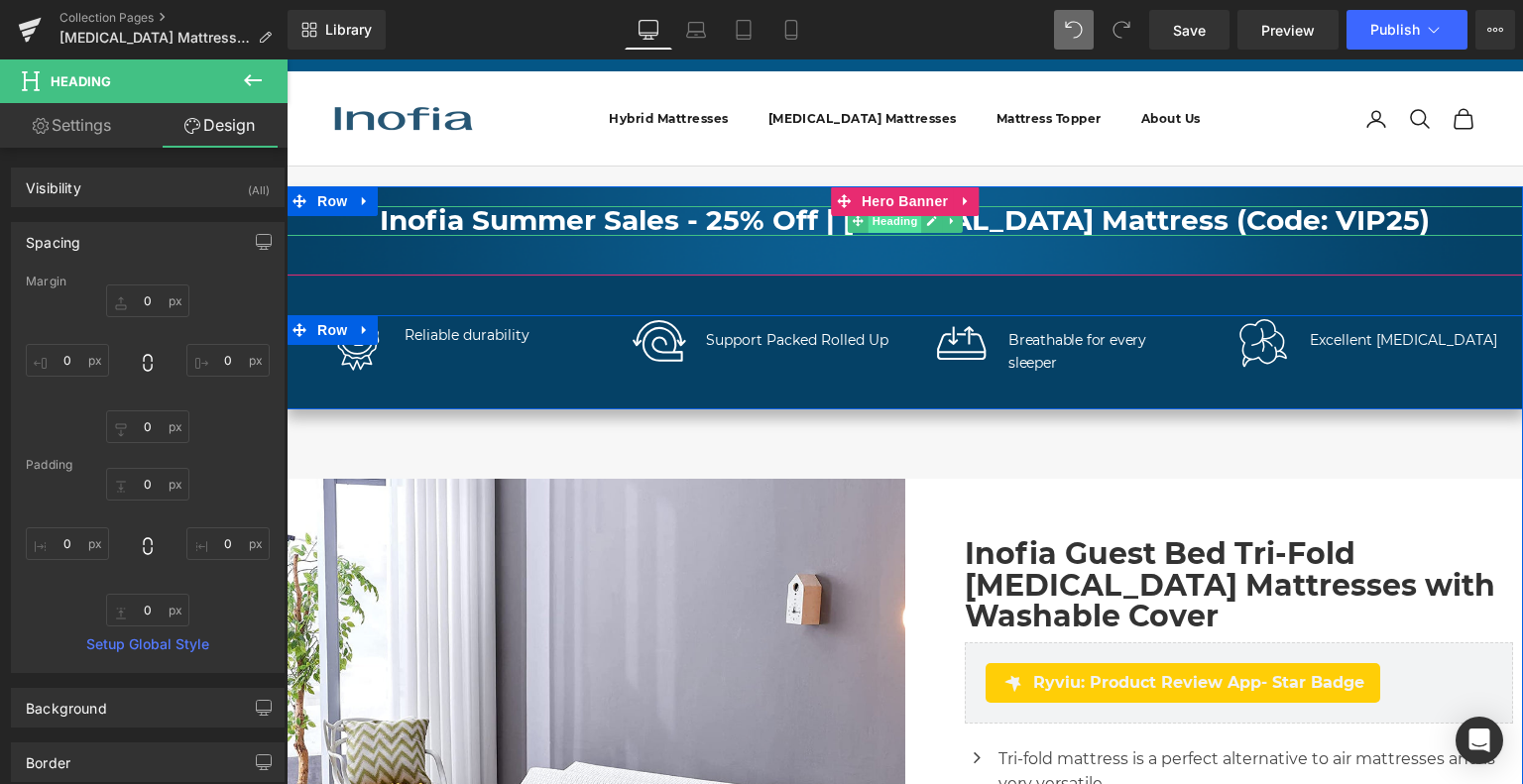 click on "Heading" at bounding box center [894, 221] 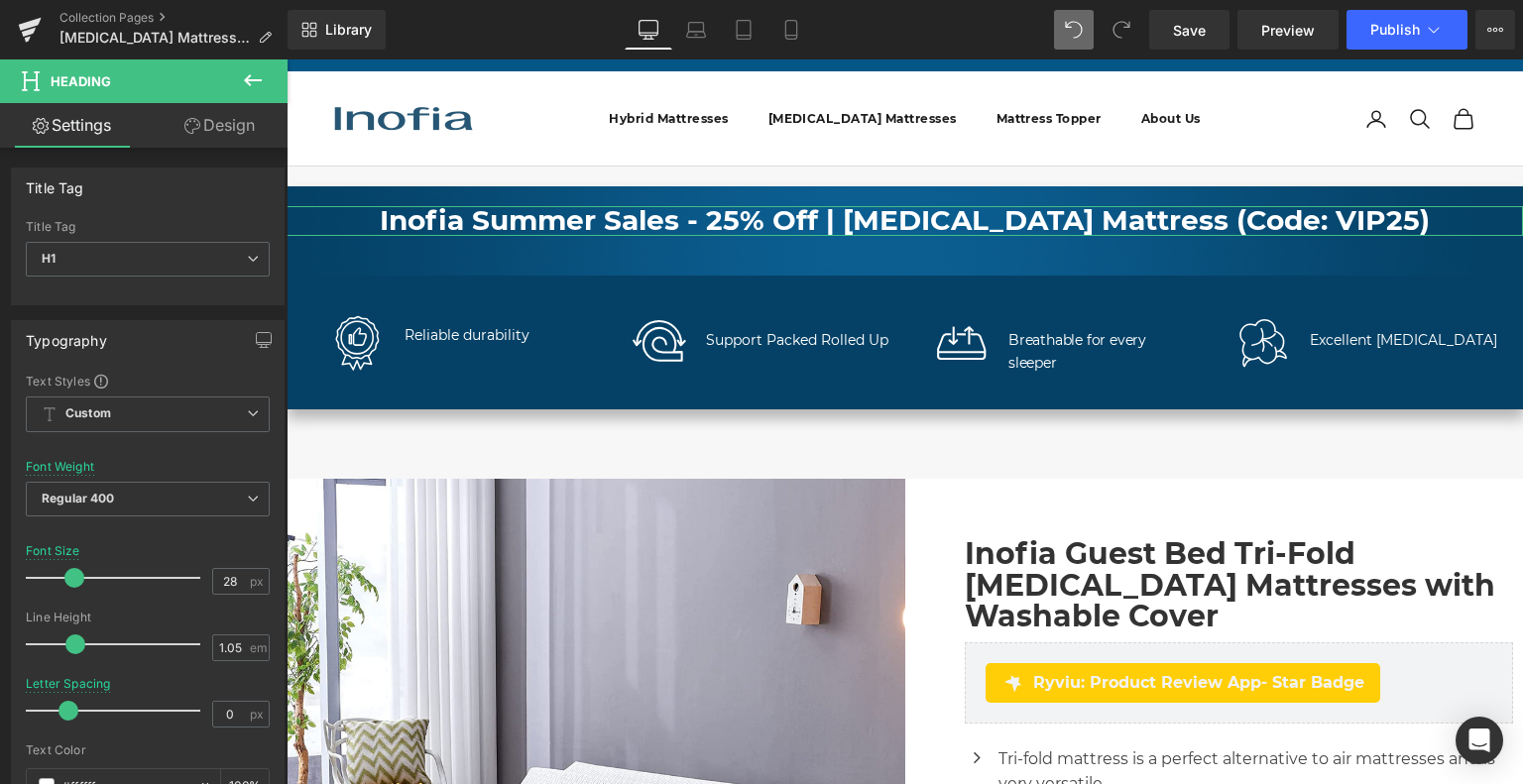 click on "Design" at bounding box center (219, 125) 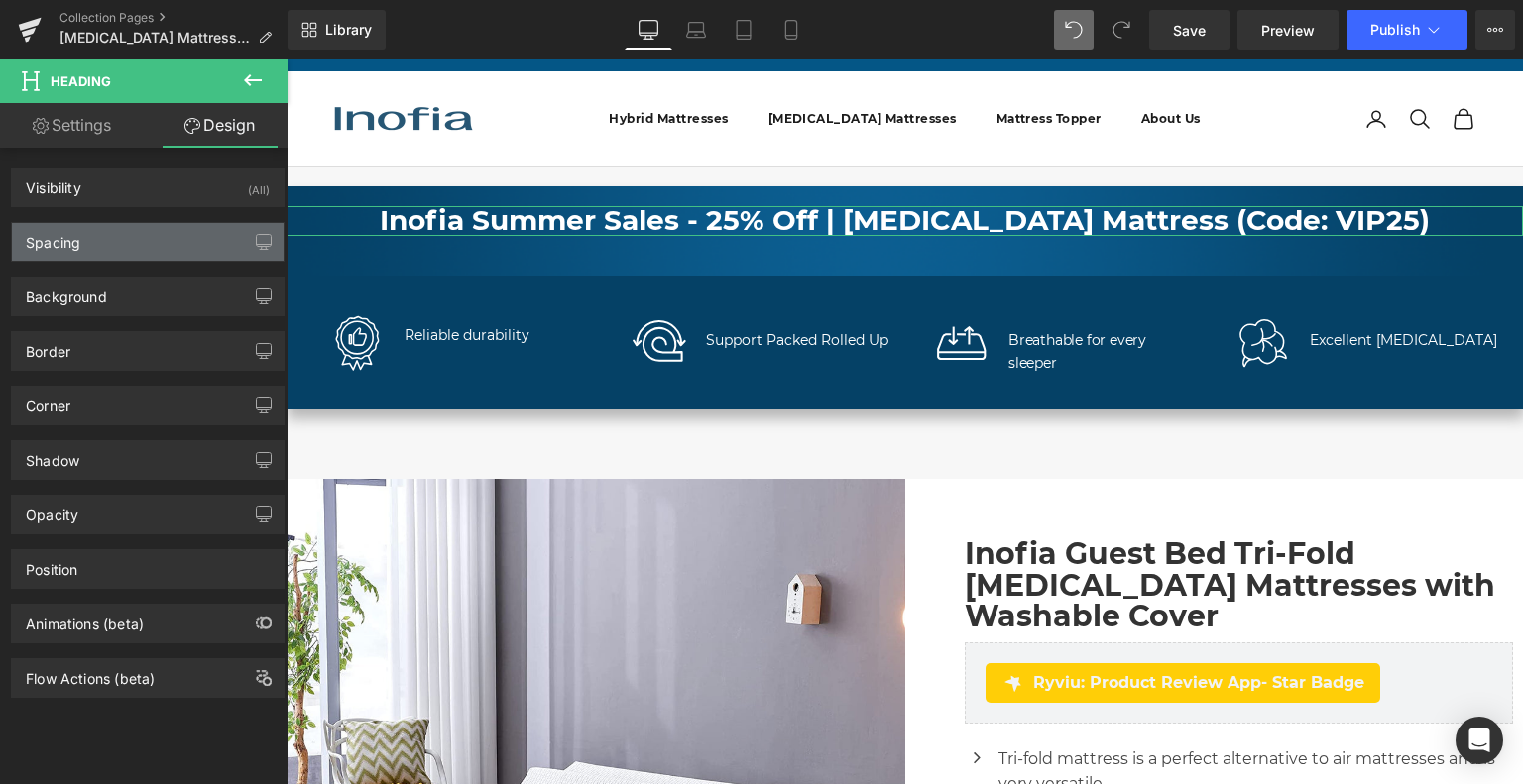 click on "Spacing" at bounding box center [148, 242] 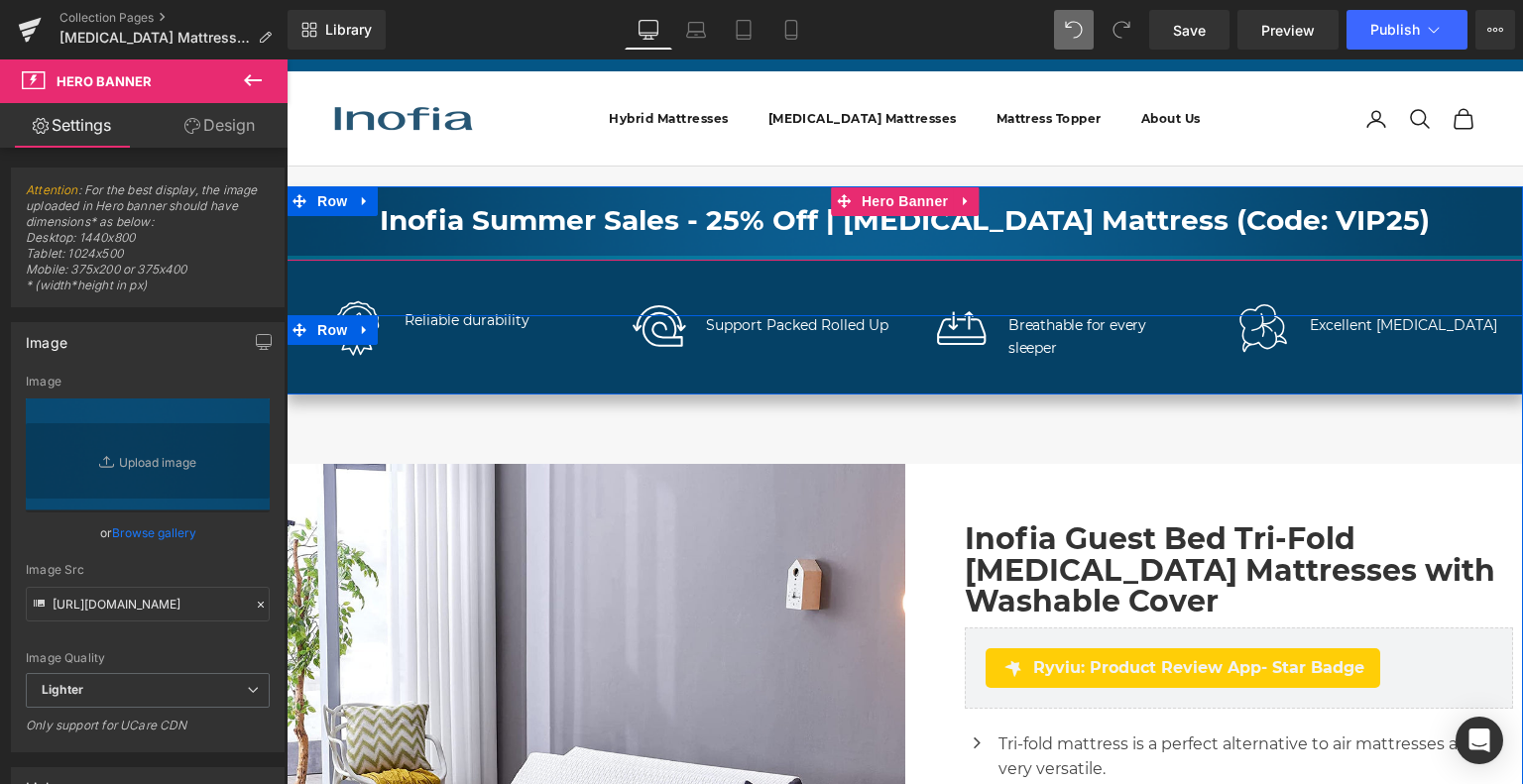 drag, startPoint x: 788, startPoint y: 259, endPoint x: 801, endPoint y: 244, distance: 19.849433 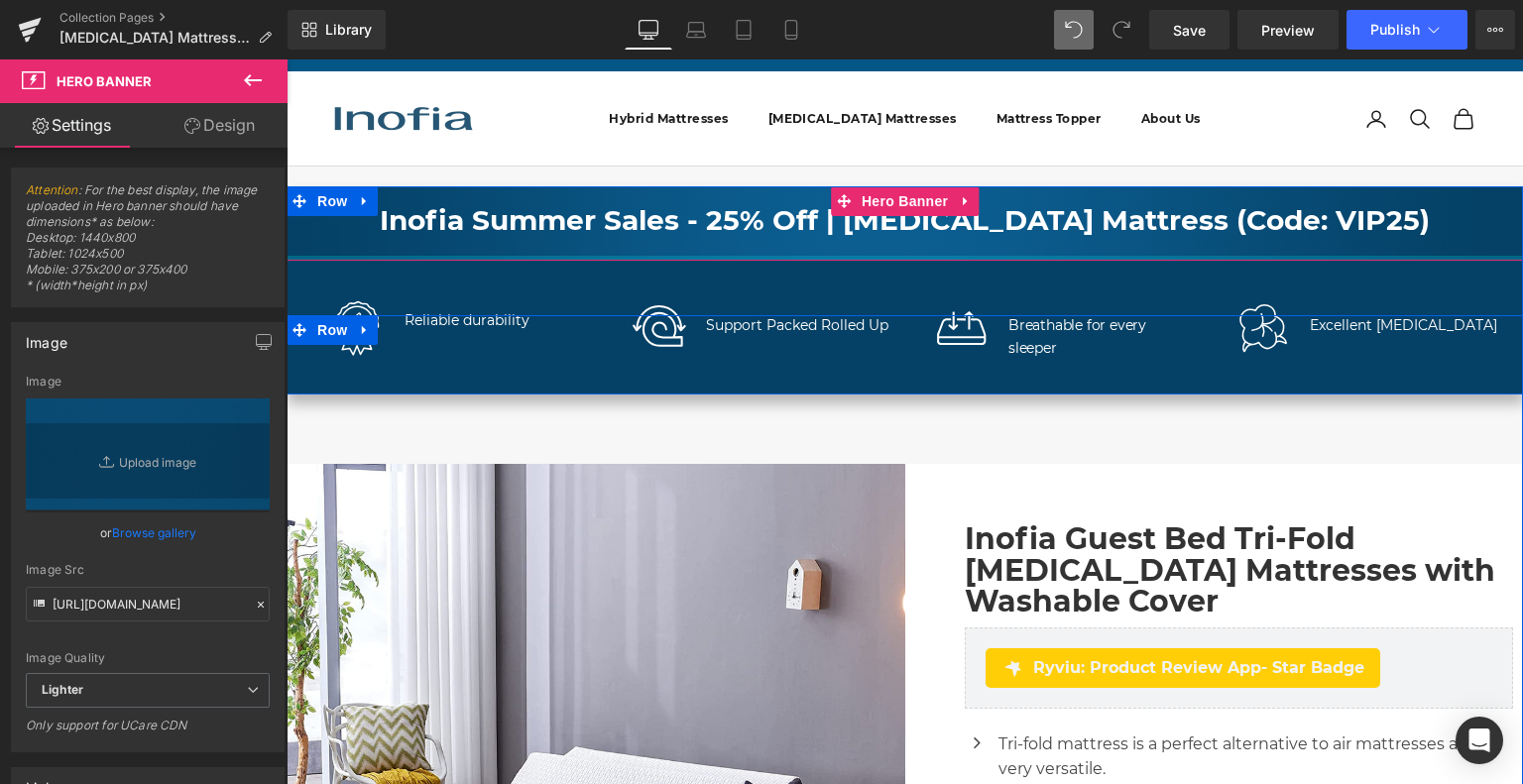 click on "Inofia Summer Sales - 25% Off | [MEDICAL_DATA] Mattress (Code: VIP25)
Heading
Hero Banner" at bounding box center (904, 223) 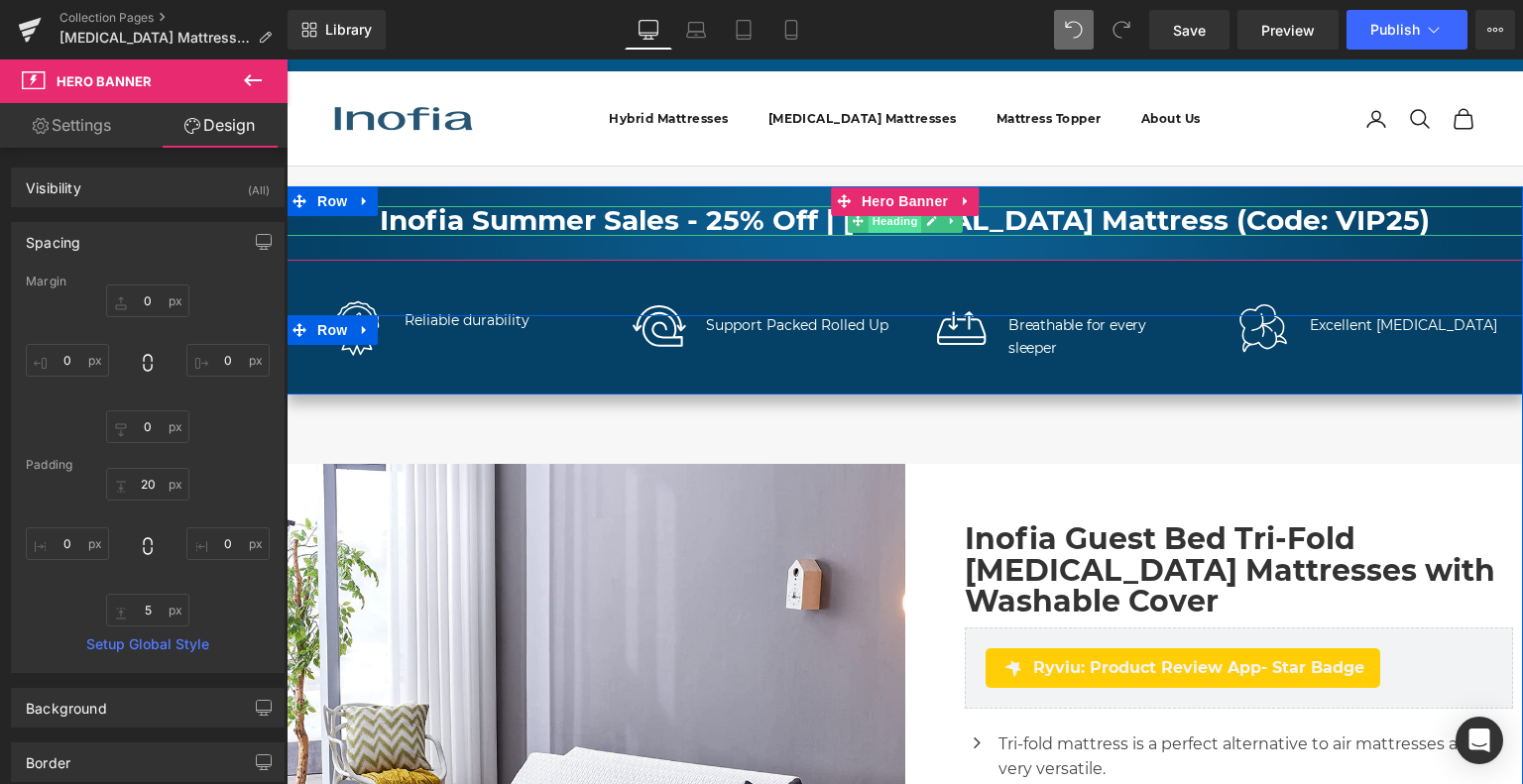 click on "Heading" at bounding box center (894, 221) 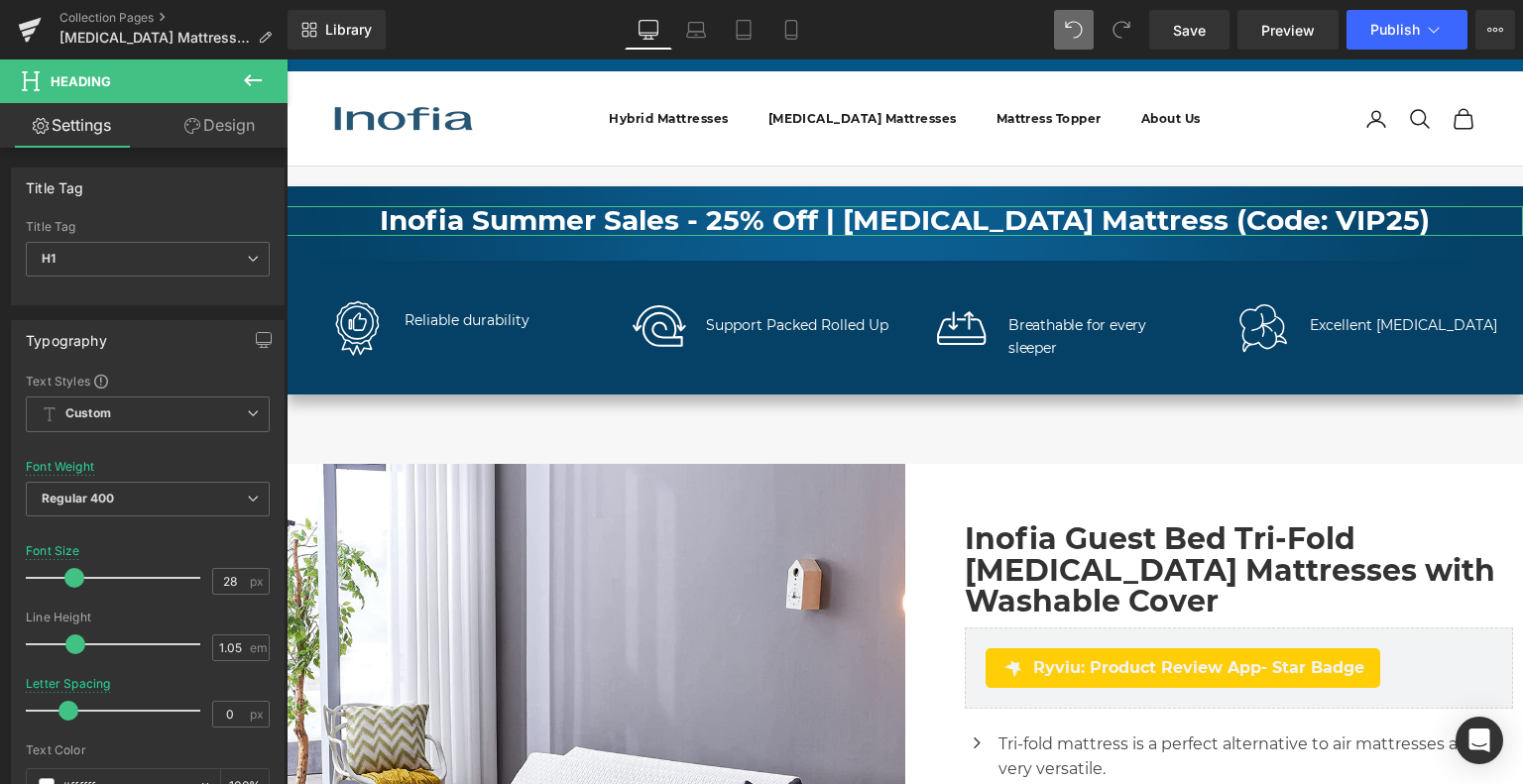 click on "Design" at bounding box center (219, 125) 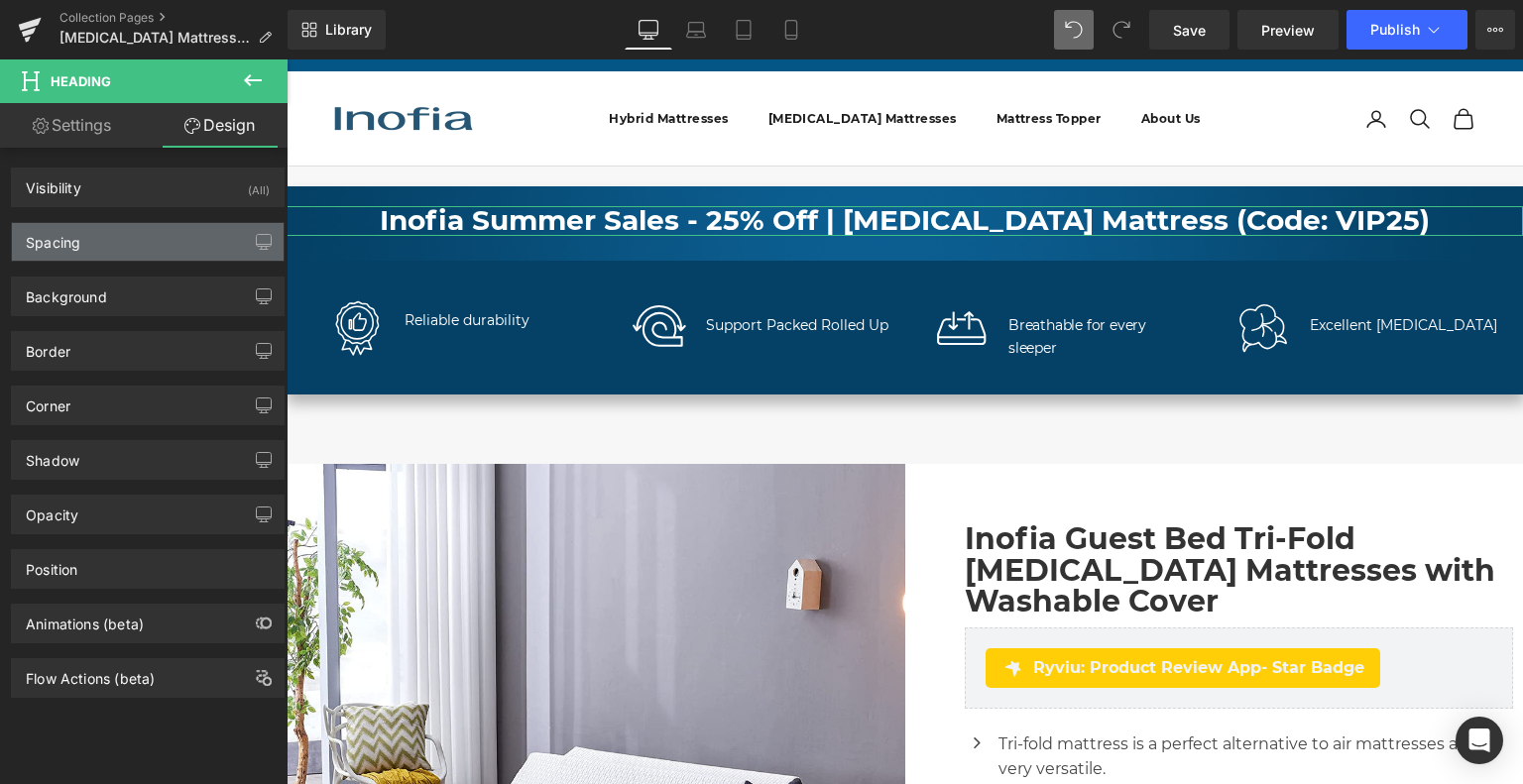 drag, startPoint x: 187, startPoint y: 227, endPoint x: 201, endPoint y: 223, distance: 14.56022 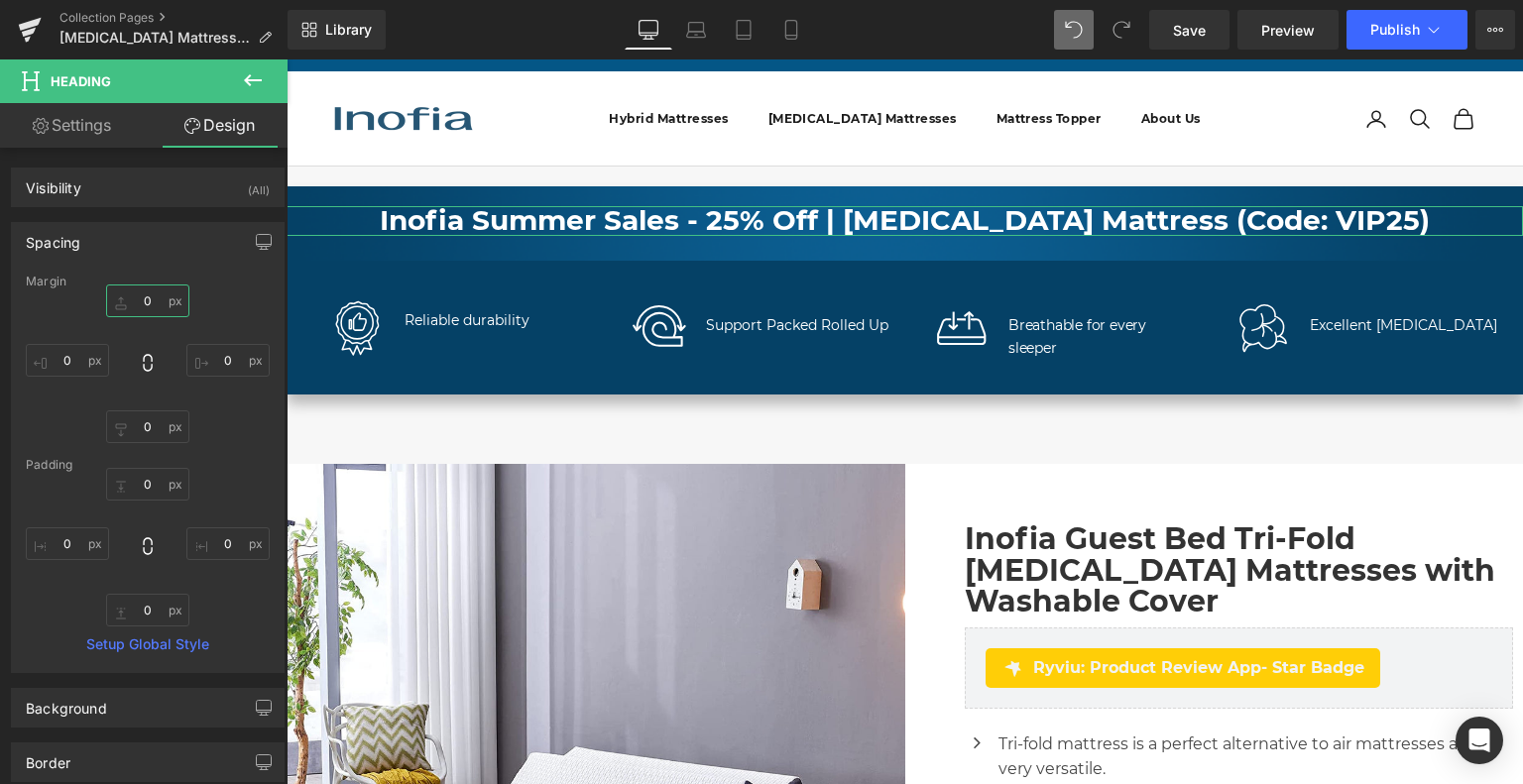 drag, startPoint x: 155, startPoint y: 296, endPoint x: 167, endPoint y: 289, distance: 13.892444 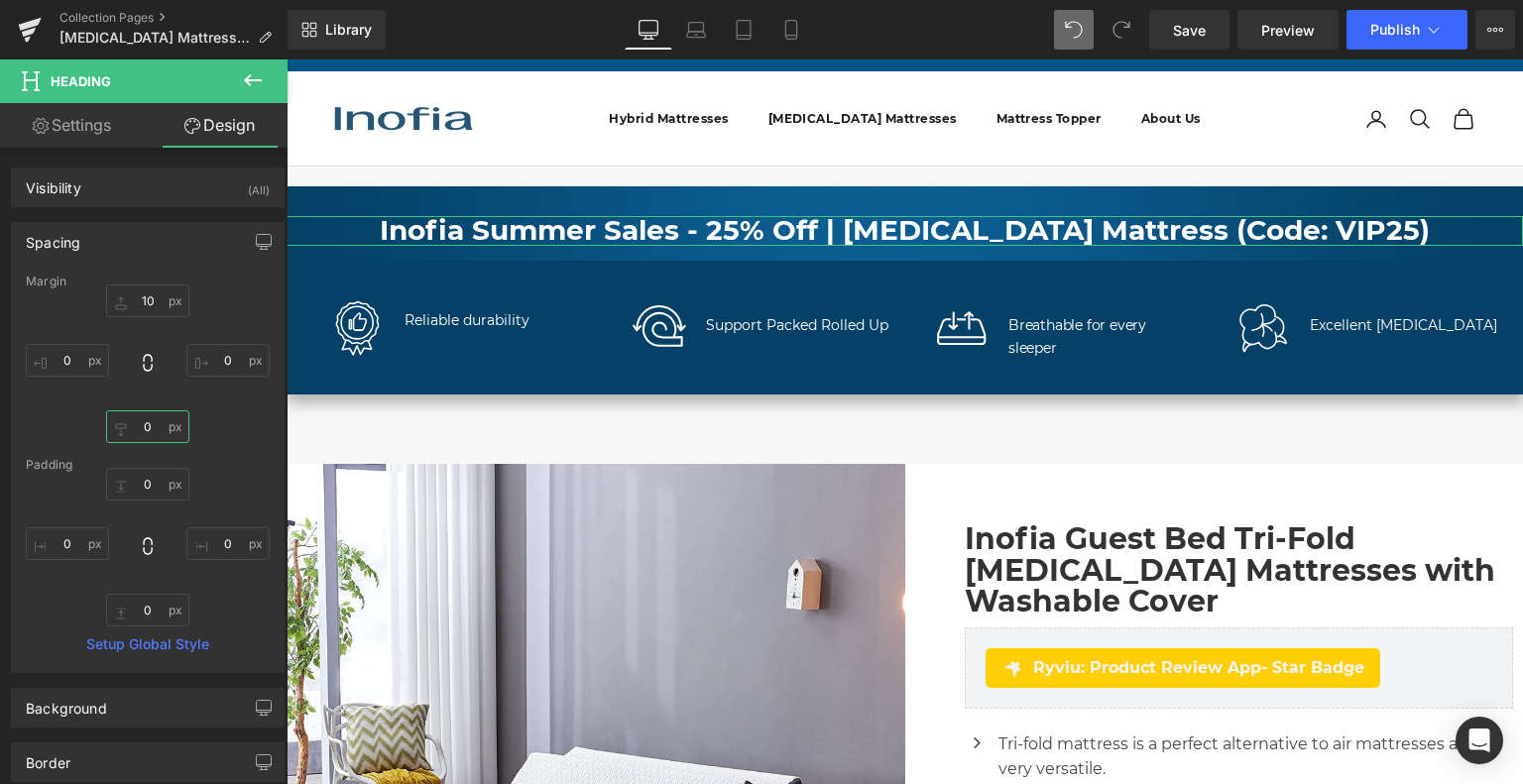 click on "0" at bounding box center (148, 426) 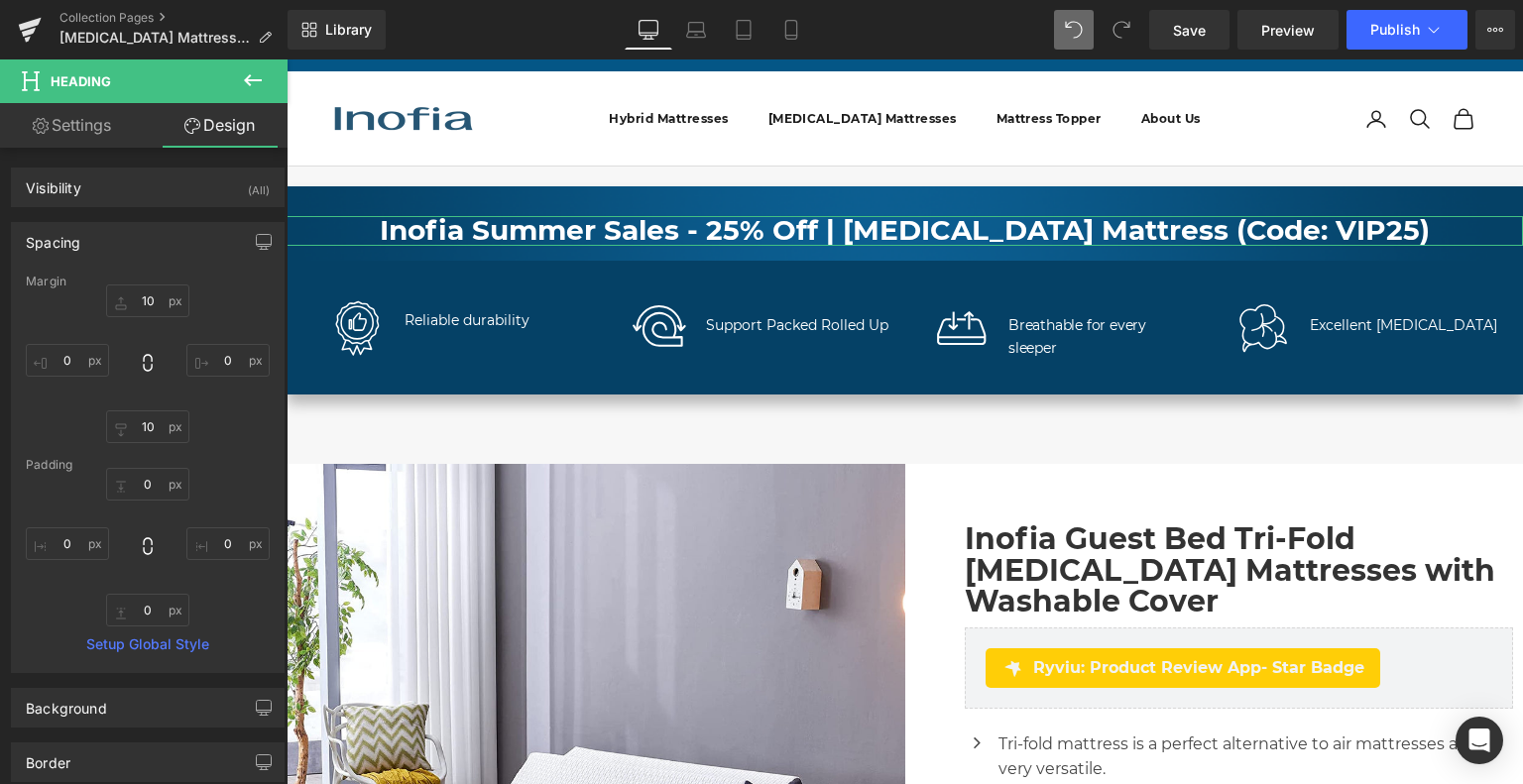click on "10 10
0px 0
10 10
0px 0" at bounding box center [148, 364] 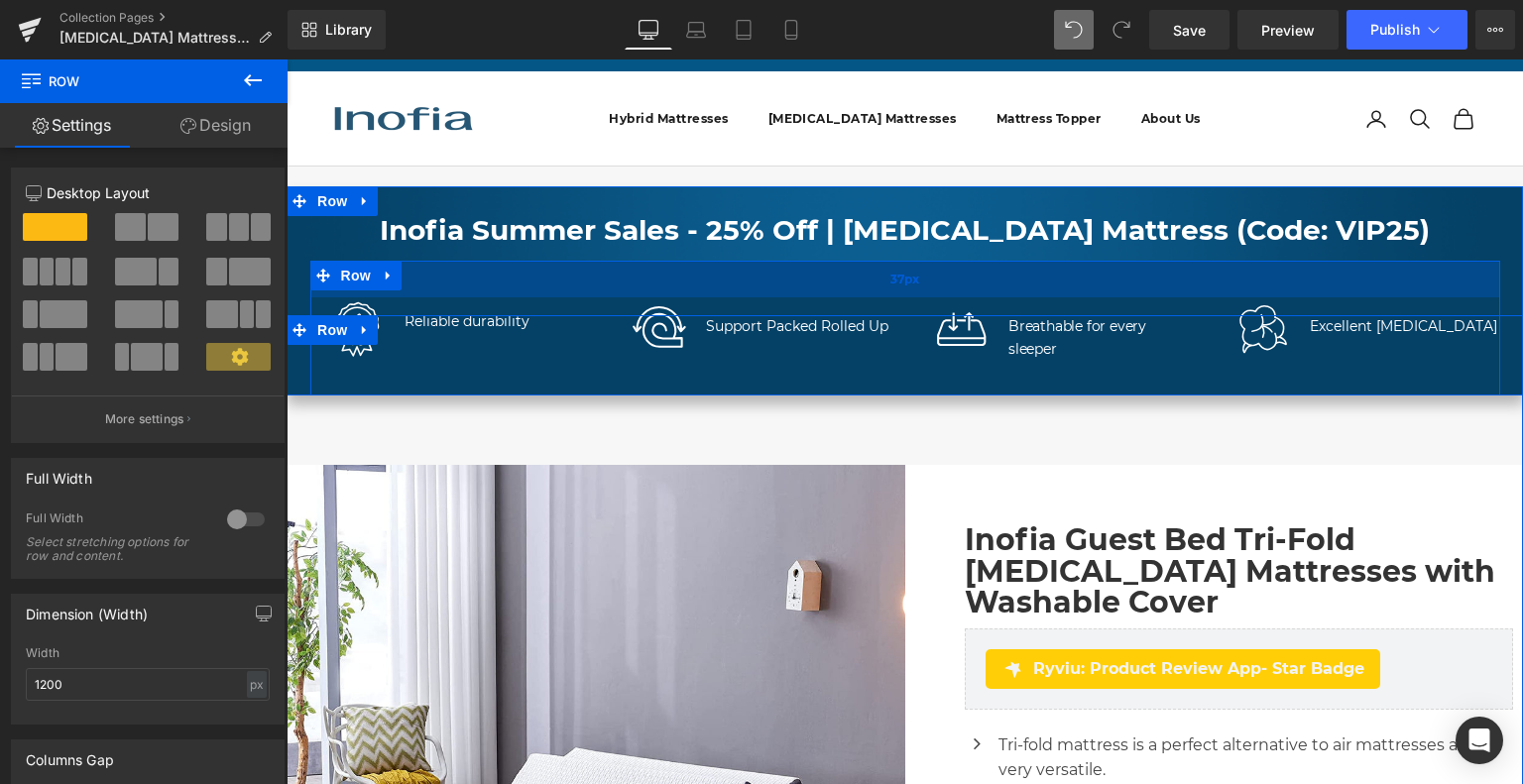 click on "37px" at bounding box center (905, 279) 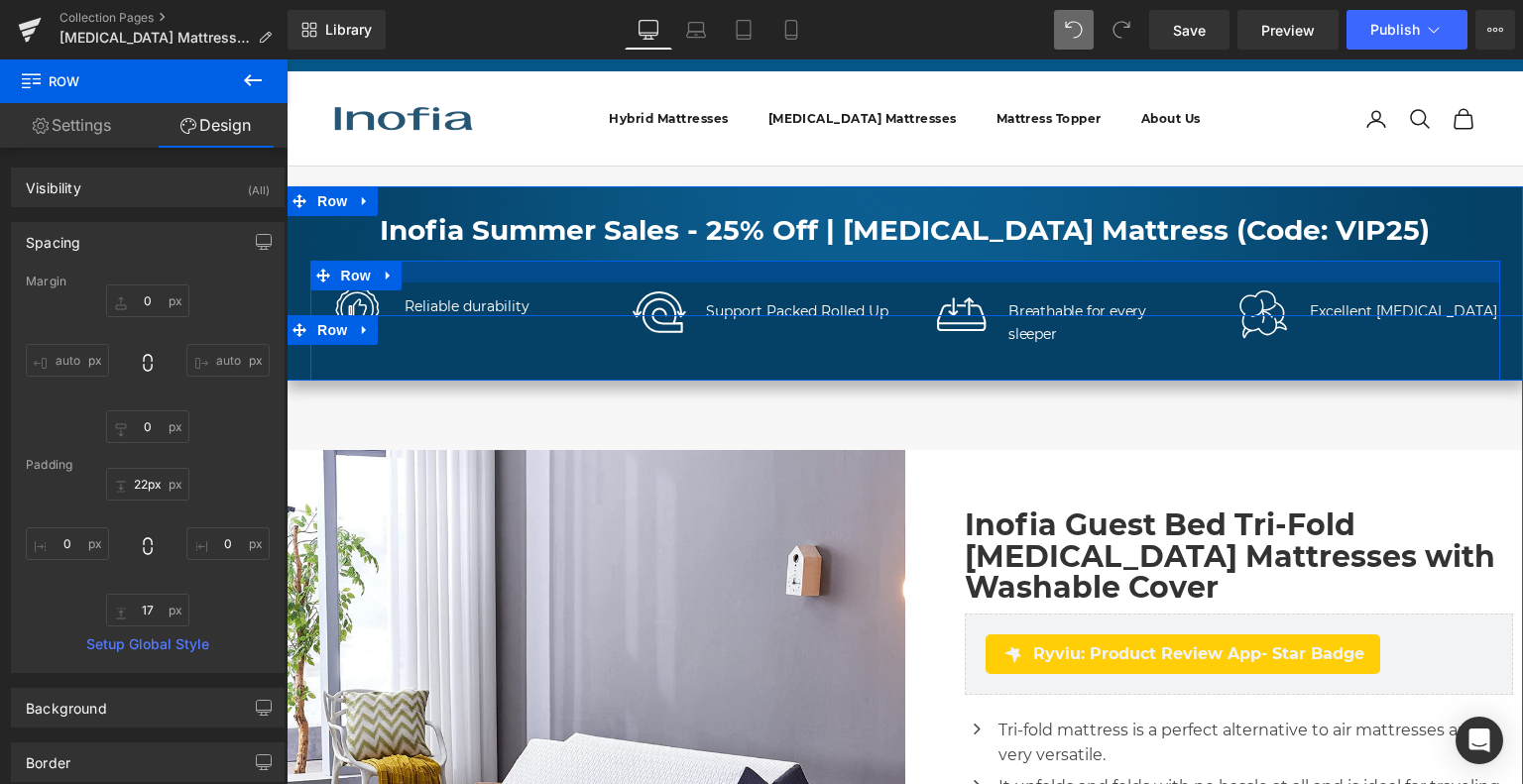 drag, startPoint x: 727, startPoint y: 288, endPoint x: 738, endPoint y: 274, distance: 17.804494 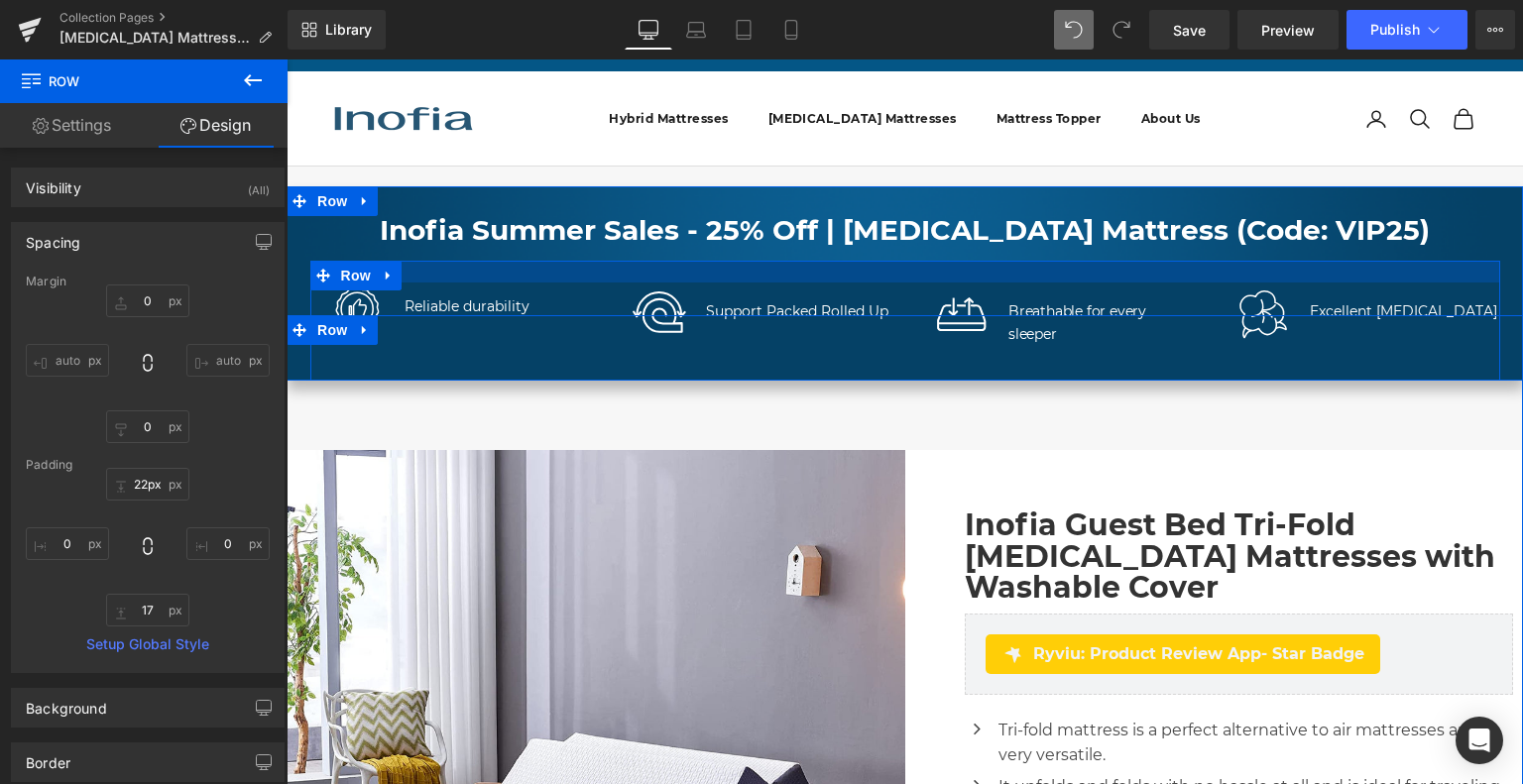 click at bounding box center [905, 272] 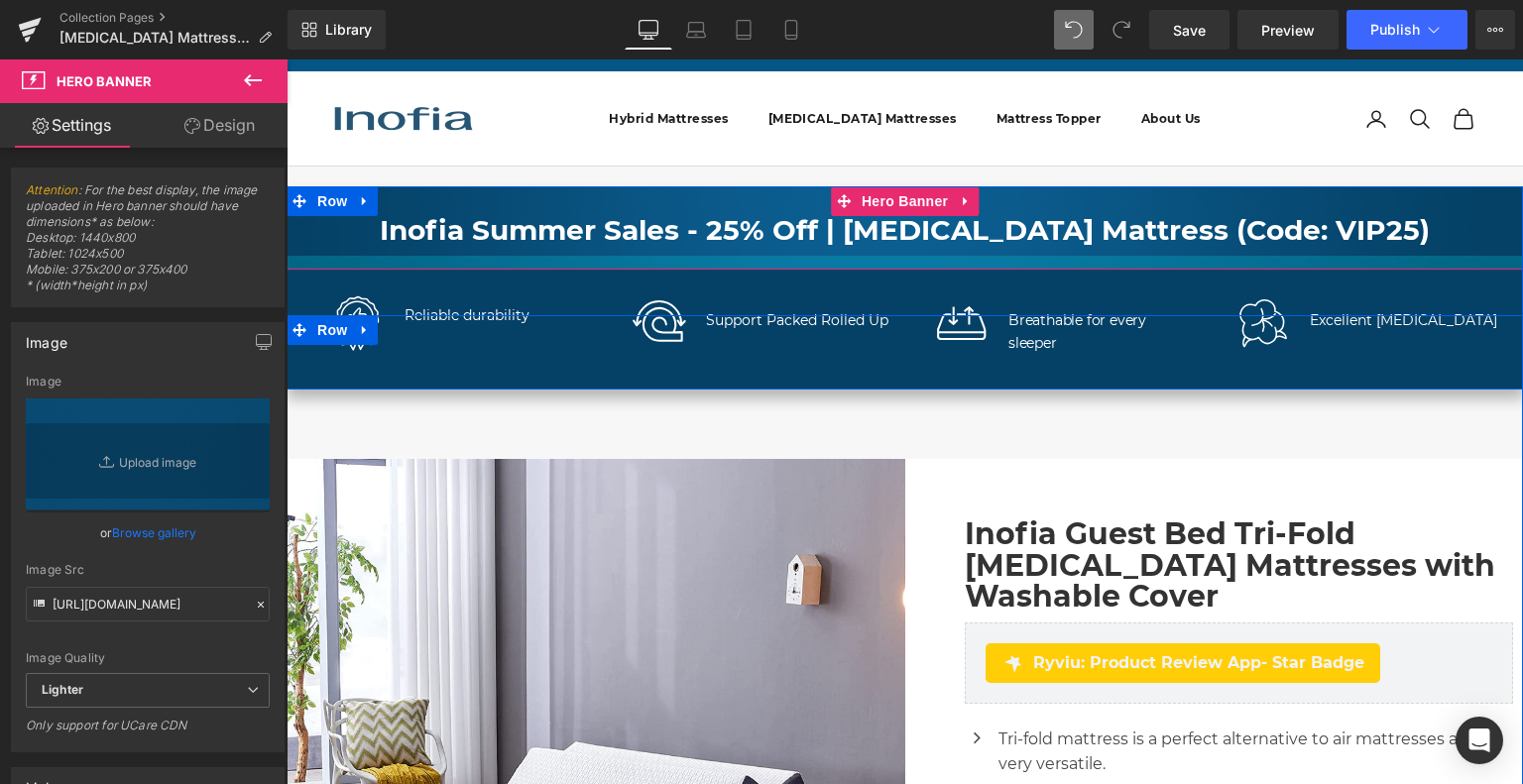 click at bounding box center [904, 263] 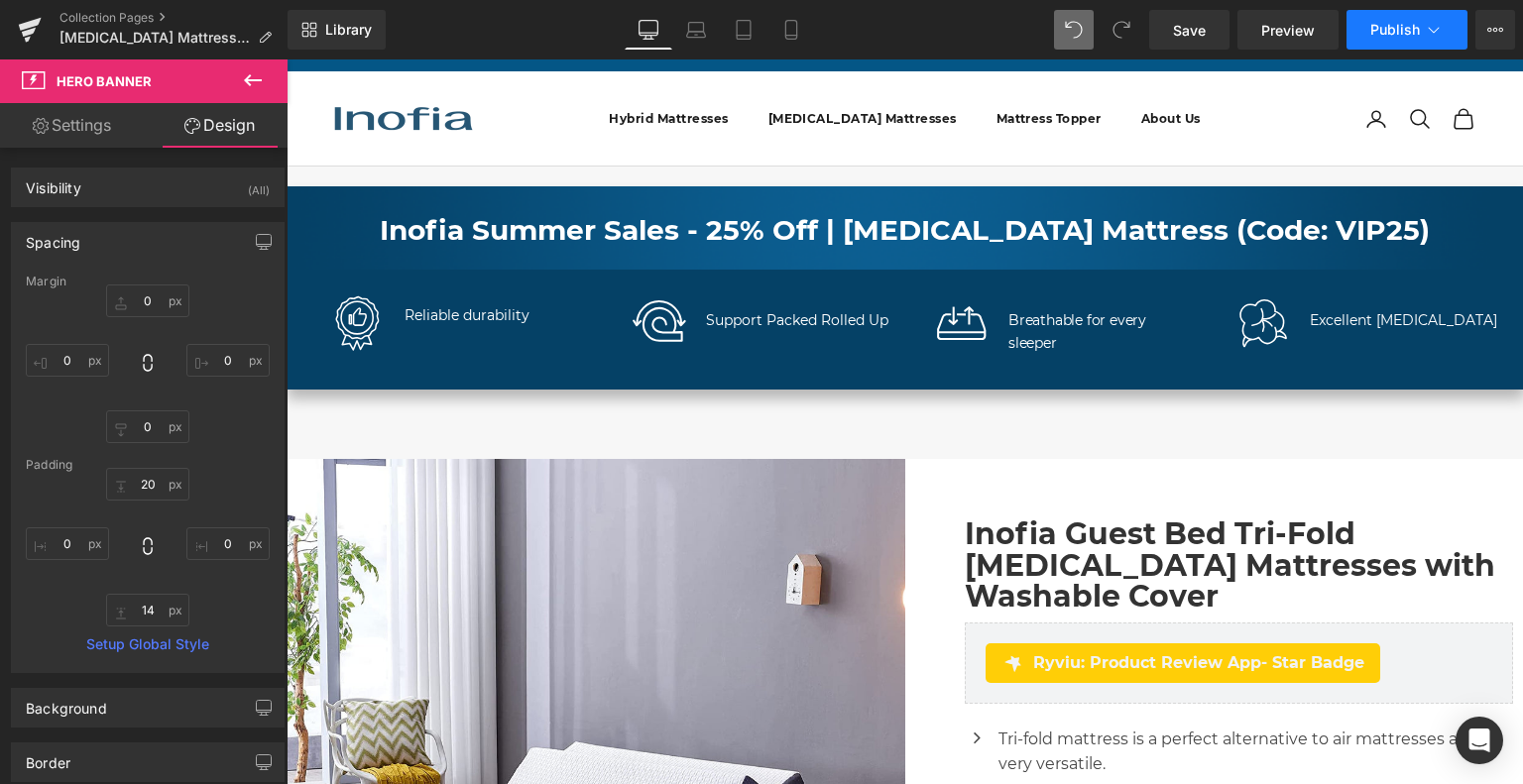 click on "Publish" at bounding box center [1395, 30] 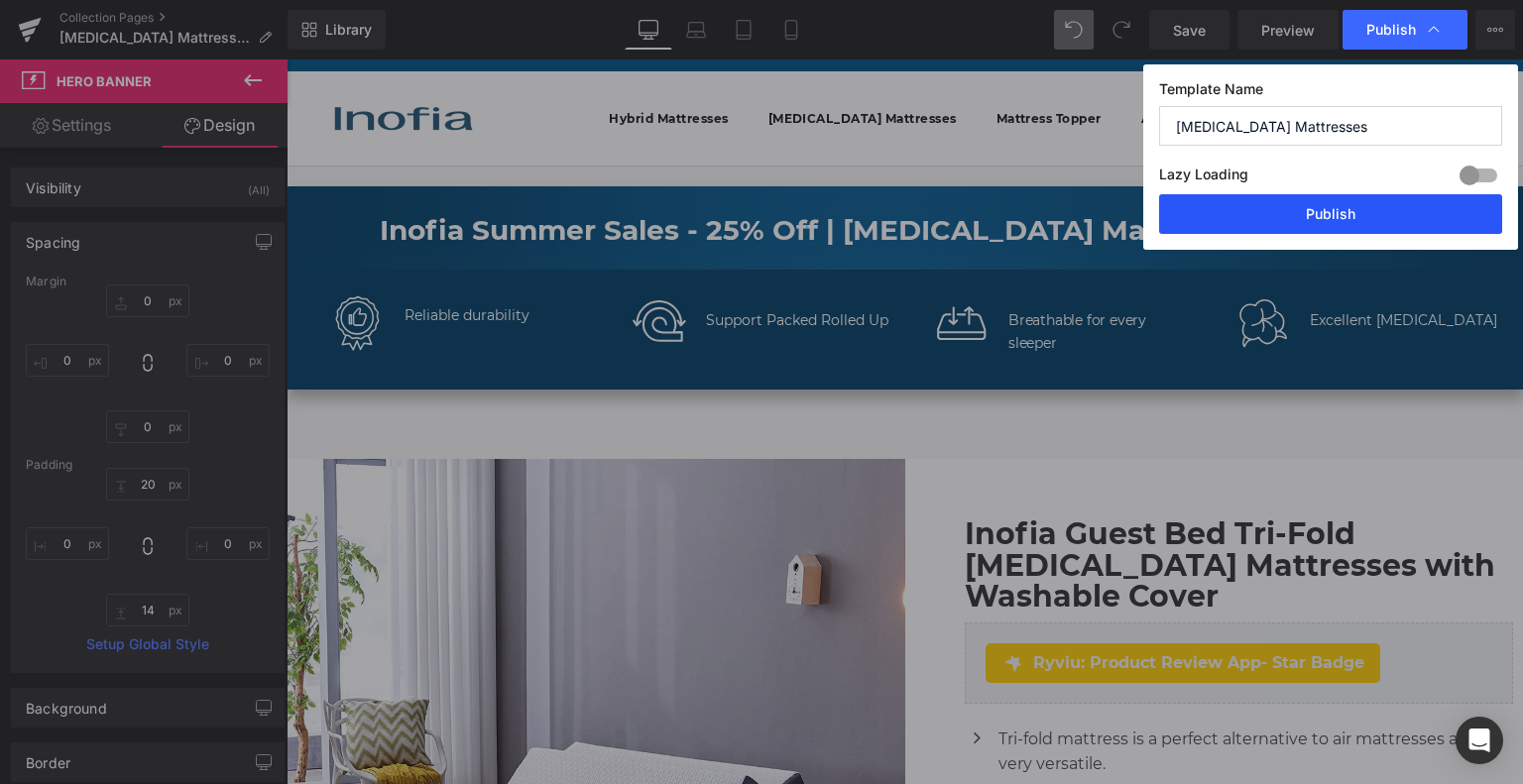 click on "Publish" at bounding box center [1331, 214] 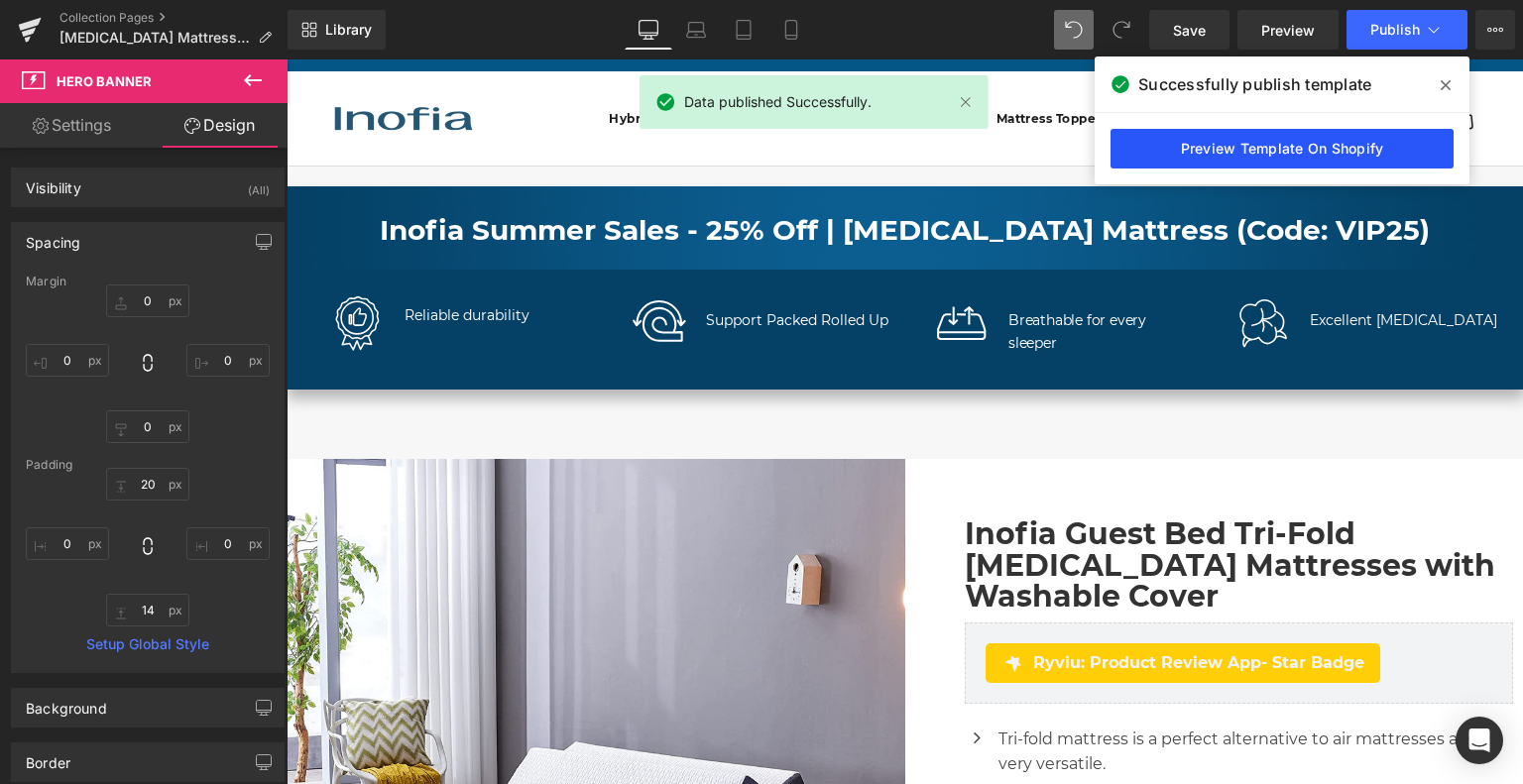 click on "Preview Template On Shopify" at bounding box center [1282, 149] 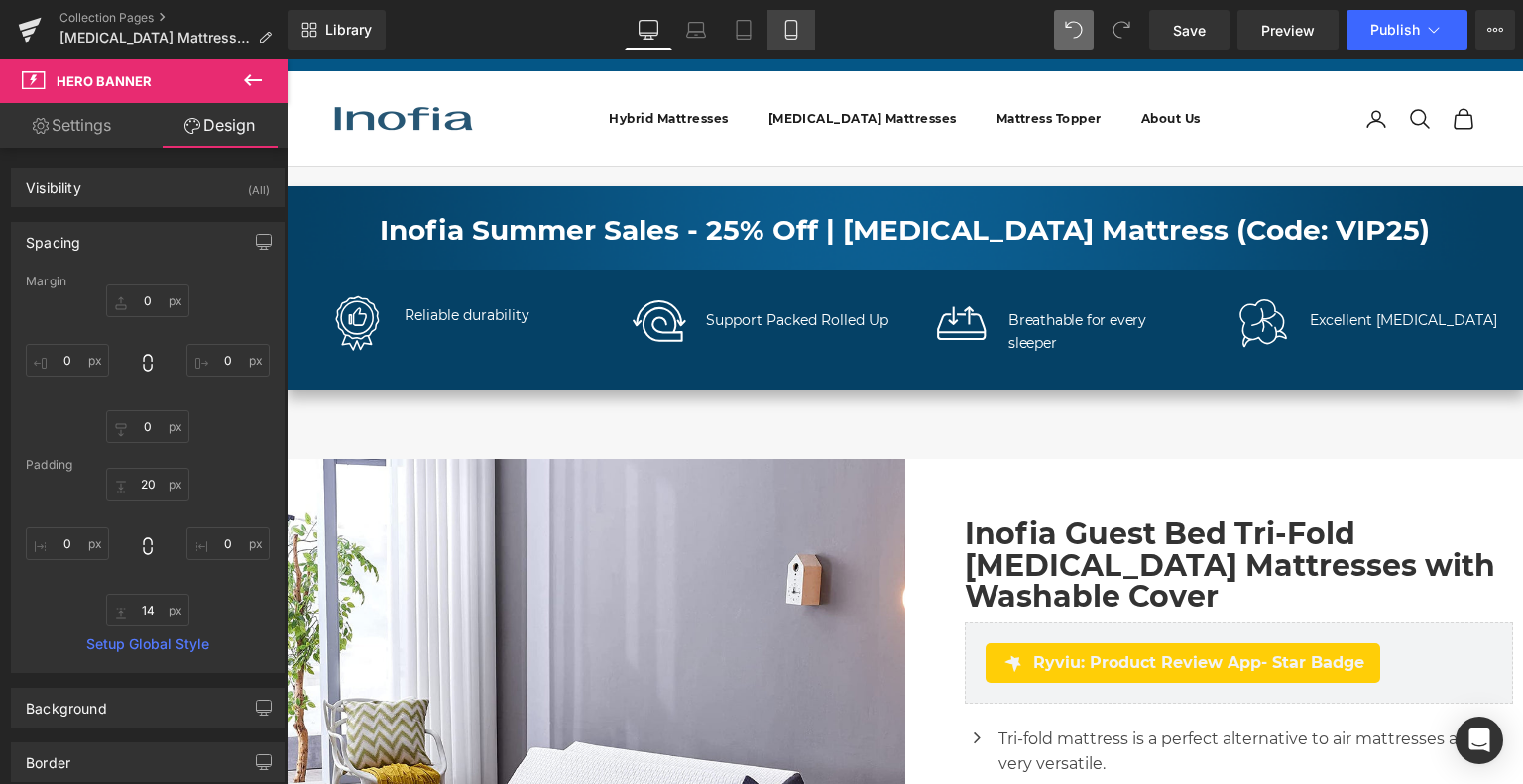 click on "Mobile" at bounding box center (791, 30) 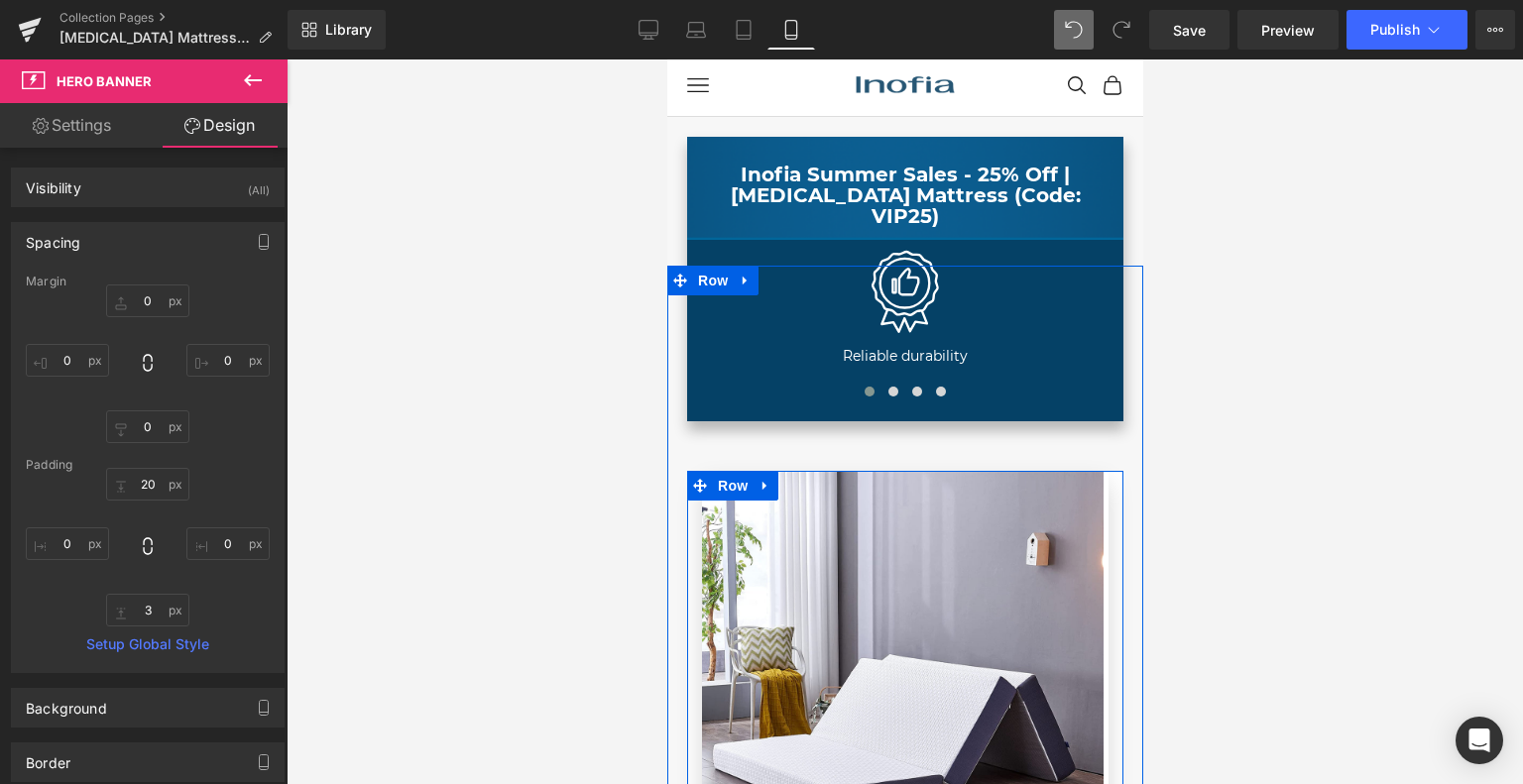 scroll, scrollTop: 0, scrollLeft: 0, axis: both 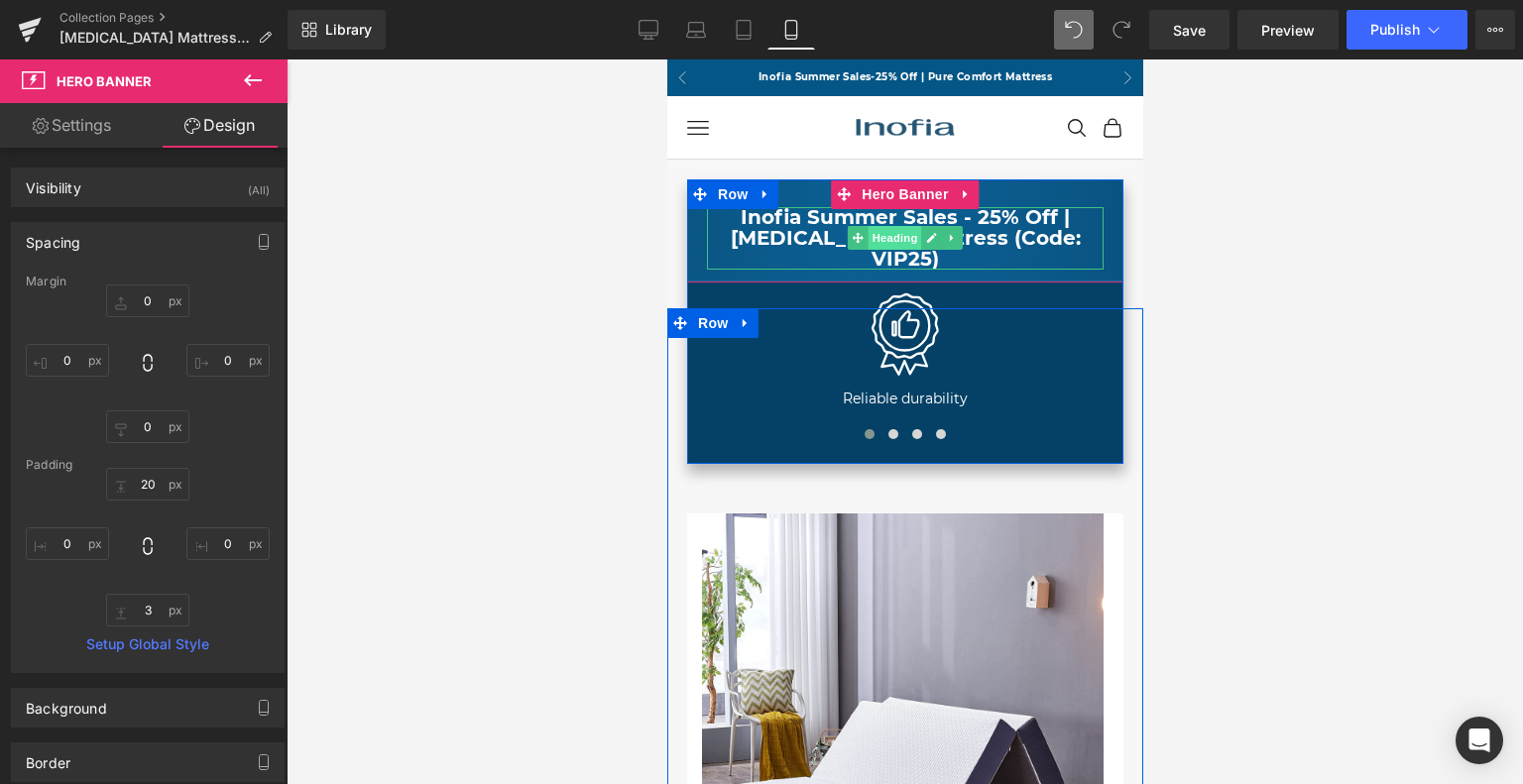 click on "Heading" at bounding box center [894, 238] 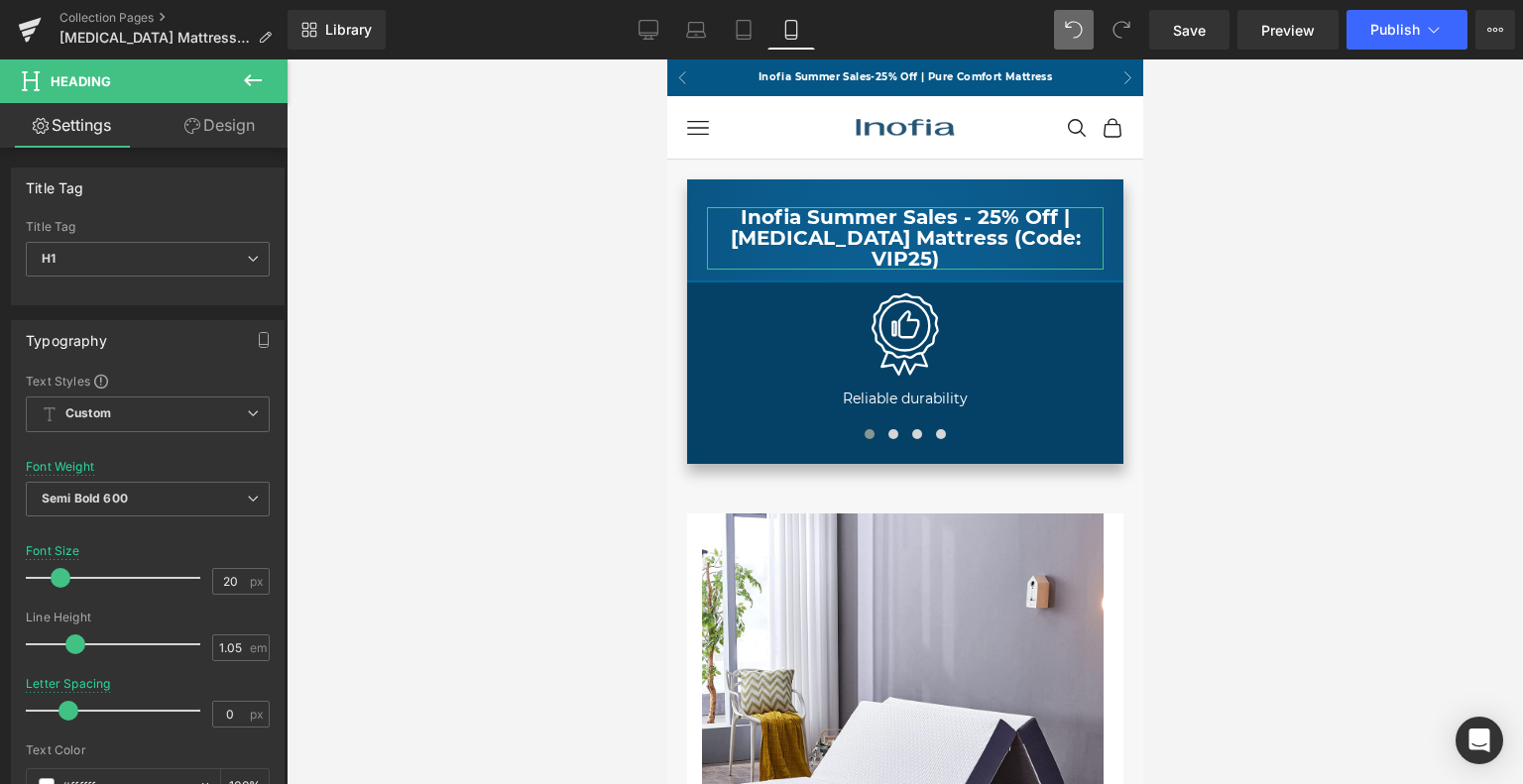 click on "Design" at bounding box center [219, 125] 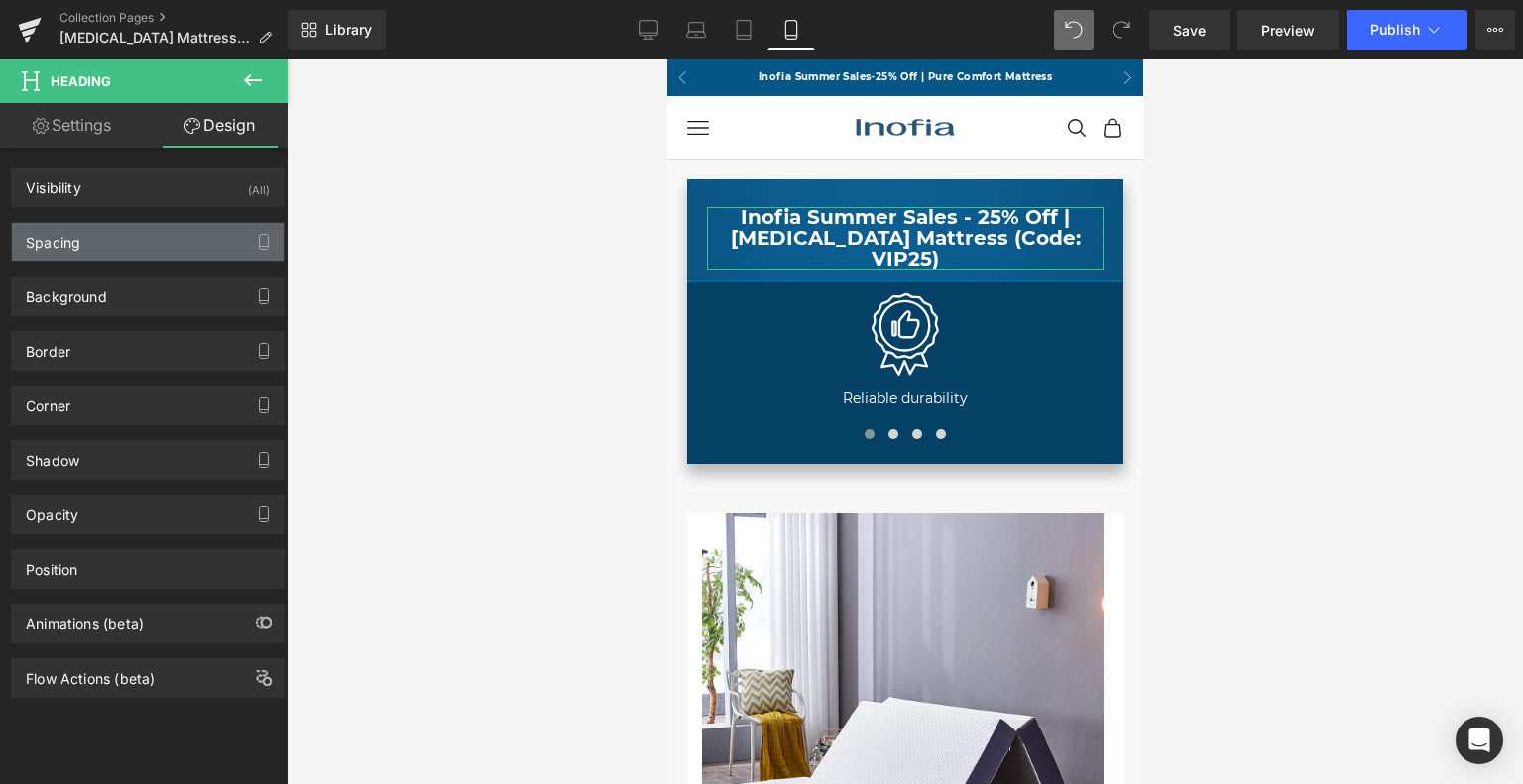 click on "Spacing" at bounding box center (148, 242) 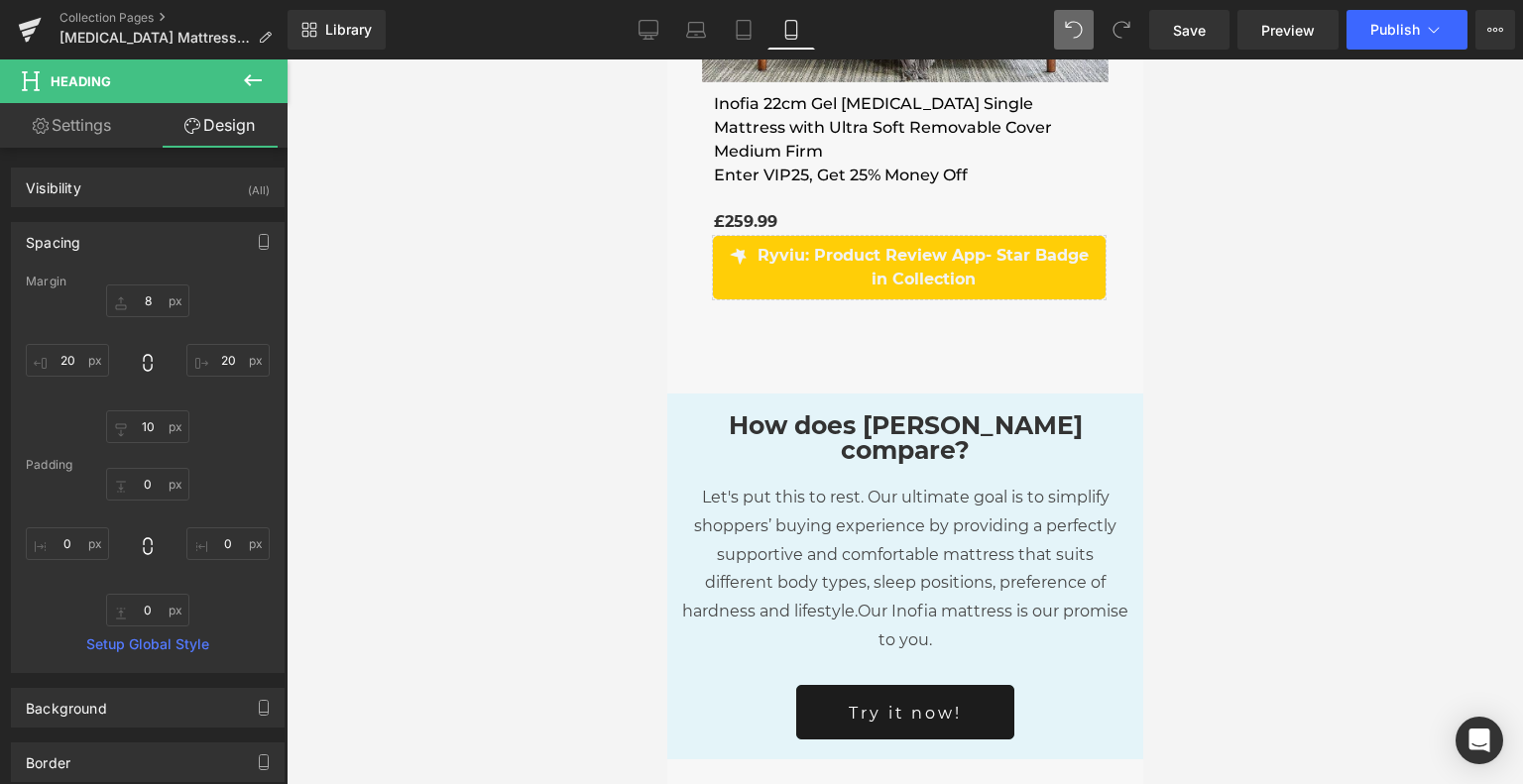 scroll, scrollTop: 2577, scrollLeft: 0, axis: vertical 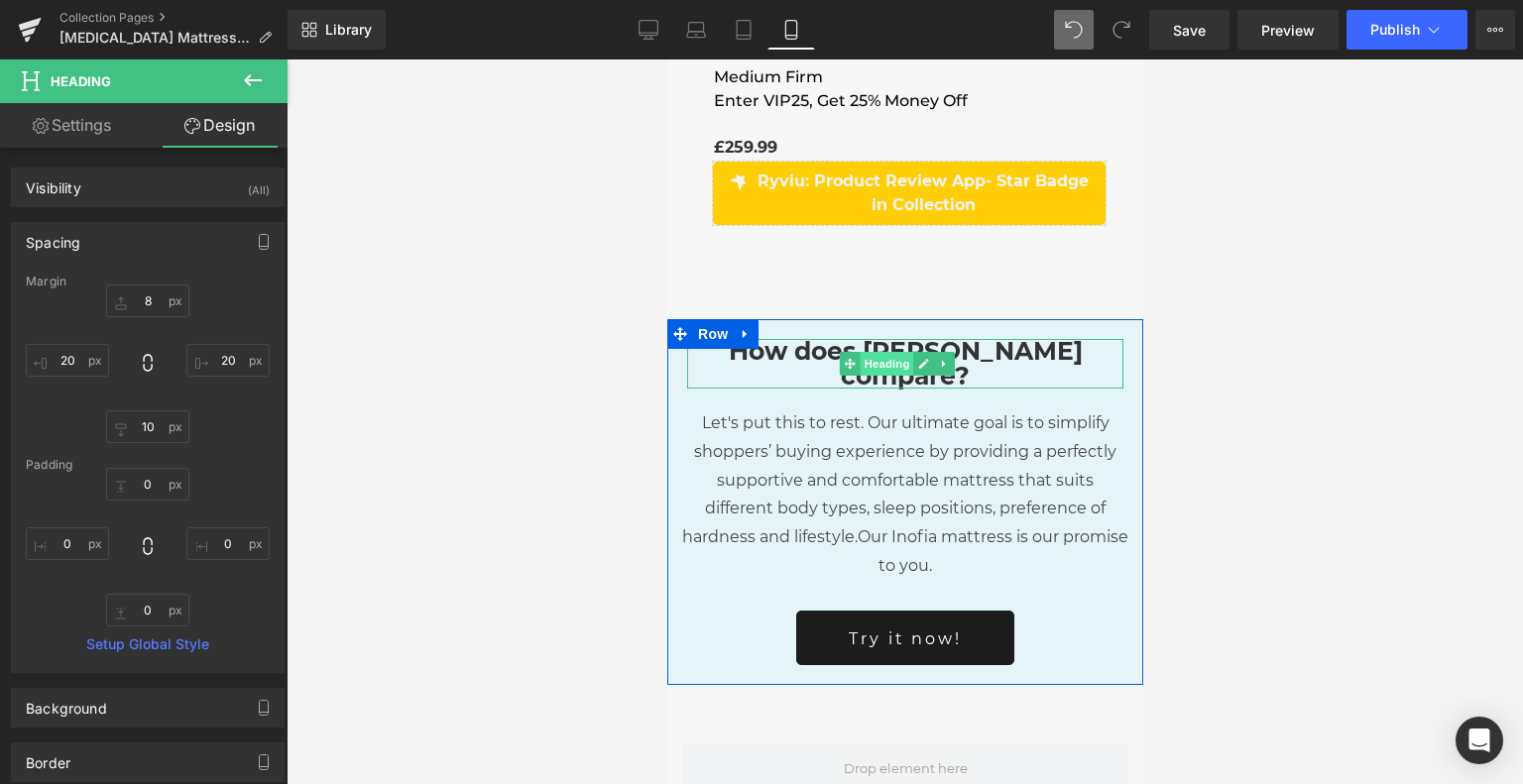 click on "Heading" at bounding box center [886, 364] 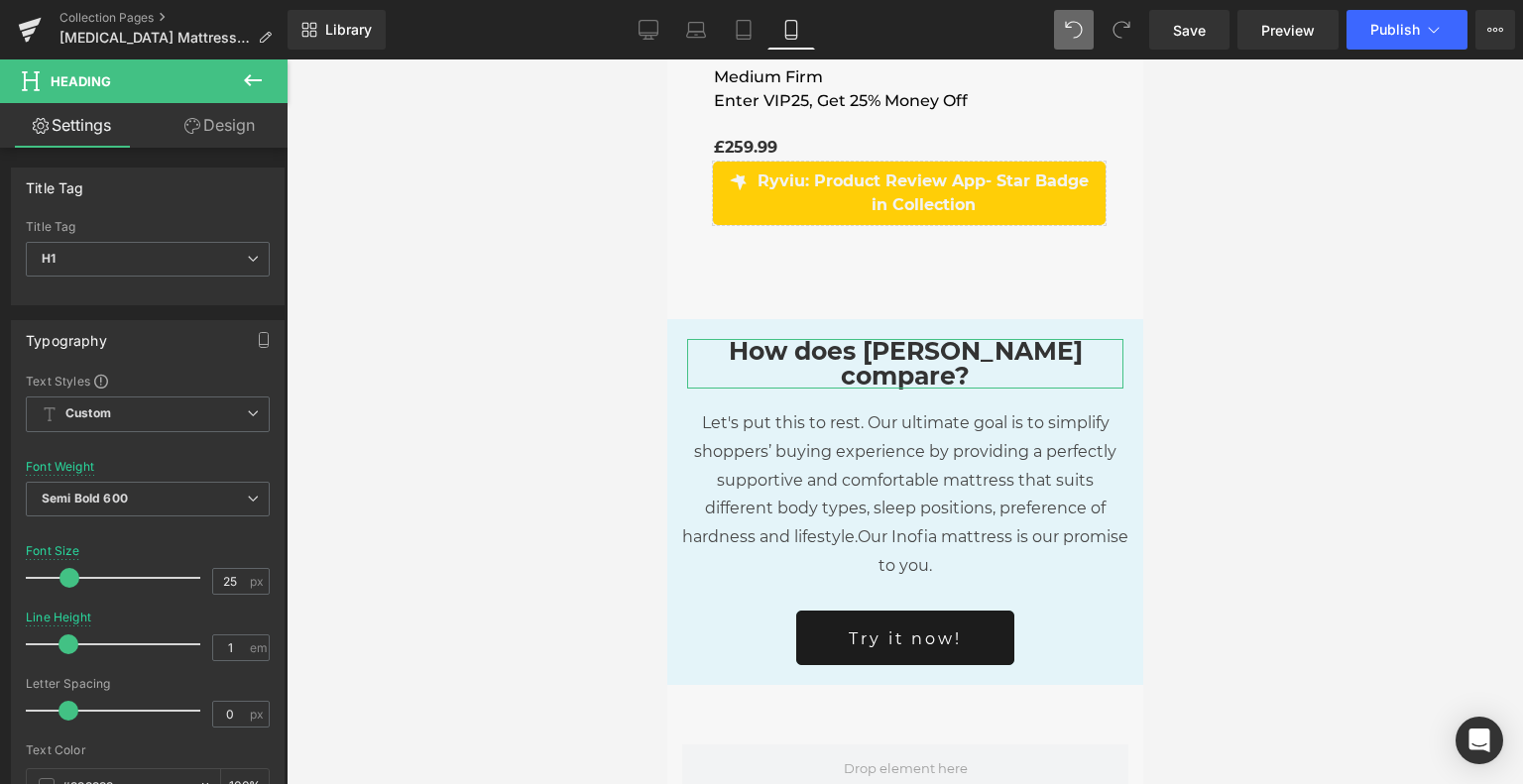 click on "Design" at bounding box center (219, 125) 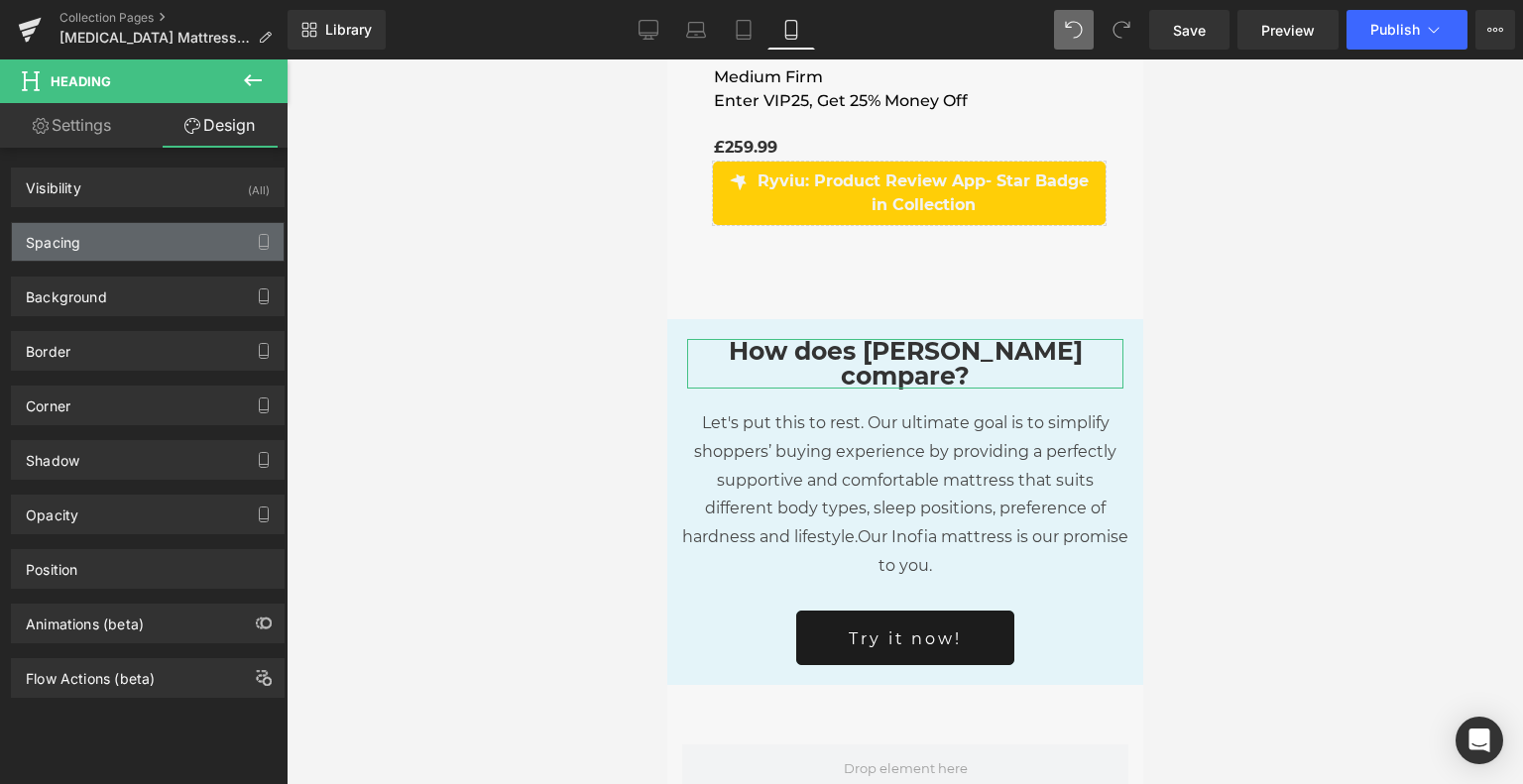 click on "Spacing" at bounding box center [148, 242] 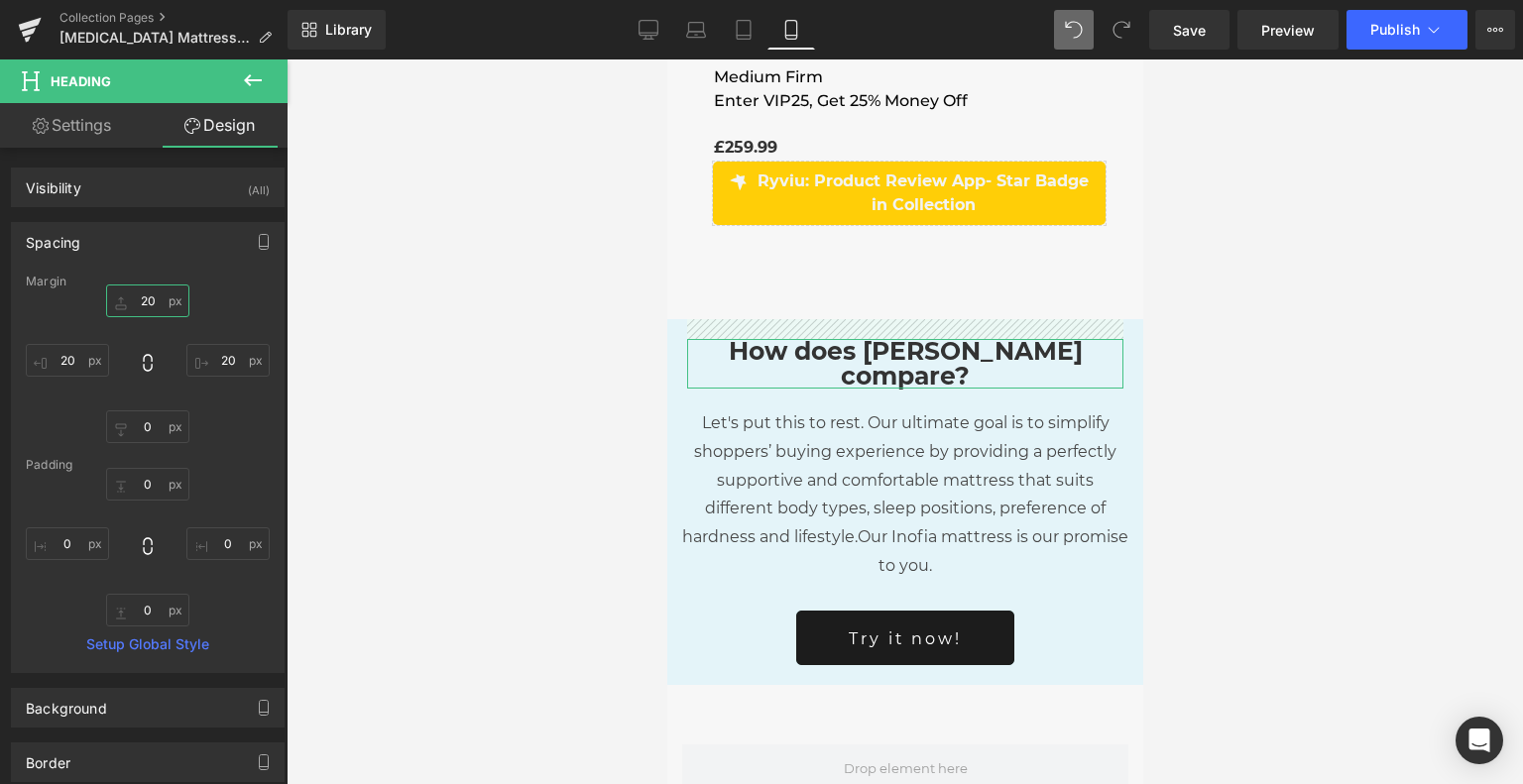 click on "20" at bounding box center [148, 300] 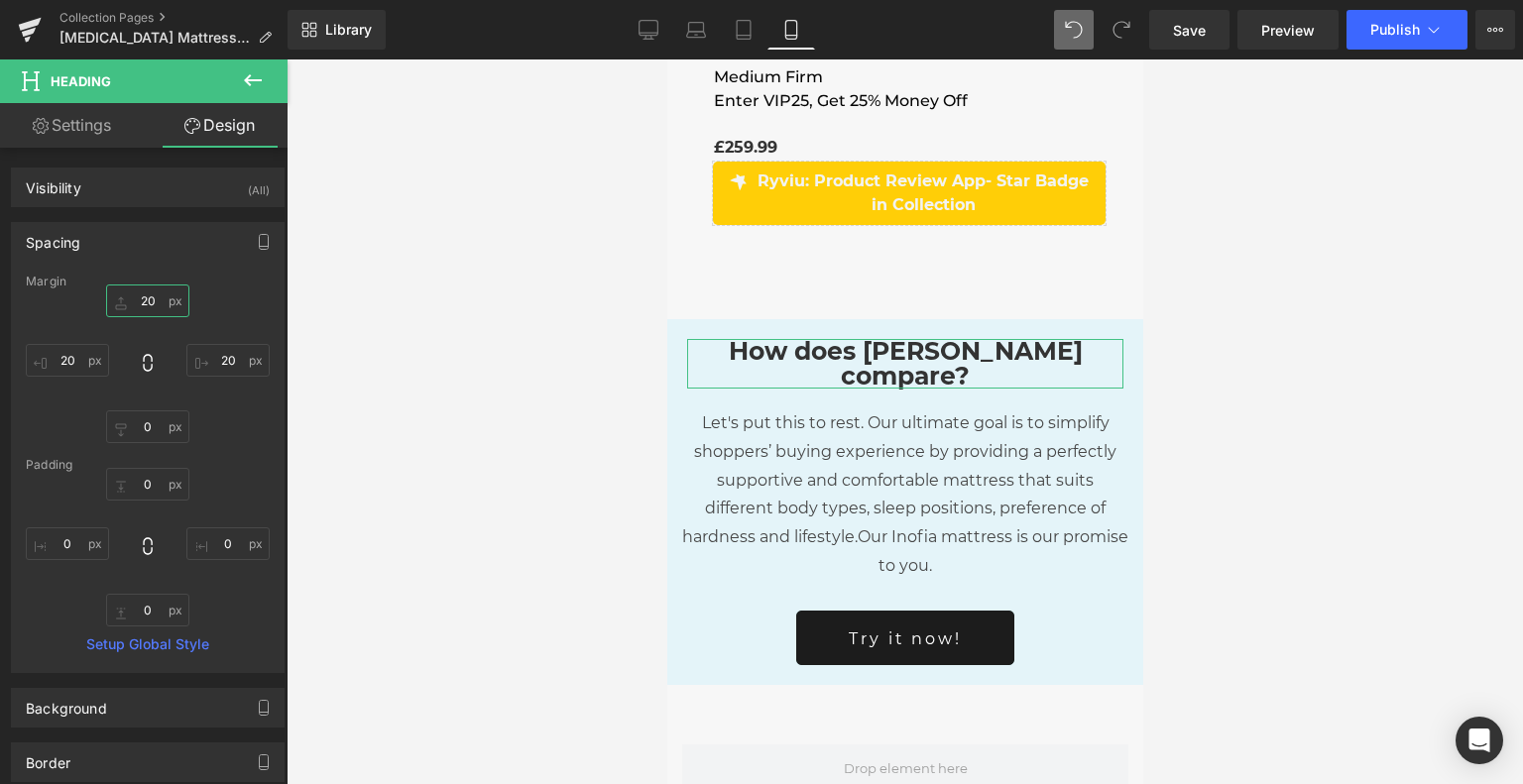 click on "20" at bounding box center (148, 300) 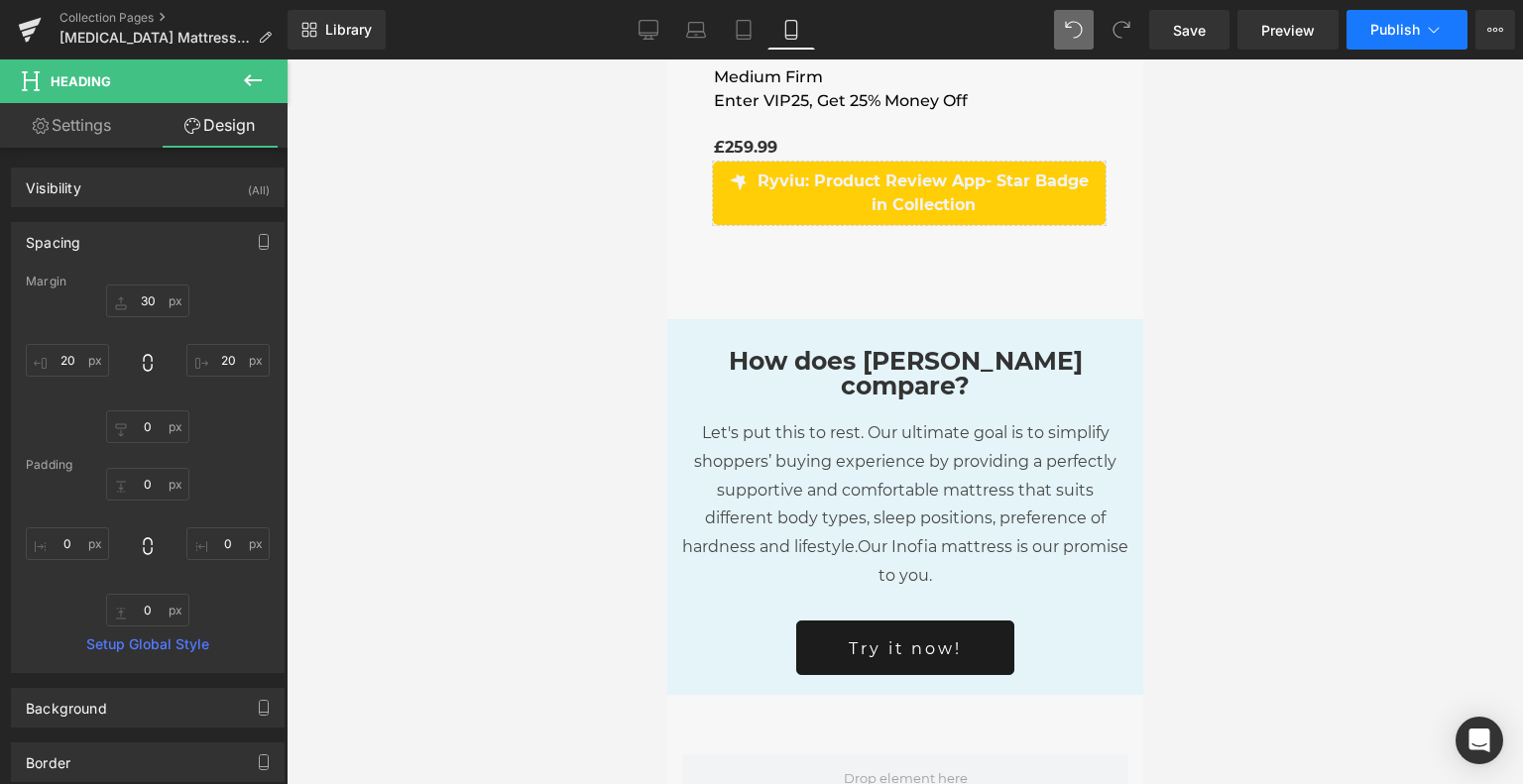 click on "Publish" at bounding box center [1407, 30] 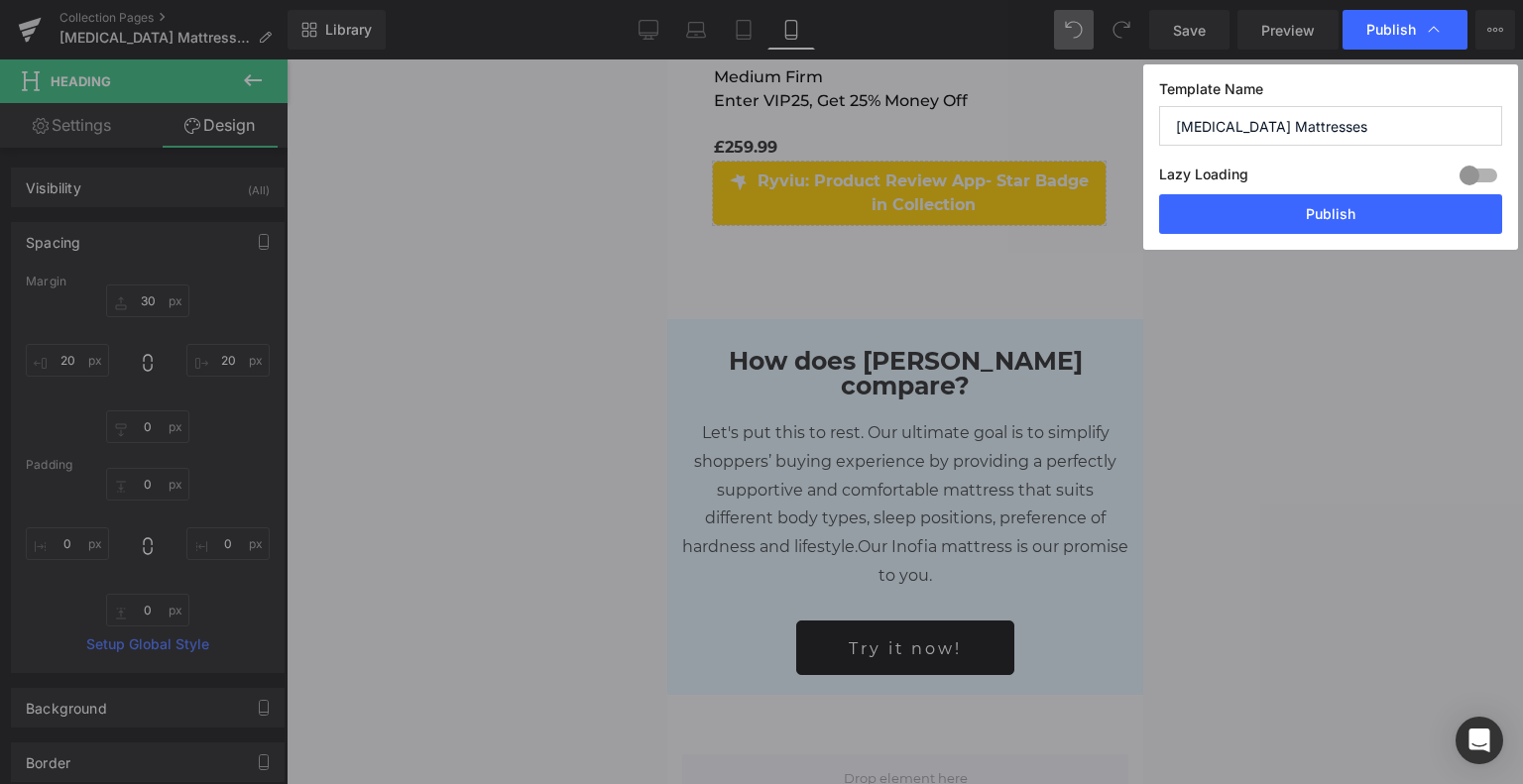 click on "Publish" at bounding box center [1331, 214] 